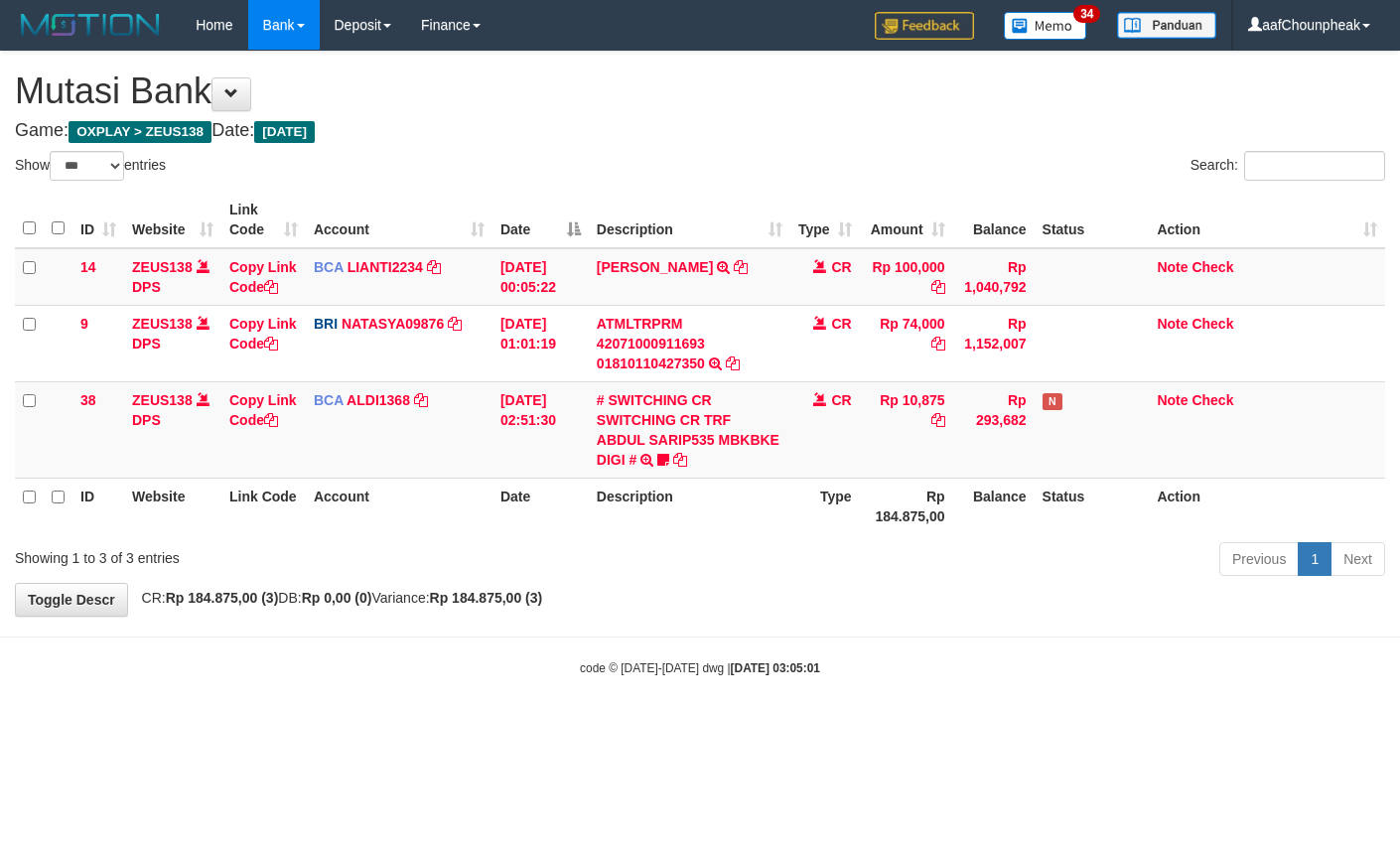 select on "***" 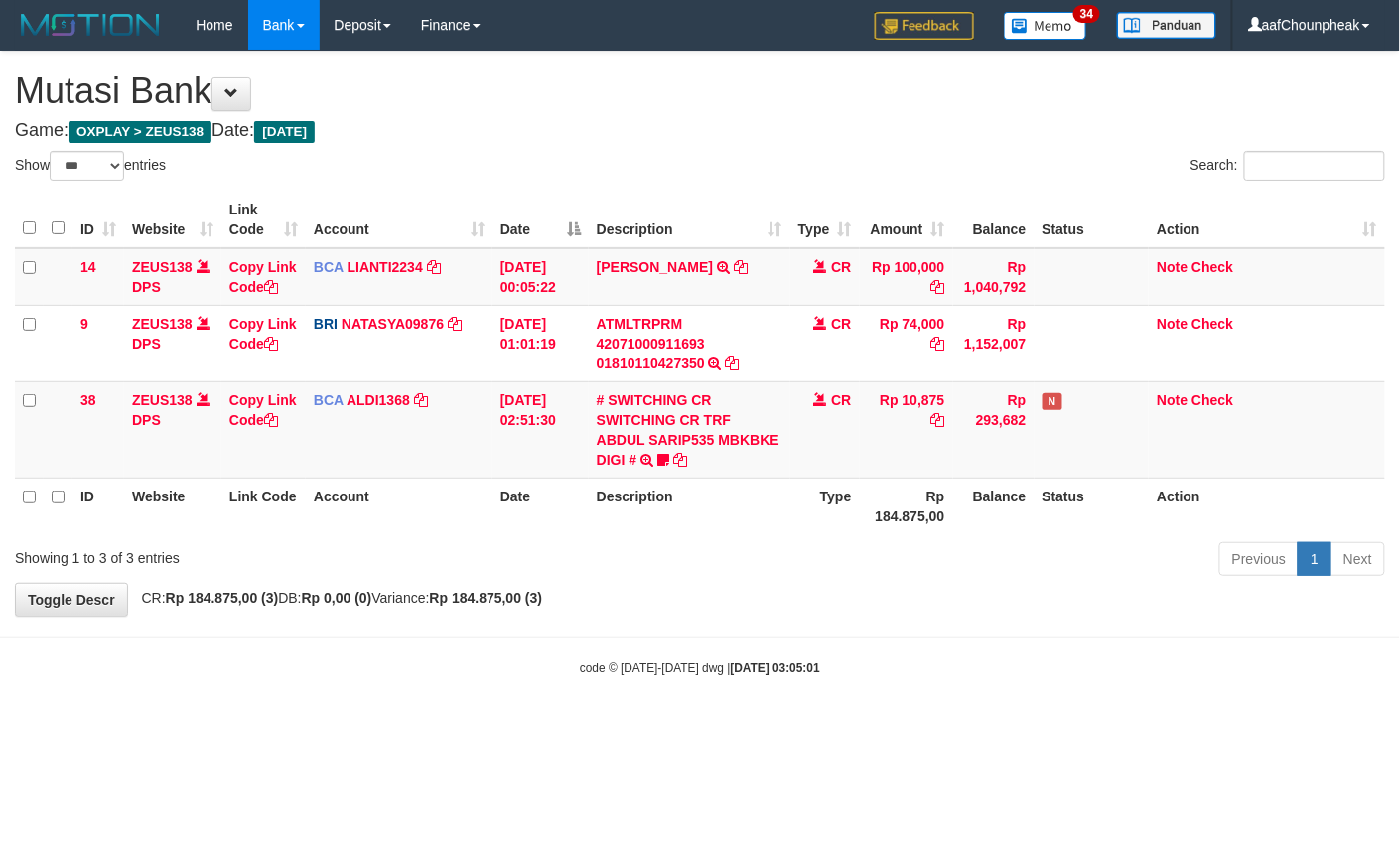 click on "**********" at bounding box center (700, 334) 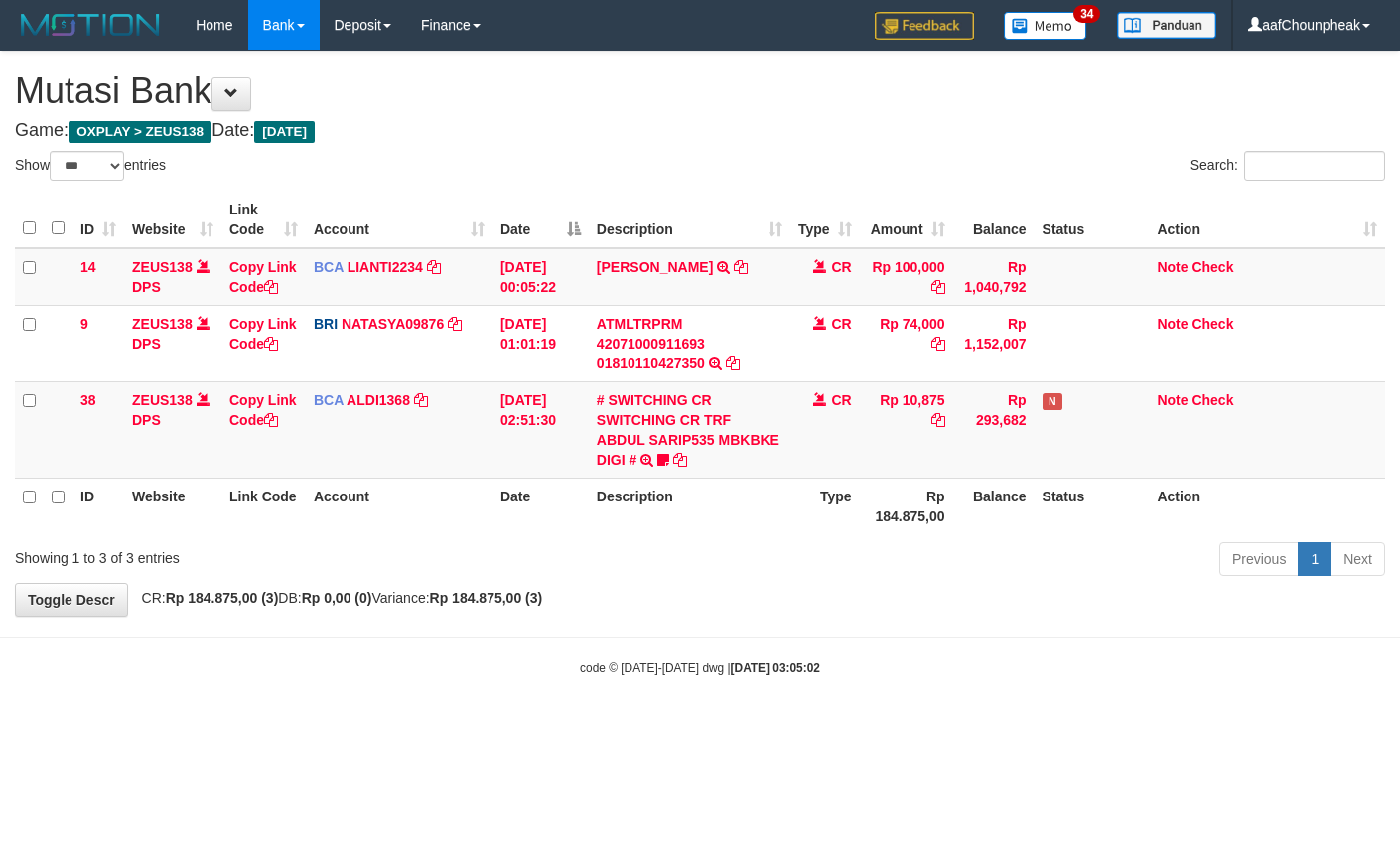select on "***" 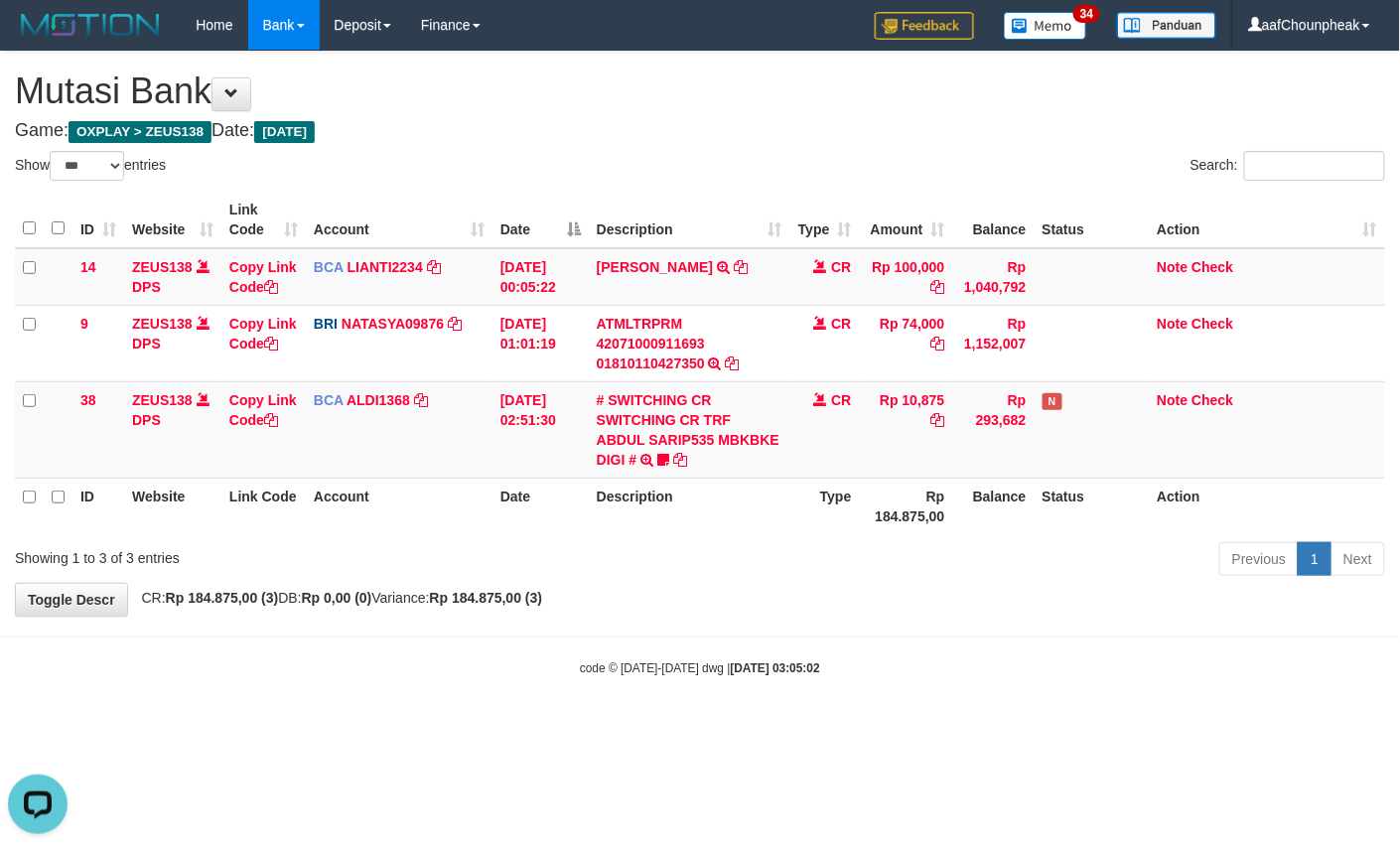 scroll, scrollTop: 0, scrollLeft: 0, axis: both 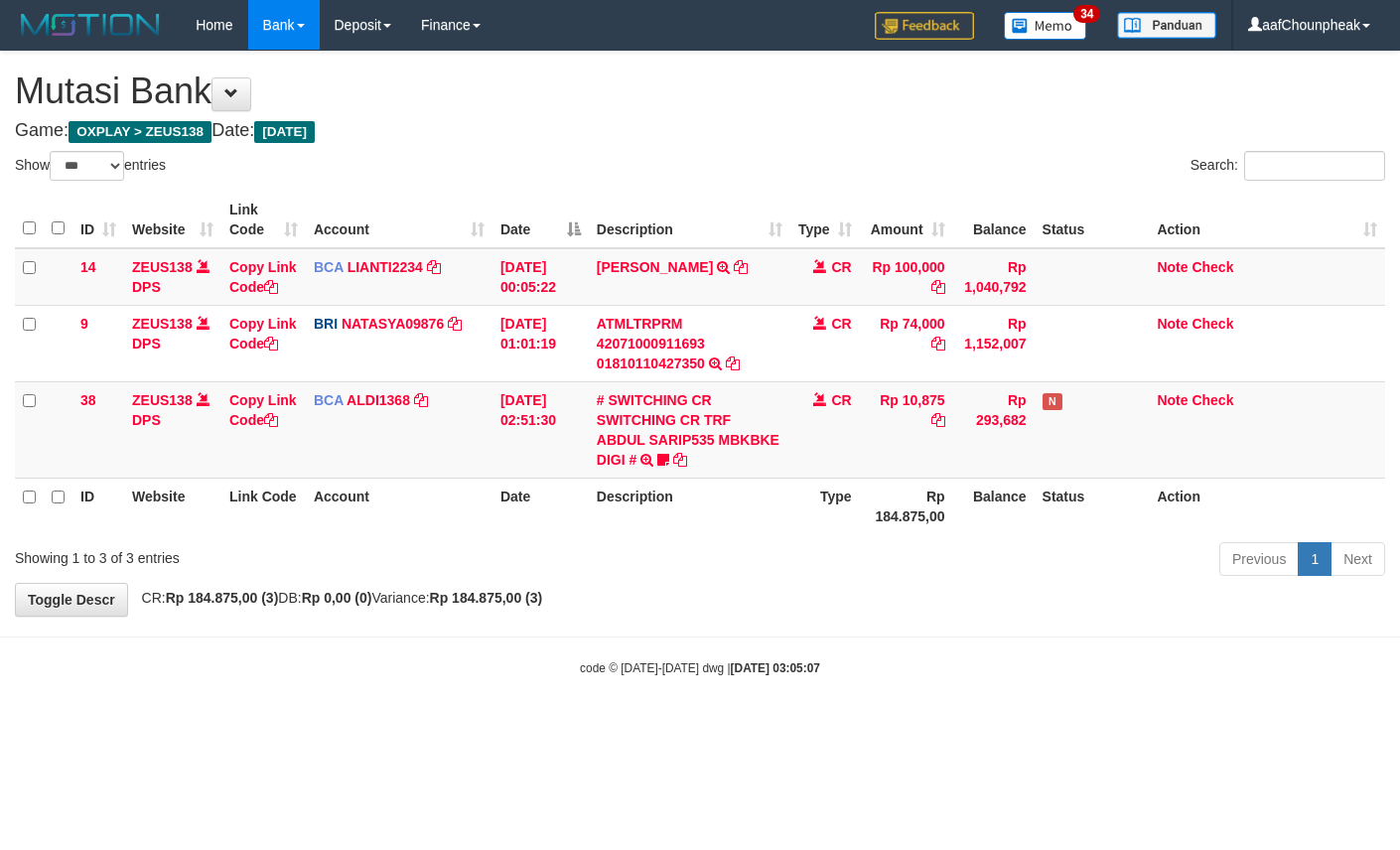 select on "***" 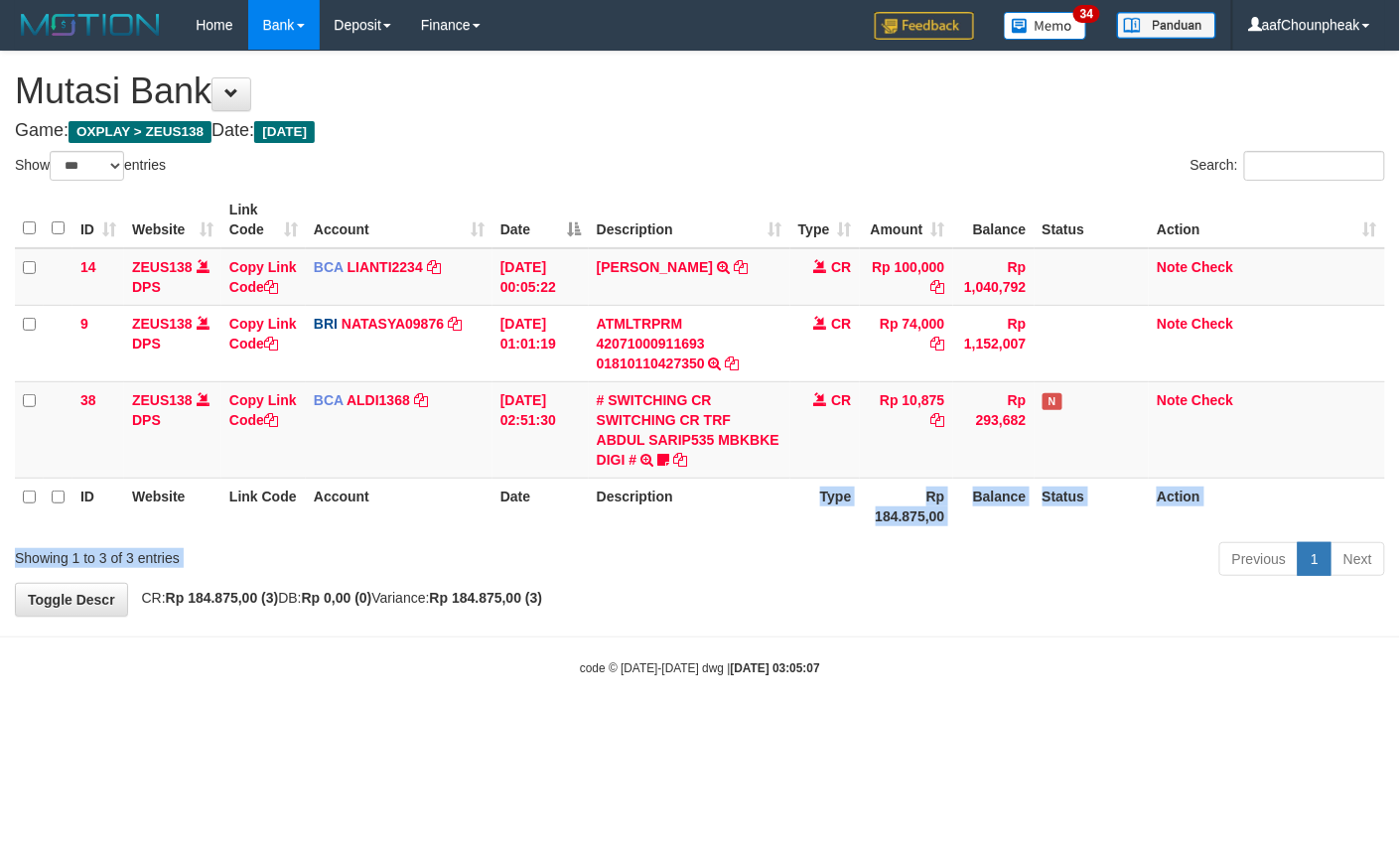 click on "Show  ** ** ** ***  entries Search:
ID Website Link Code Account Date Description Type Amount Balance Status Action
14
ZEUS138    DPS
Copy Link Code
BCA
LIANTI2234
DPS
YULIANTI
mutasi_20250712_4646 | 14
mutasi_20250712_4646 | 14
12/07/2025 00:05:22
YUSUP MAULAN         TRSF E-BANKING CR 1207/FTSCY/WS95051
100000.002025071262819090 TRFDN-YUSUP MAULANESPAY DEBIT INDONE
CR
Rp 100,000
Rp 1,040,792
Note
Check
9
ZEUS138    DPS
Copy Link Code
BRI
NATASYA09876" at bounding box center (700, 366) 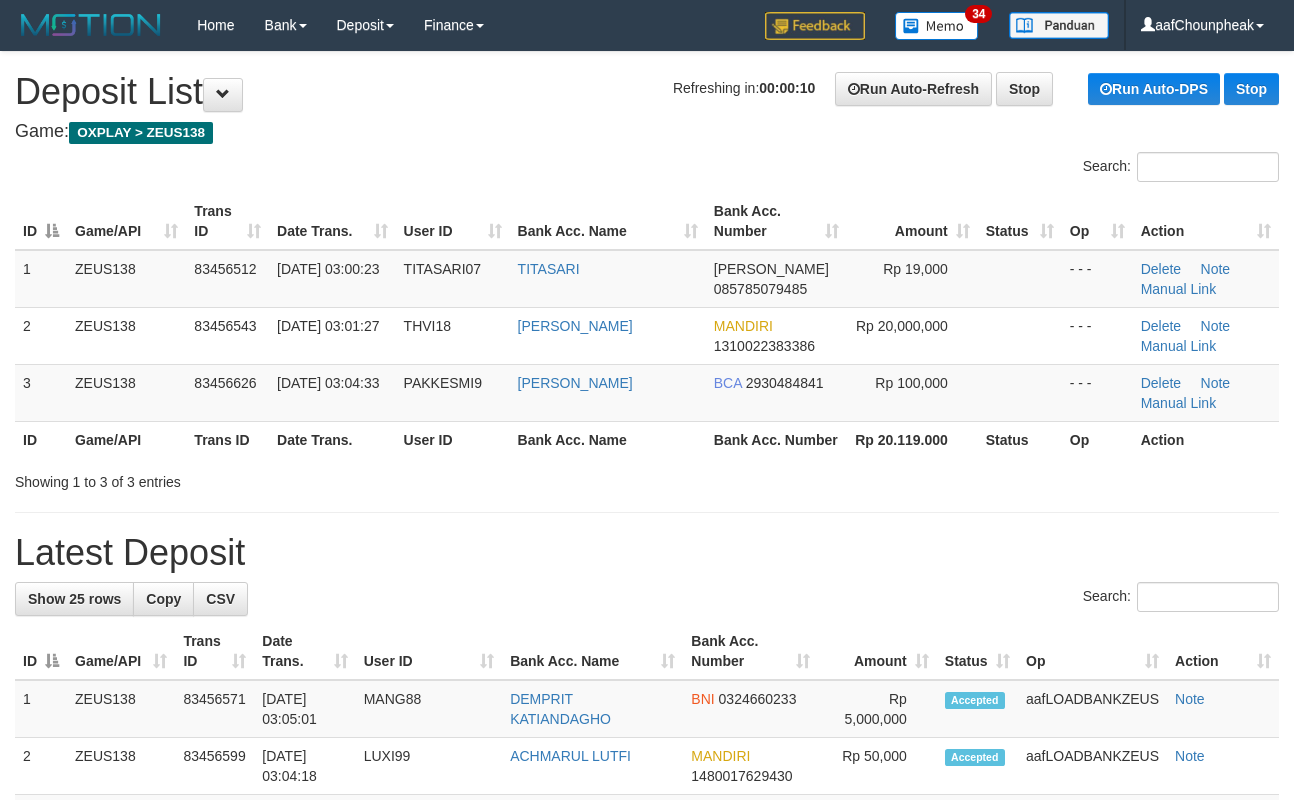 scroll, scrollTop: 0, scrollLeft: 0, axis: both 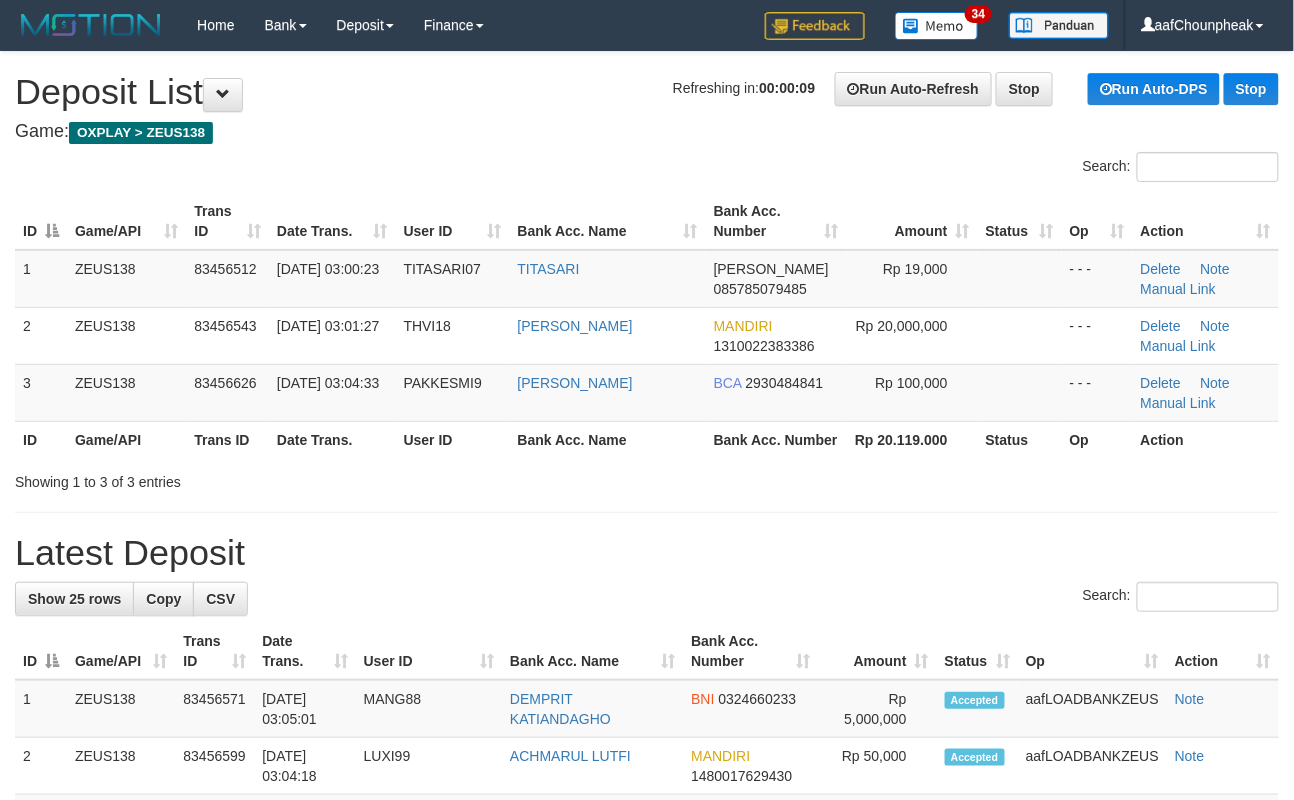 click on "Latest Deposit" at bounding box center [647, 553] 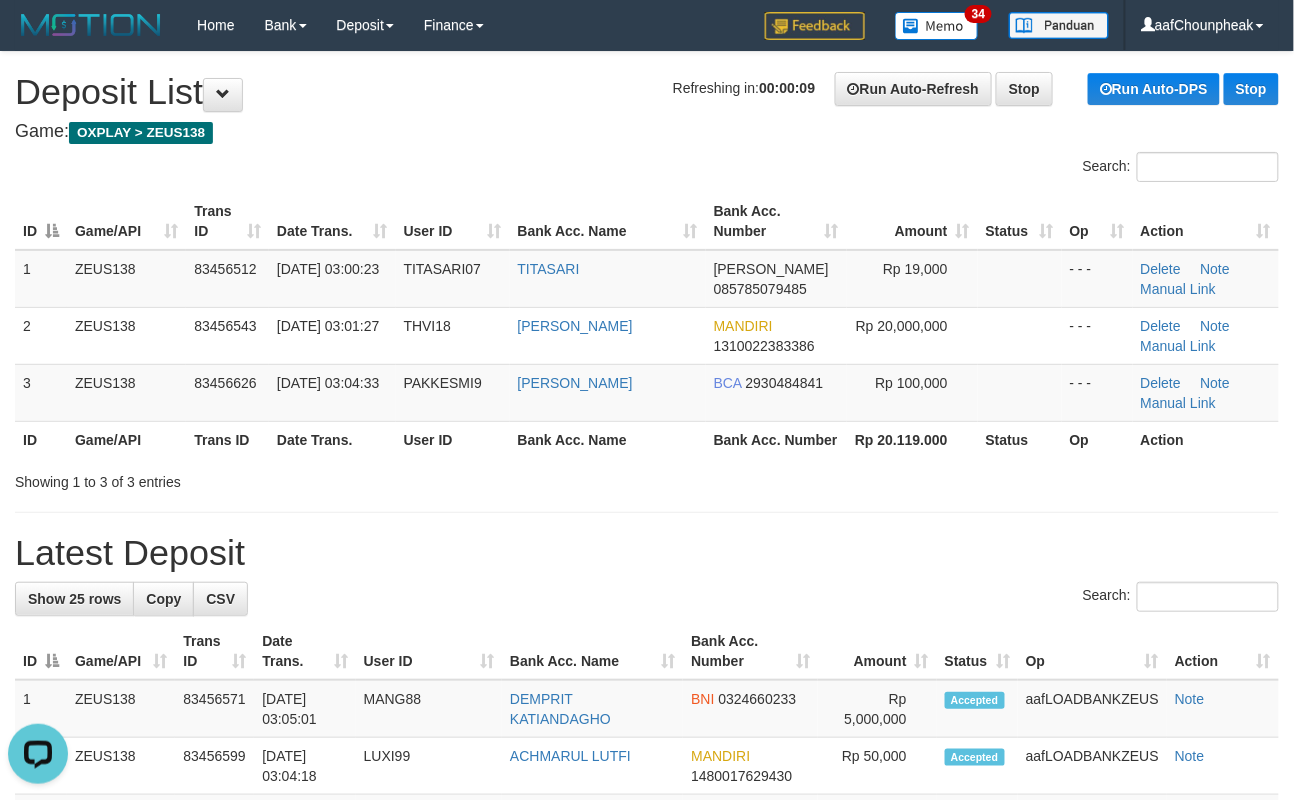 scroll, scrollTop: 0, scrollLeft: 0, axis: both 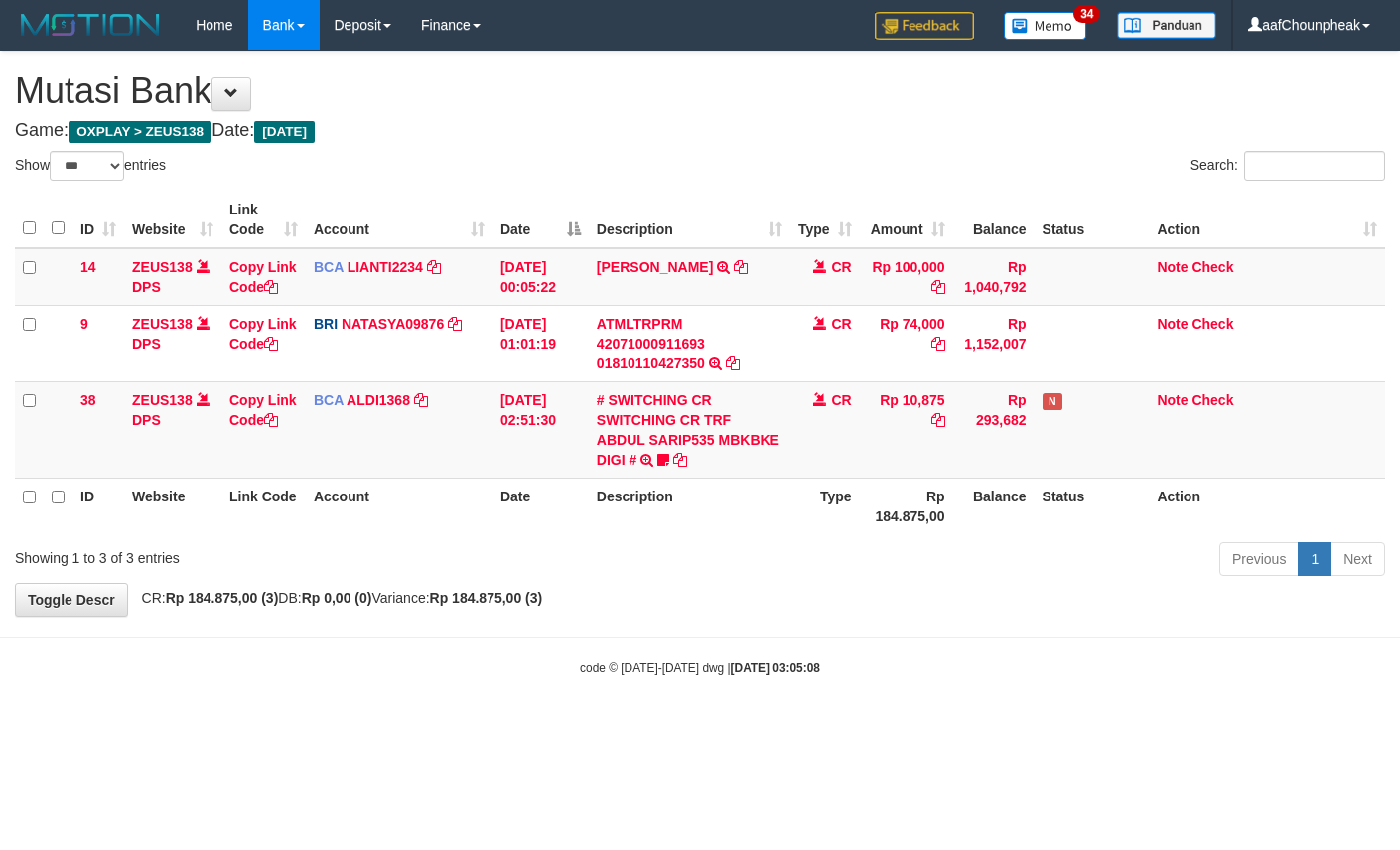 select on "***" 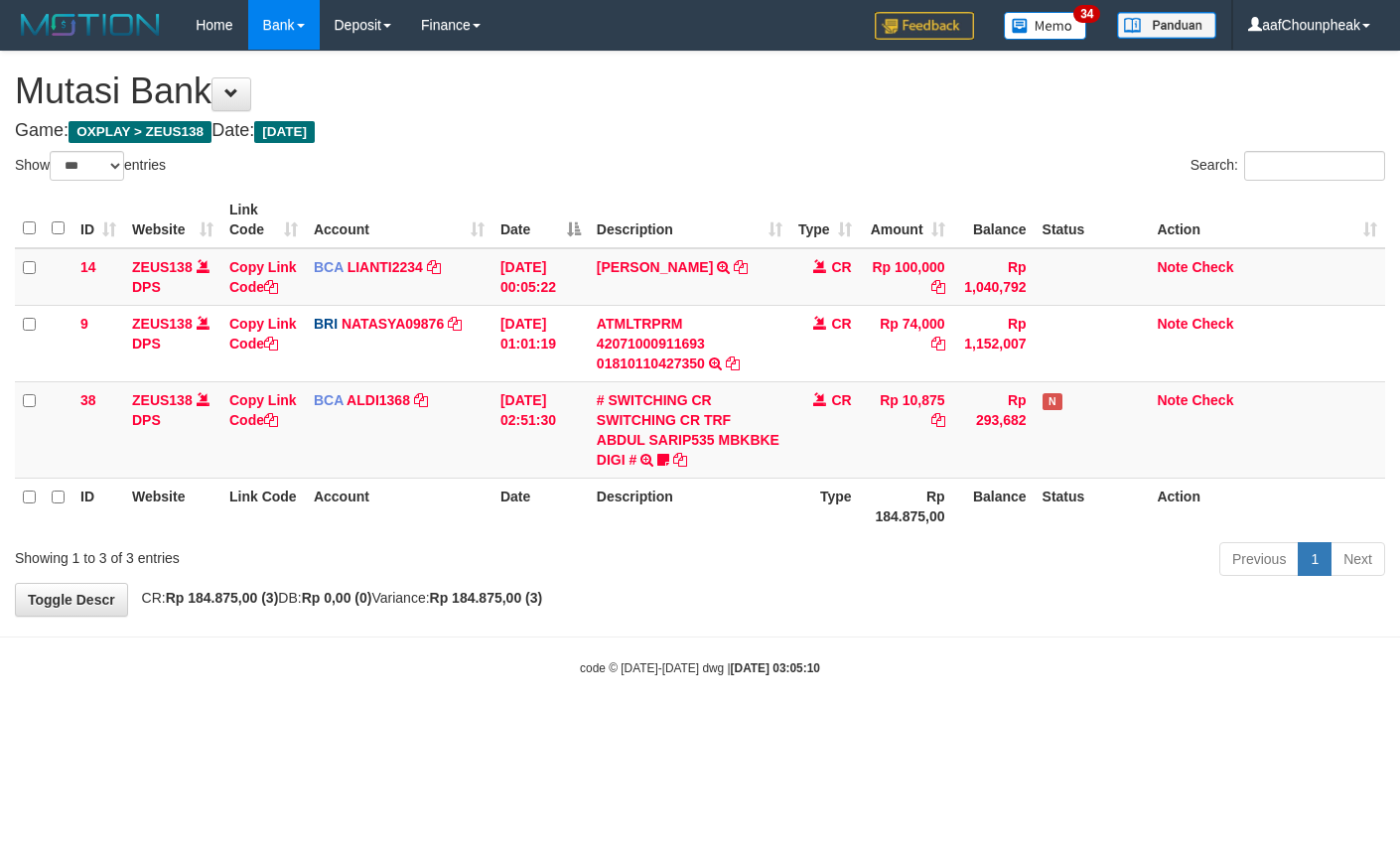 select on "***" 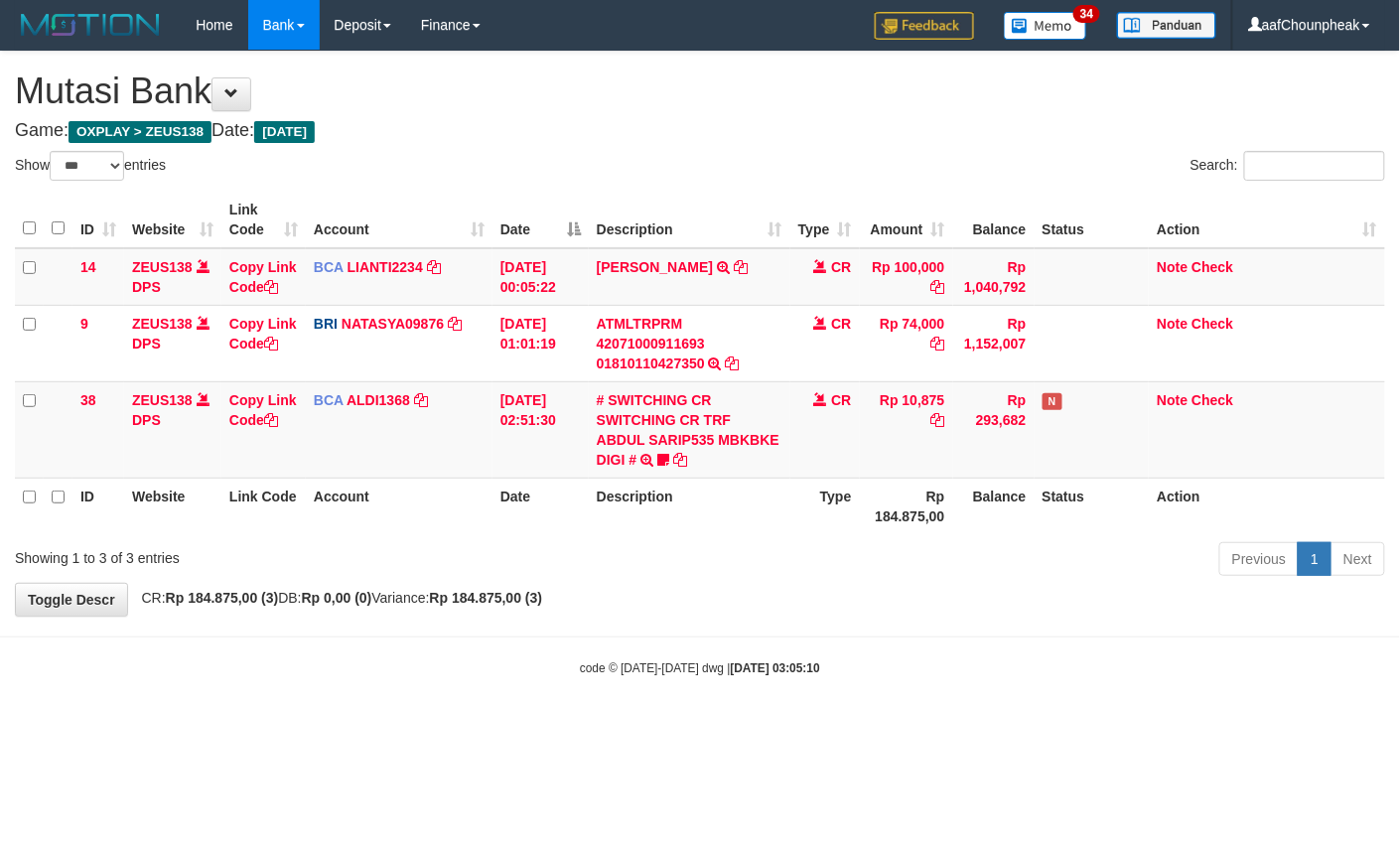 click on "Previous 1 Next" at bounding box center [992, 561] 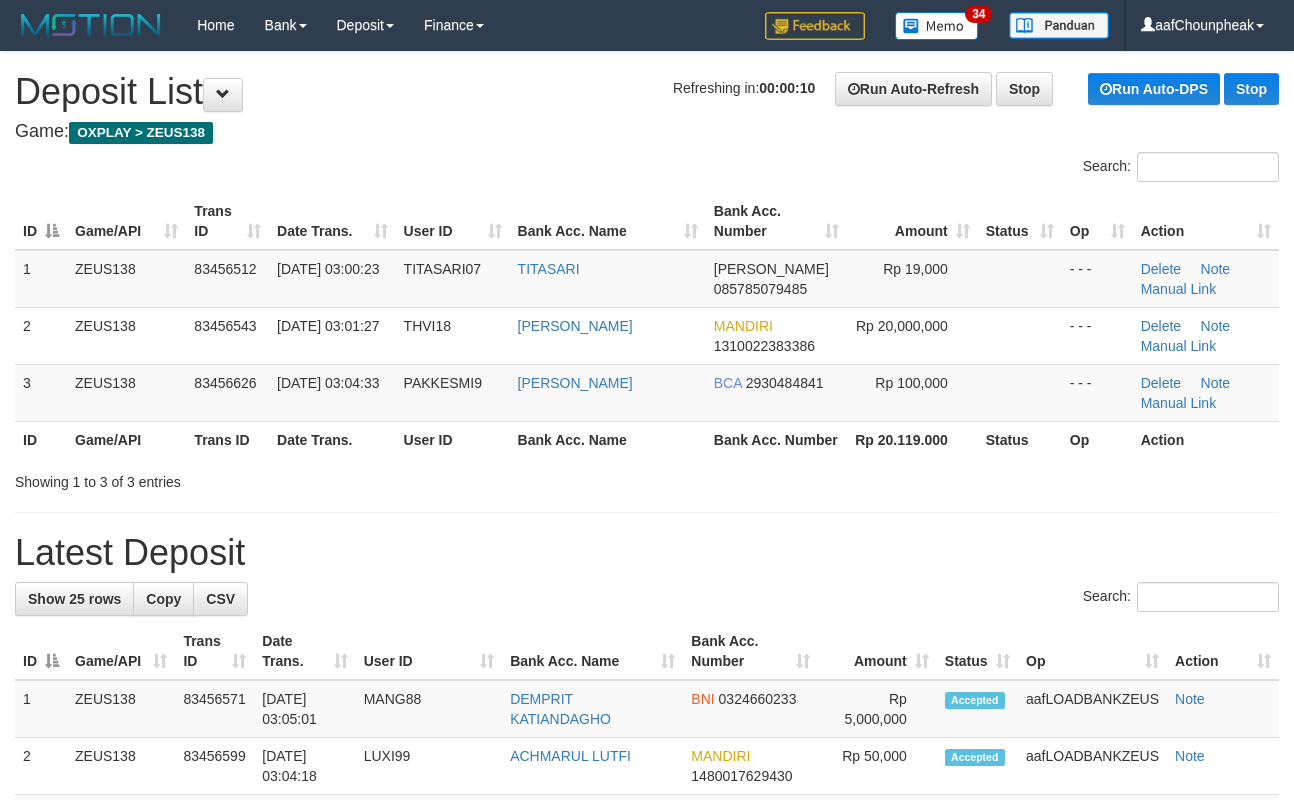 scroll, scrollTop: 0, scrollLeft: 0, axis: both 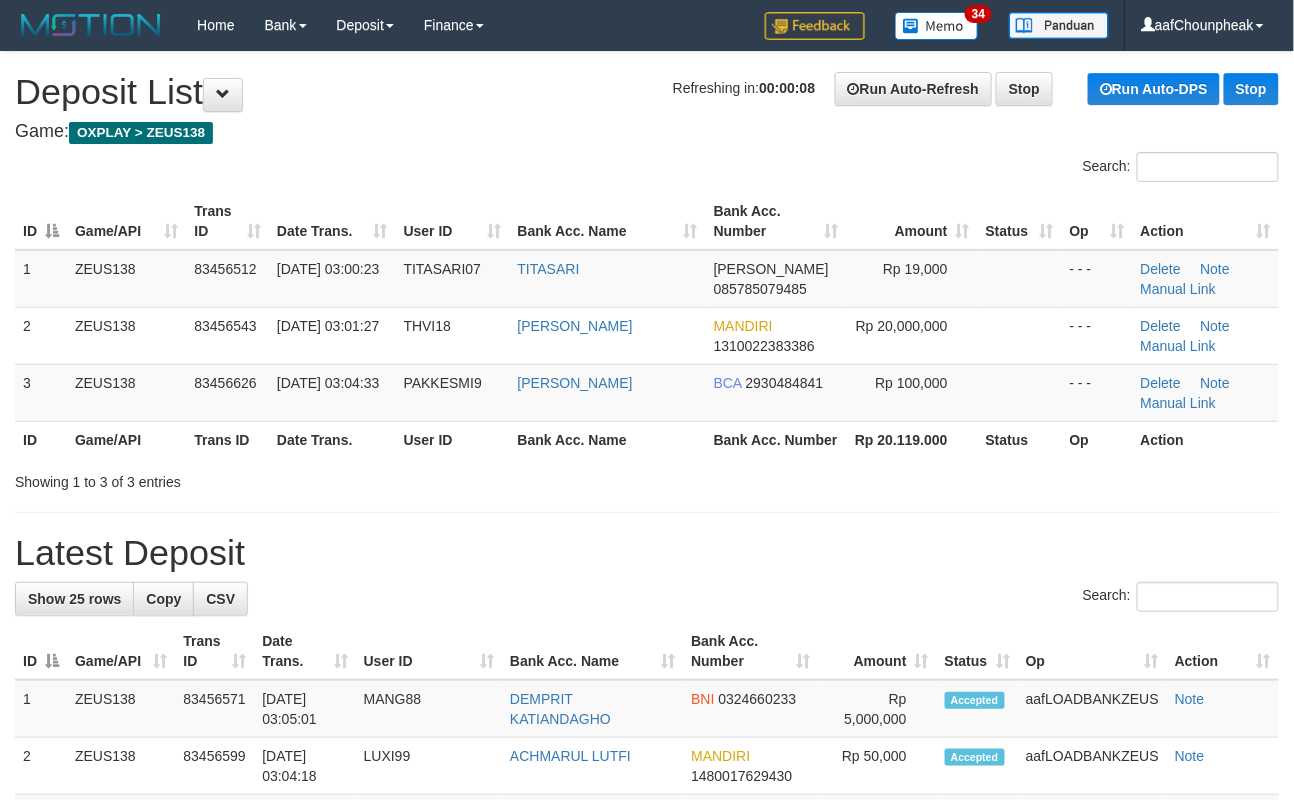 click on "**********" at bounding box center (647, 1145) 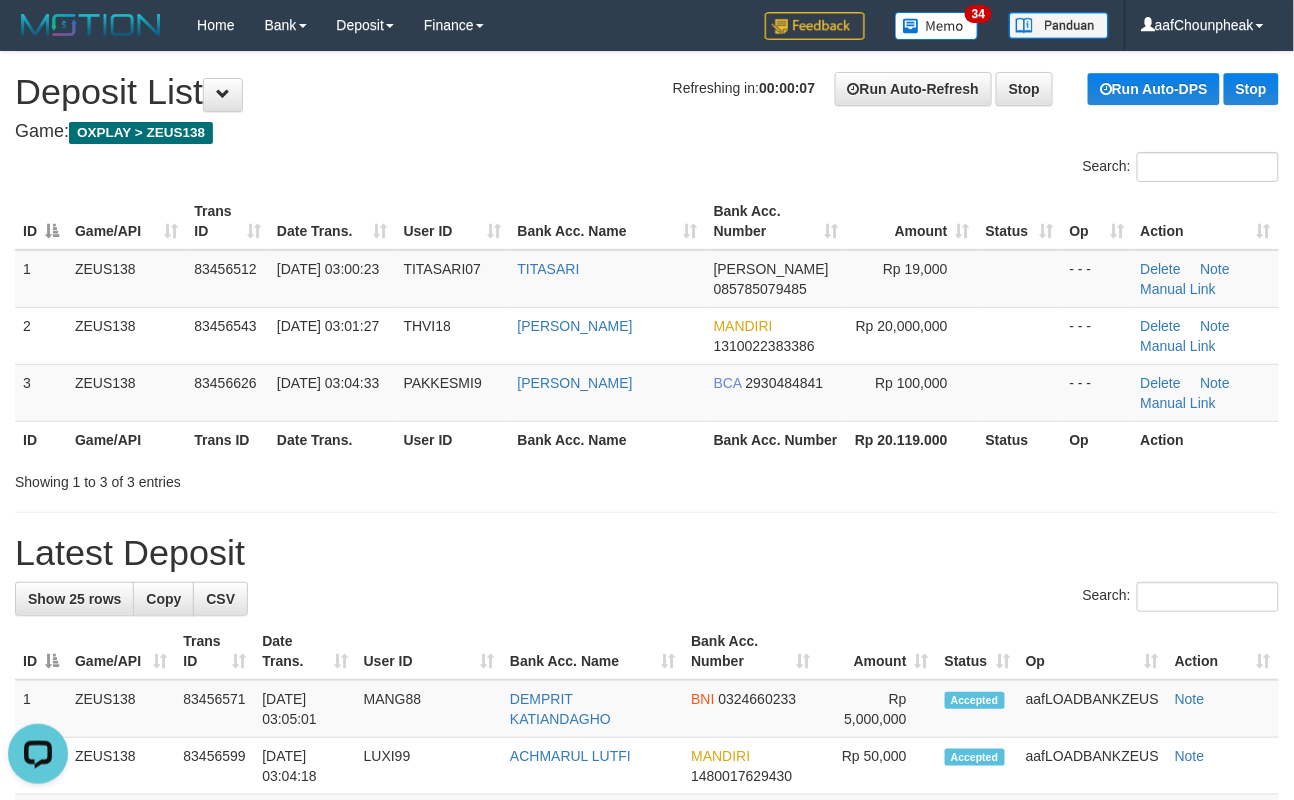 scroll, scrollTop: 0, scrollLeft: 0, axis: both 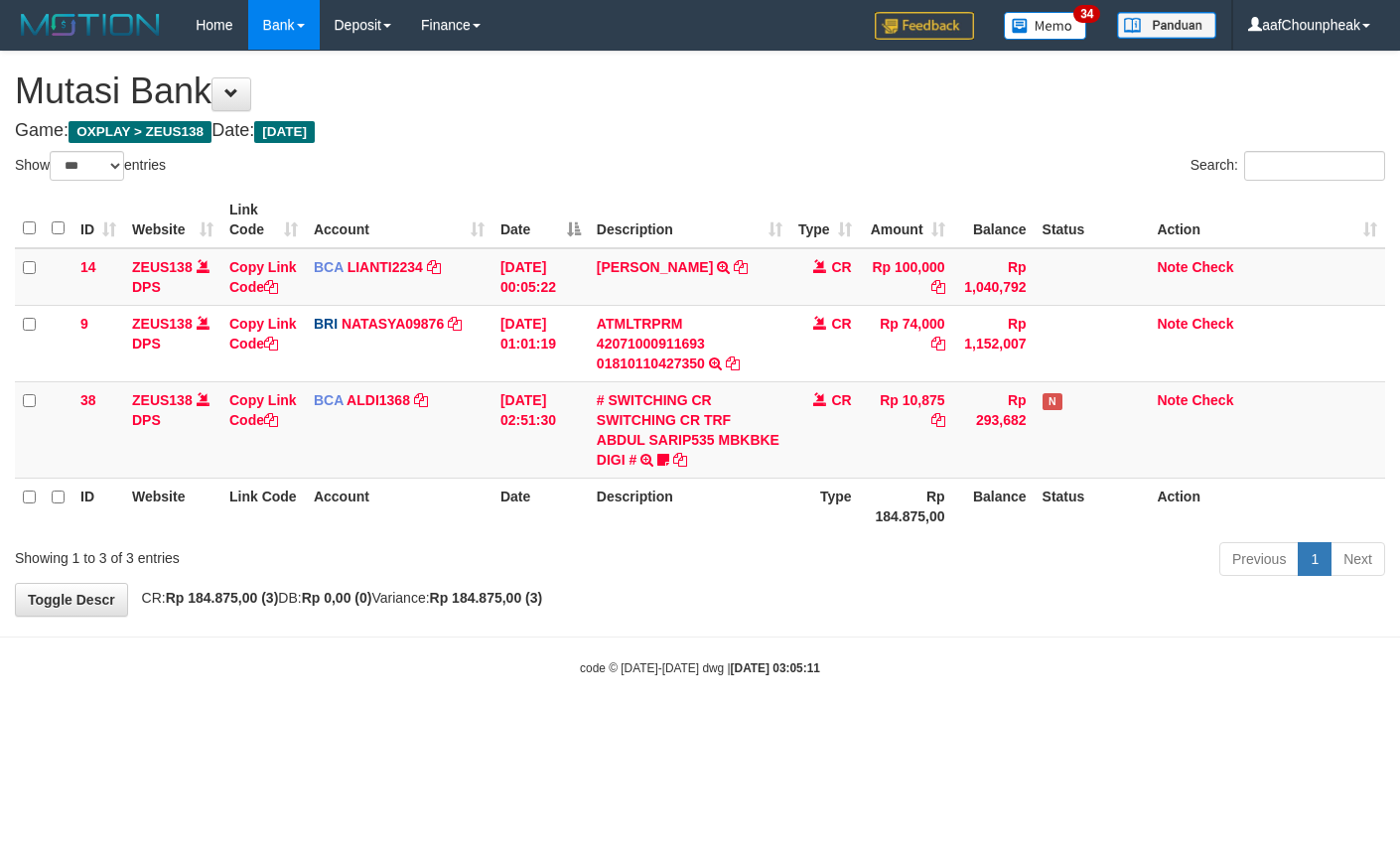 select on "***" 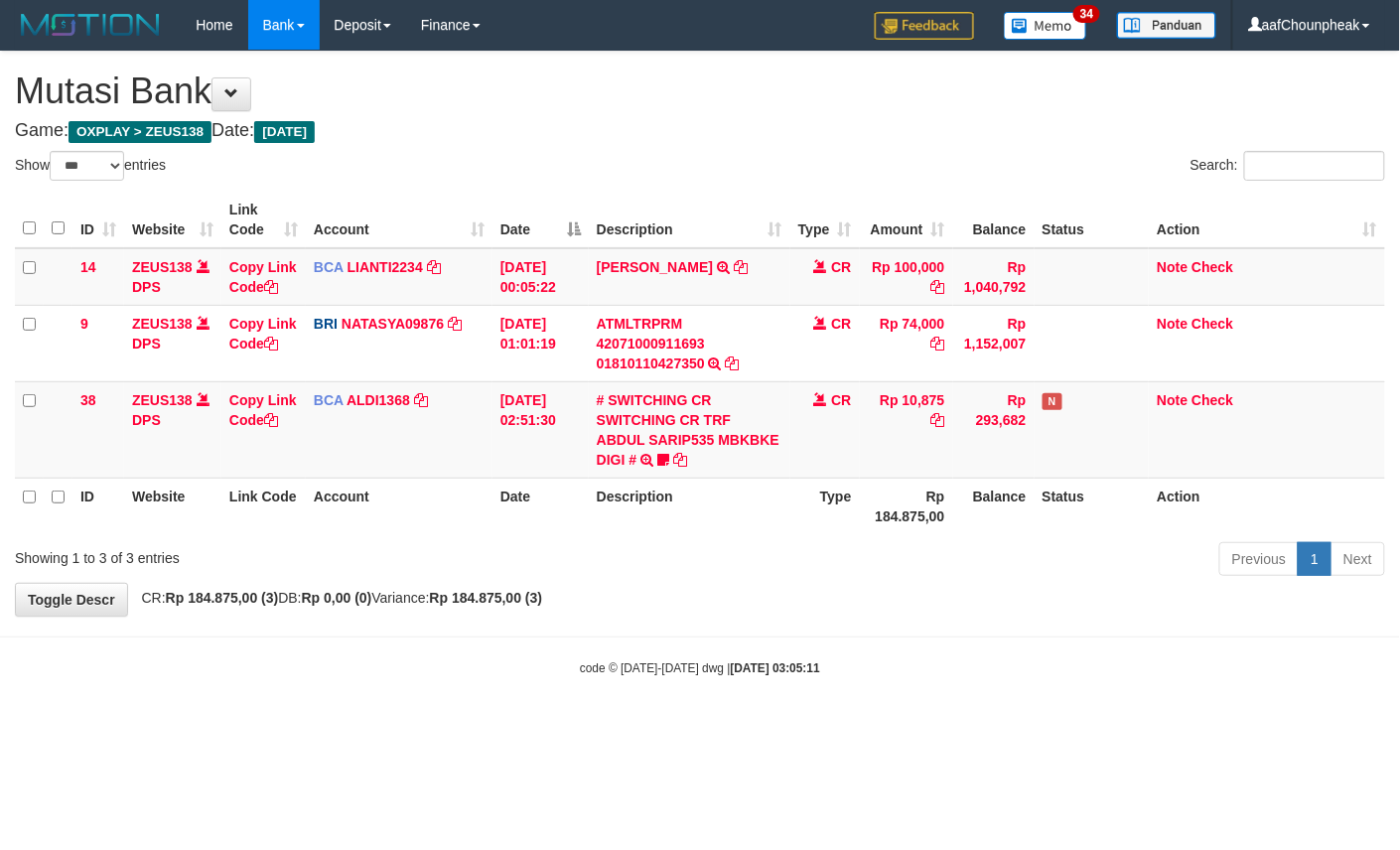 click on "Previous 1 Next" at bounding box center [992, 561] 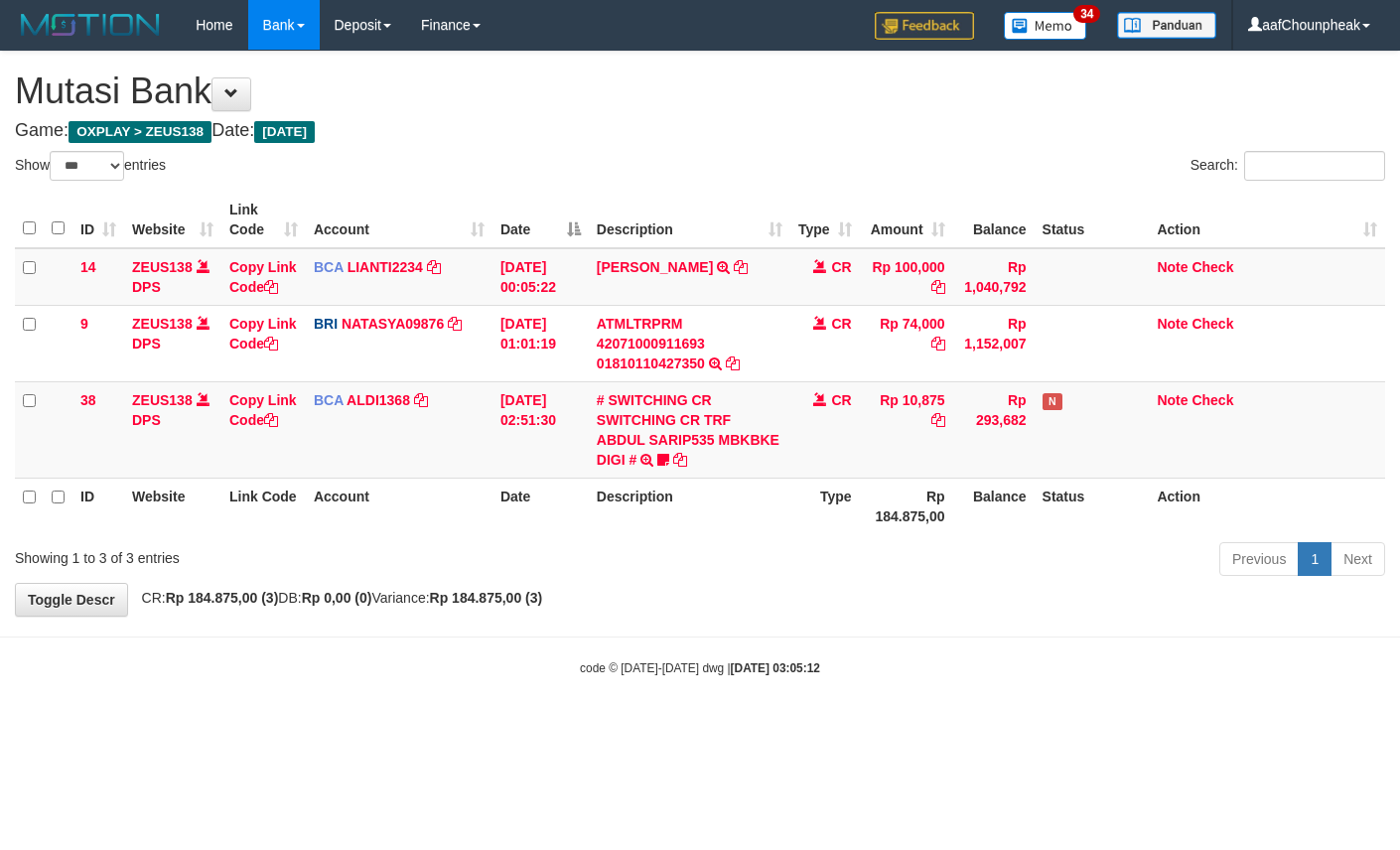 select on "***" 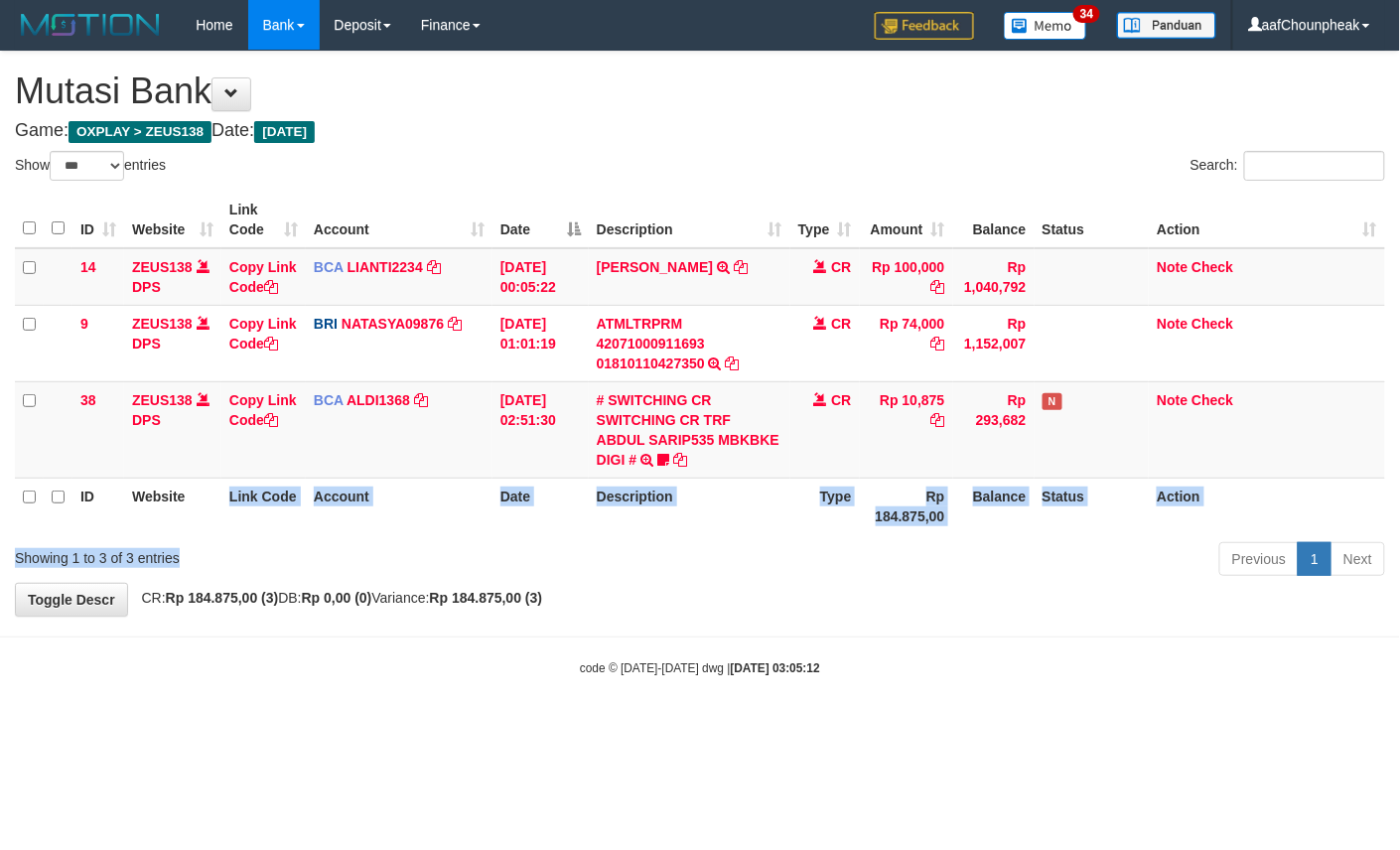 click on "Show  ** ** ** ***  entries Search:
ID Website Link Code Account Date Description Type Amount Balance Status Action
14
ZEUS138    DPS
Copy Link Code
BCA
LIANTI2234
DPS
YULIANTI
mutasi_20250712_4646 | 14
mutasi_20250712_4646 | 14
[DATE] 00:05:22
[PERSON_NAME]         TRSF E-BANKING CR 1207/FTSCY/WS95051
100000.002025071262819090 TRFDN-YUSUP MAULANESPAY DEBIT INDONE
CR
Rp 100,000
Rp 1,040,792
Note
Check
9
ZEUS138    DPS
Copy Link Code
BRI
NATASYA09876" at bounding box center [700, 366] 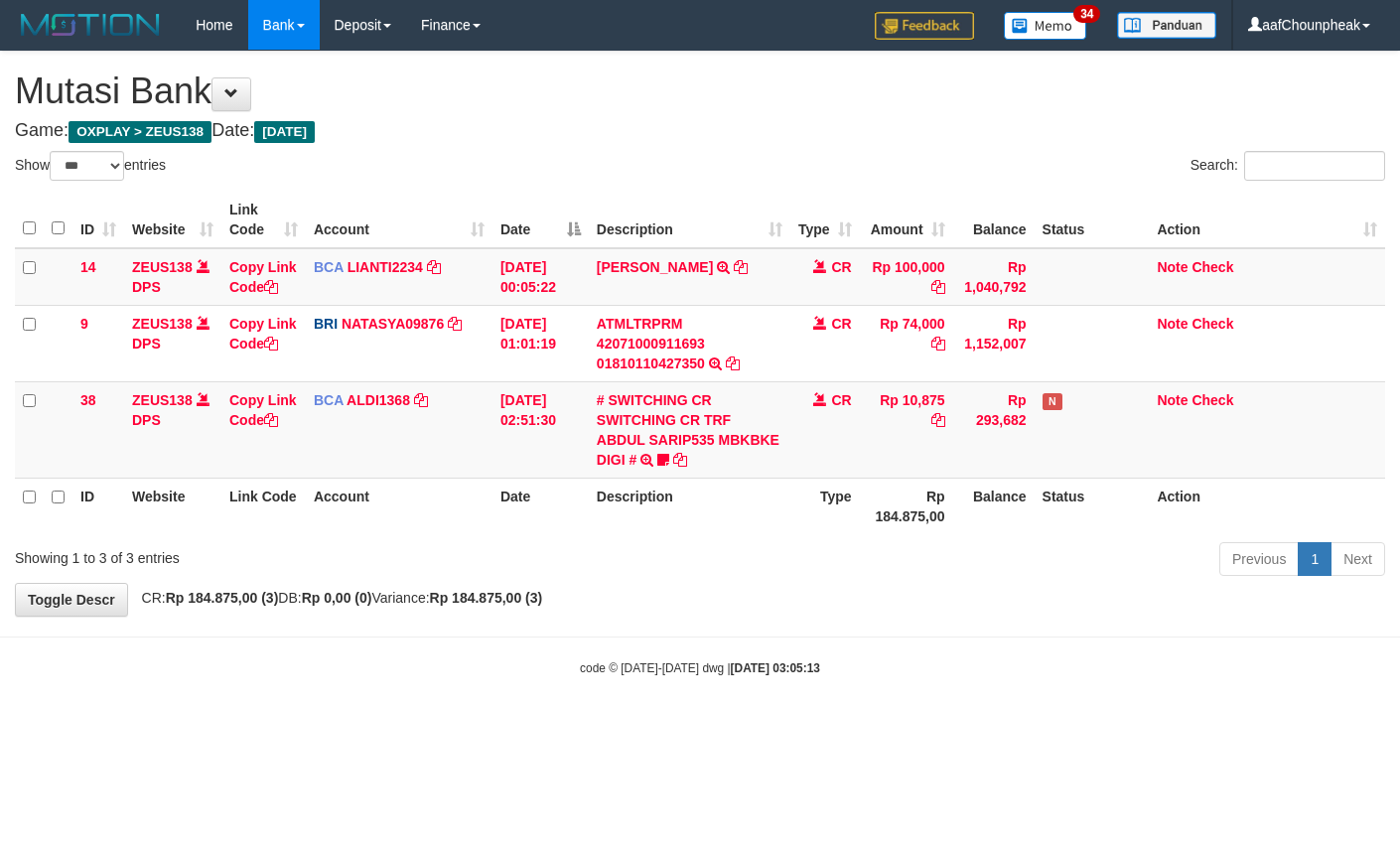 select on "***" 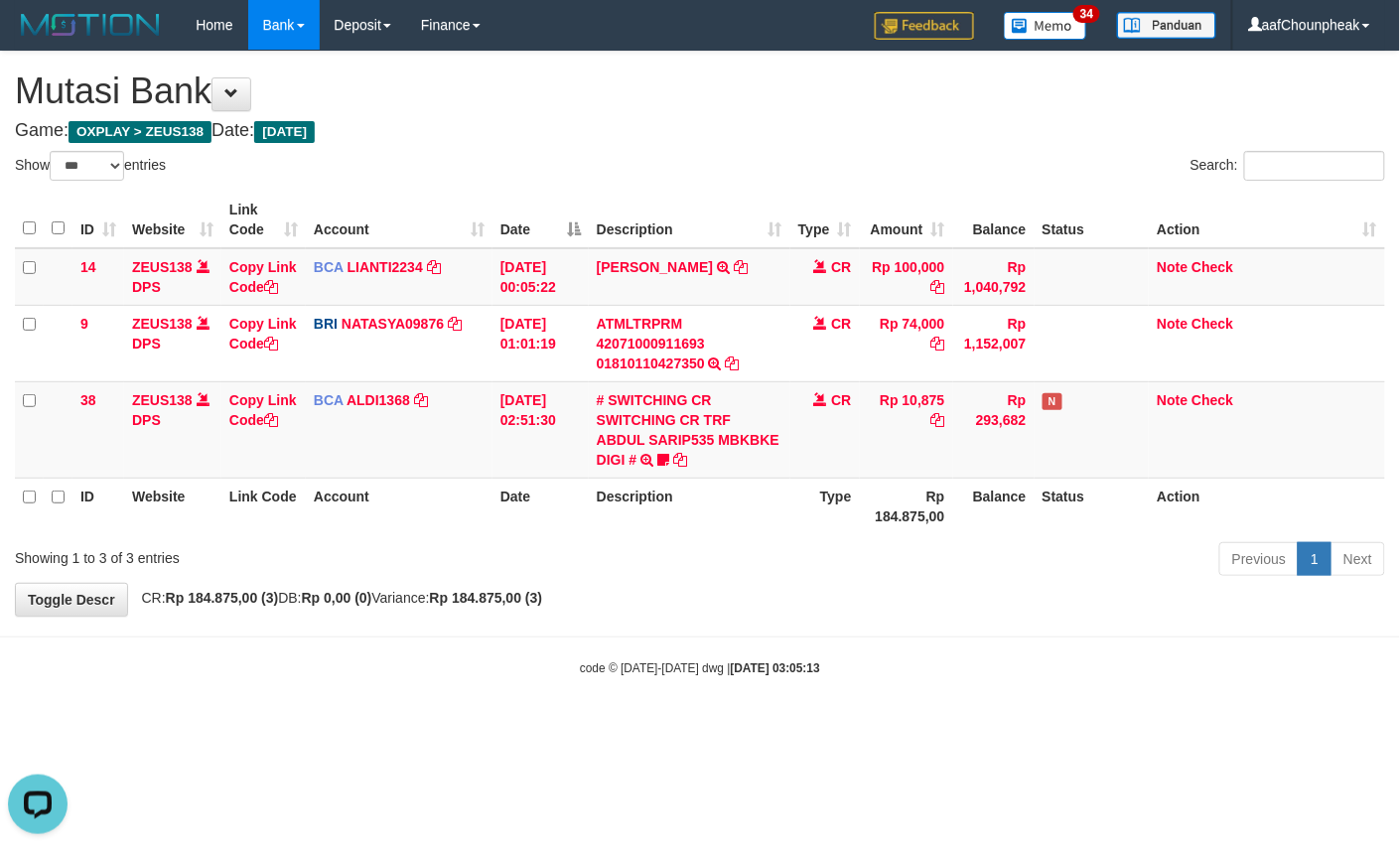 scroll, scrollTop: 0, scrollLeft: 0, axis: both 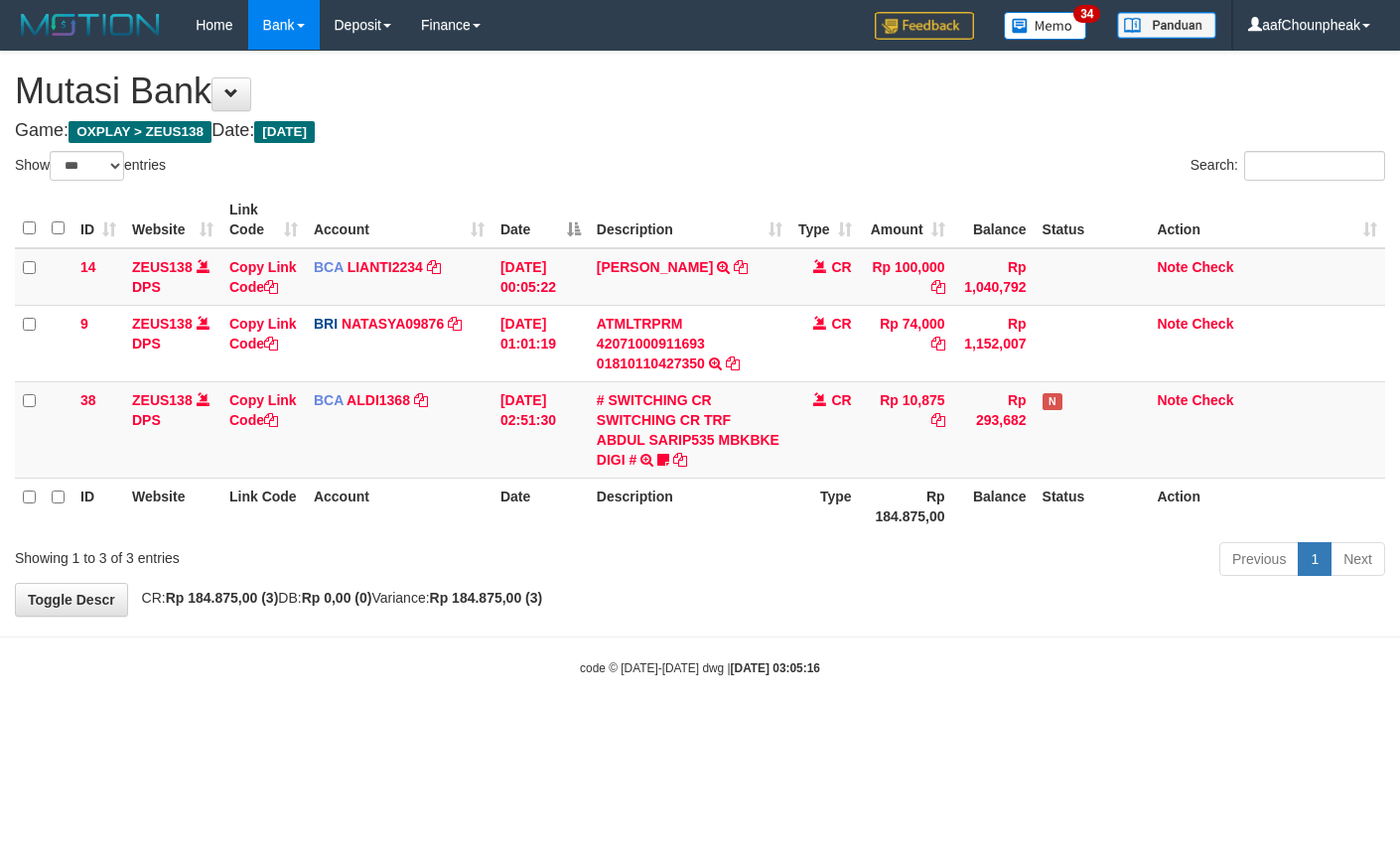 select on "***" 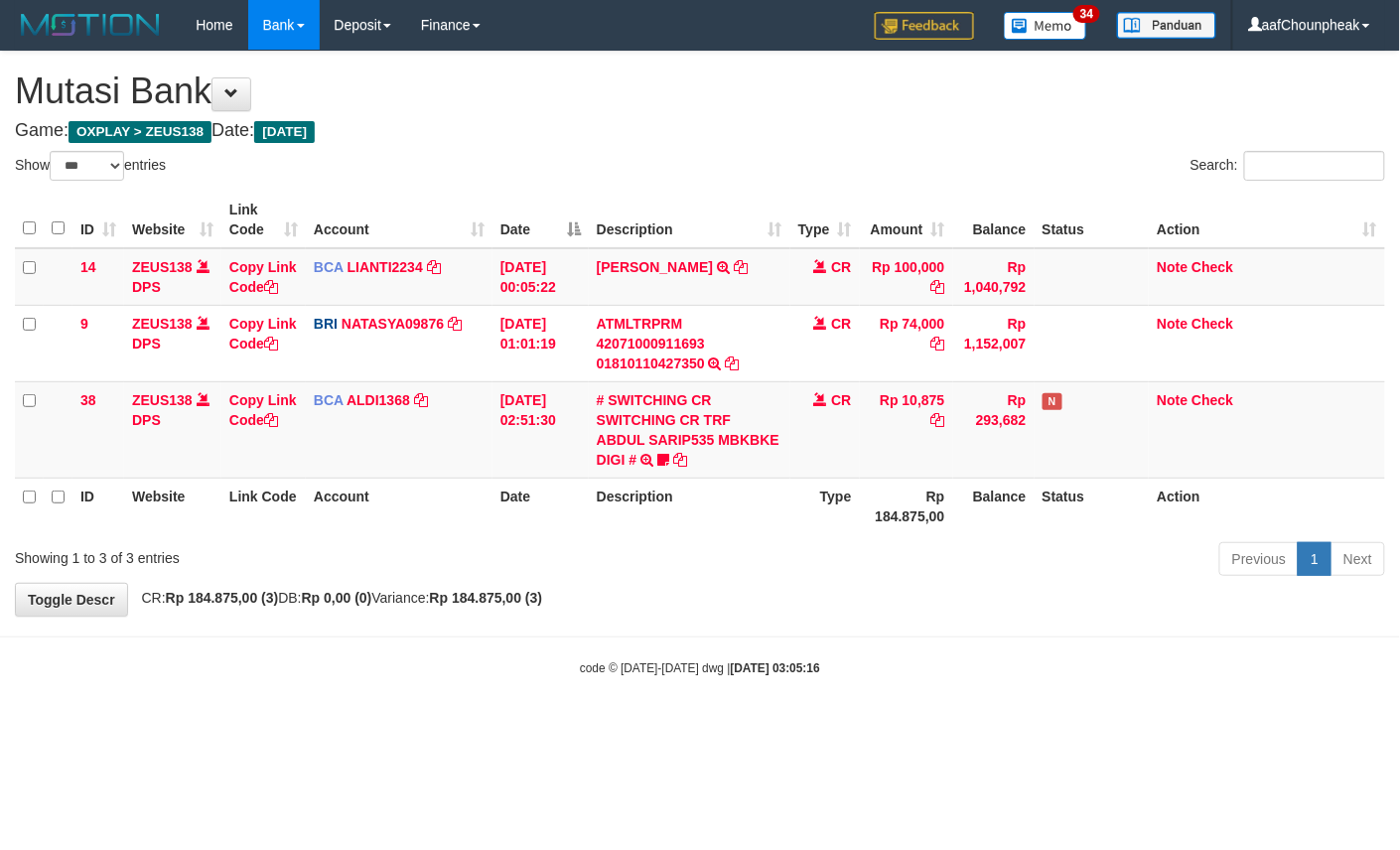 click on "Toggle navigation
Home
Bank
Account List
Mutasi Bank
Search
Note Mutasi
Deposit
DPS List
History
Finance
Financial Data
aafChounpheak
My Profile
Log Out
34" at bounding box center (700, 363) 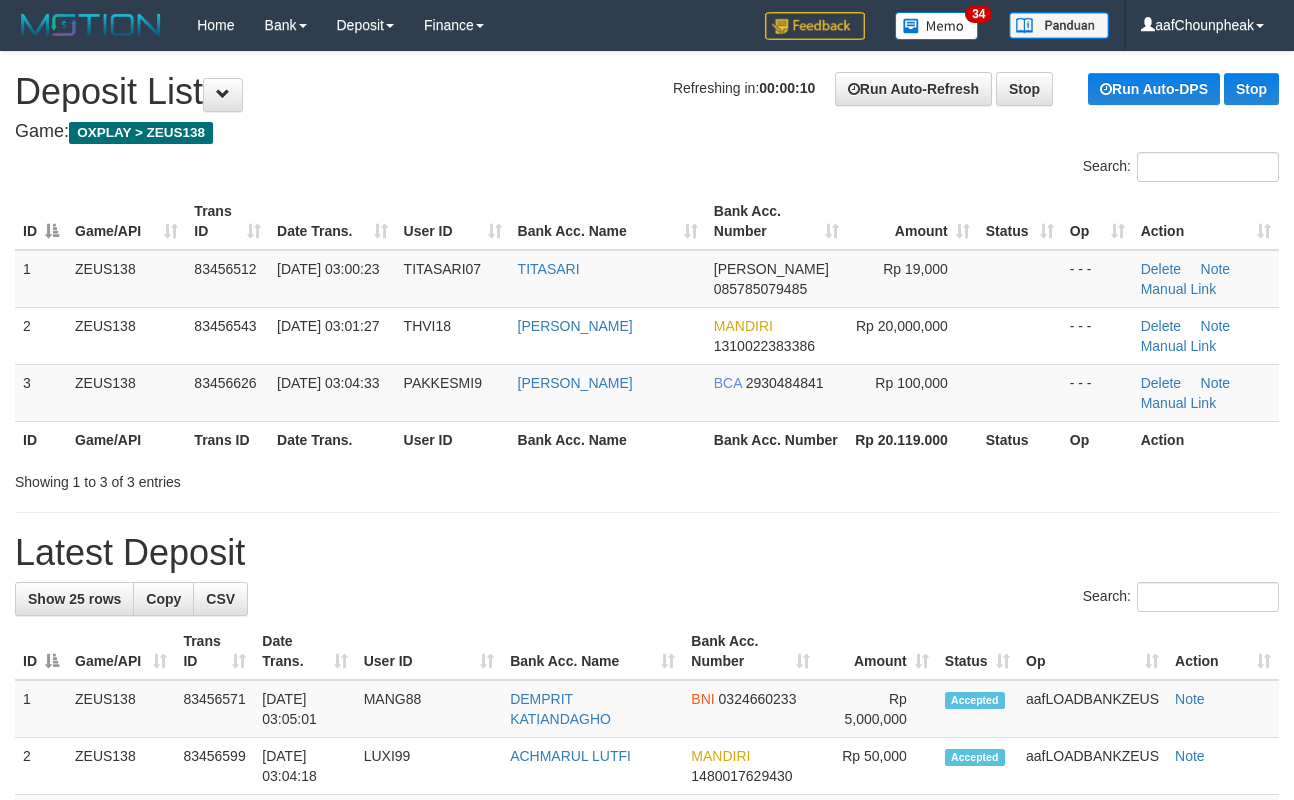 scroll, scrollTop: 0, scrollLeft: 0, axis: both 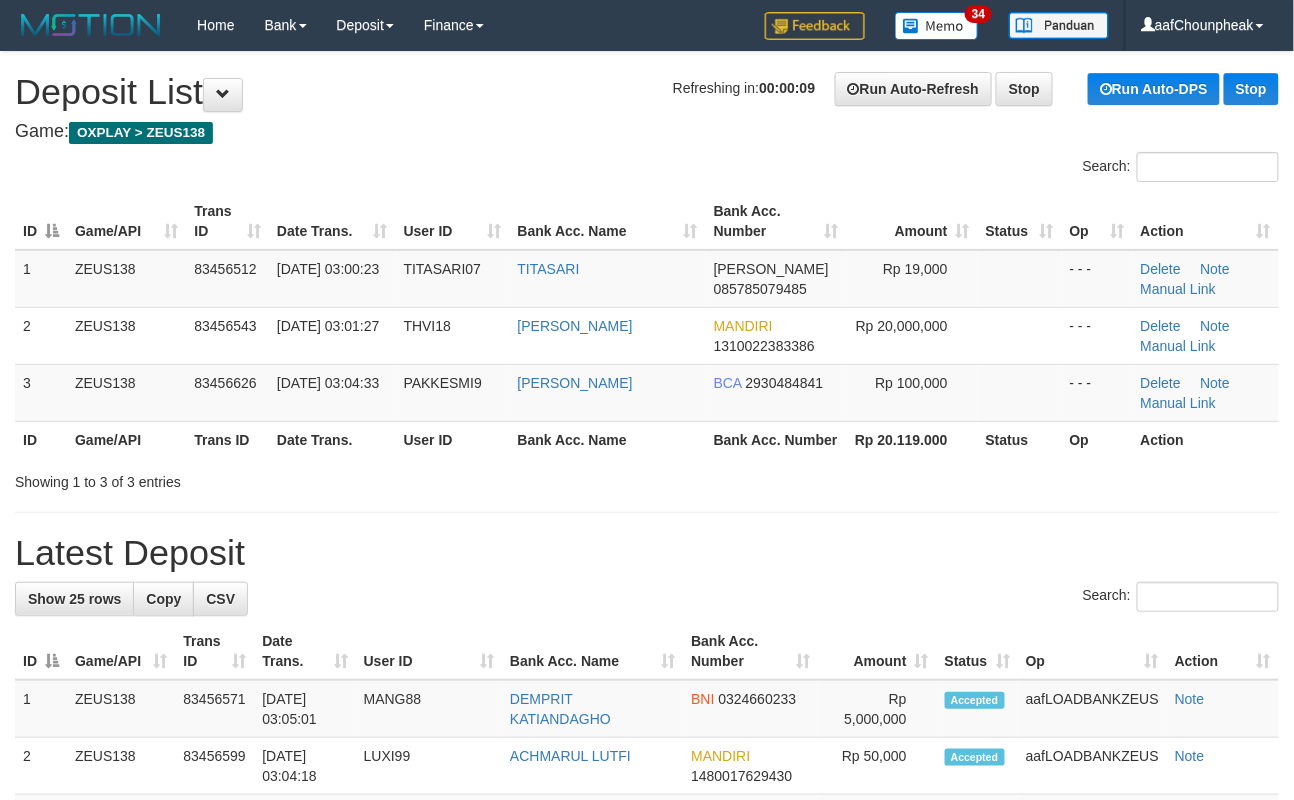 click on "Latest Deposit" at bounding box center (647, 553) 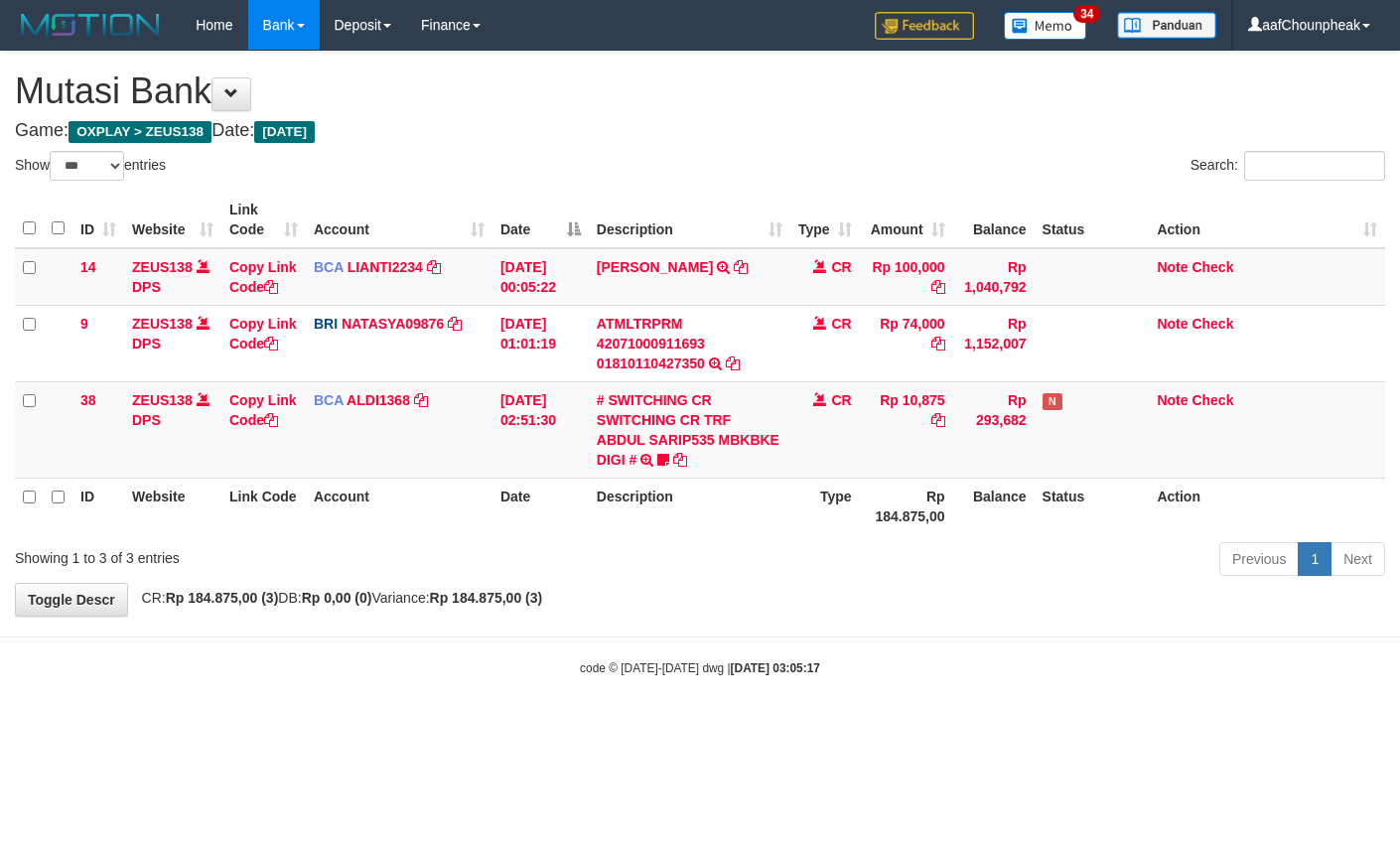 select on "***" 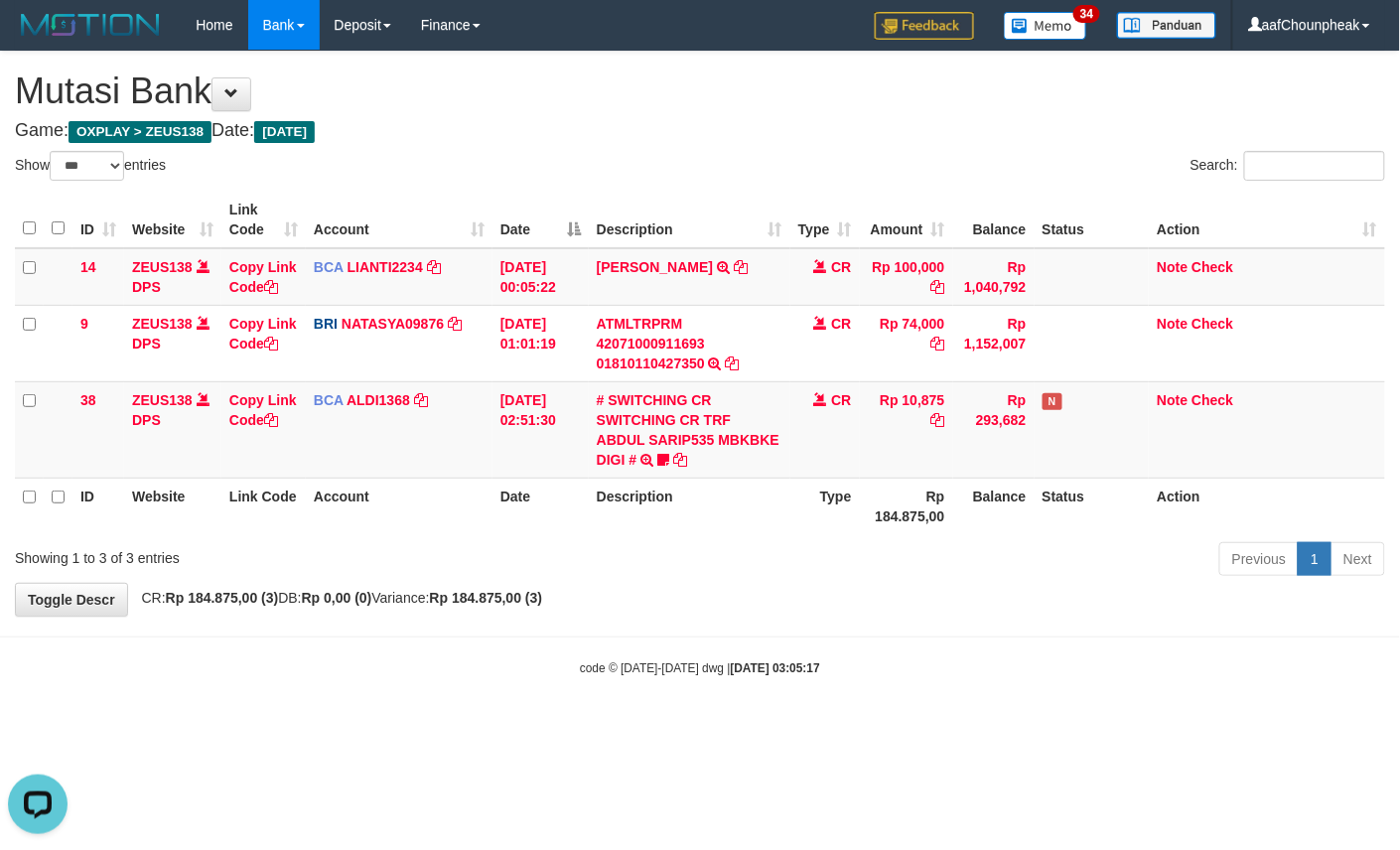 scroll, scrollTop: 0, scrollLeft: 0, axis: both 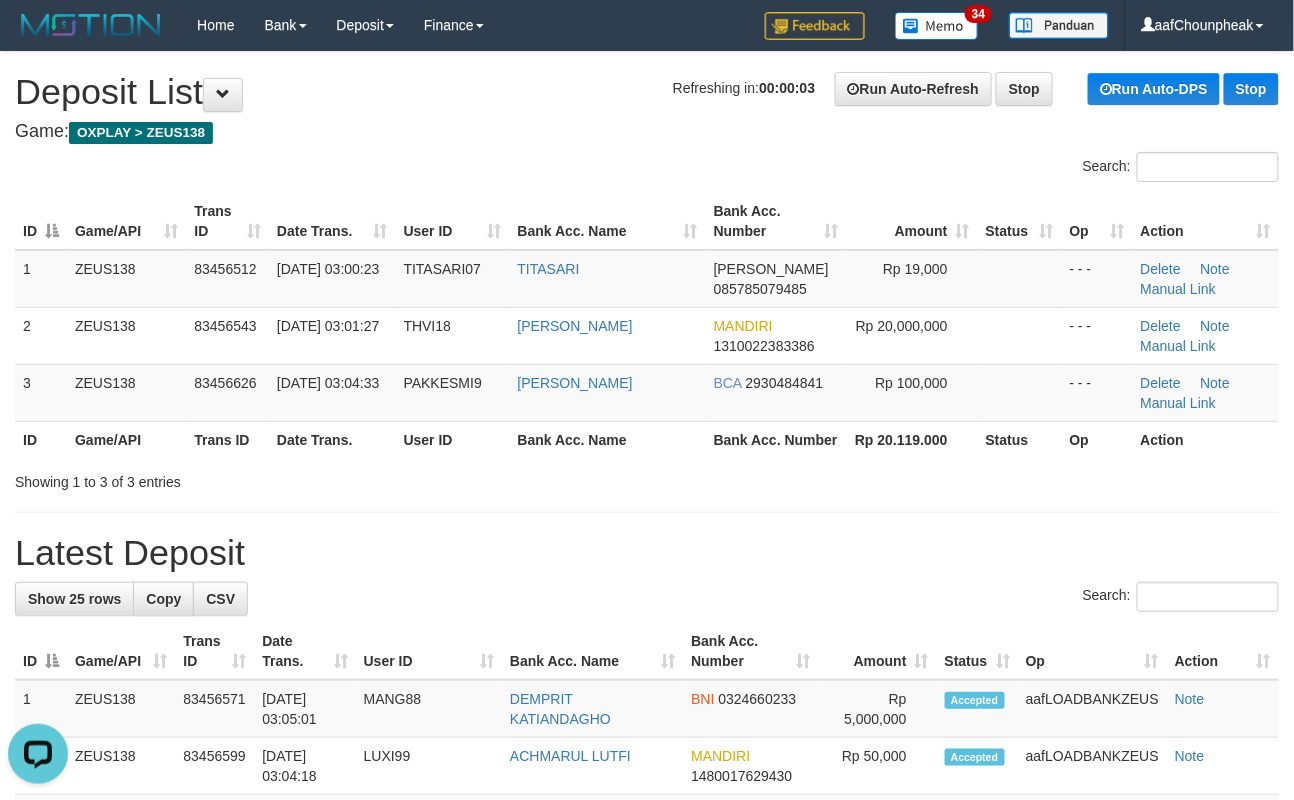 click on "**********" at bounding box center [647, 1145] 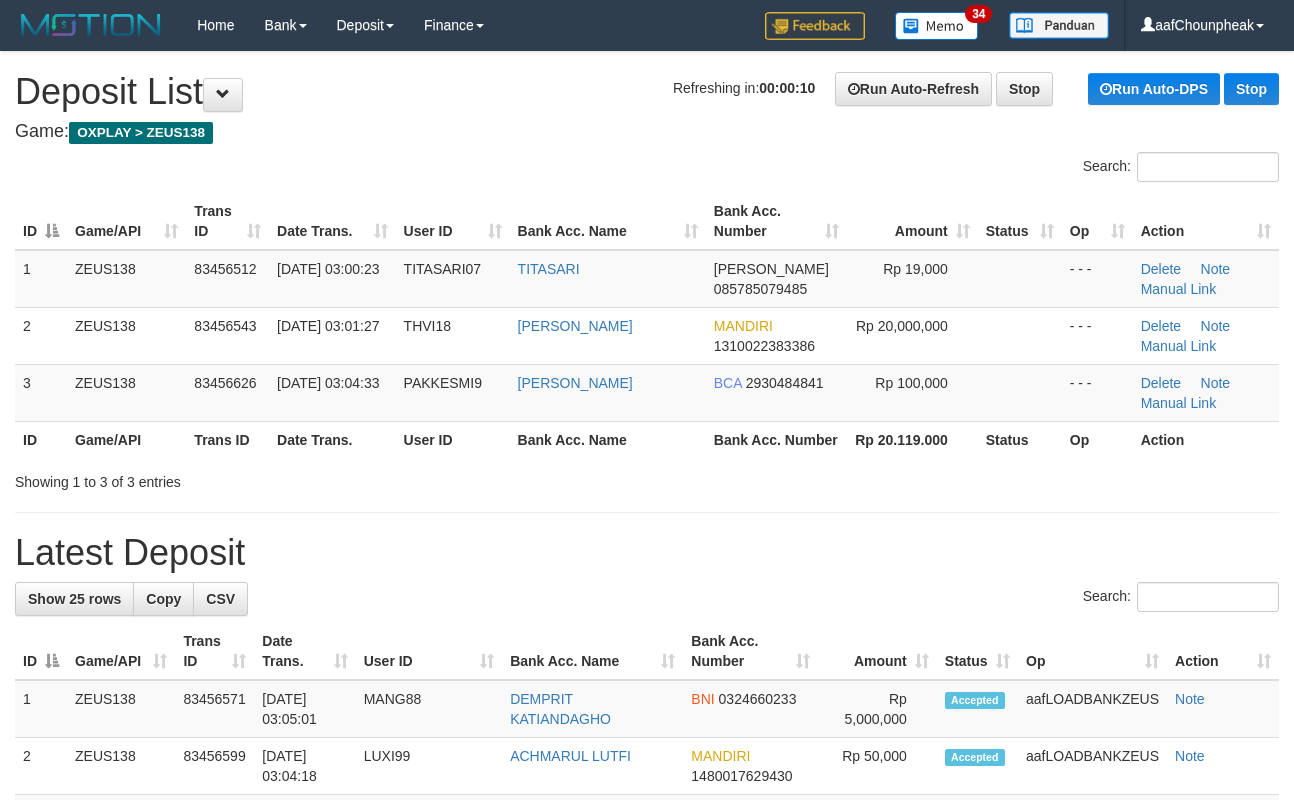 scroll, scrollTop: 0, scrollLeft: 0, axis: both 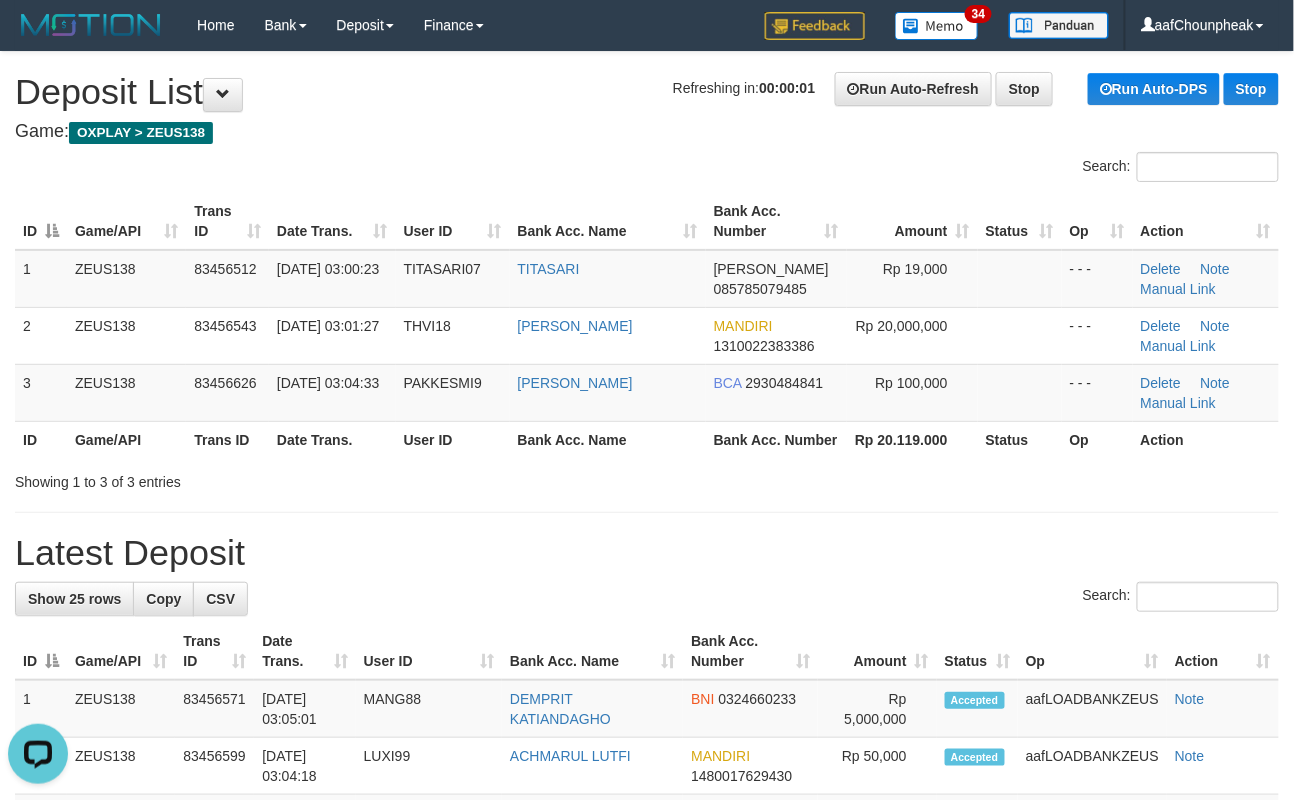 click on "**********" at bounding box center [647, 1145] 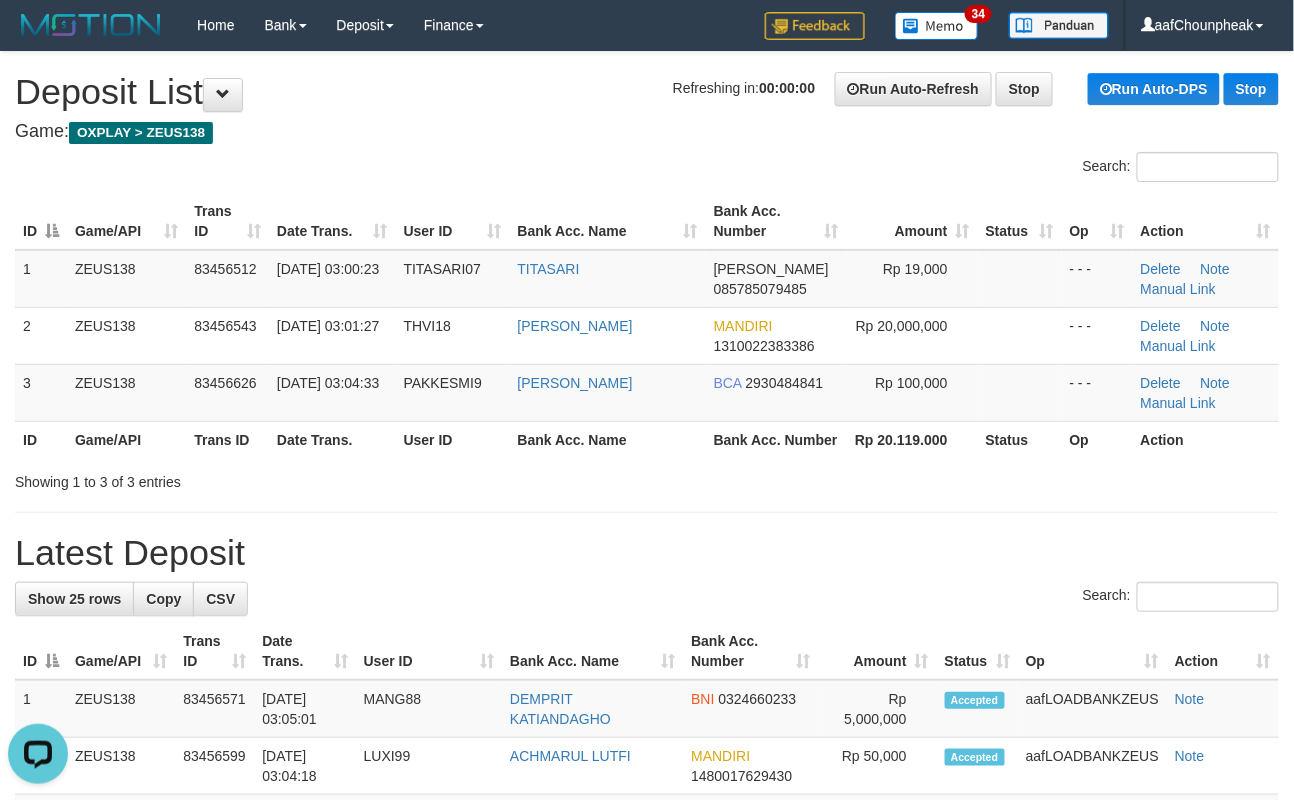 click on "Latest Deposit" at bounding box center [647, 553] 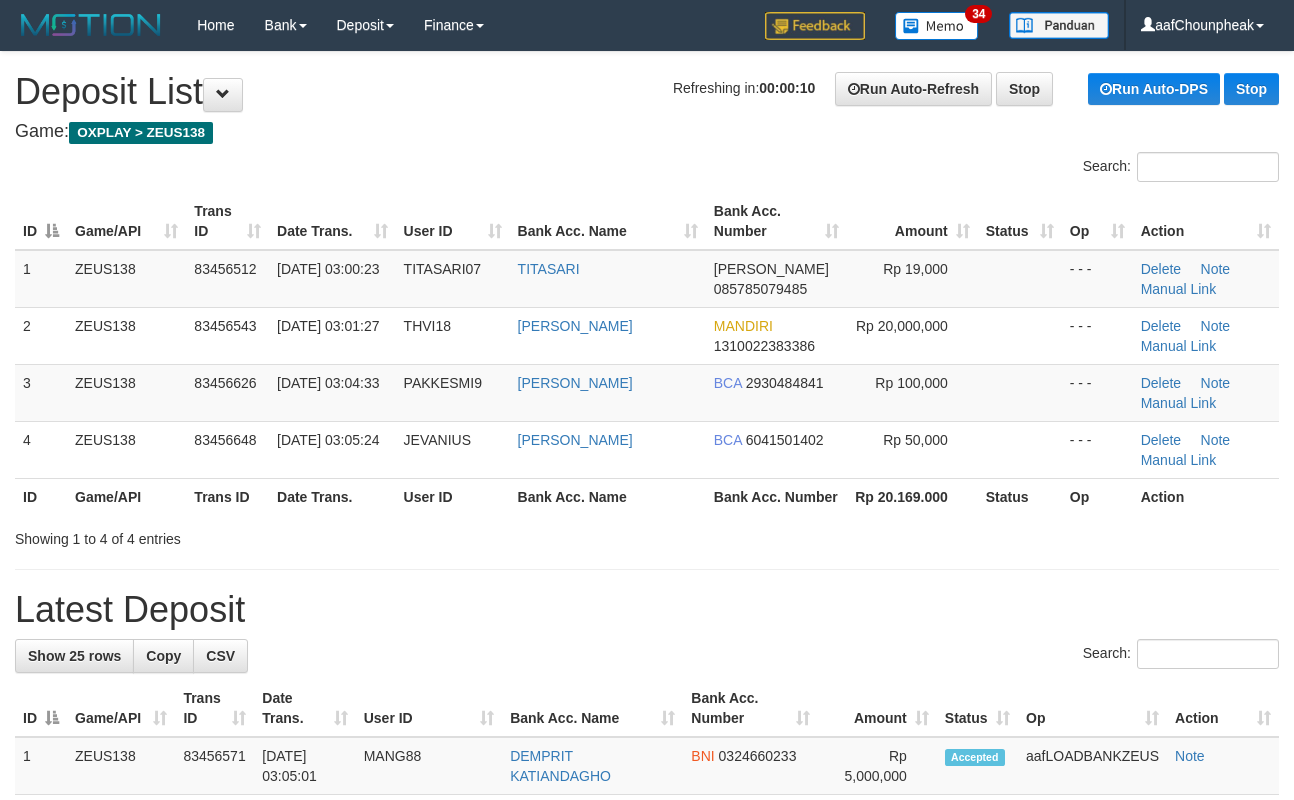 scroll, scrollTop: 0, scrollLeft: 0, axis: both 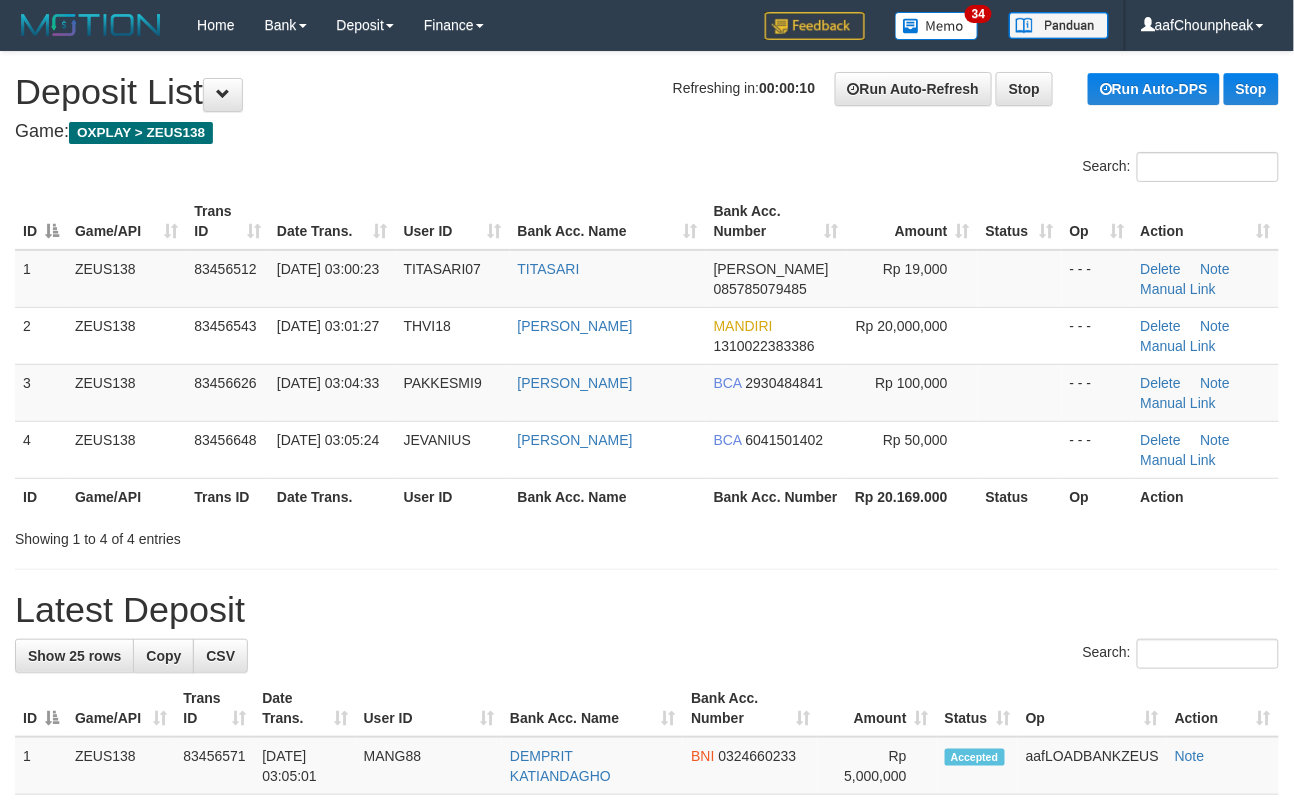 drag, startPoint x: 785, startPoint y: 550, endPoint x: 701, endPoint y: 573, distance: 87.0919 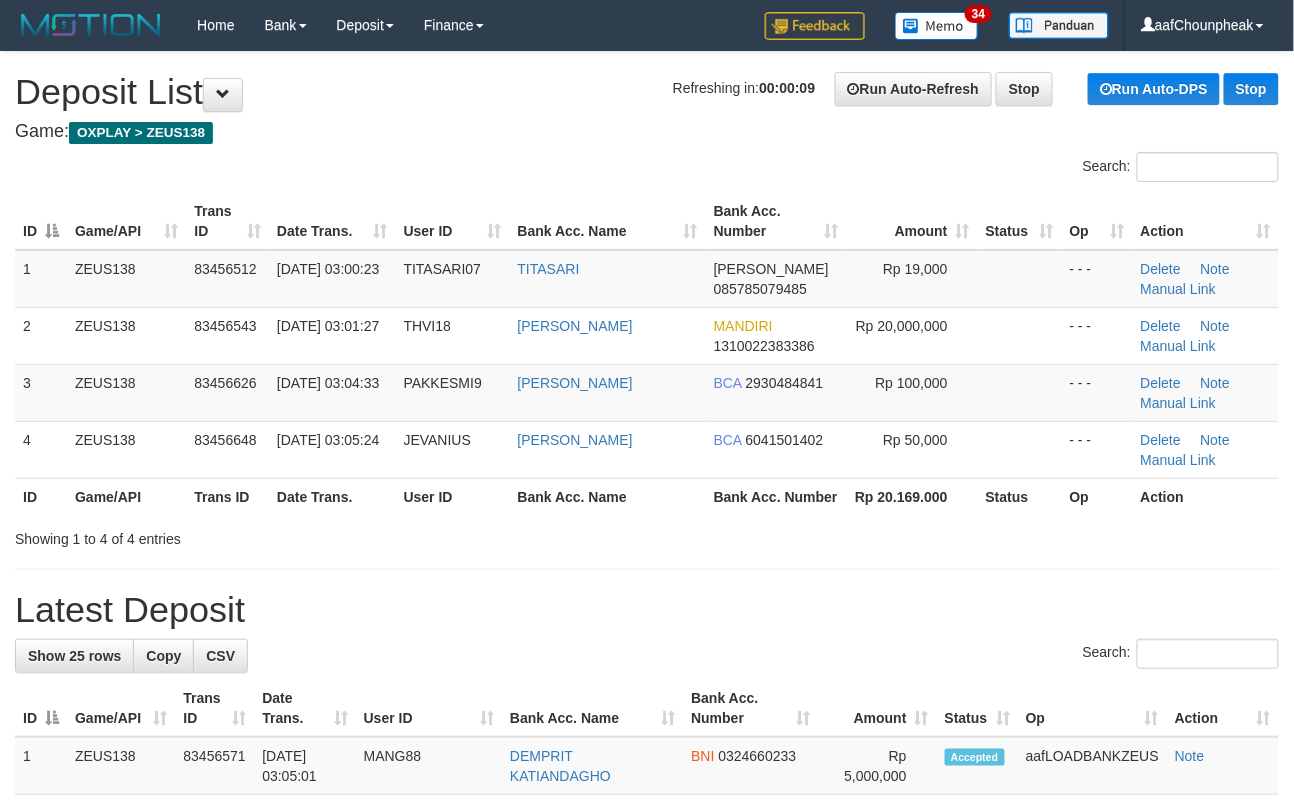 click on "**********" at bounding box center (647, 1174) 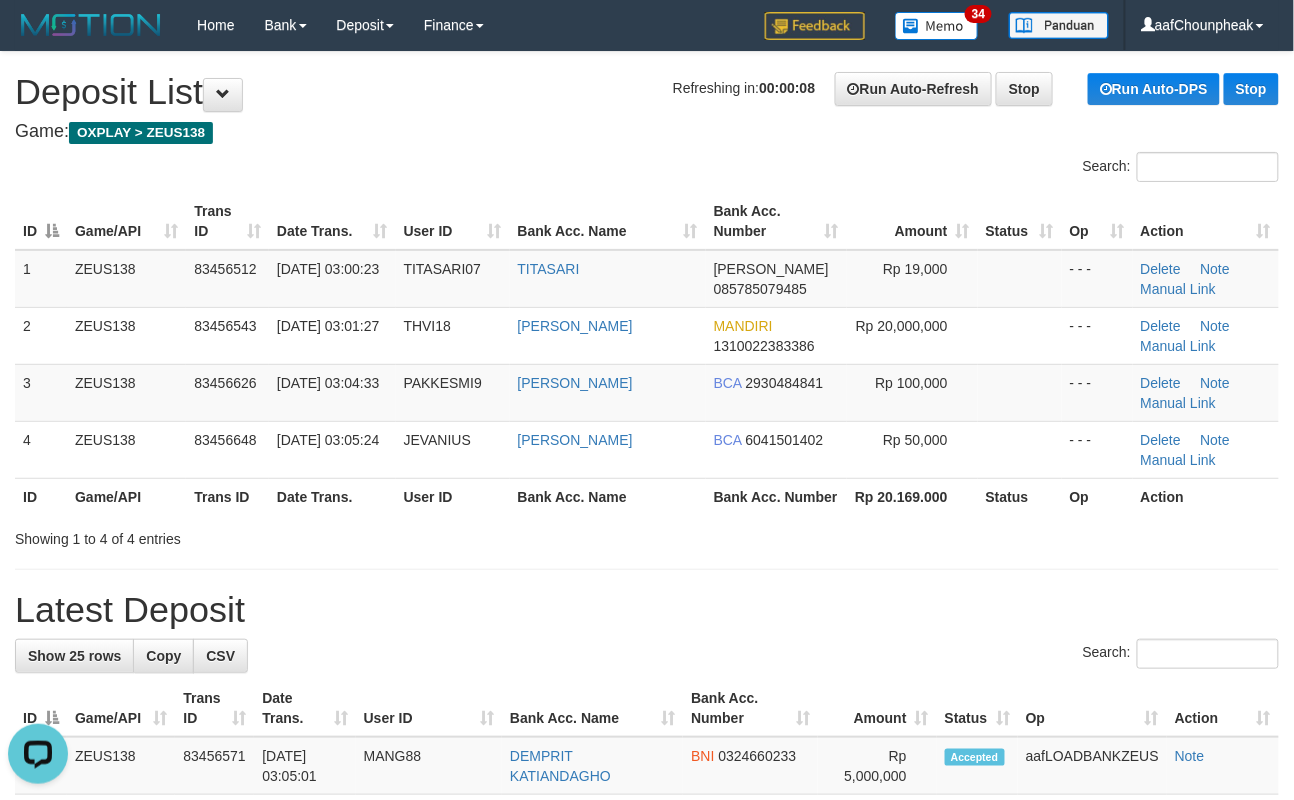 scroll, scrollTop: 0, scrollLeft: 0, axis: both 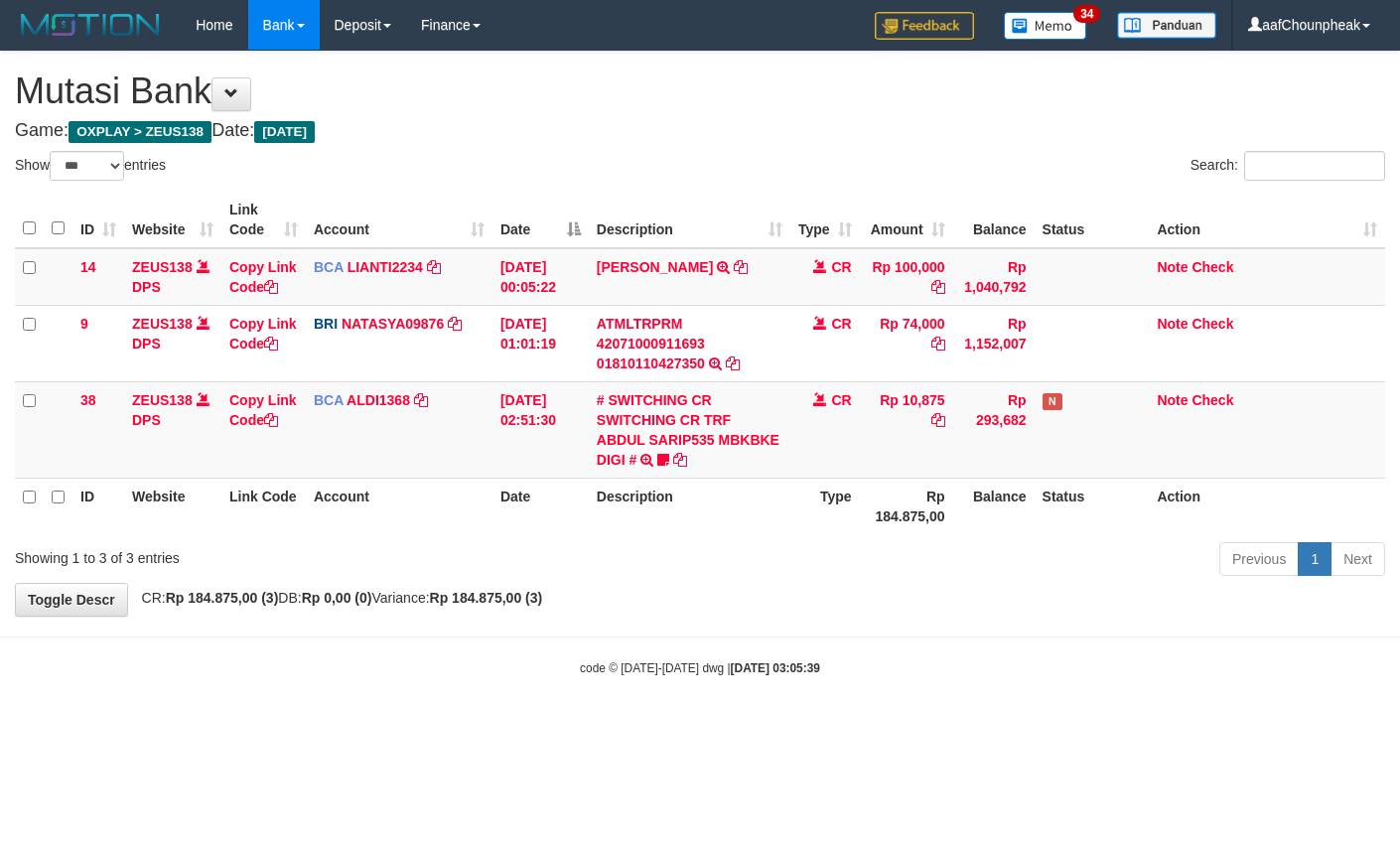 select on "***" 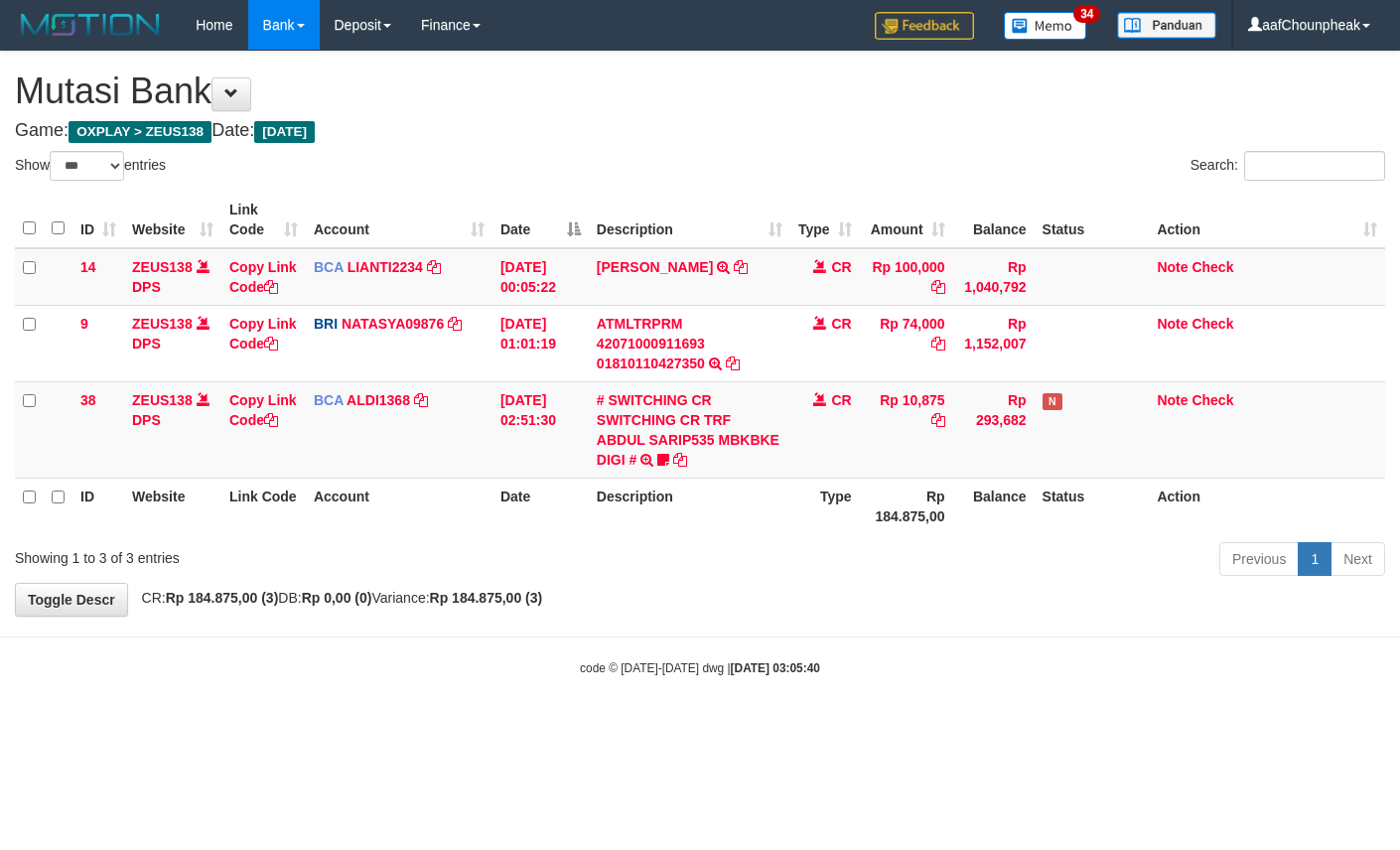 select on "***" 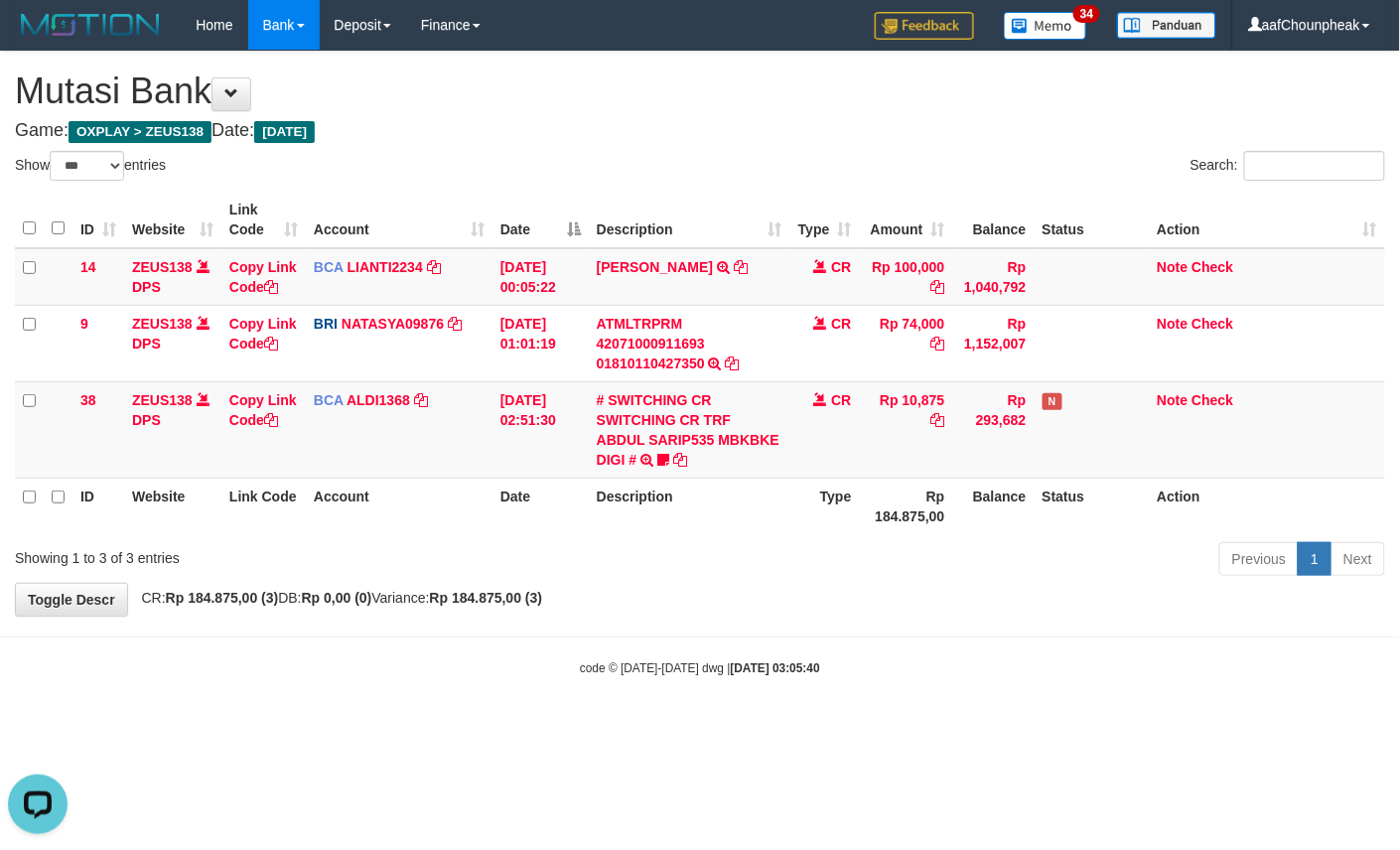 scroll, scrollTop: 0, scrollLeft: 0, axis: both 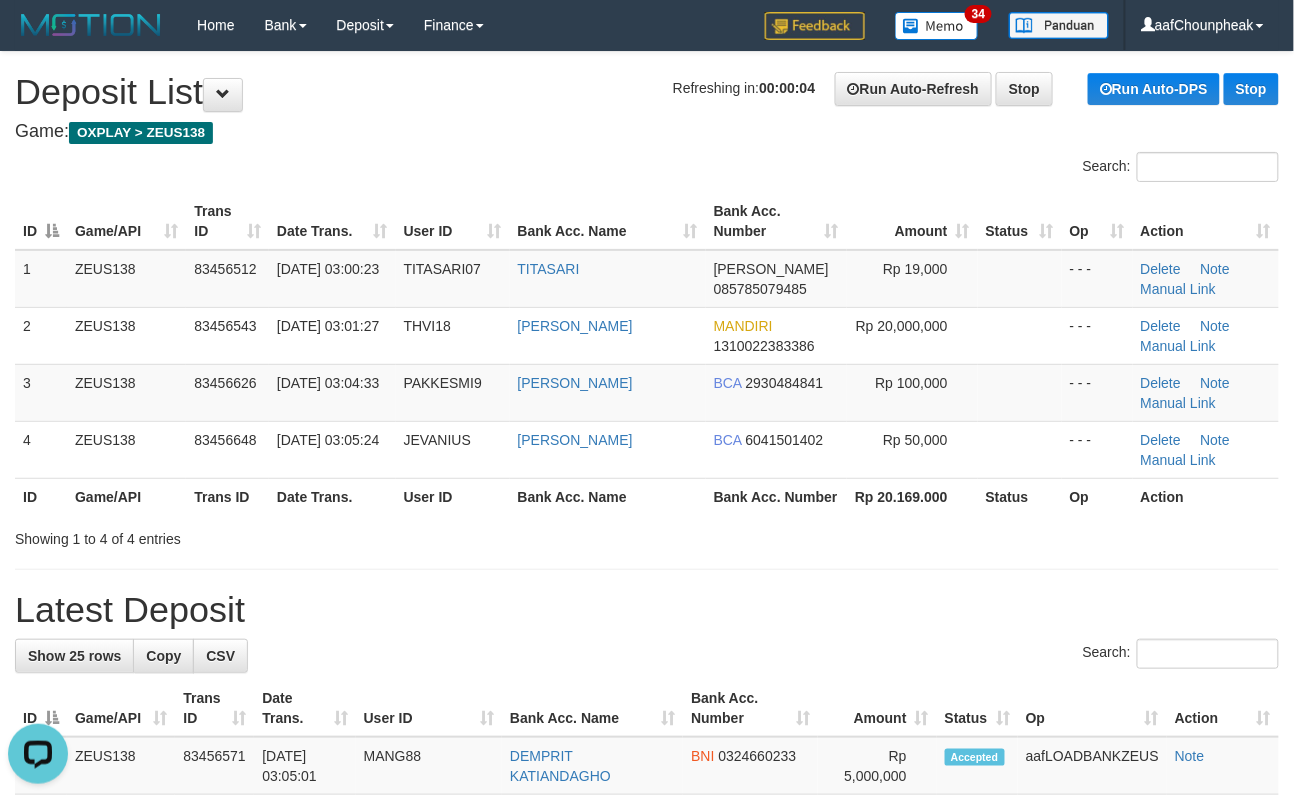 click on "**********" at bounding box center (647, 1174) 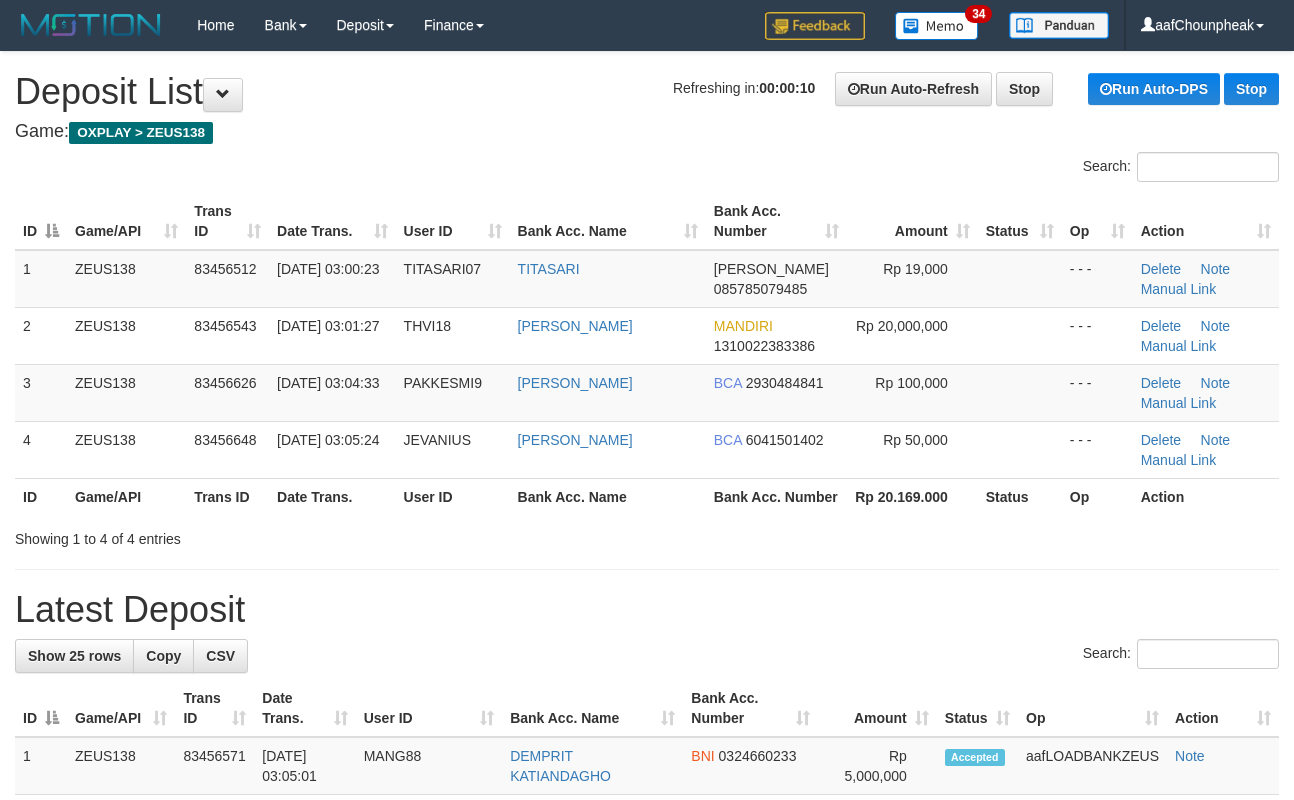 scroll, scrollTop: 0, scrollLeft: 0, axis: both 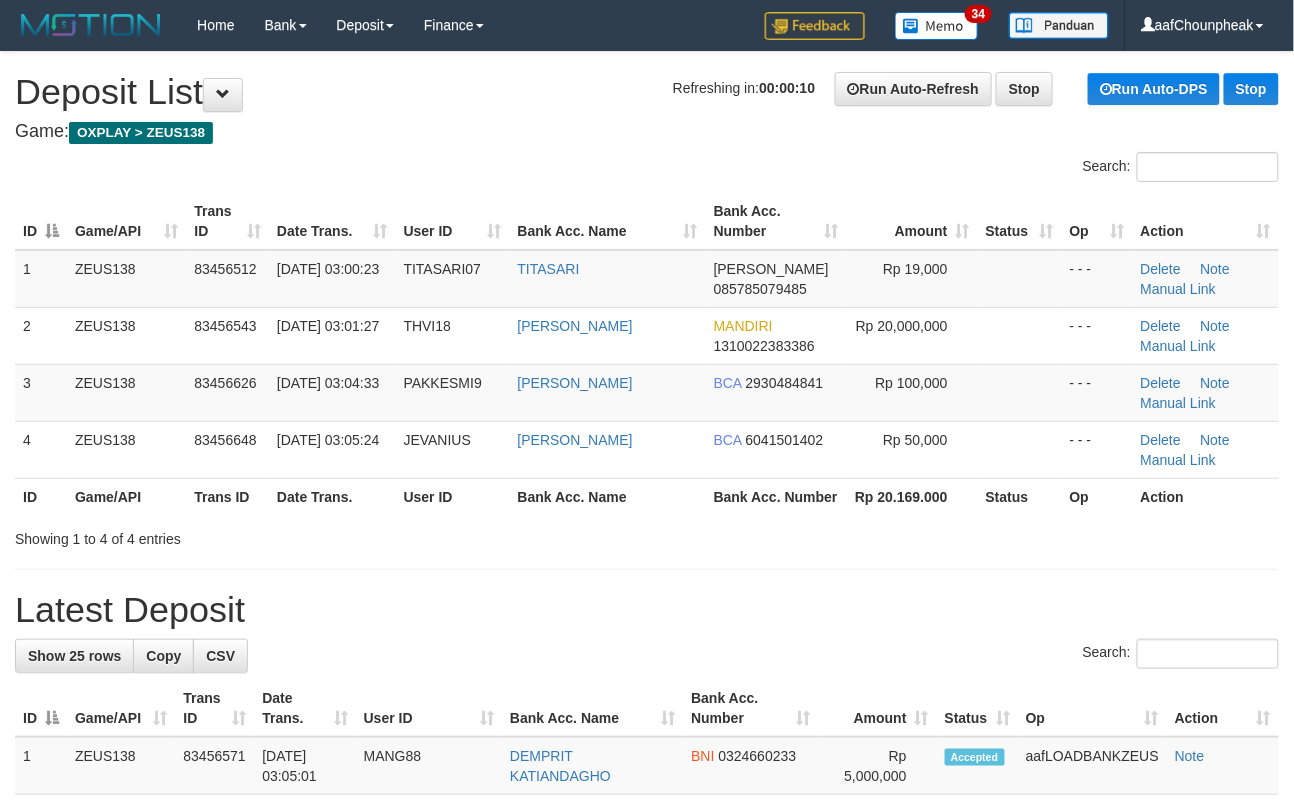 click at bounding box center [647, 569] 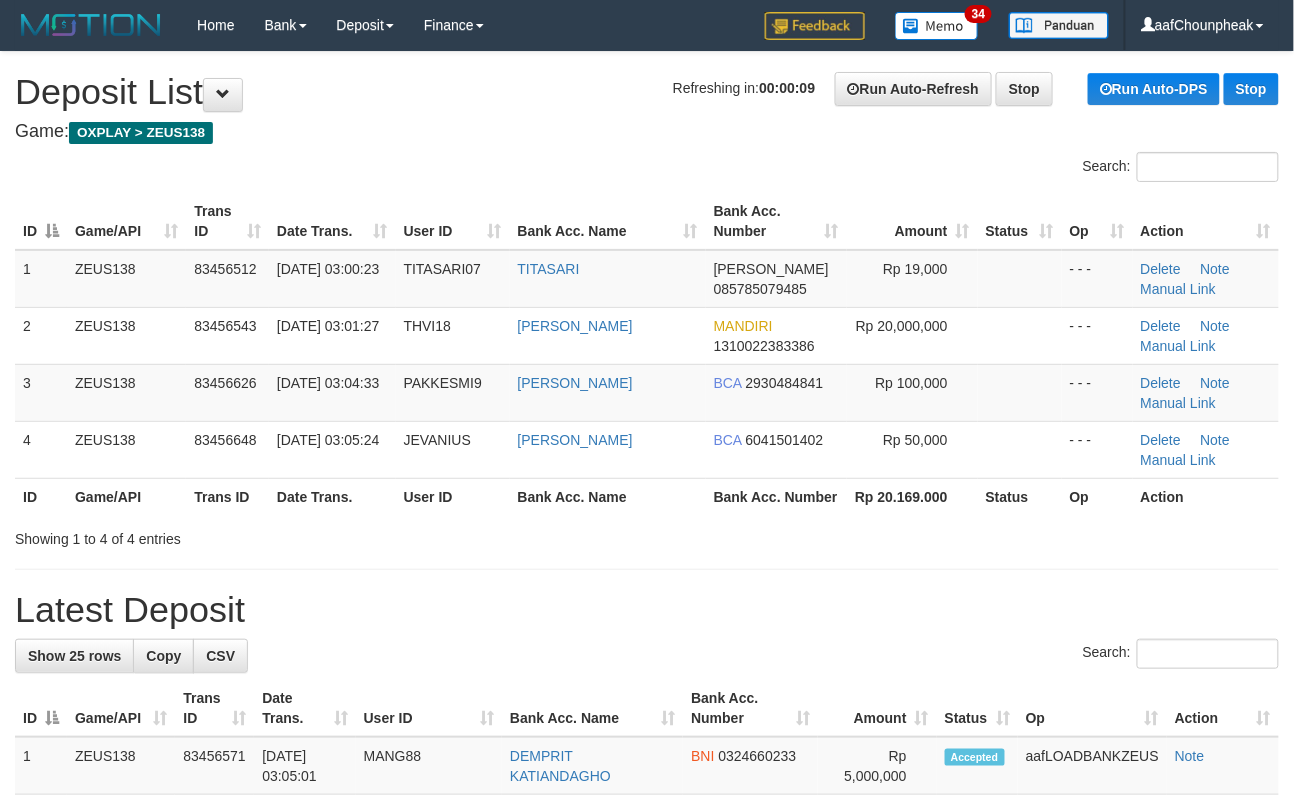 click on "**********" at bounding box center [647, 1174] 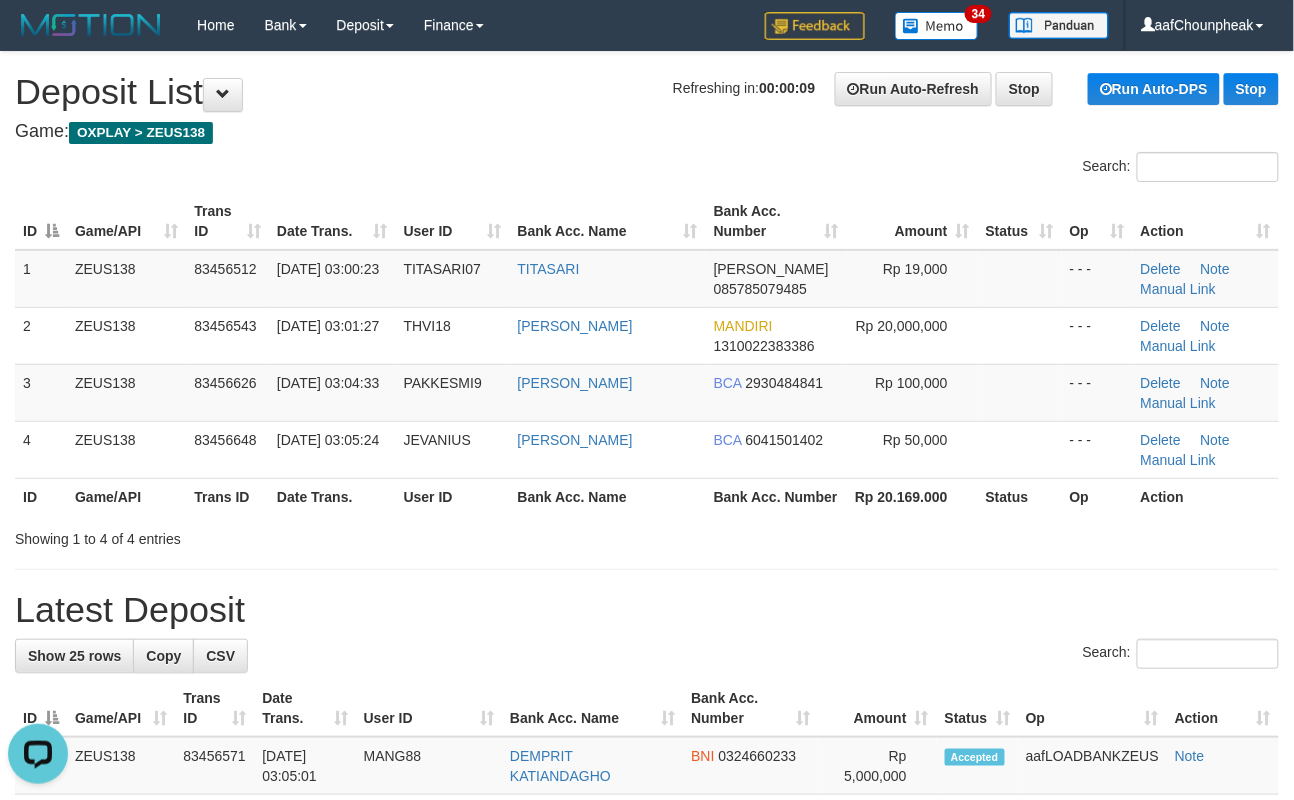 scroll, scrollTop: 0, scrollLeft: 0, axis: both 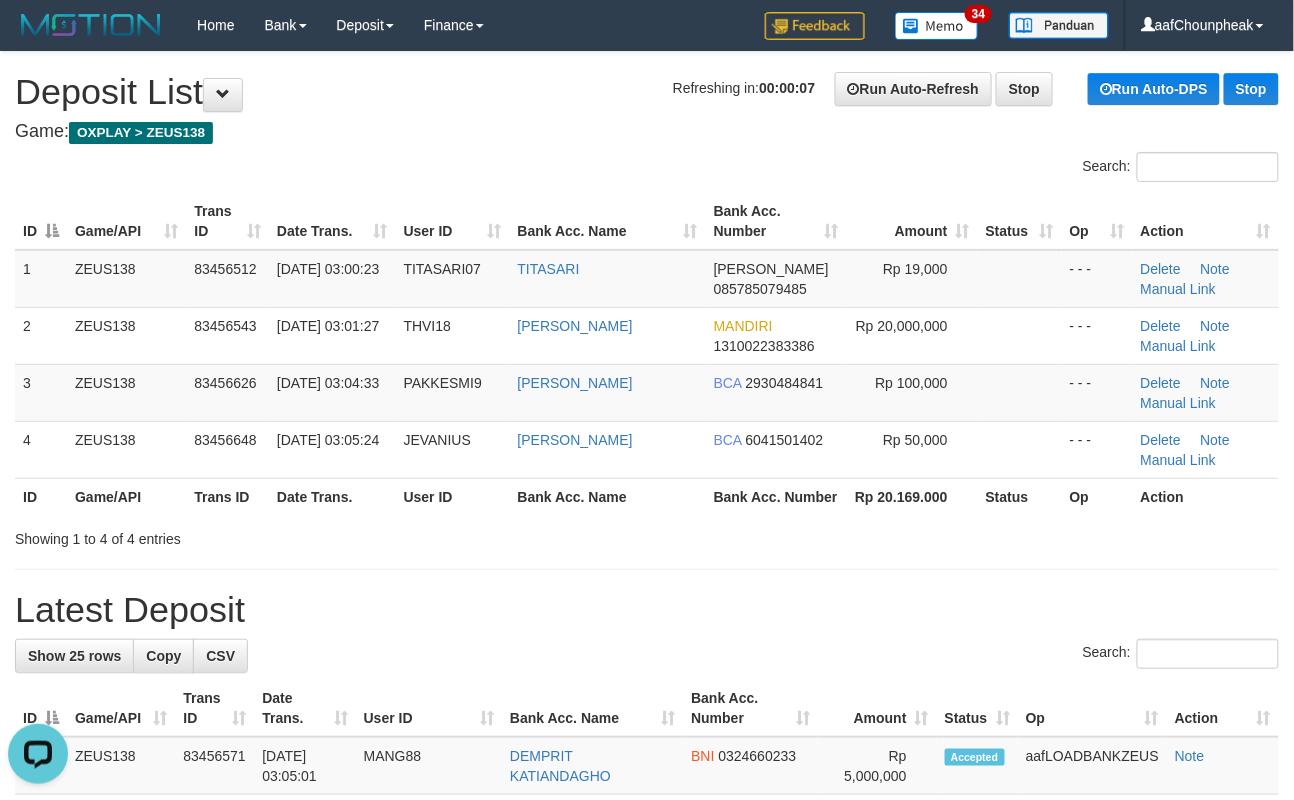 click on "**********" at bounding box center [647, 1174] 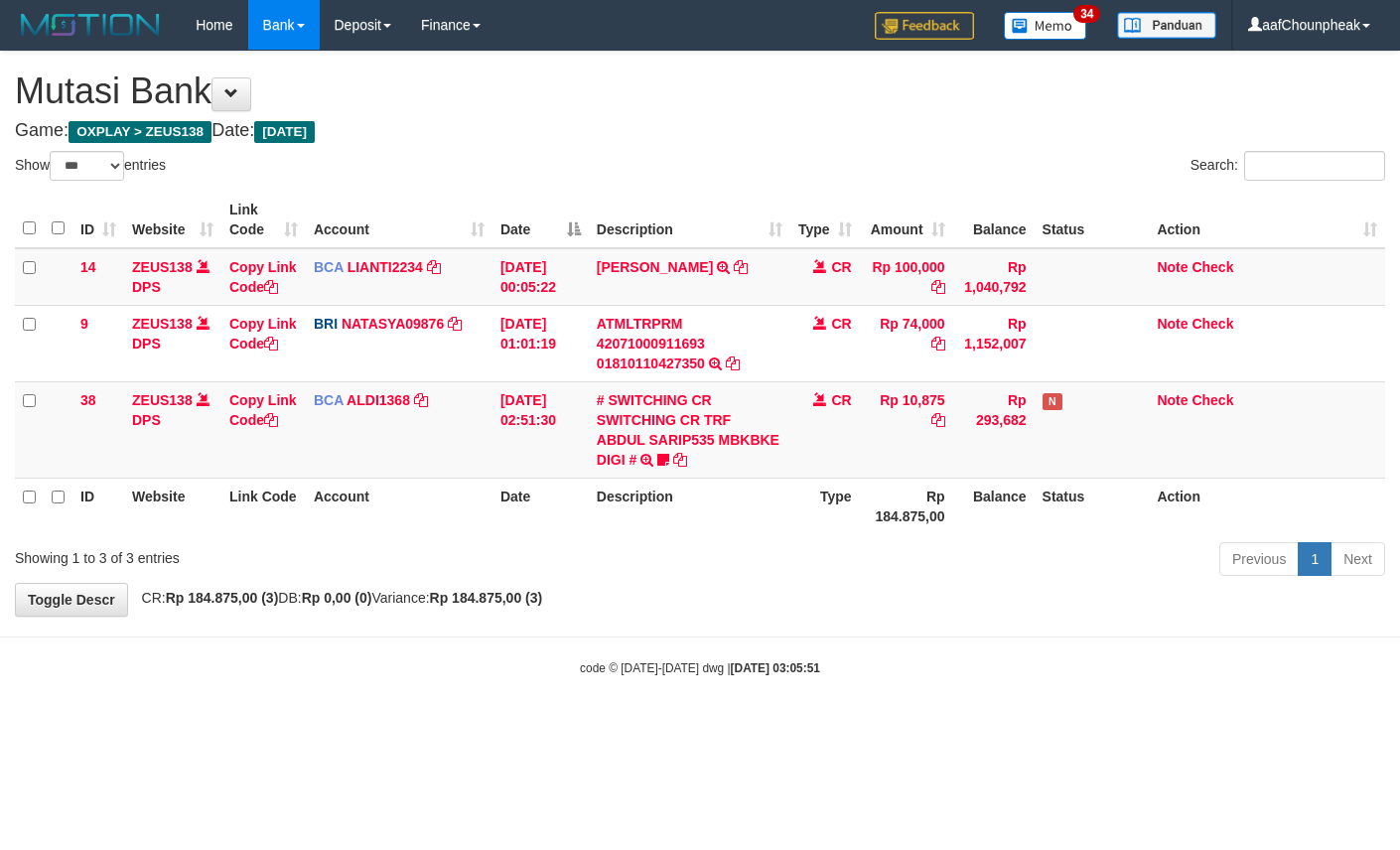 select on "***" 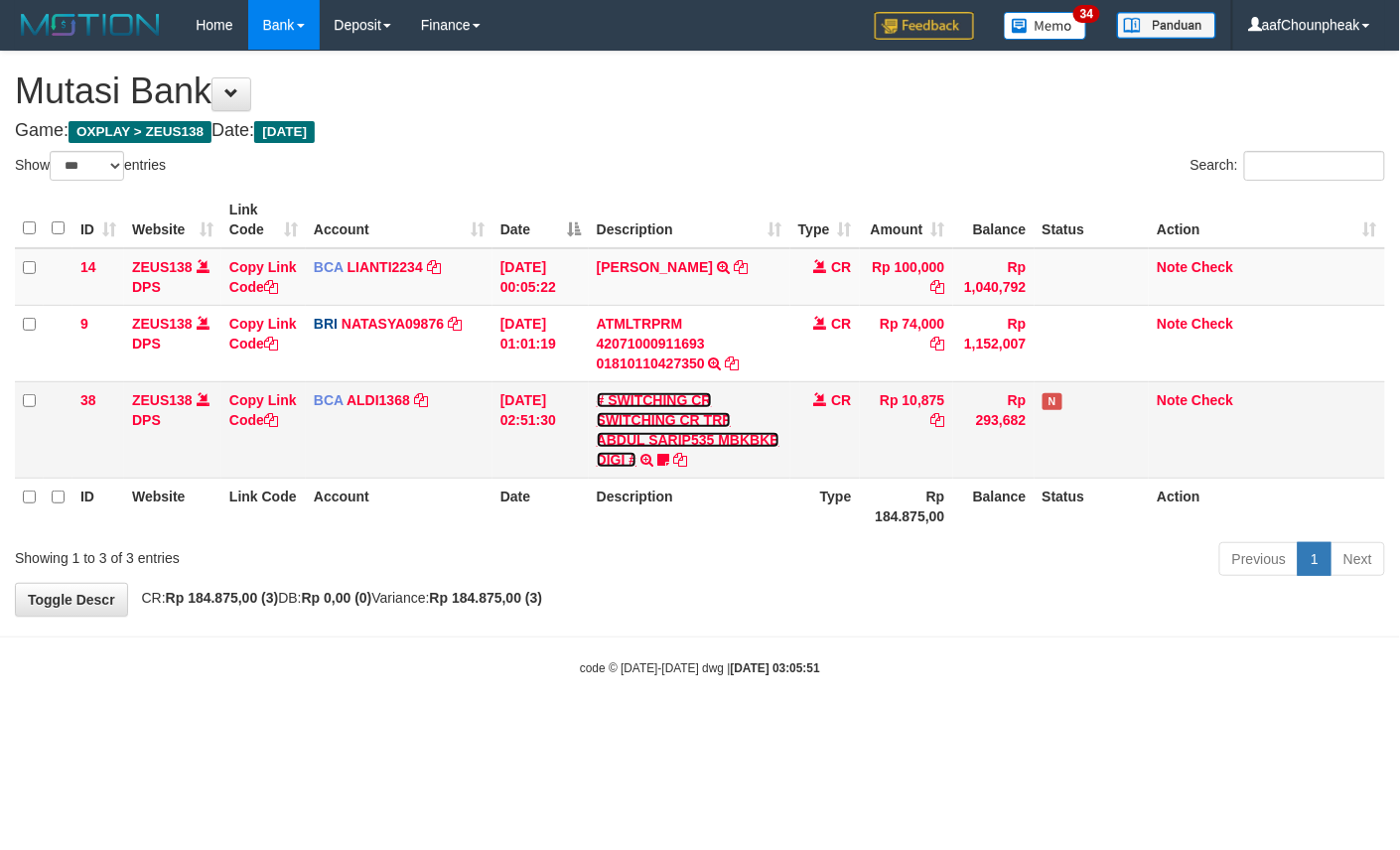 click on "# SWITCHING CR SWITCHING CR TRF ABDUL SARIP535 MBKBKE DIGI #" at bounding box center [688, 430] 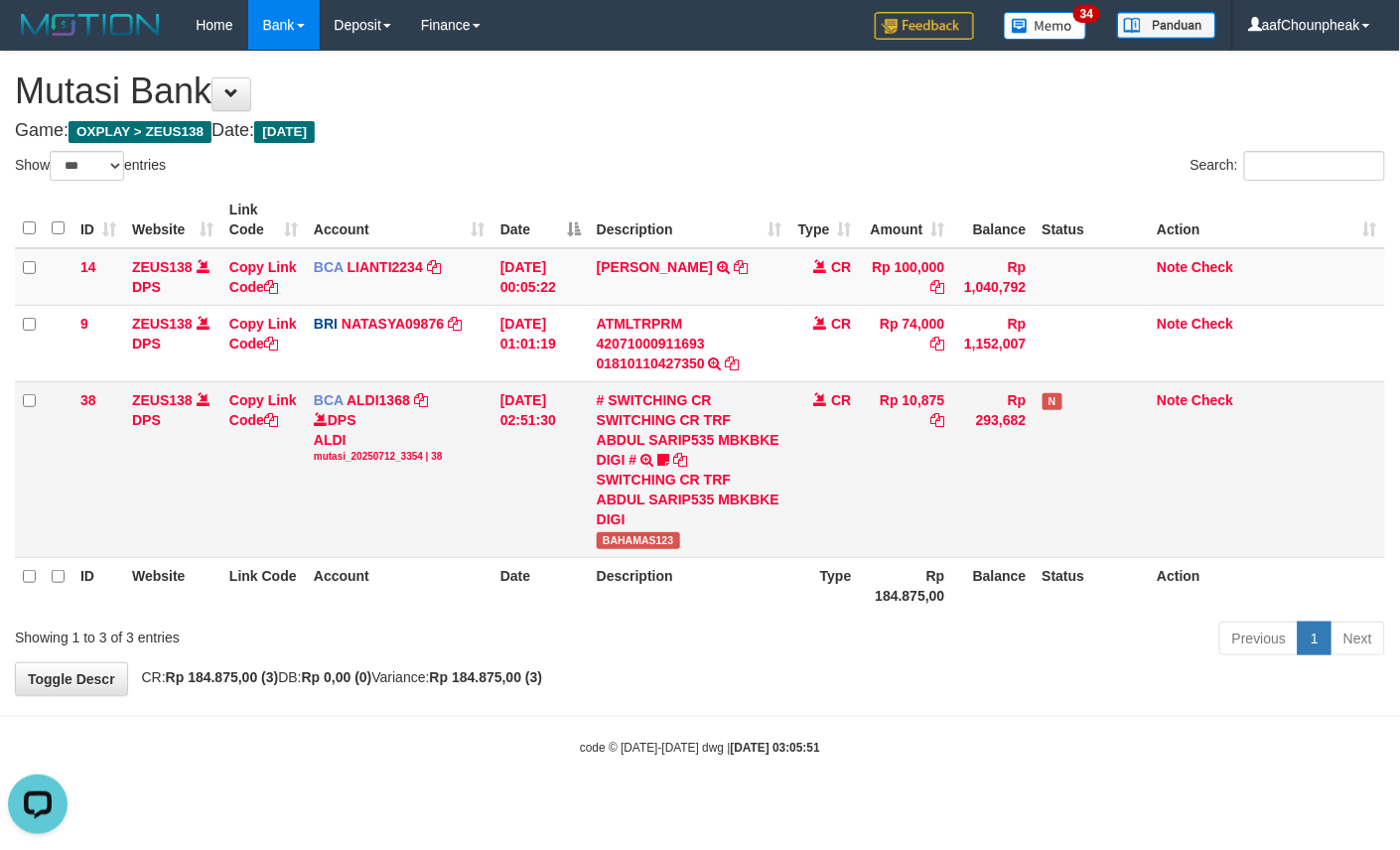 scroll, scrollTop: 0, scrollLeft: 0, axis: both 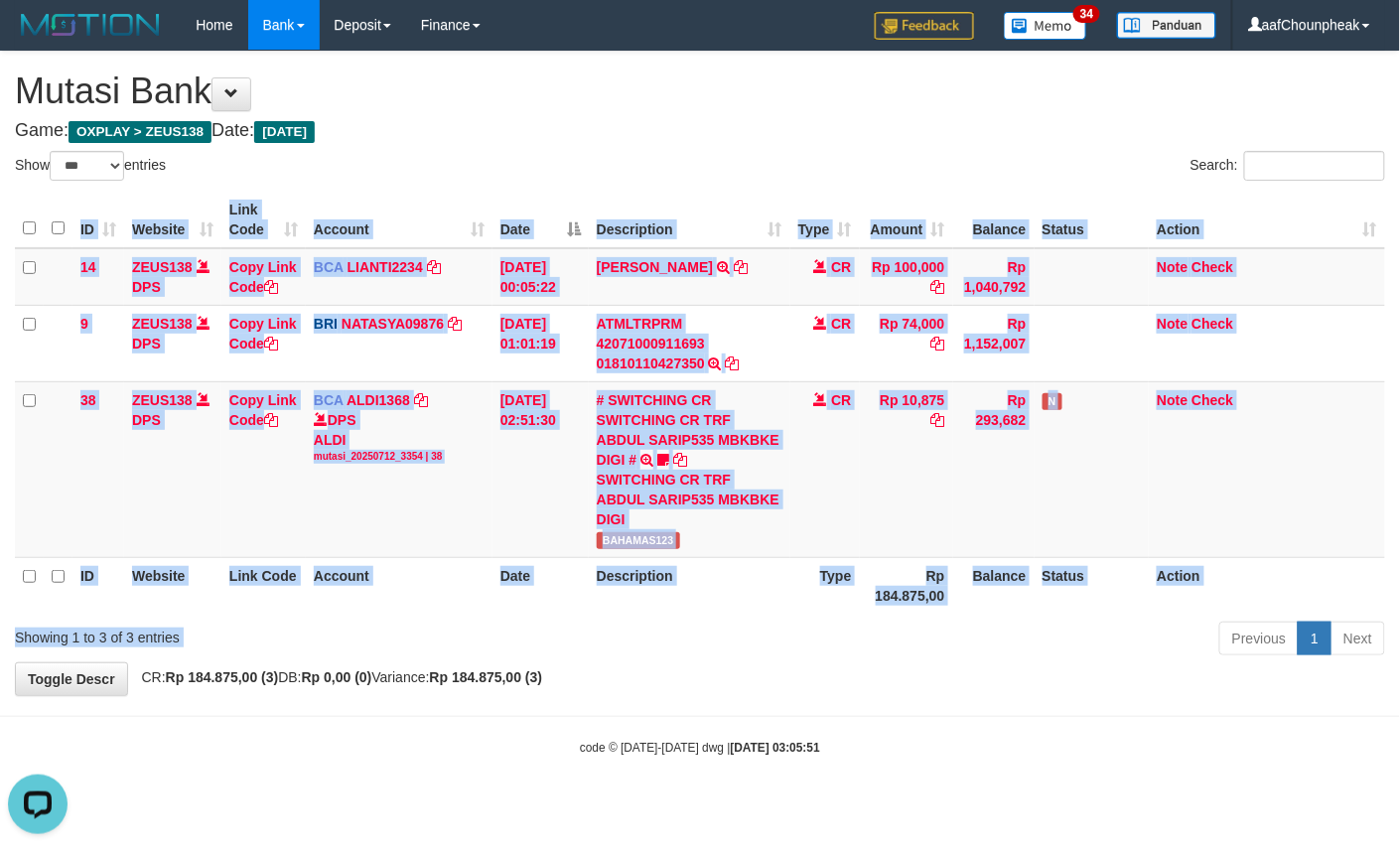 click on "Show  ** ** ** ***  entries Search:
ID Website Link Code Account Date Description Type Amount Balance Status Action
14
ZEUS138    DPS
Copy Link Code
BCA
LIANTI2234
DPS
YULIANTI
mutasi_20250712_4646 | 14
mutasi_20250712_4646 | 14
12/07/2025 00:05:22
YUSUP MAULAN         TRSF E-BANKING CR 1207/FTSCY/WS95051
100000.002025071262819090 TRFDN-YUSUP MAULANESPAY DEBIT INDONE
CR
Rp 100,000
Rp 1,040,792
Note
Check
9
ZEUS138    DPS
Copy Link Code
BRI
NATASYA09876" at bounding box center (700, 406) 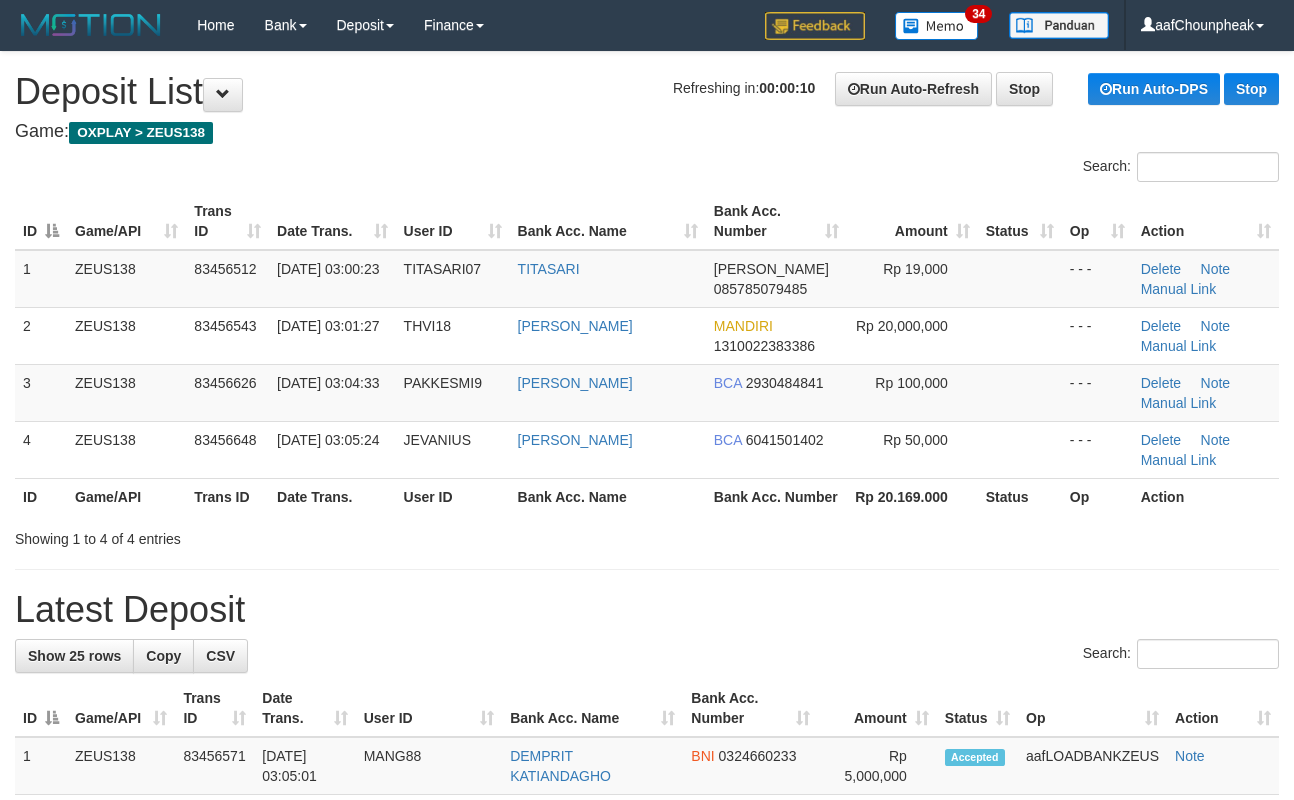 scroll, scrollTop: 0, scrollLeft: 0, axis: both 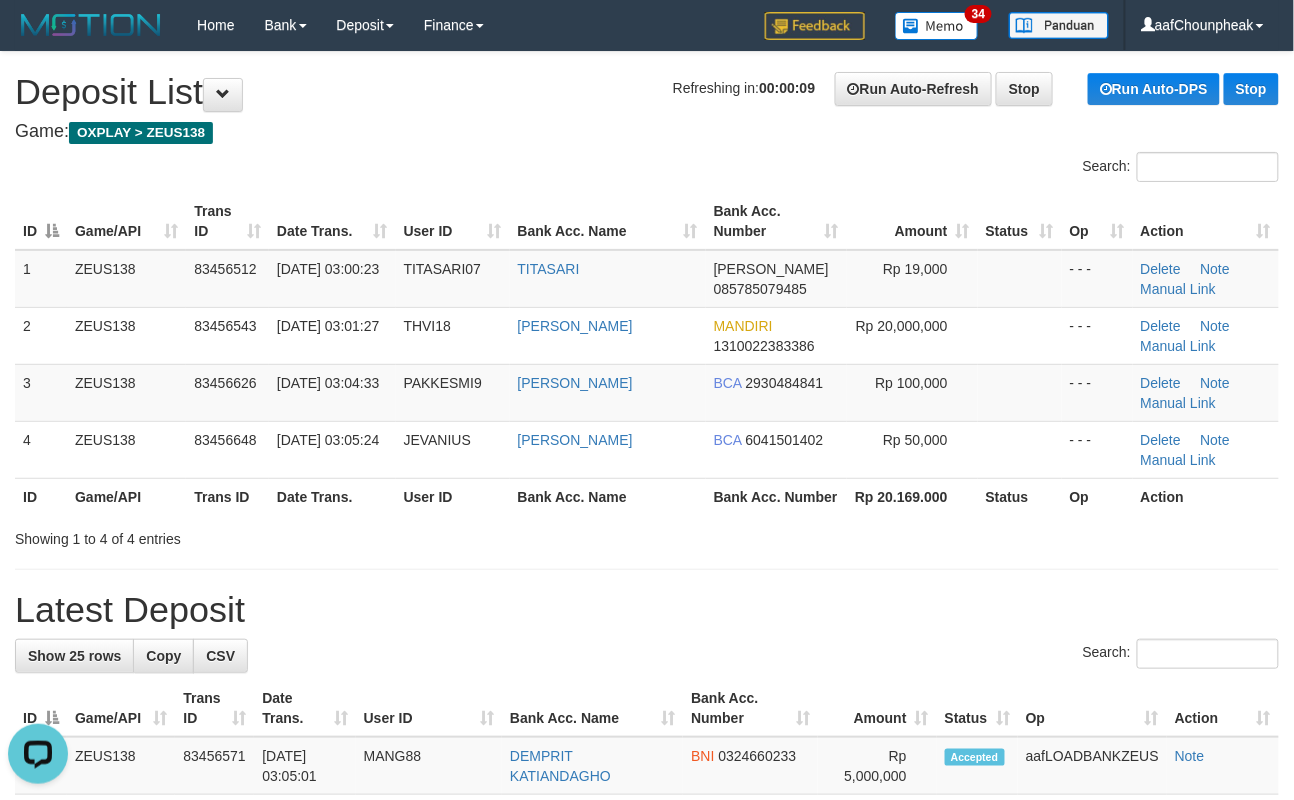 click on "Search:" at bounding box center [647, 656] 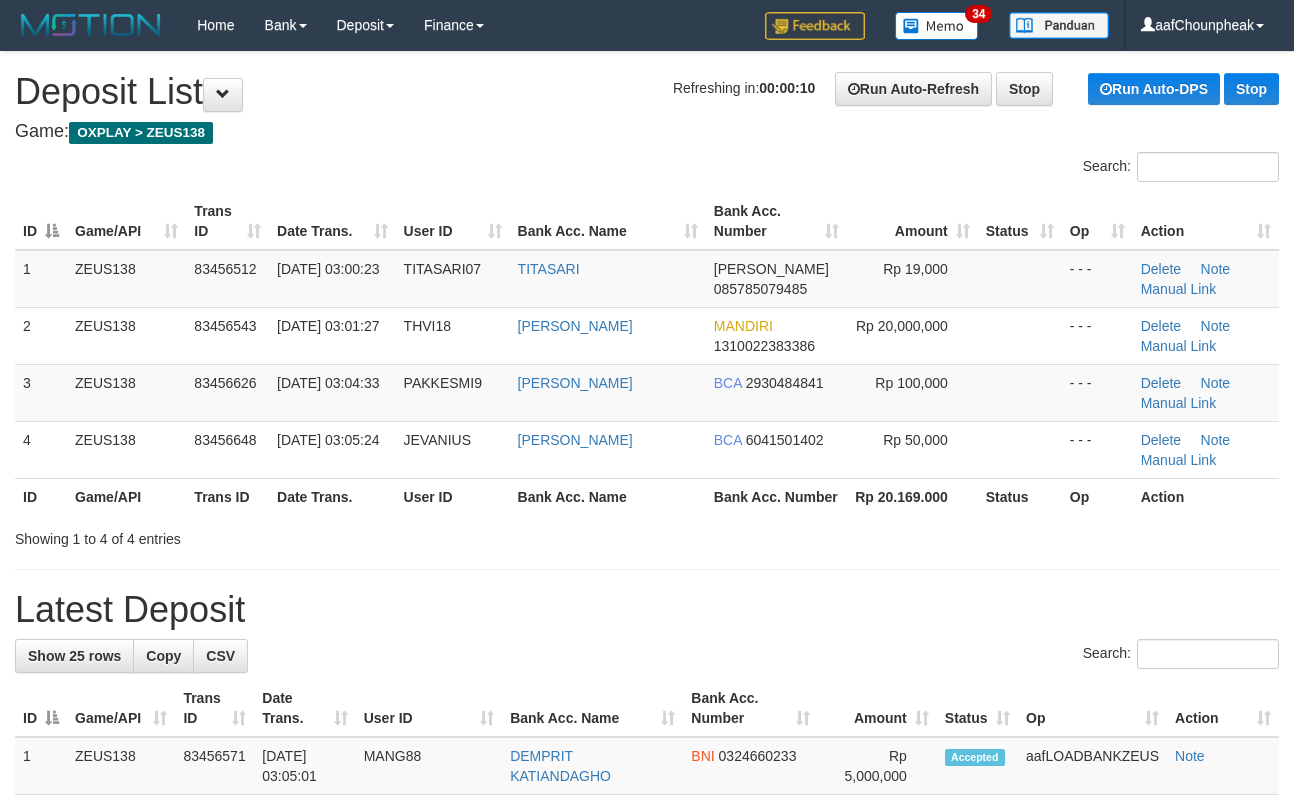 click on "Search:" at bounding box center (647, 656) 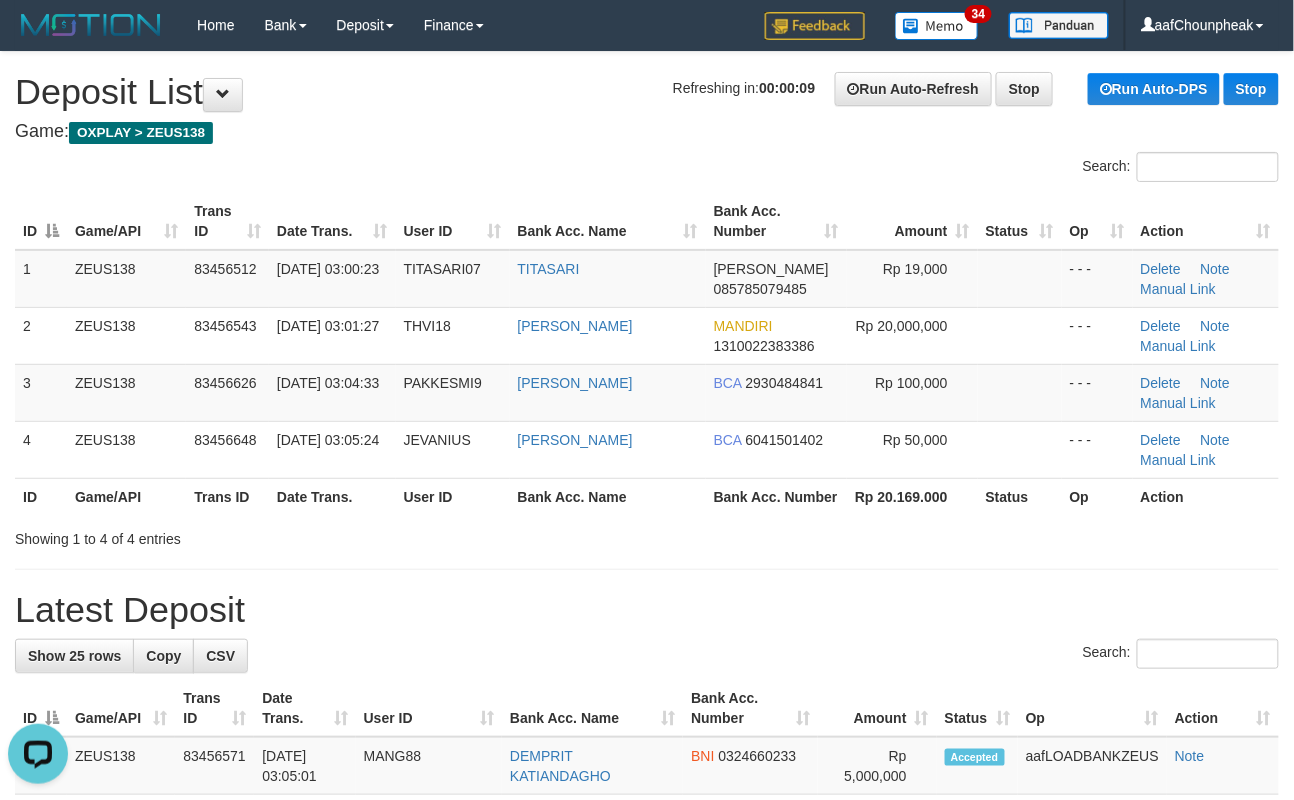 scroll, scrollTop: 0, scrollLeft: 0, axis: both 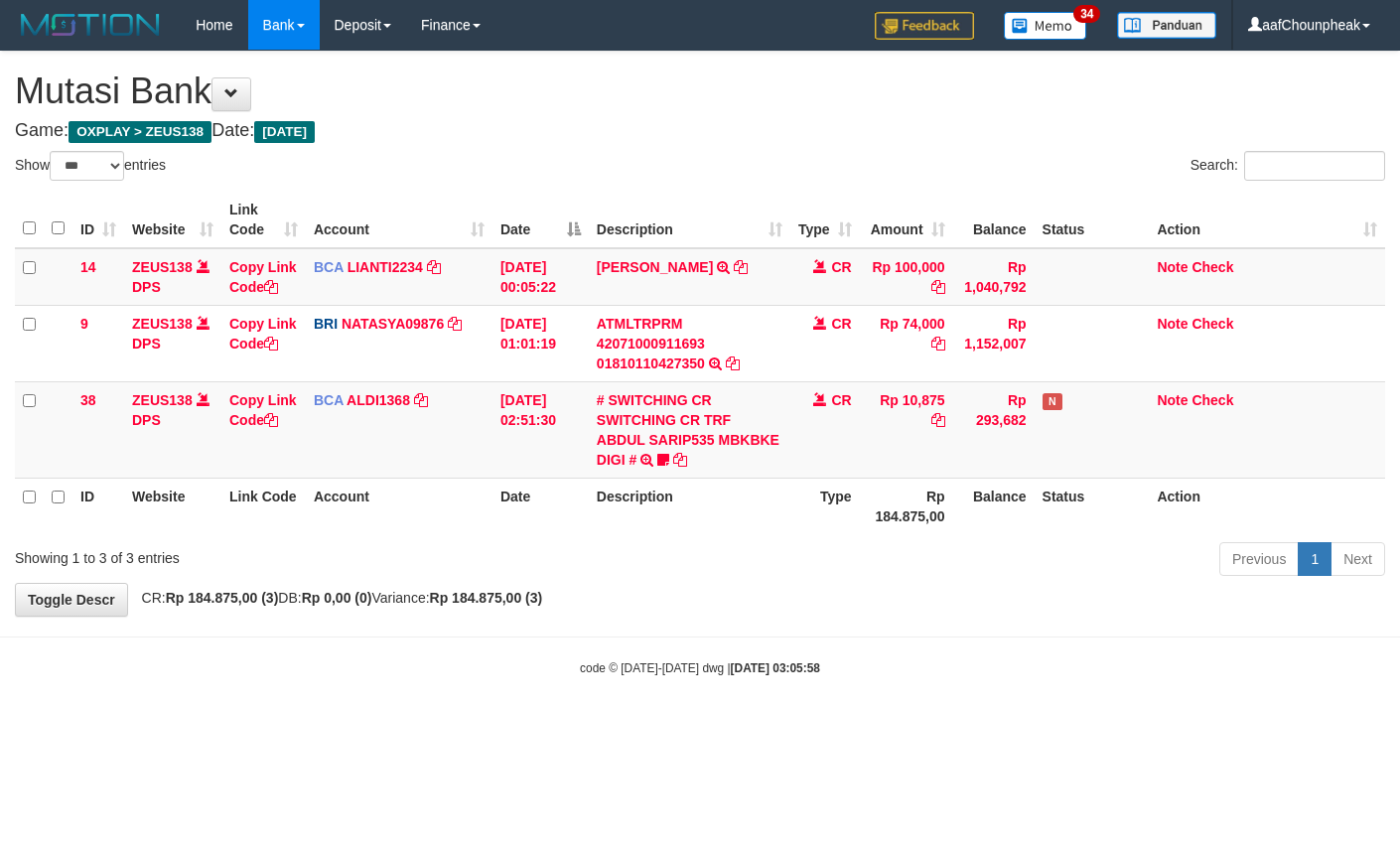 select on "***" 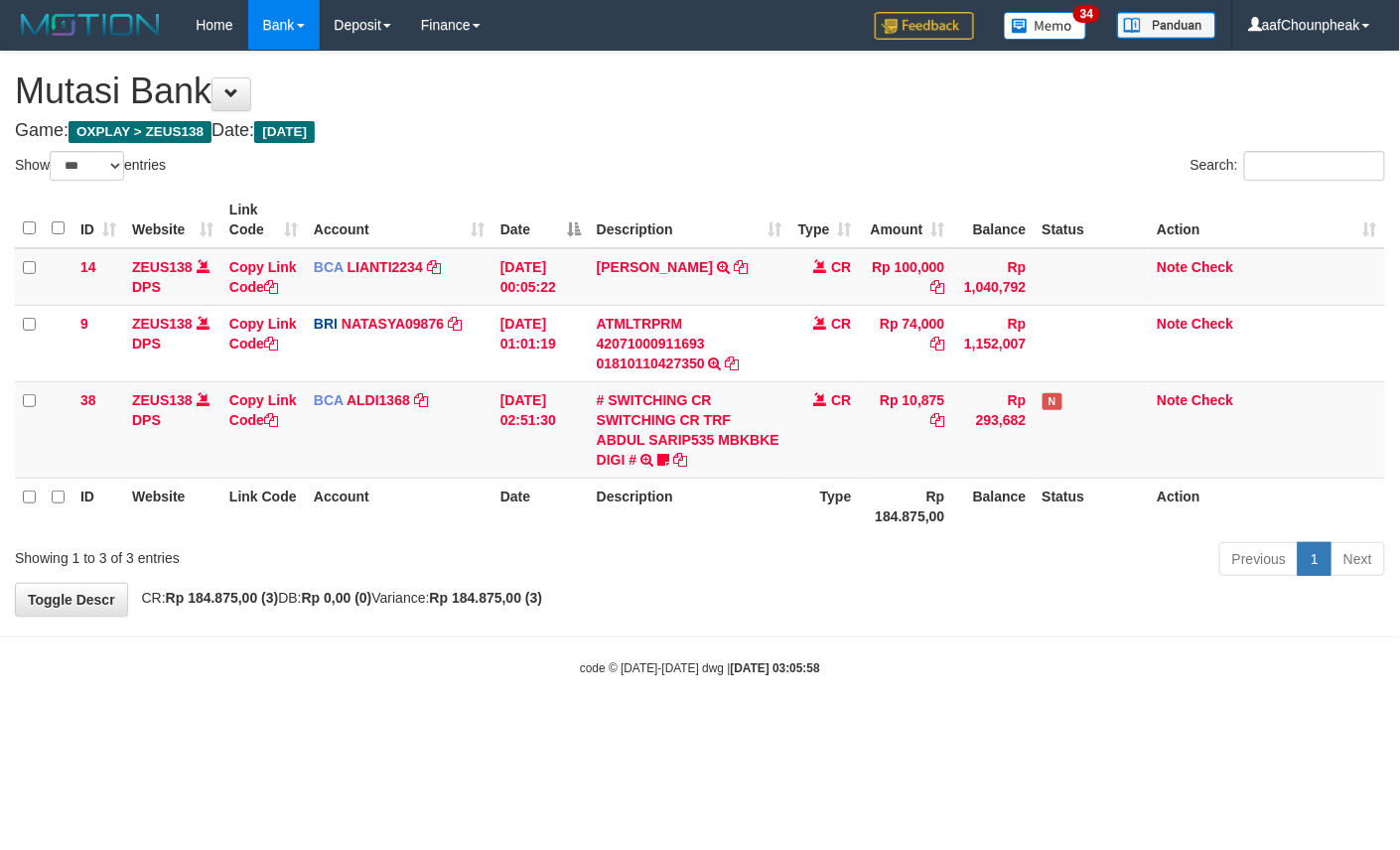 click on "Toggle navigation
Home
Bank
Account List
Mutasi Bank
Search
Note Mutasi
Deposit
DPS List
History
Finance
Financial Data
aafChounpheak
My Profile
Log Out
34" at bounding box center [700, 363] 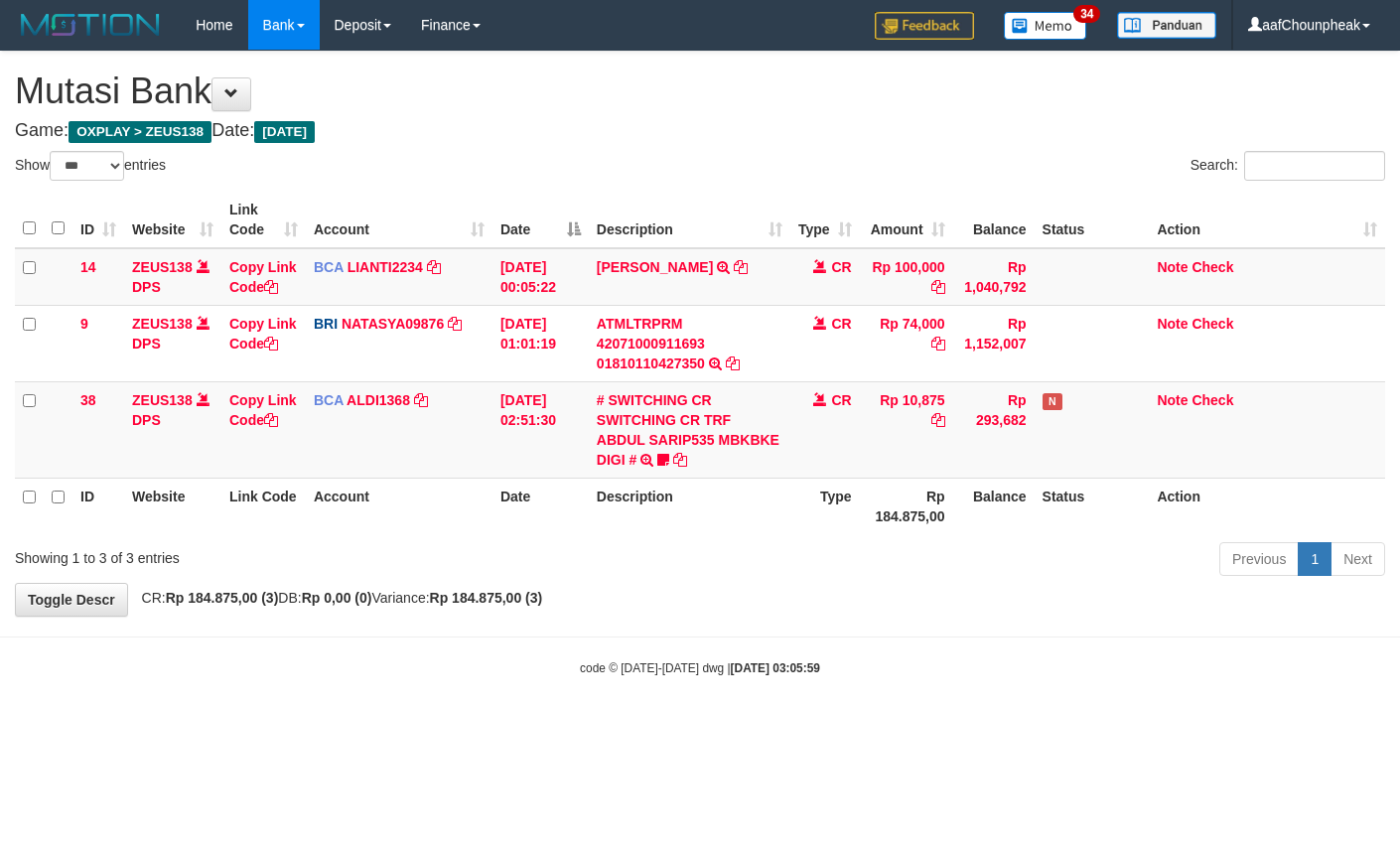 select on "***" 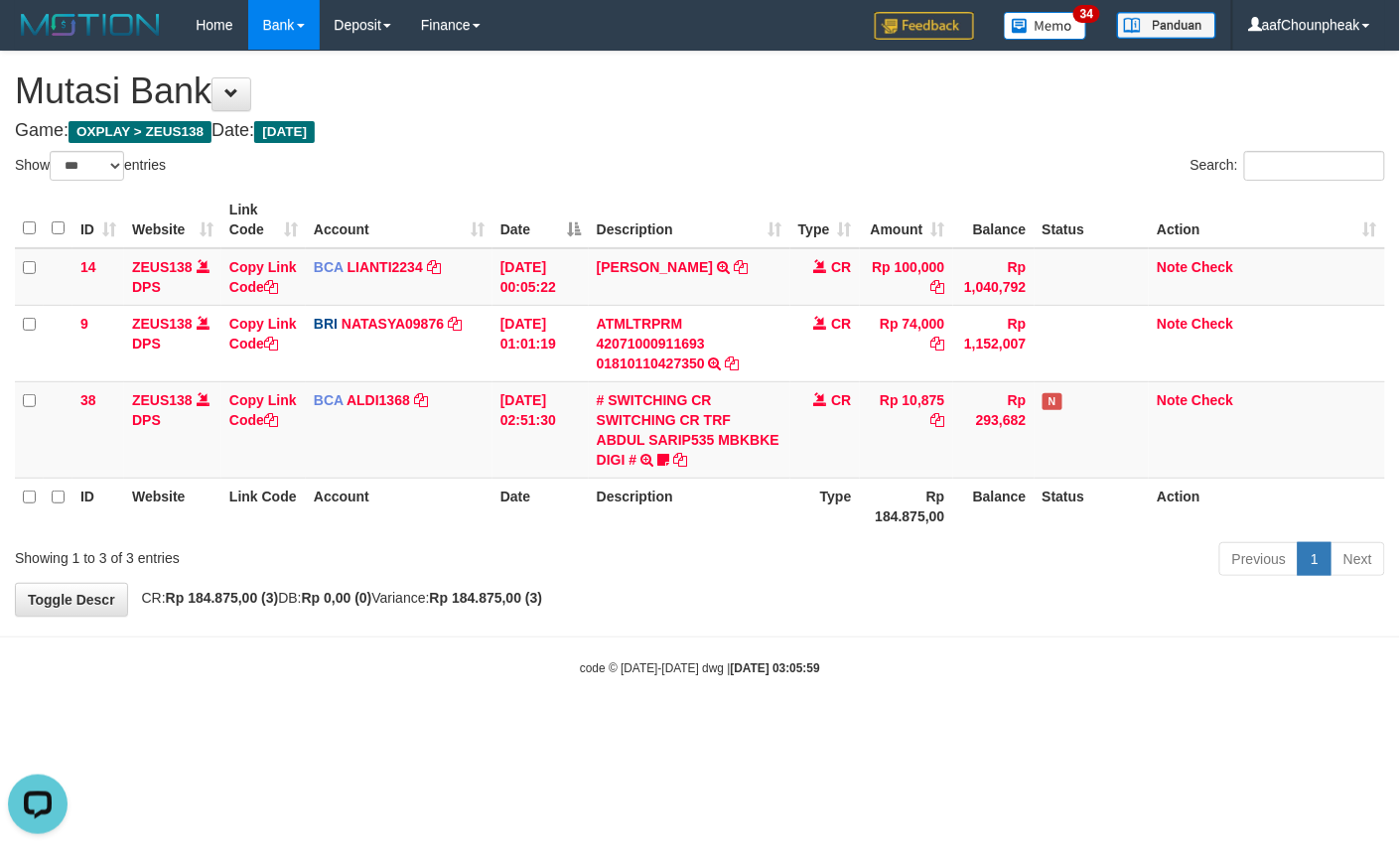 scroll, scrollTop: 0, scrollLeft: 0, axis: both 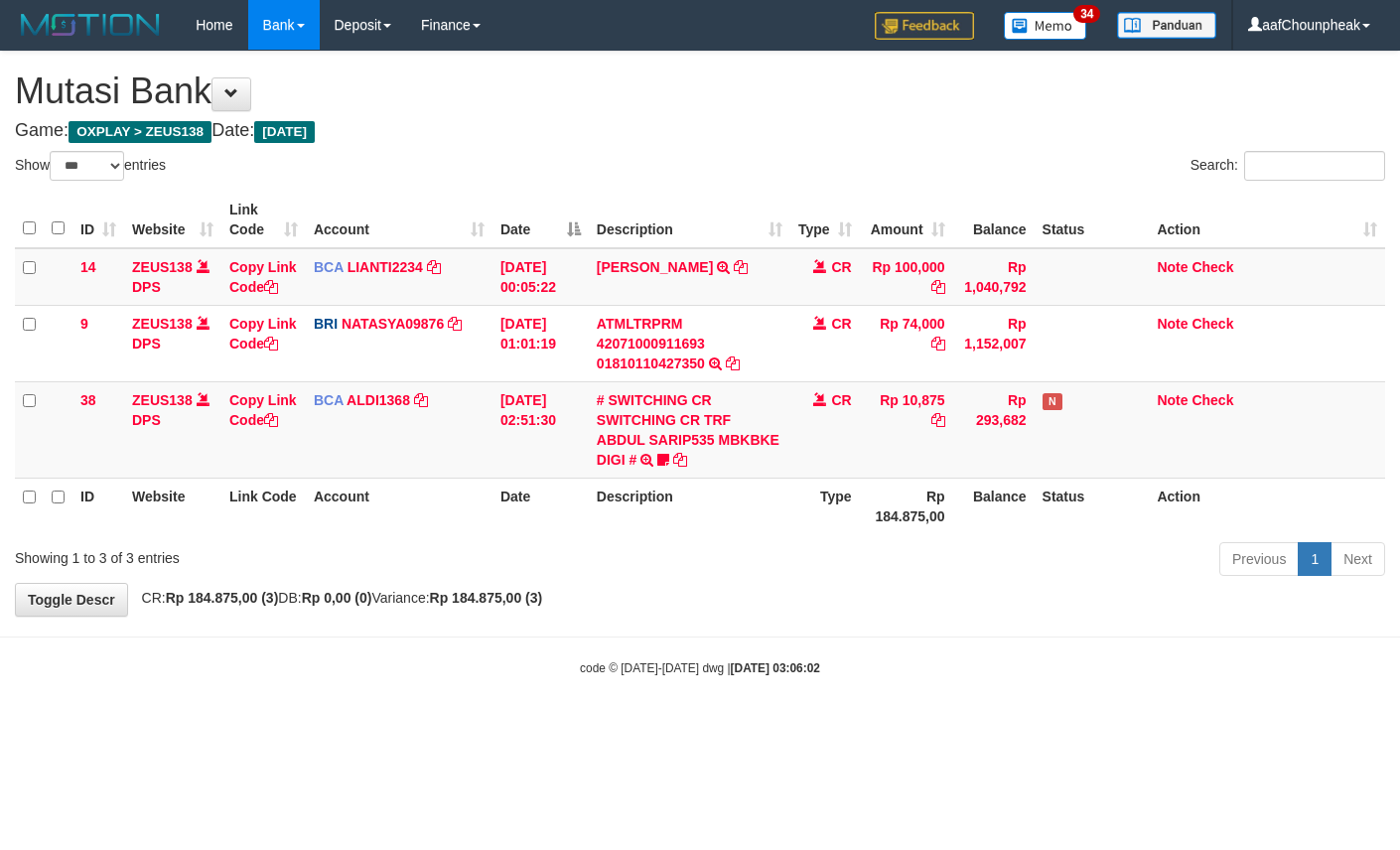 select on "***" 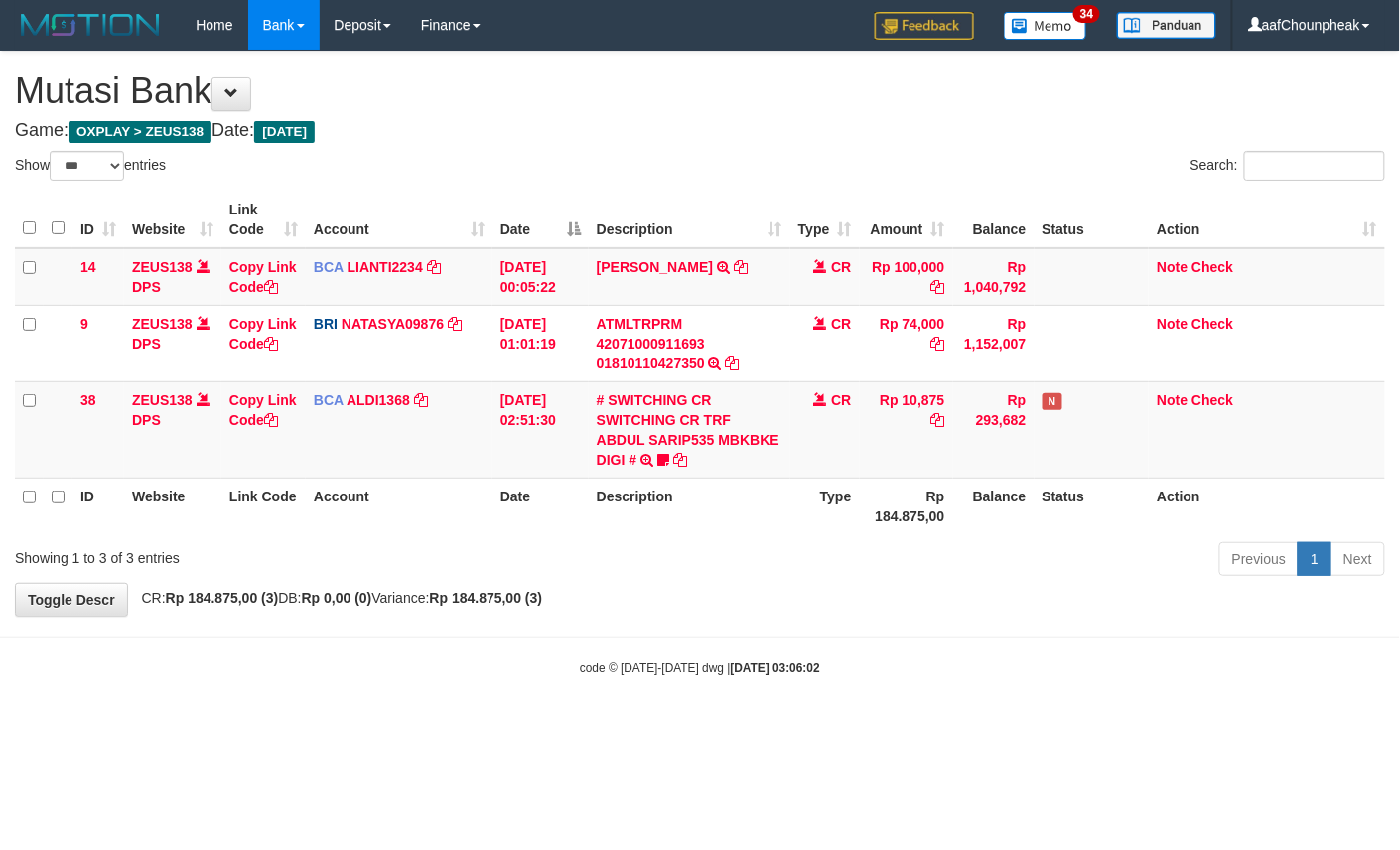 click on "Toggle navigation
Home
Bank
Account List
Mutasi Bank
Search
Note Mutasi
Deposit
DPS List
History
Finance
Financial Data
aafChounpheak
My Profile
Log Out
34" at bounding box center [700, 363] 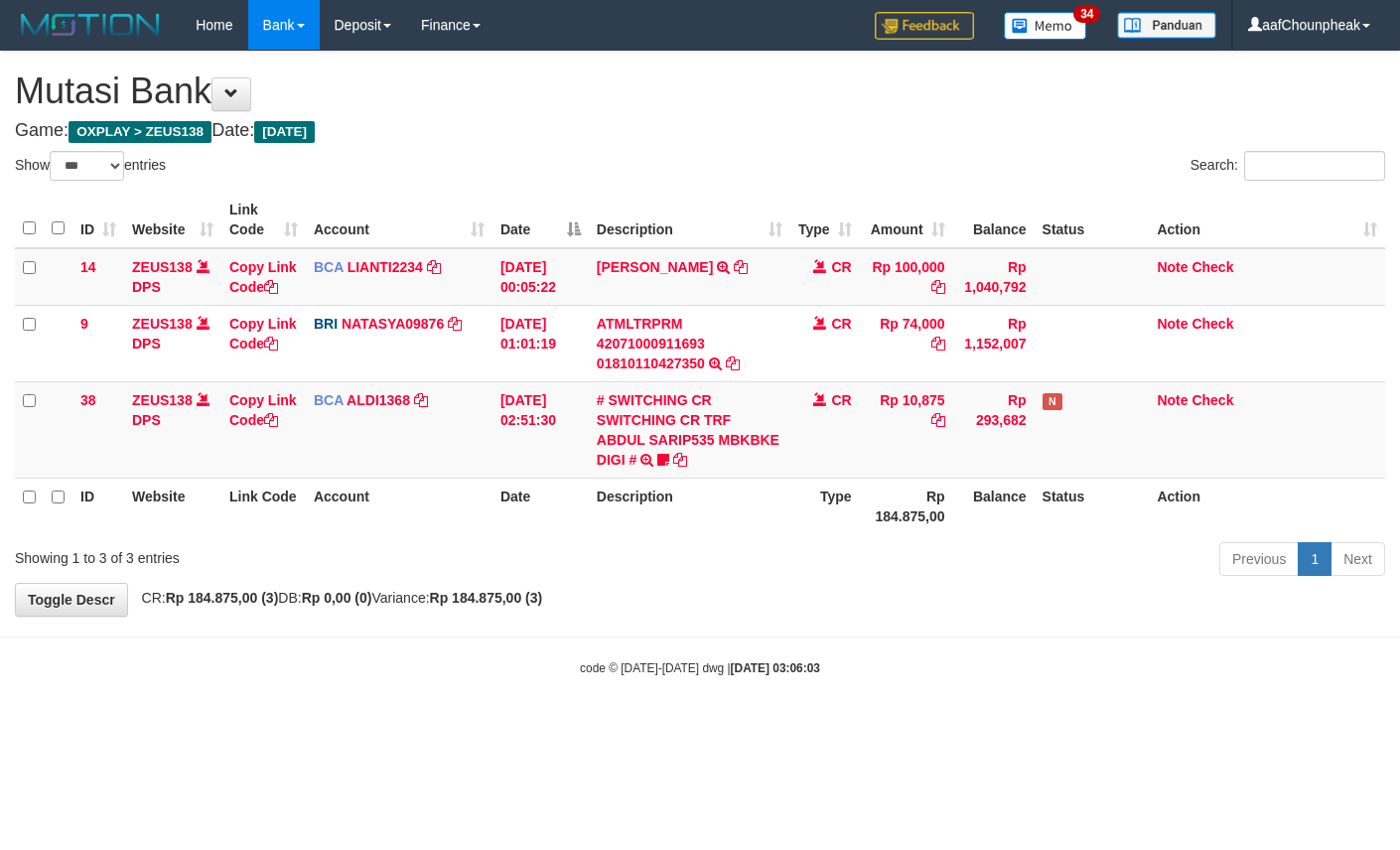select on "***" 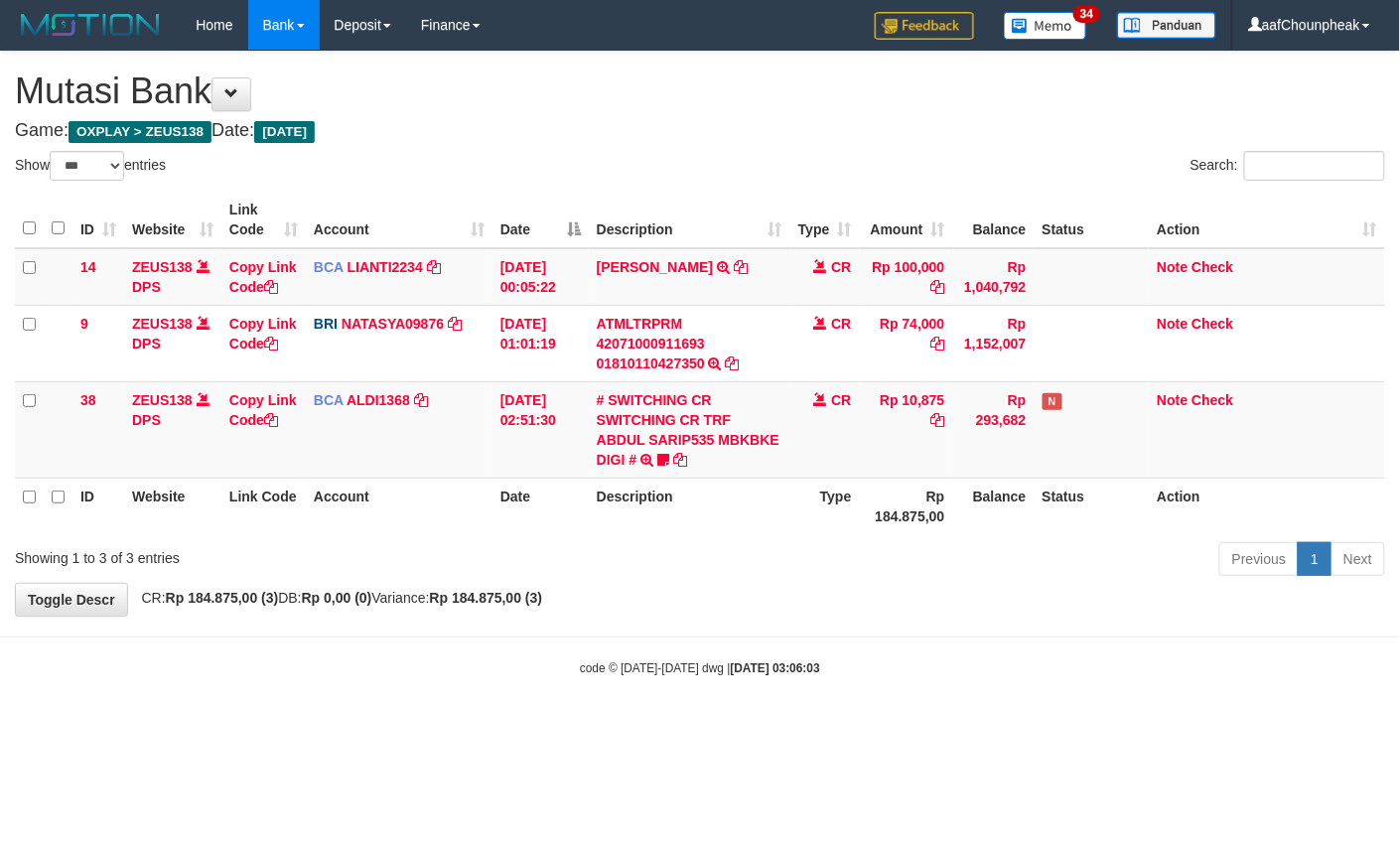 click on "Previous 1 Next" at bounding box center [992, 561] 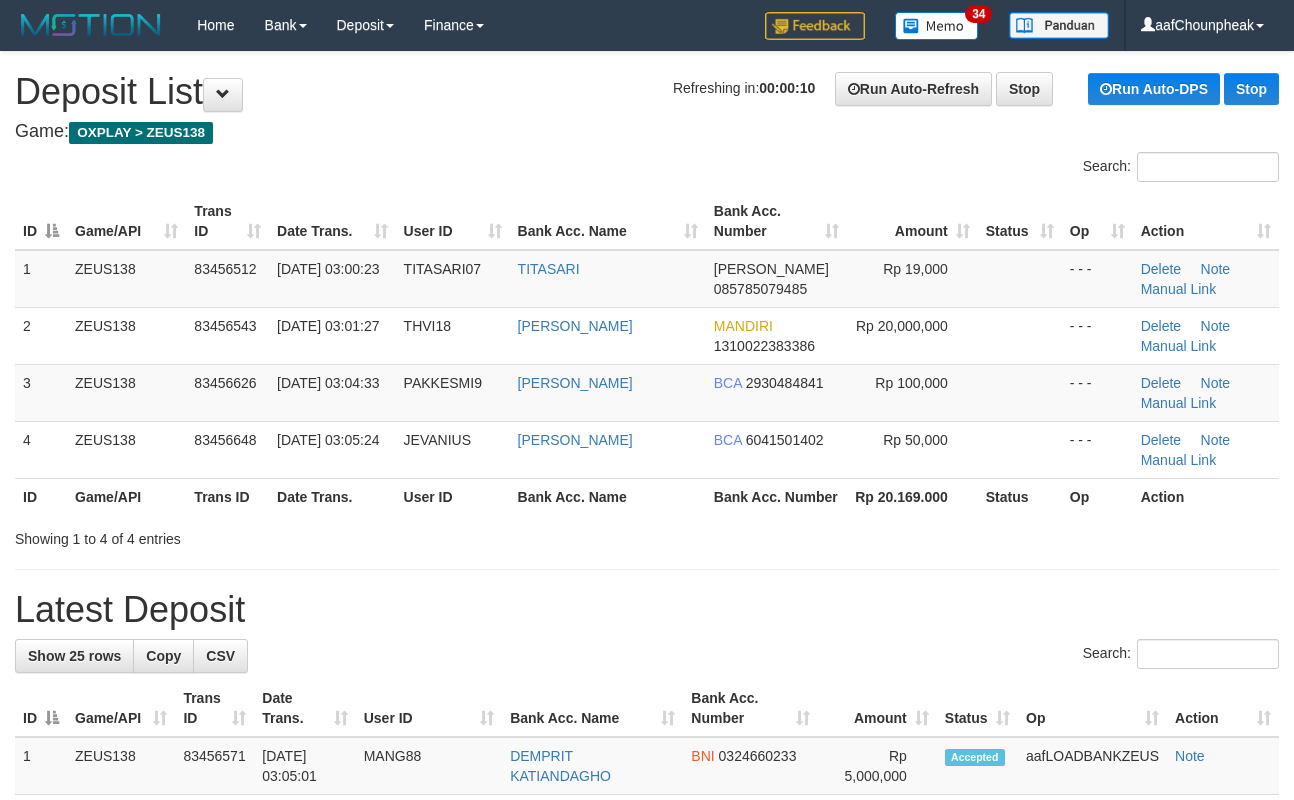 scroll, scrollTop: 0, scrollLeft: 0, axis: both 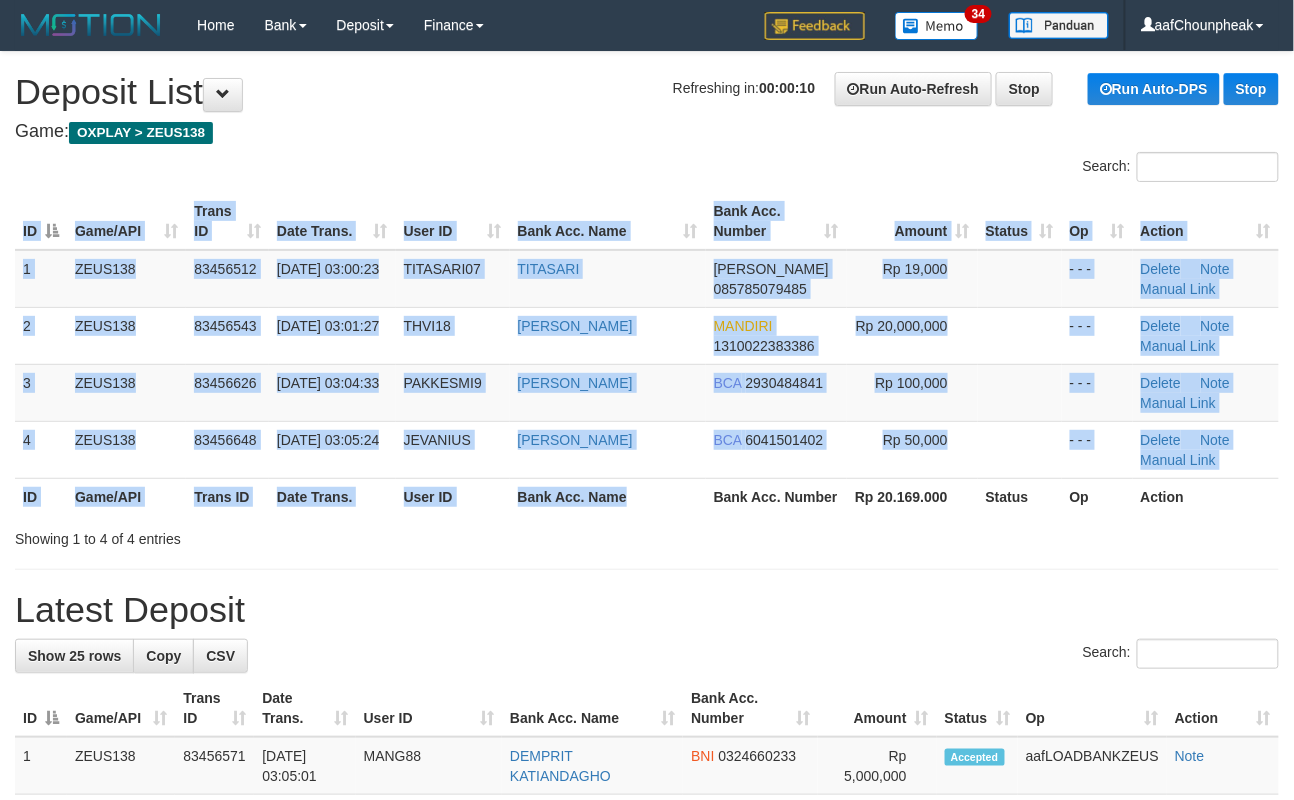 click on "ID Game/API Trans ID Date Trans. User ID Bank Acc. Name Bank Acc. Number Amount Status Op Action
1
ZEUS138
83456512
[DATE] 03:00:23
TITASARI07
[GEOGRAPHIC_DATA]
[PERSON_NAME]
085785079485
Rp 19,000
- - -
[GEOGRAPHIC_DATA]
Note
Manual Link
2
ZEUS138
83456543
[DATE] 03:01:27
THVI18
DEVI PURNAMA
MANDIRI
1310022383386
Rp 20,000,000
- - -
Delete Note BCA" at bounding box center (647, 354) 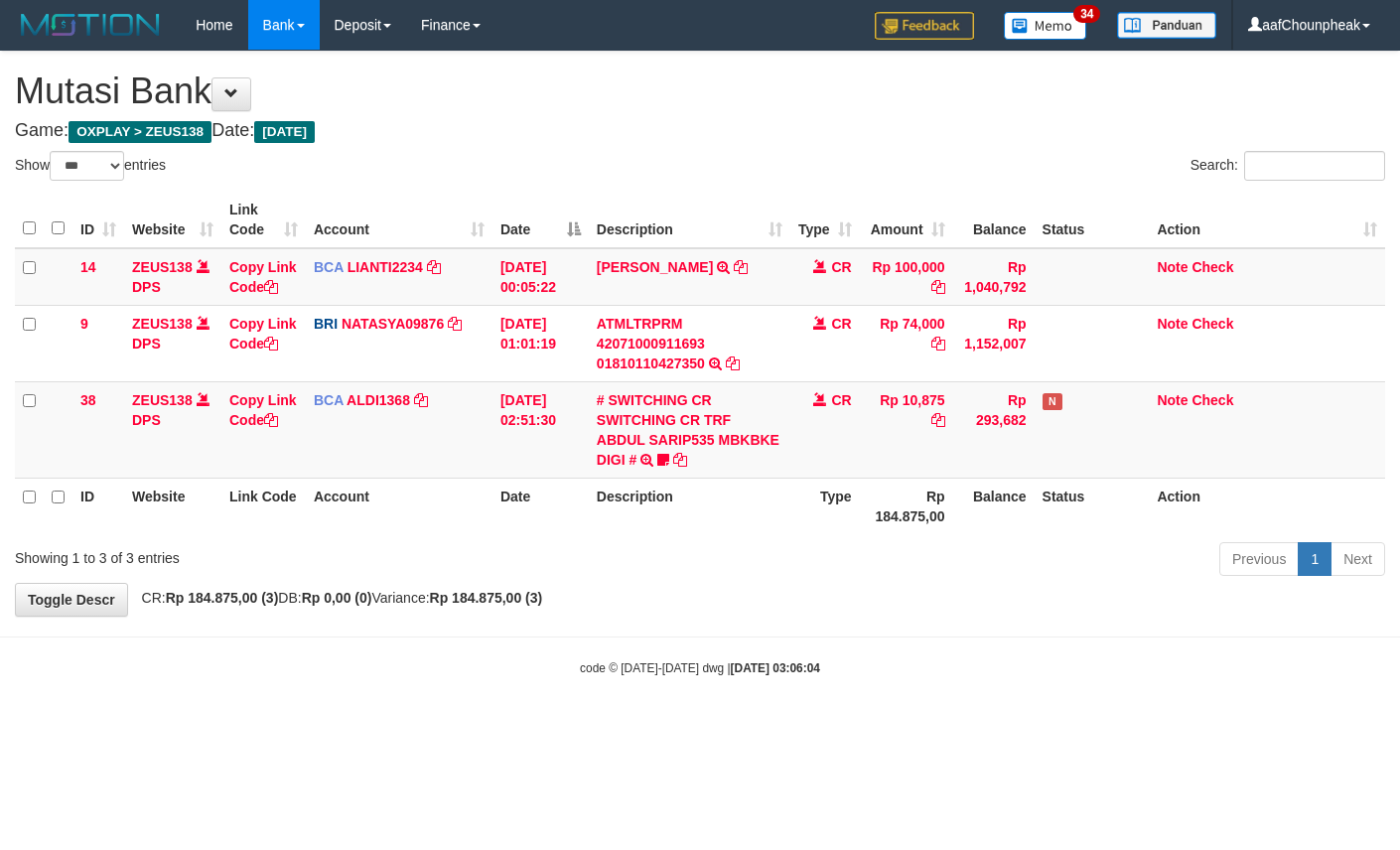 select on "***" 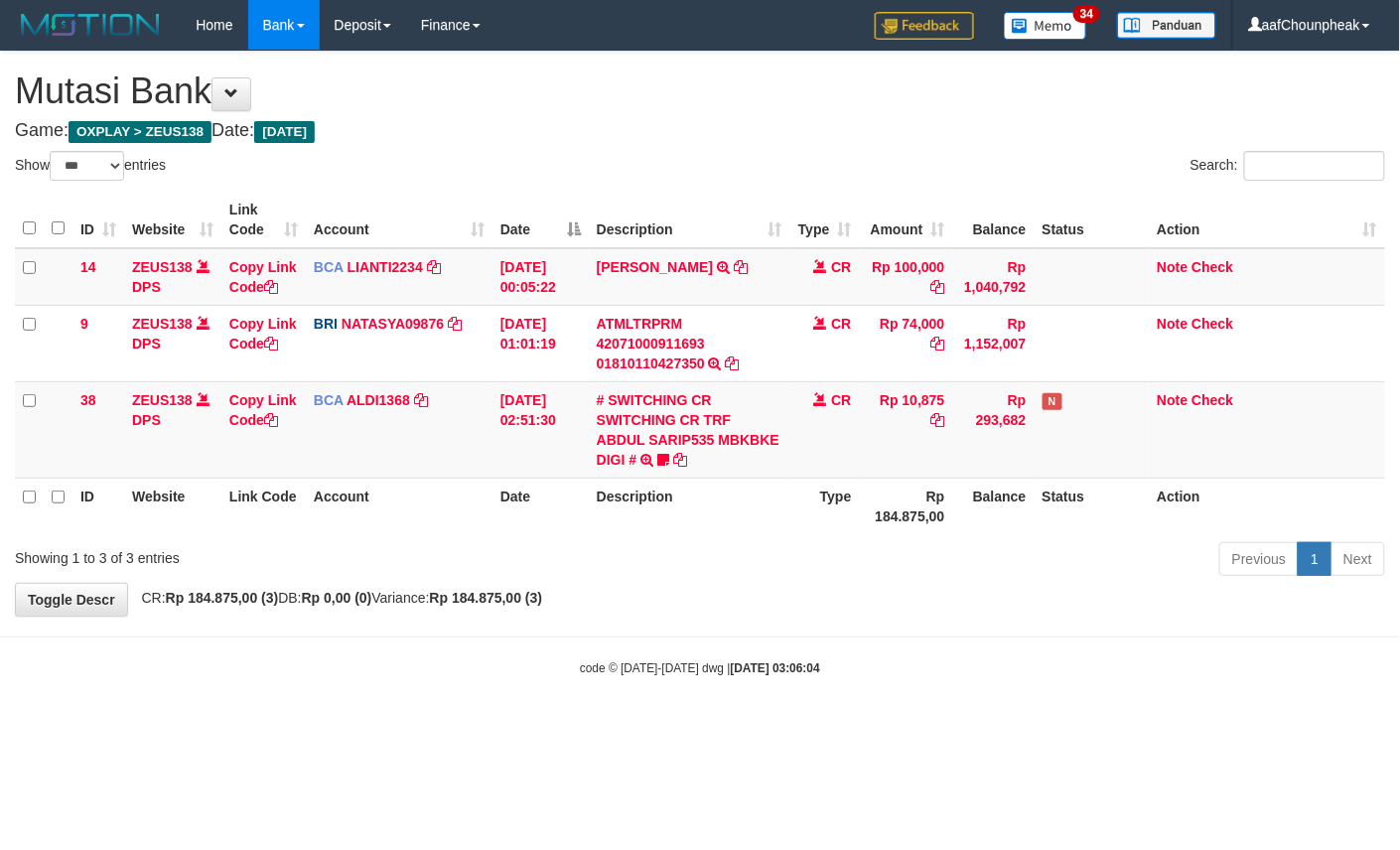 click on "Previous 1 Next" at bounding box center [992, 561] 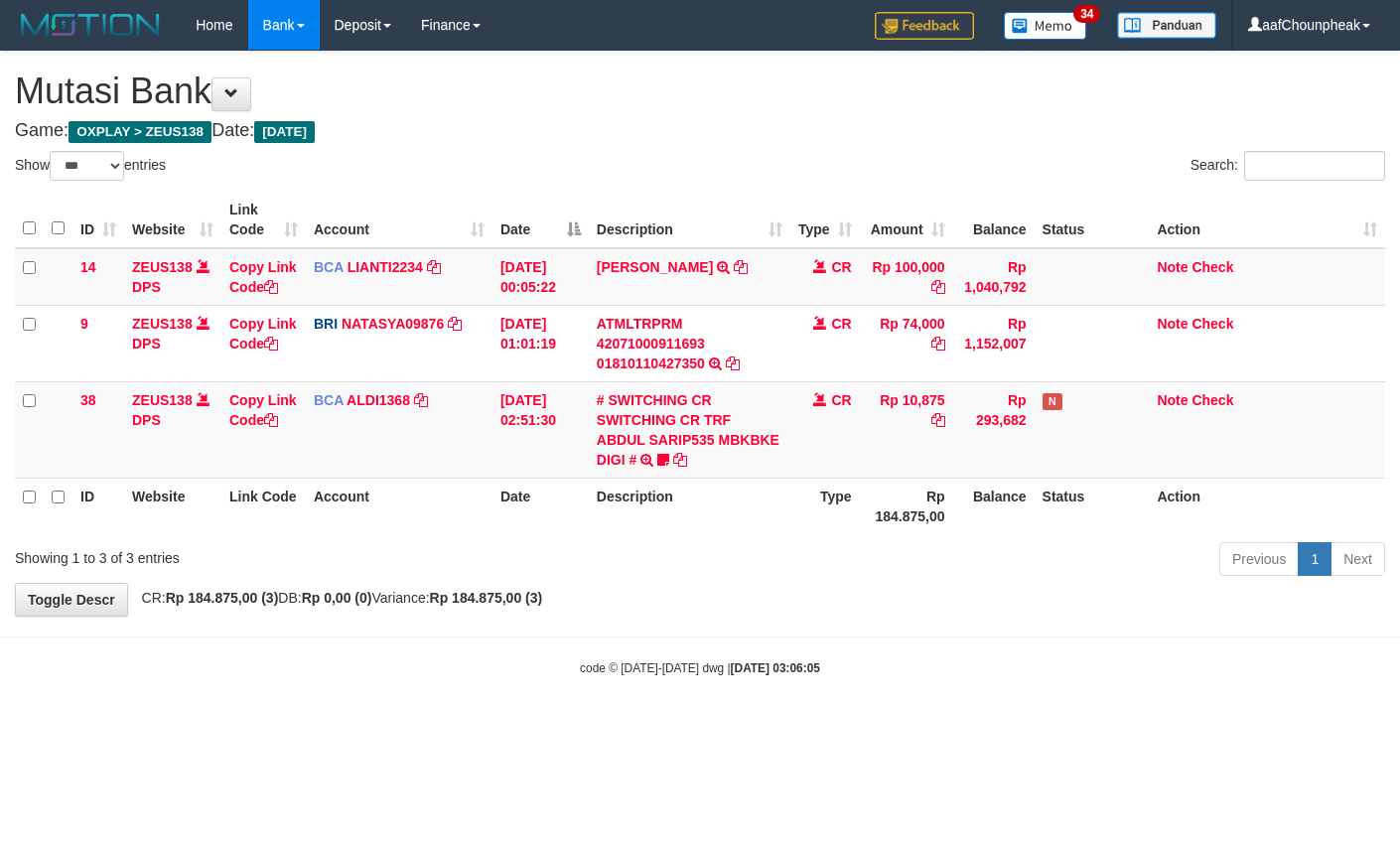 select on "***" 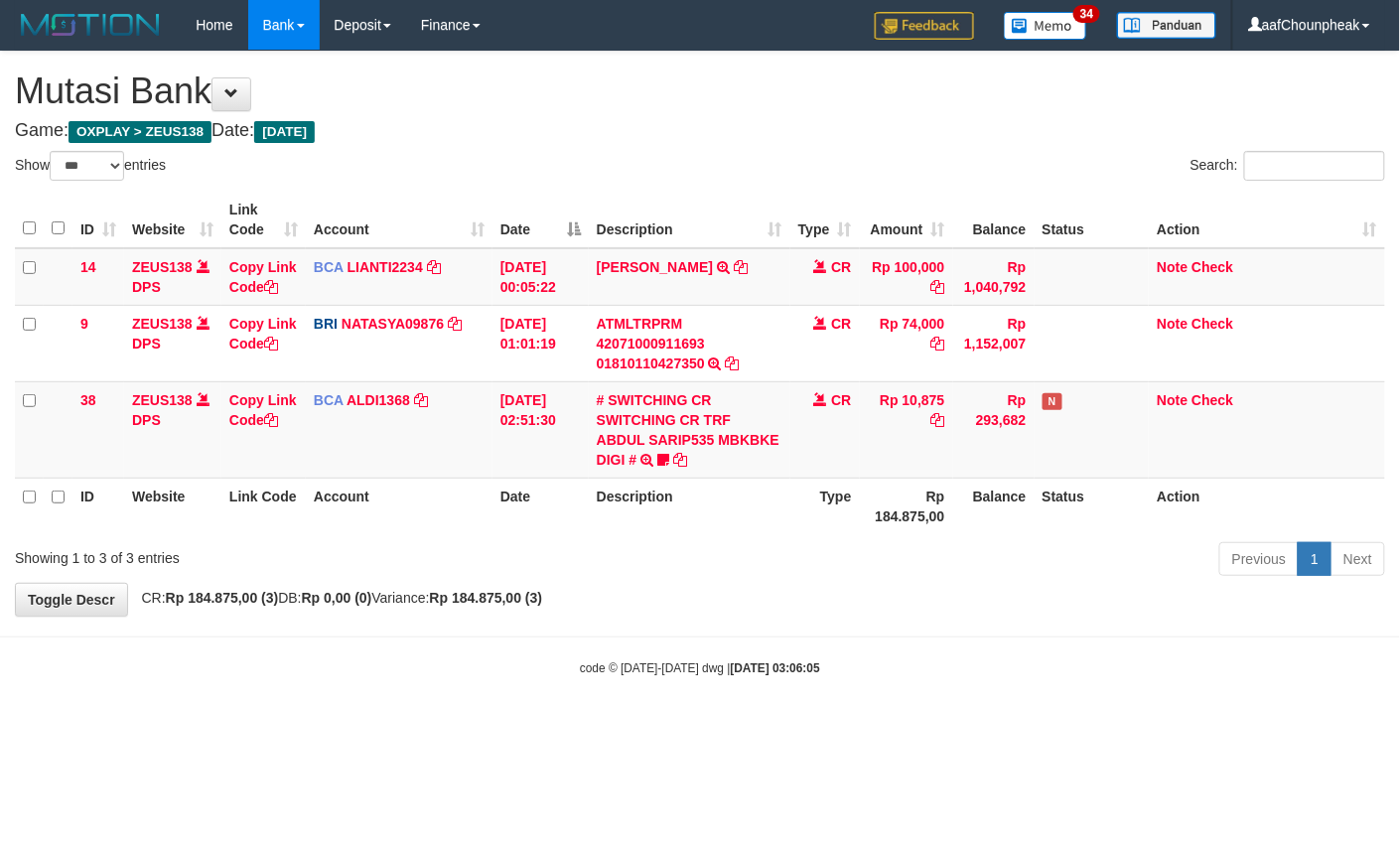 click on "**********" at bounding box center [700, 334] 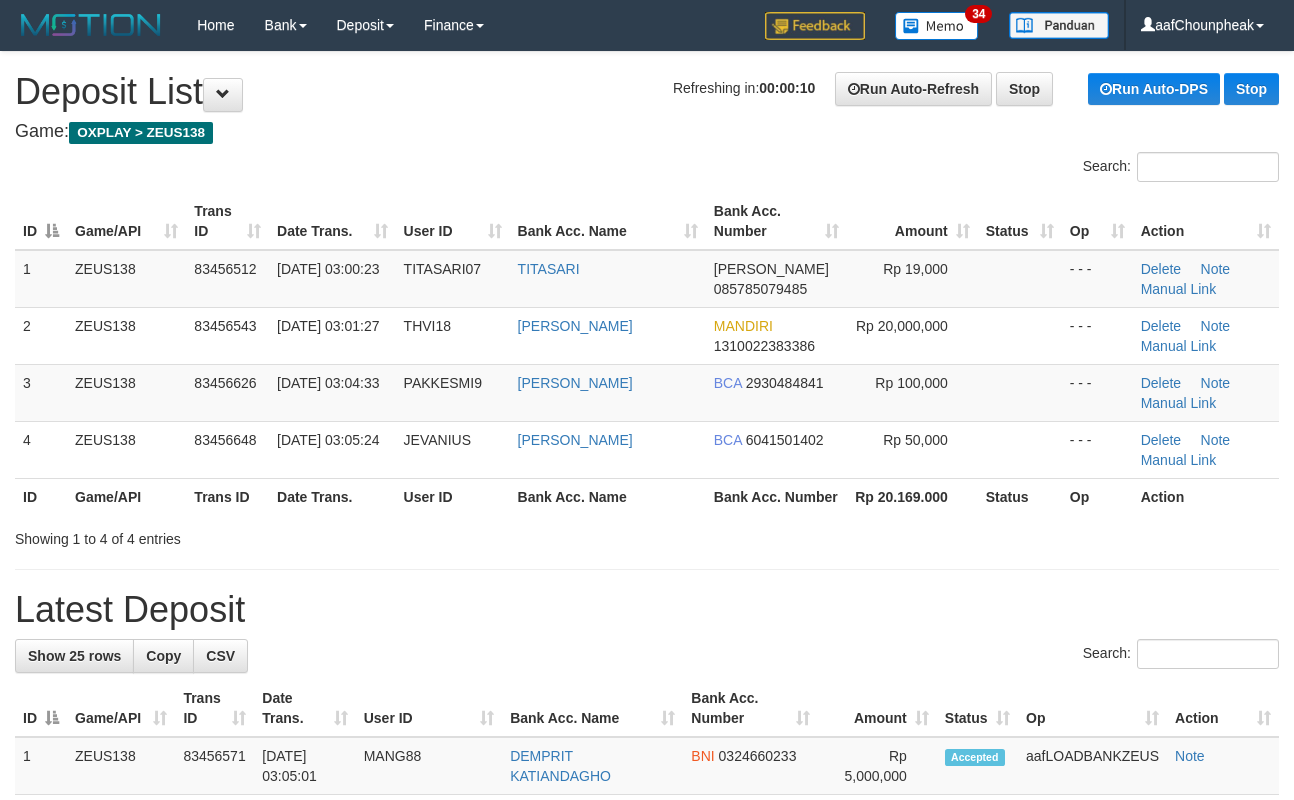 scroll, scrollTop: 0, scrollLeft: 0, axis: both 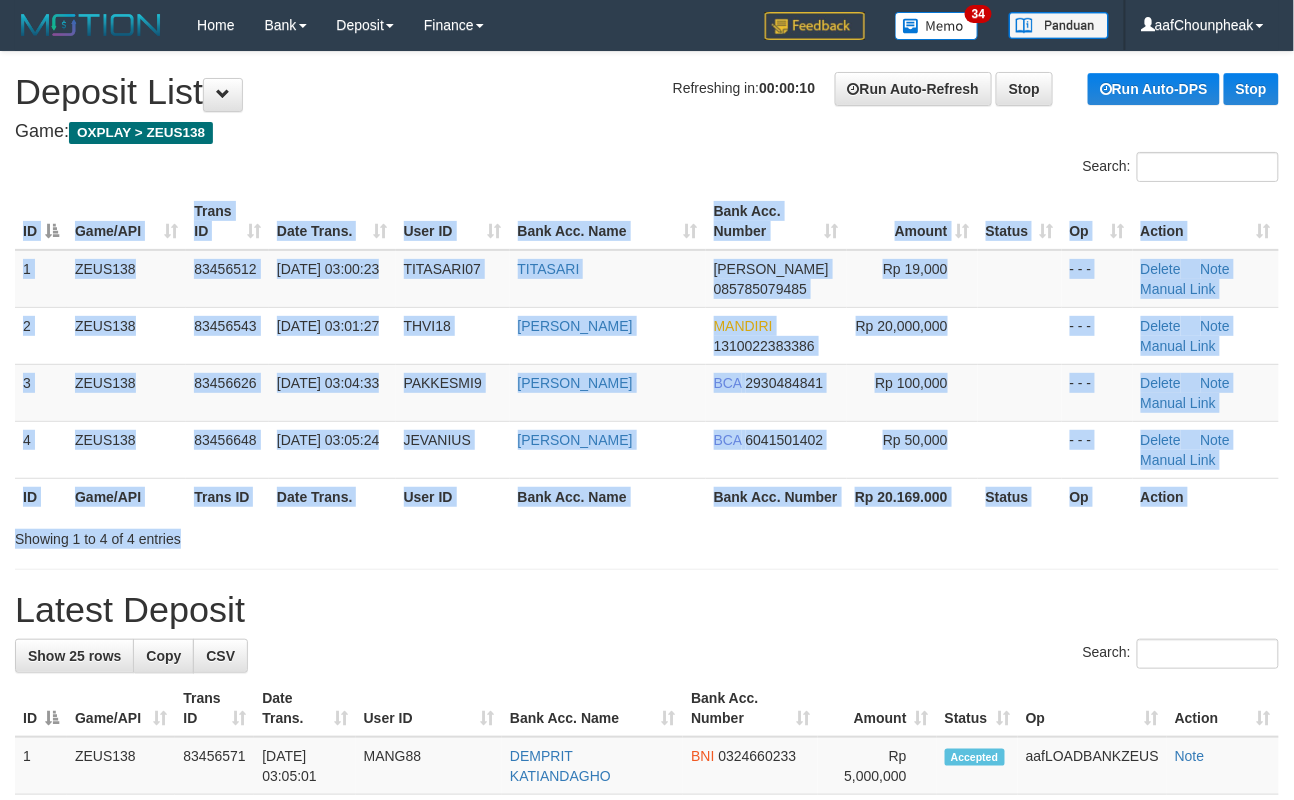 drag, startPoint x: 794, startPoint y: 542, endPoint x: 882, endPoint y: 518, distance: 91.214035 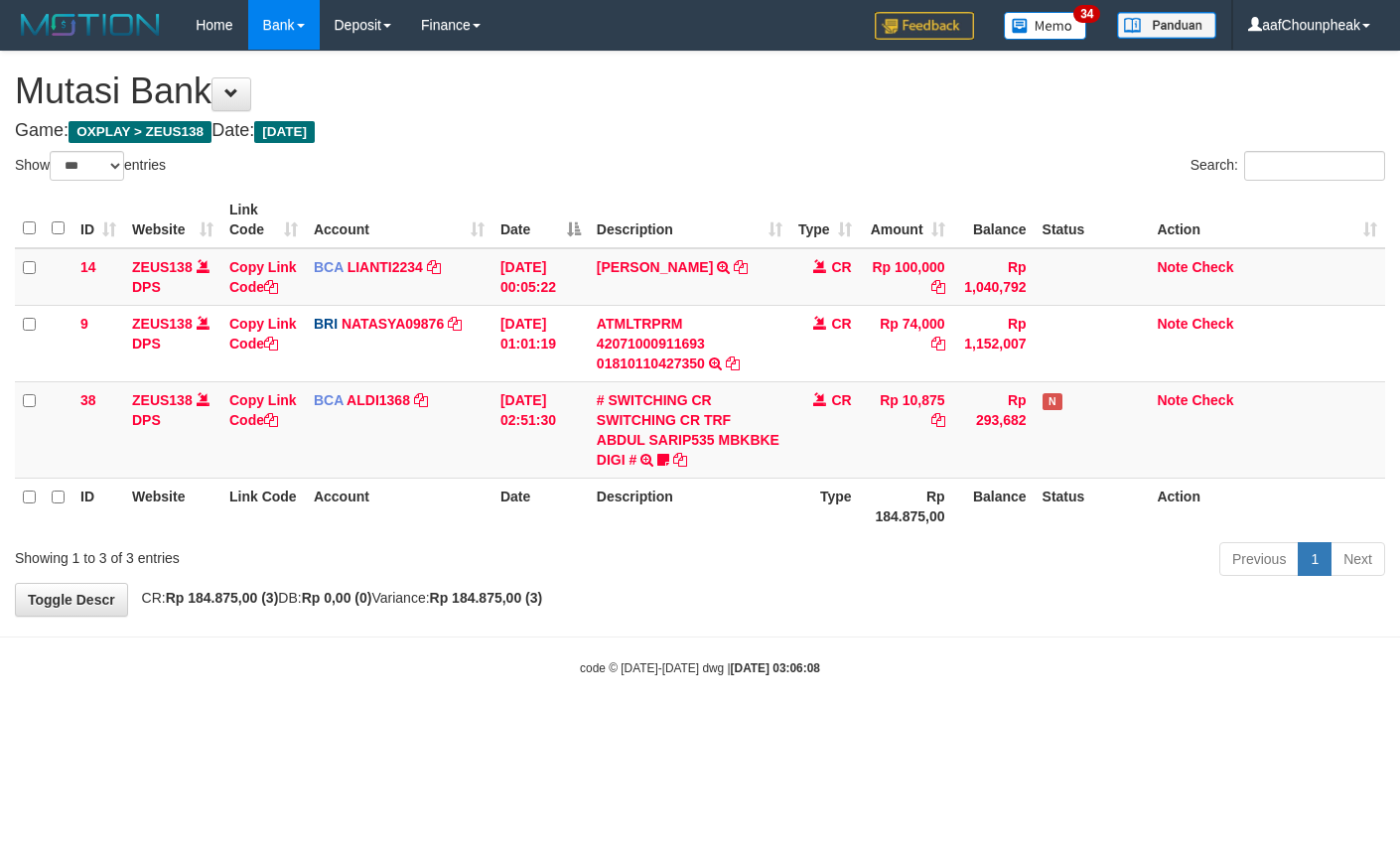 select on "***" 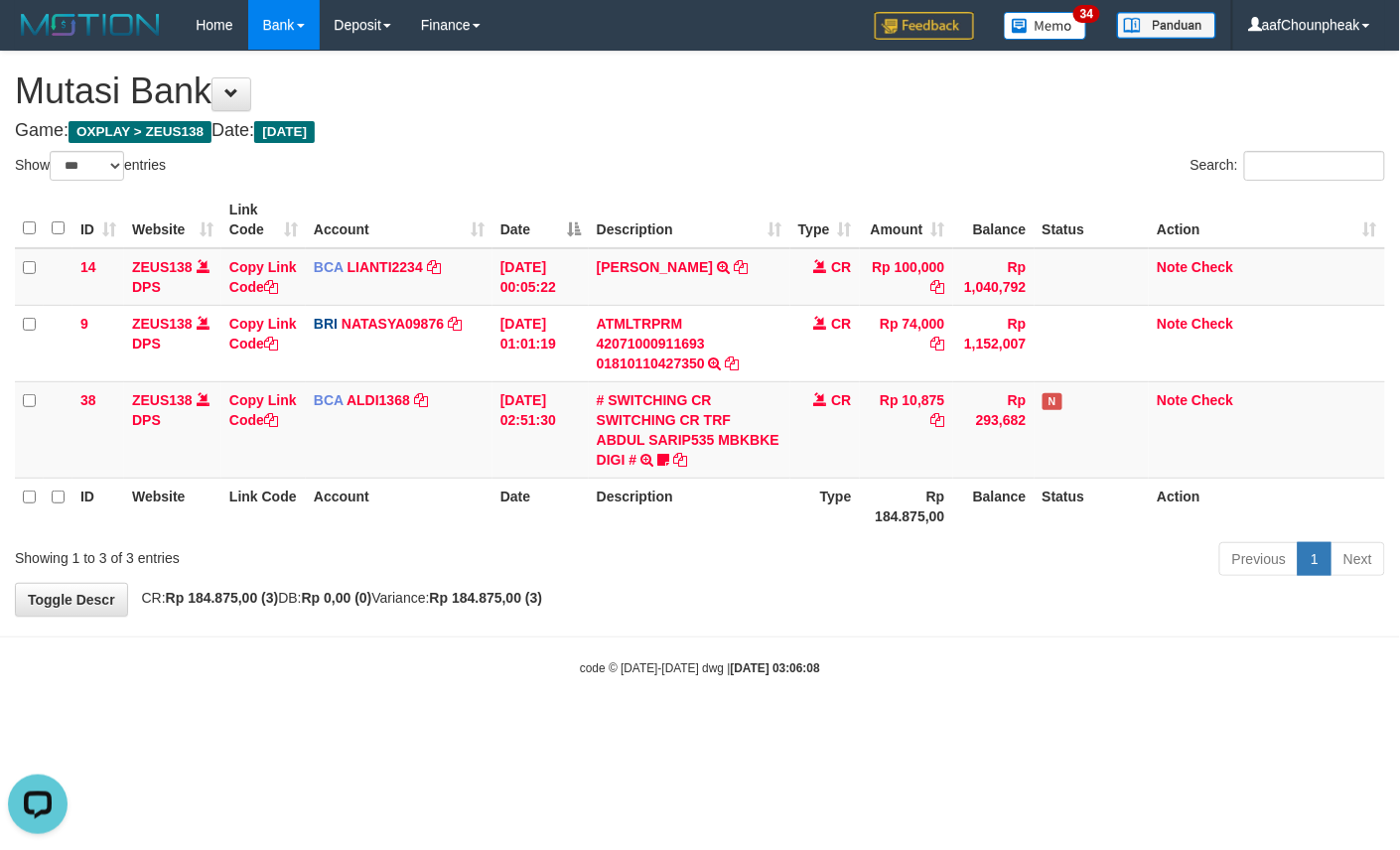 scroll, scrollTop: 0, scrollLeft: 0, axis: both 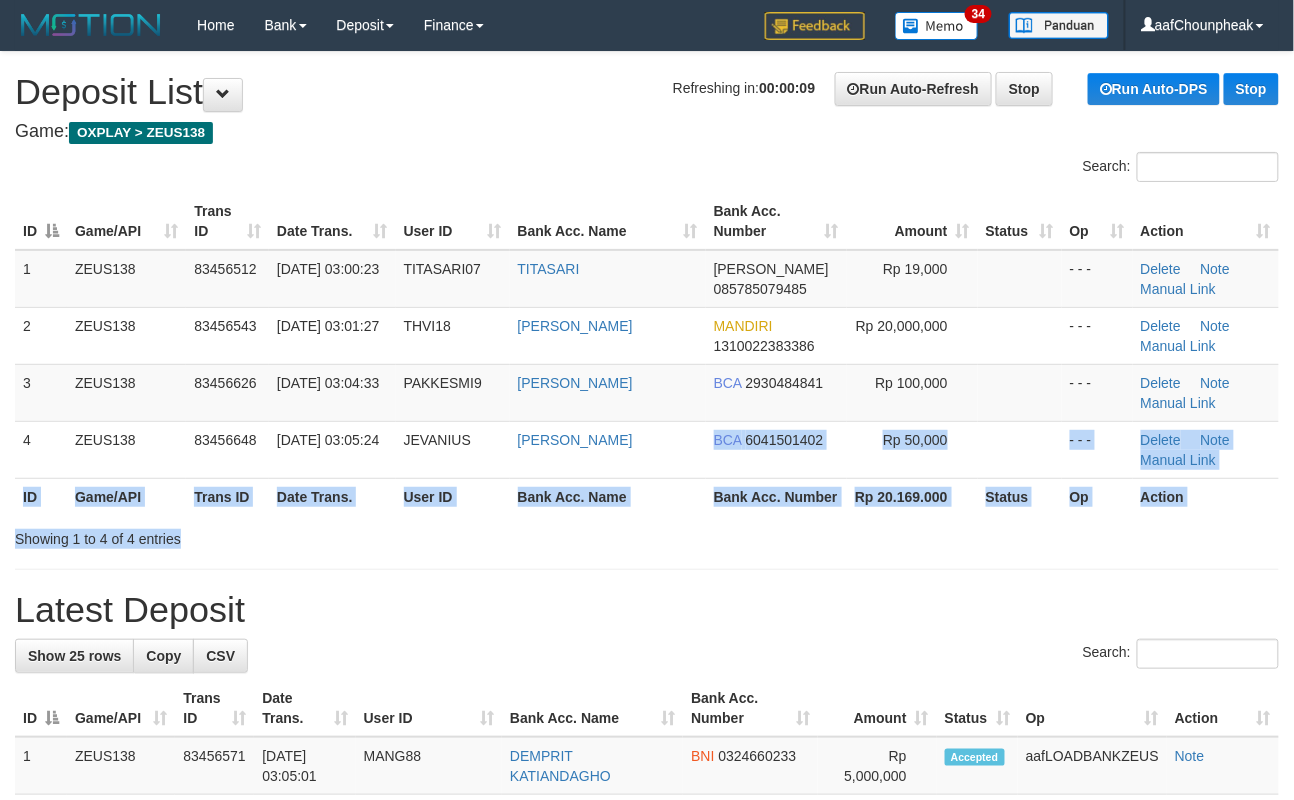 drag, startPoint x: 602, startPoint y: 525, endPoint x: 598, endPoint y: 557, distance: 32.24903 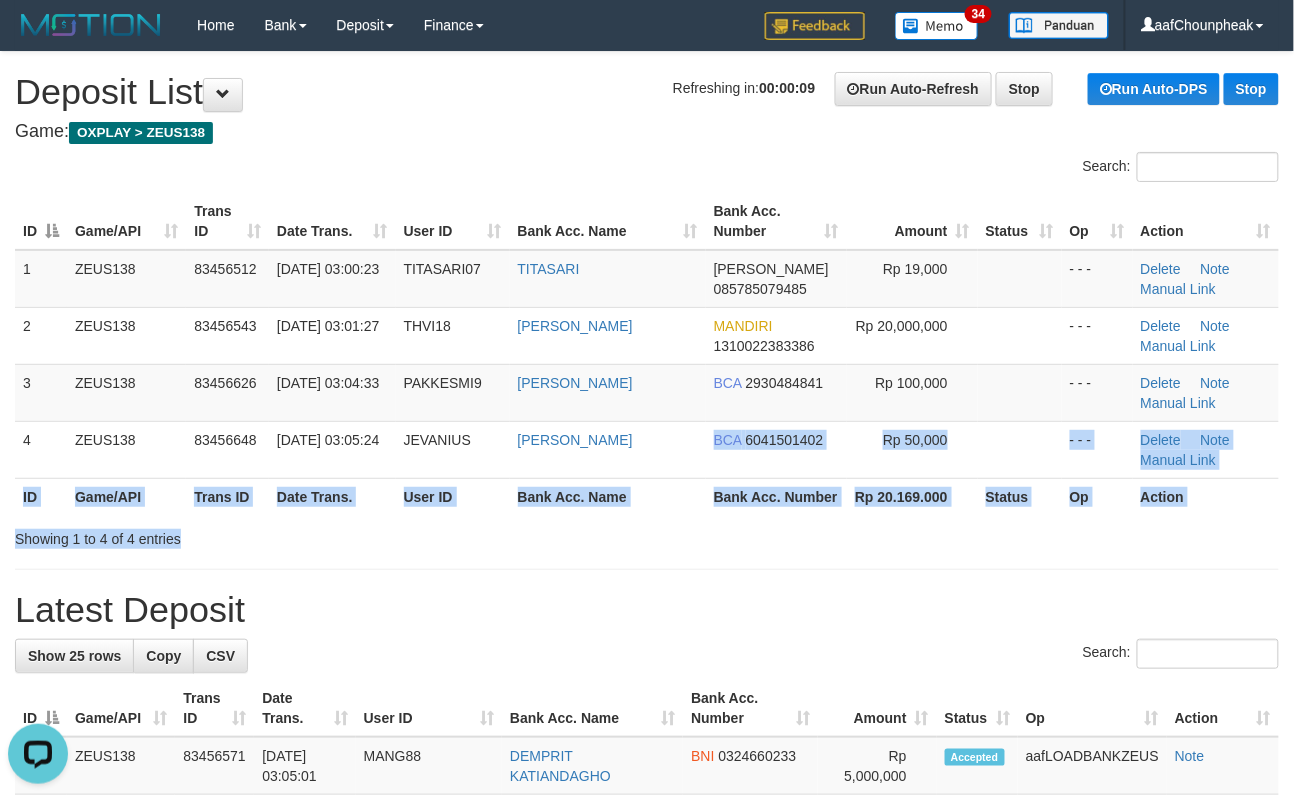 scroll, scrollTop: 0, scrollLeft: 0, axis: both 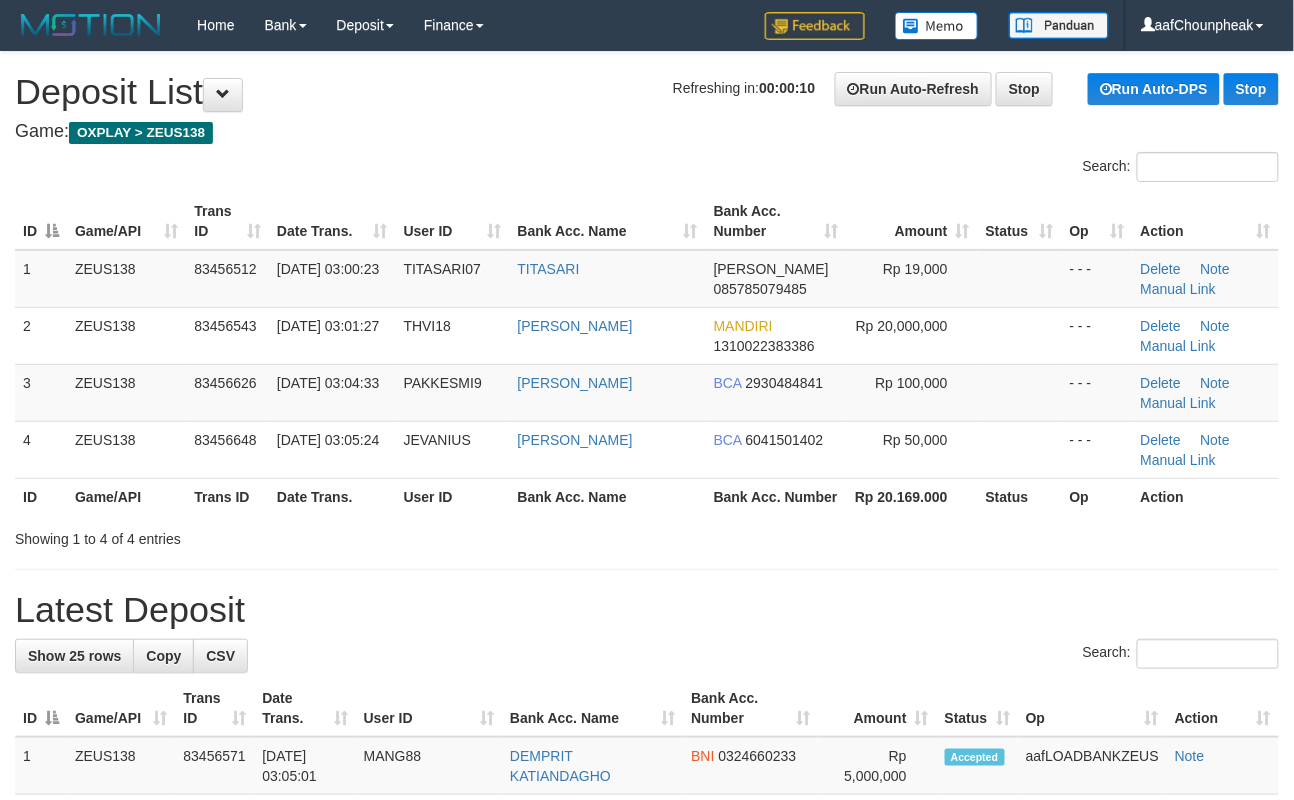 click on "Showing 1 to 4 of 4 entries" at bounding box center [647, 535] 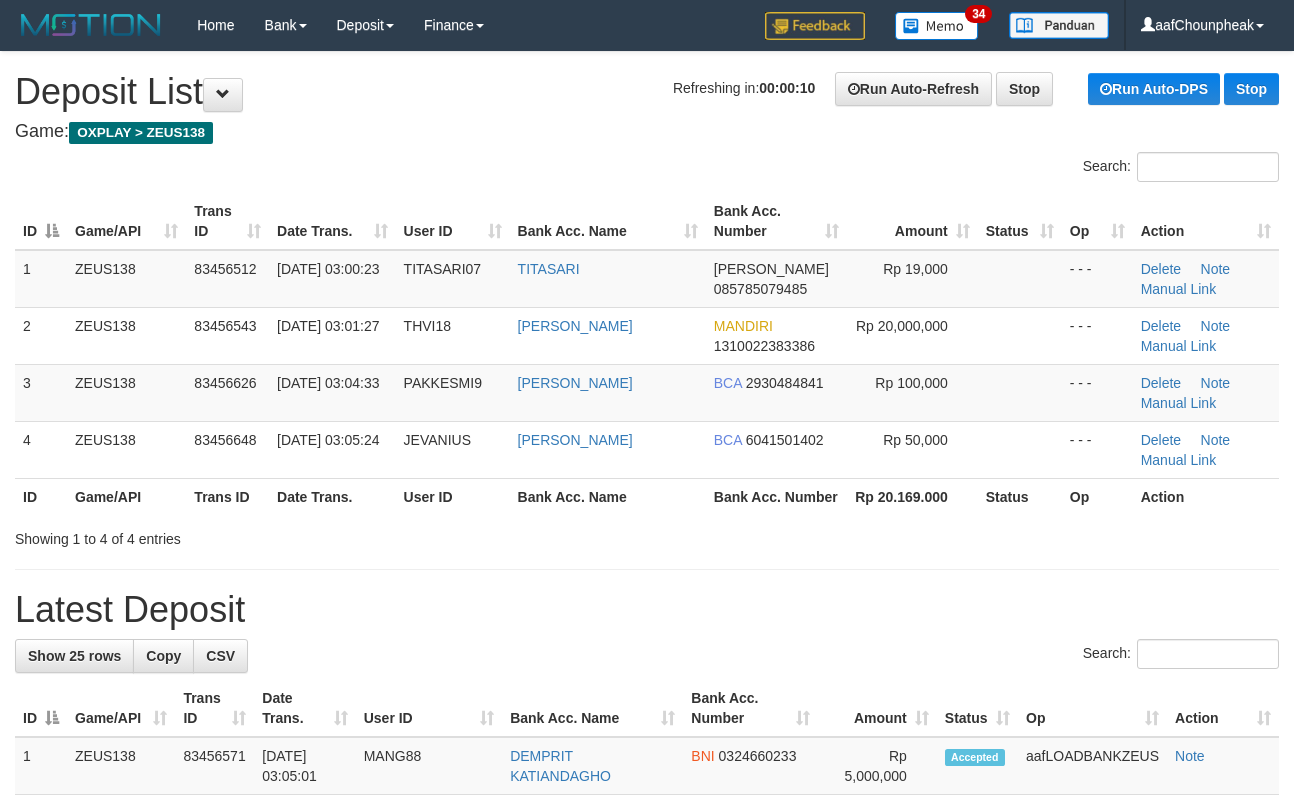 scroll, scrollTop: 0, scrollLeft: 0, axis: both 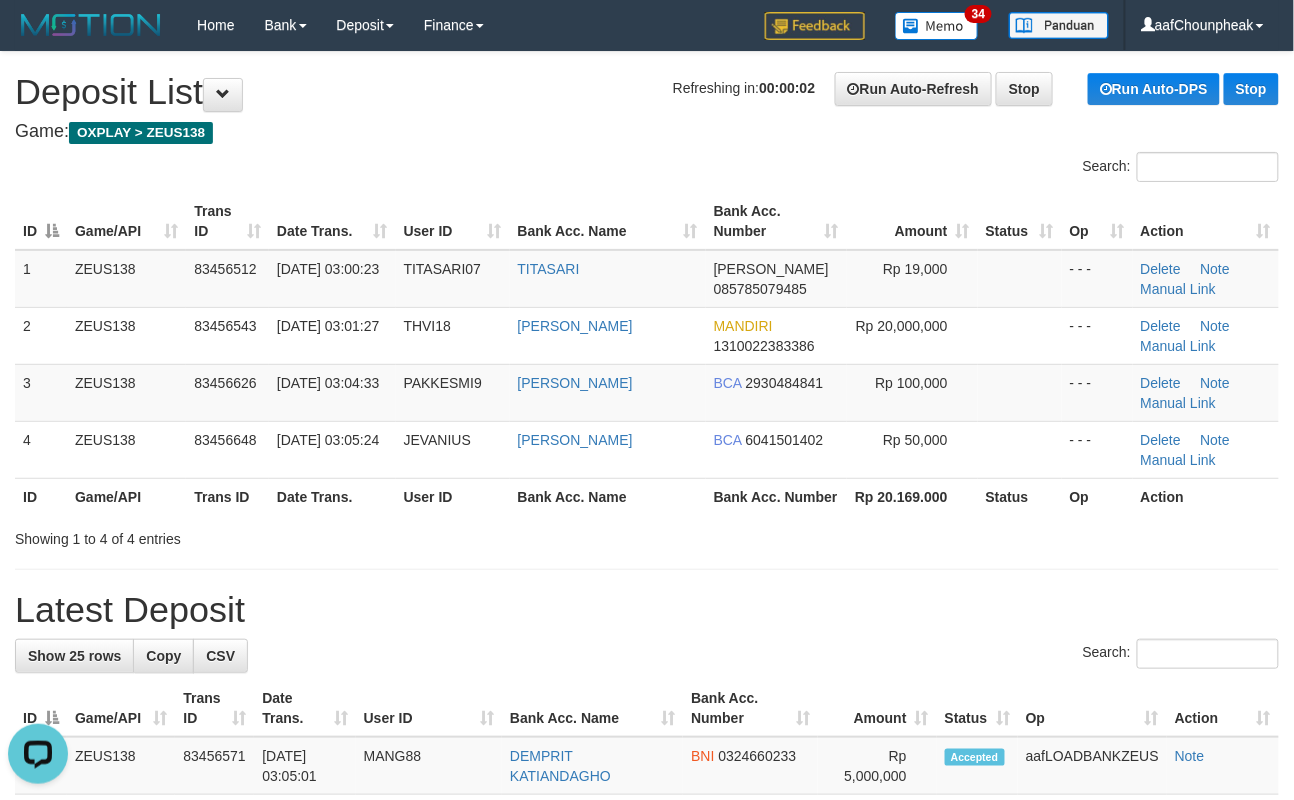 drag, startPoint x: 670, startPoint y: 572, endPoint x: 680, endPoint y: 576, distance: 10.770329 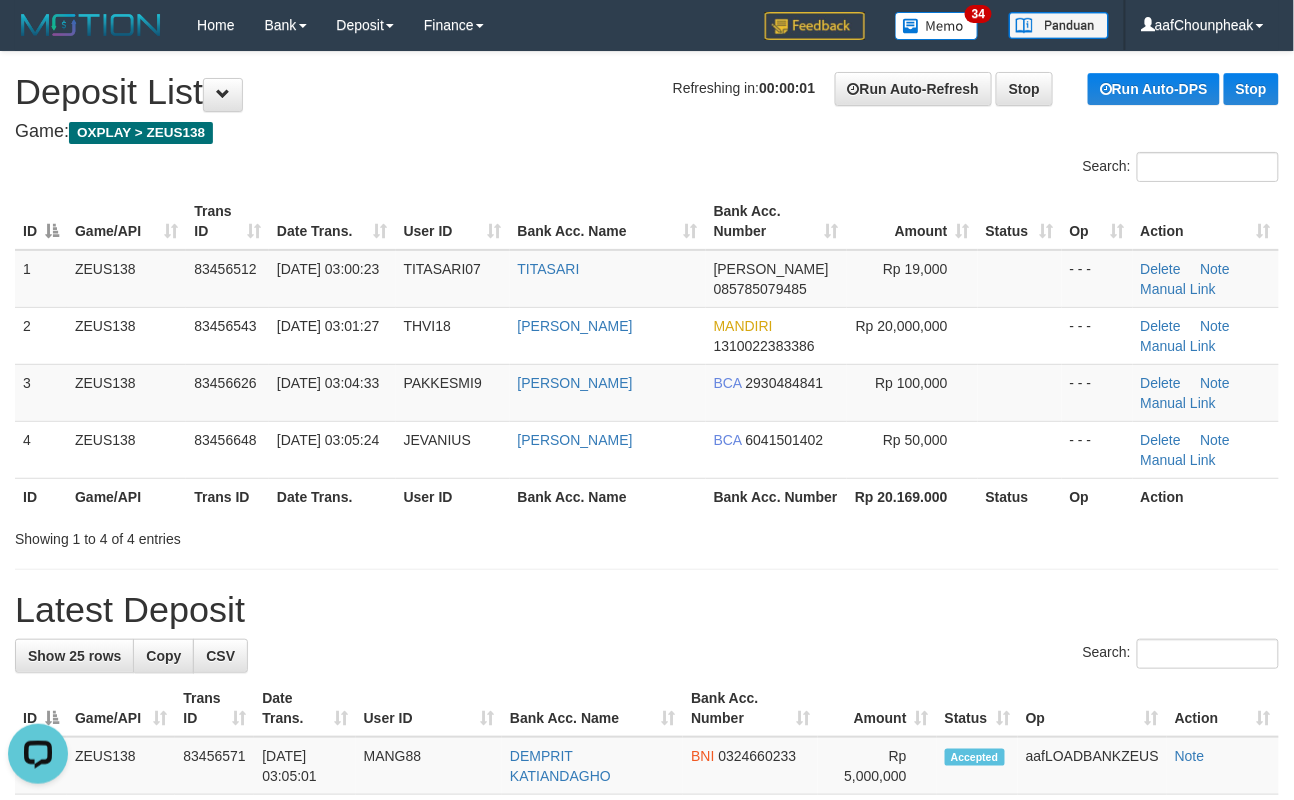 click on "**********" at bounding box center [647, 1174] 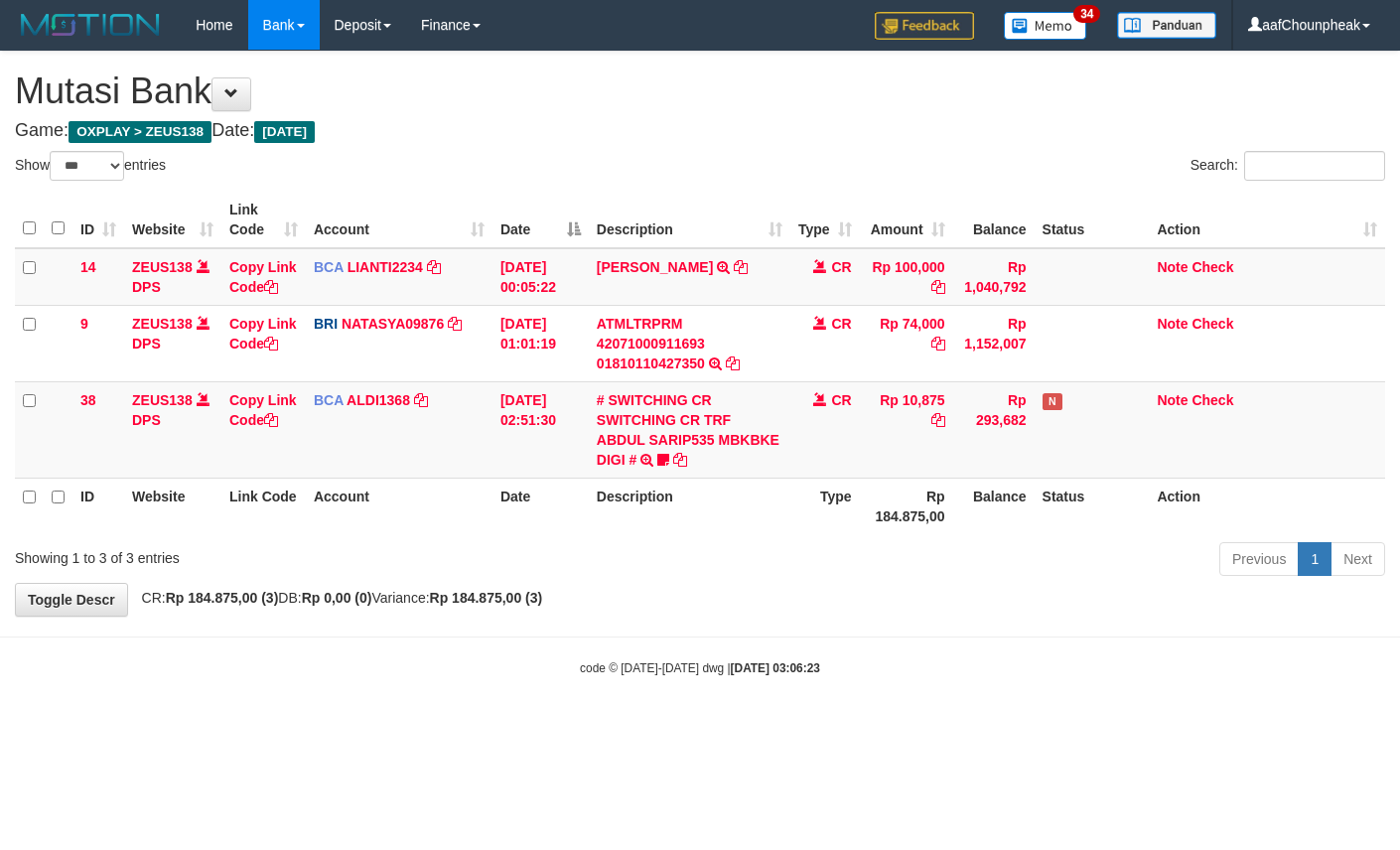 select on "***" 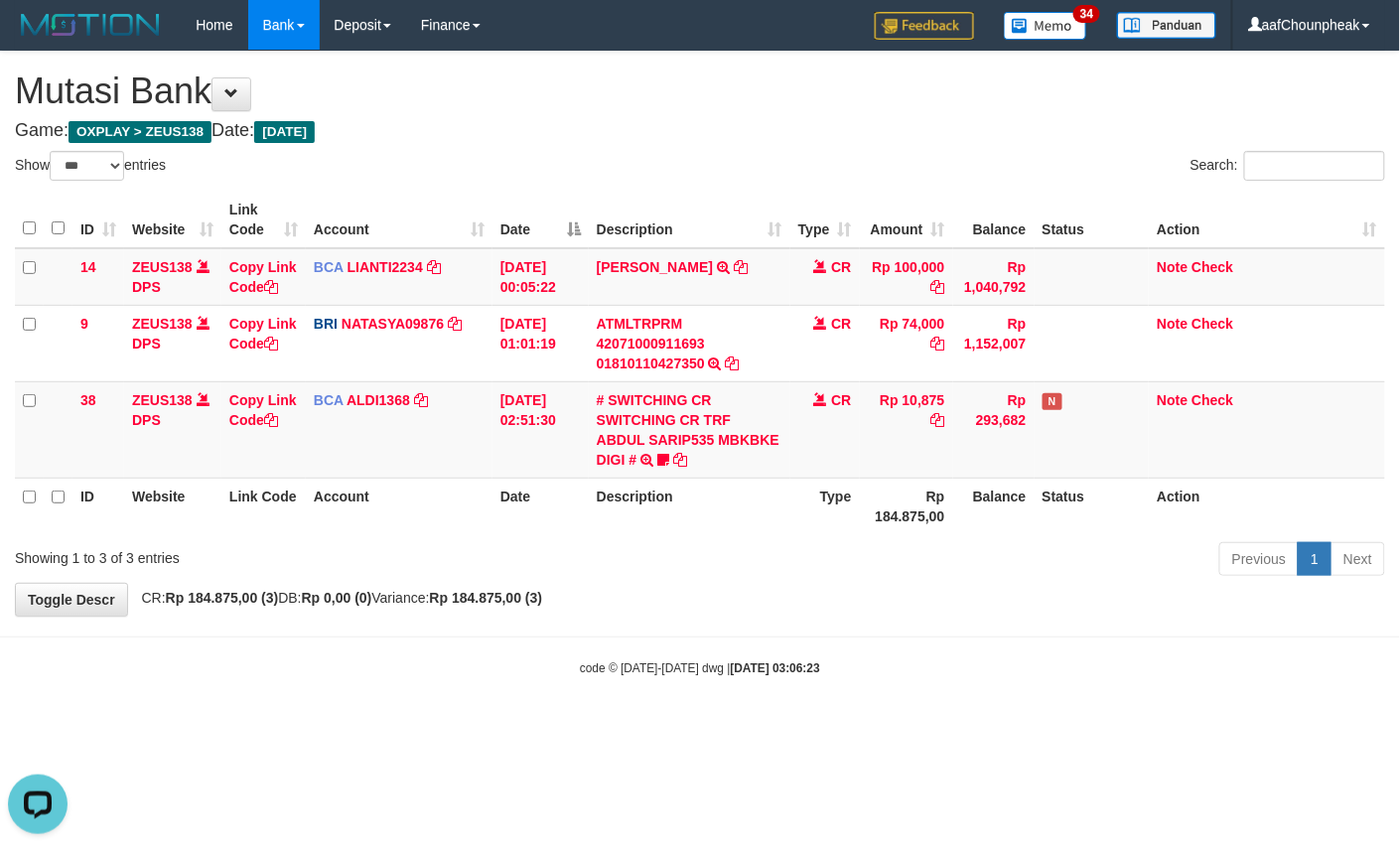 scroll, scrollTop: 0, scrollLeft: 0, axis: both 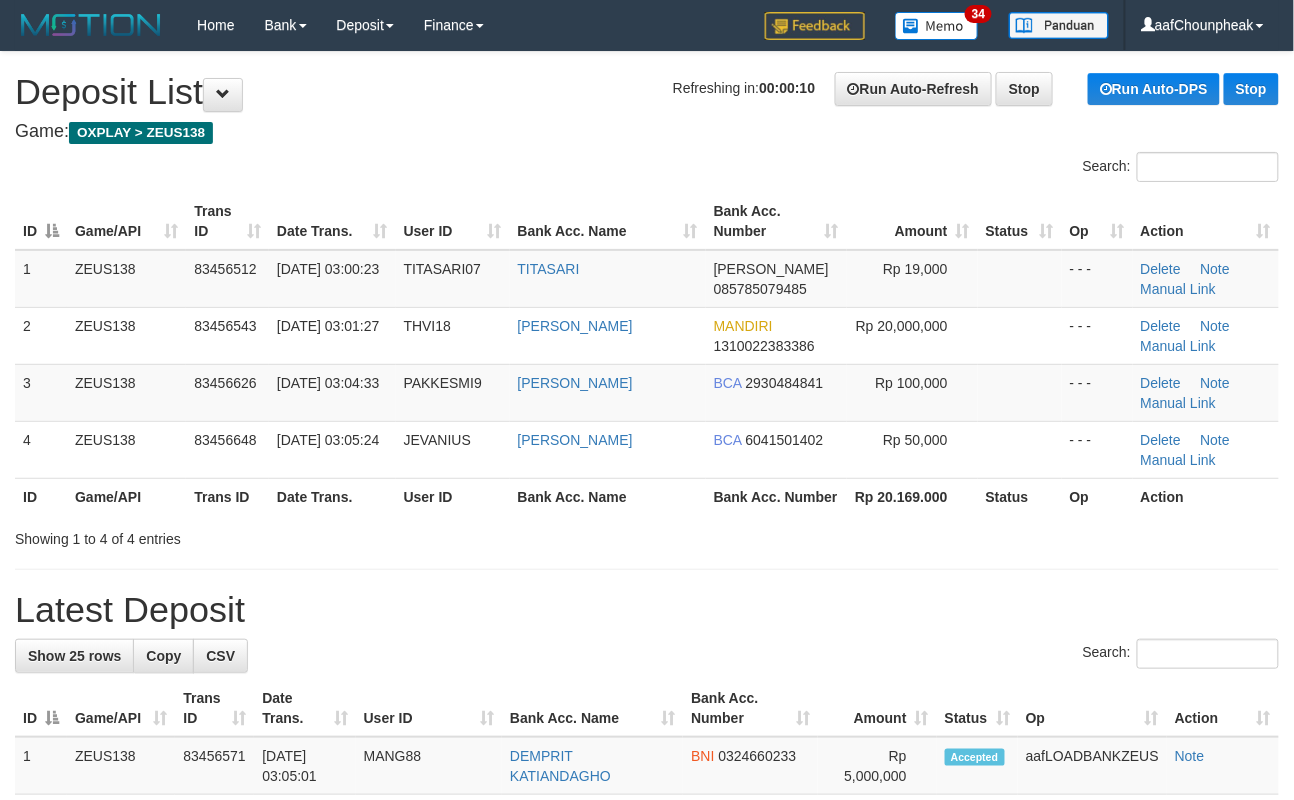 click on "Showing 1 to 4 of 4 entries" at bounding box center [647, 535] 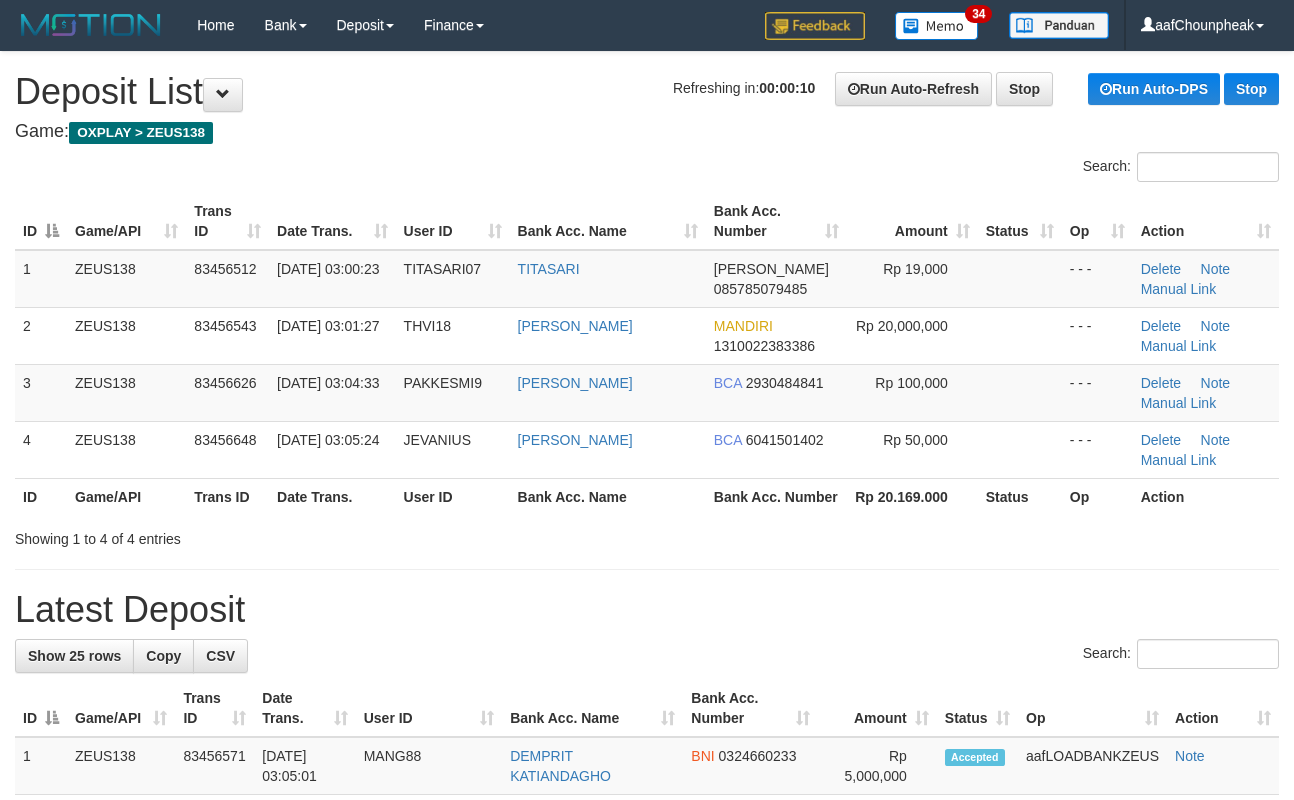 scroll, scrollTop: 0, scrollLeft: 0, axis: both 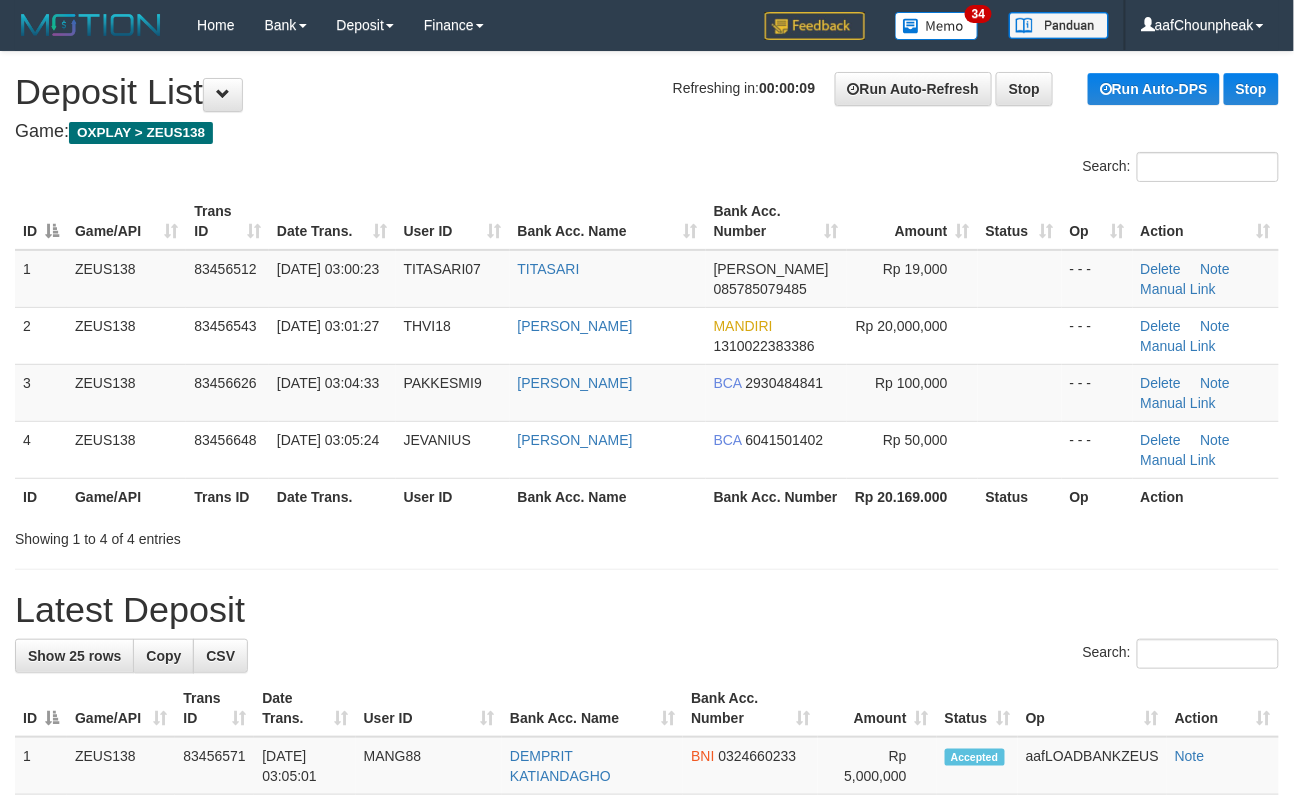 click on "**********" at bounding box center (647, 1174) 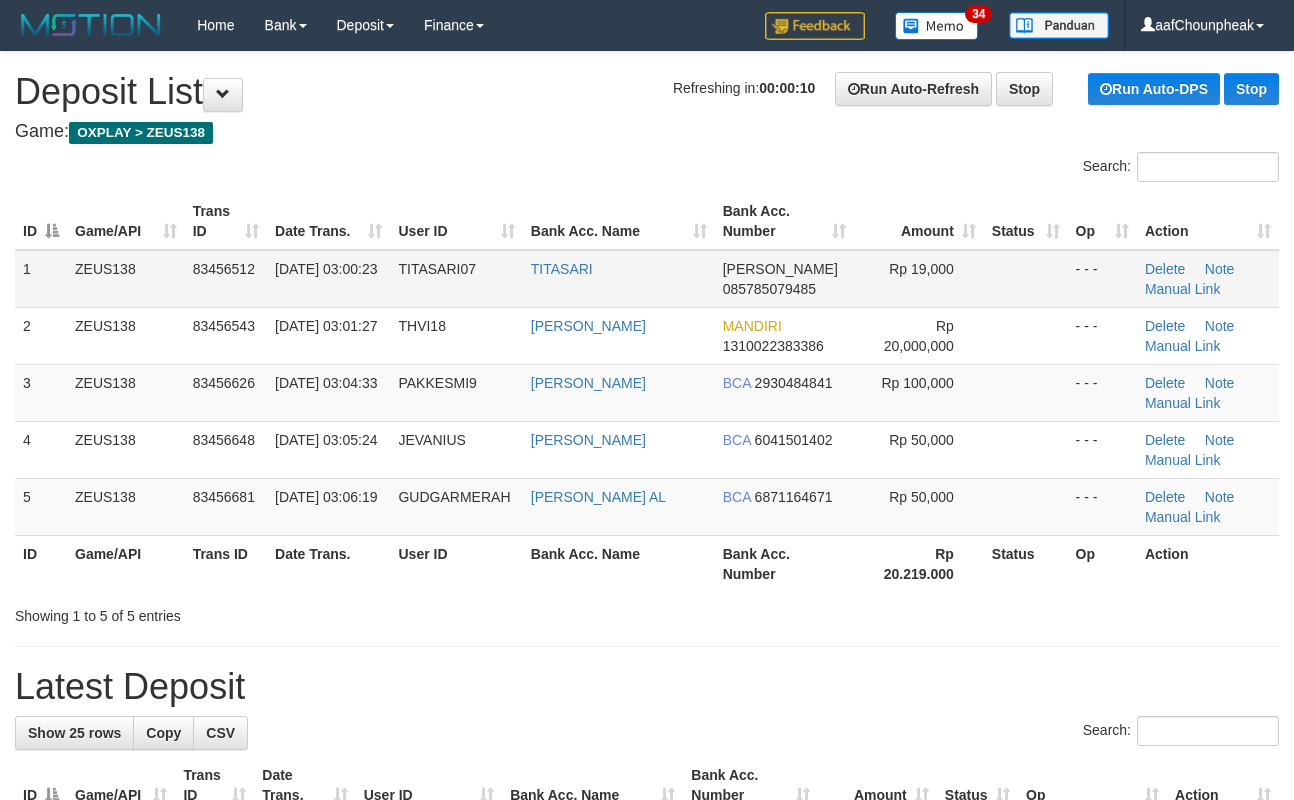 scroll, scrollTop: 0, scrollLeft: 0, axis: both 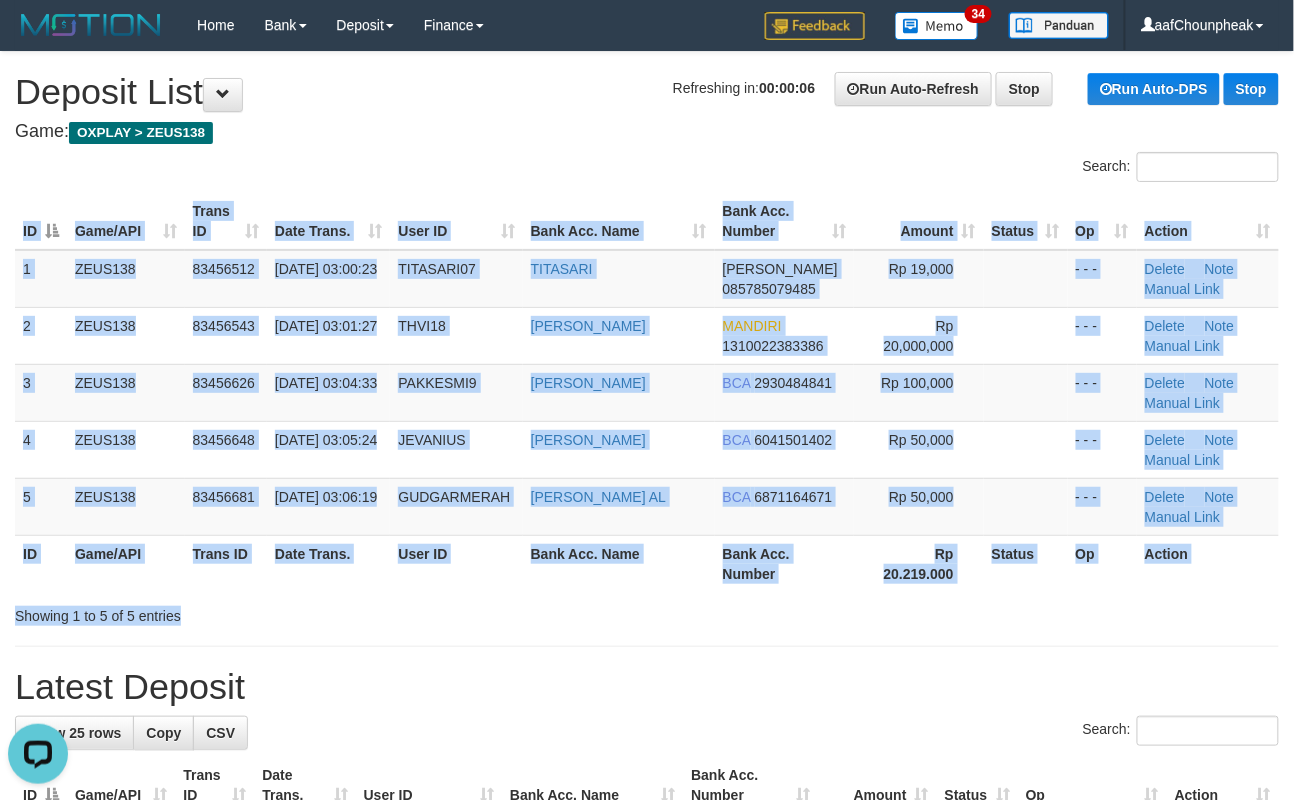 click on "Search:
ID Game/API Trans ID Date Trans. User ID Bank Acc. Name Bank Acc. Number Amount Status Op Action
1
ZEUS138
83456512
12/07/2025 03:00:23
TITASARI07
TITASARI
DANA
085785079485
Rp 19,000
- - -
Delete
Note
Manual Link
2
ZEUS138
83456543
12/07/2025 03:01:27
THVI18
DEVI PURNAMA
MANDIRI
1310022383386
Rp 20,000,000
- - -" at bounding box center (647, 389) 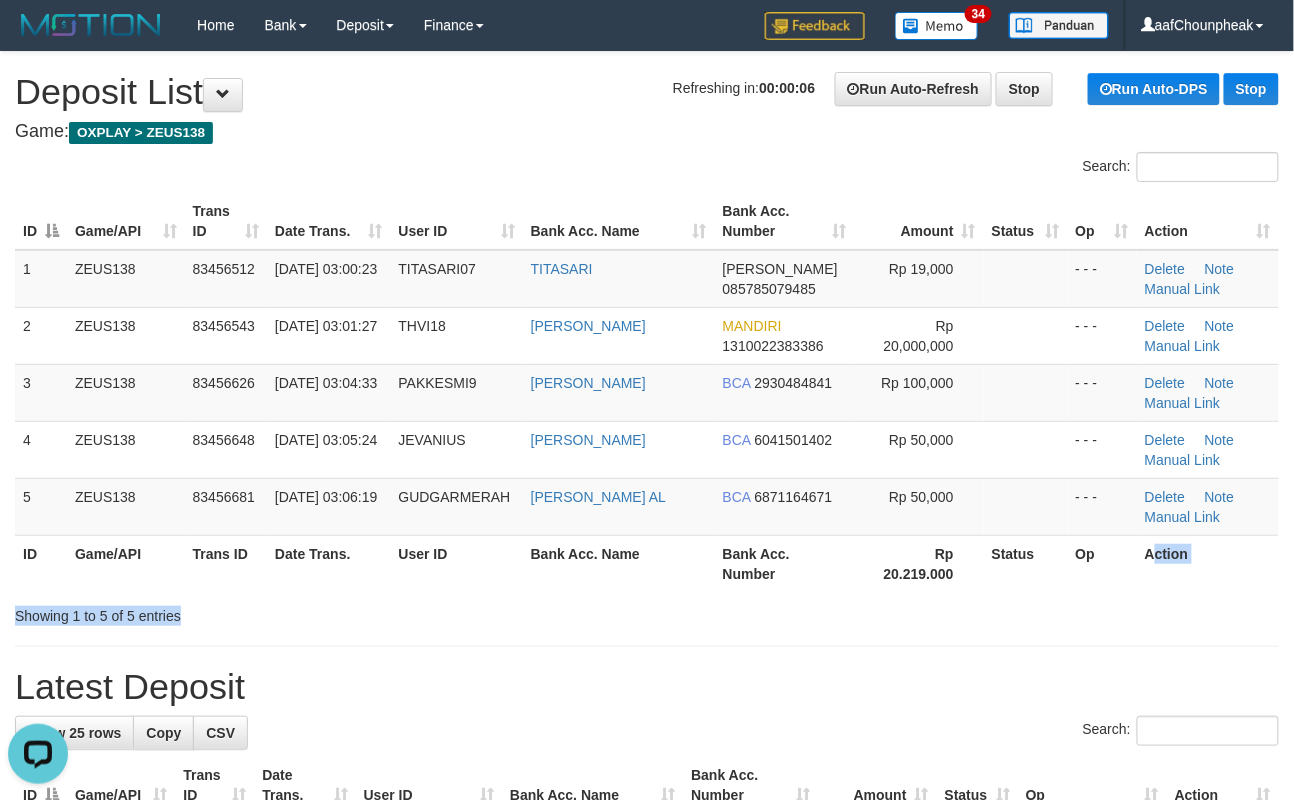 drag, startPoint x: 1154, startPoint y: 594, endPoint x: 1152, endPoint y: 609, distance: 15.132746 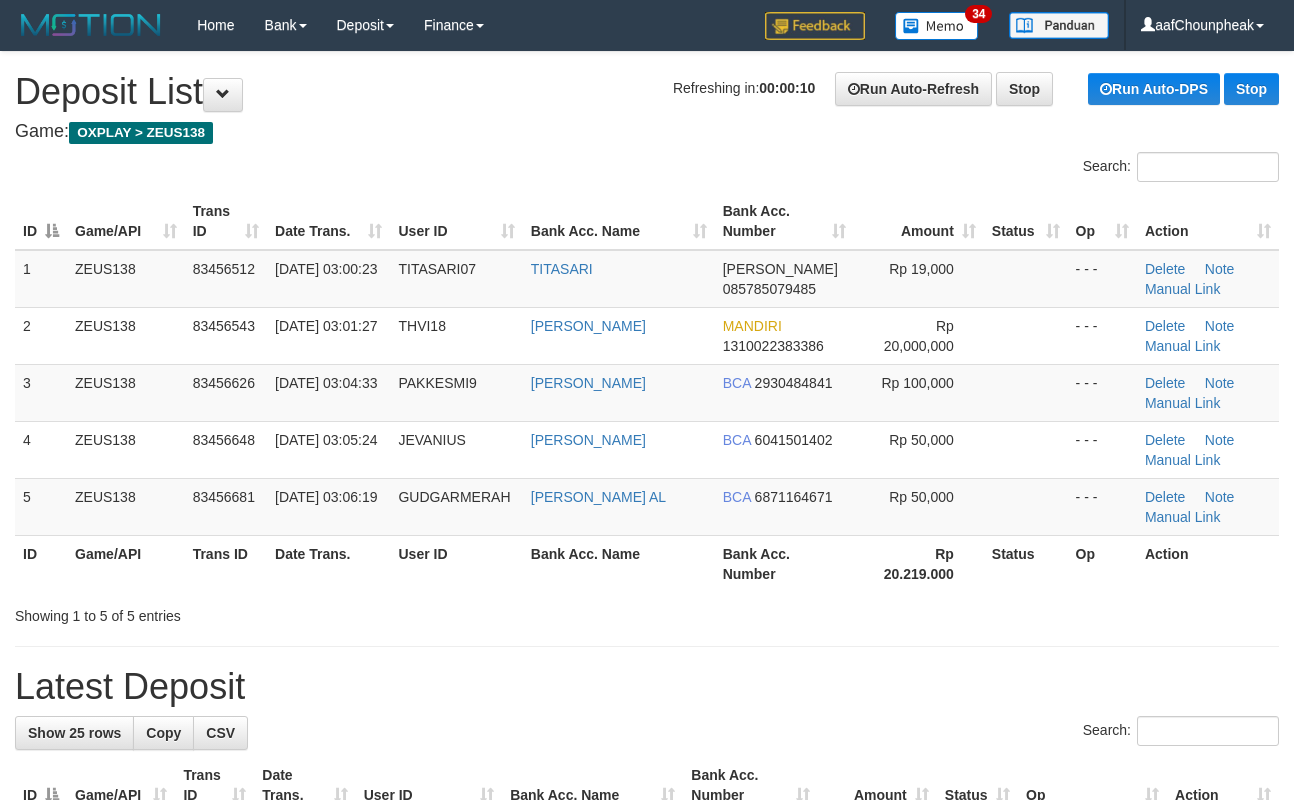scroll, scrollTop: 0, scrollLeft: 0, axis: both 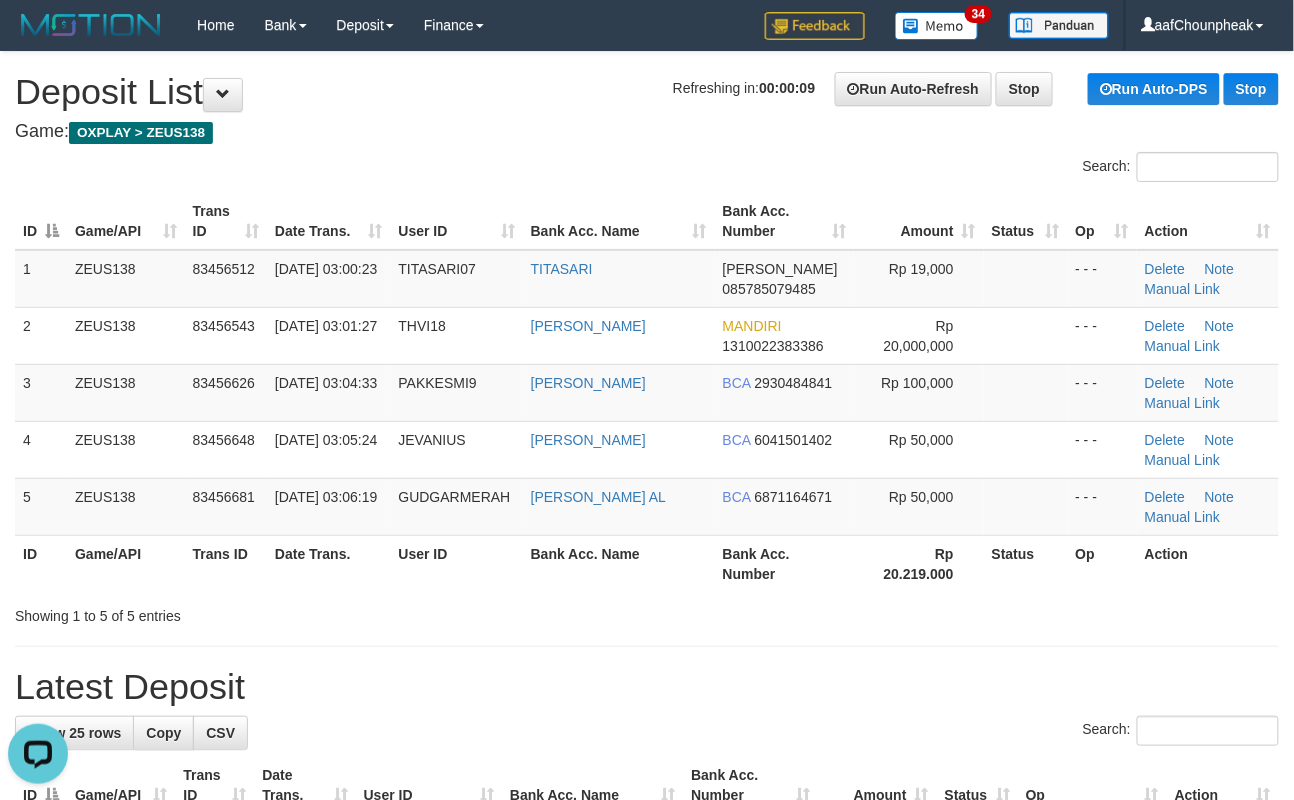 click on "**********" at bounding box center [647, 1212] 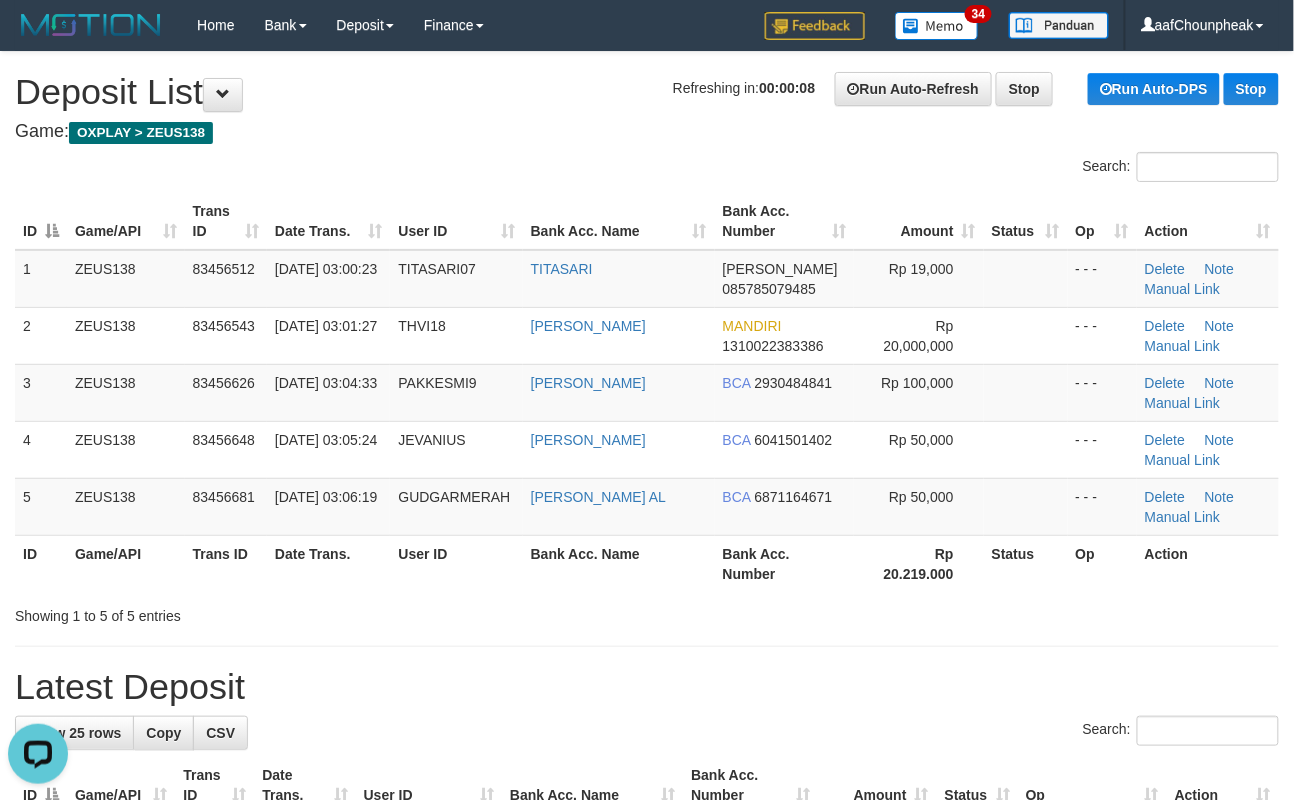 click on "**********" at bounding box center (647, 1212) 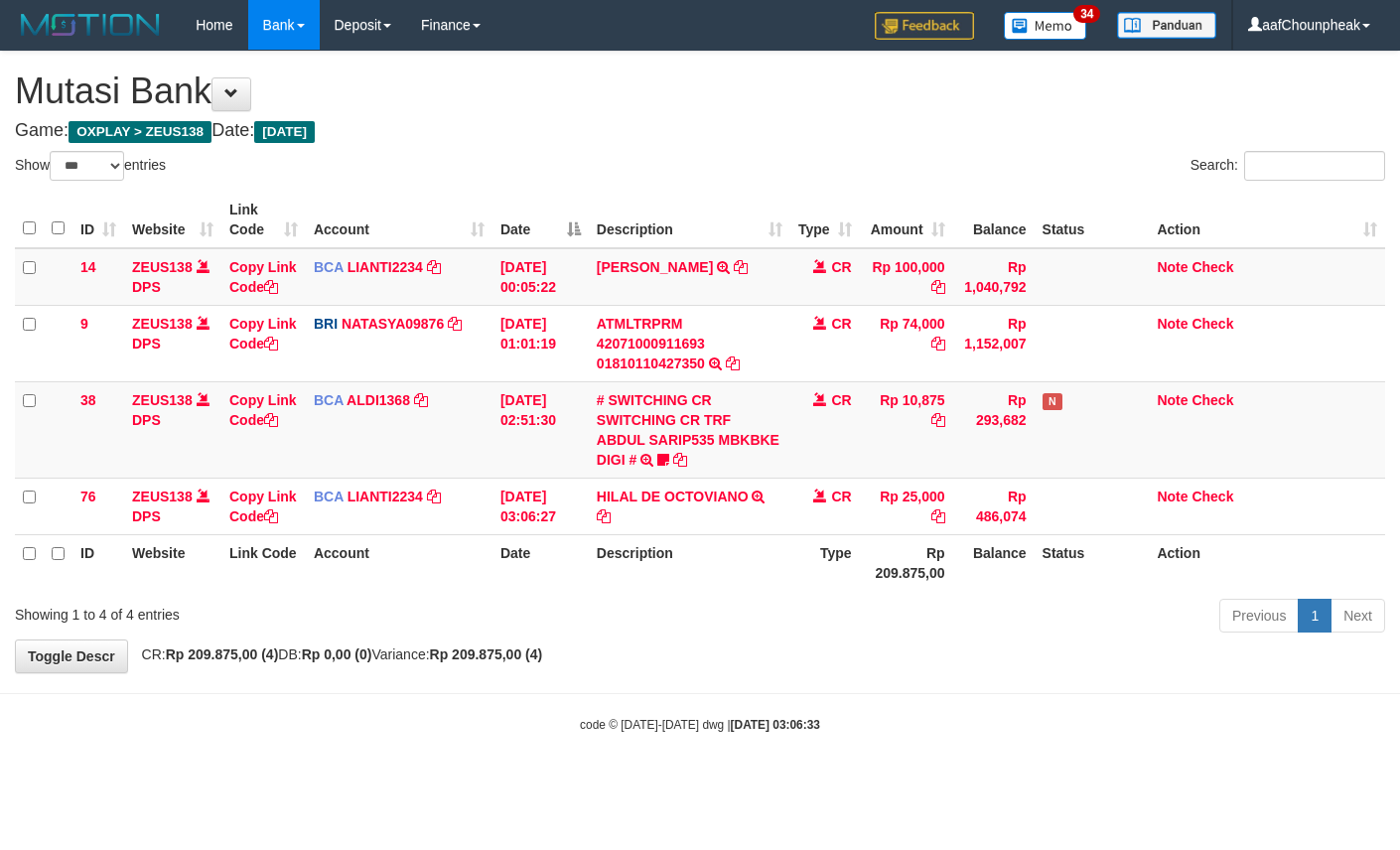 select on "***" 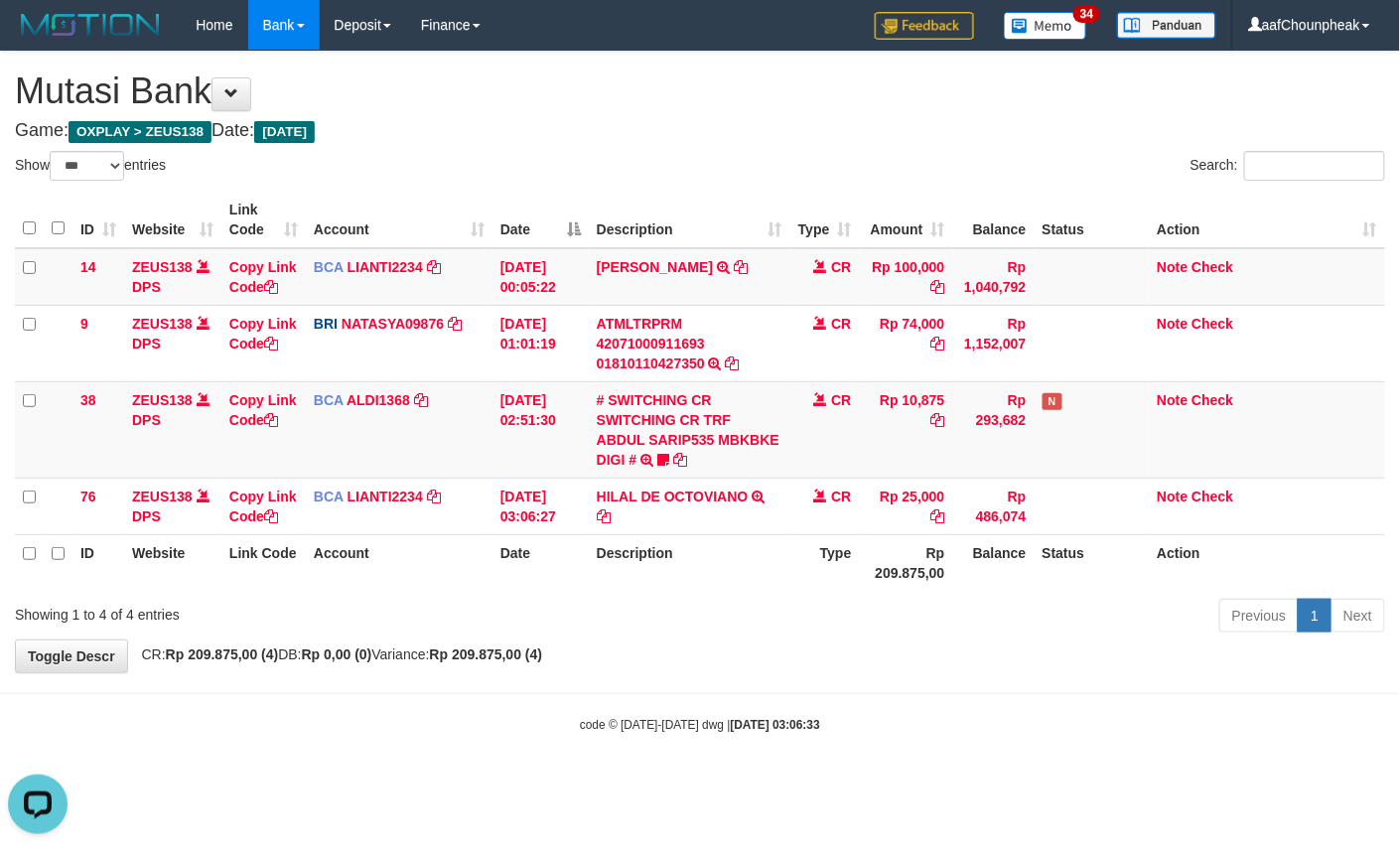 scroll, scrollTop: 0, scrollLeft: 0, axis: both 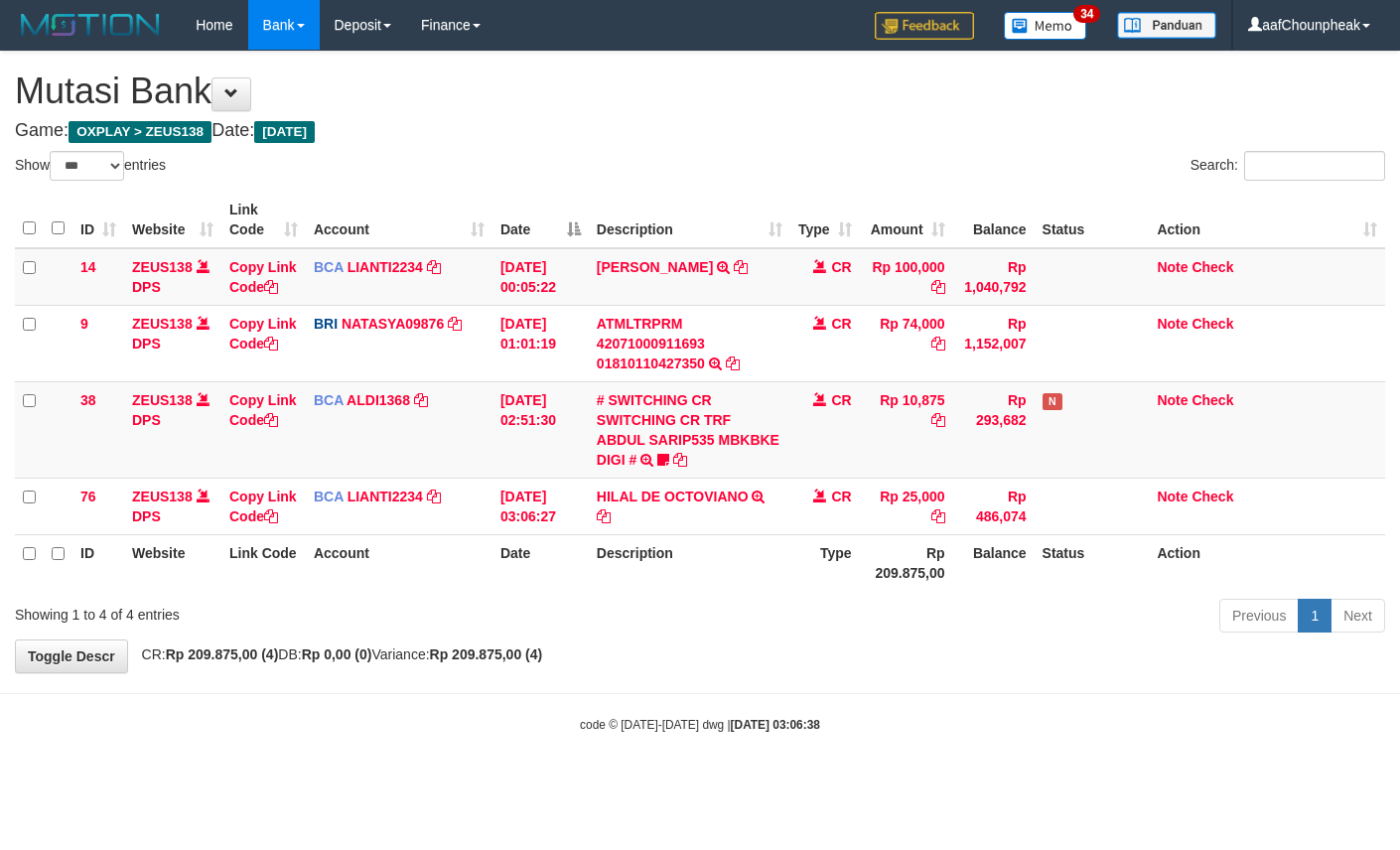 select on "***" 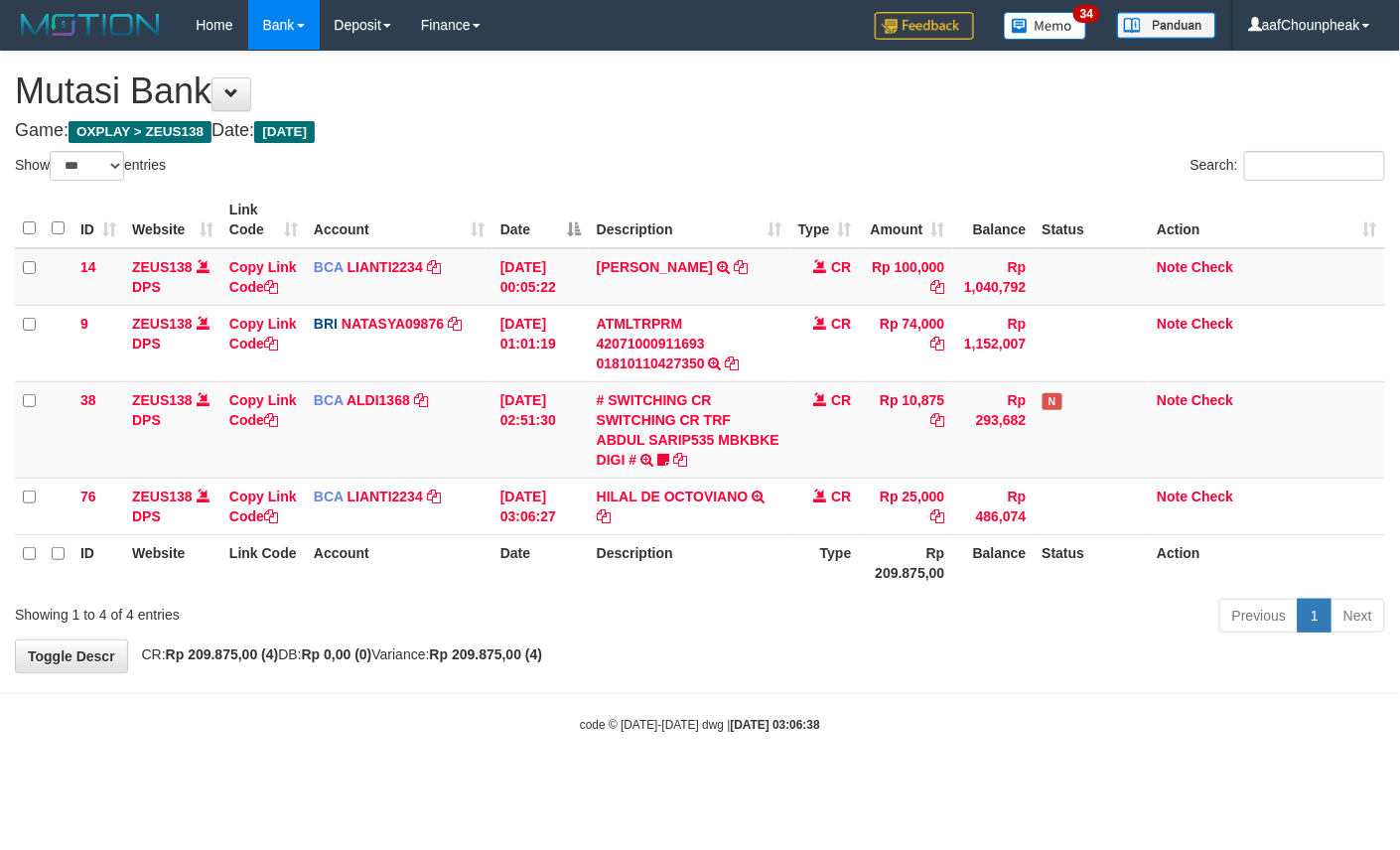 click on "Account" at bounding box center [399, 562] 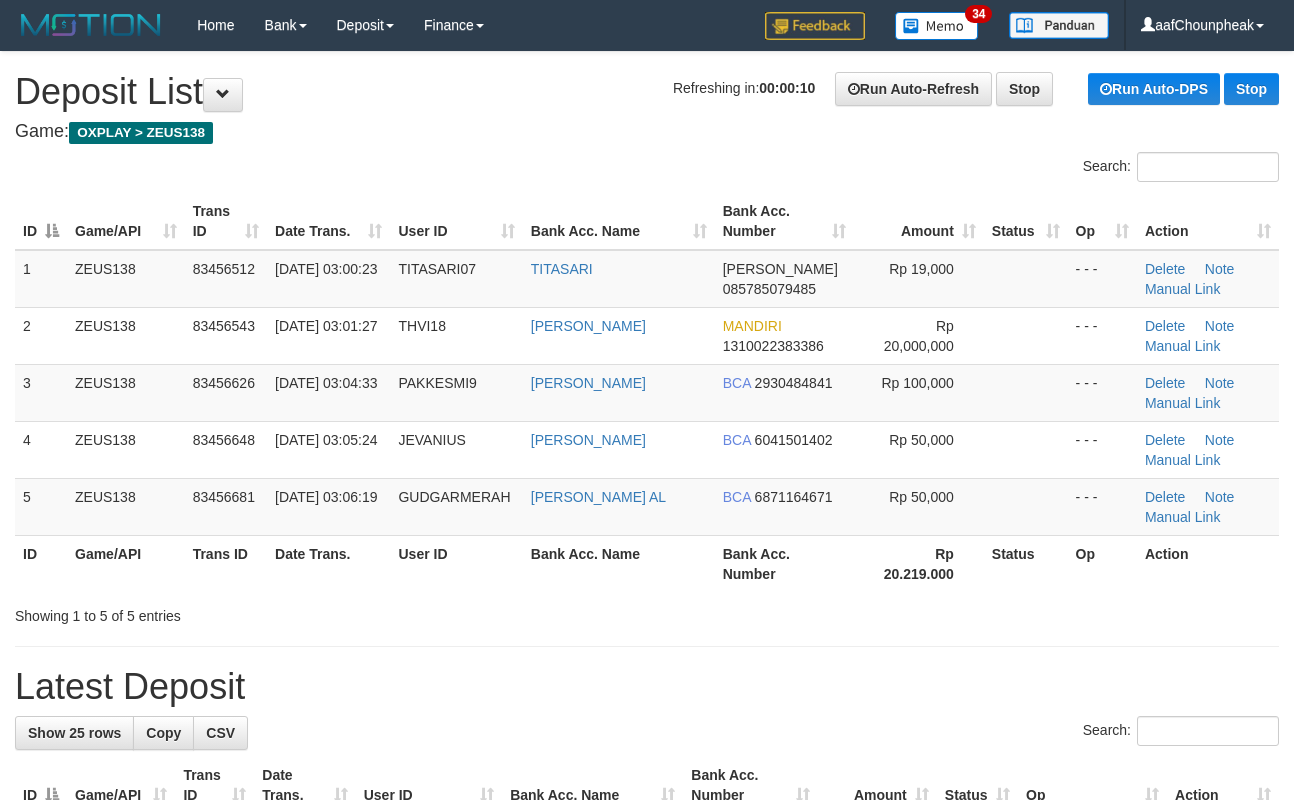 scroll, scrollTop: 0, scrollLeft: 0, axis: both 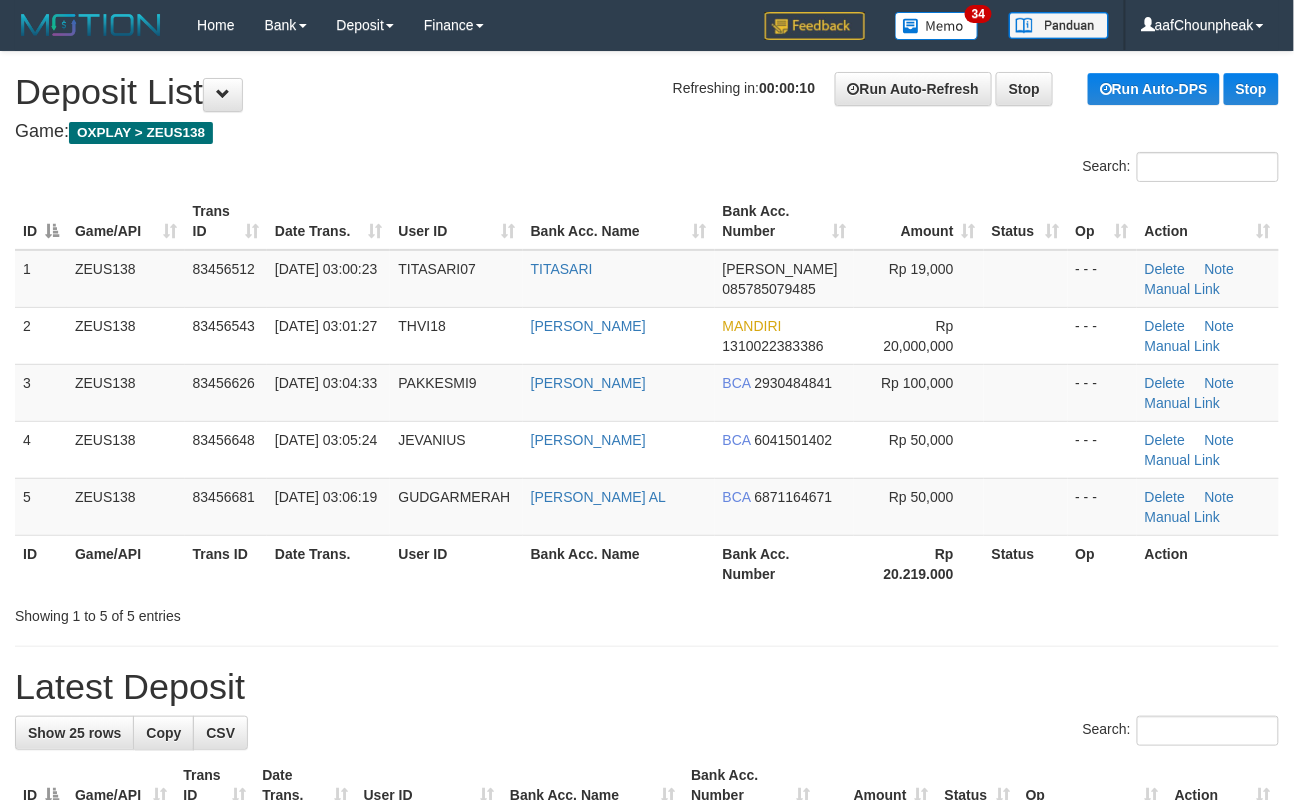 click on "**********" at bounding box center [647, 1212] 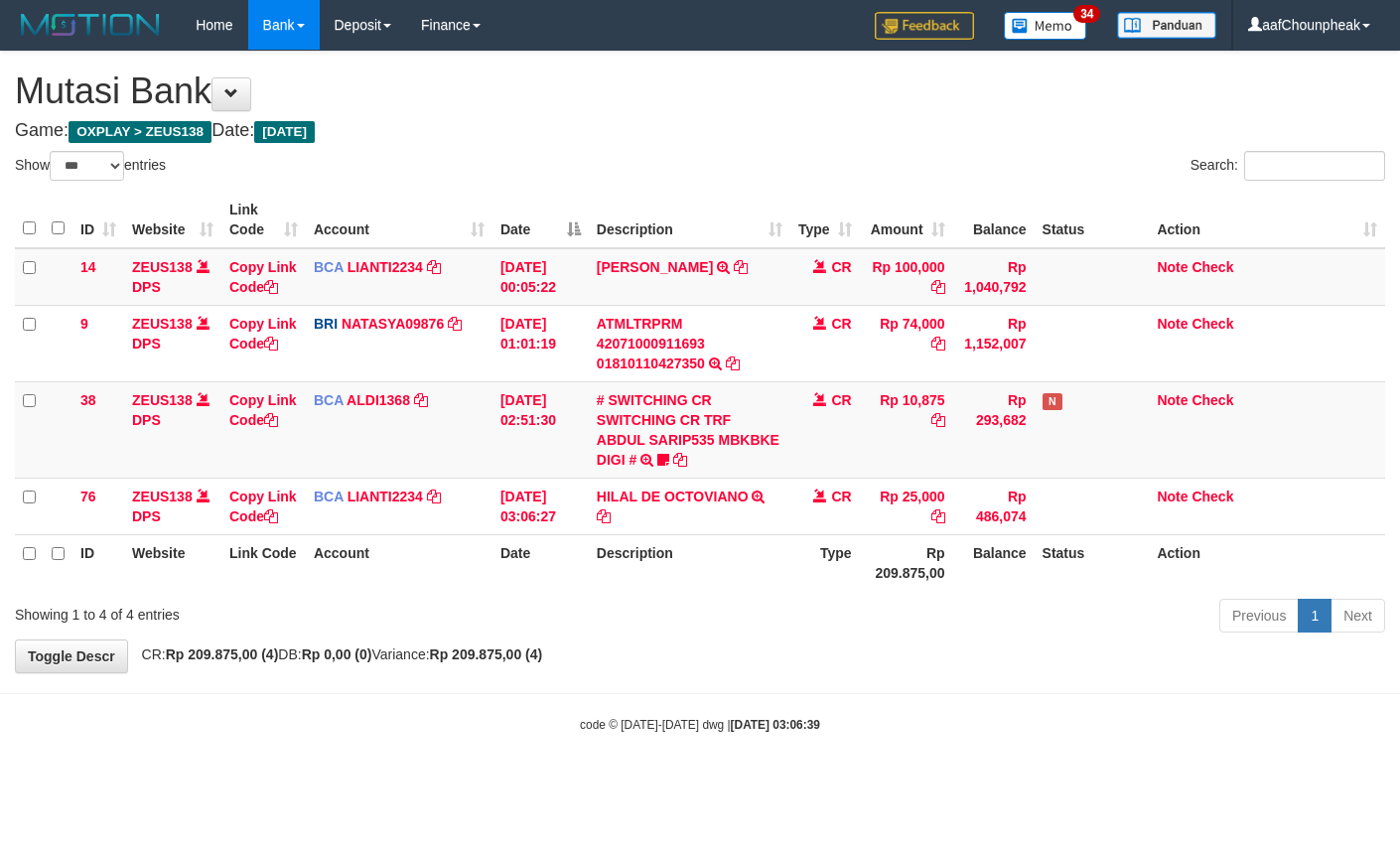 select on "***" 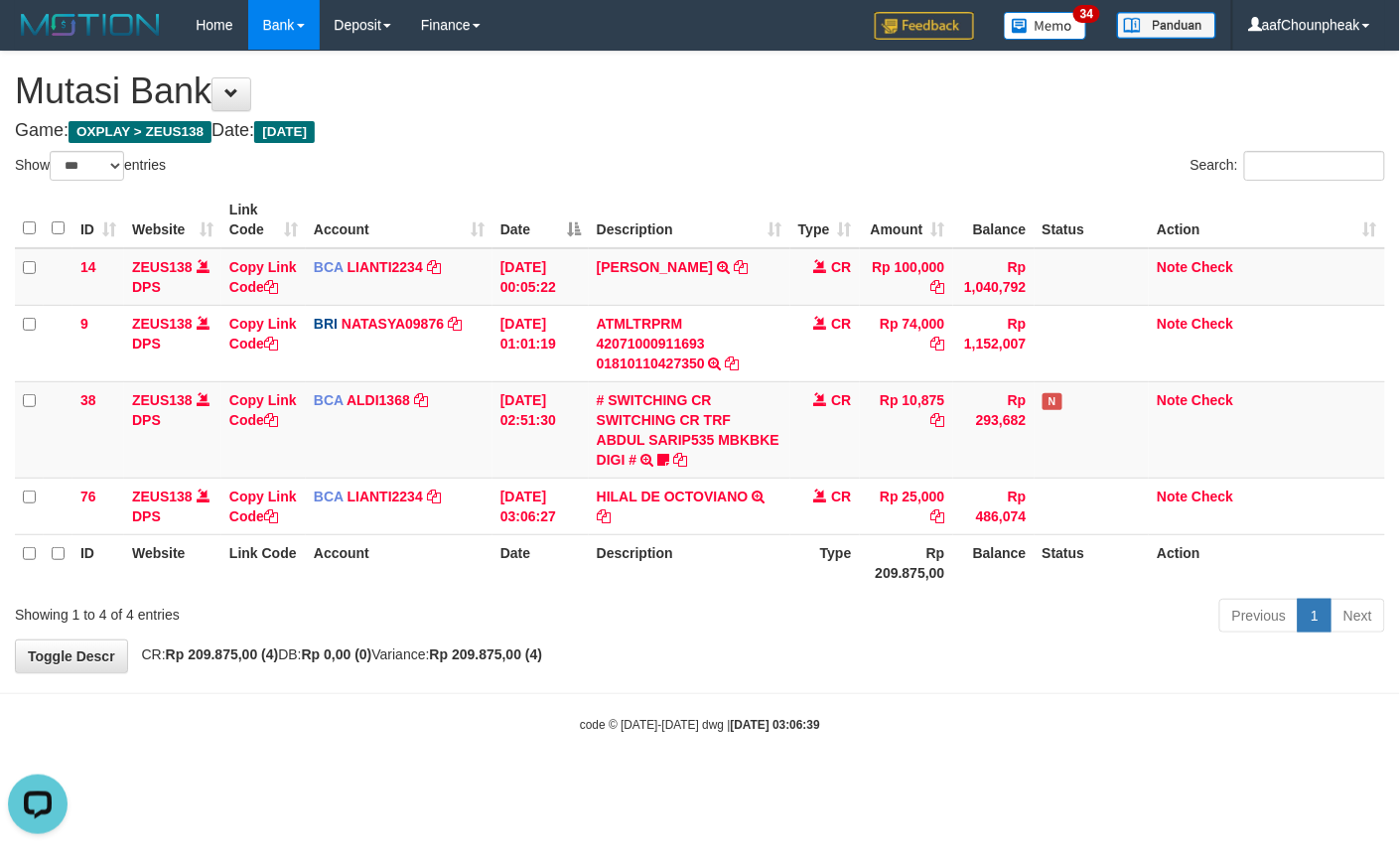 scroll, scrollTop: 0, scrollLeft: 0, axis: both 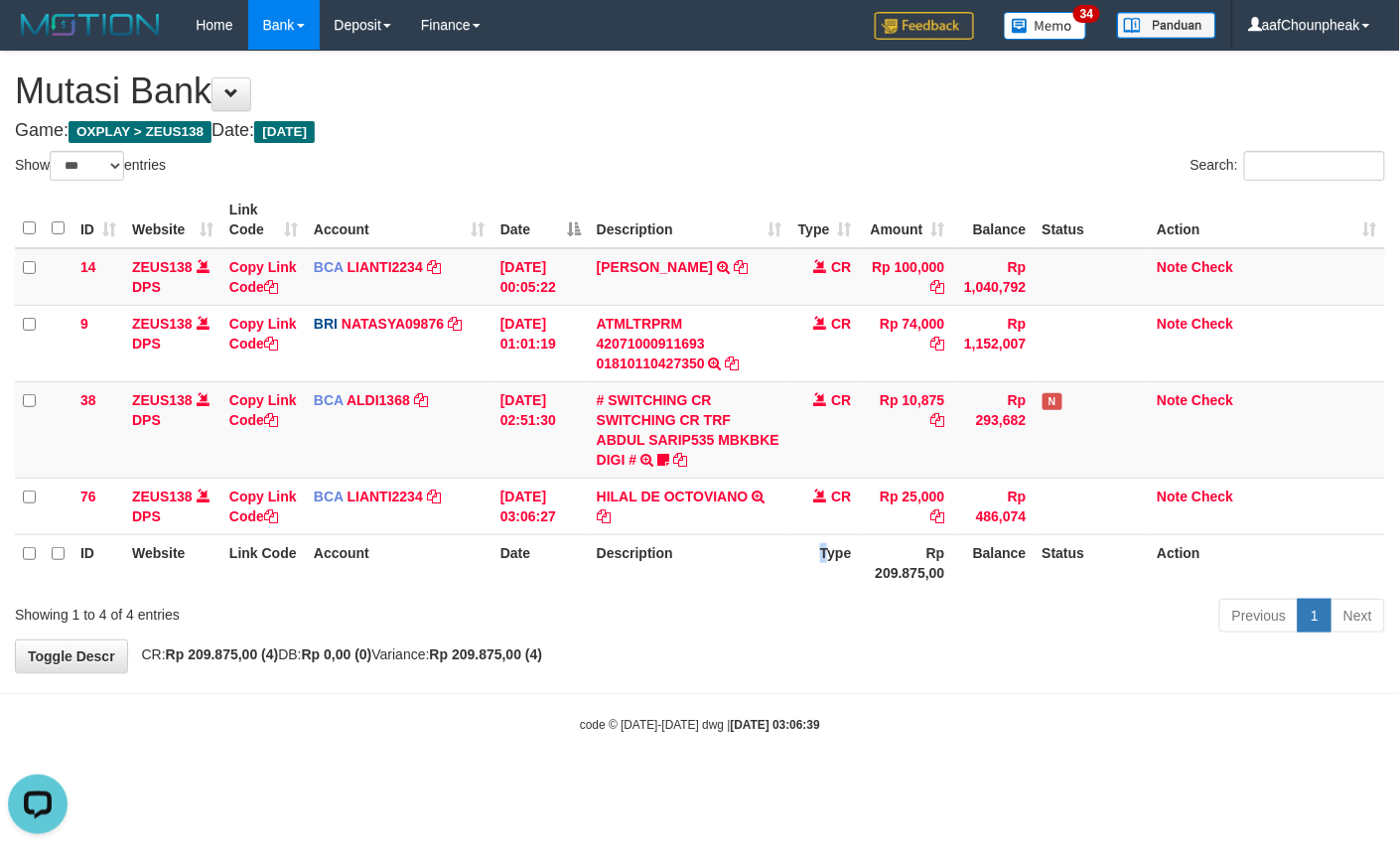 drag, startPoint x: 831, startPoint y: 540, endPoint x: 820, endPoint y: 560, distance: 22.825424 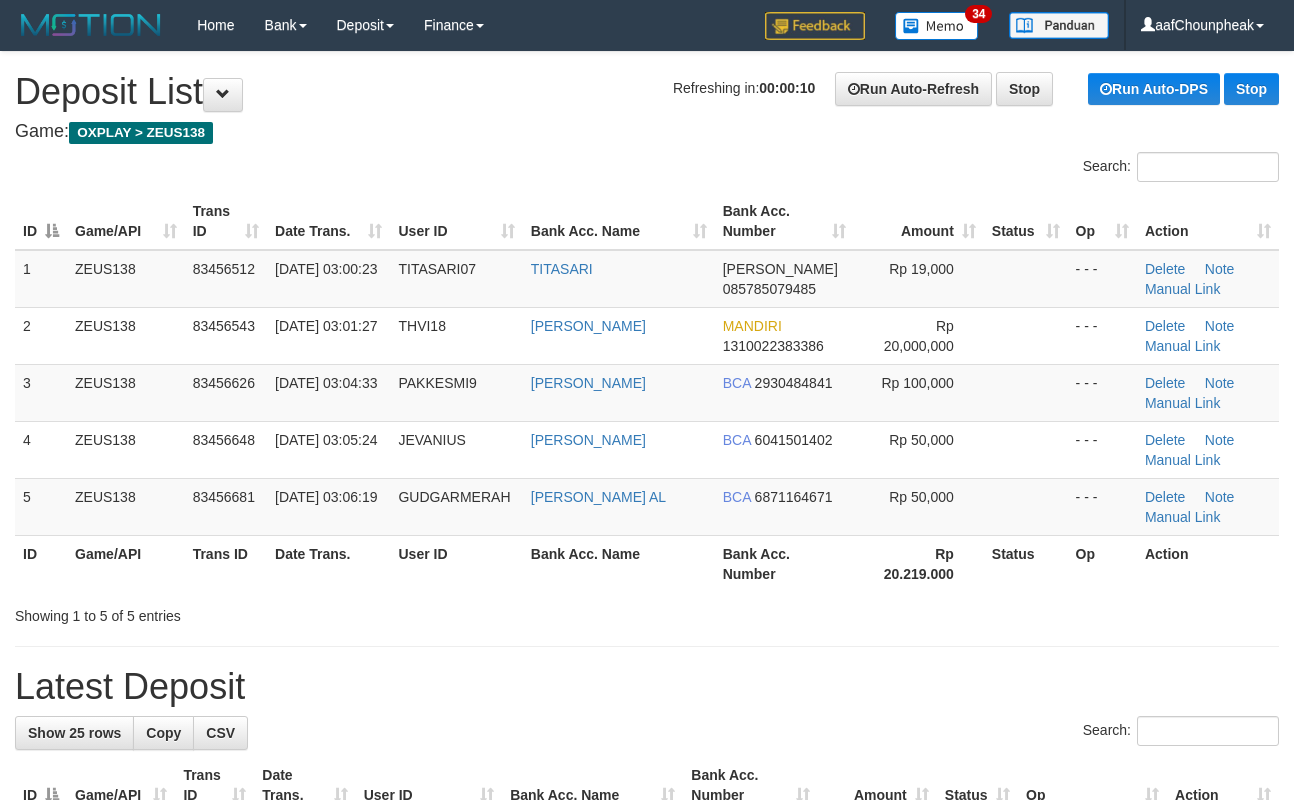 scroll, scrollTop: 0, scrollLeft: 0, axis: both 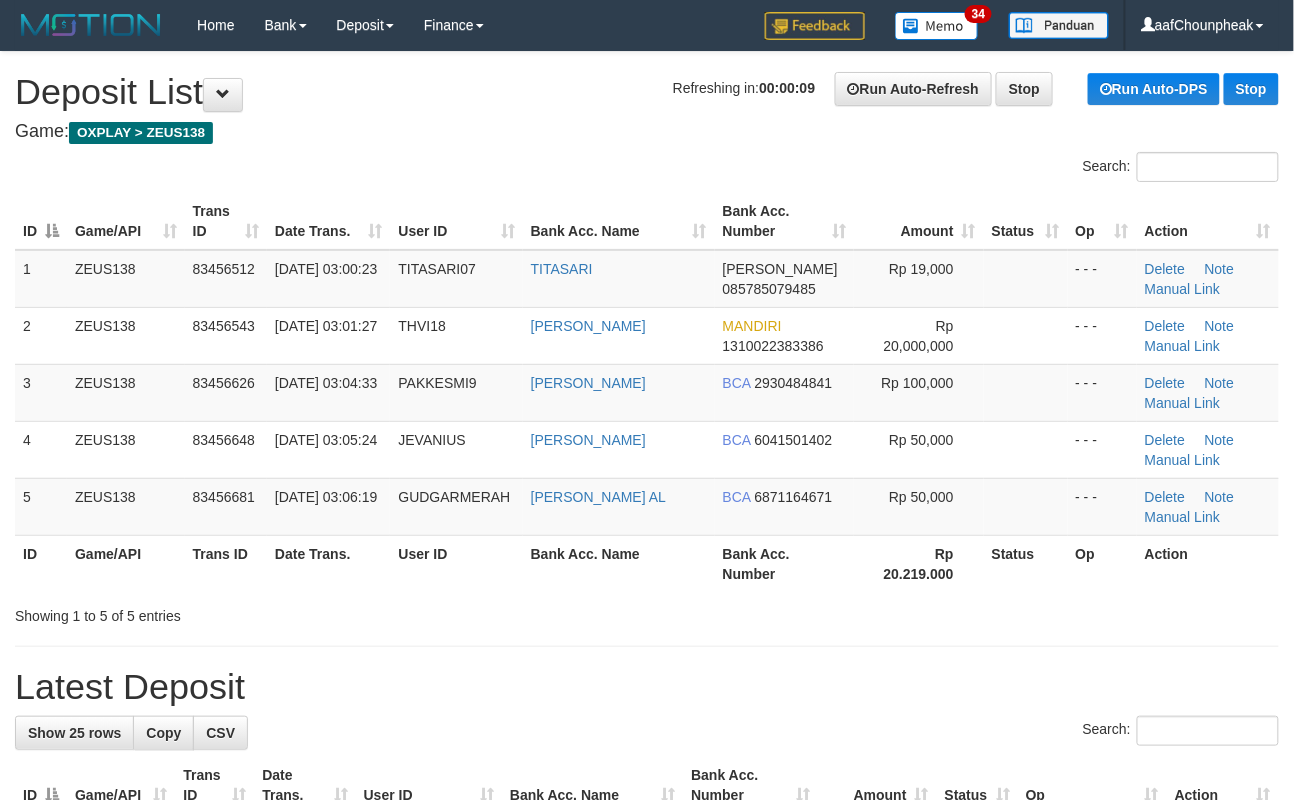 drag, startPoint x: 684, startPoint y: 656, endPoint x: 685, endPoint y: 680, distance: 24.020824 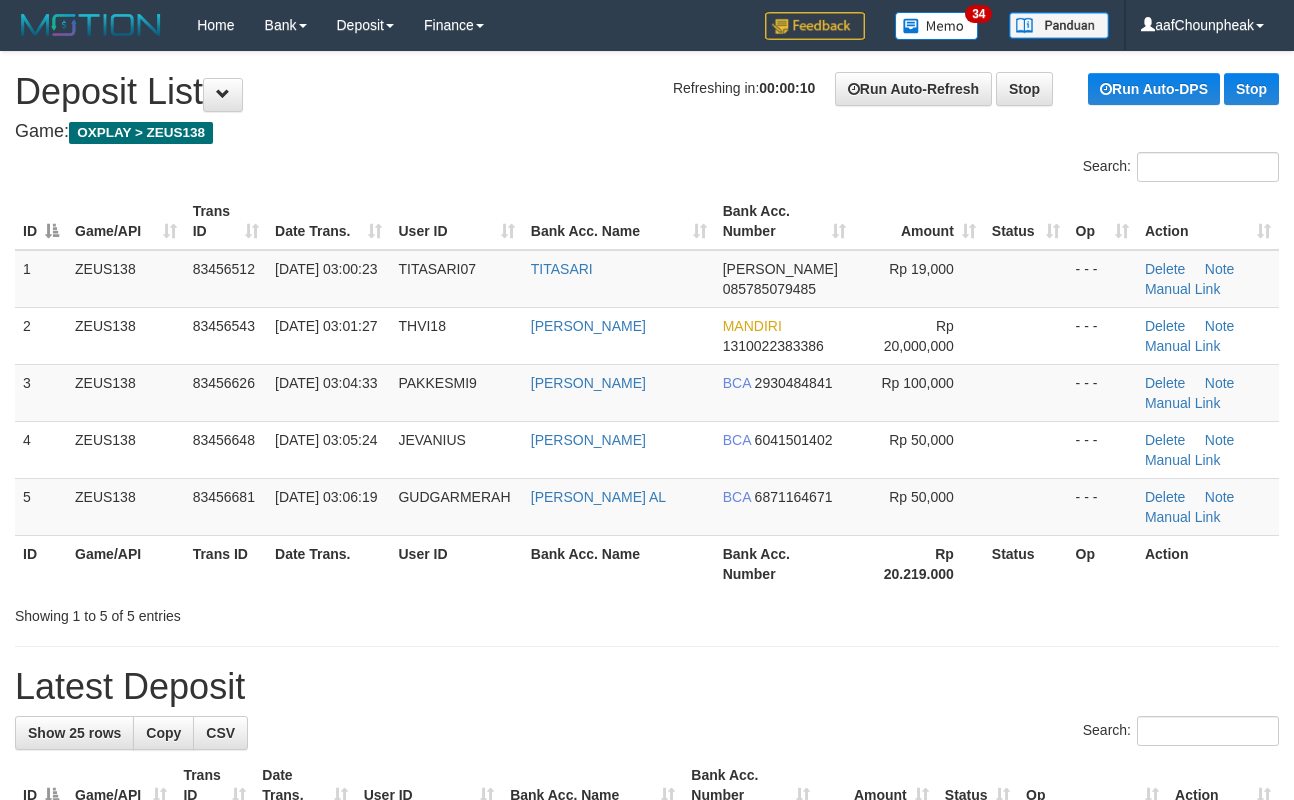 scroll, scrollTop: 0, scrollLeft: 0, axis: both 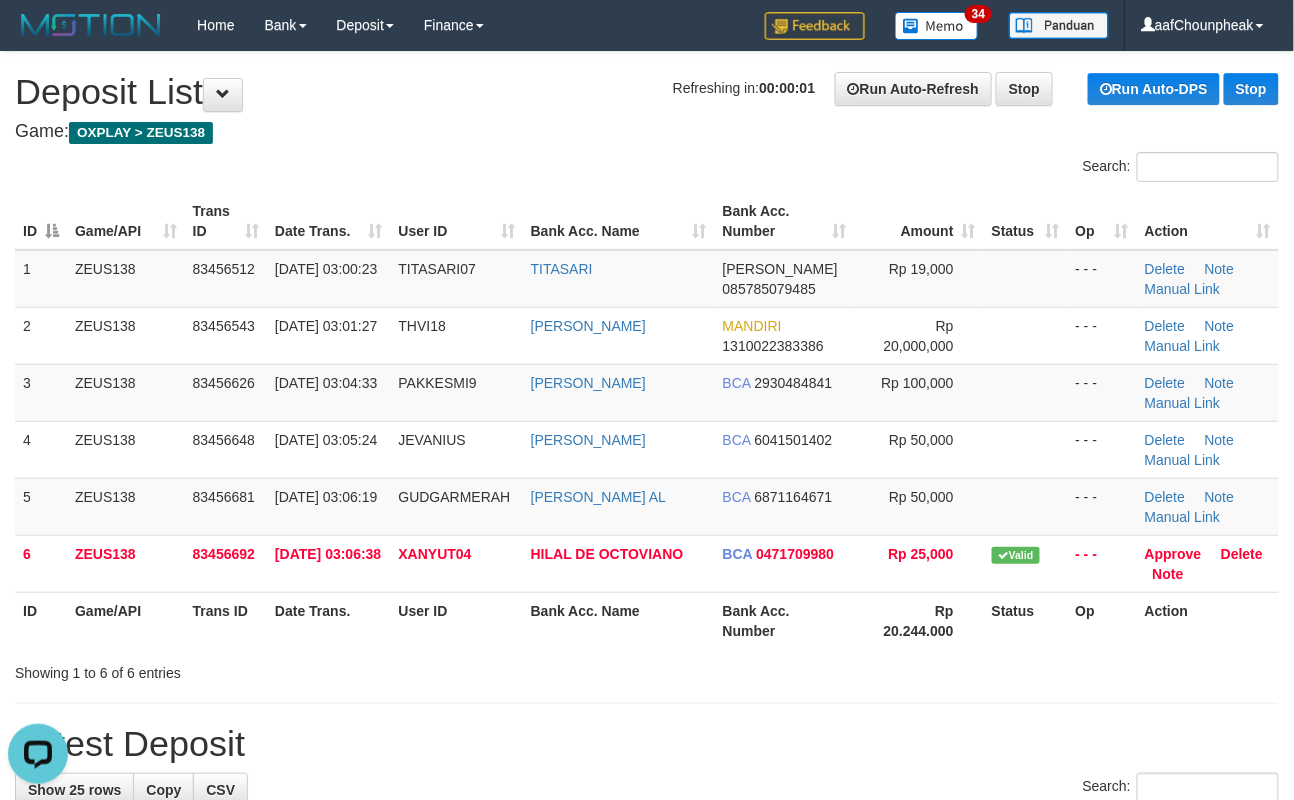 click on "**********" at bounding box center (647, 1241) 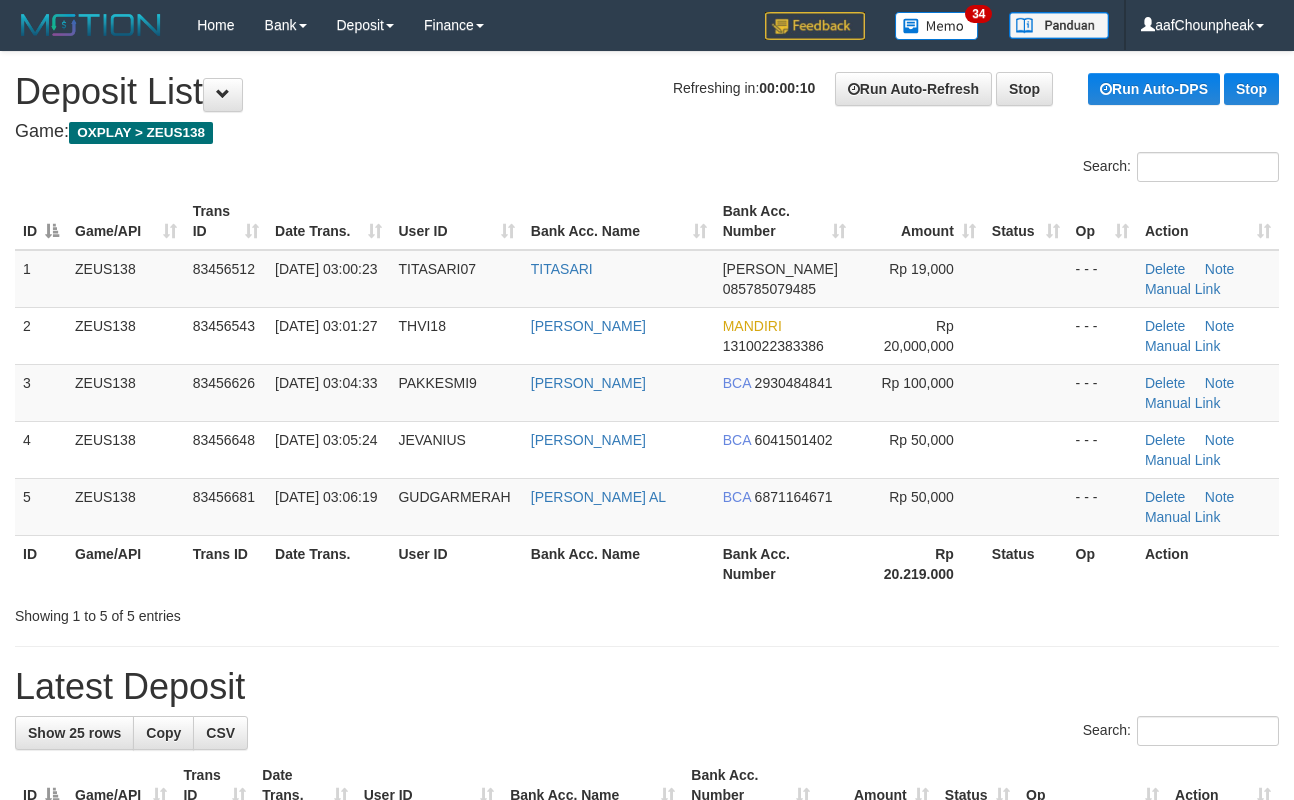 scroll, scrollTop: 0, scrollLeft: 0, axis: both 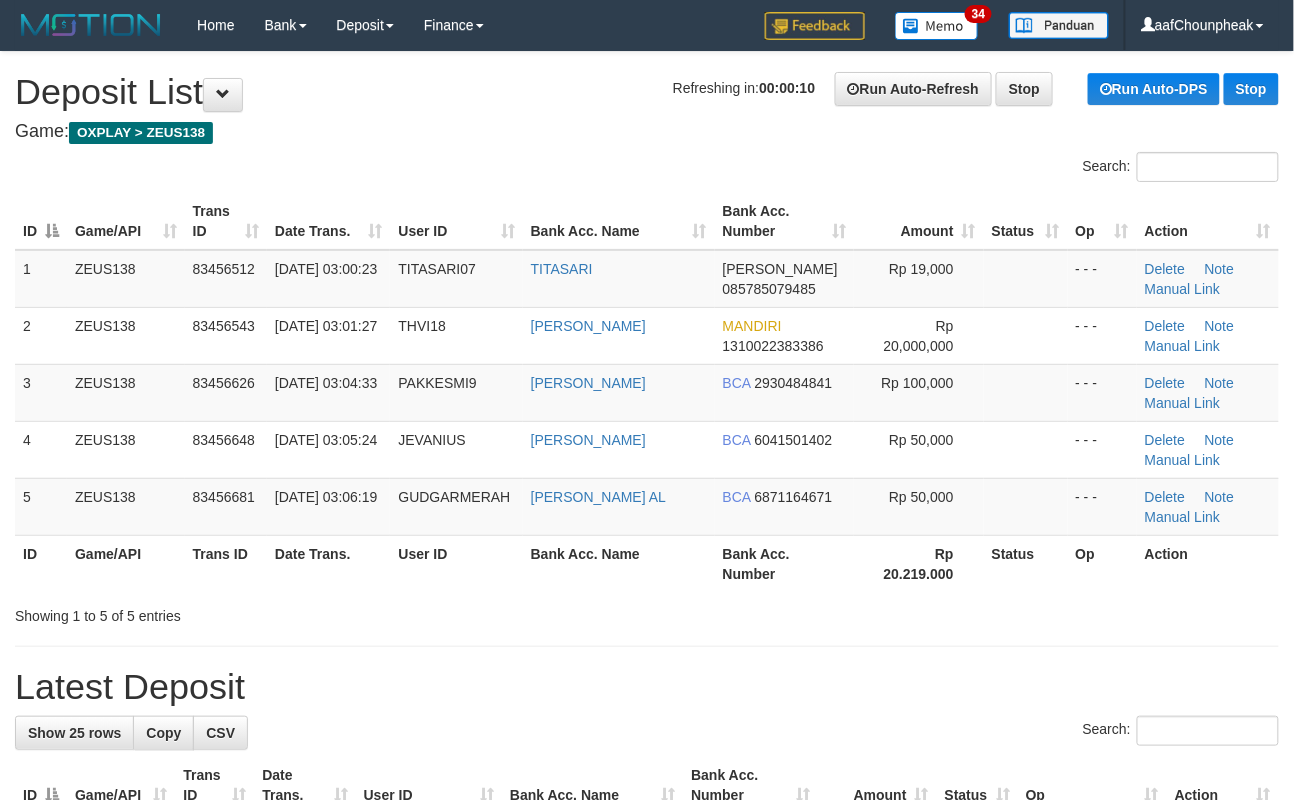 click on "Latest Deposit" at bounding box center [647, 687] 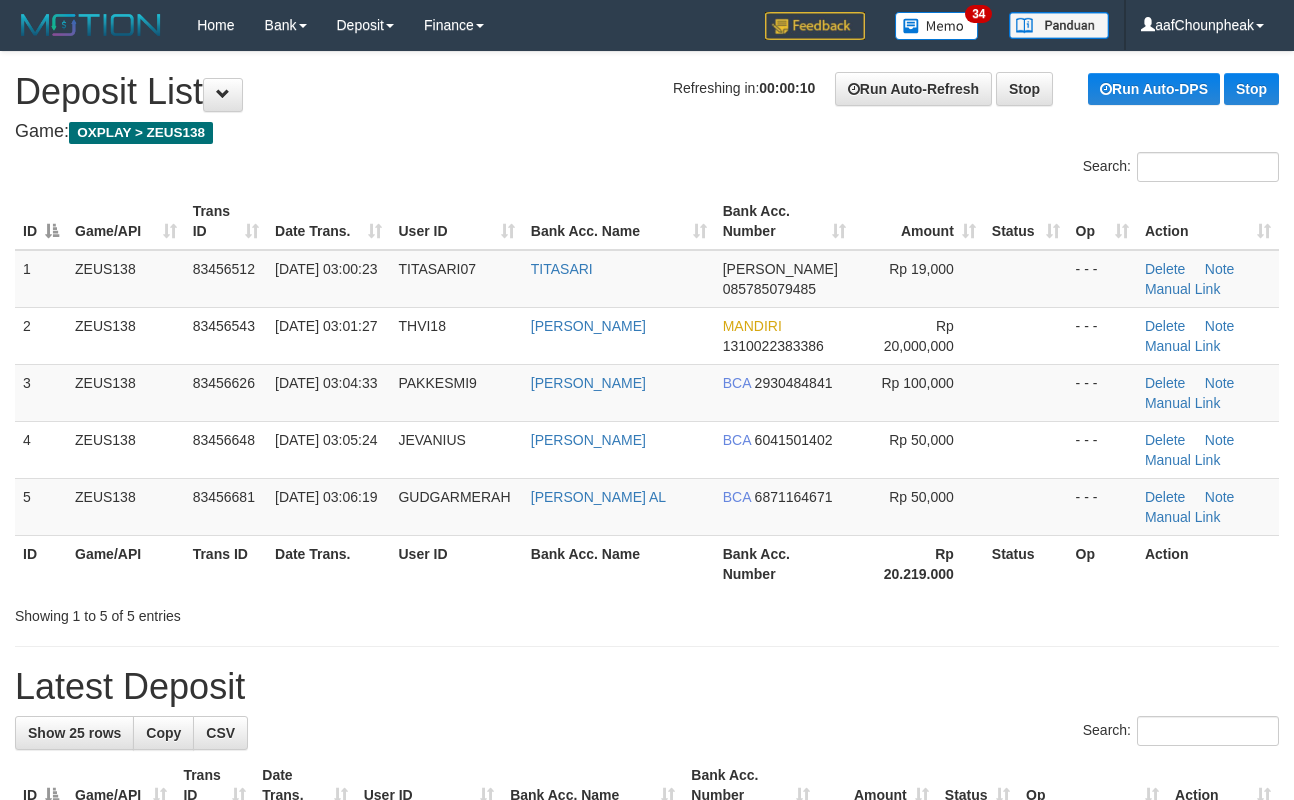 scroll, scrollTop: 0, scrollLeft: 0, axis: both 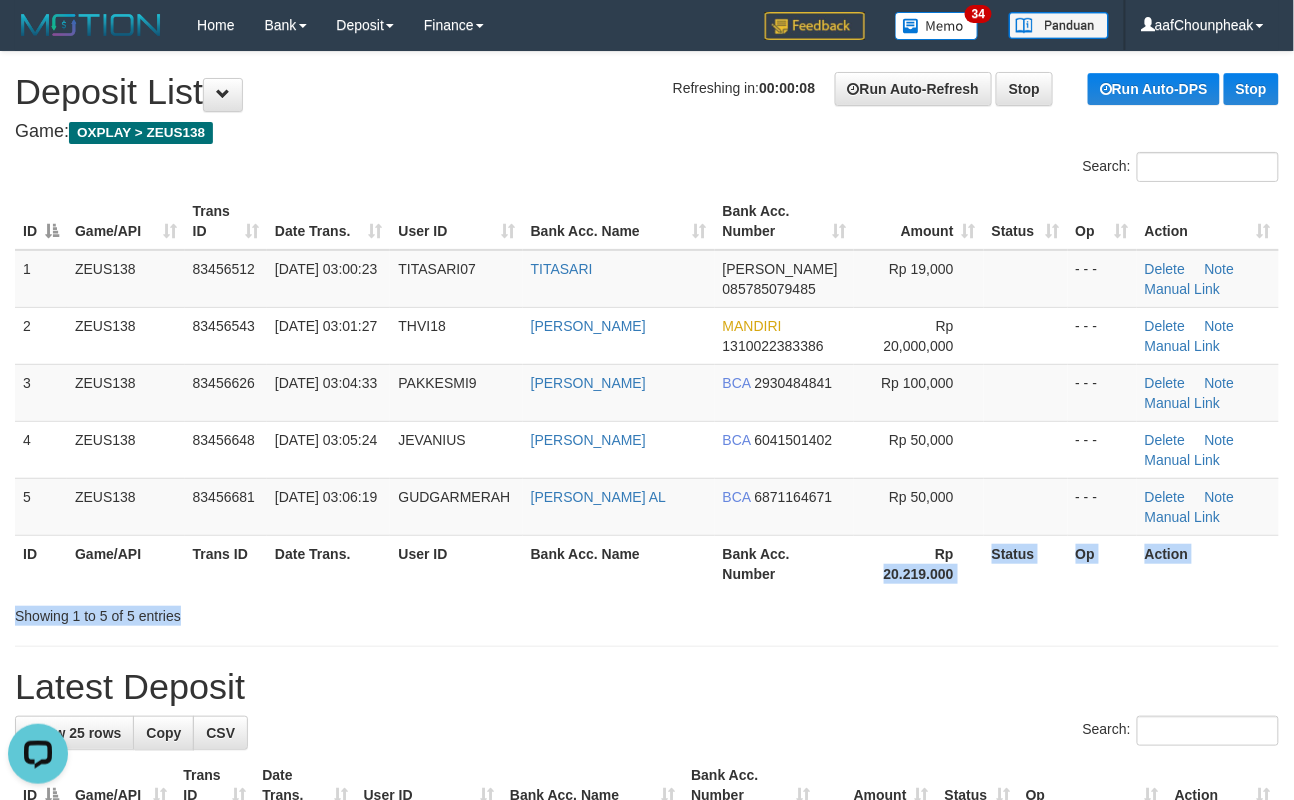 drag, startPoint x: 886, startPoint y: 590, endPoint x: 886, endPoint y: 641, distance: 51 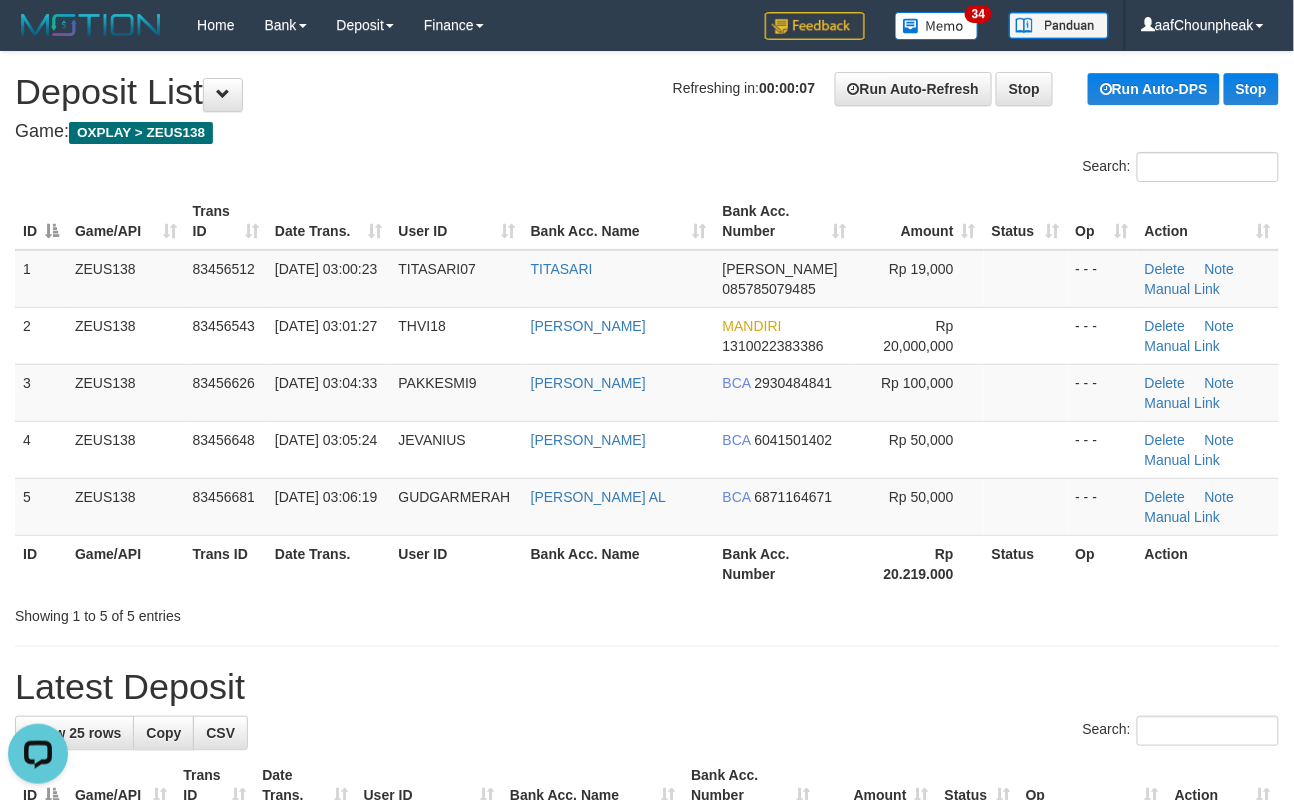 click on "**********" at bounding box center [647, 1212] 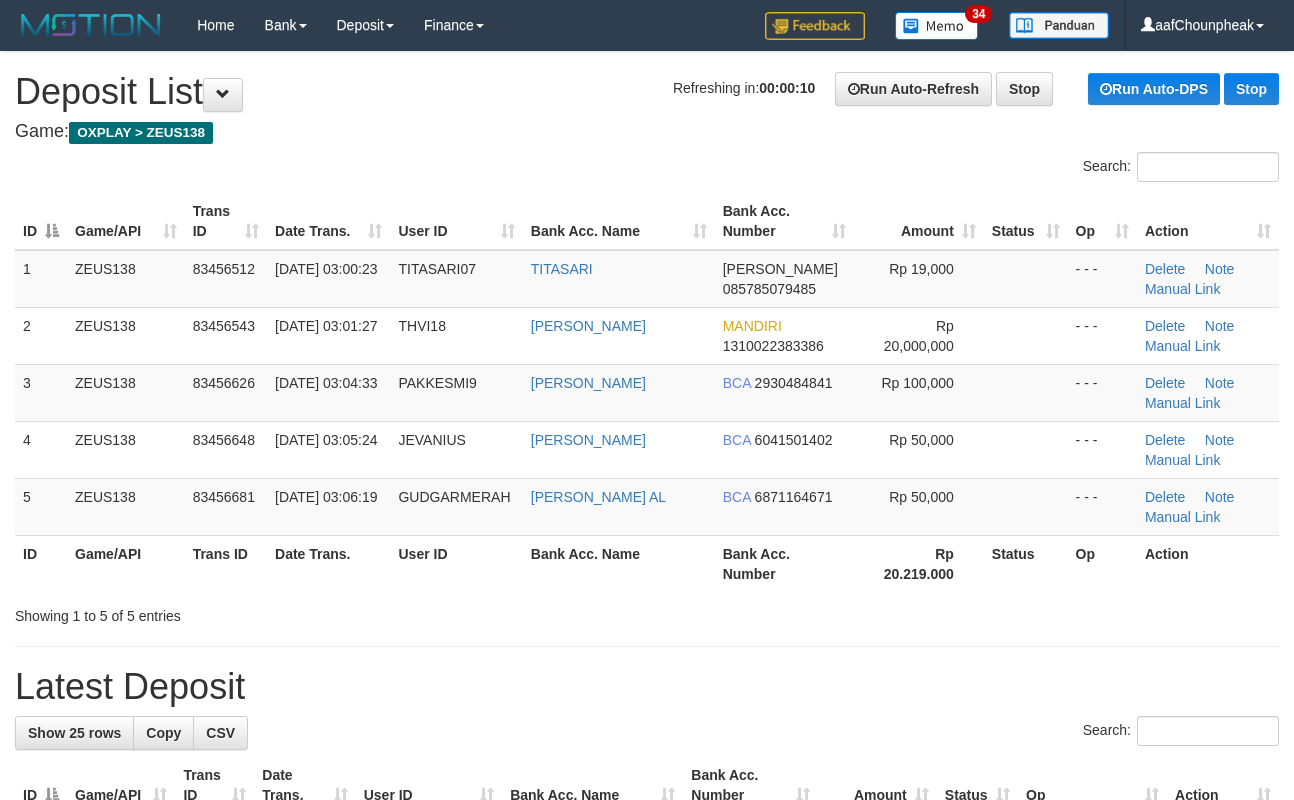 scroll, scrollTop: 0, scrollLeft: 0, axis: both 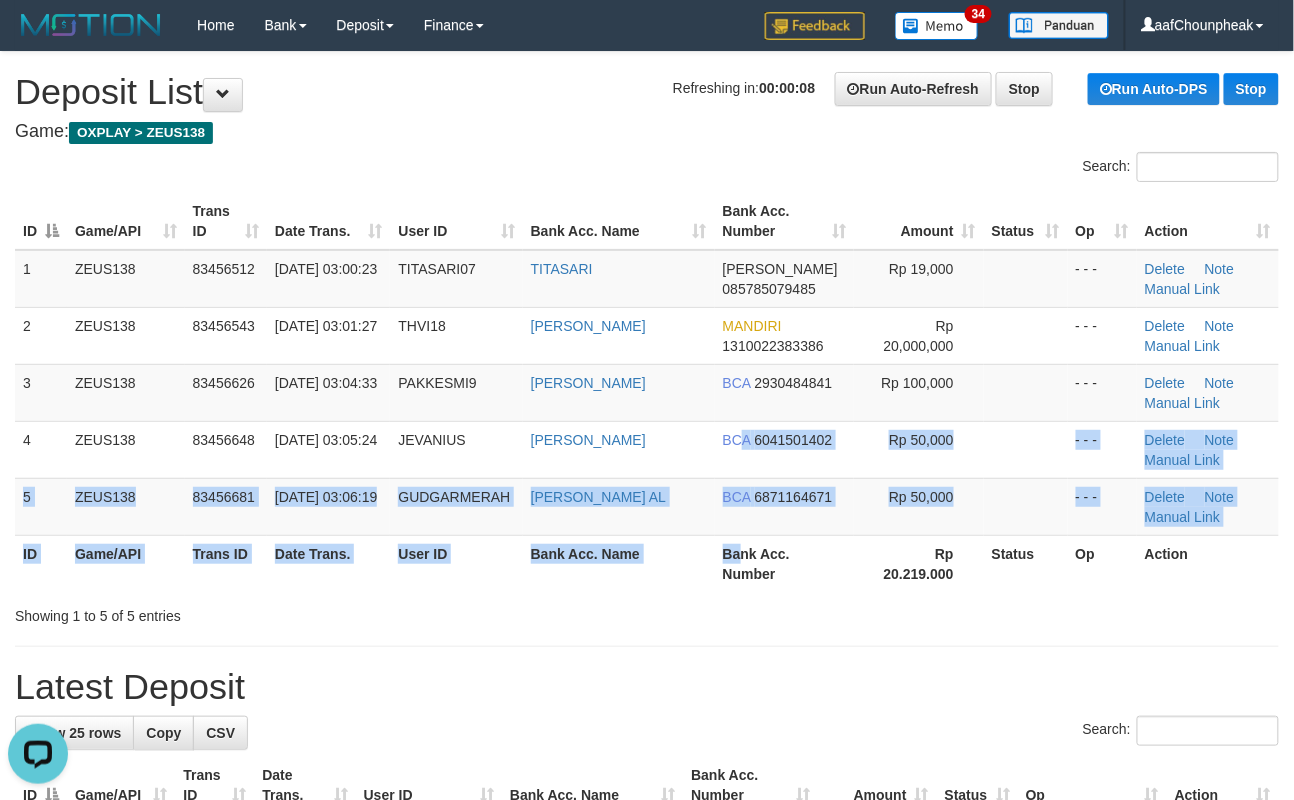 drag, startPoint x: 722, startPoint y: 498, endPoint x: 738, endPoint y: 564, distance: 67.911705 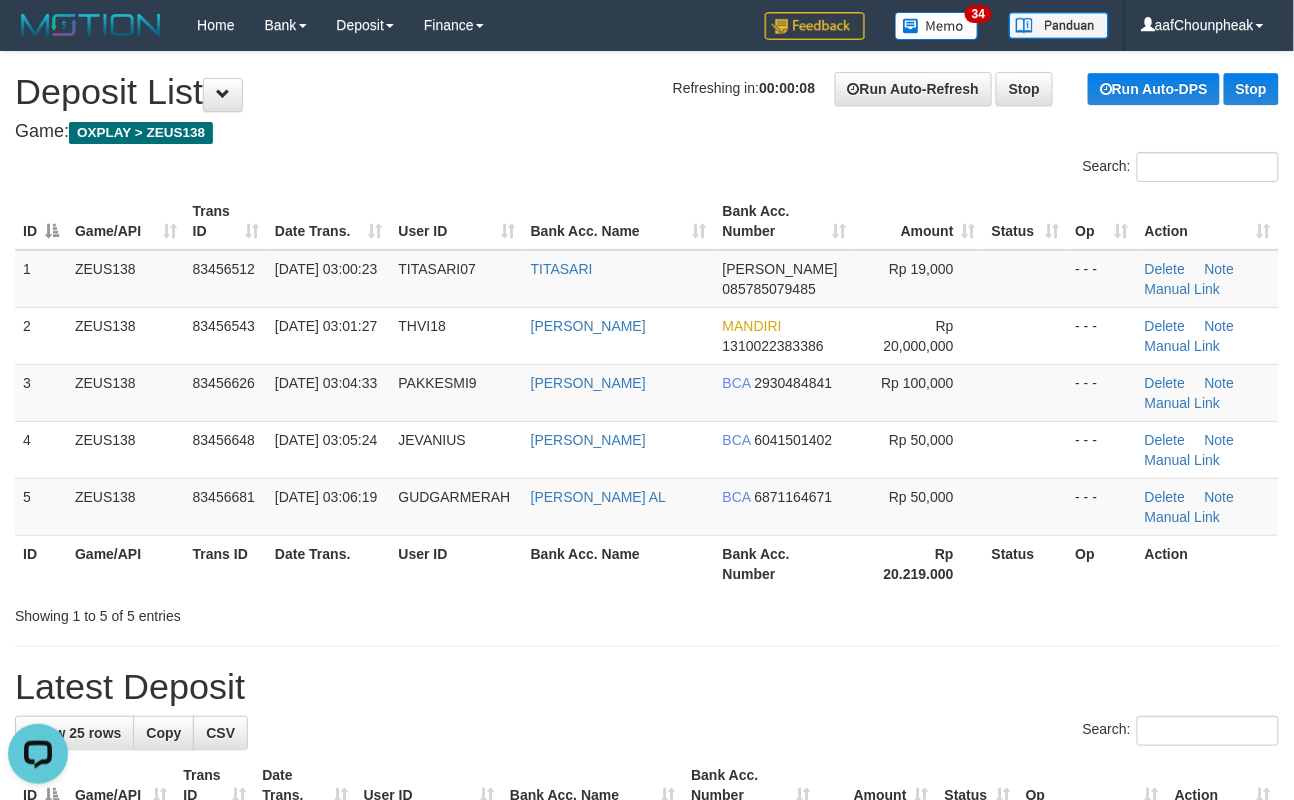 drag, startPoint x: 688, startPoint y: 609, endPoint x: 689, endPoint y: 628, distance: 19.026299 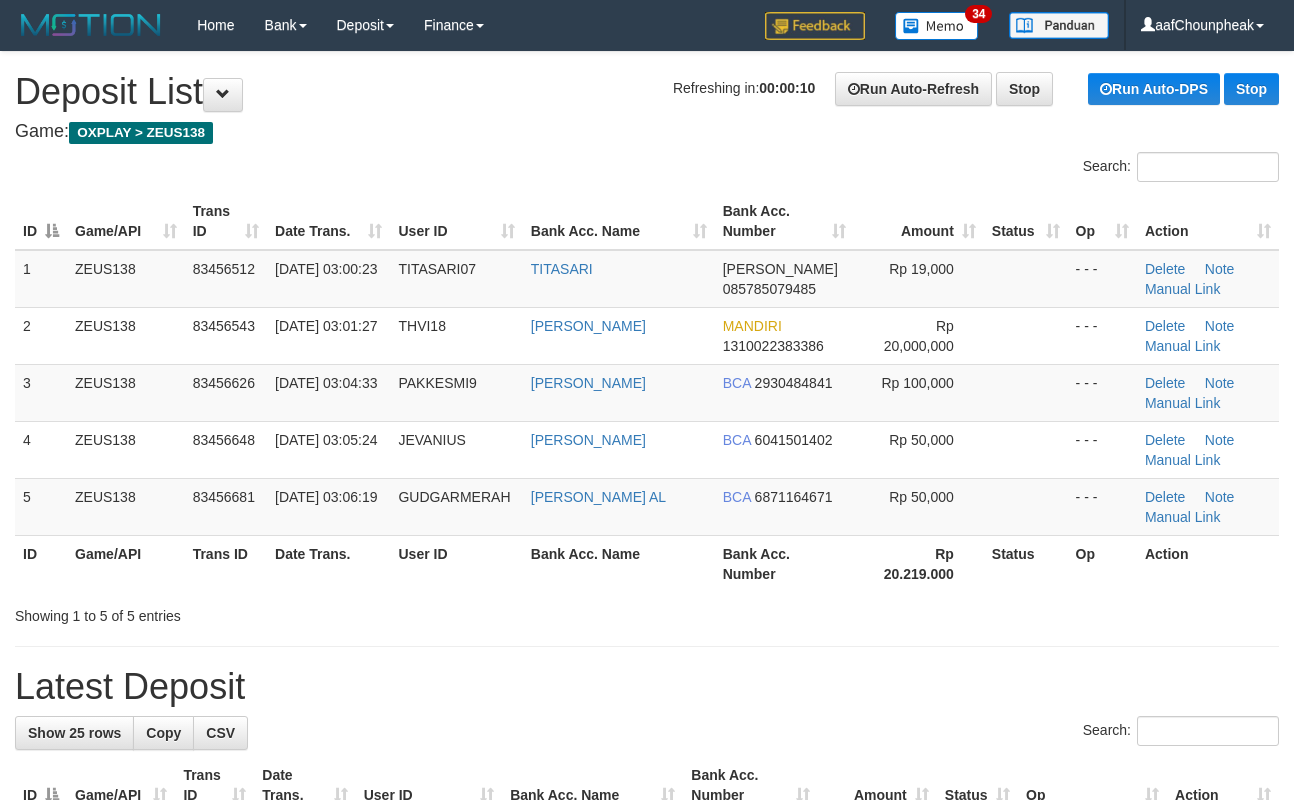 scroll, scrollTop: 0, scrollLeft: 0, axis: both 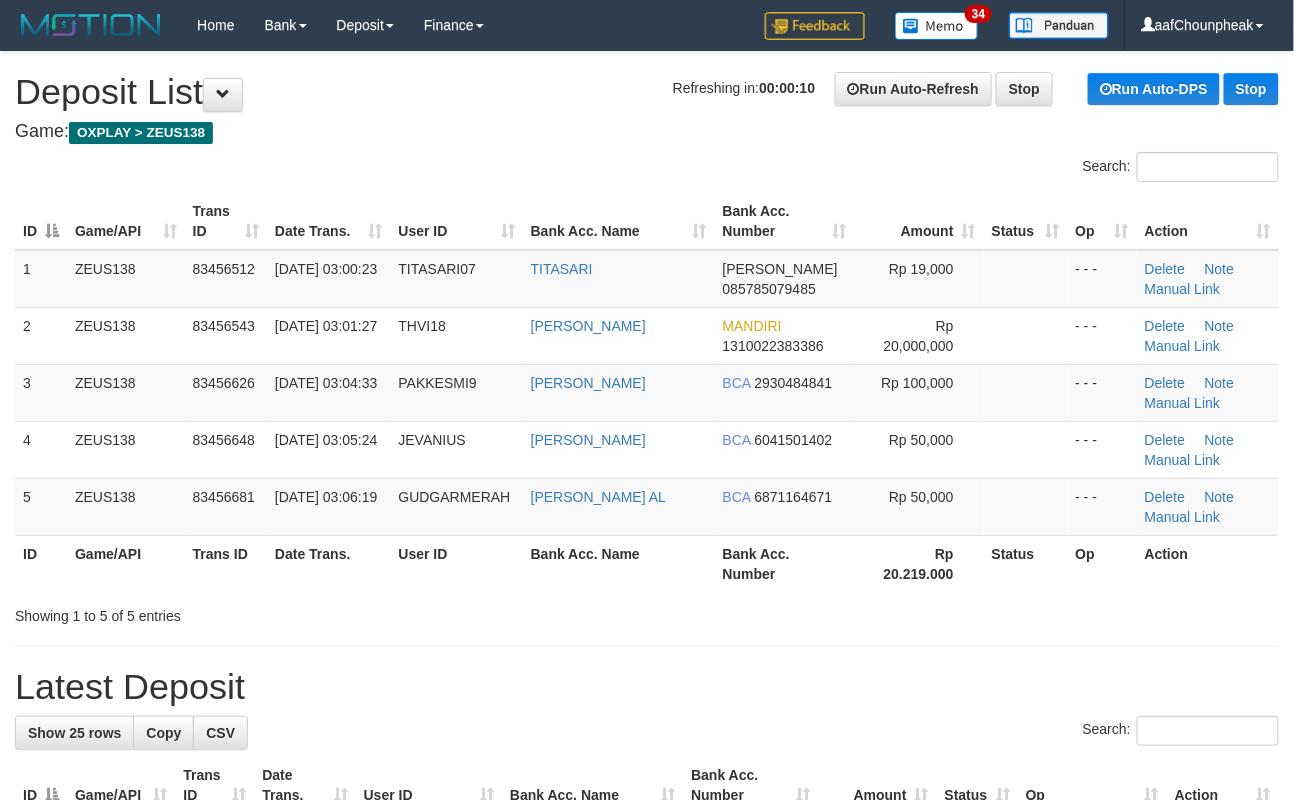 click on "**********" at bounding box center [647, 1212] 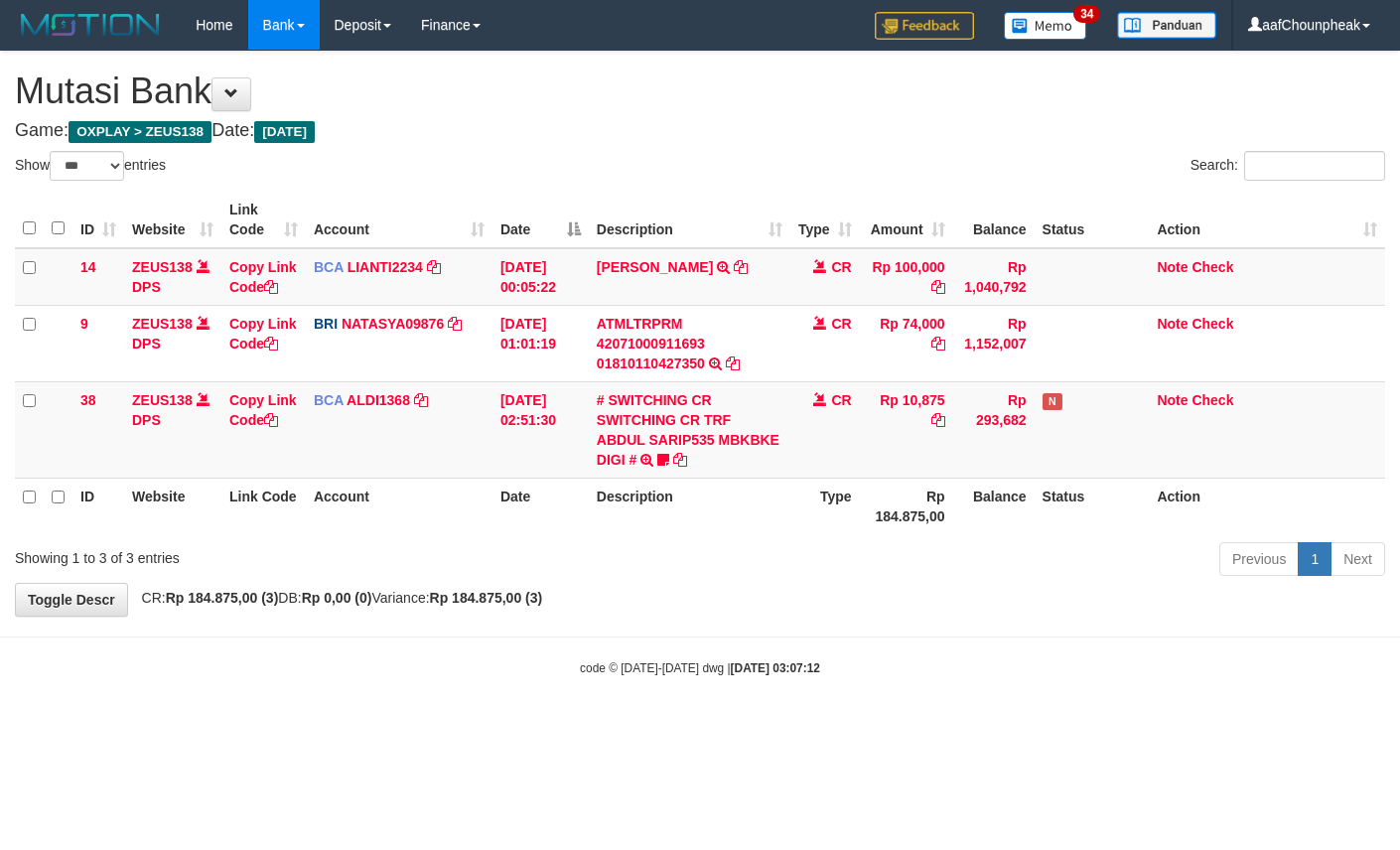 select on "***" 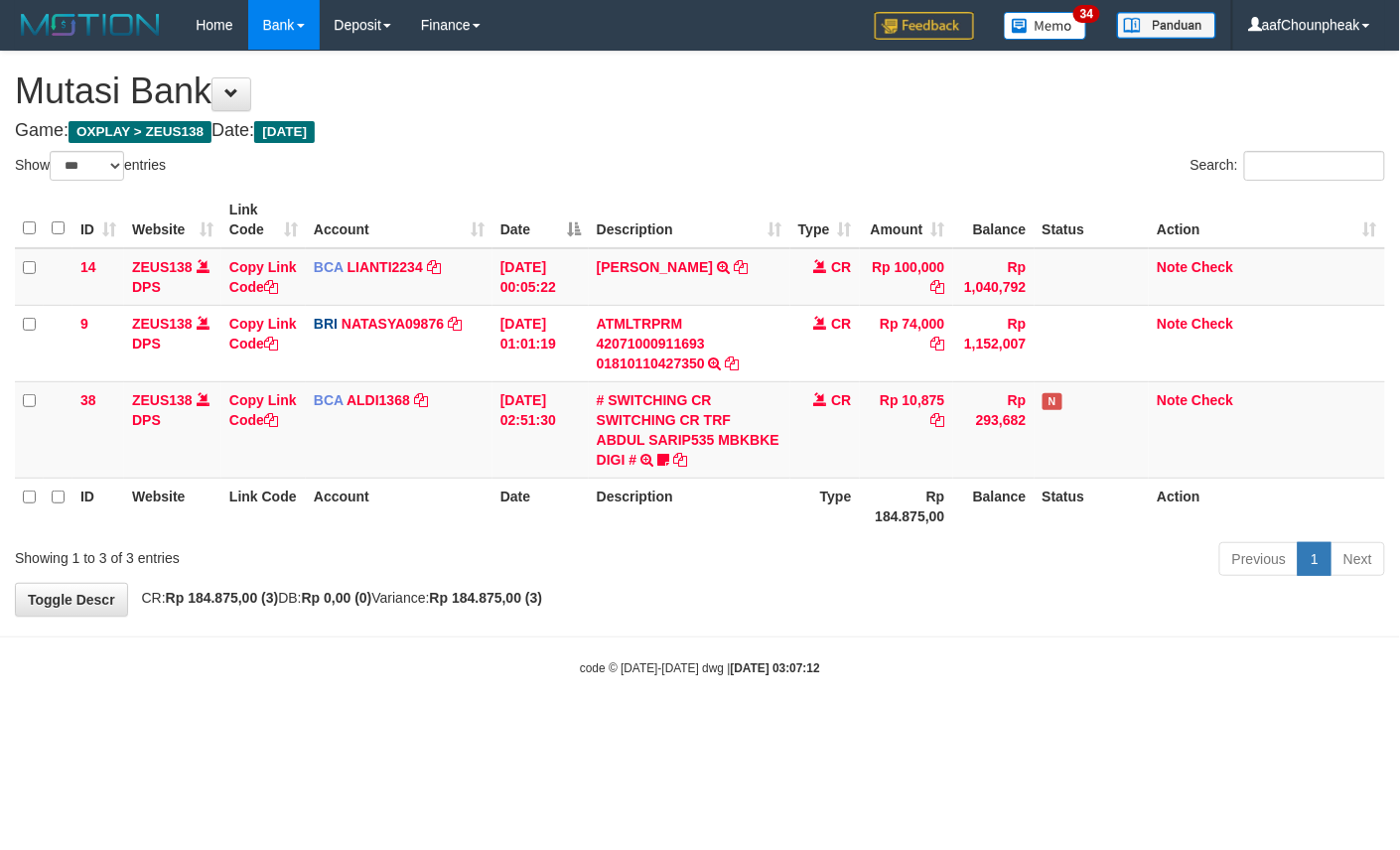 click on "Toggle navigation
Home
Bank
Account List
Mutasi Bank
Search
Note Mutasi
Deposit
DPS List
History
Finance
Financial Data
aafChounpheak
My Profile
Log Out
34" at bounding box center [700, 363] 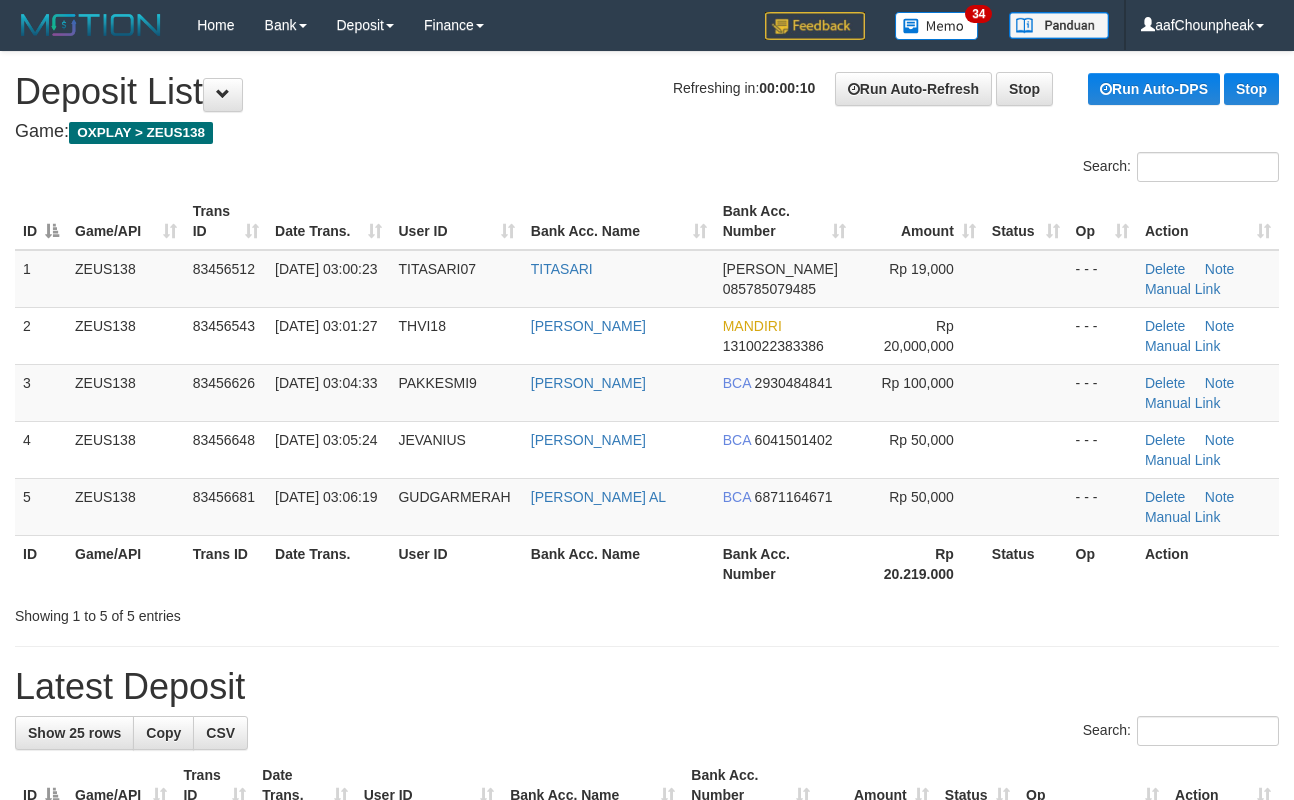 scroll, scrollTop: 0, scrollLeft: 0, axis: both 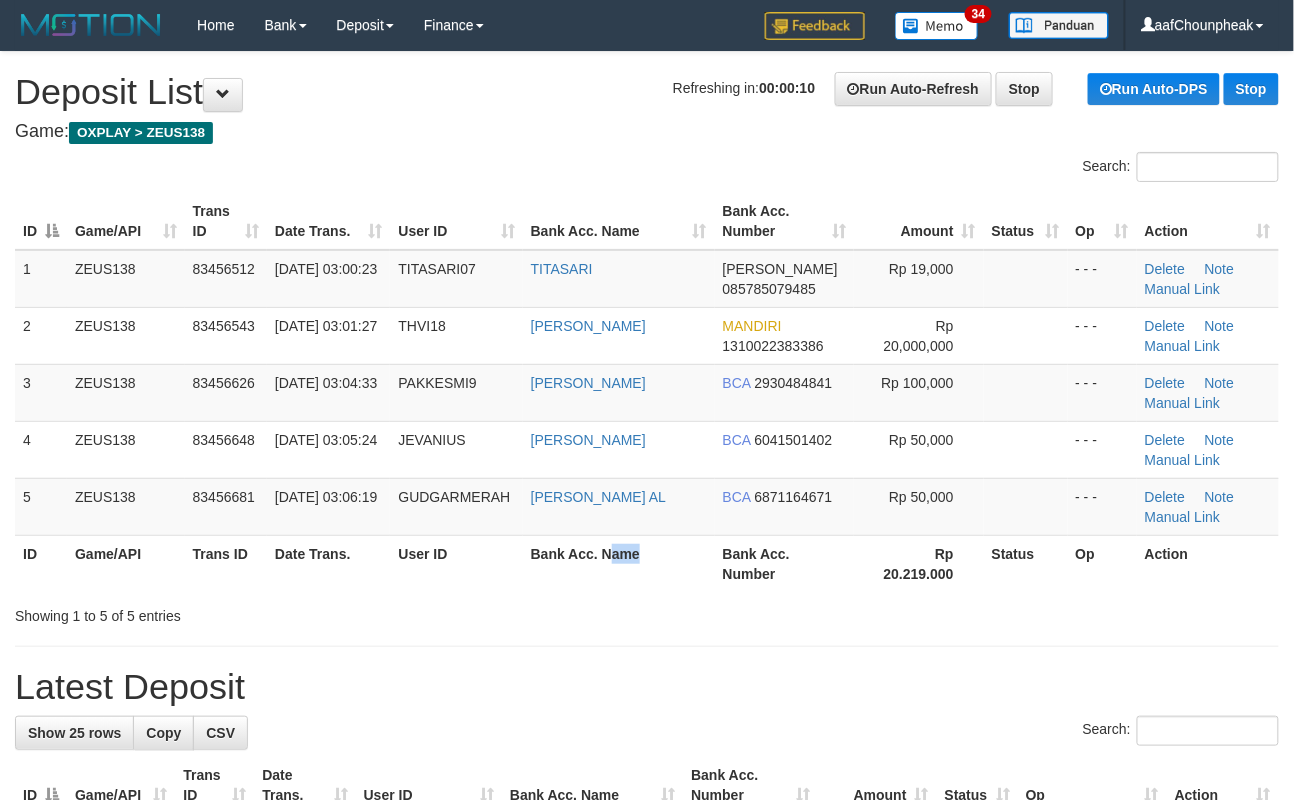 drag, startPoint x: 624, startPoint y: 565, endPoint x: 610, endPoint y: 580, distance: 20.518284 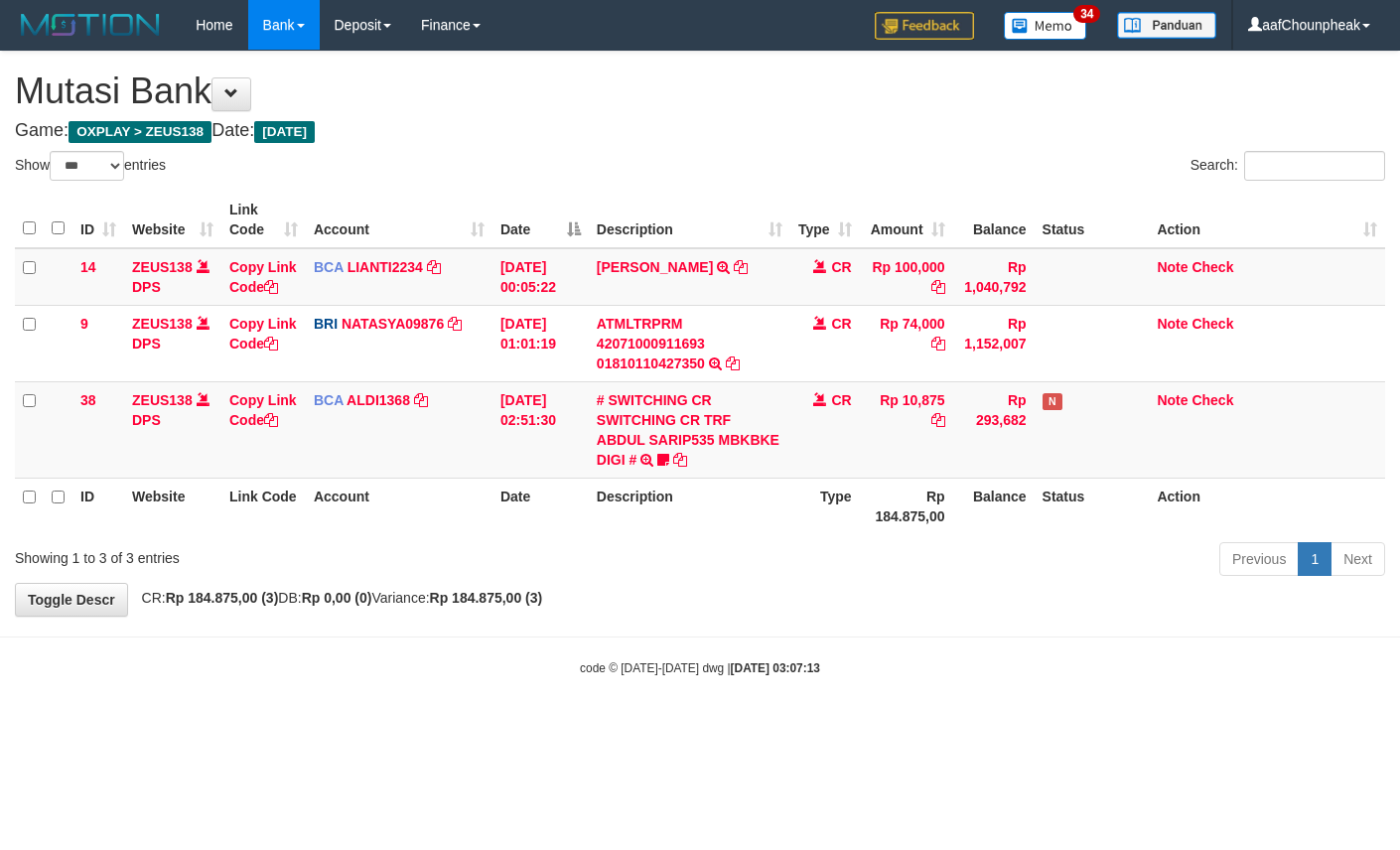 select on "***" 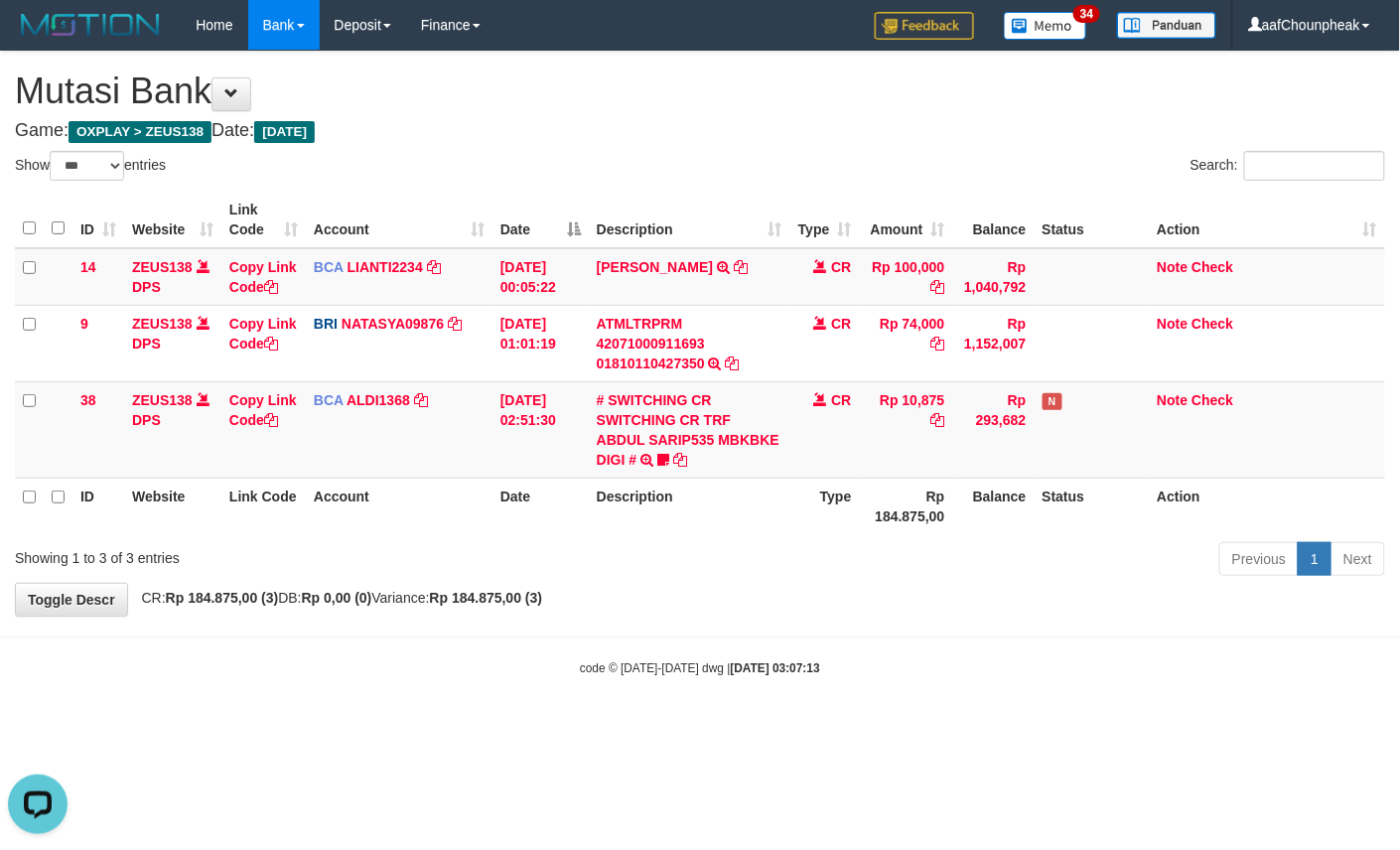 scroll, scrollTop: 0, scrollLeft: 0, axis: both 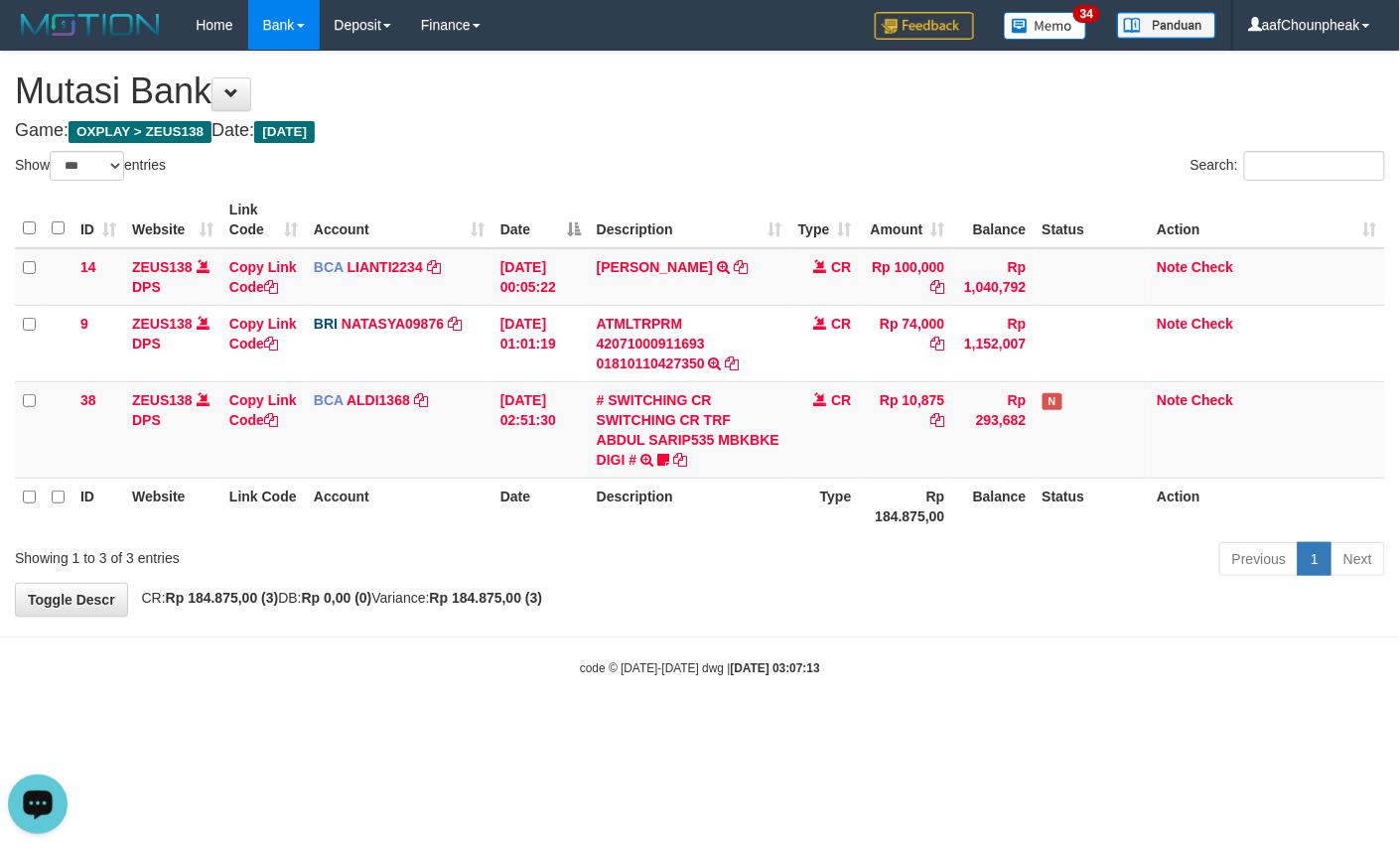 click on "Toggle navigation
Home
Bank
Account List
Mutasi Bank
Search
Note Mutasi
Deposit
DPS List
History
Finance
Financial Data
aafChounpheak
My Profile
Log Out
34" at bounding box center (700, 363) 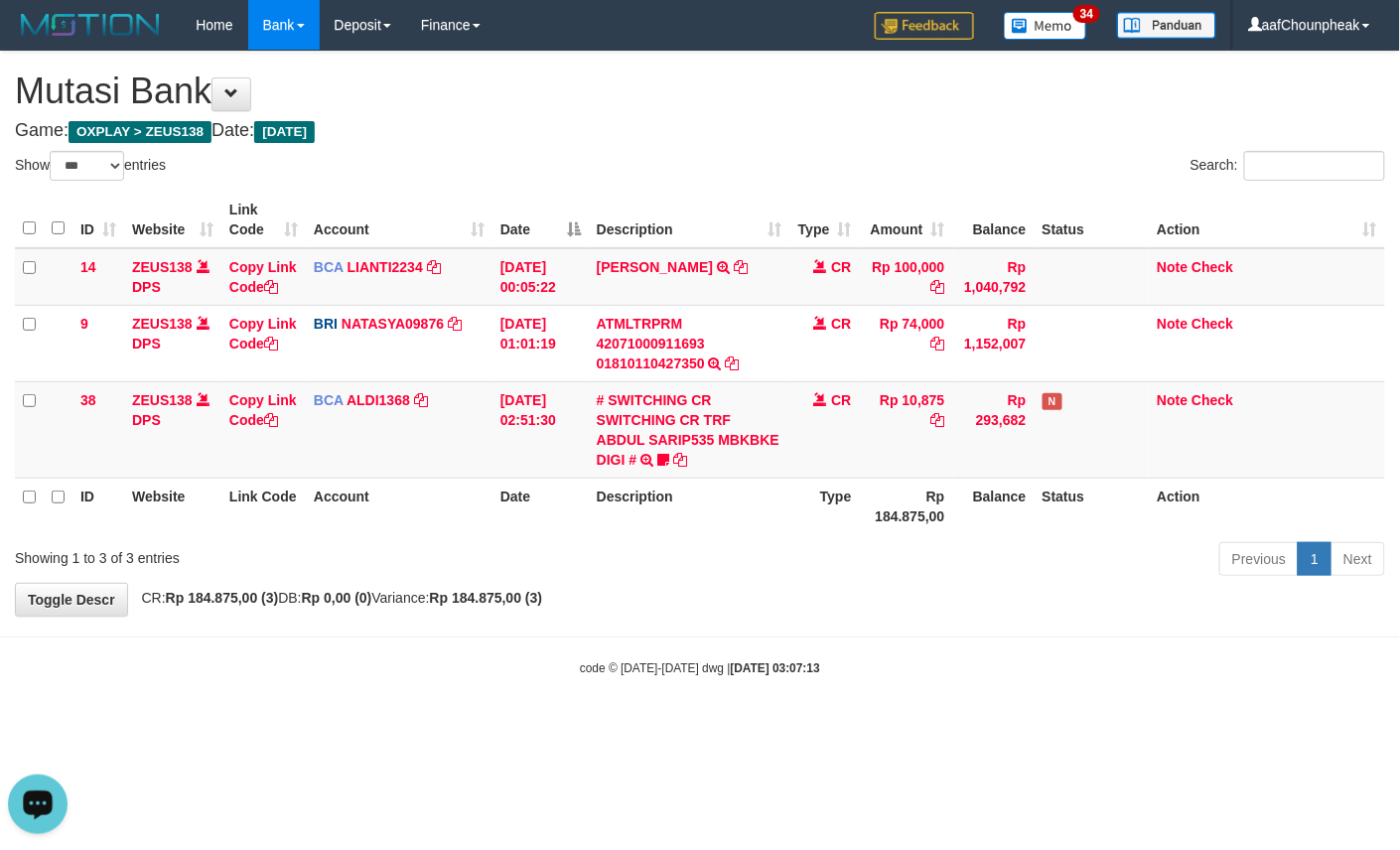 click on "Toggle navigation
Home
Bank
Account List
Mutasi Bank
Search
Note Mutasi
Deposit
DPS List
History
Finance
Financial Data
aafChounpheak
My Profile
Log Out
34" at bounding box center (700, 363) 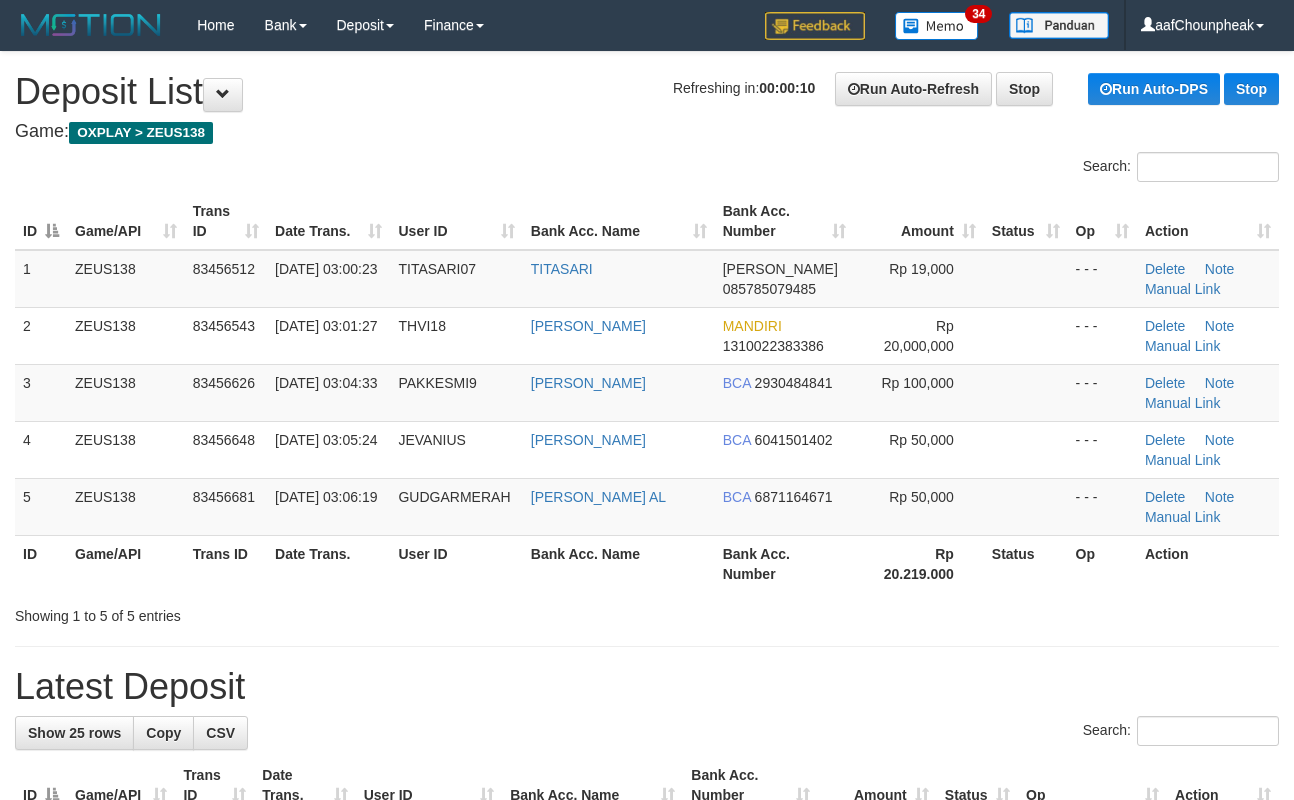 scroll, scrollTop: 0, scrollLeft: 0, axis: both 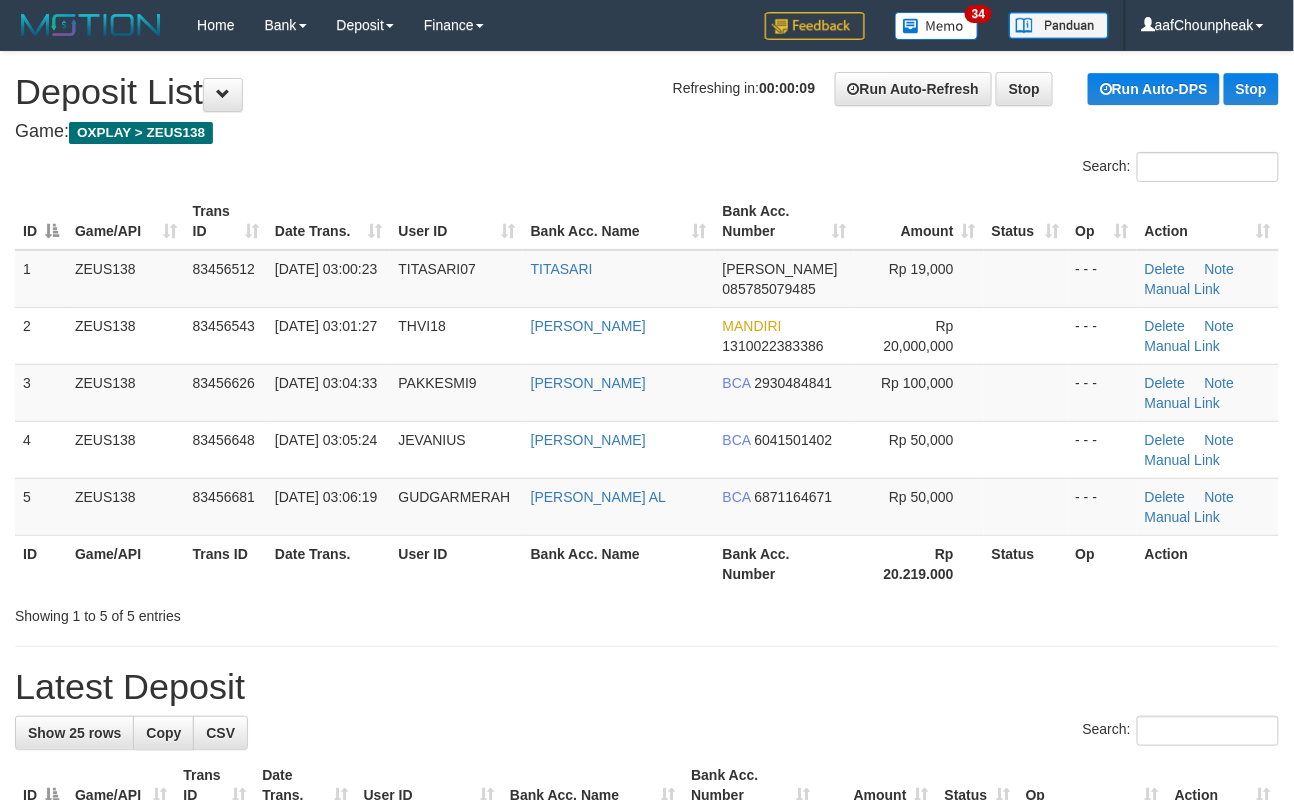 click on "Latest Deposit" at bounding box center [647, 687] 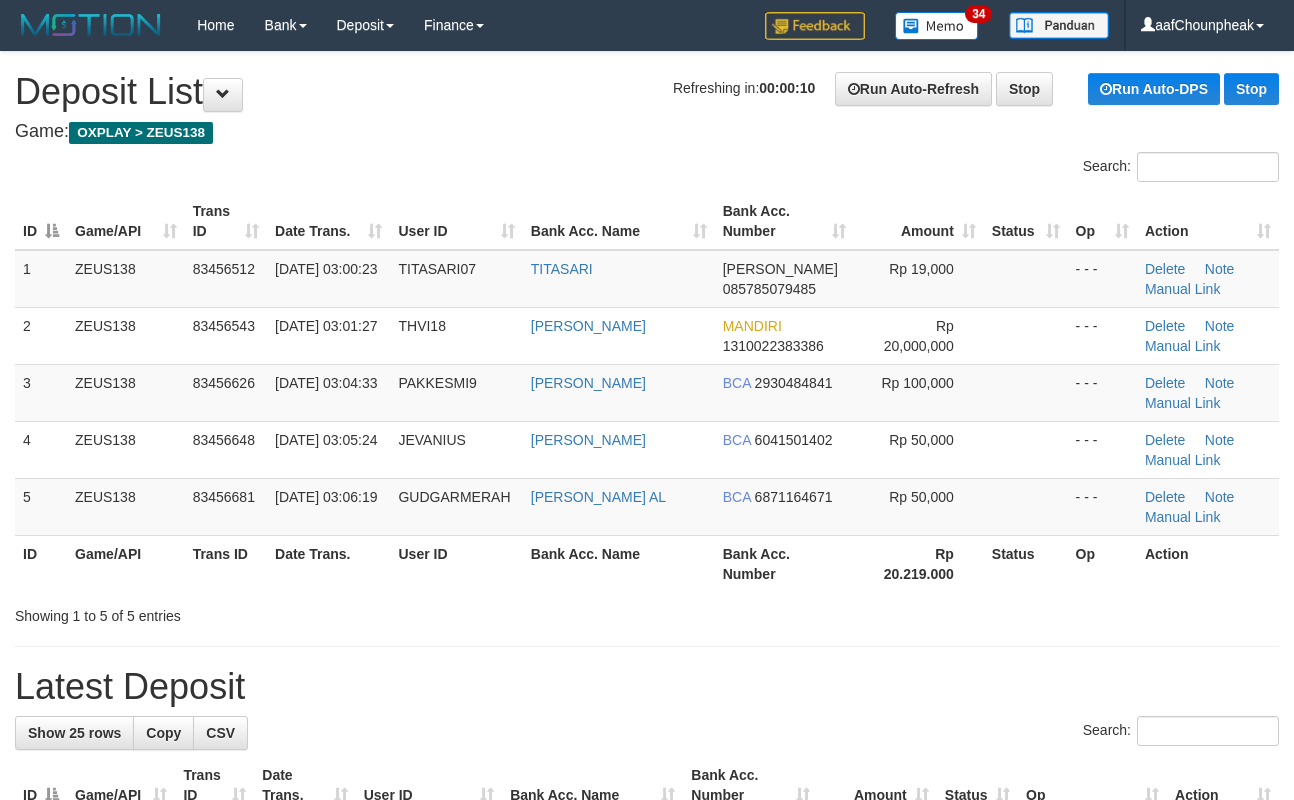 scroll, scrollTop: 0, scrollLeft: 0, axis: both 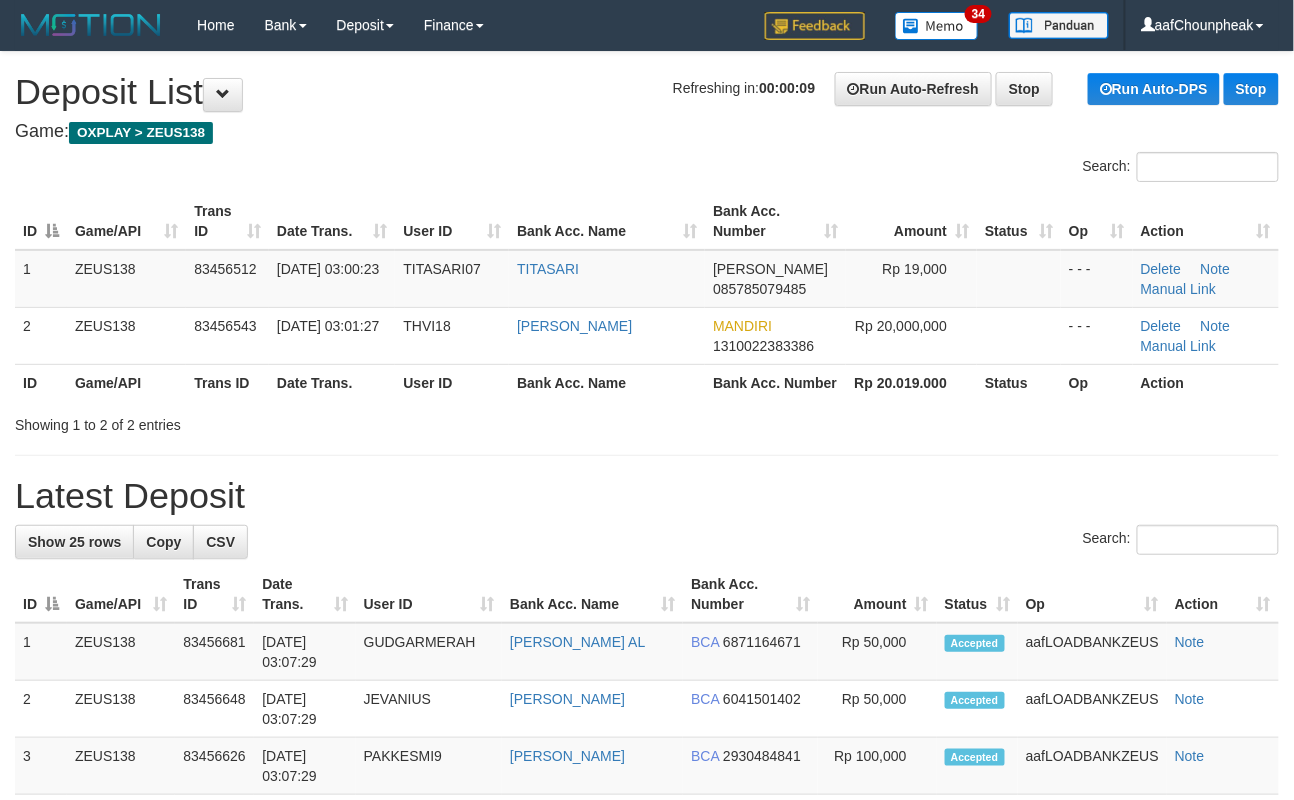 click on "Search:" at bounding box center (647, 542) 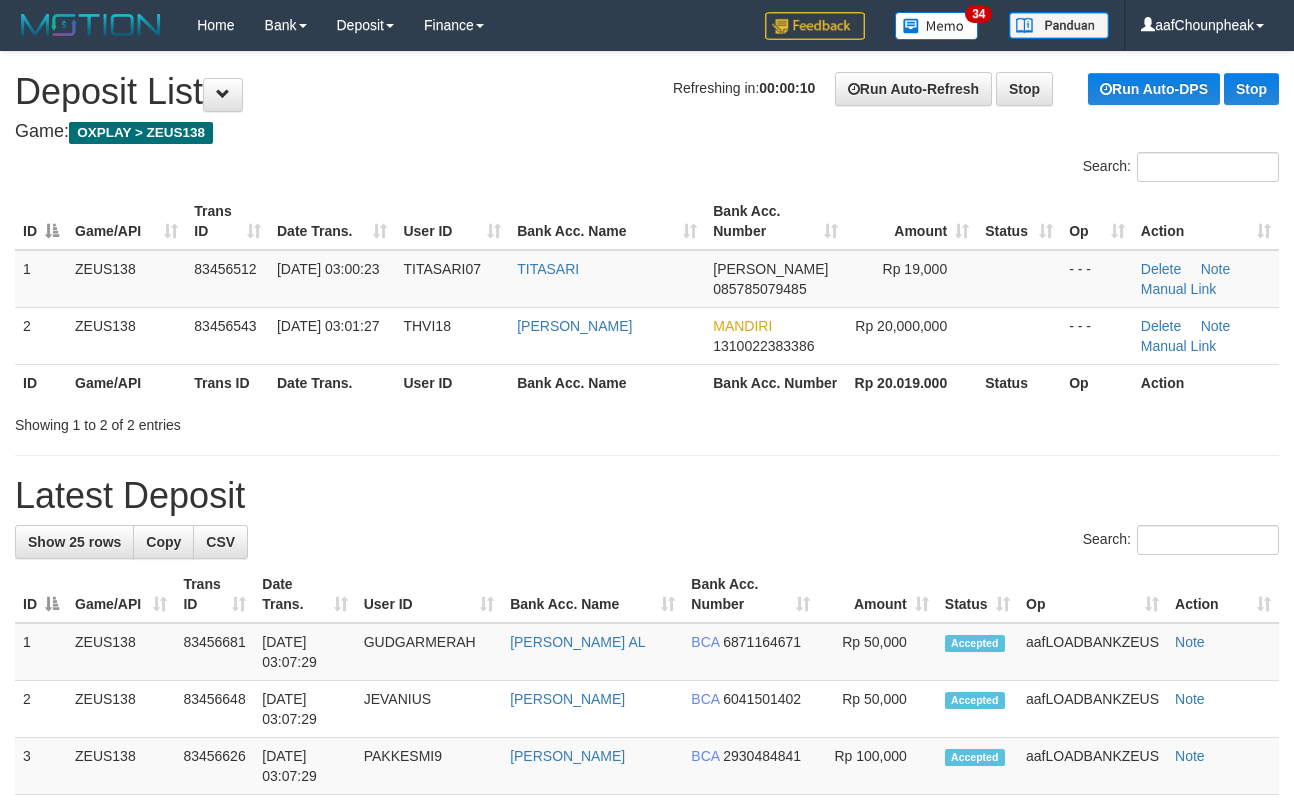 scroll, scrollTop: 0, scrollLeft: 0, axis: both 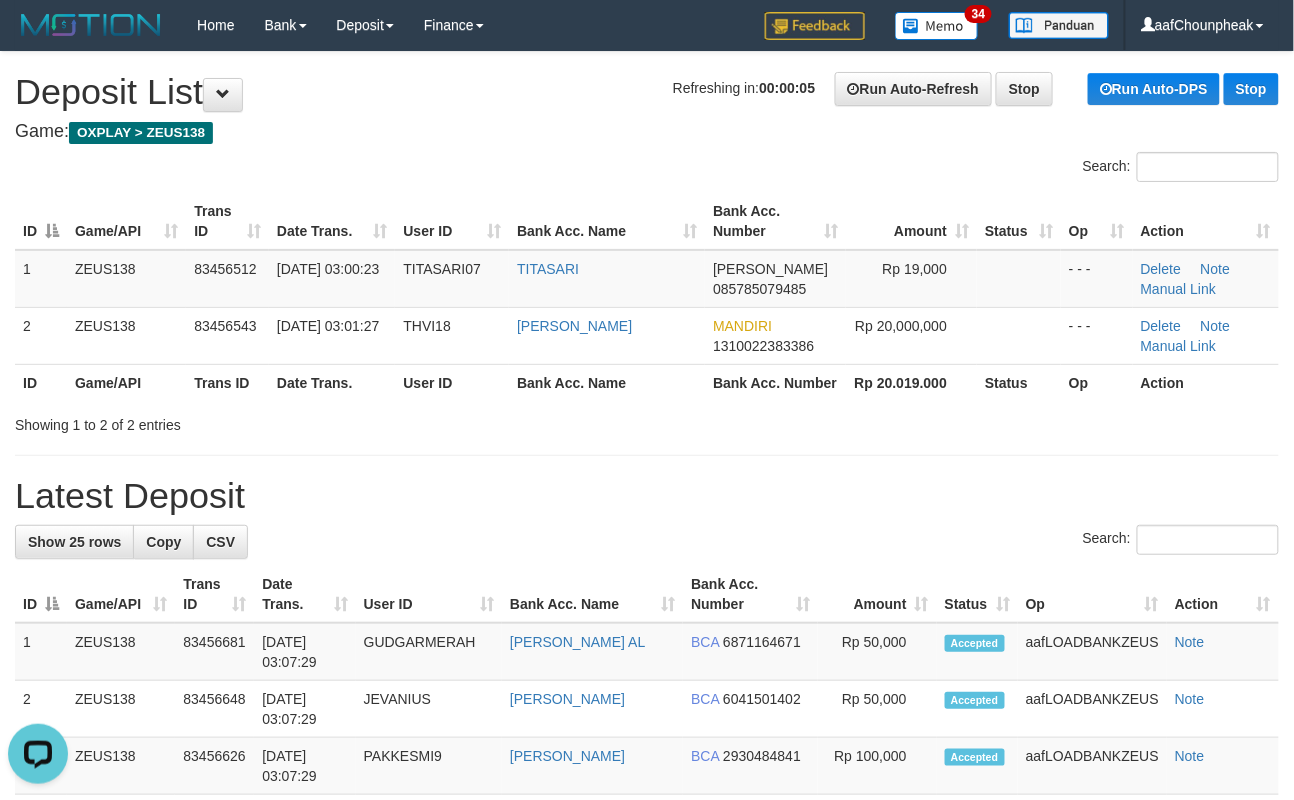 click on "Latest Deposit" at bounding box center [647, 496] 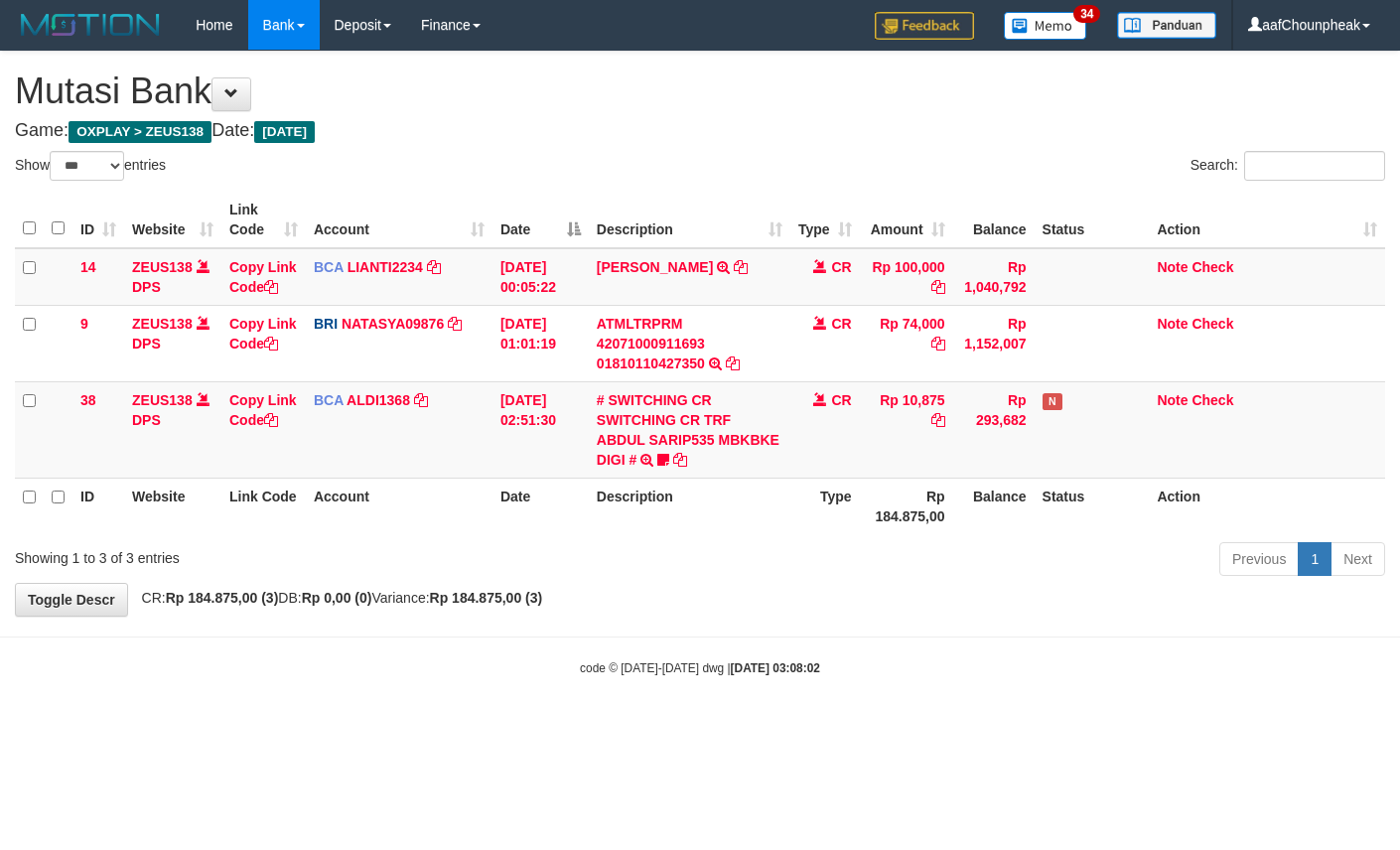 select on "***" 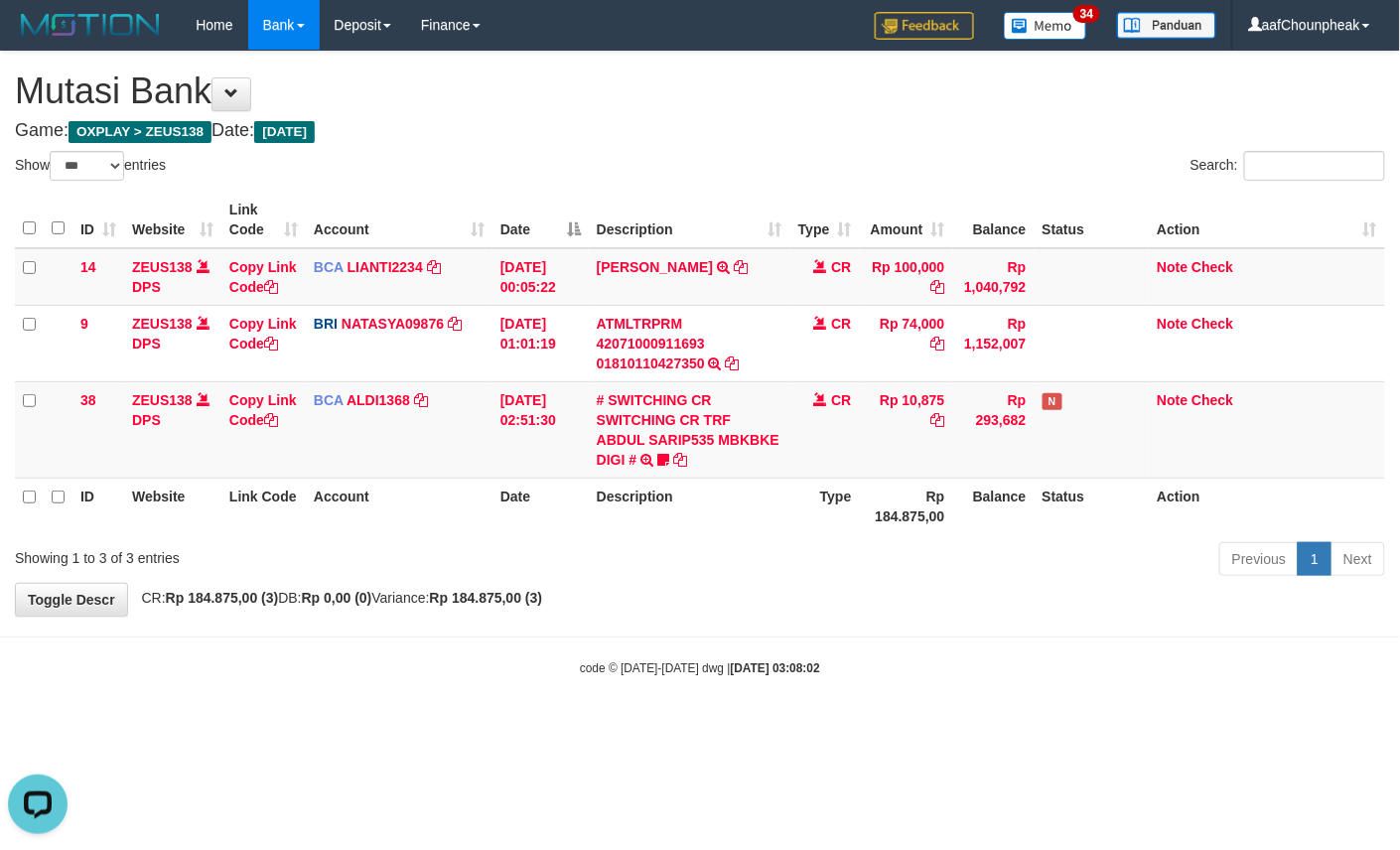 scroll, scrollTop: 0, scrollLeft: 0, axis: both 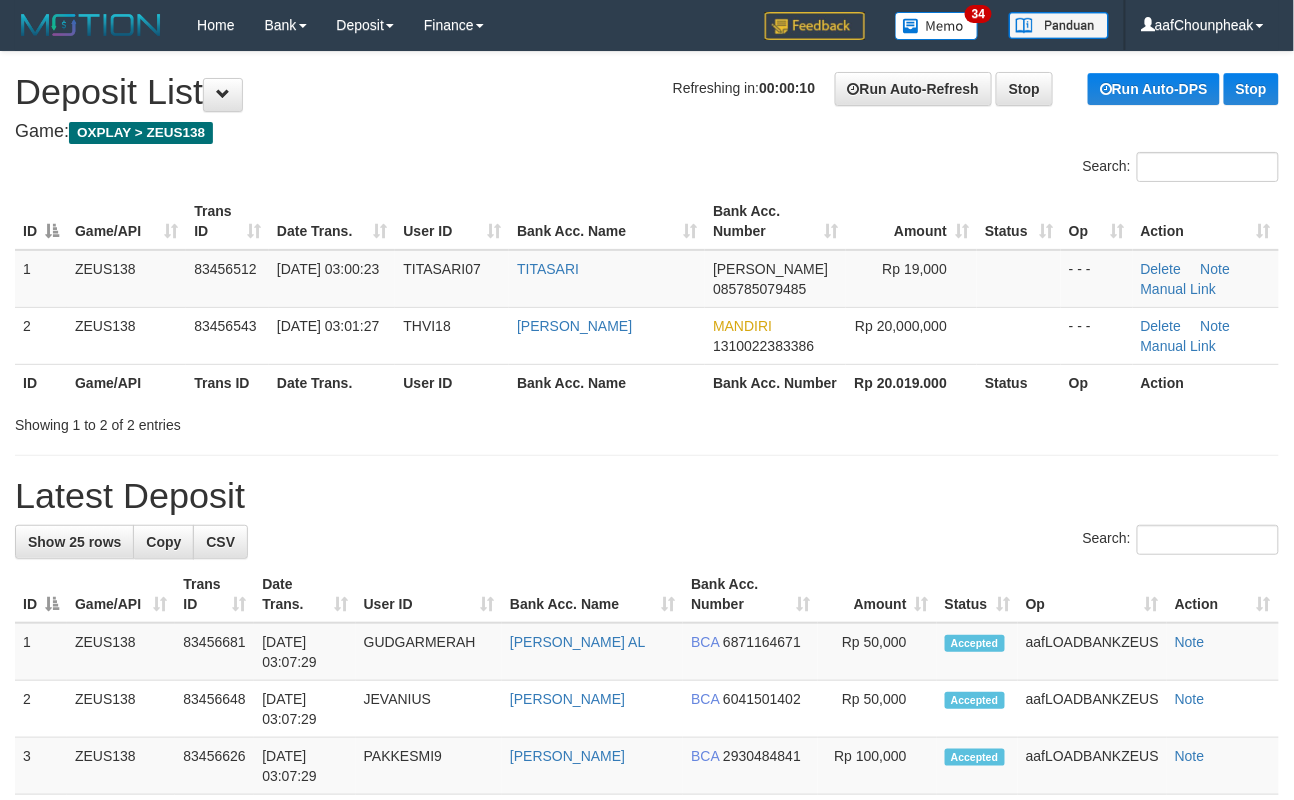 click on "Status" at bounding box center (977, 594) 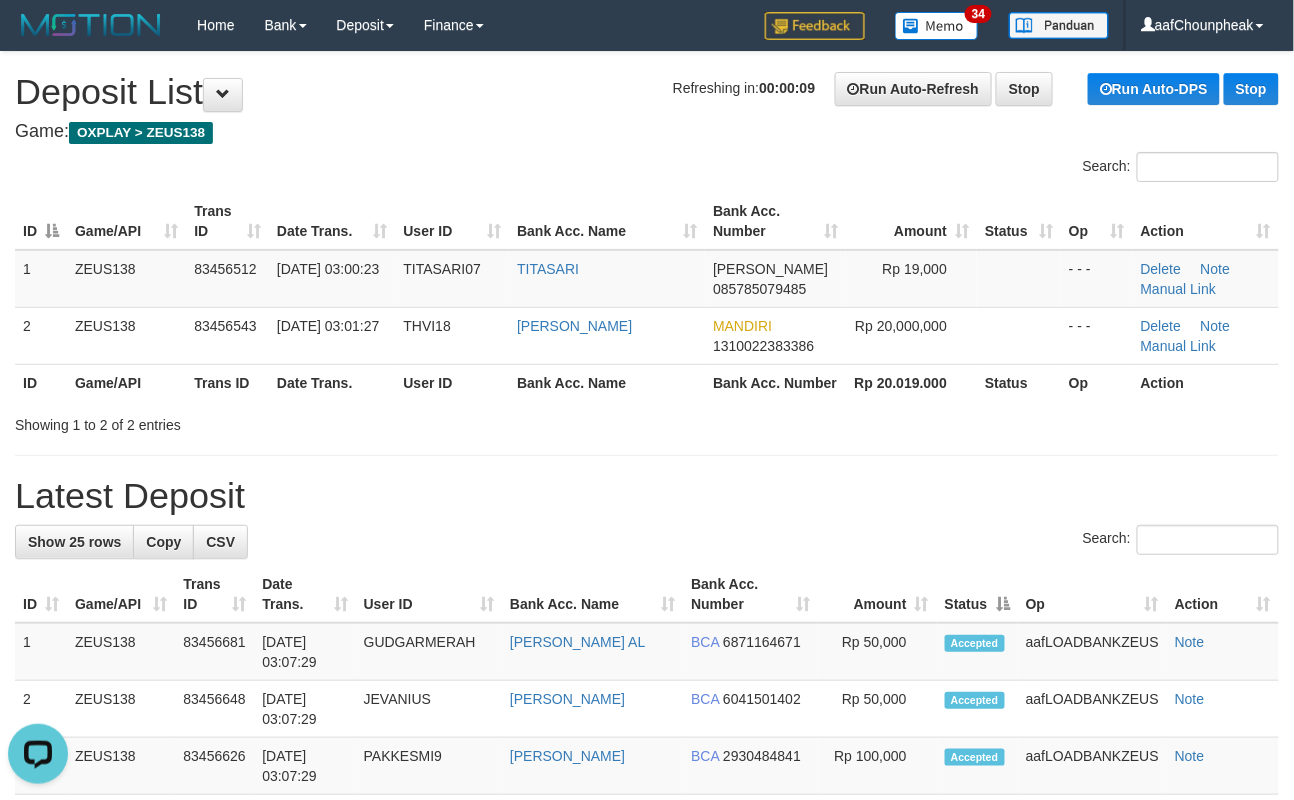 scroll, scrollTop: 0, scrollLeft: 0, axis: both 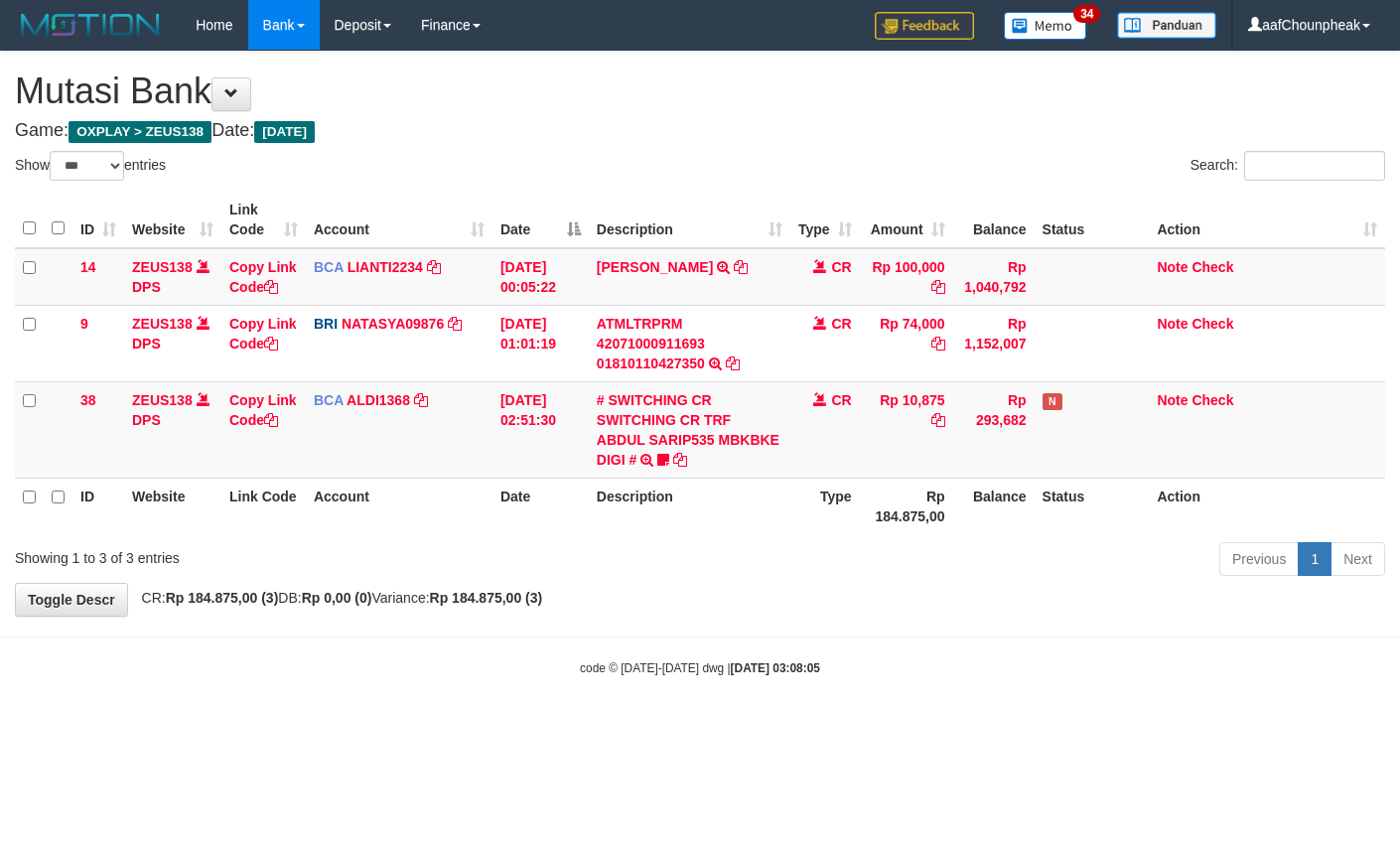 select on "***" 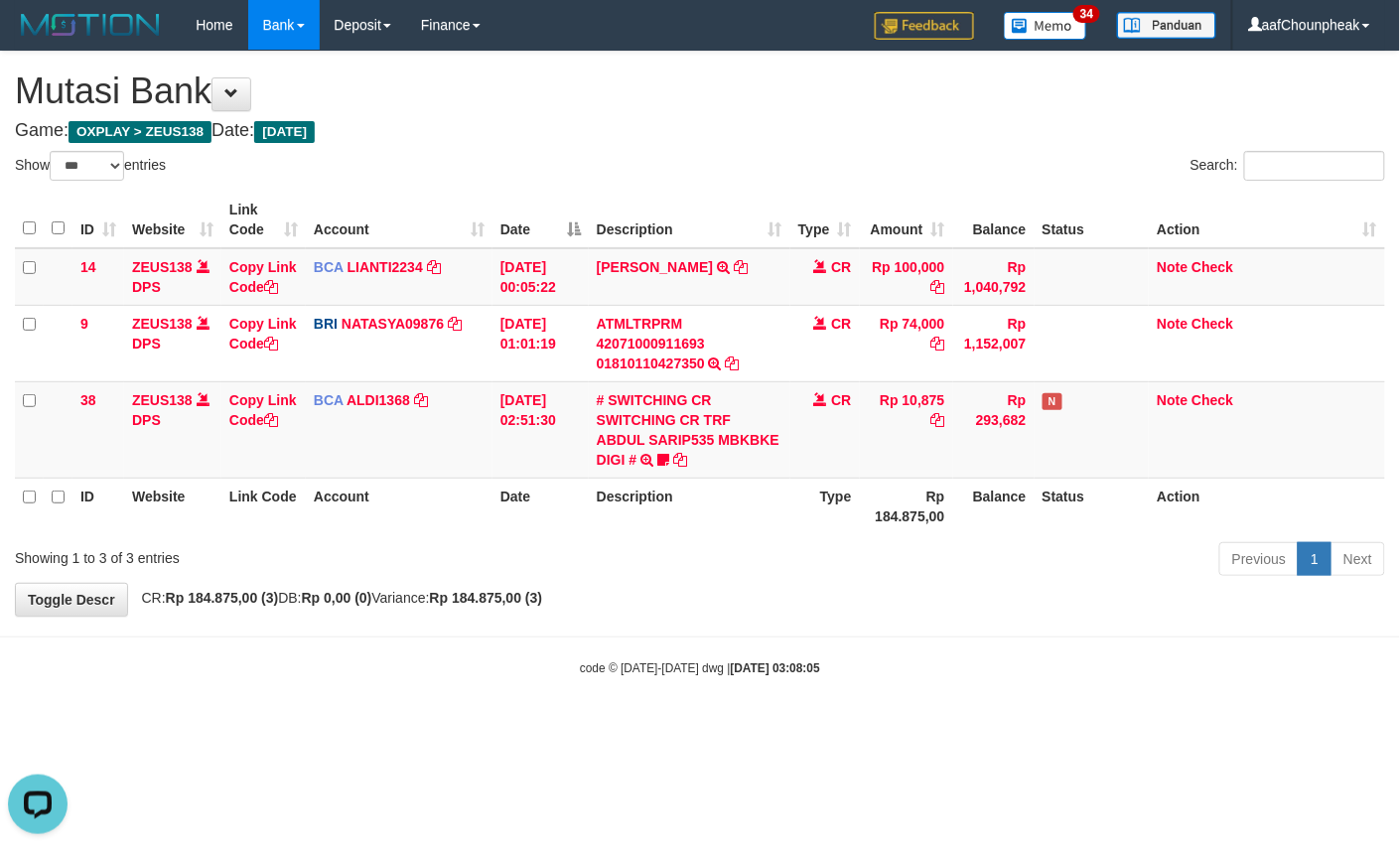 scroll, scrollTop: 0, scrollLeft: 0, axis: both 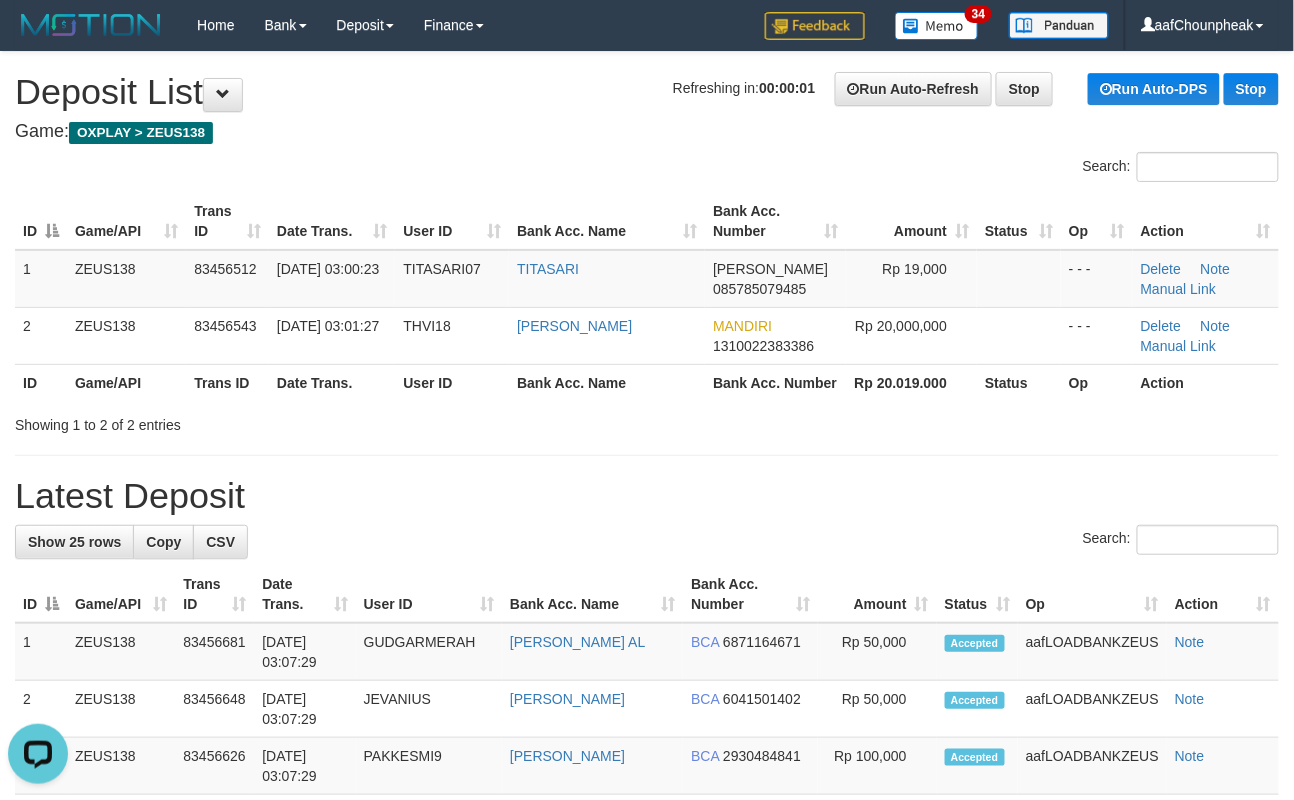 click on "Search:" at bounding box center (647, 542) 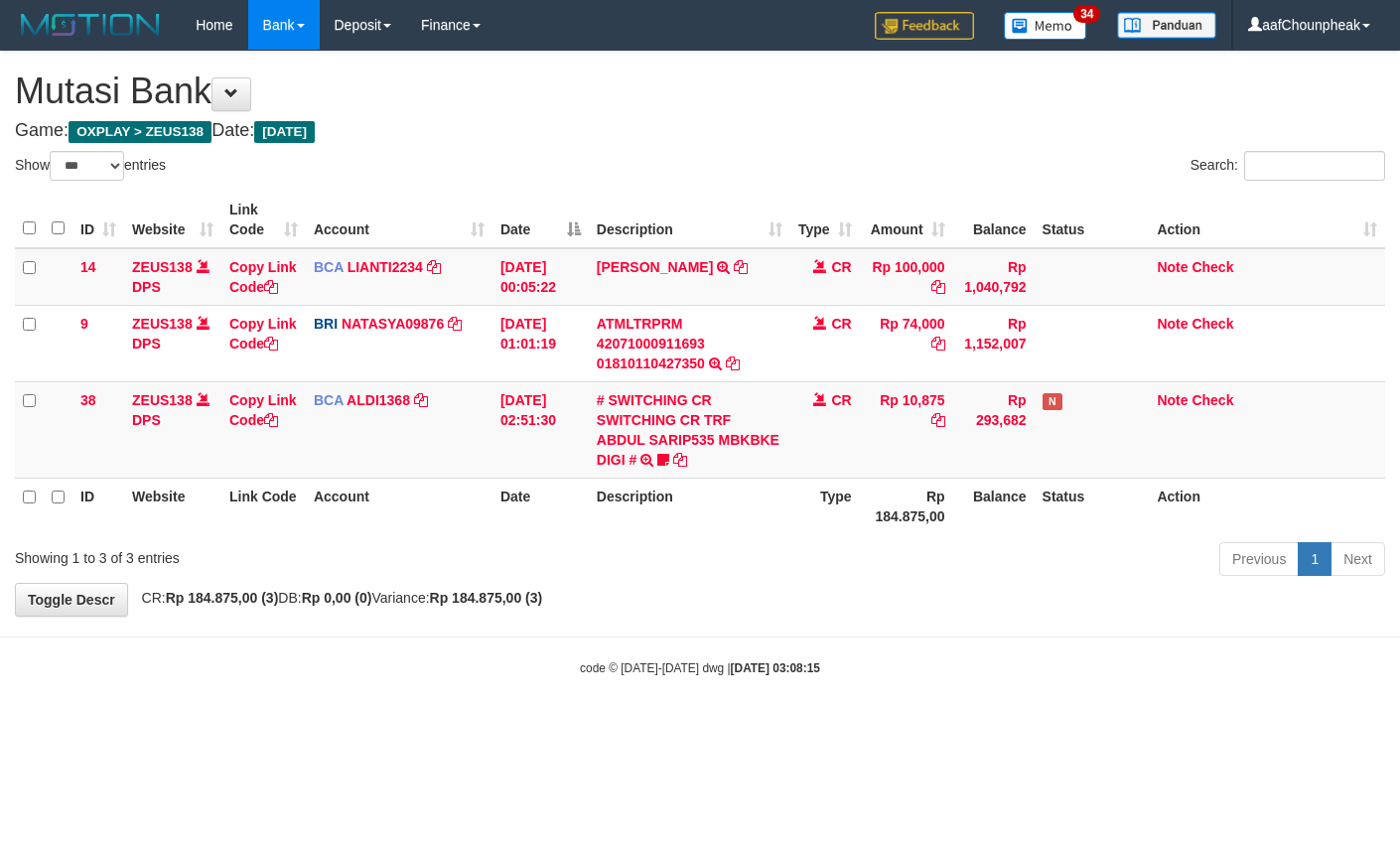 select on "***" 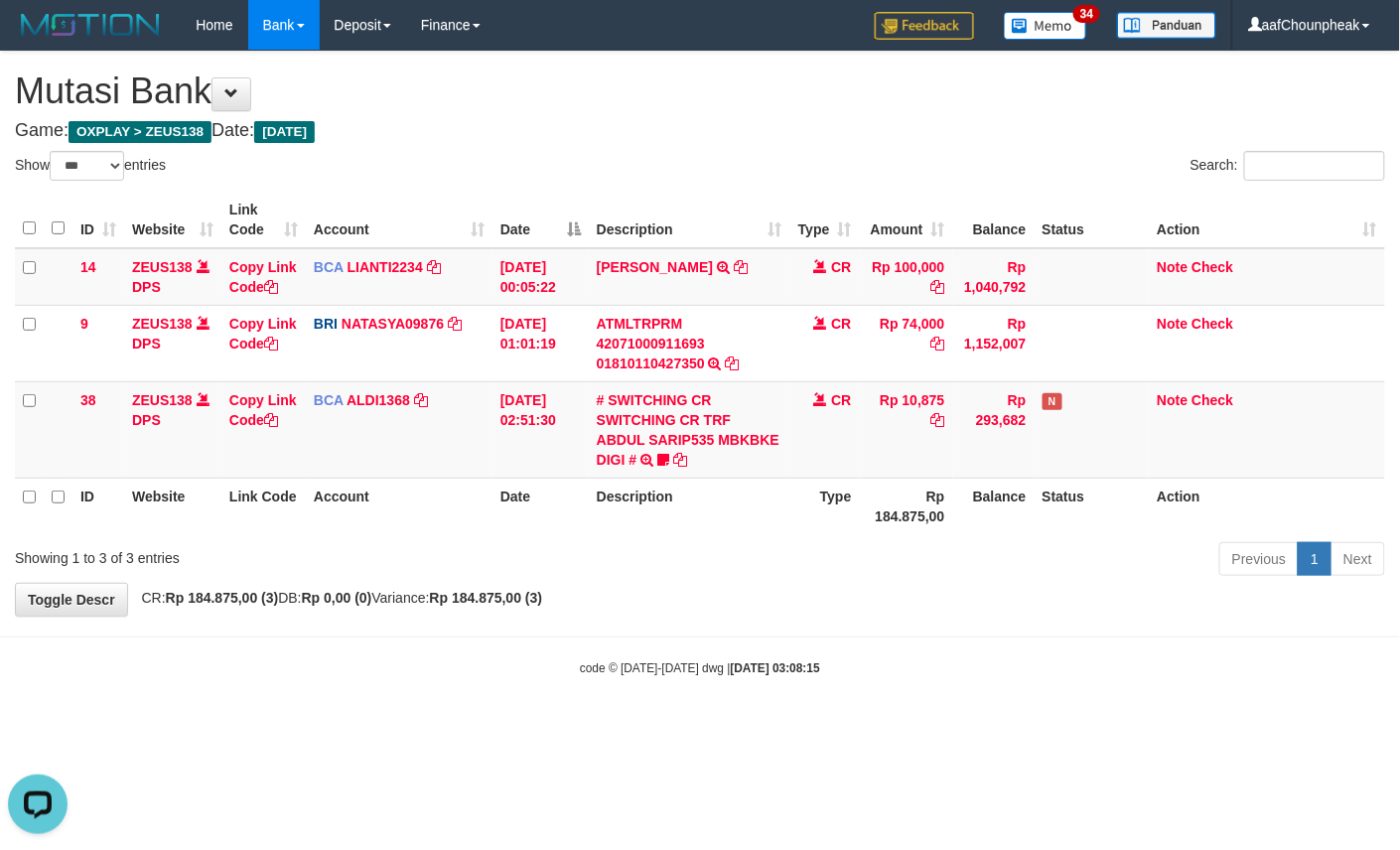 scroll, scrollTop: 0, scrollLeft: 0, axis: both 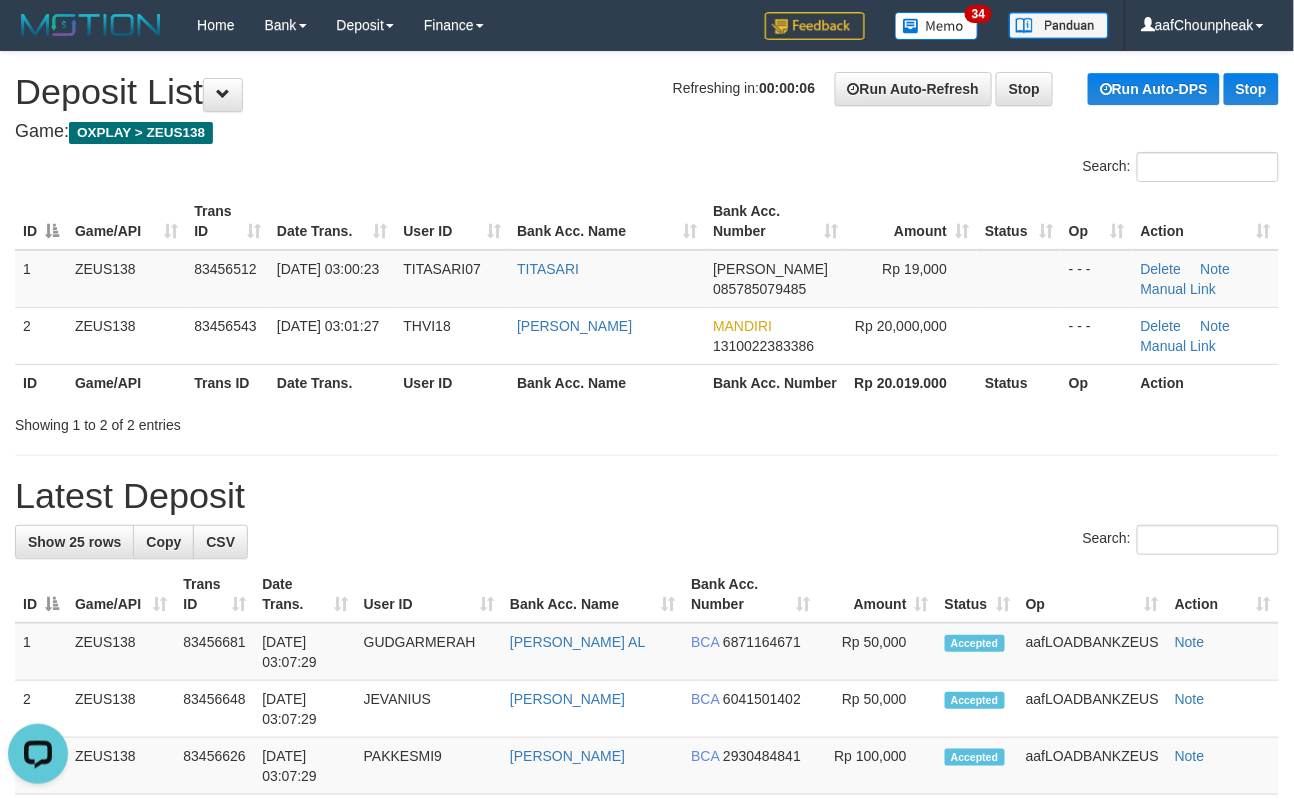 click on "**********" at bounding box center [647, 1117] 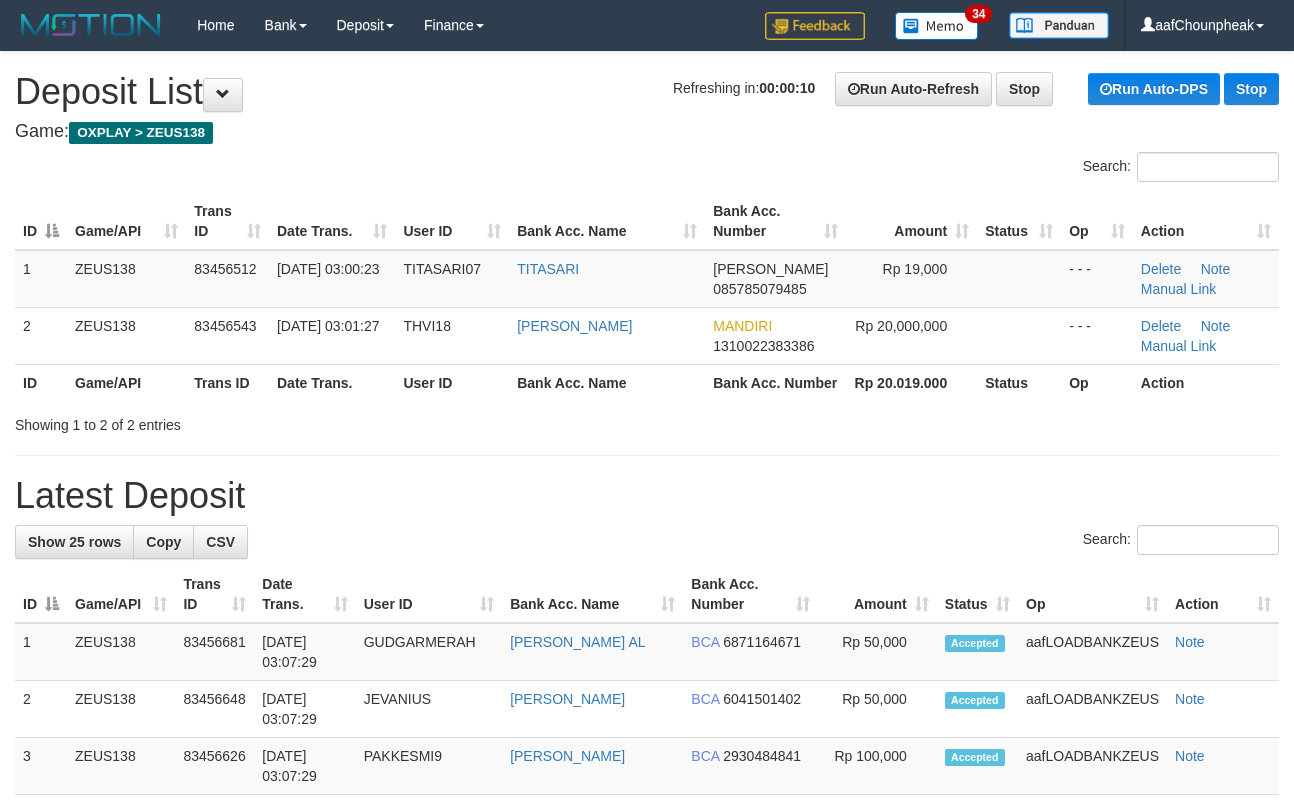 scroll, scrollTop: 0, scrollLeft: 0, axis: both 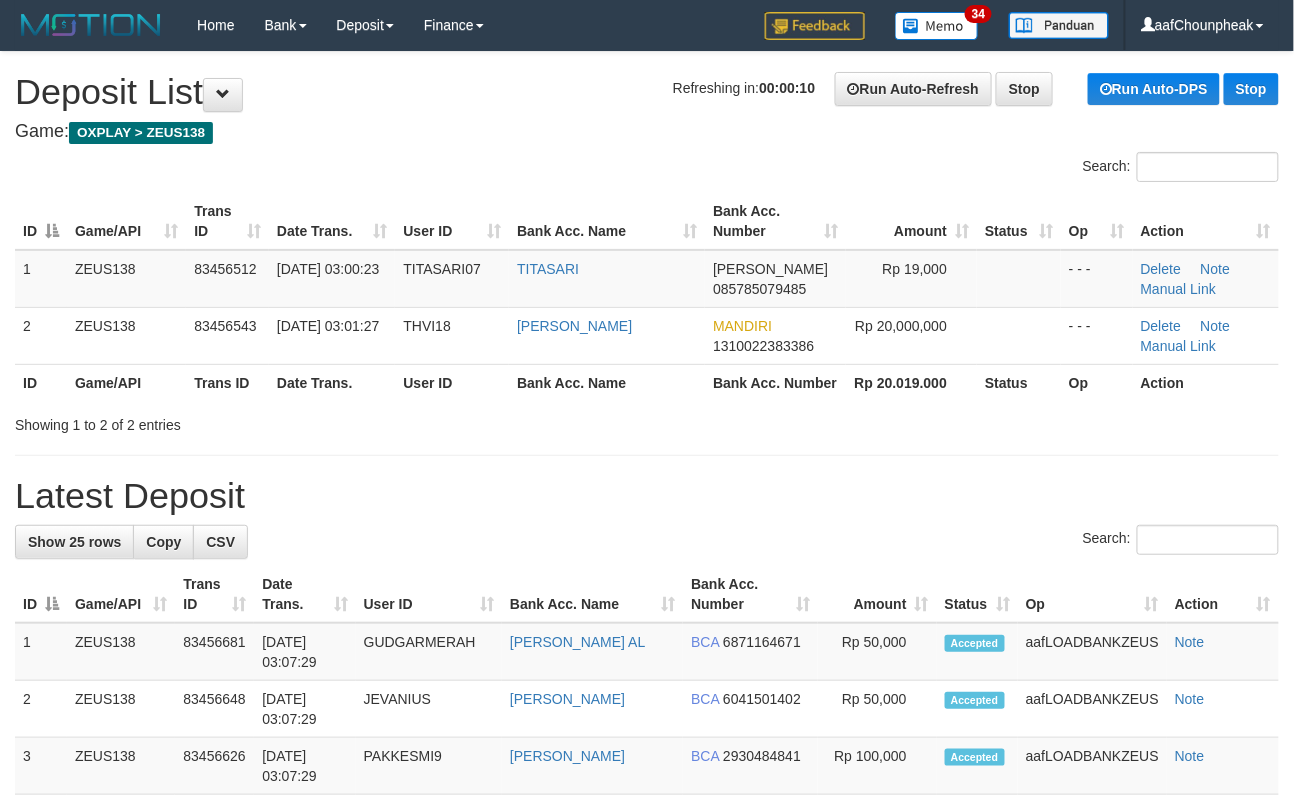 click on "Search:" at bounding box center [647, 542] 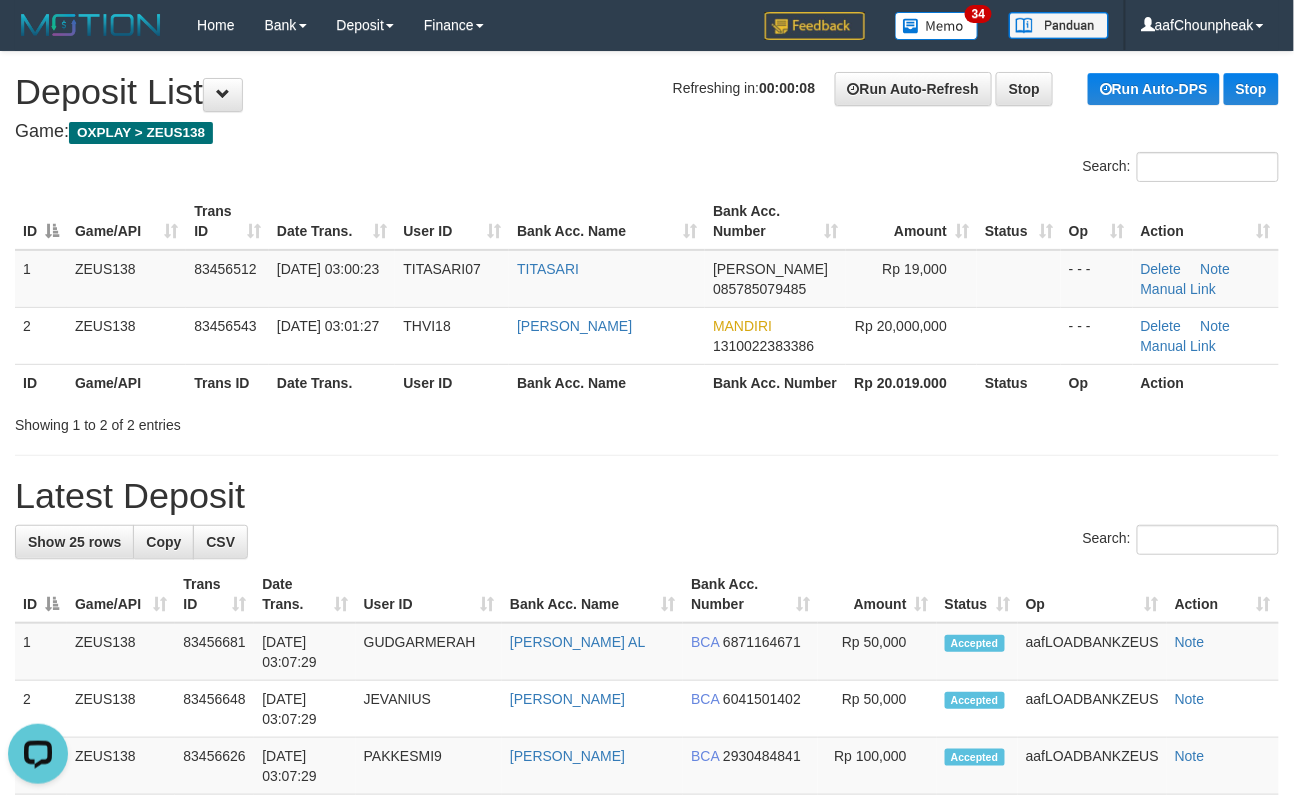 scroll, scrollTop: 0, scrollLeft: 0, axis: both 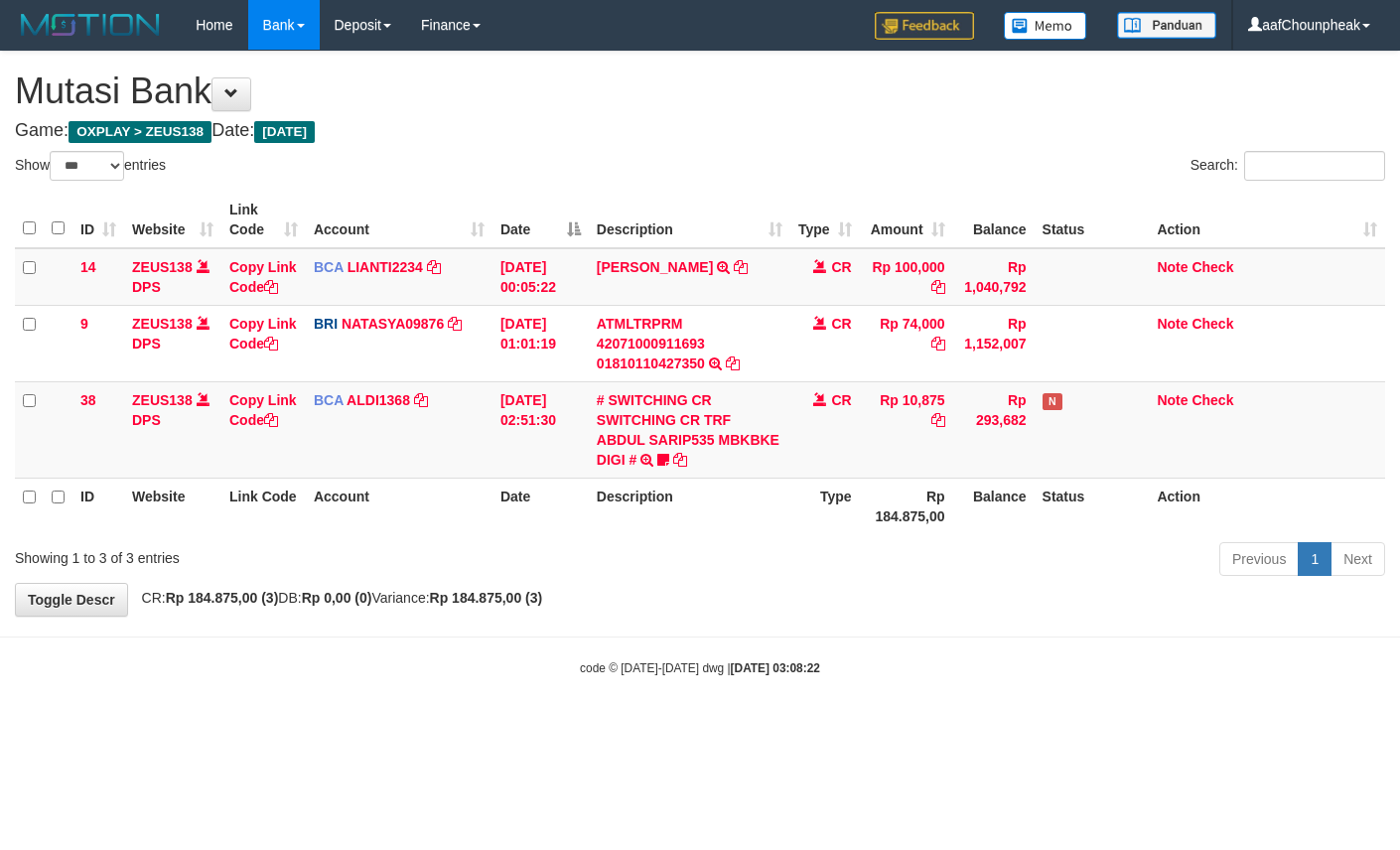 select on "***" 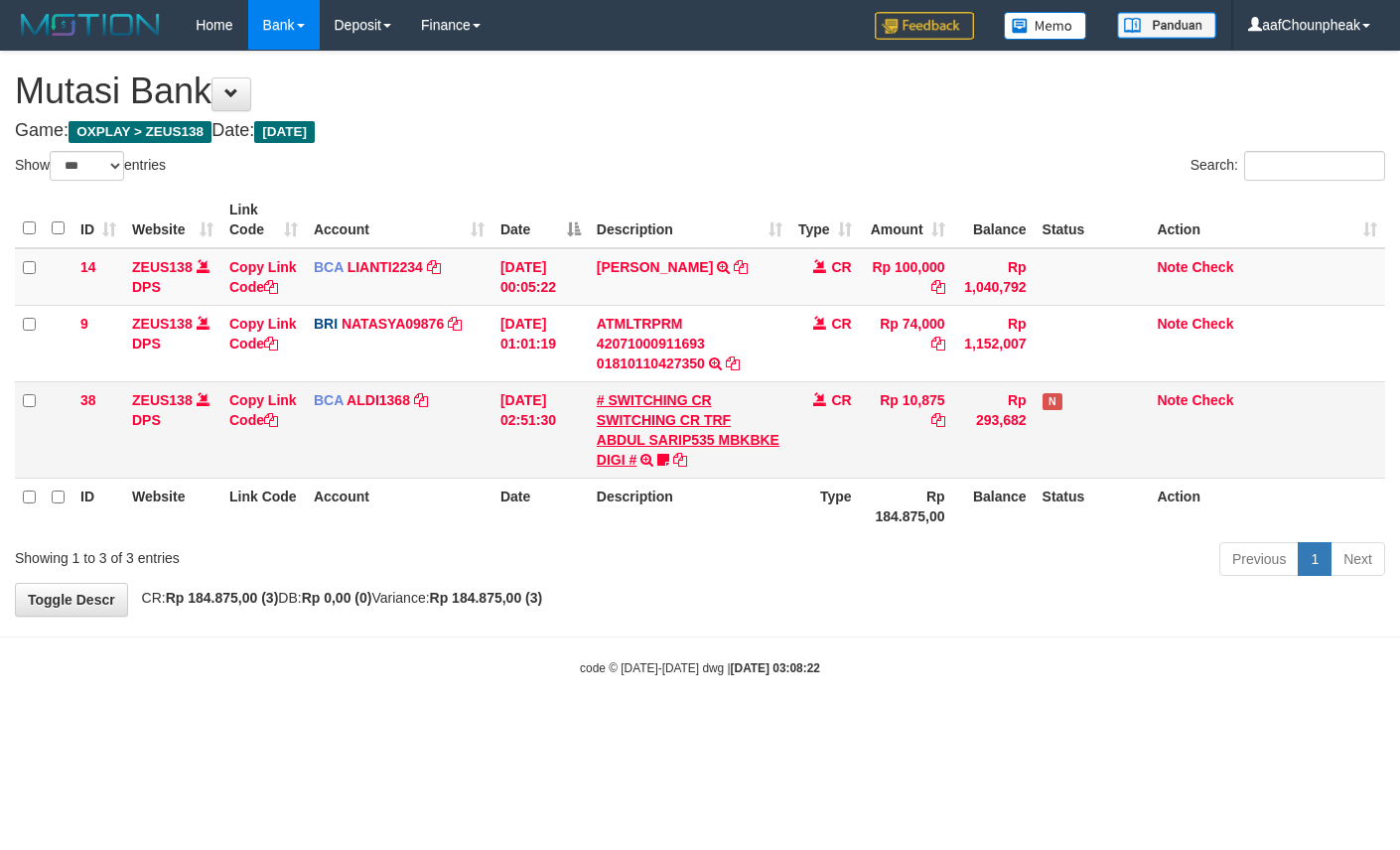 scroll, scrollTop: 0, scrollLeft: 0, axis: both 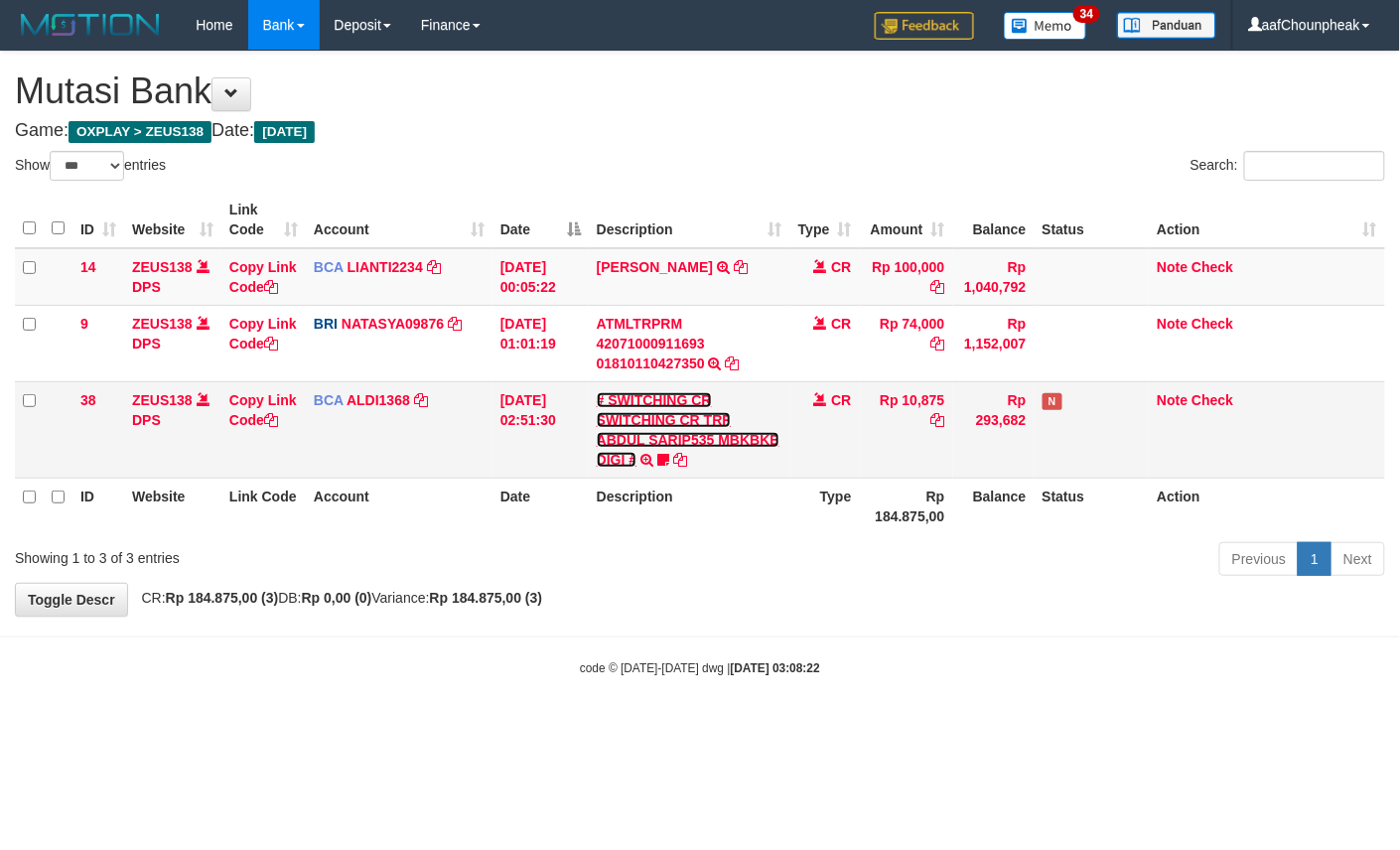 click on "# SWITCHING CR SWITCHING CR TRF ABDUL SARIP535 MBKBKE DIGI #" at bounding box center (688, 430) 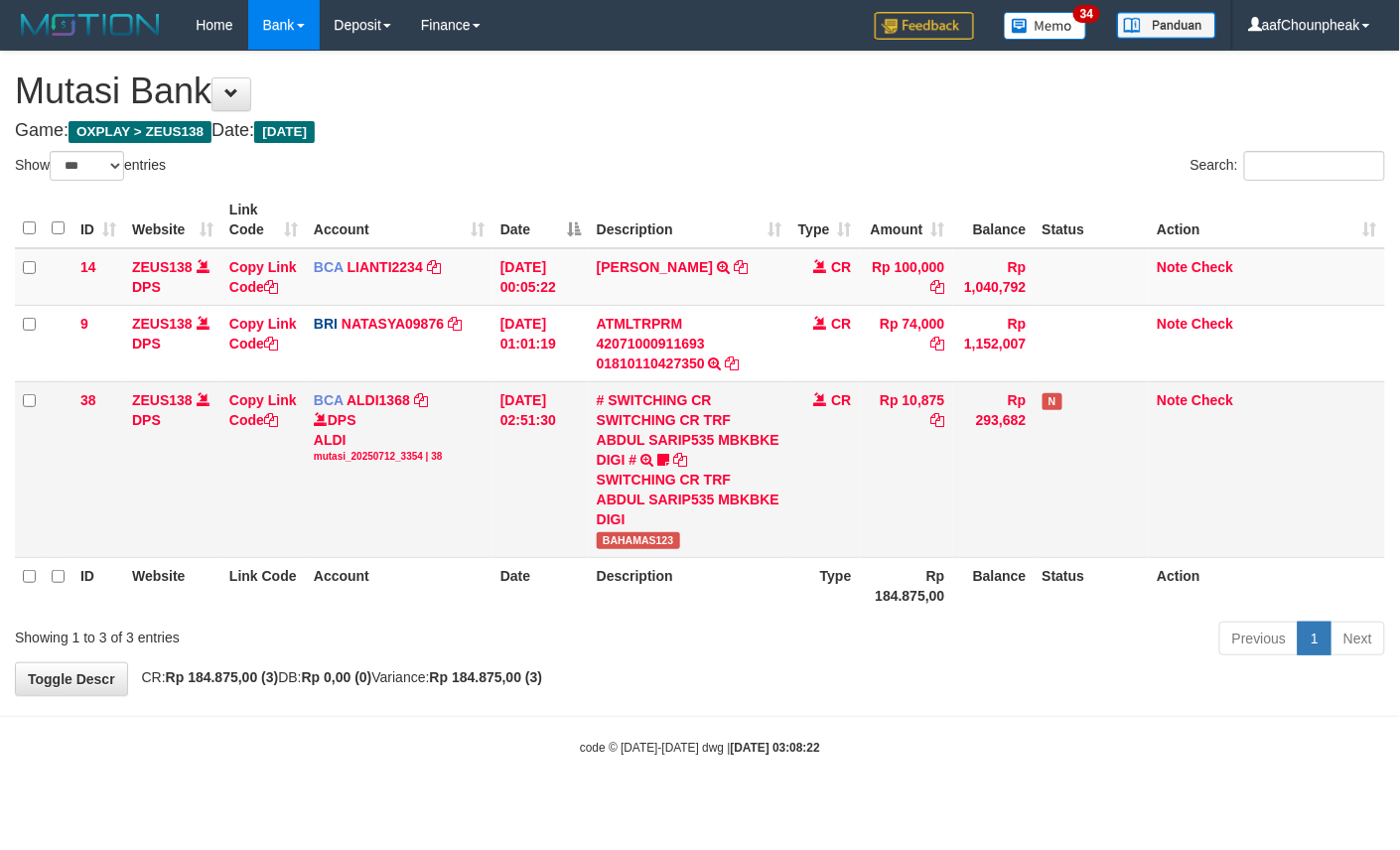 click on "BAHAMAS123" at bounding box center [638, 540] 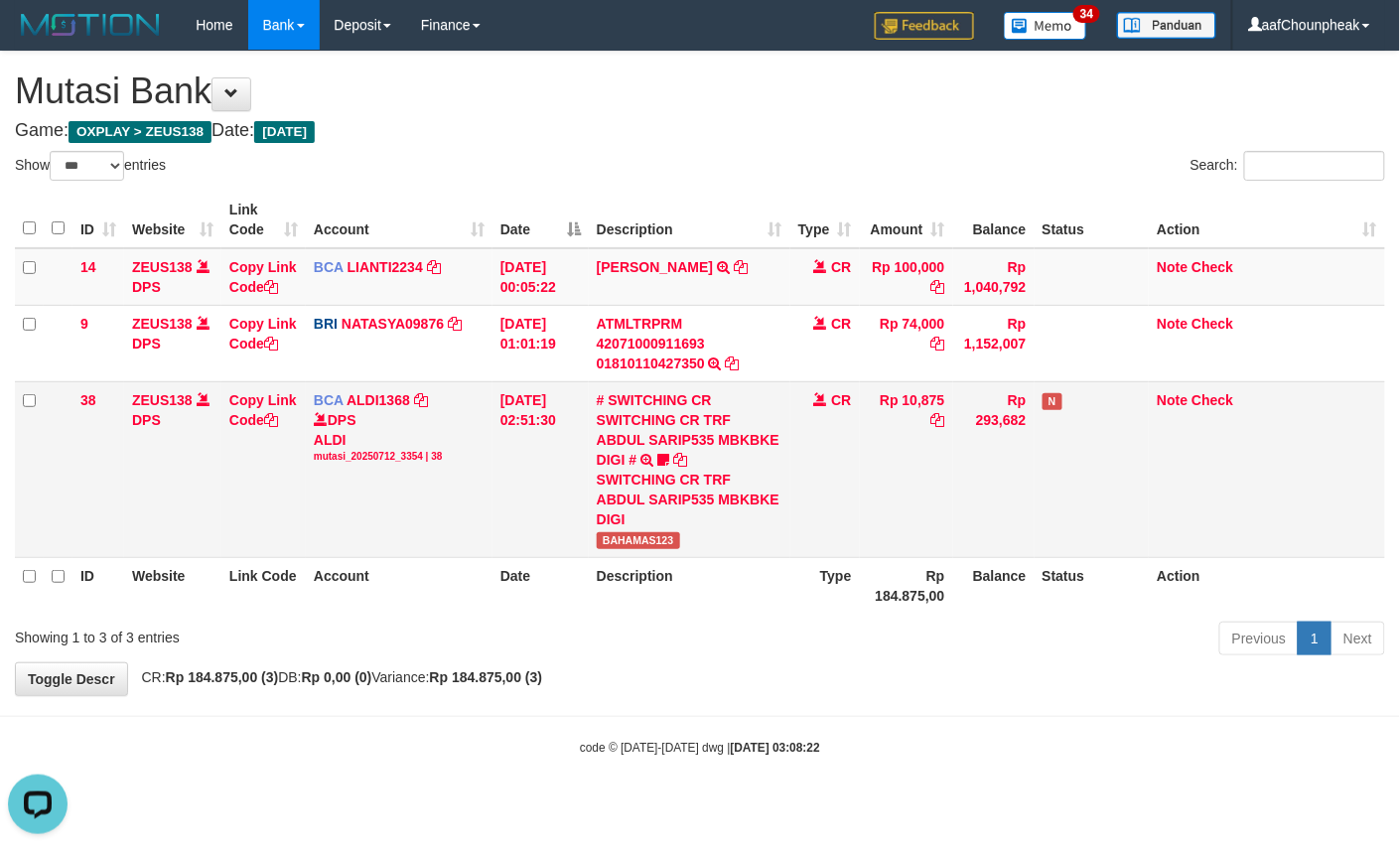 scroll, scrollTop: 0, scrollLeft: 0, axis: both 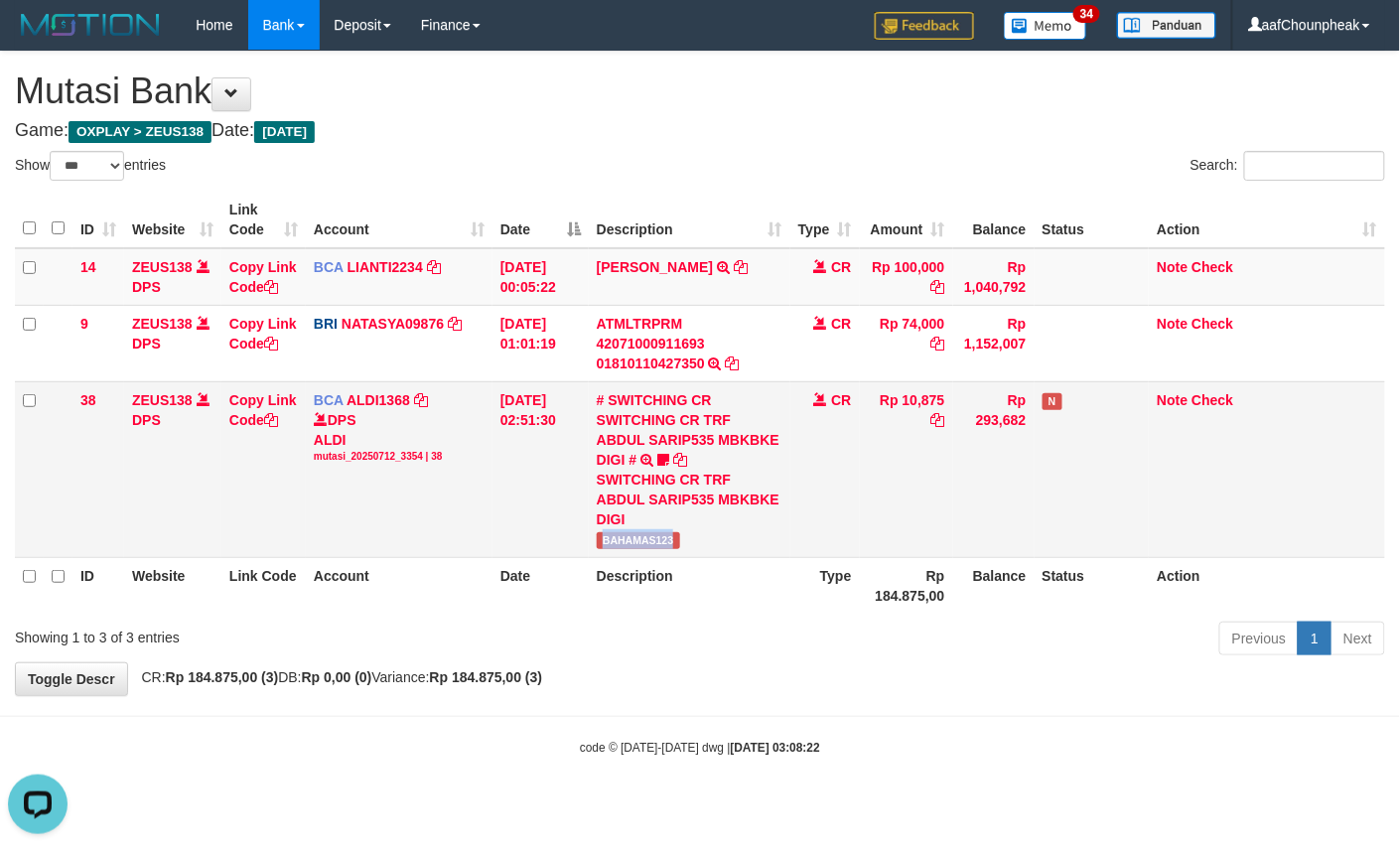 click on "BAHAMAS123" at bounding box center (638, 540) 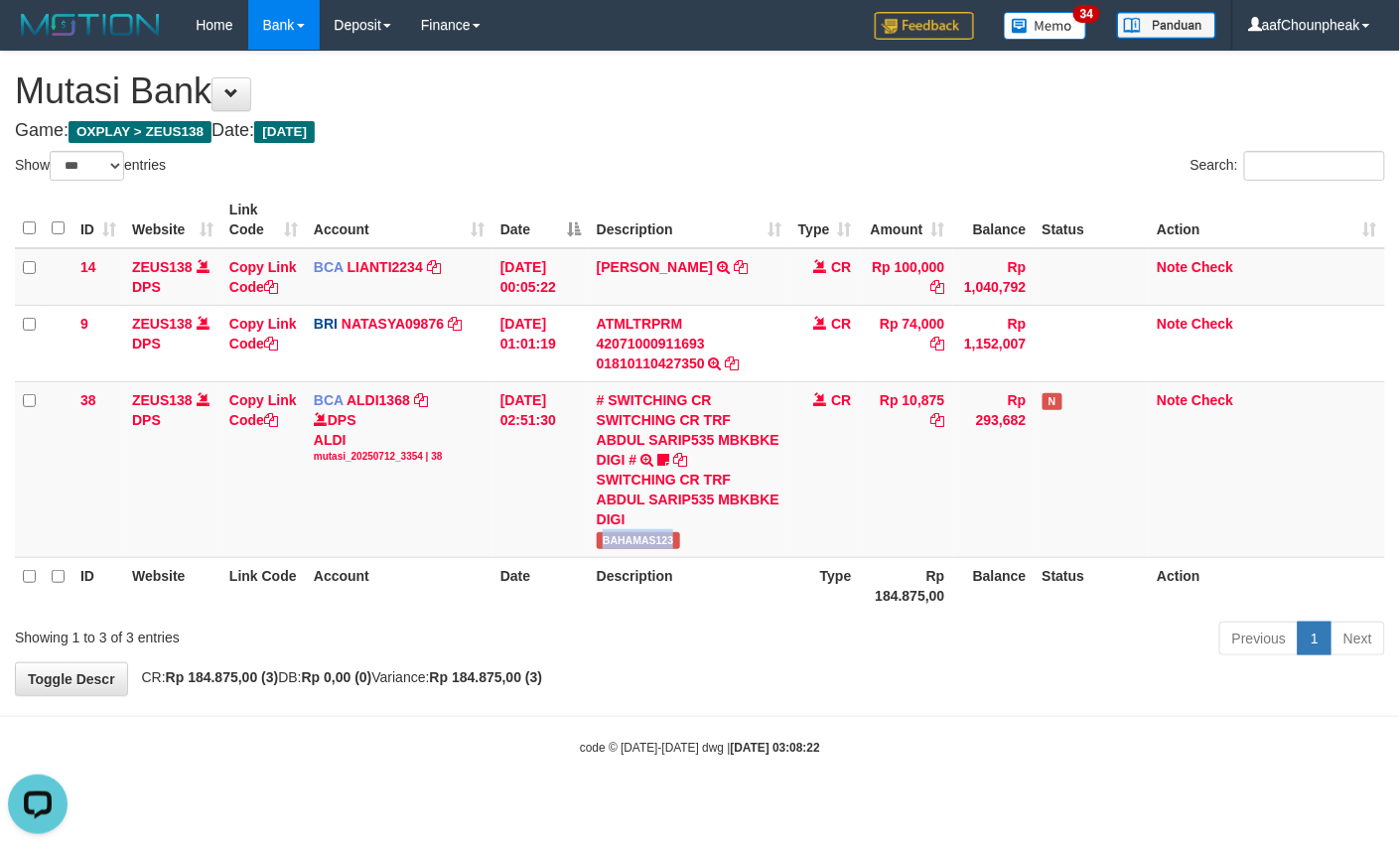 copy on "BAHAMAS123" 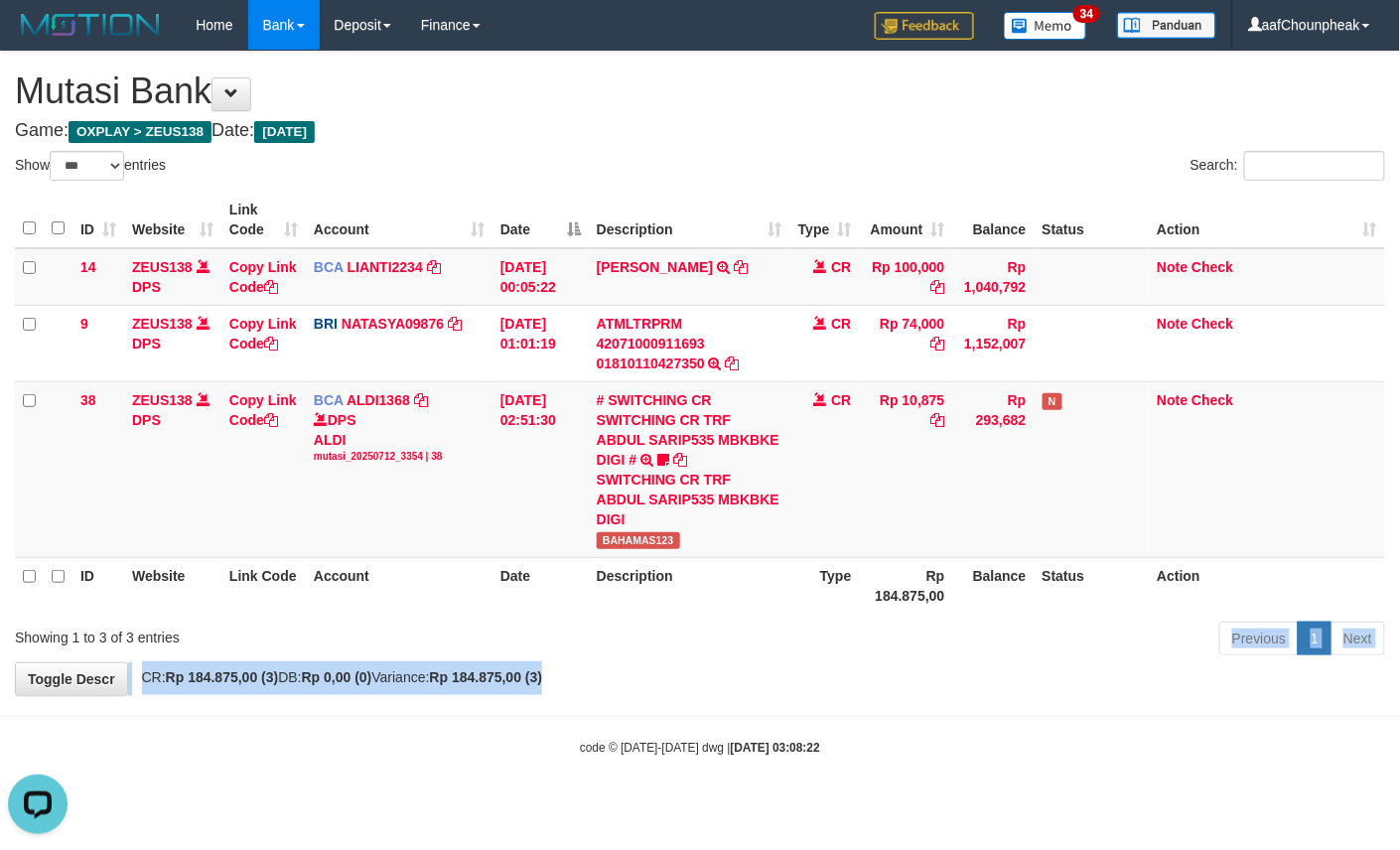 click on "**********" at bounding box center [700, 373] 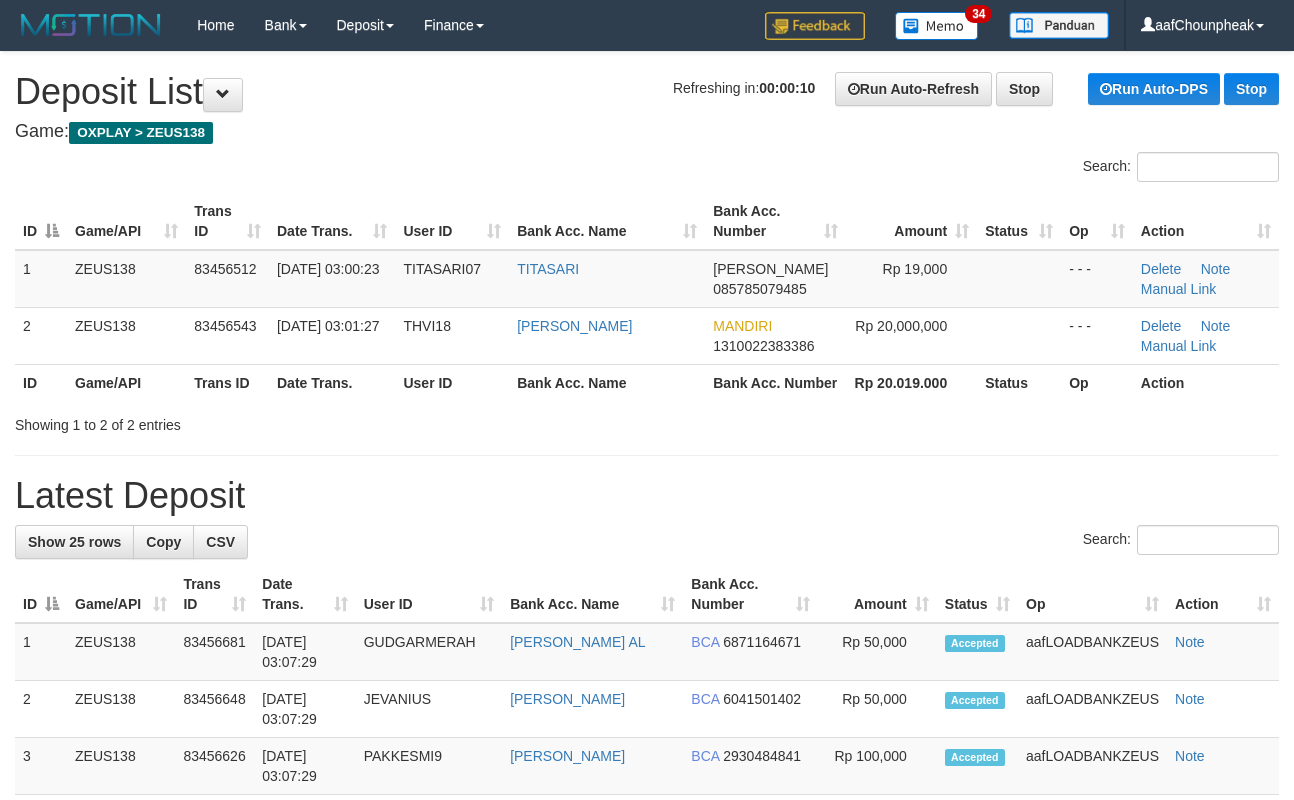 scroll, scrollTop: 0, scrollLeft: 0, axis: both 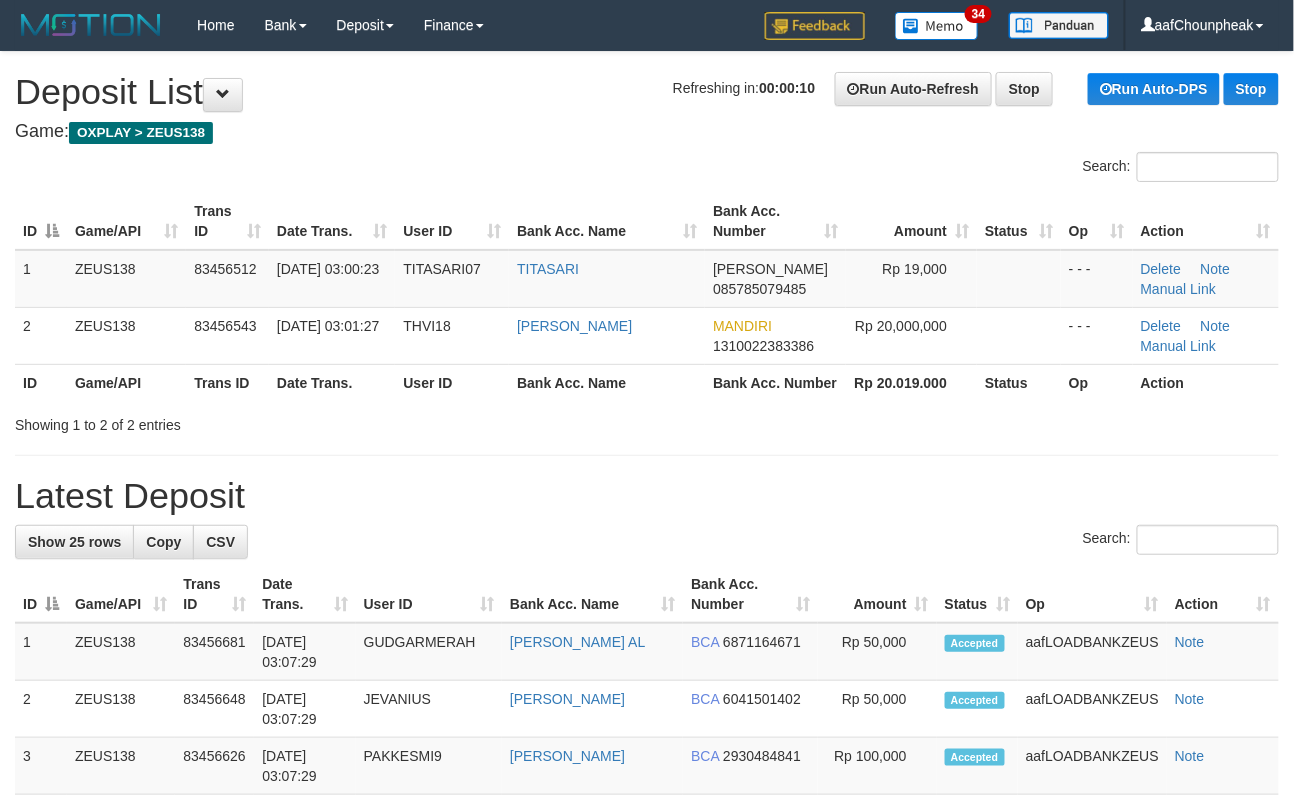 click on "**********" at bounding box center (647, 1117) 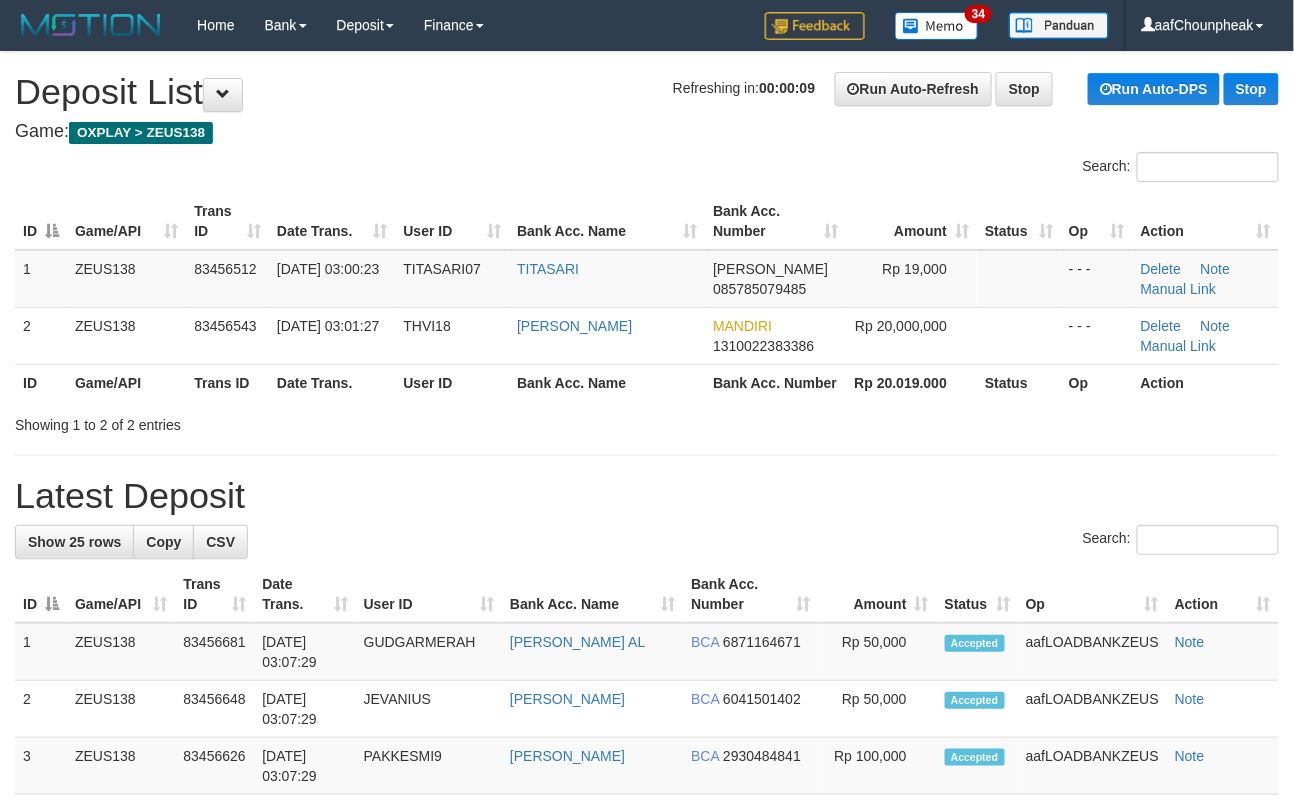 drag, startPoint x: 541, startPoint y: 501, endPoint x: 924, endPoint y: 496, distance: 383.03262 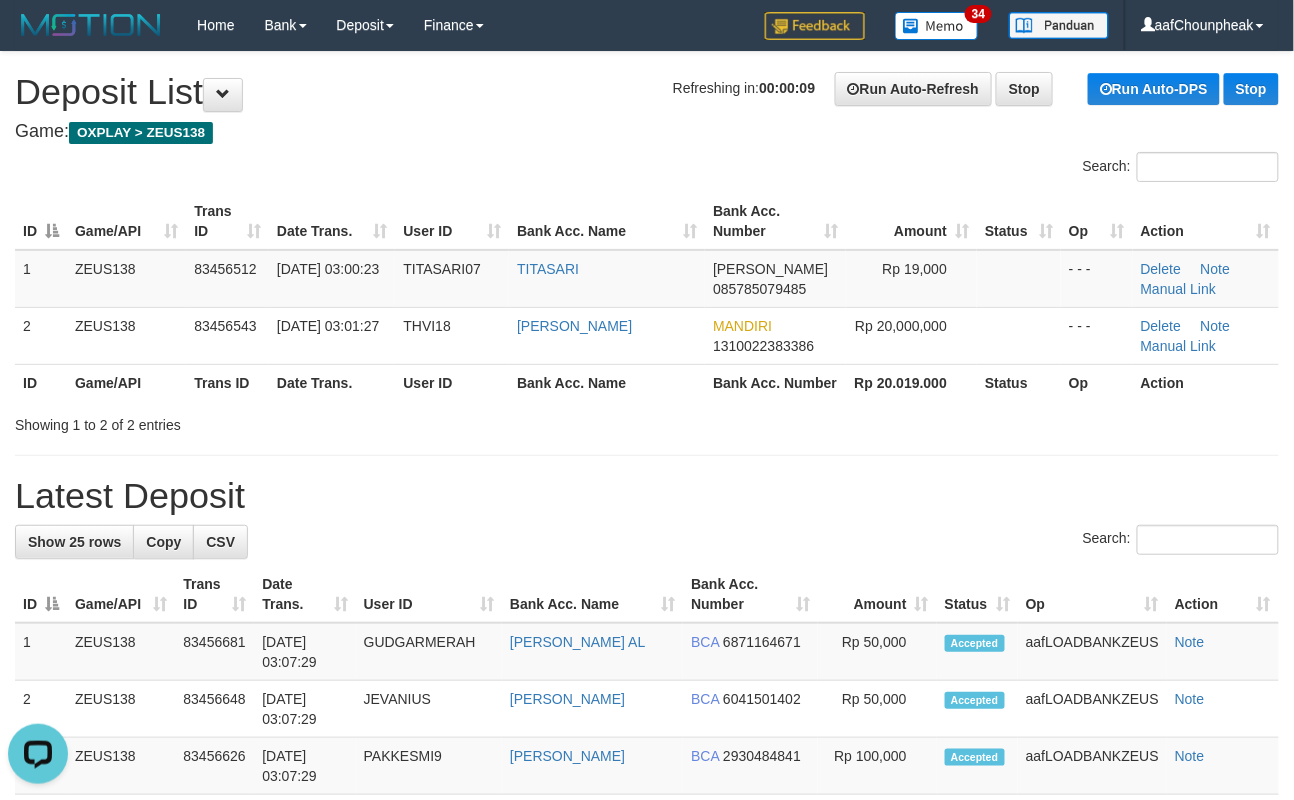 scroll, scrollTop: 0, scrollLeft: 0, axis: both 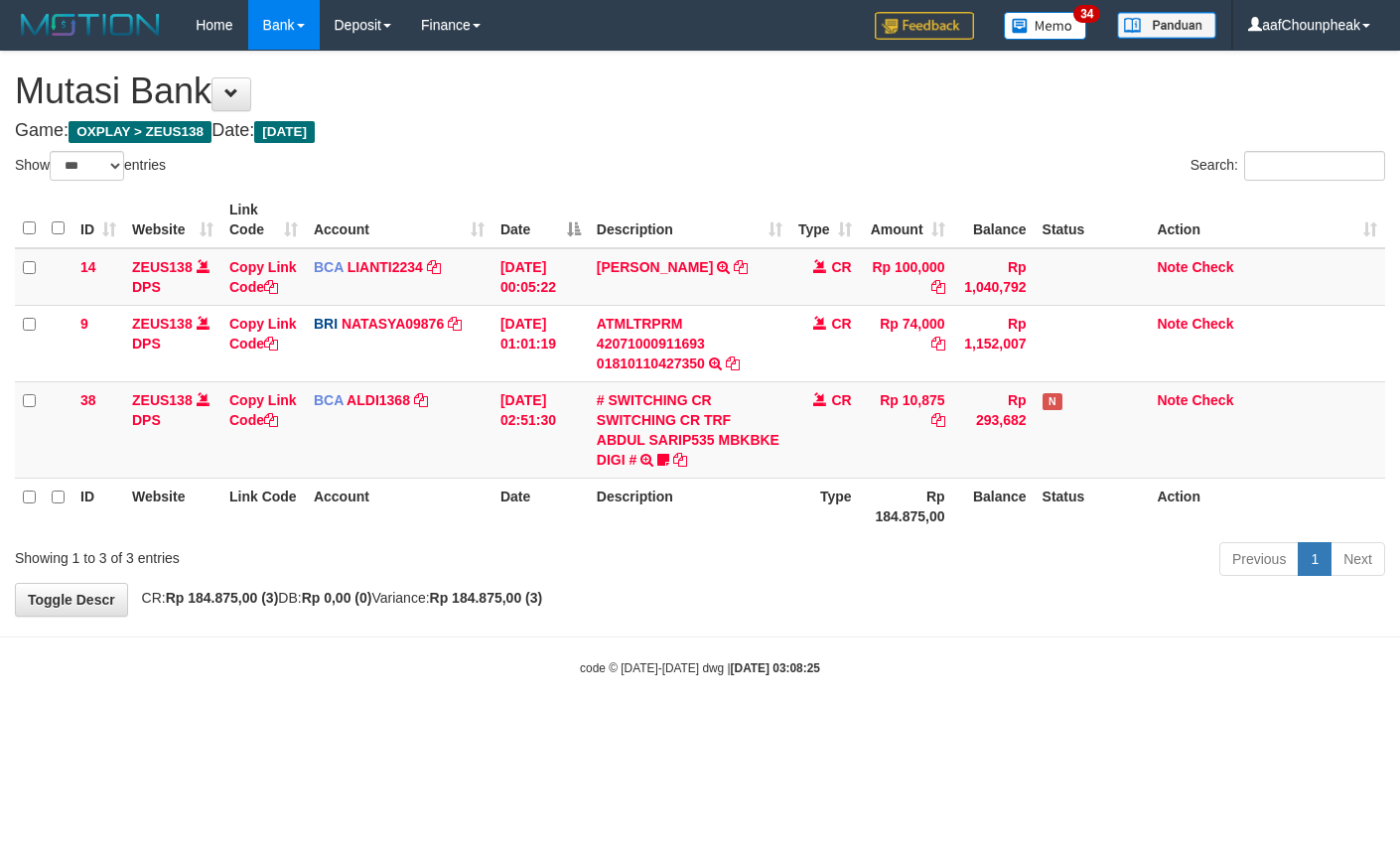 select on "***" 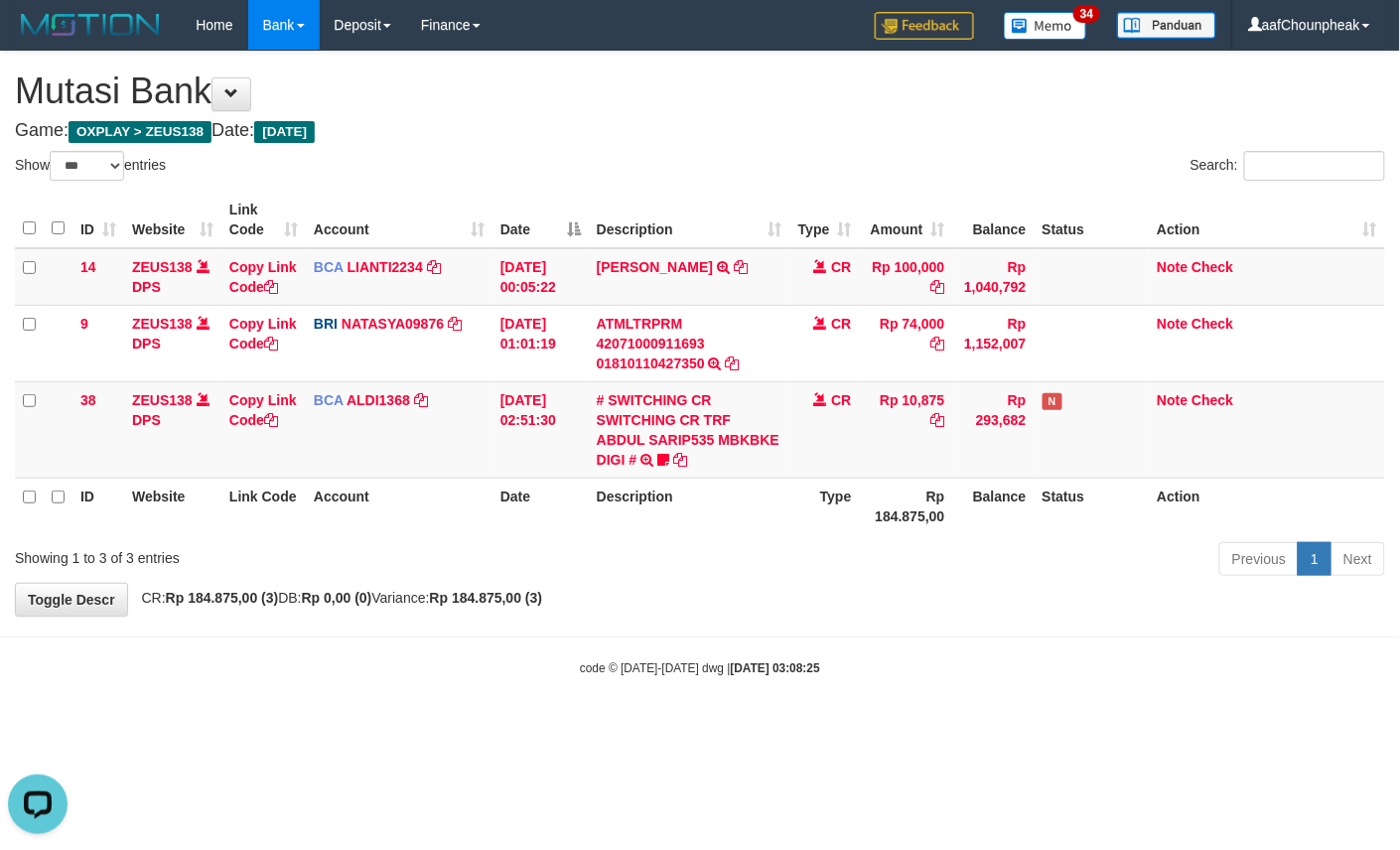 scroll, scrollTop: 0, scrollLeft: 0, axis: both 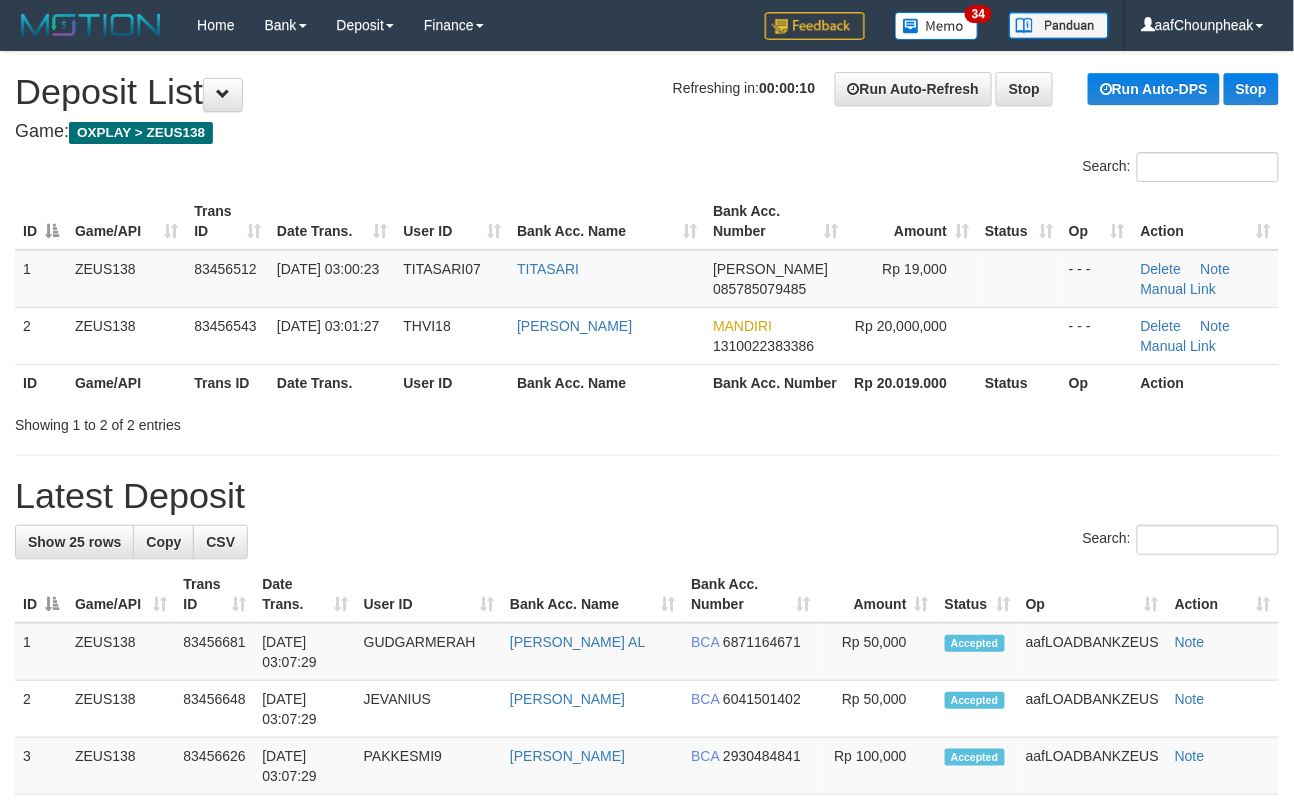 click on "Latest Deposit" at bounding box center (647, 496) 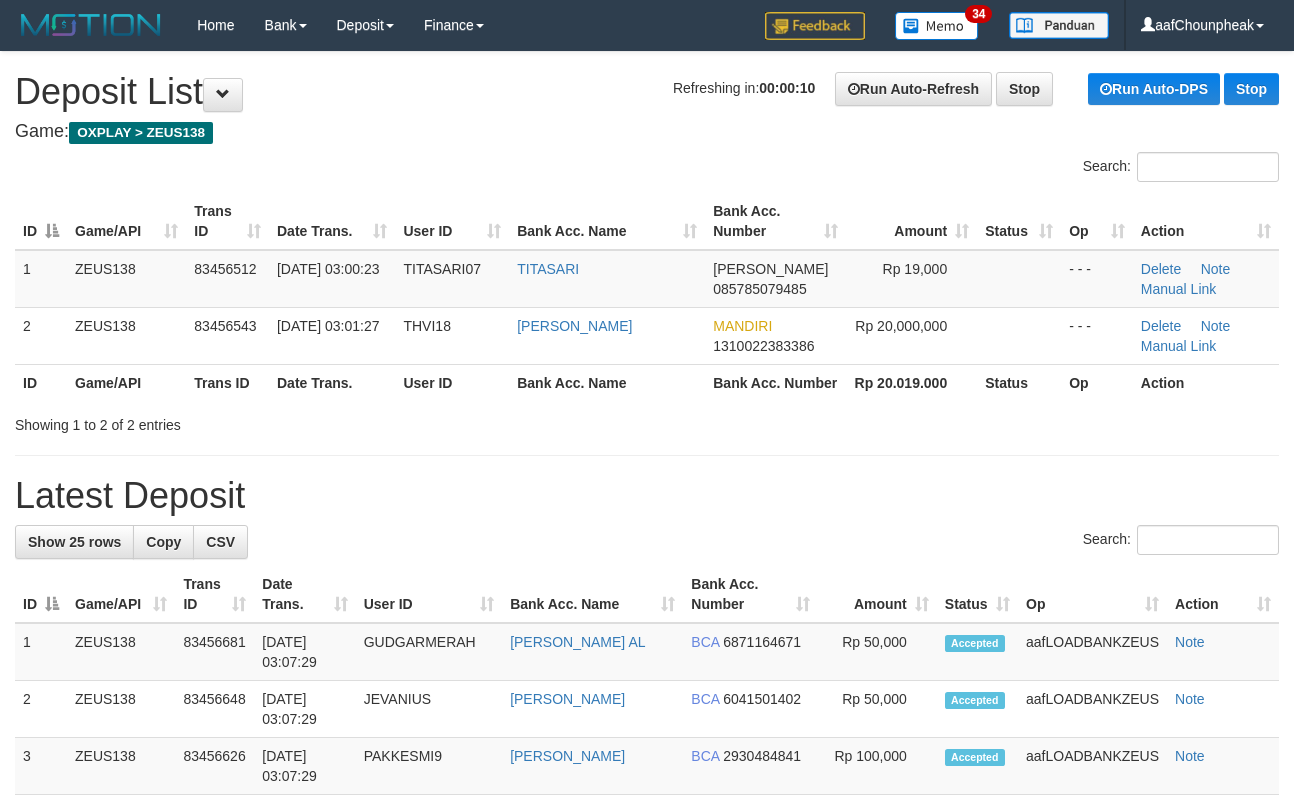 scroll, scrollTop: 0, scrollLeft: 0, axis: both 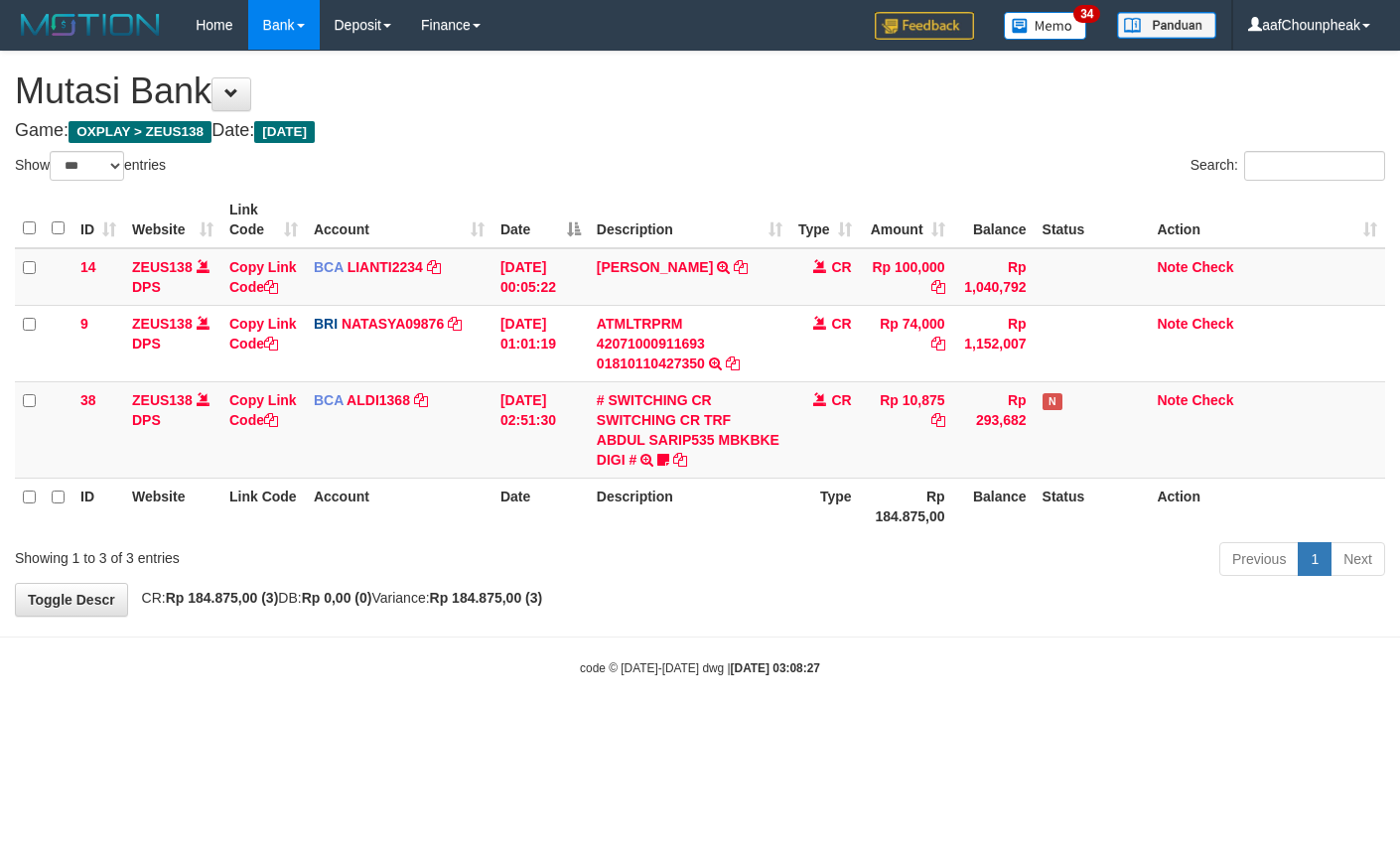 select on "***" 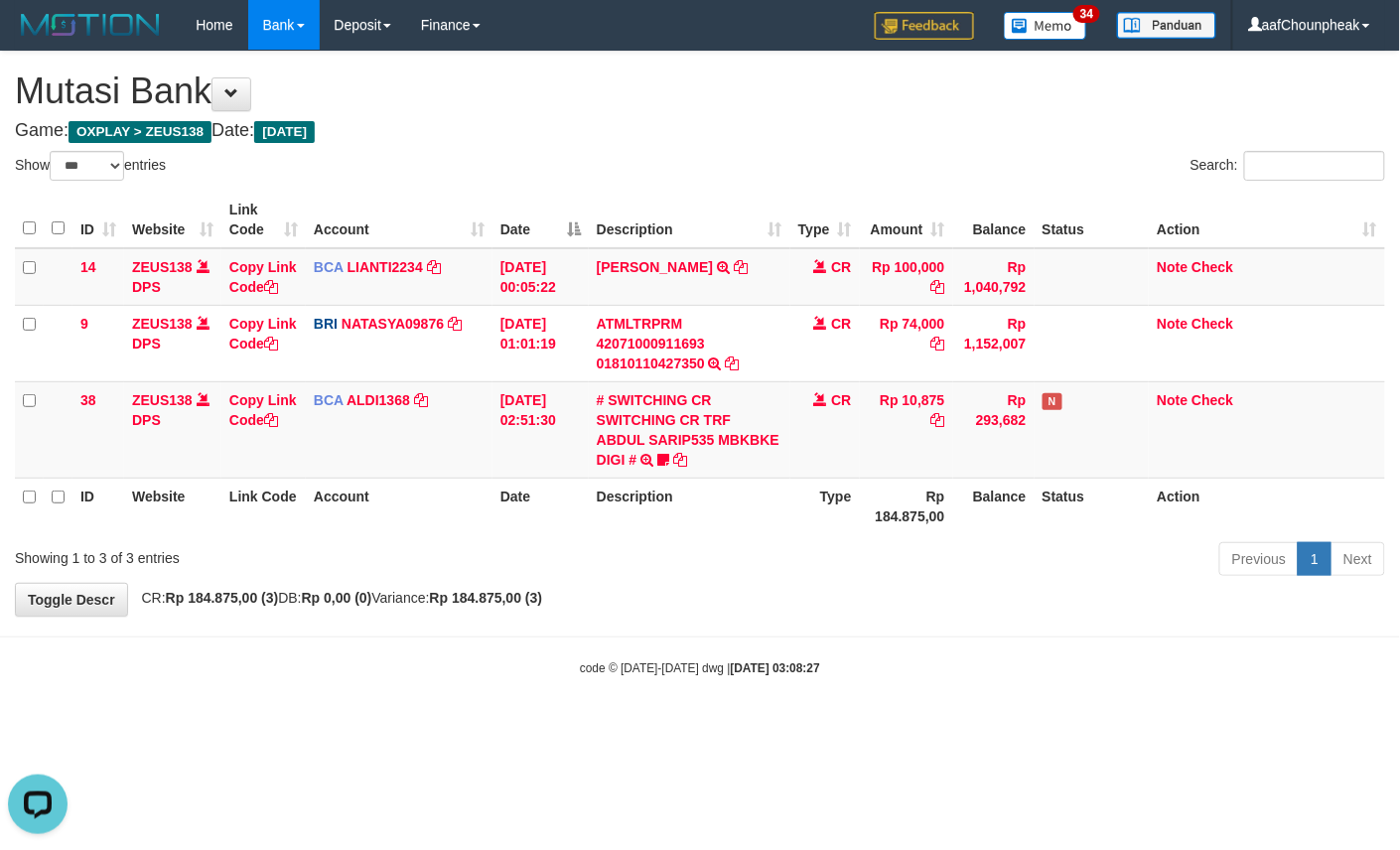 scroll, scrollTop: 0, scrollLeft: 0, axis: both 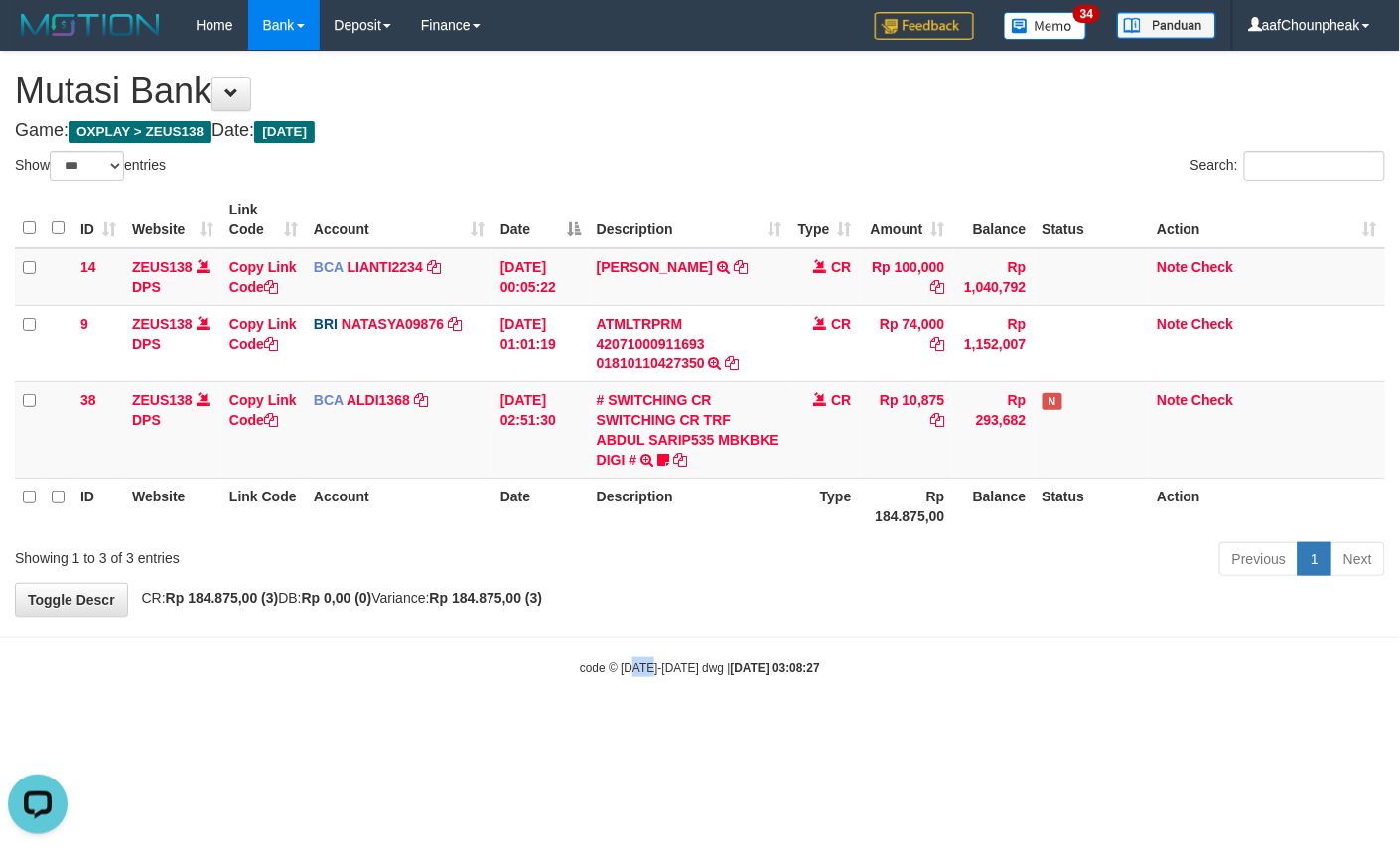 drag, startPoint x: 632, startPoint y: 661, endPoint x: 525, endPoint y: 677, distance: 108.18965 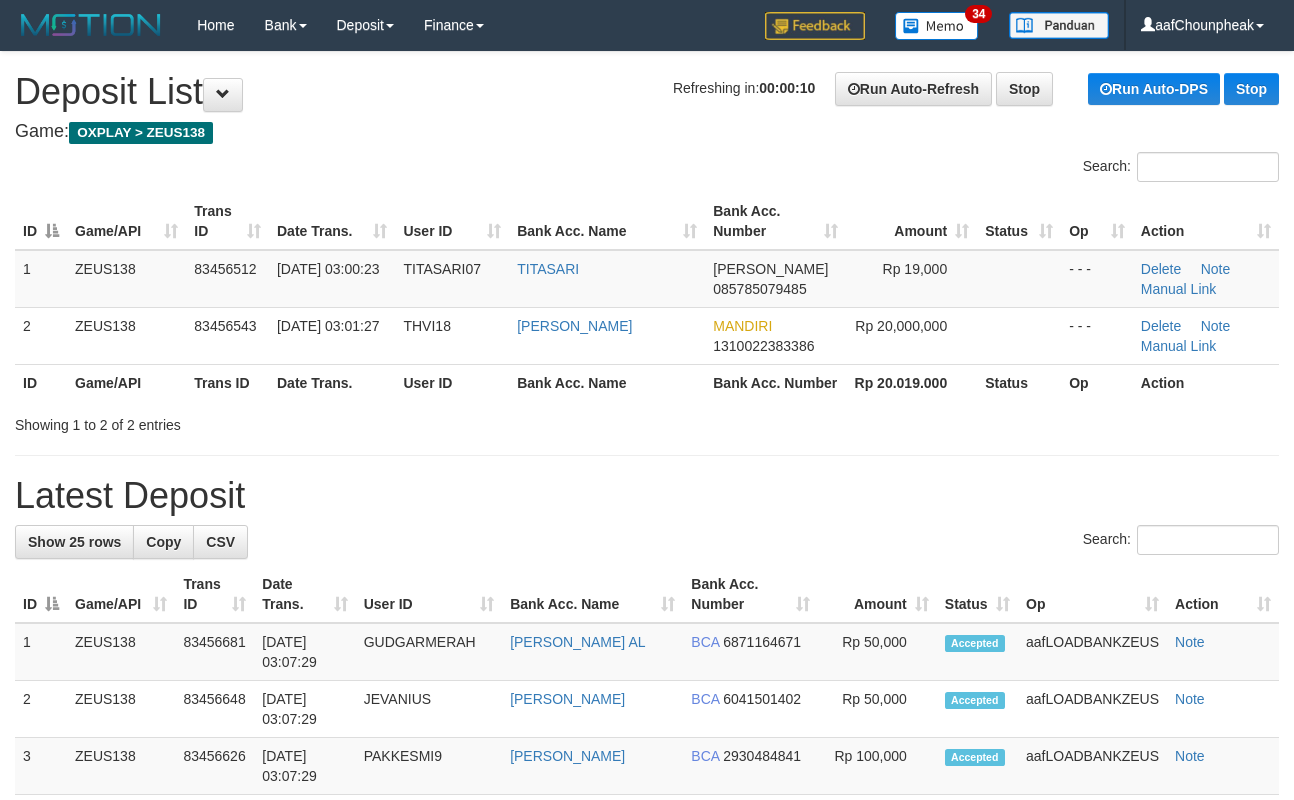 scroll, scrollTop: 0, scrollLeft: 0, axis: both 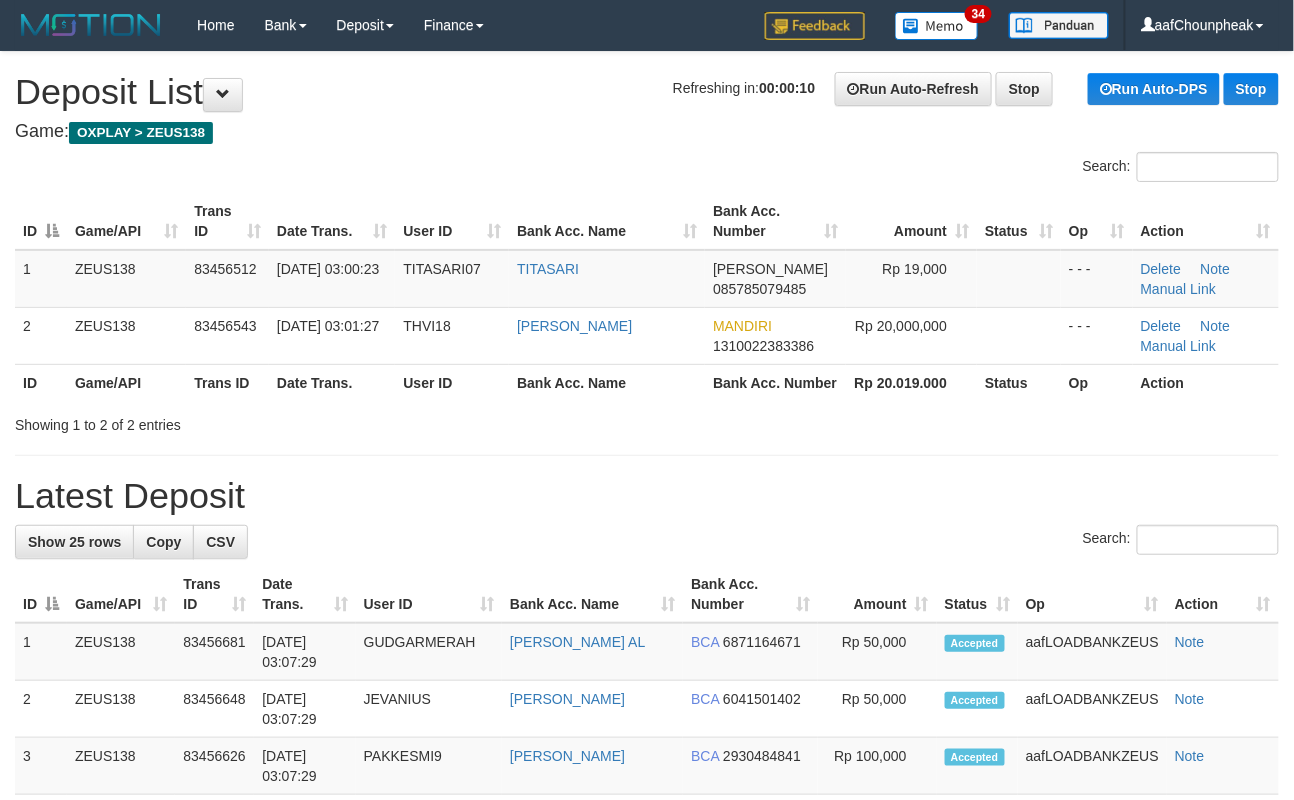 click on "Latest Deposit" at bounding box center [647, 496] 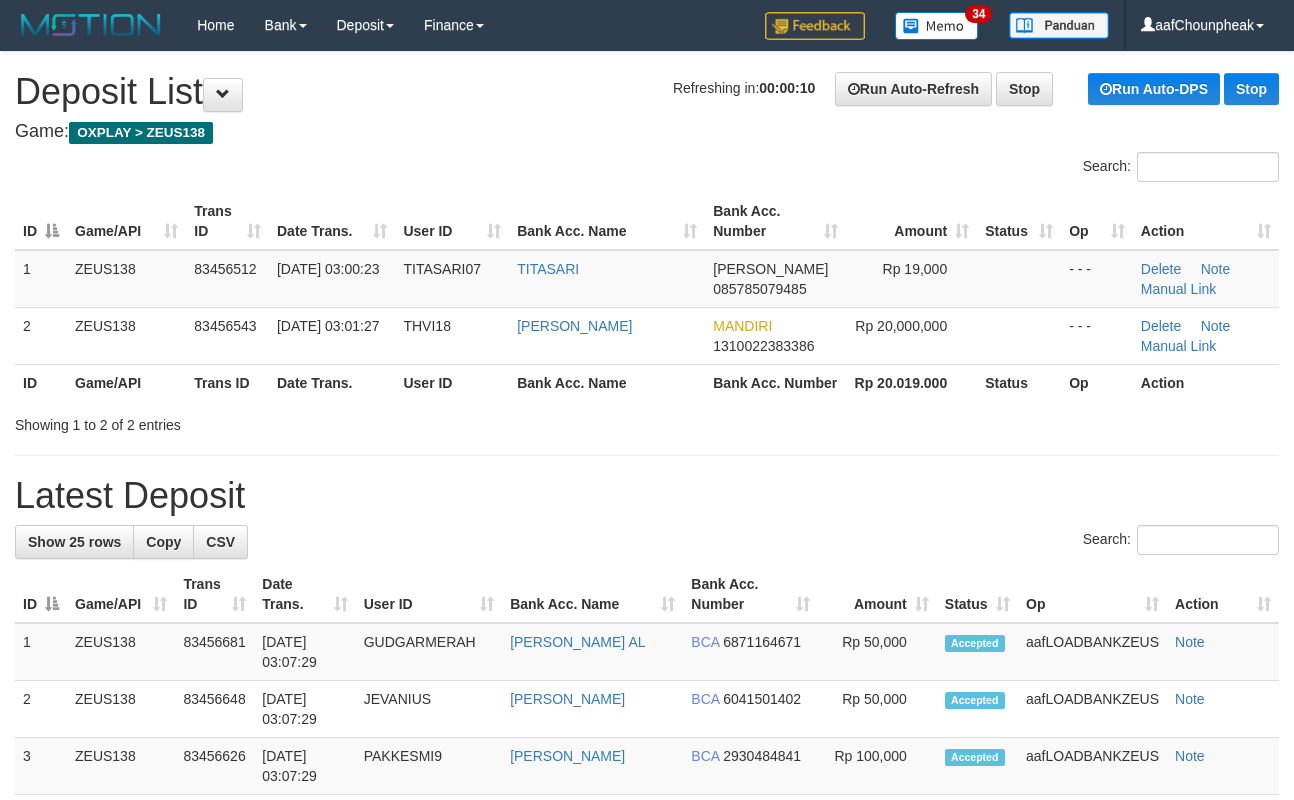 scroll, scrollTop: 0, scrollLeft: 0, axis: both 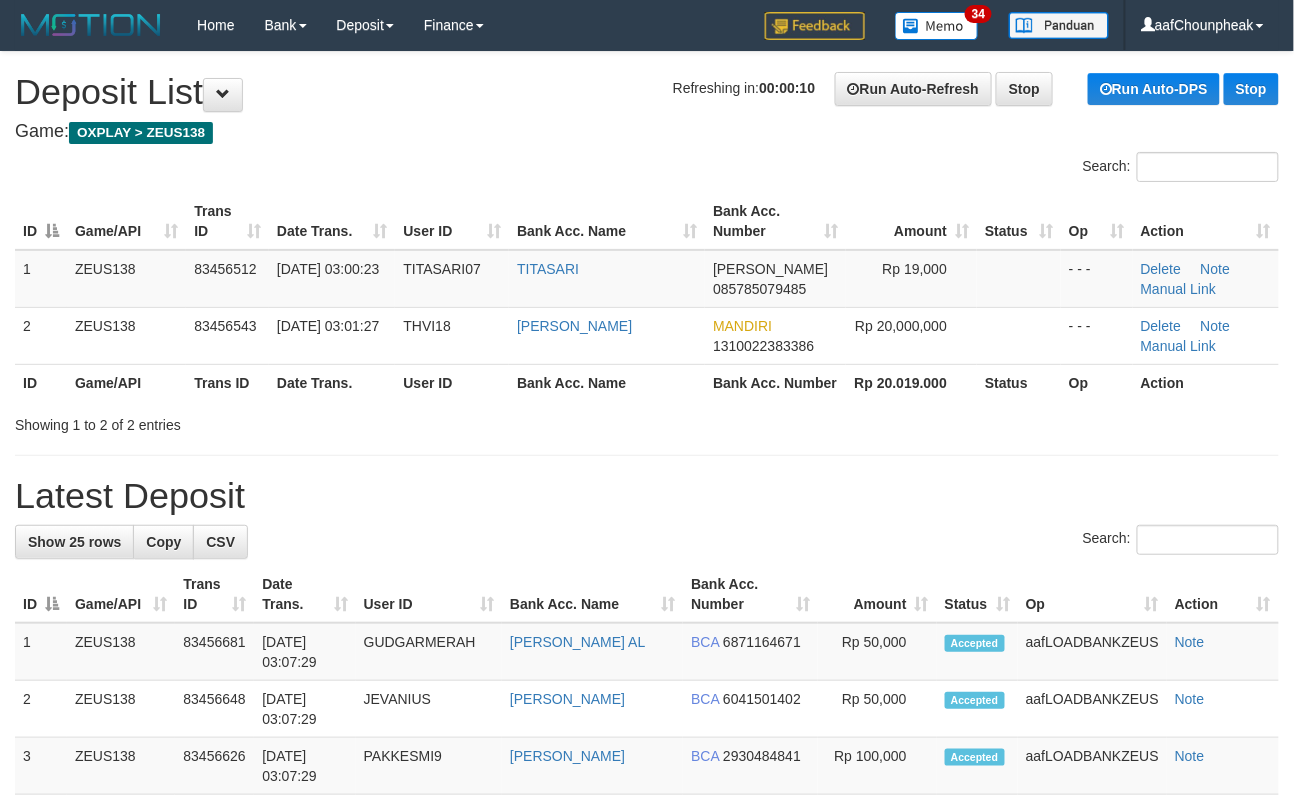 click on "**********" at bounding box center (647, 1117) 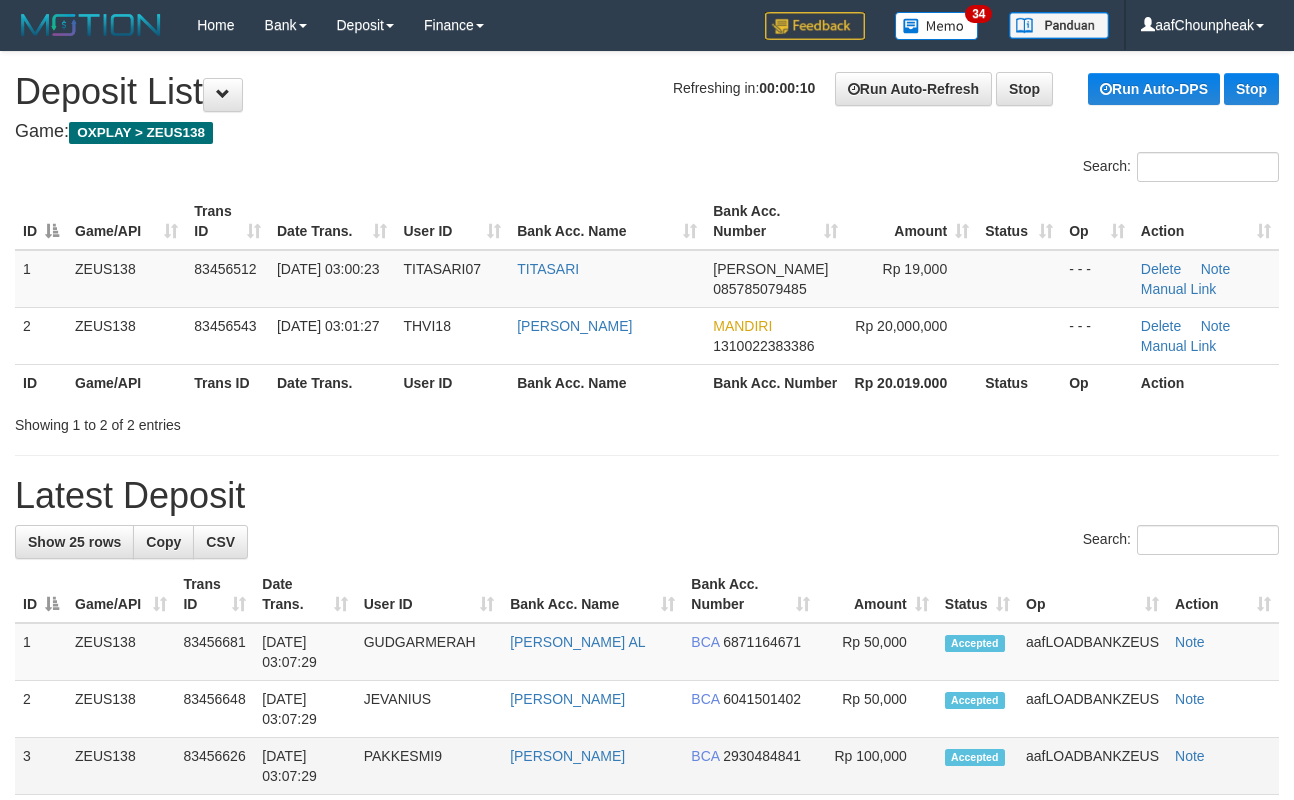 scroll, scrollTop: 0, scrollLeft: 0, axis: both 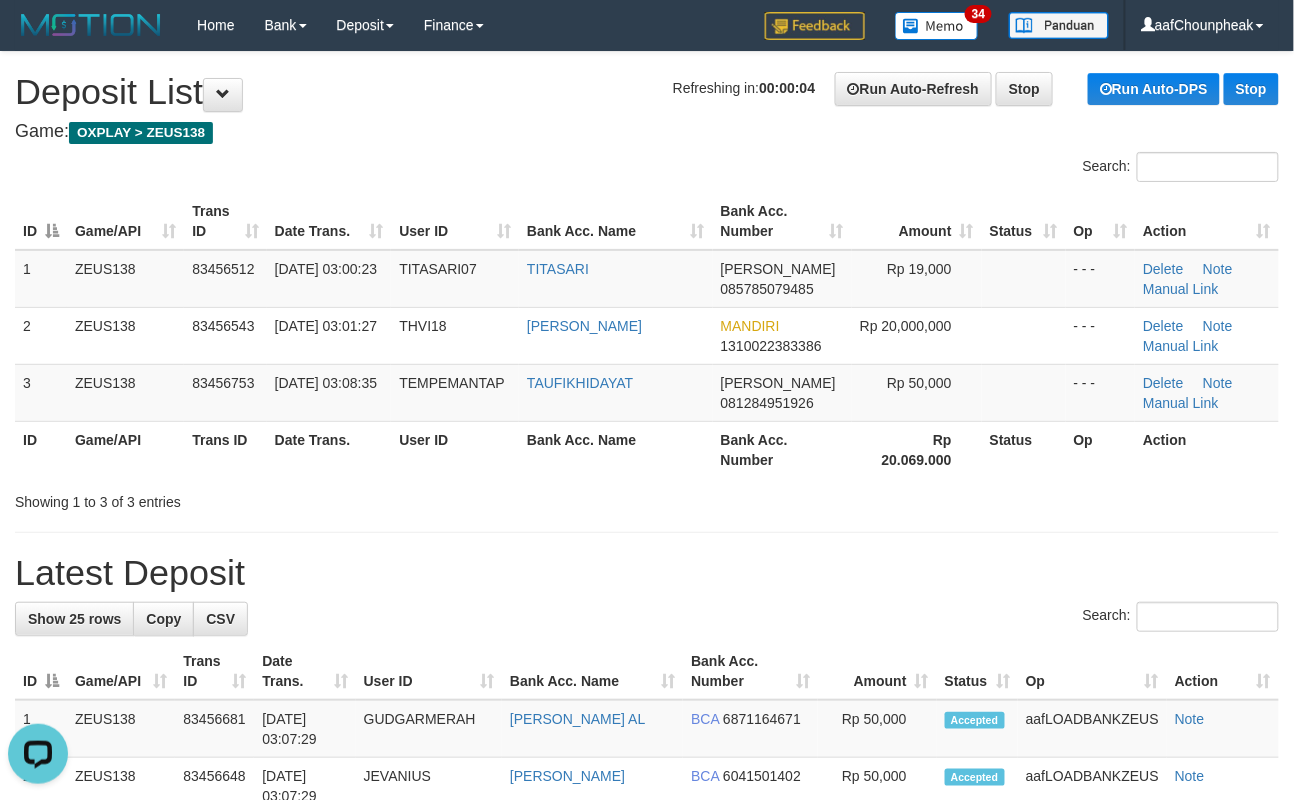 click on "Search:" at bounding box center (647, 169) 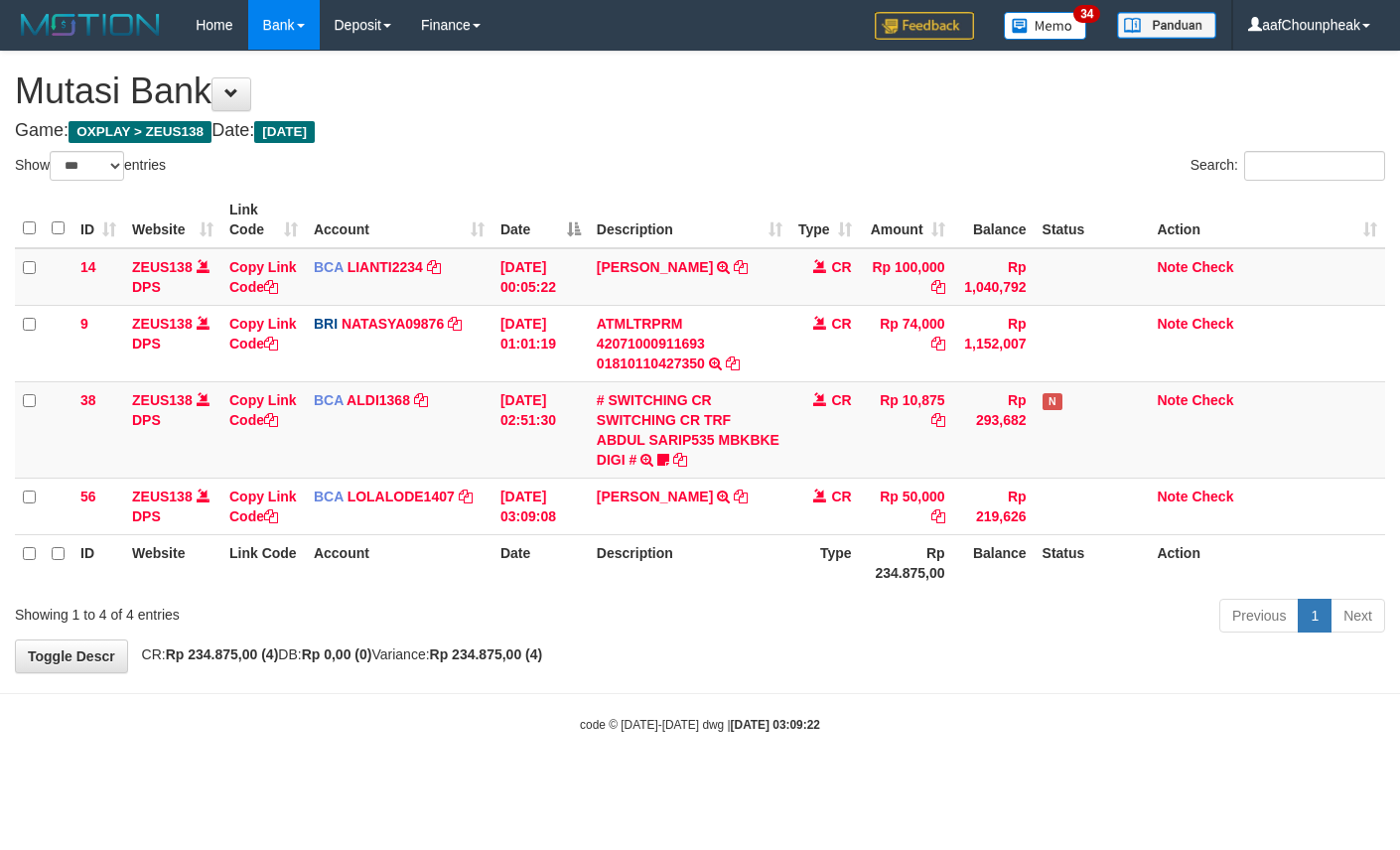 select on "***" 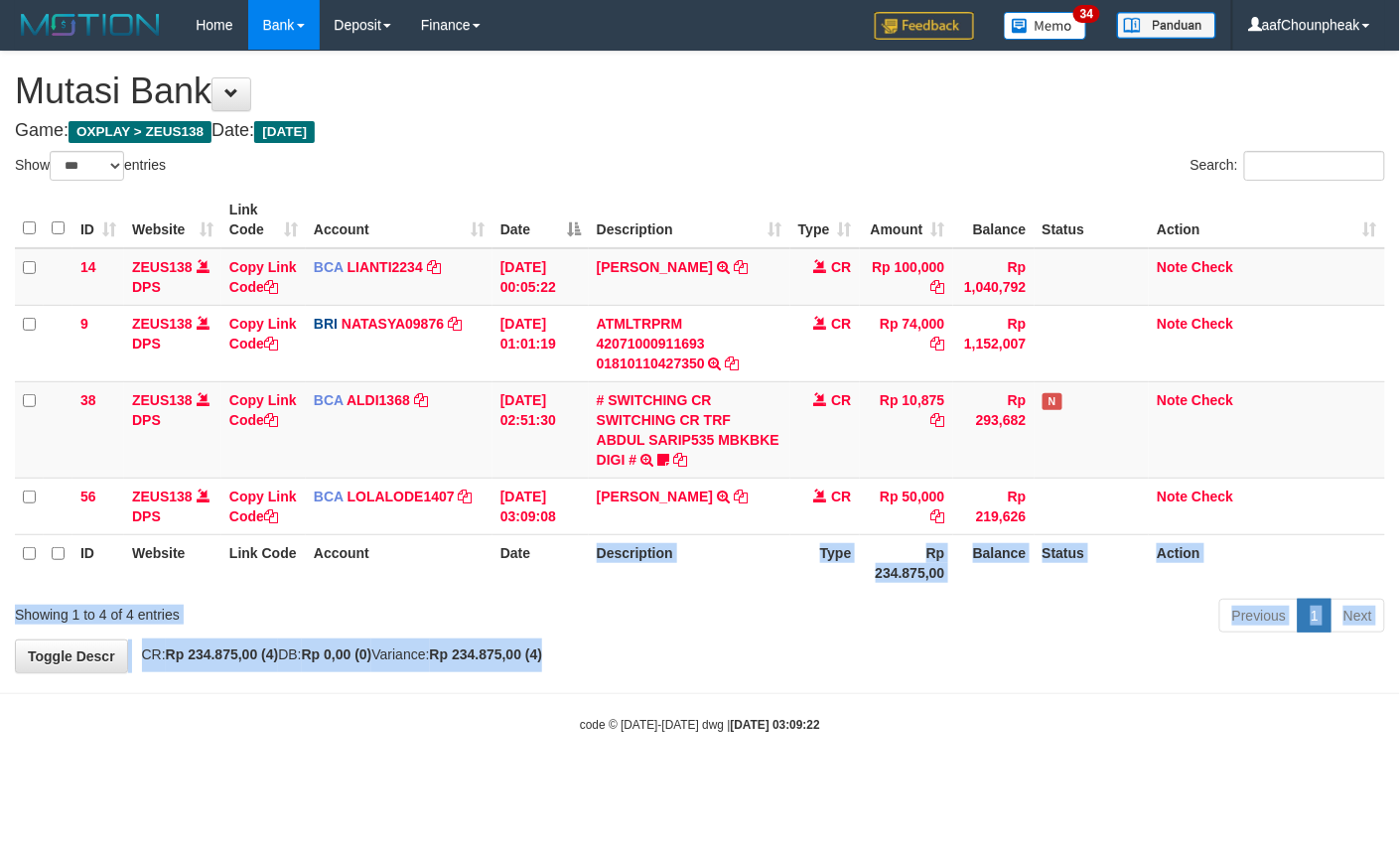 click on "**********" at bounding box center [700, 361] 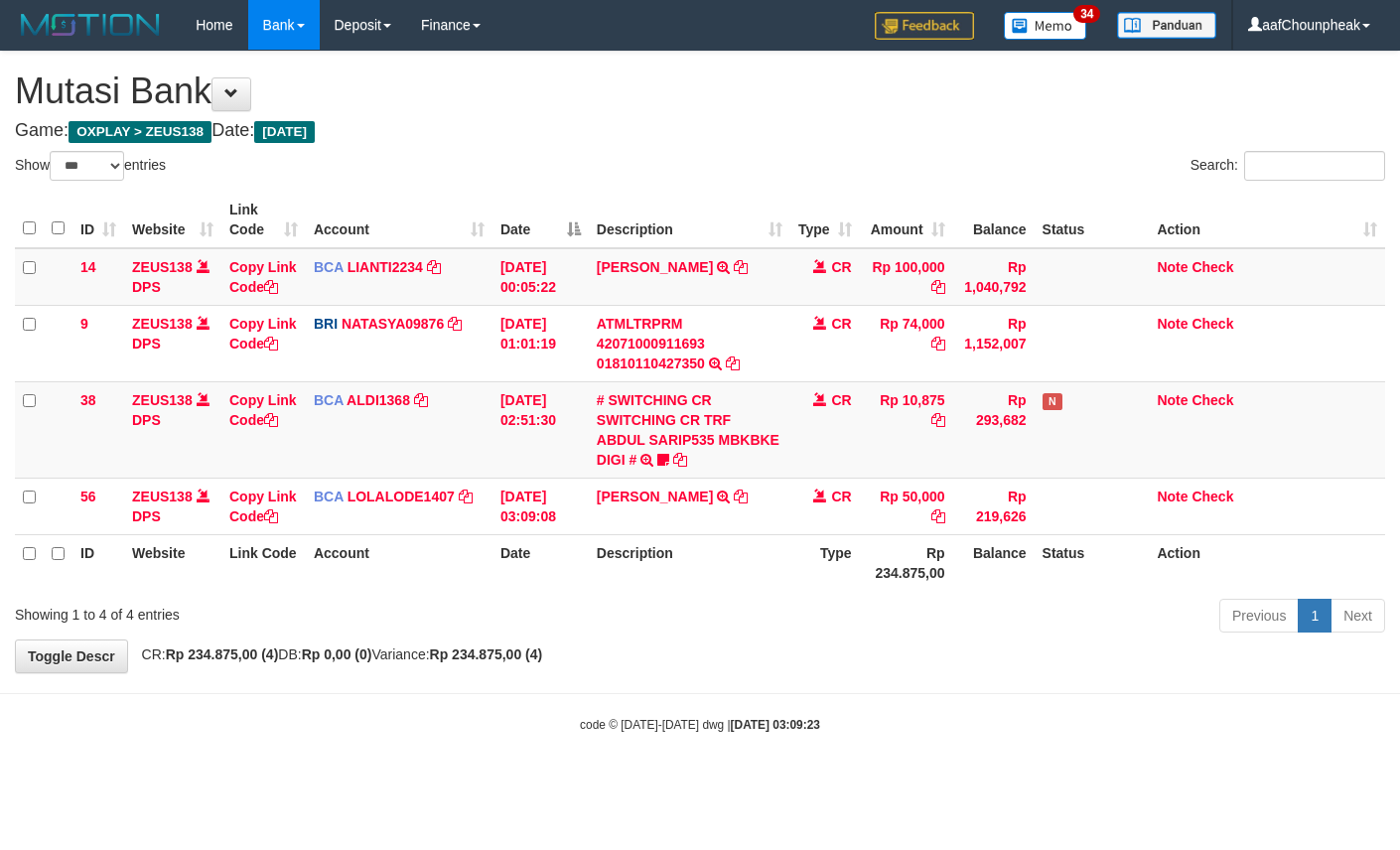 select on "***" 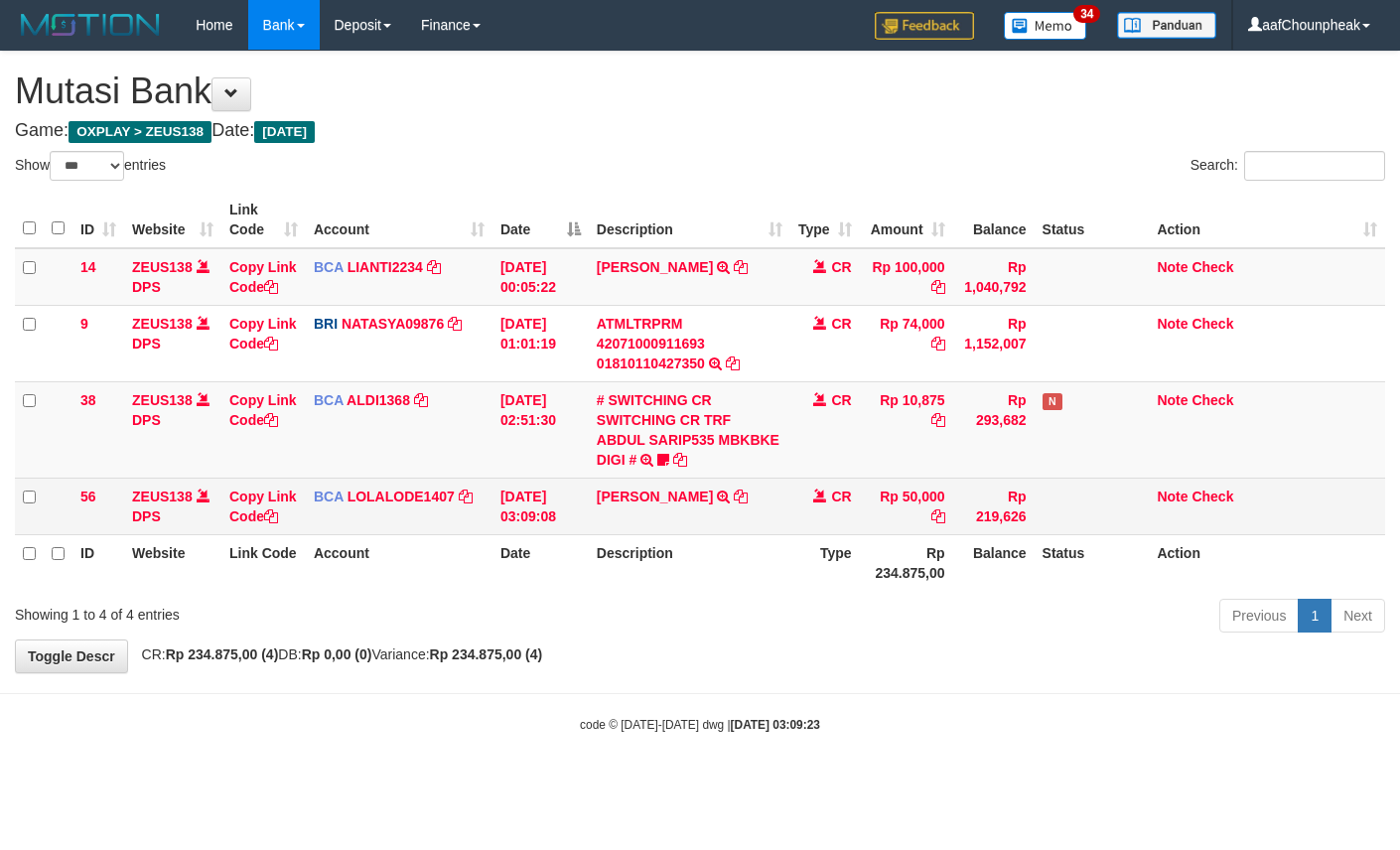 scroll, scrollTop: 0, scrollLeft: 0, axis: both 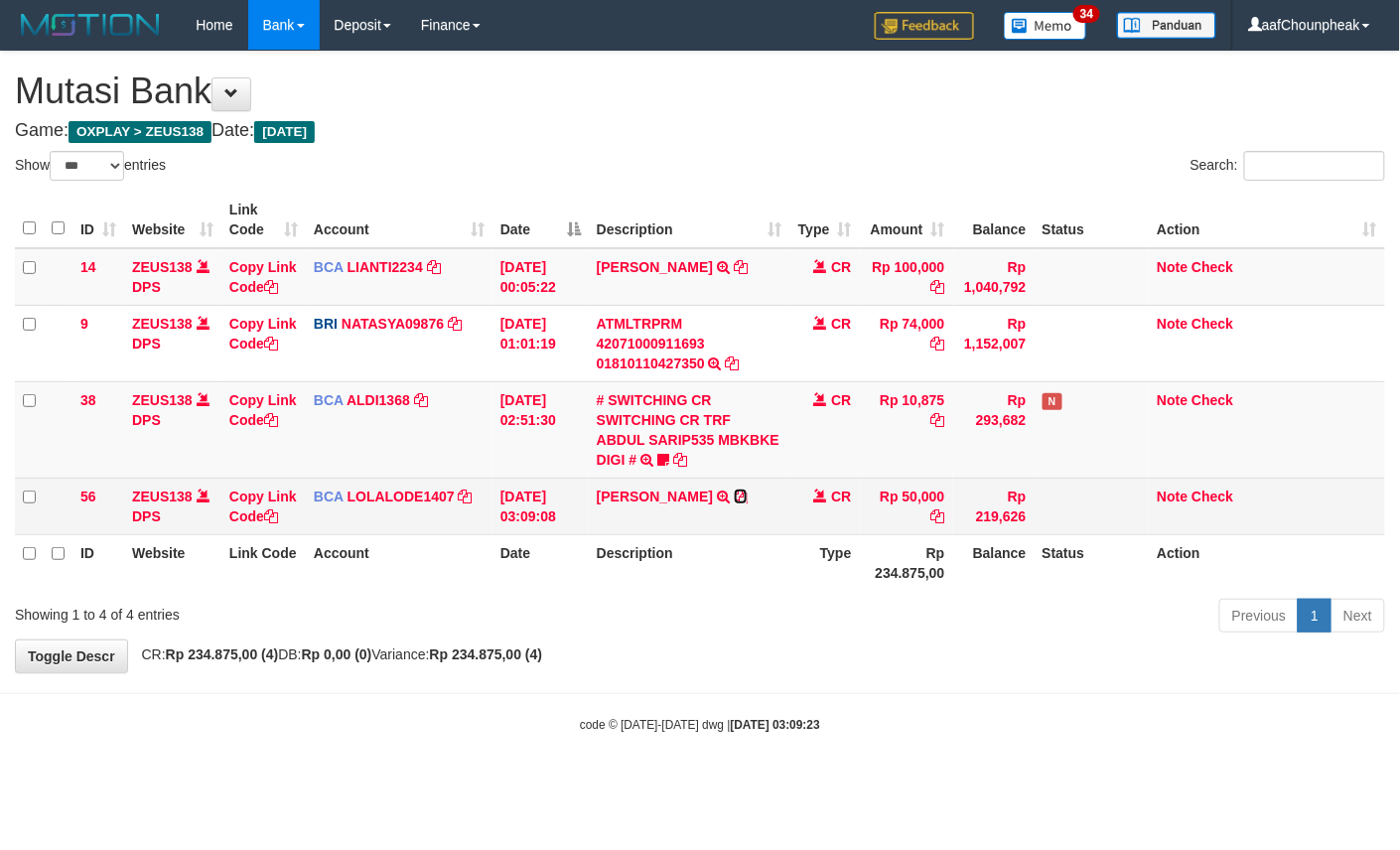 click at bounding box center [741, 496] 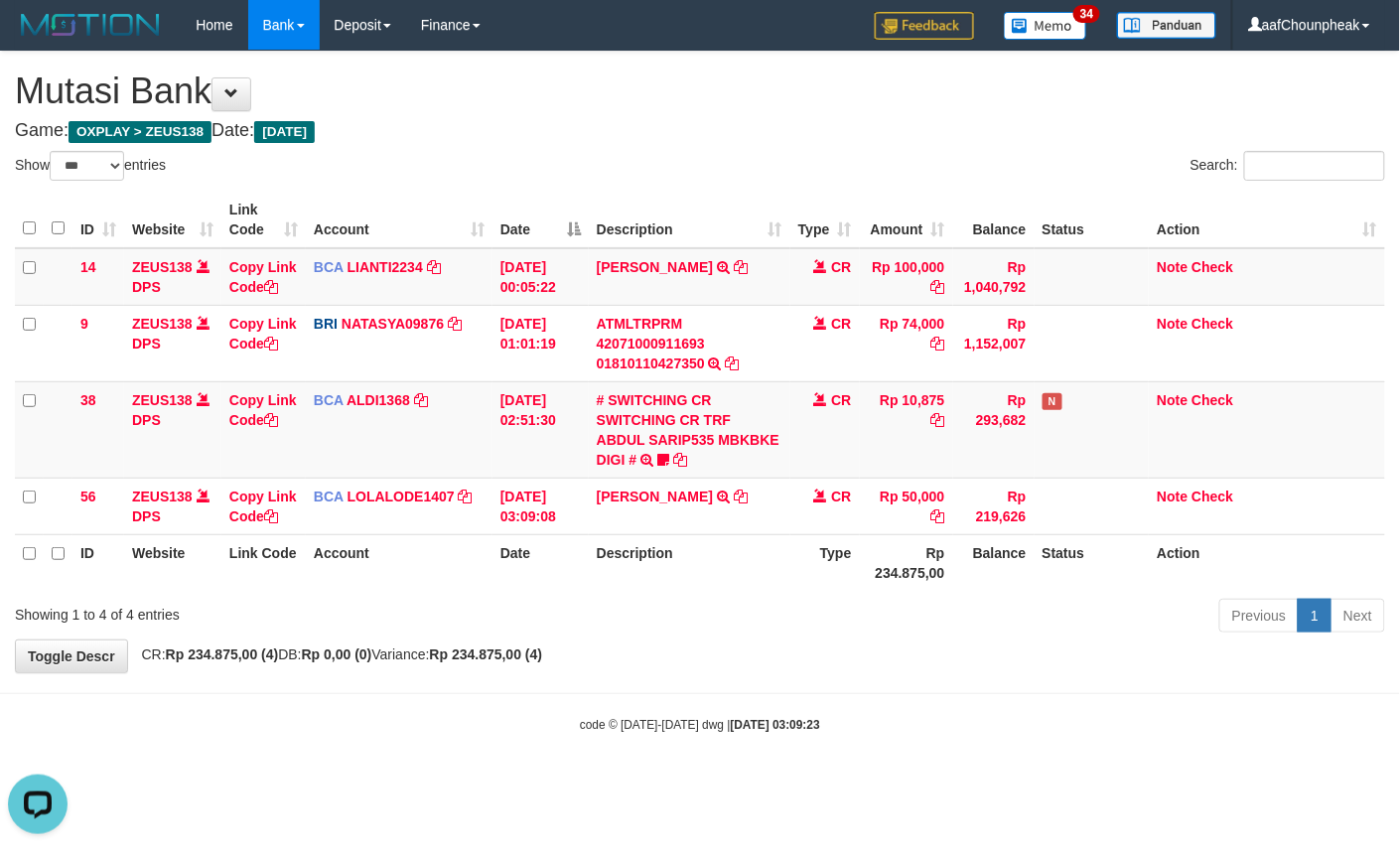 scroll, scrollTop: 0, scrollLeft: 0, axis: both 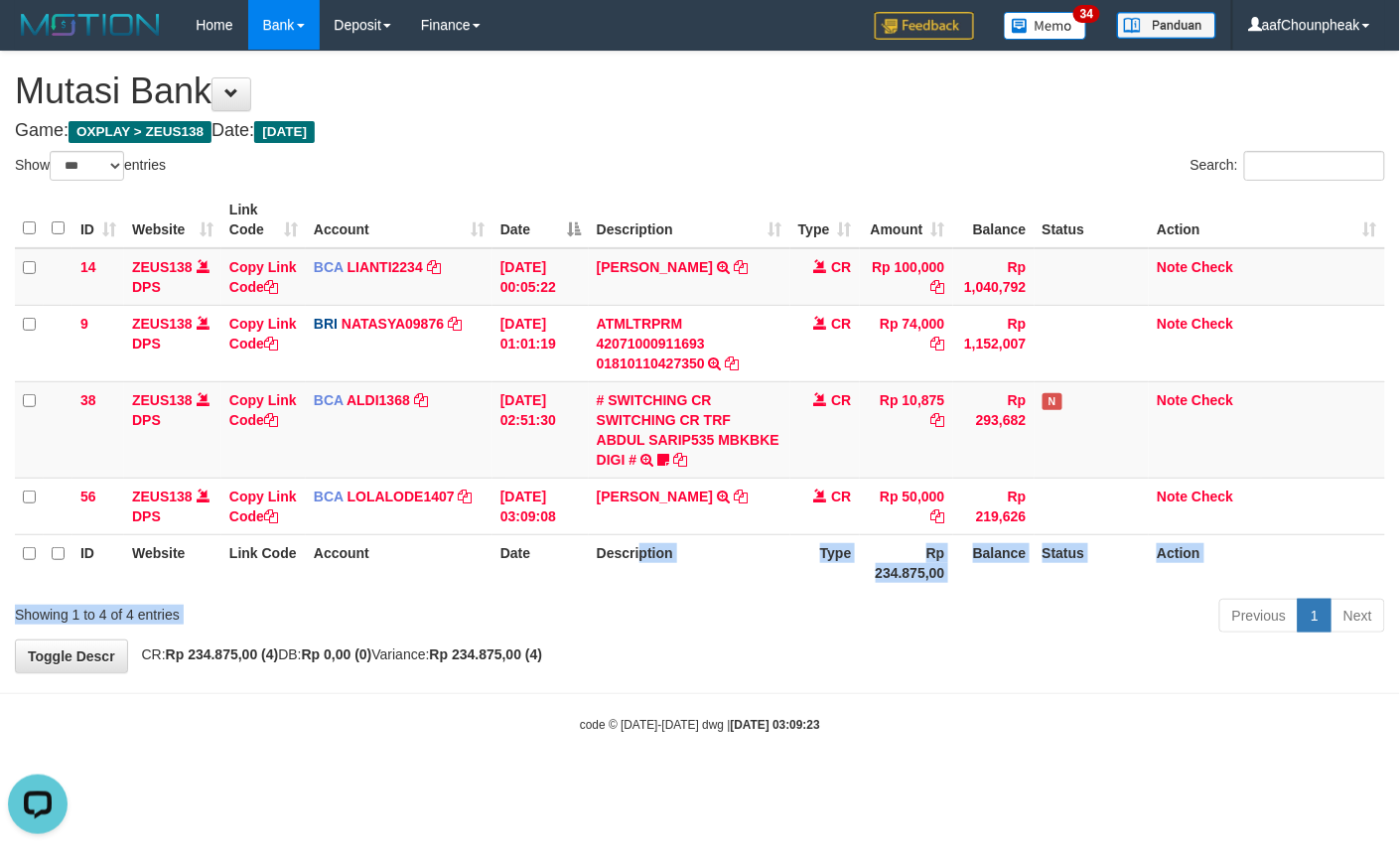 click on "Show  ** ** ** ***  entries Search:
ID Website Link Code Account Date Description Type Amount Balance Status Action
14
ZEUS138    DPS
Copy Link Code
BCA
LIANTI2234
DPS
YULIANTI
mutasi_20250712_4646 | 14
mutasi_20250712_4646 | 14
12/07/2025 00:05:22
YUSUP MAULAN         TRSF E-BANKING CR 1207/FTSCY/WS95051
100000.002025071262819090 TRFDN-YUSUP MAULANESPAY DEBIT INDONE
CR
Rp 100,000
Rp 1,040,792
Note
Check
9
ZEUS138    DPS
Copy Link Code
BRI
NATASYA09876" at bounding box center [700, 395] 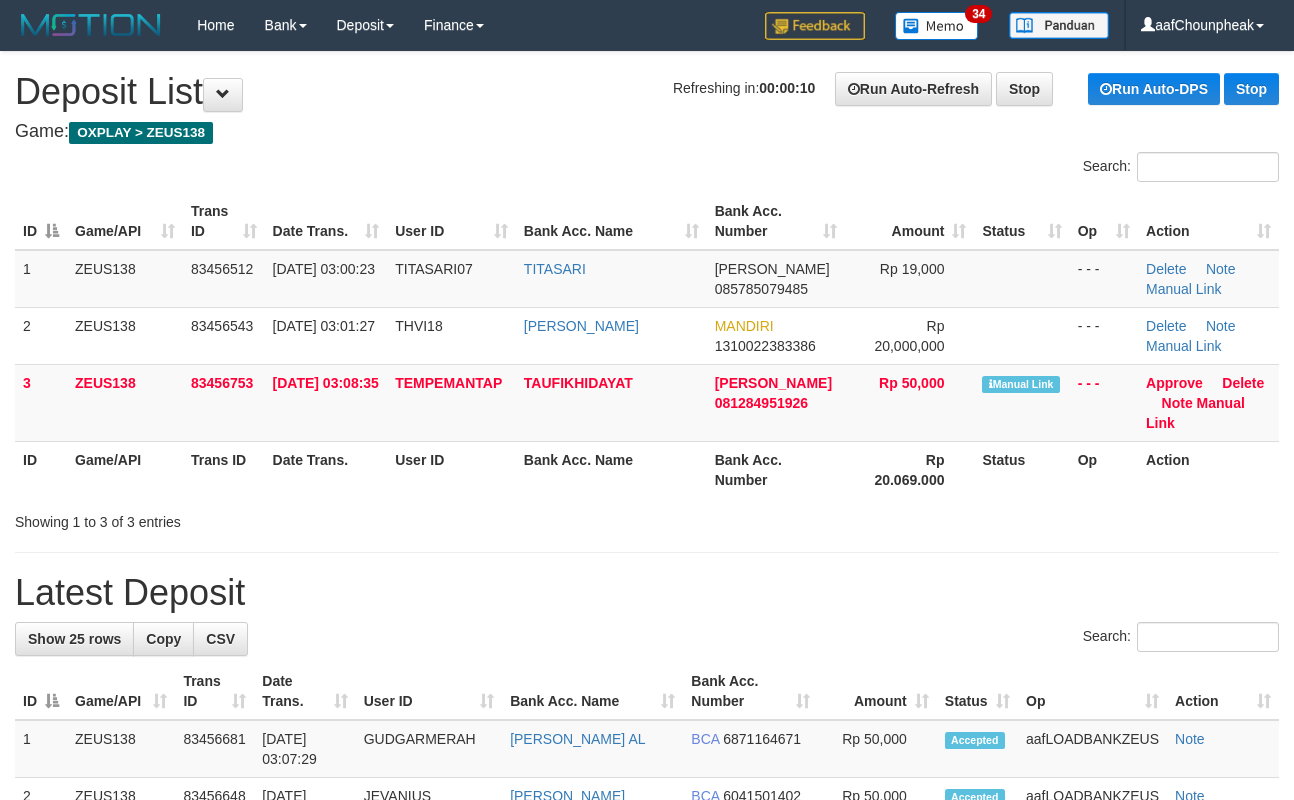 scroll, scrollTop: 0, scrollLeft: 0, axis: both 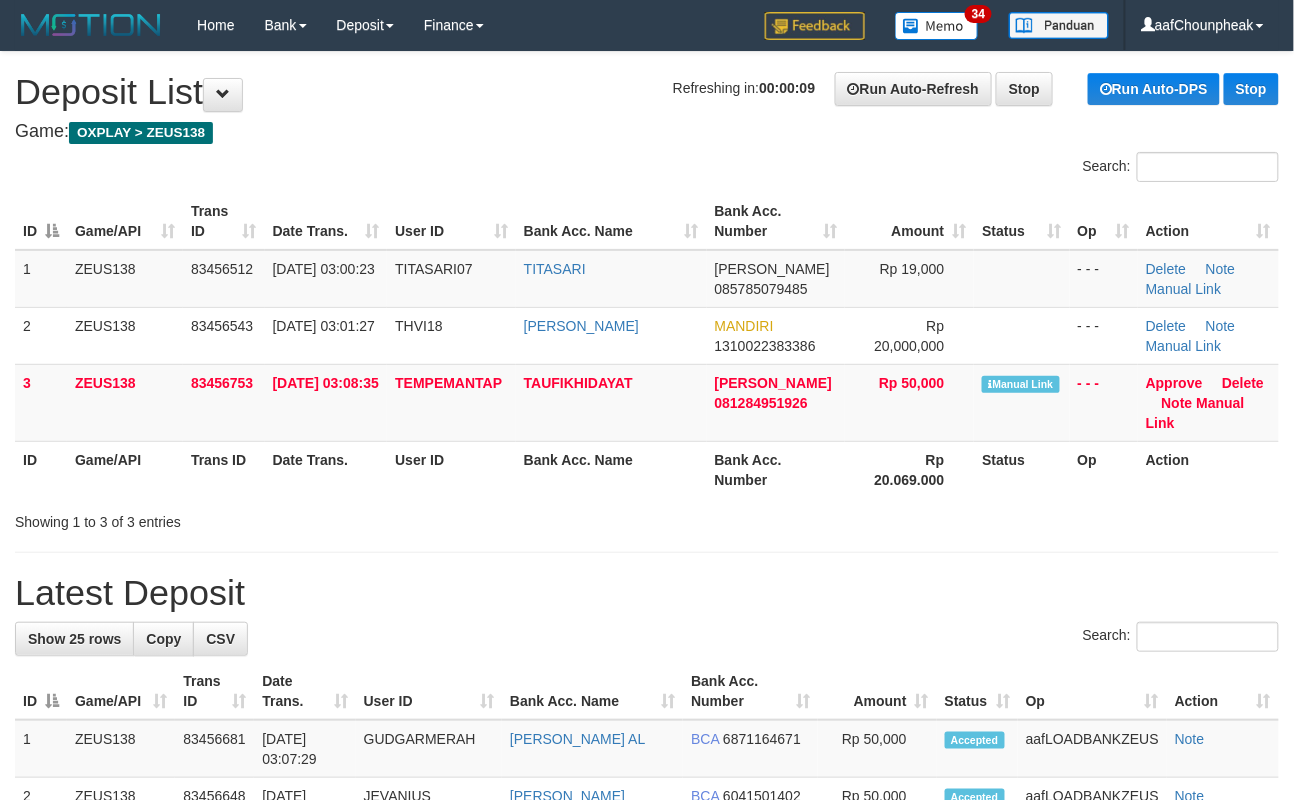click on "Latest Deposit" at bounding box center (647, 593) 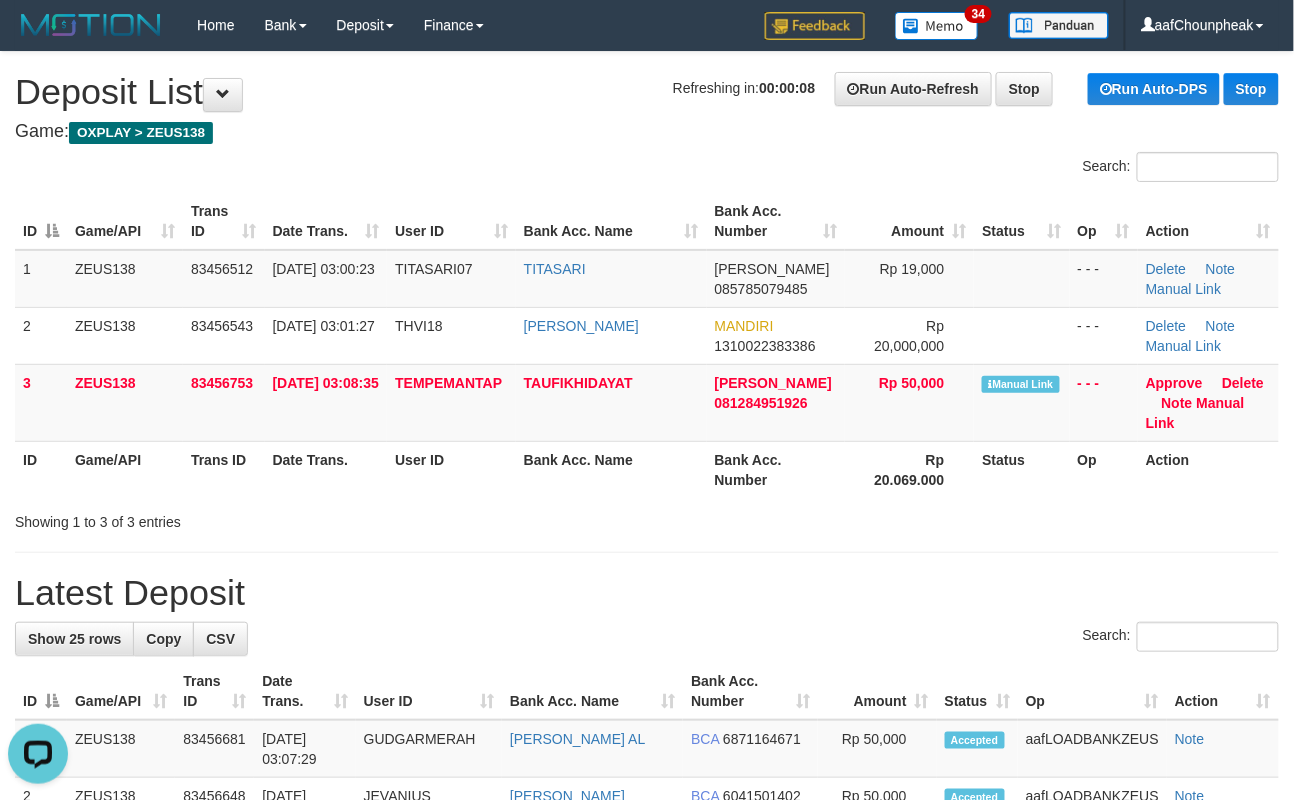 scroll, scrollTop: 0, scrollLeft: 0, axis: both 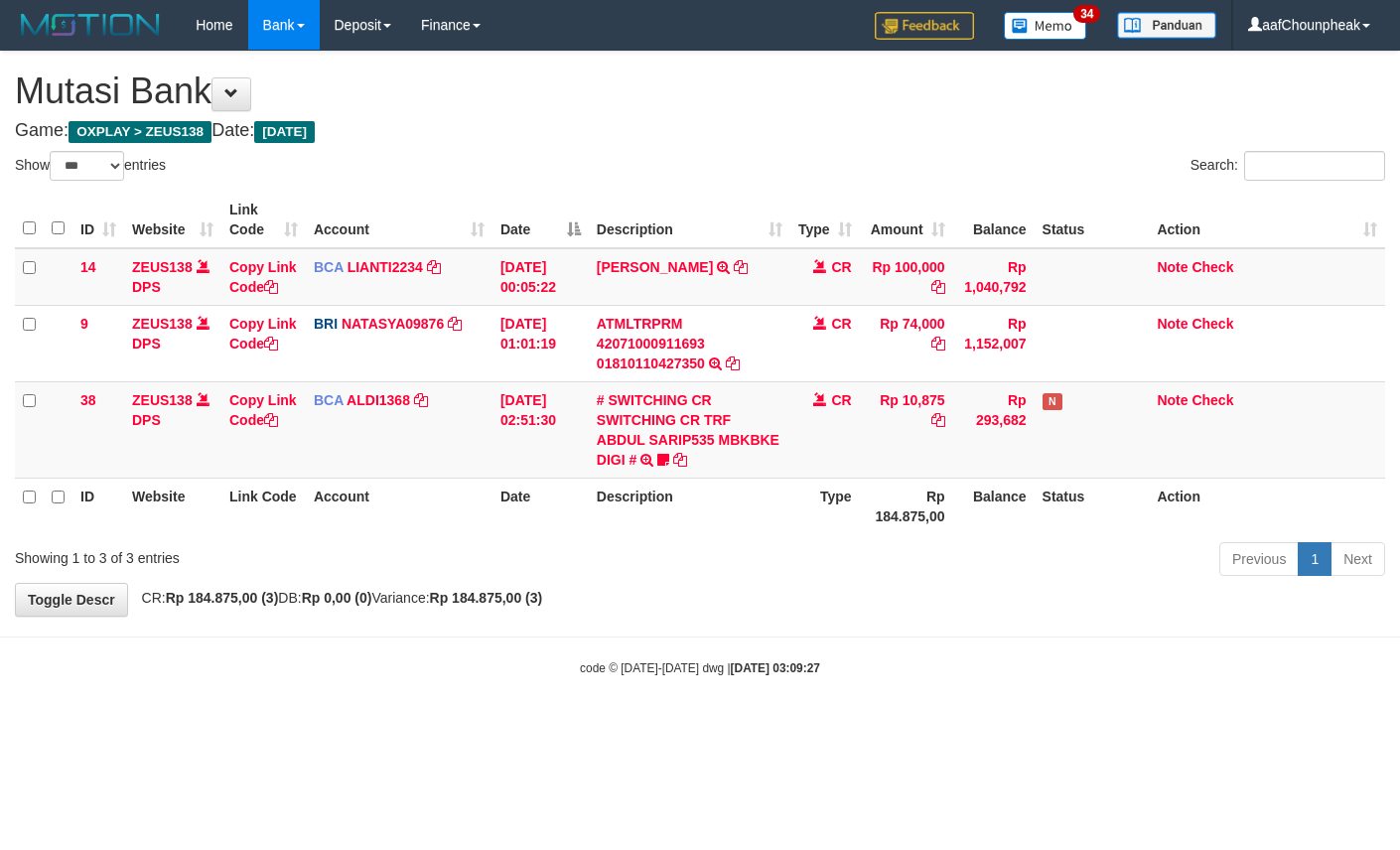 select on "***" 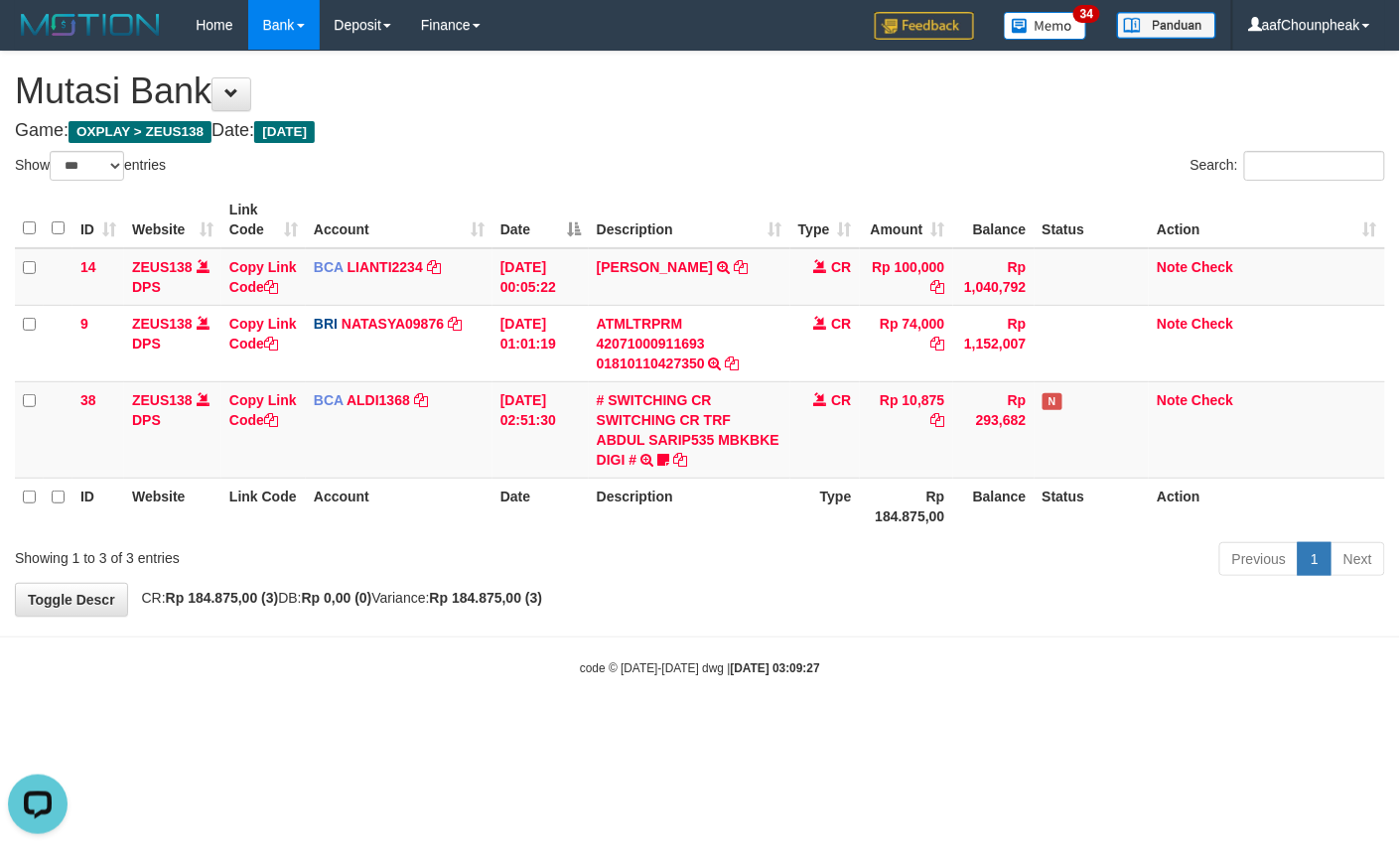 scroll, scrollTop: 0, scrollLeft: 0, axis: both 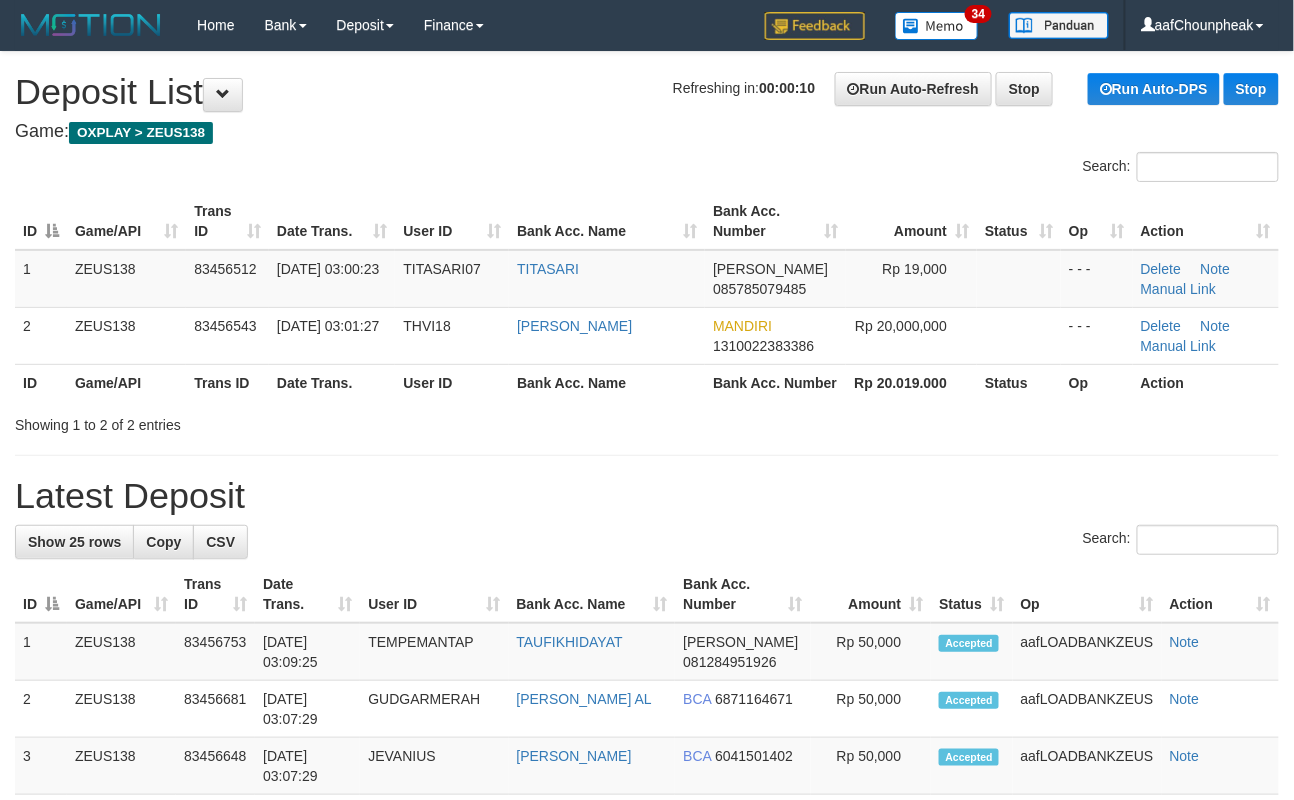 click on "Search:" at bounding box center (647, 542) 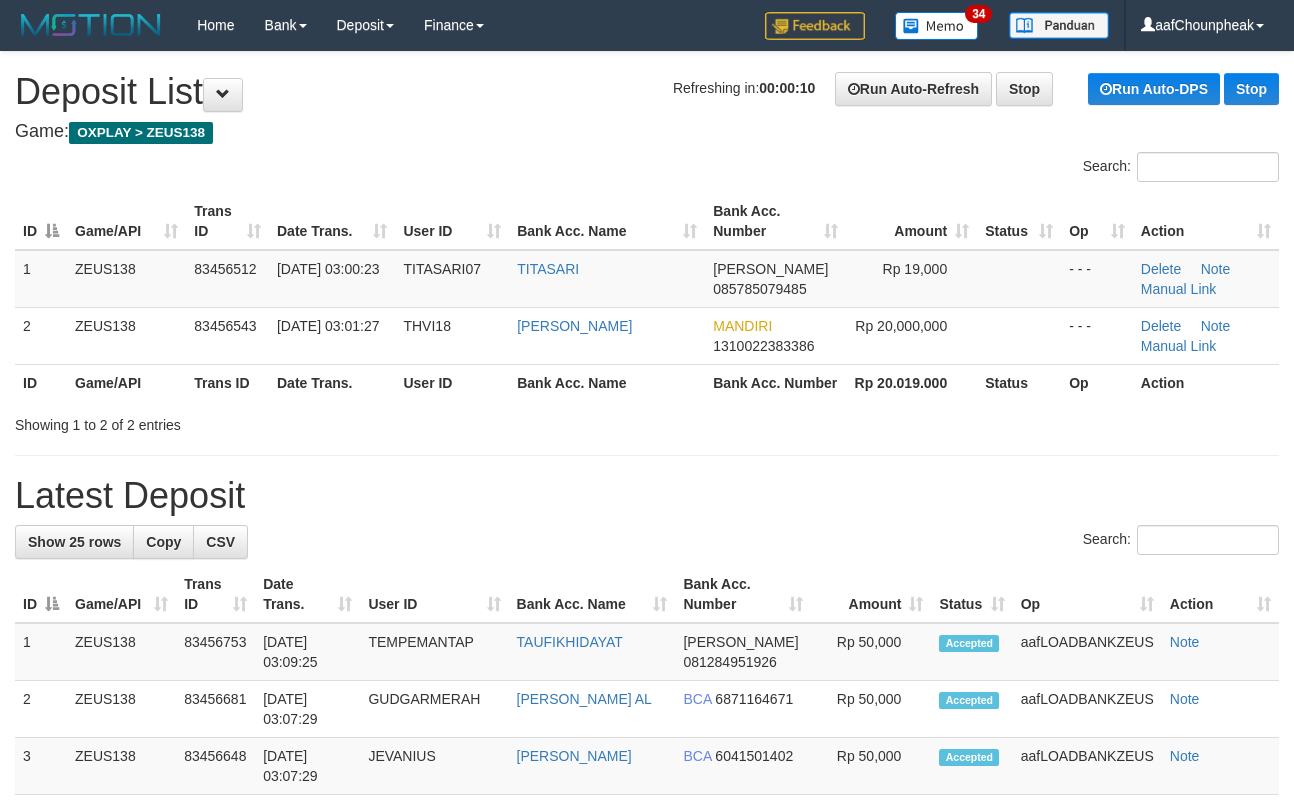 click on "Search:" at bounding box center [647, 542] 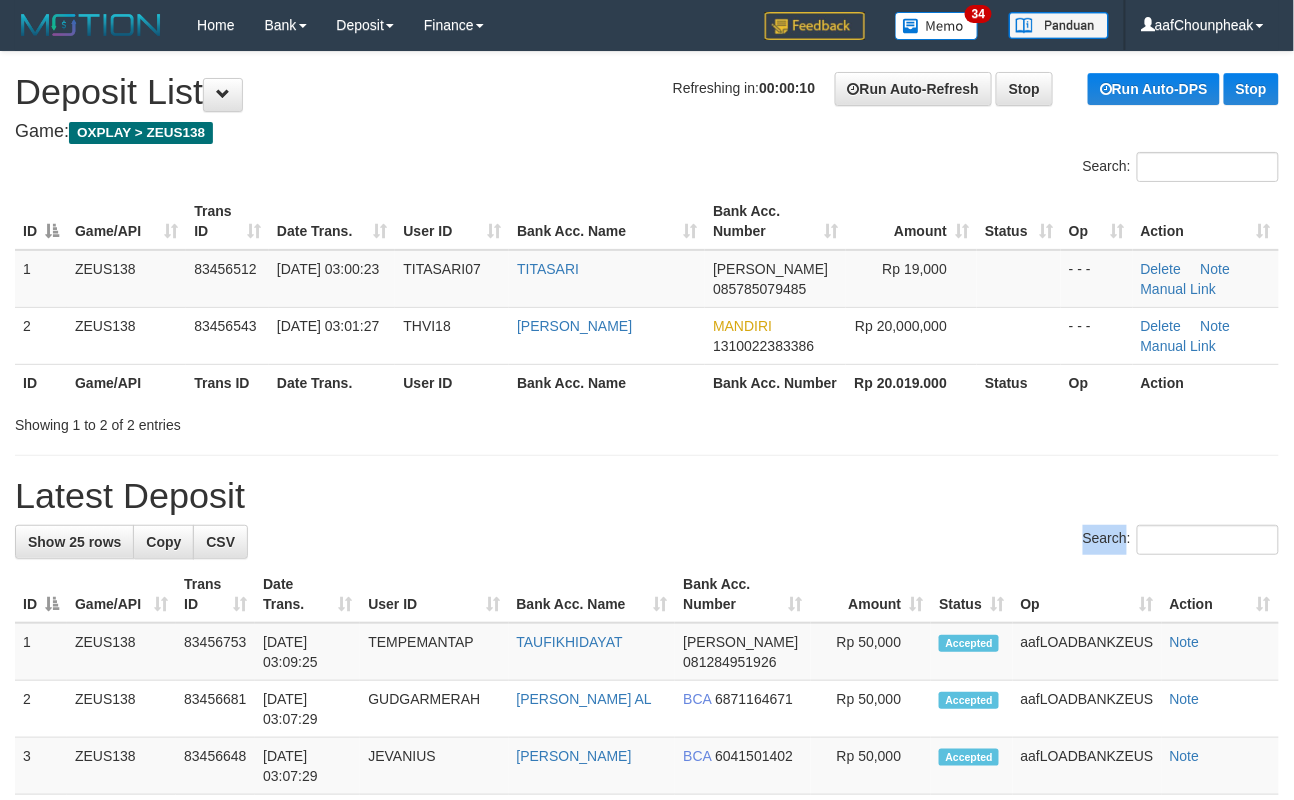 click on "Search:" at bounding box center (647, 542) 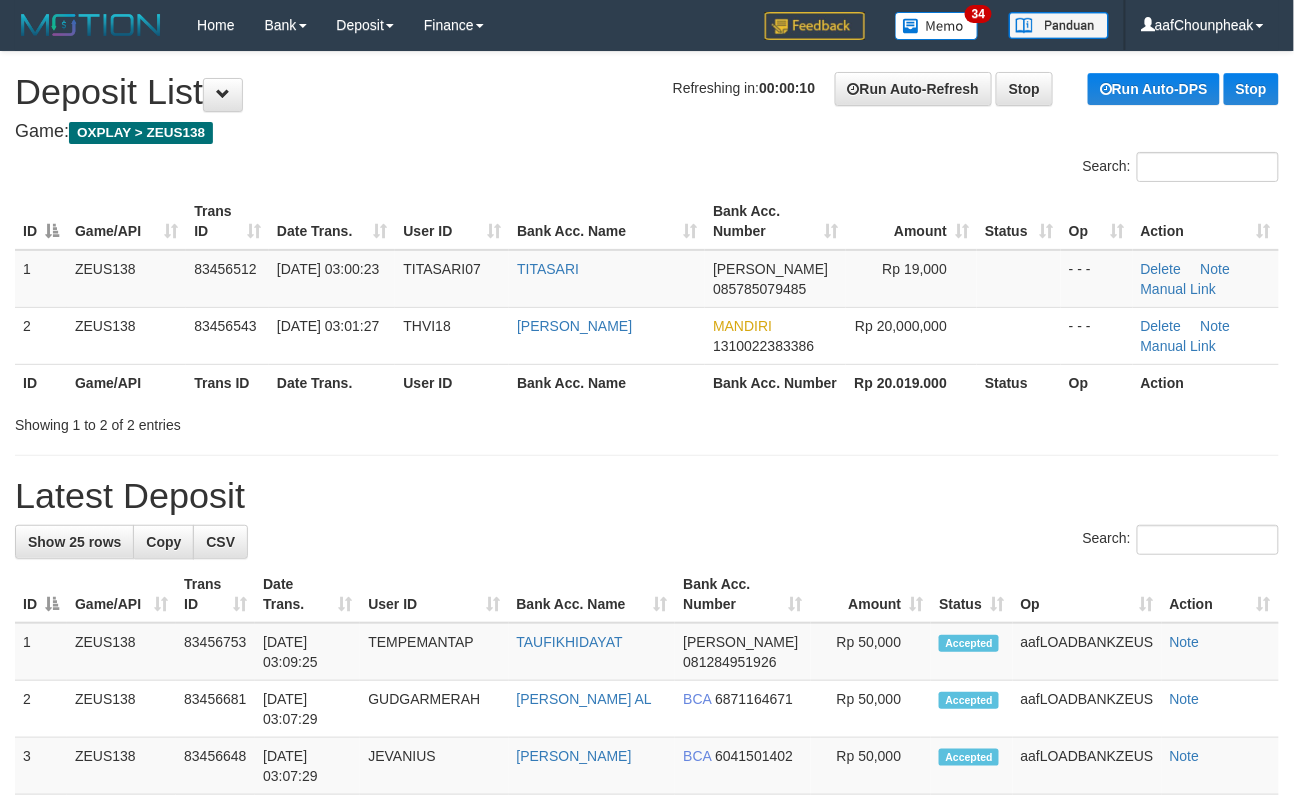 click on "Search:" at bounding box center (647, 542) 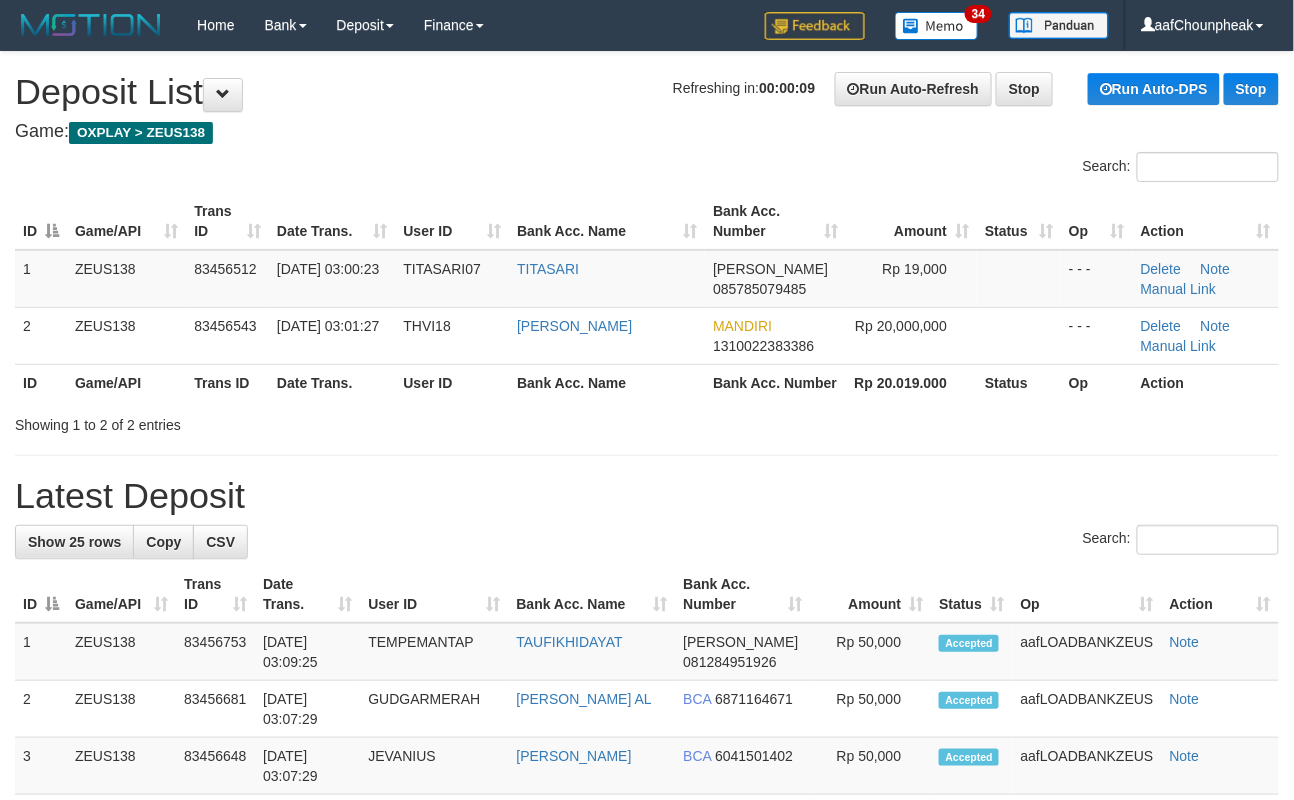 click on "Search:" at bounding box center (647, 542) 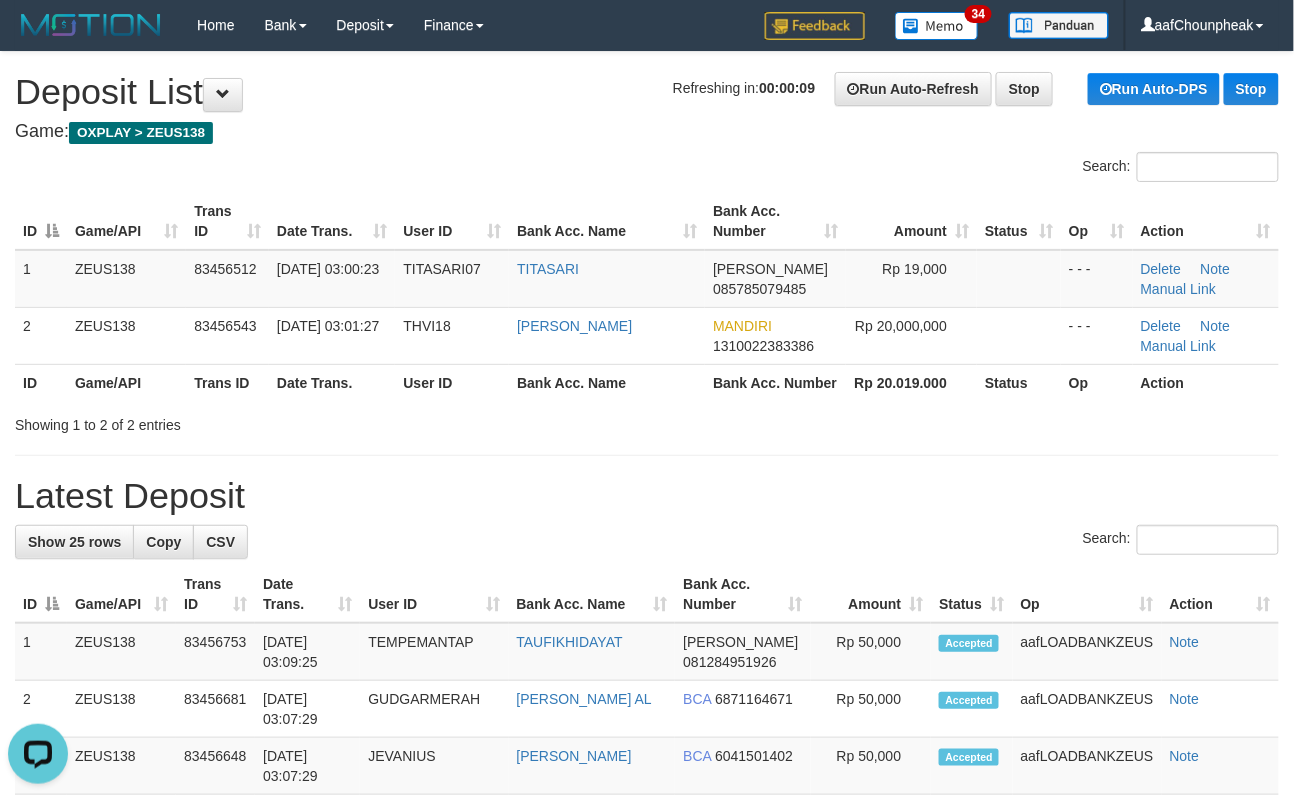 scroll, scrollTop: 0, scrollLeft: 0, axis: both 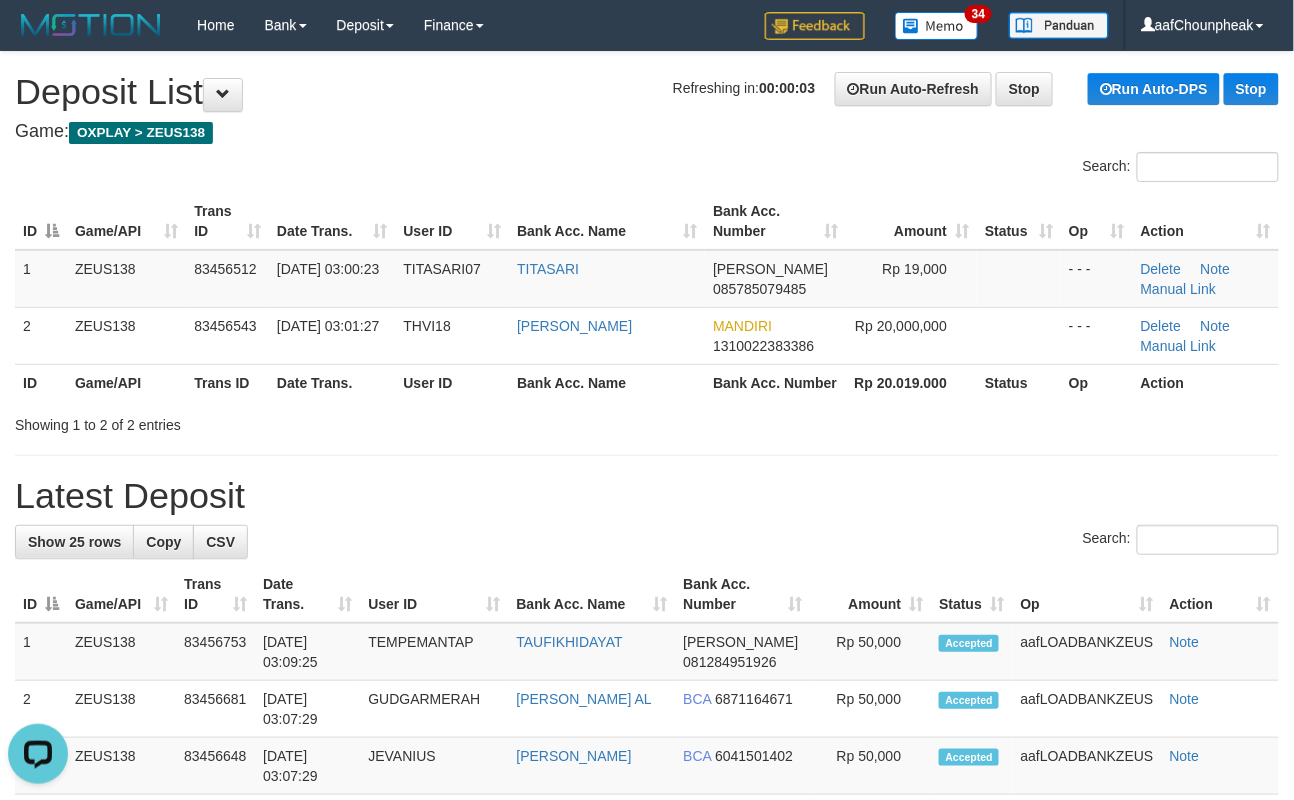 click on "Latest Deposit" at bounding box center [647, 496] 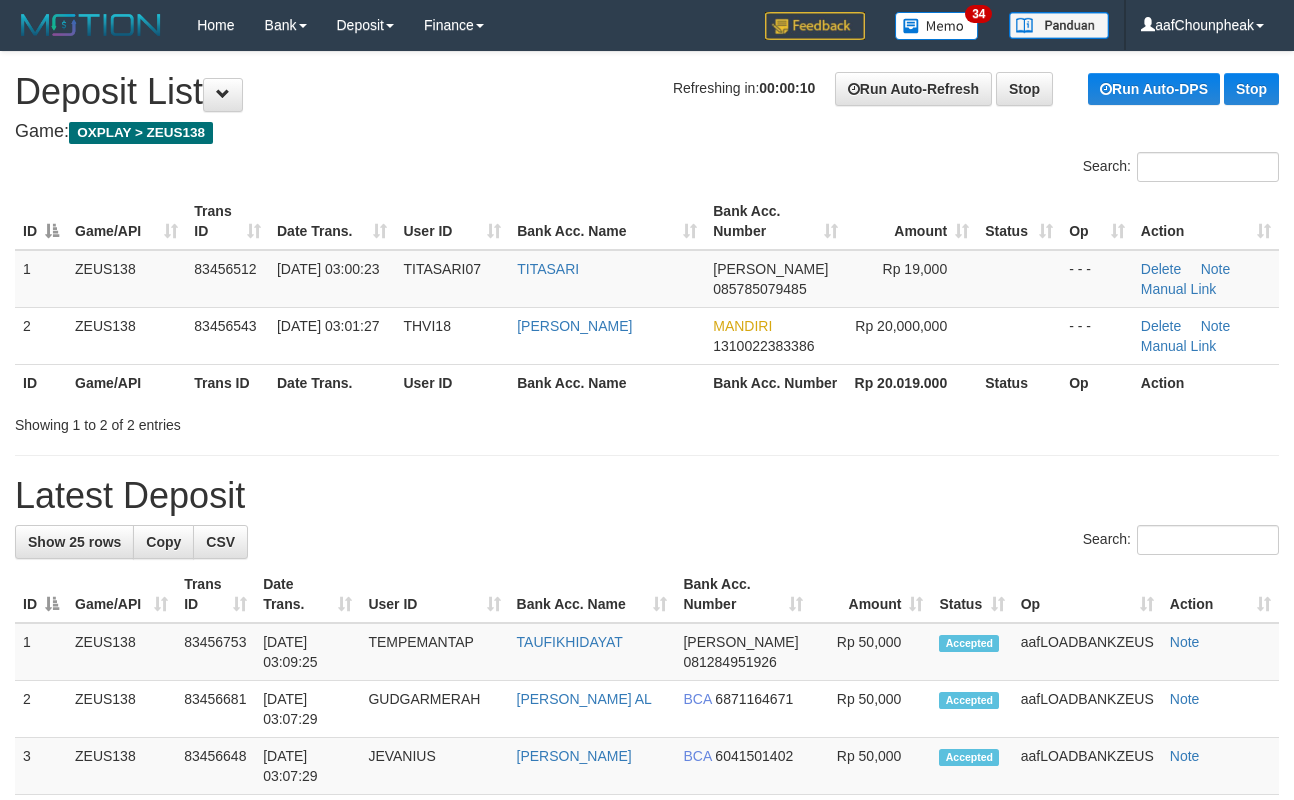 scroll, scrollTop: 0, scrollLeft: 0, axis: both 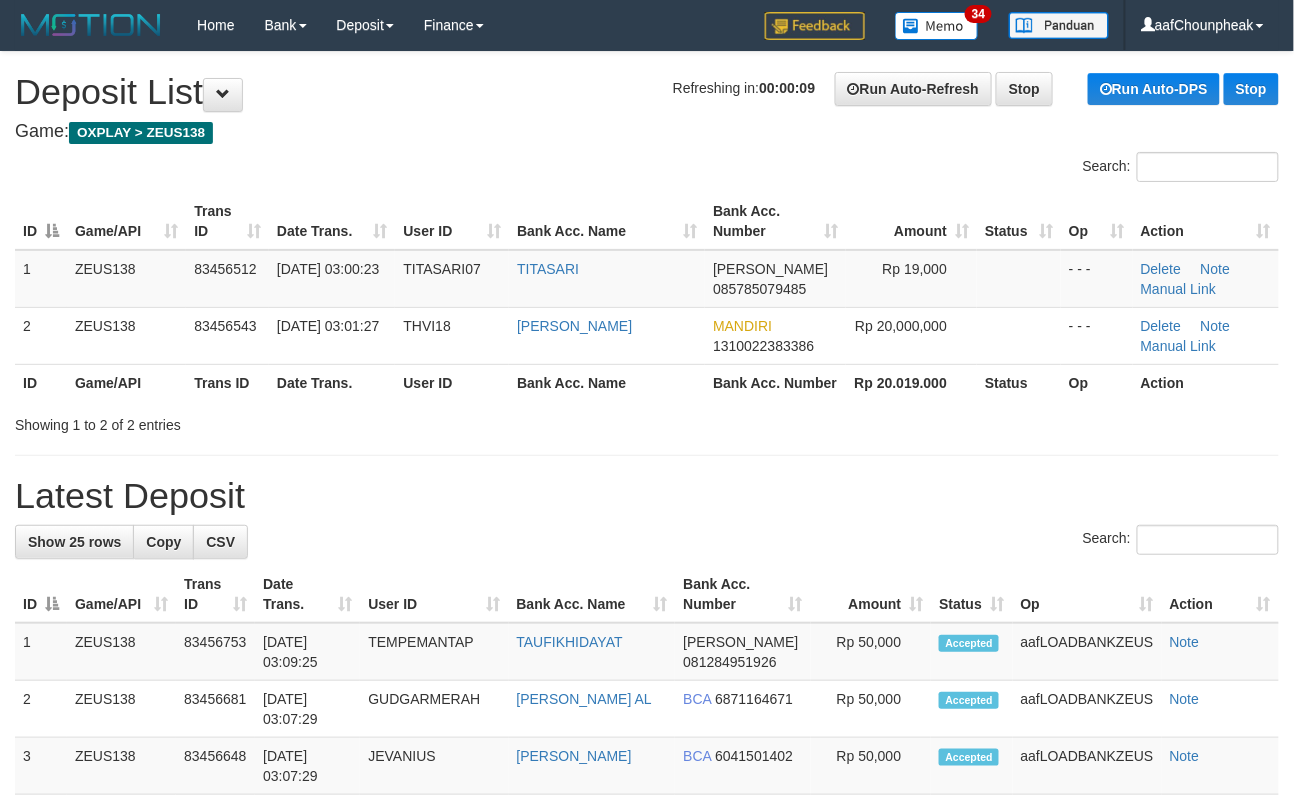 click on "Latest Deposit" at bounding box center [647, 496] 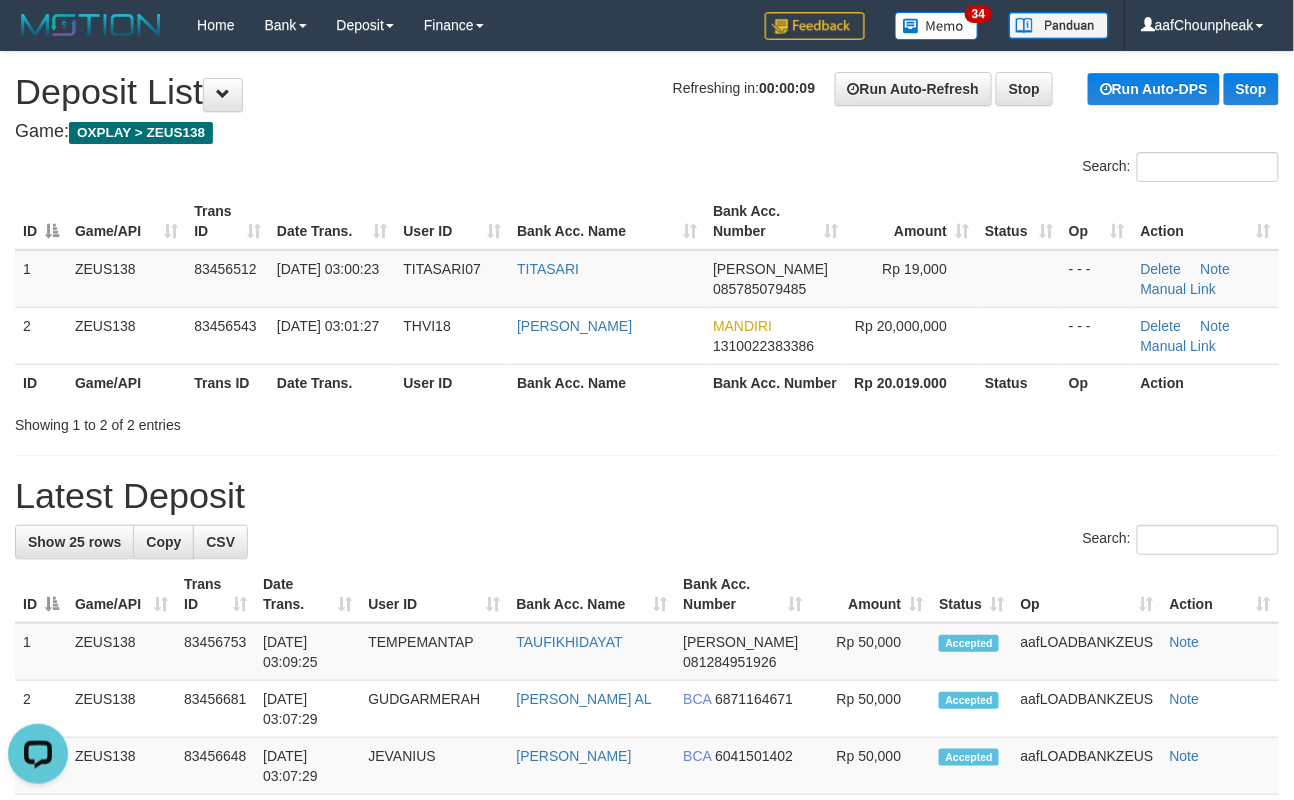 scroll, scrollTop: 0, scrollLeft: 0, axis: both 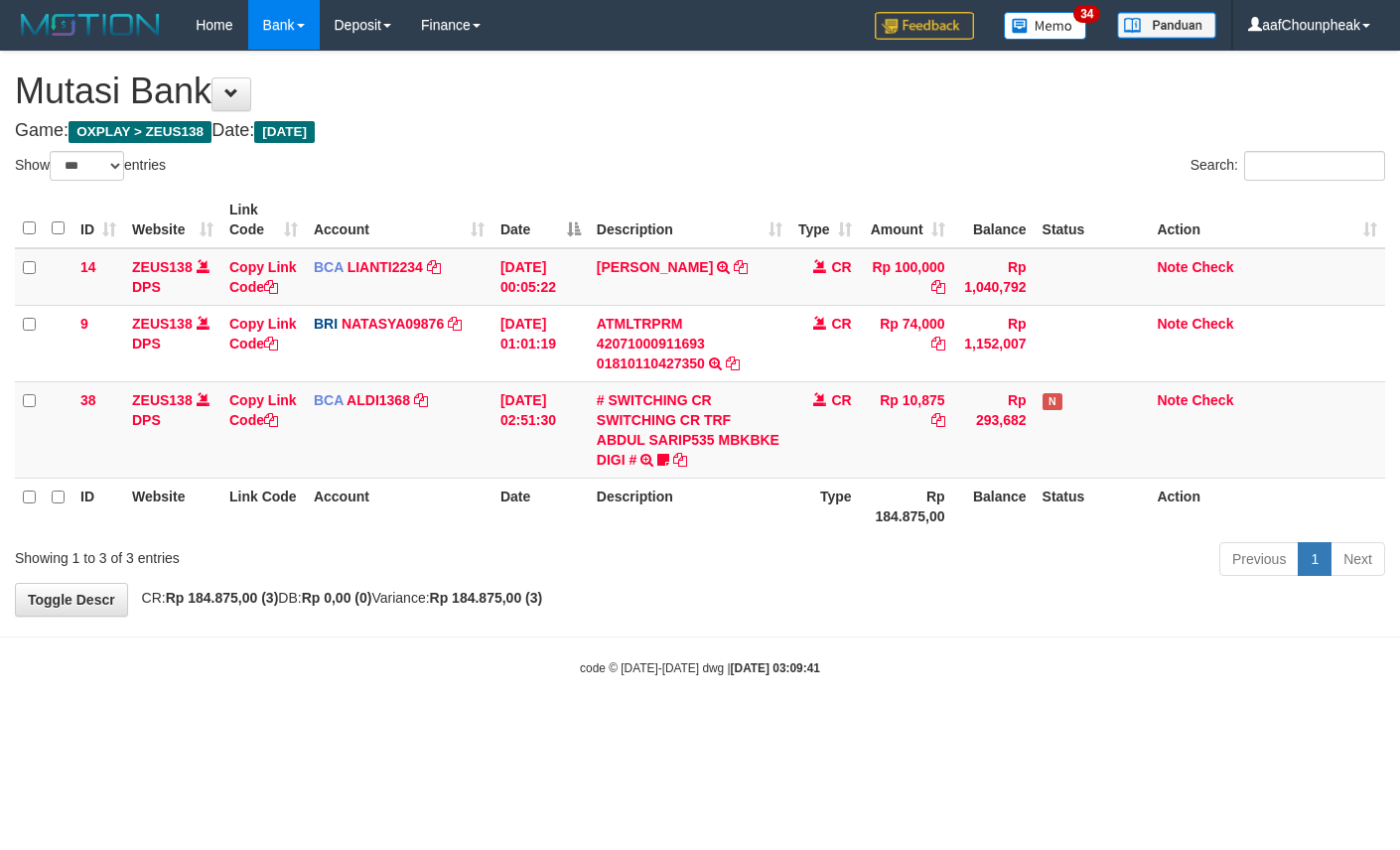 select on "***" 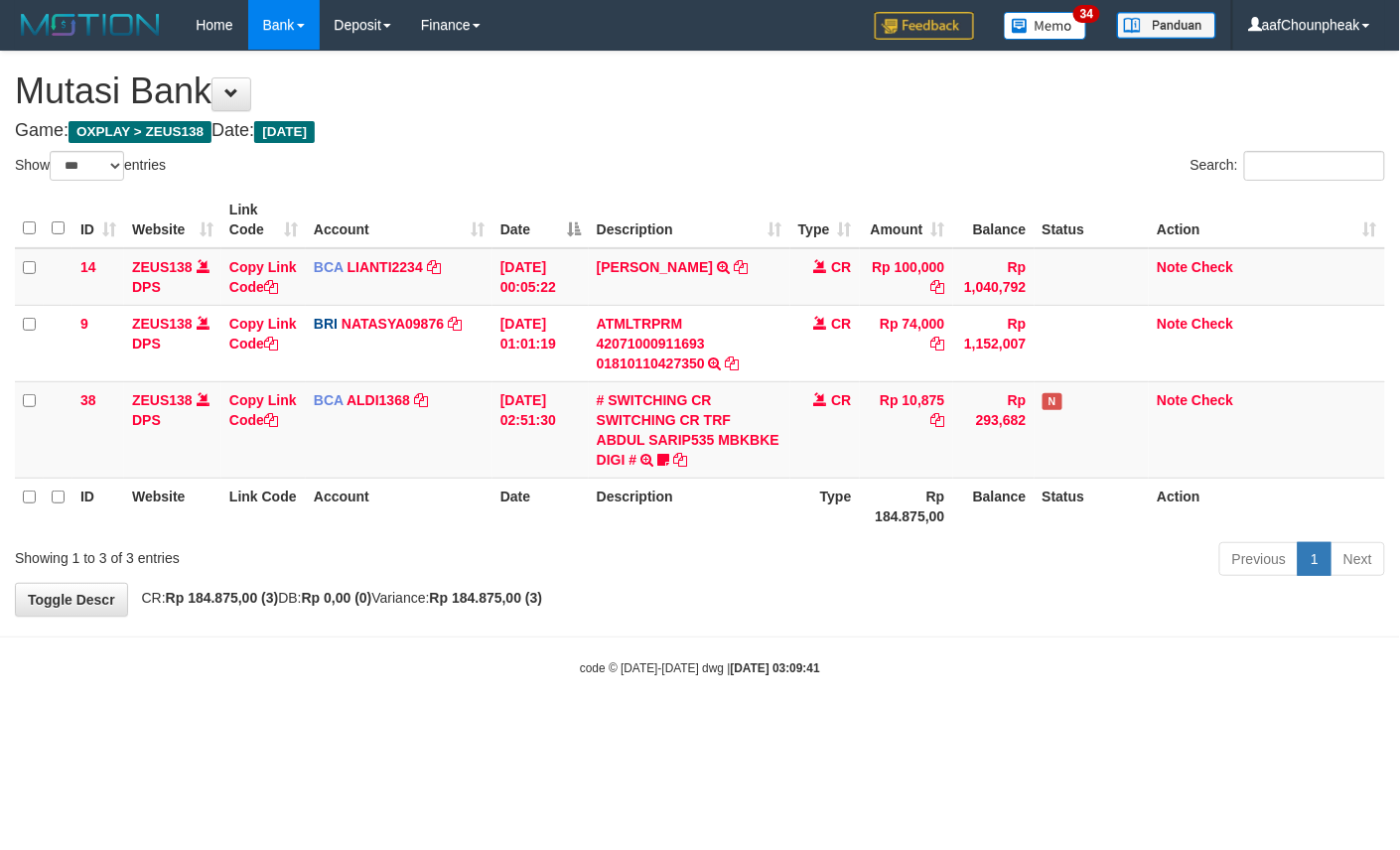 click on "code © 2012-2018 dwg |  2025/07/12 03:09:41" at bounding box center (700, 668) 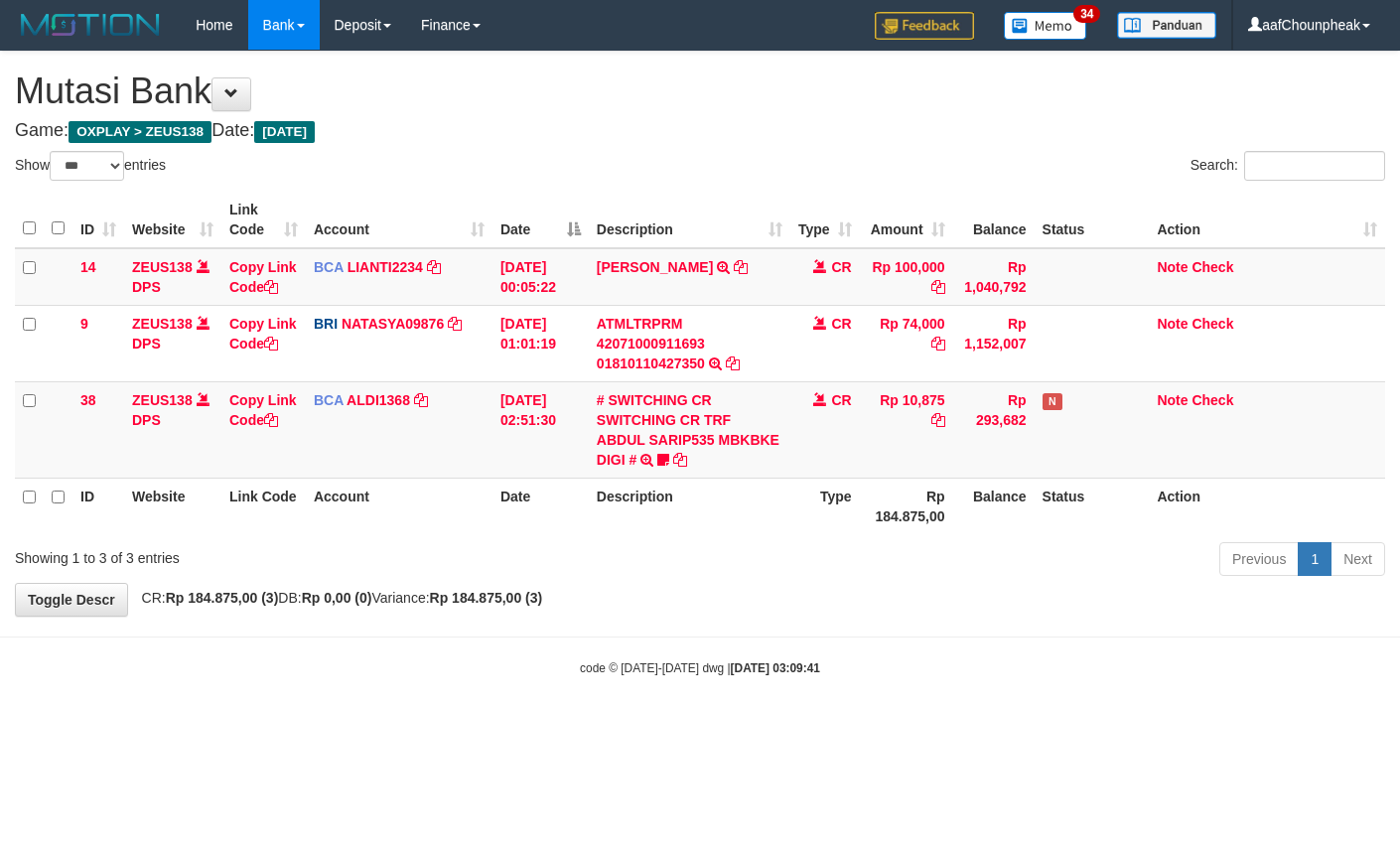 select on "***" 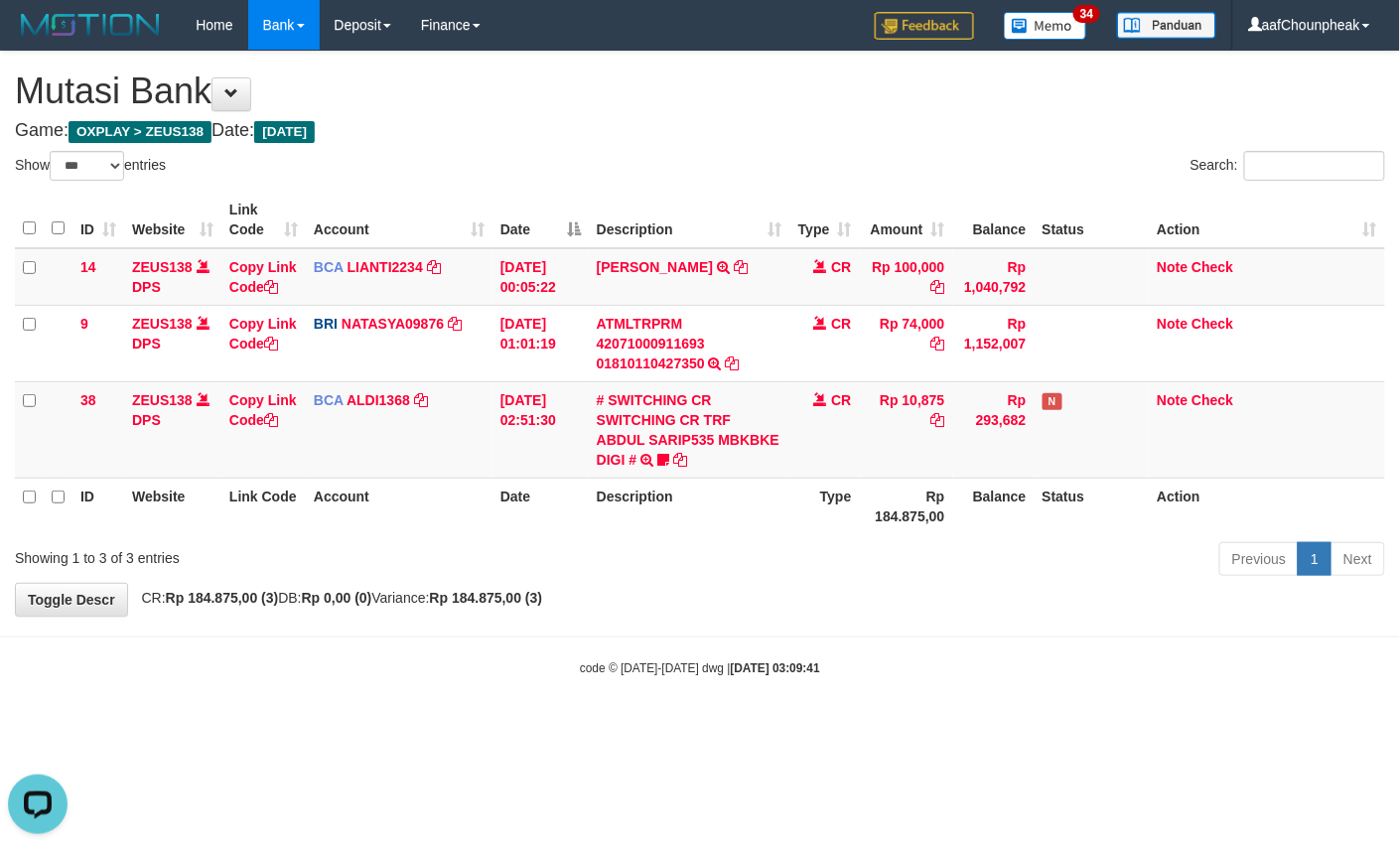 scroll, scrollTop: 0, scrollLeft: 0, axis: both 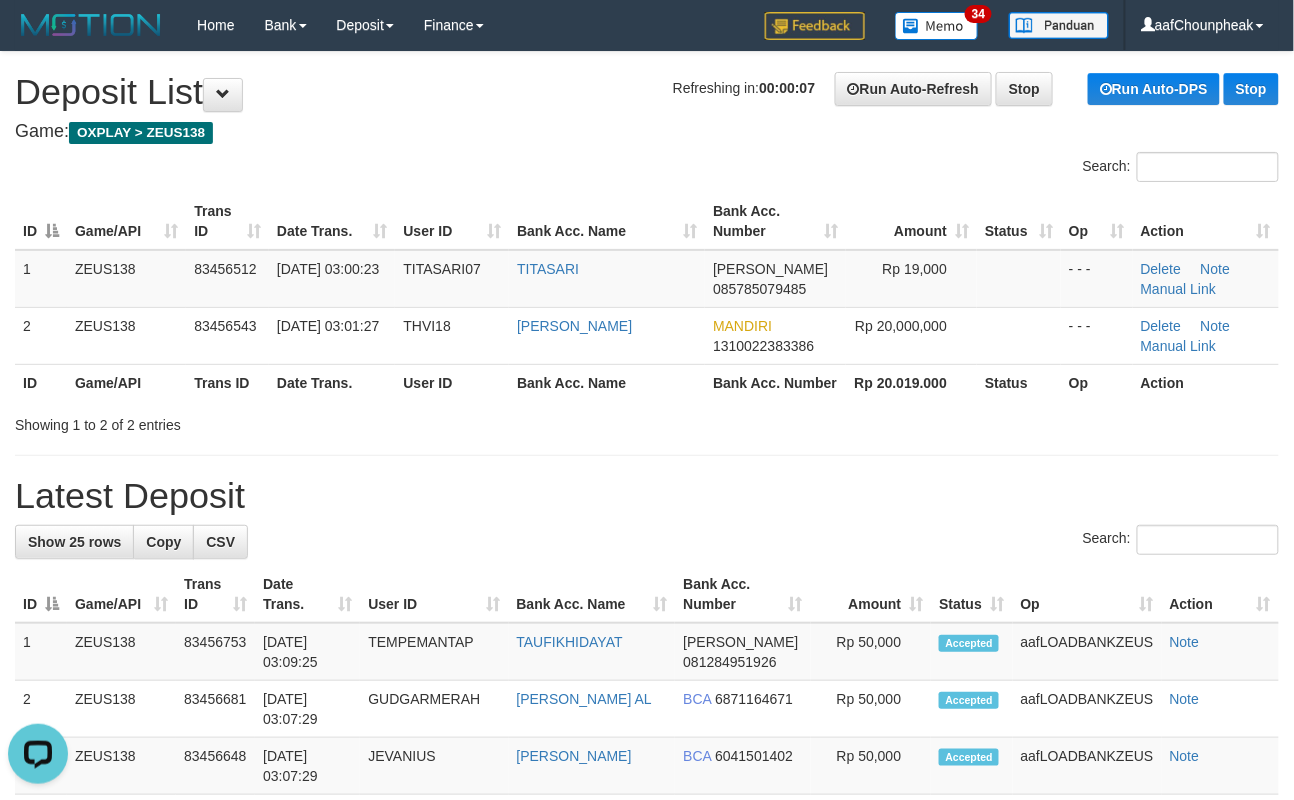 click on "Search:" at bounding box center [647, 169] 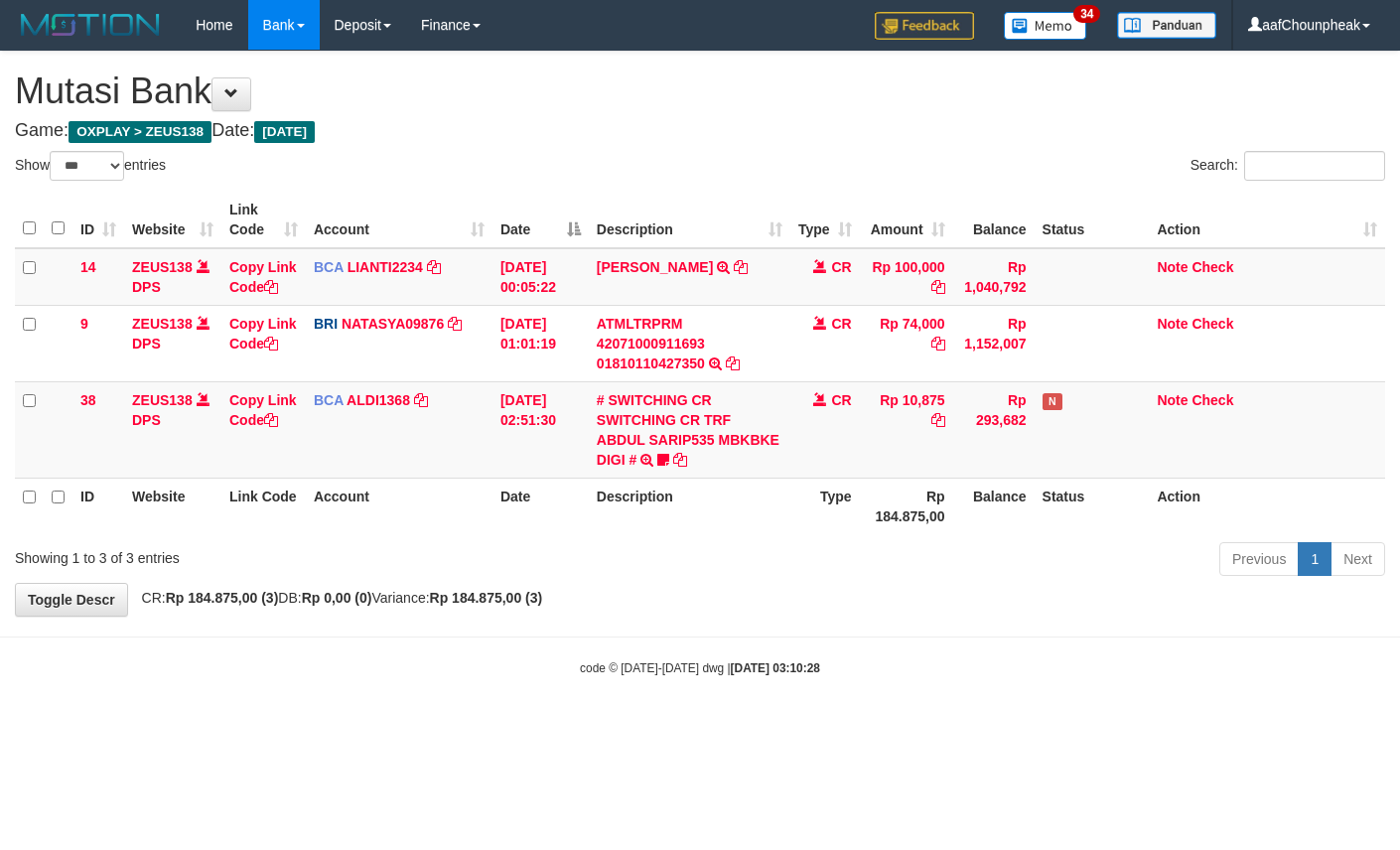 select on "***" 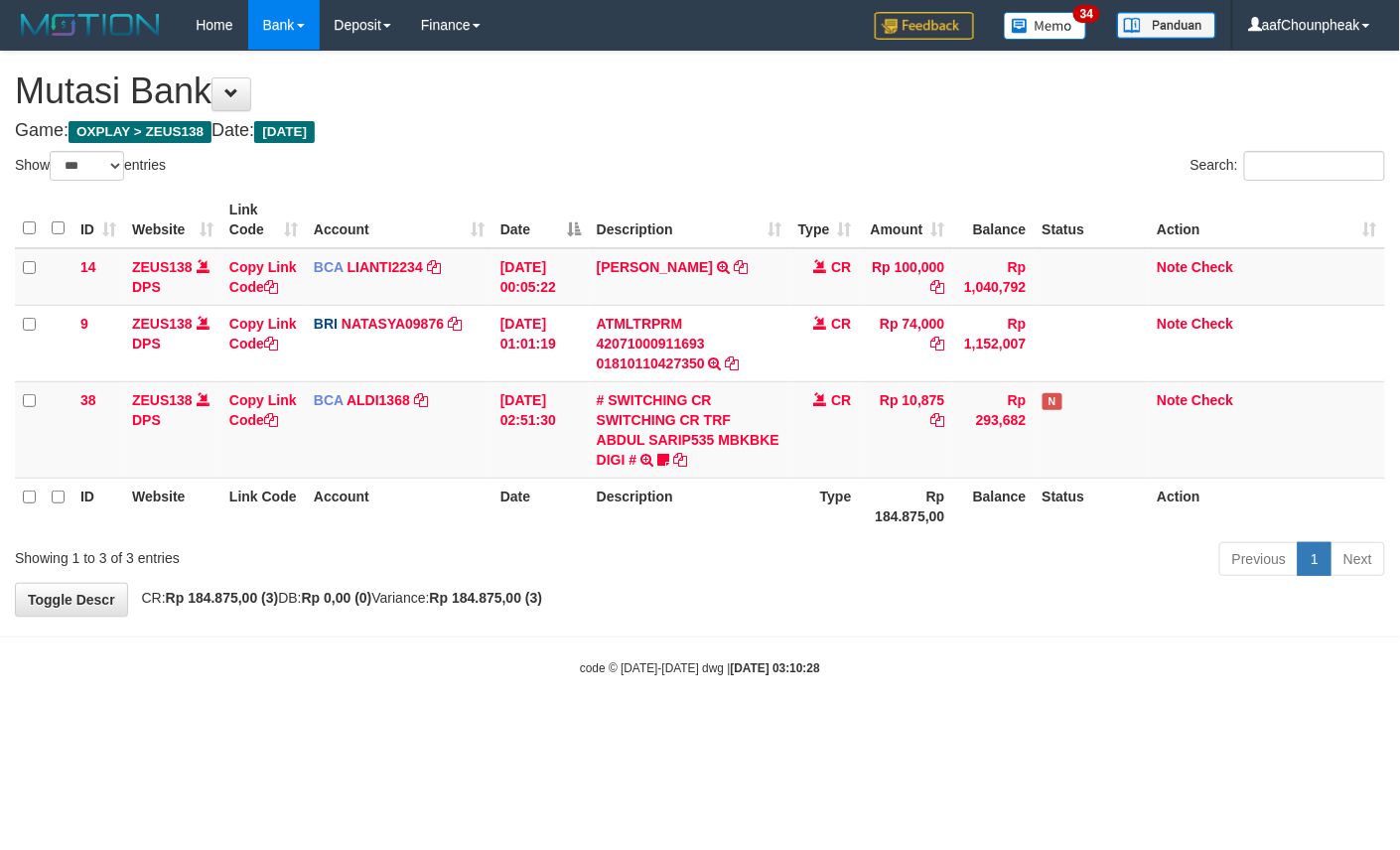 click on "Toggle navigation
Home
Bank
Account List
Mutasi Bank
Search
Note Mutasi
Deposit
DPS List
History
Finance
Financial Data
aafChounpheak
My Profile
Log Out
34" at bounding box center [700, 363] 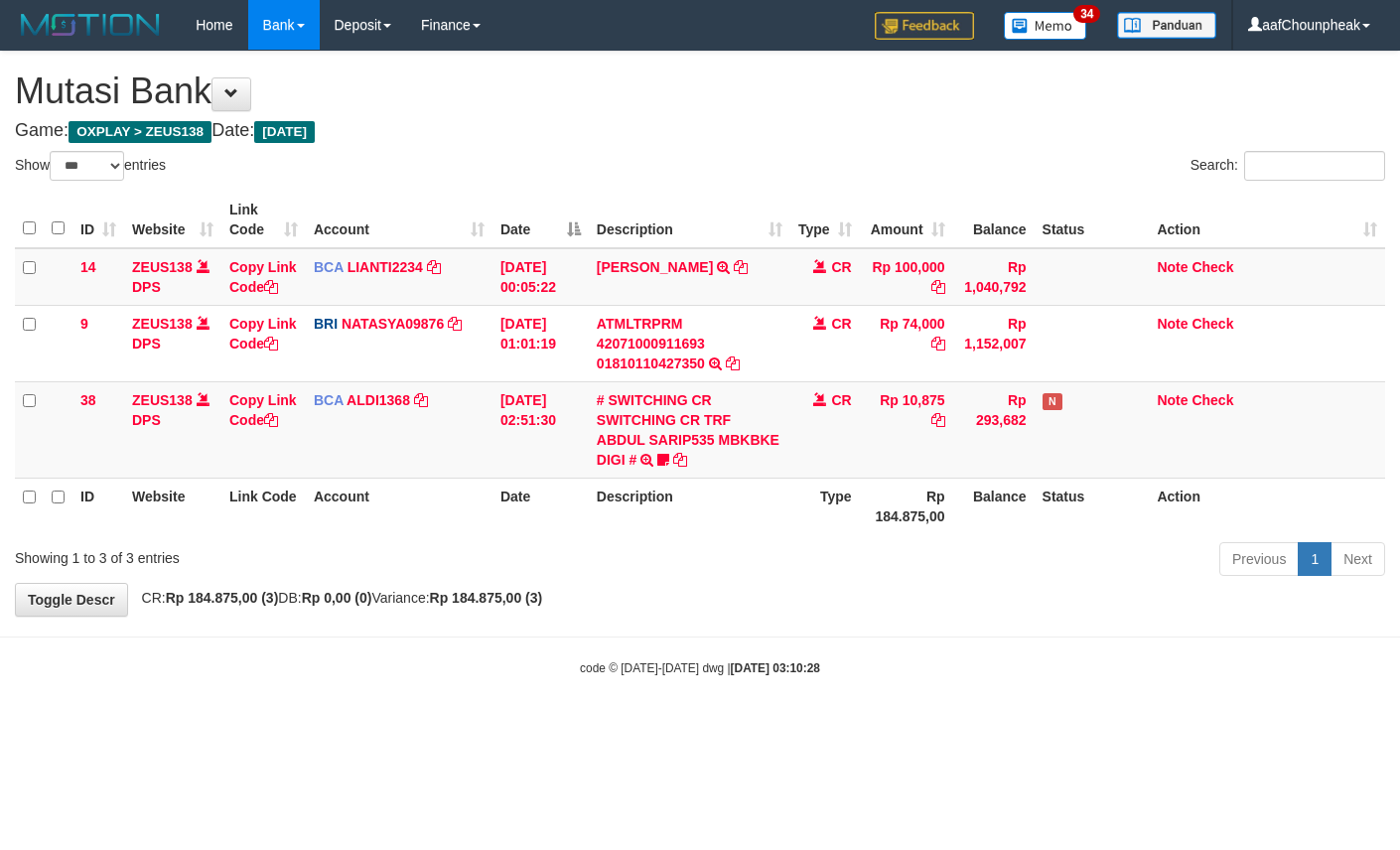 select on "***" 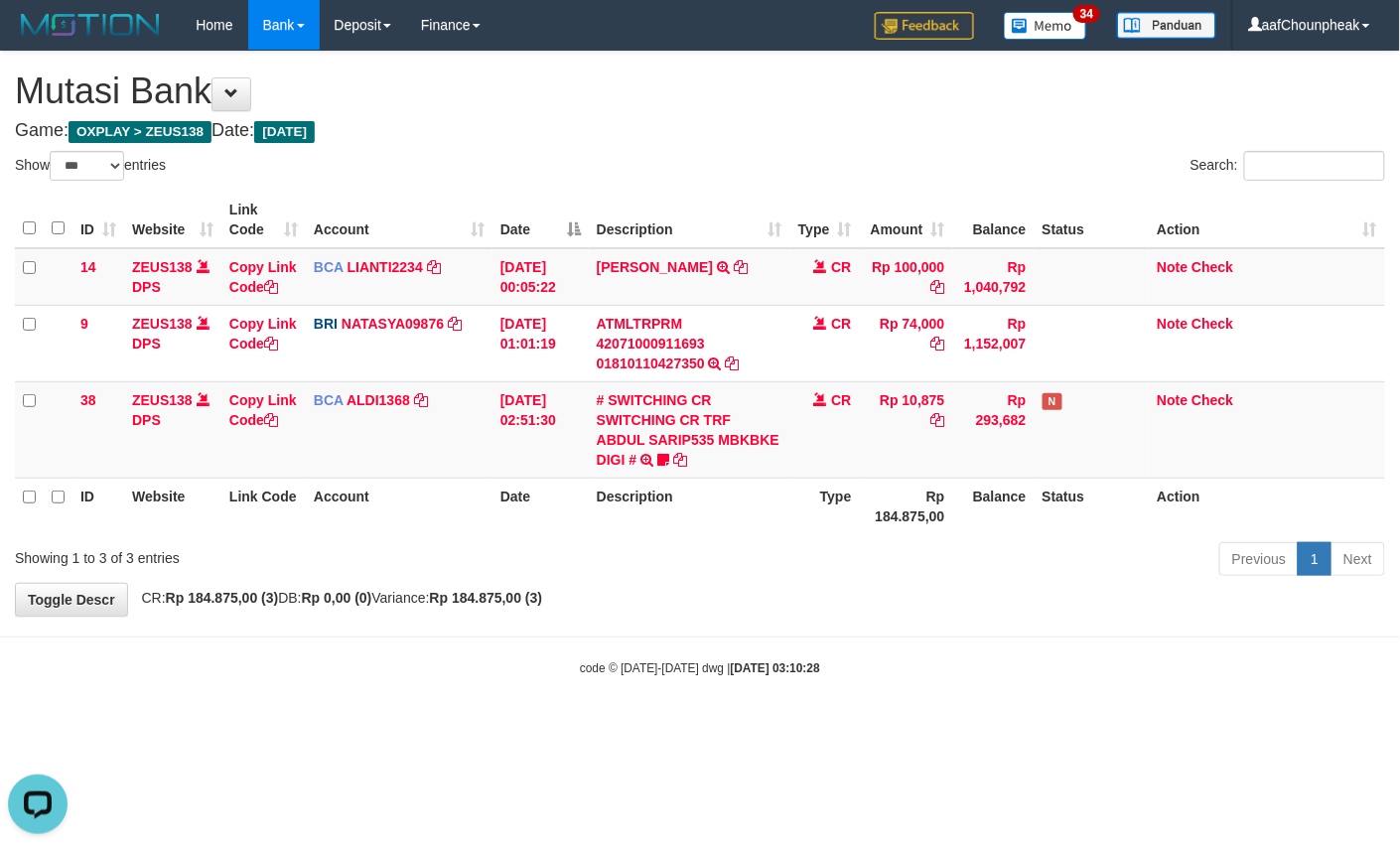 scroll, scrollTop: 0, scrollLeft: 0, axis: both 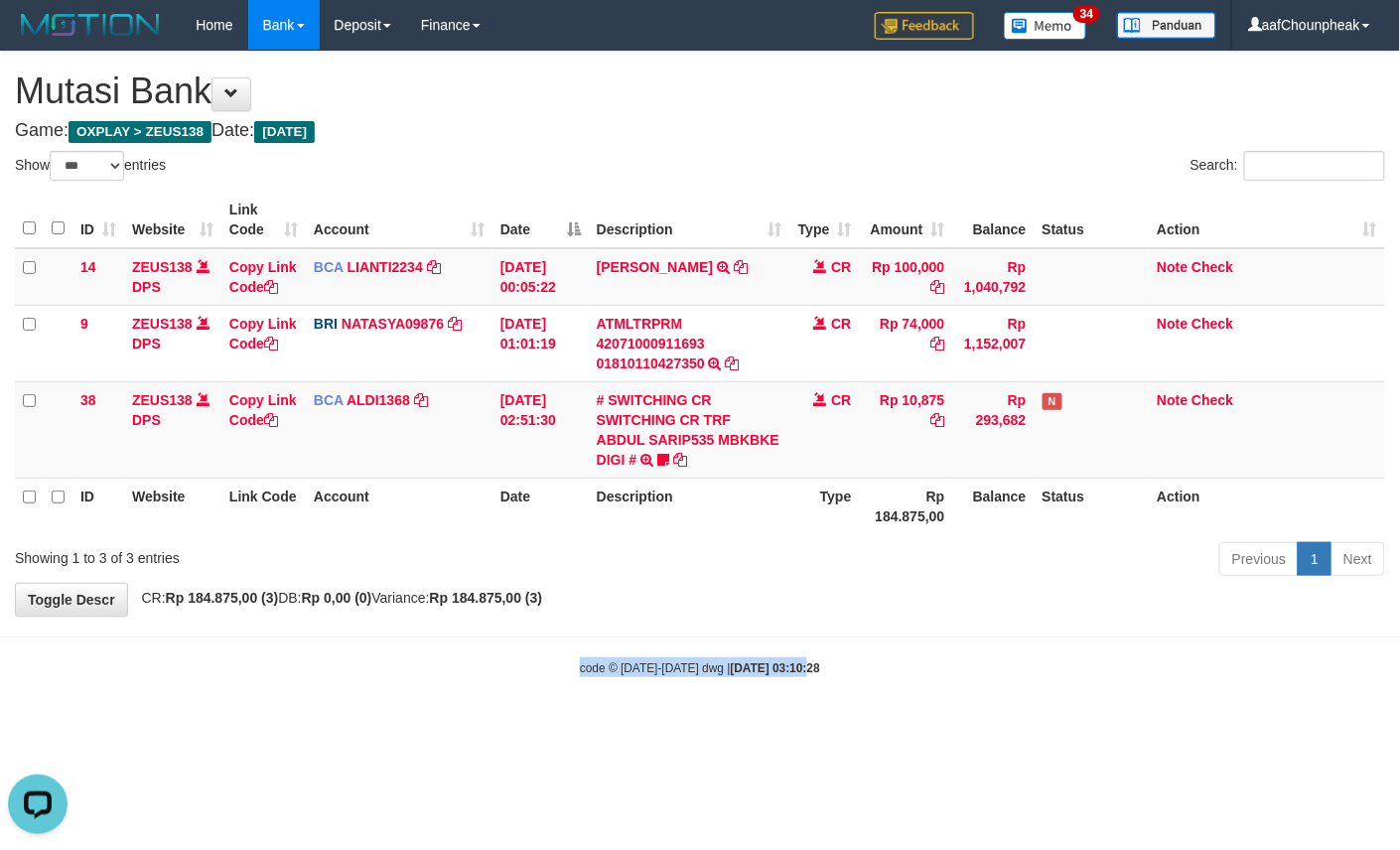 click on "Toggle navigation
Home
Bank
Account List
Mutasi Bank
Search
Note Mutasi
Deposit
DPS List
History
Finance
Financial Data
aafChounpheak
My Profile
Log Out
34" at bounding box center (700, 363) 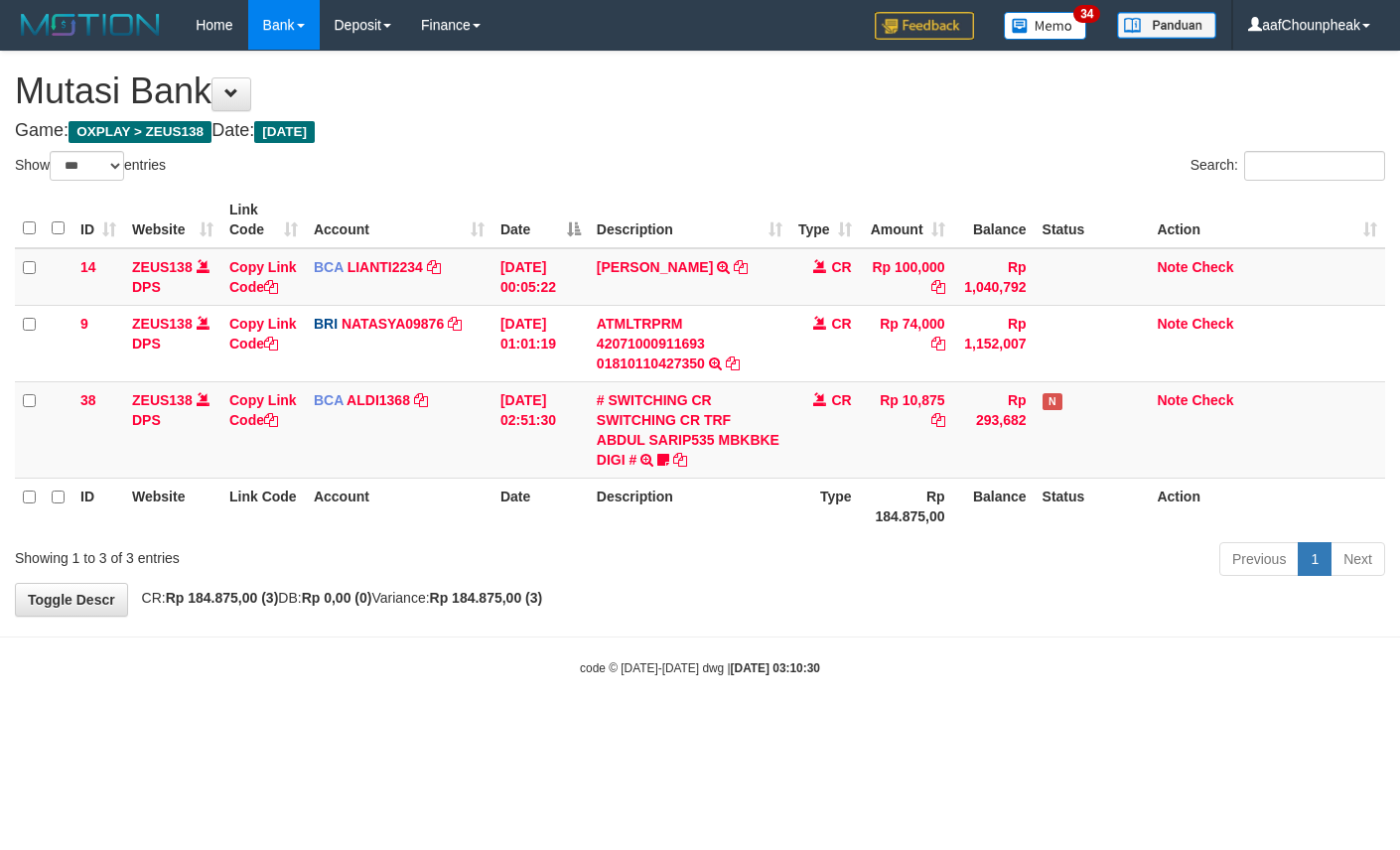select on "***" 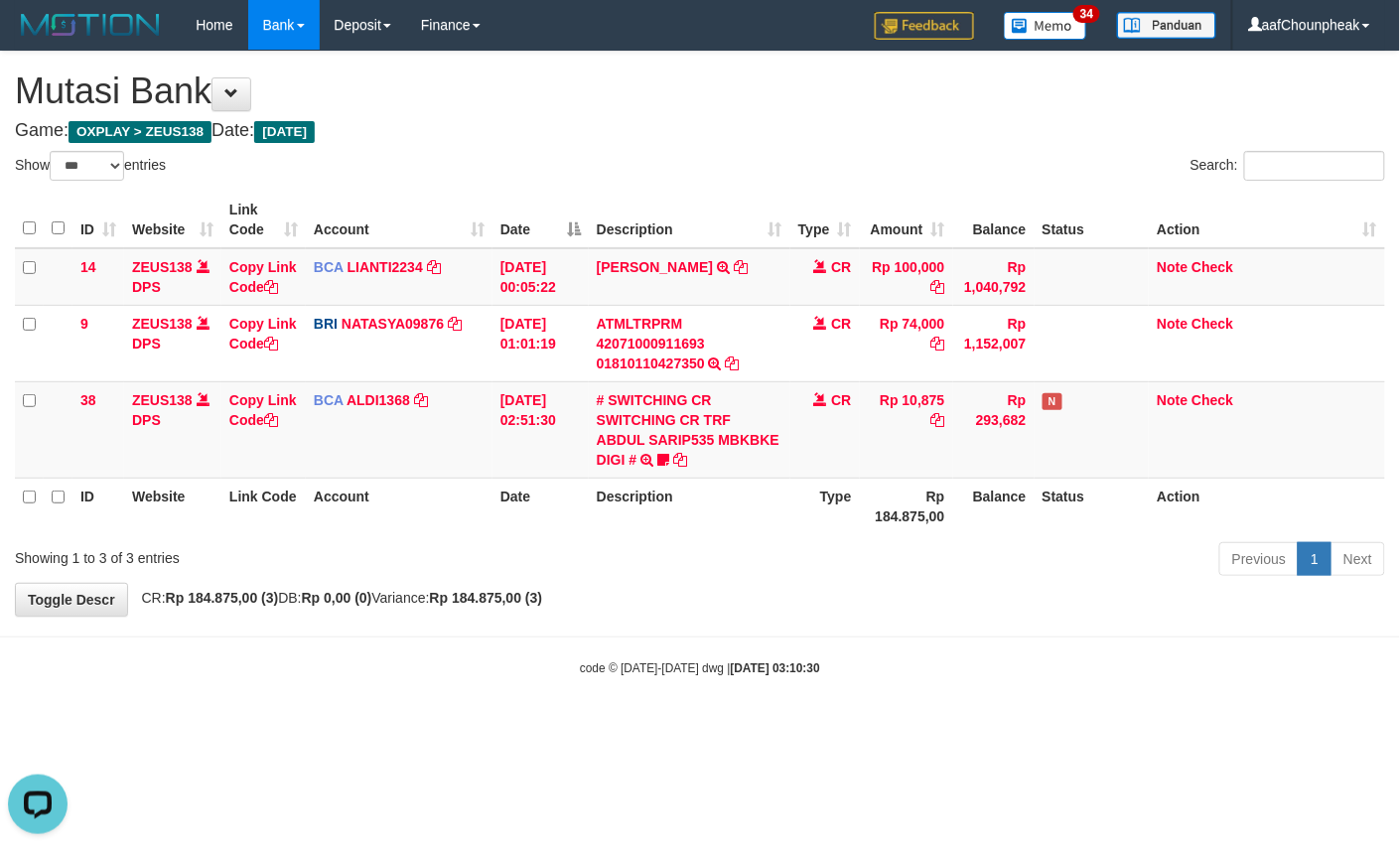 scroll, scrollTop: 0, scrollLeft: 0, axis: both 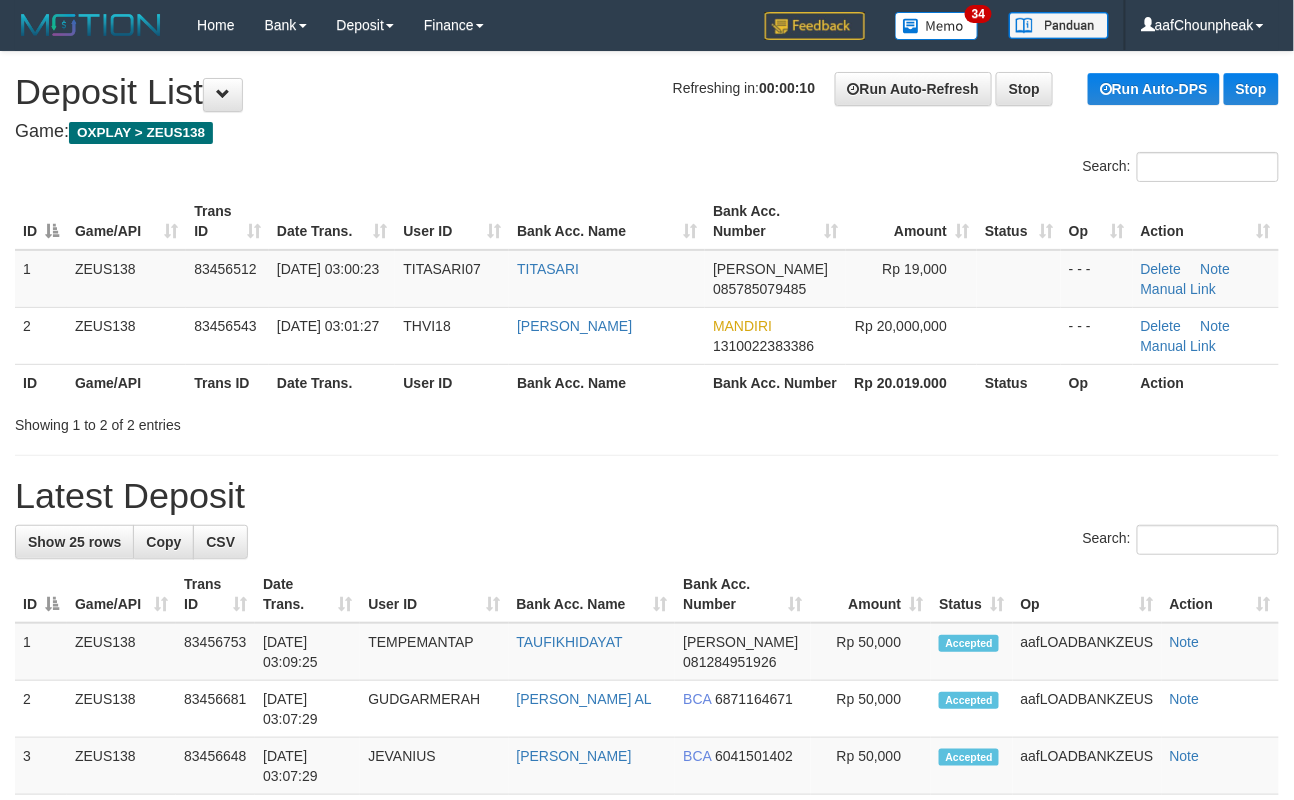click on "Latest Deposit" at bounding box center (647, 496) 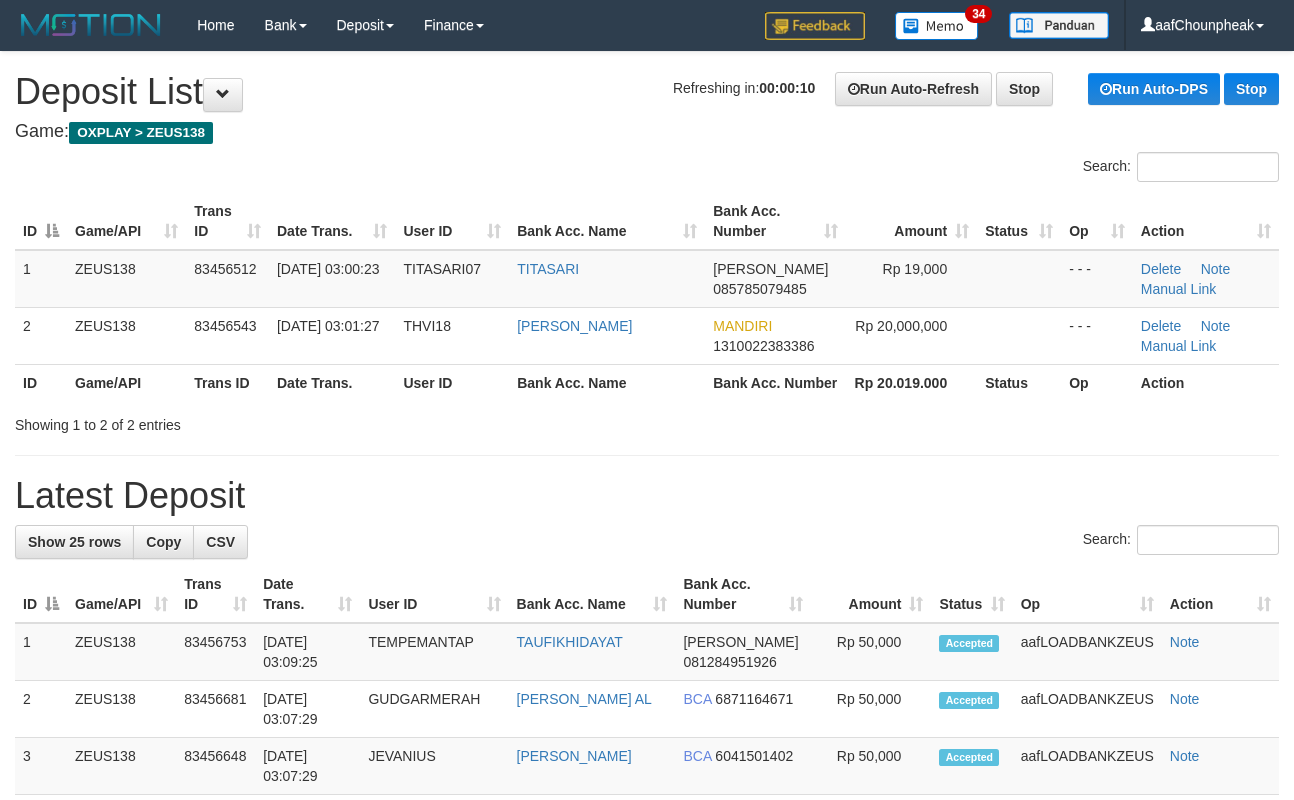 scroll, scrollTop: 0, scrollLeft: 0, axis: both 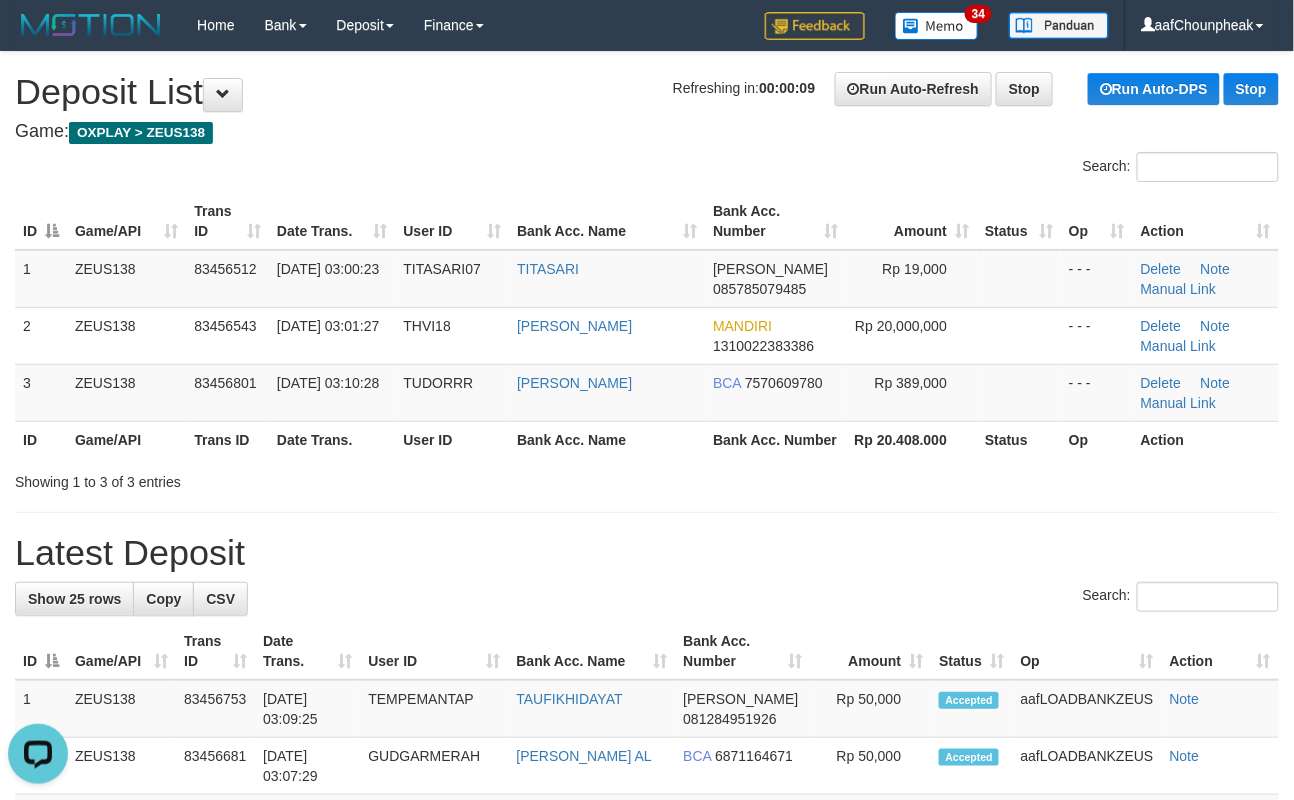 click on "Search:" at bounding box center [647, 599] 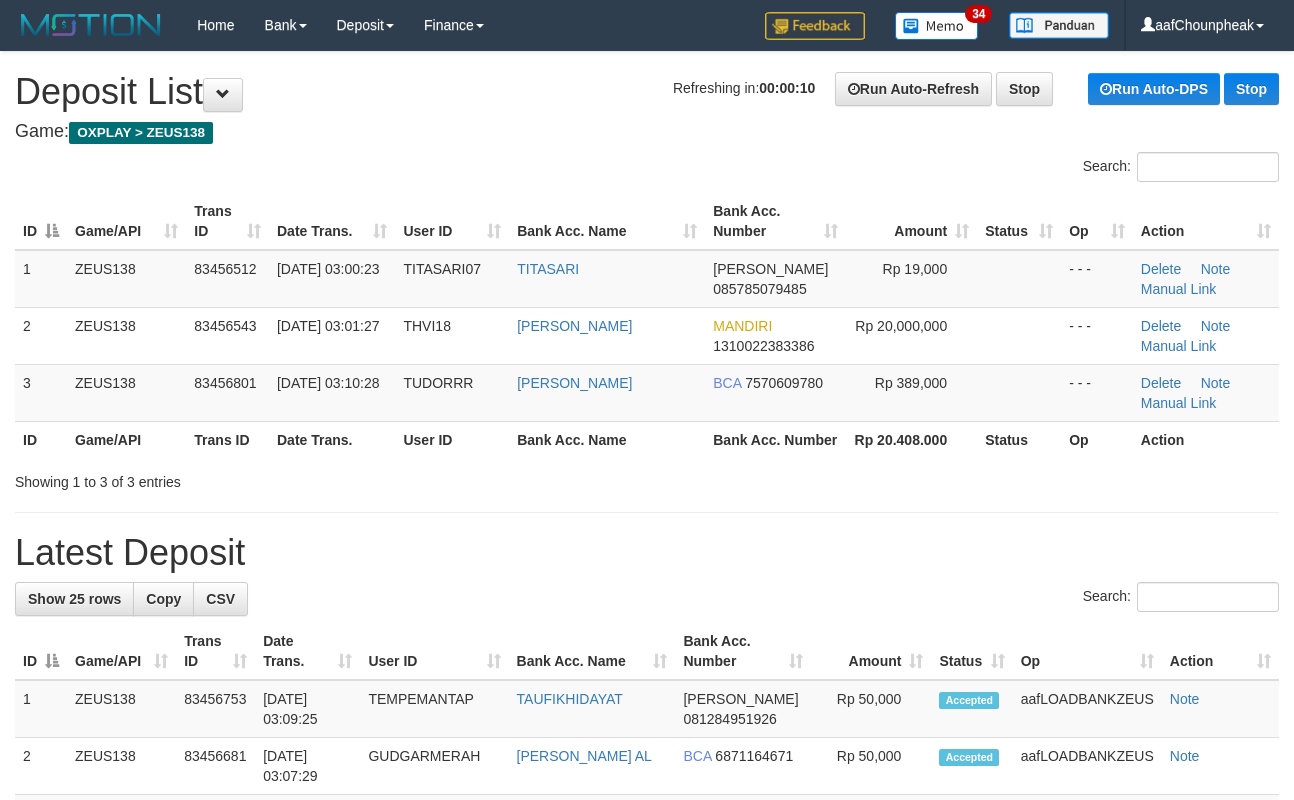 scroll, scrollTop: 0, scrollLeft: 0, axis: both 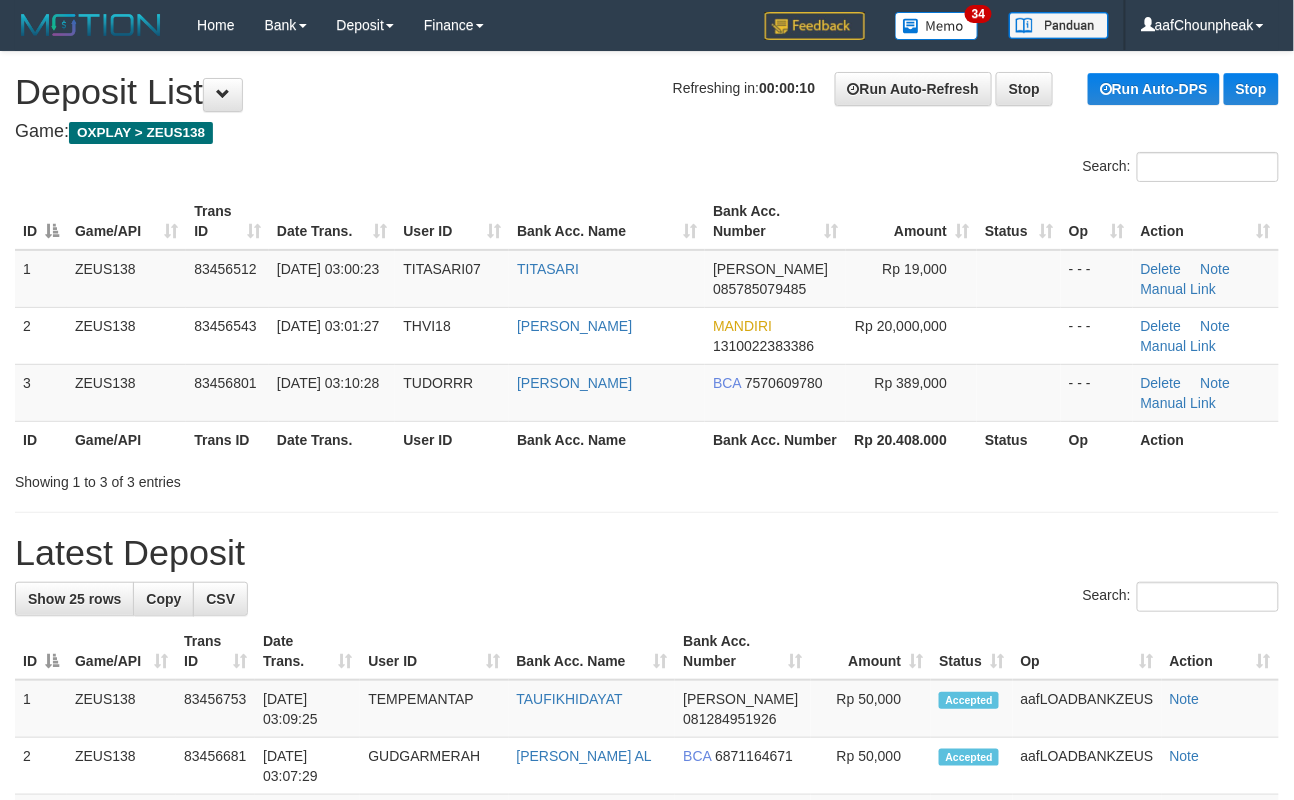 click on "Latest Deposit" at bounding box center (647, 553) 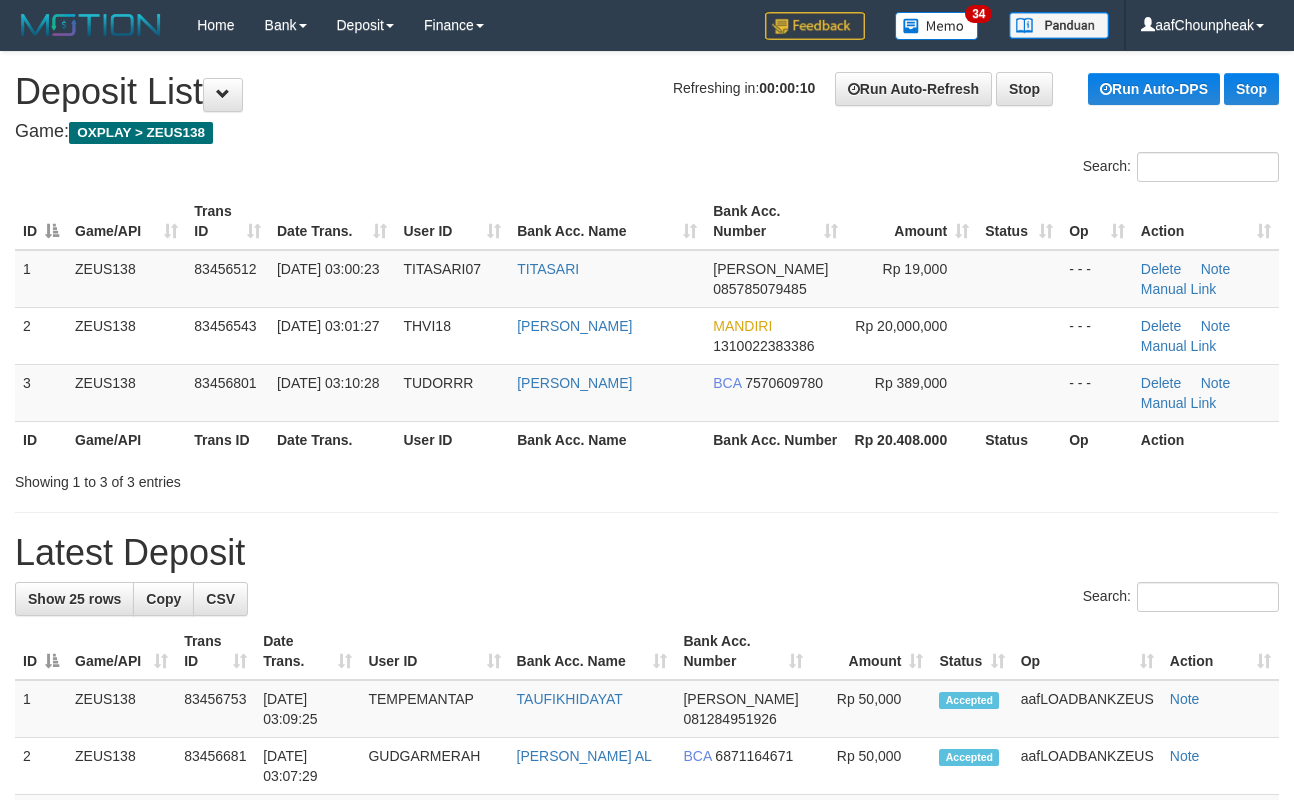 scroll, scrollTop: 0, scrollLeft: 0, axis: both 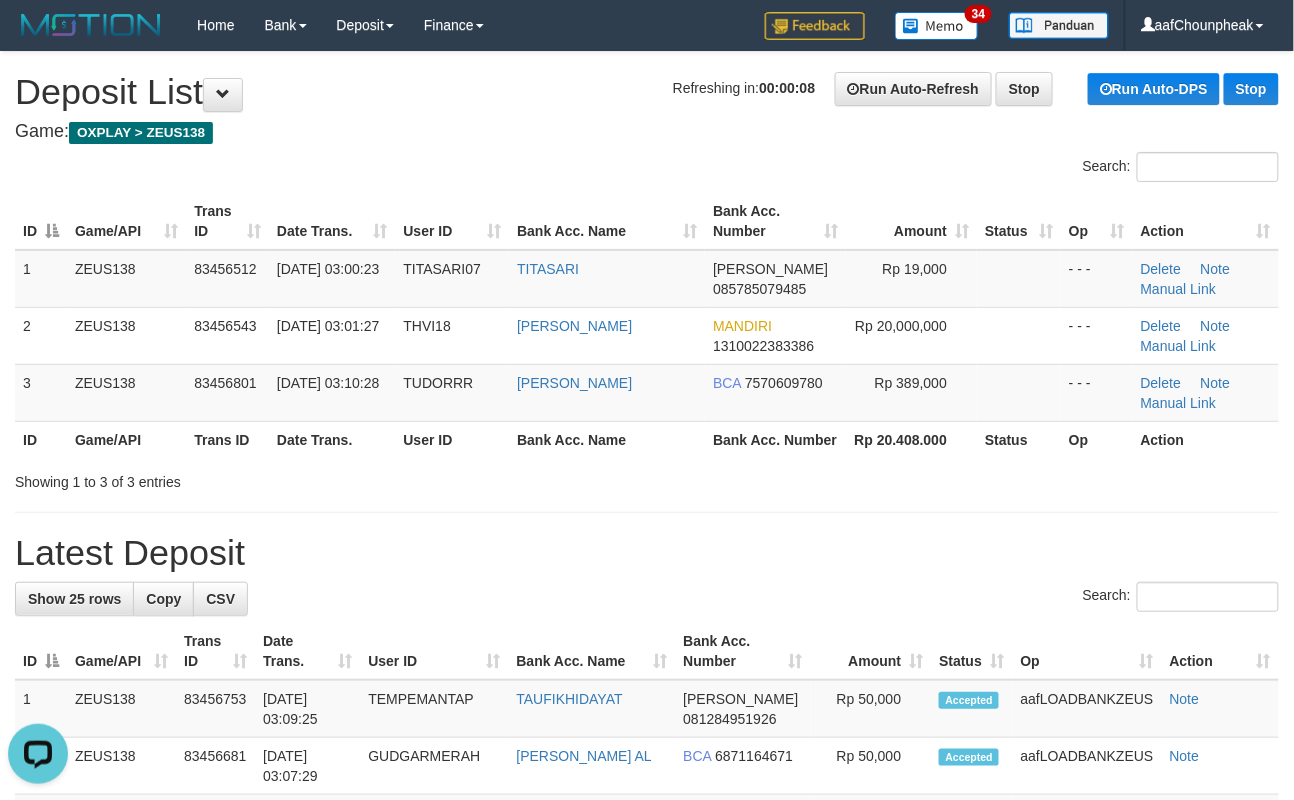 click on "**********" at bounding box center [647, 1145] 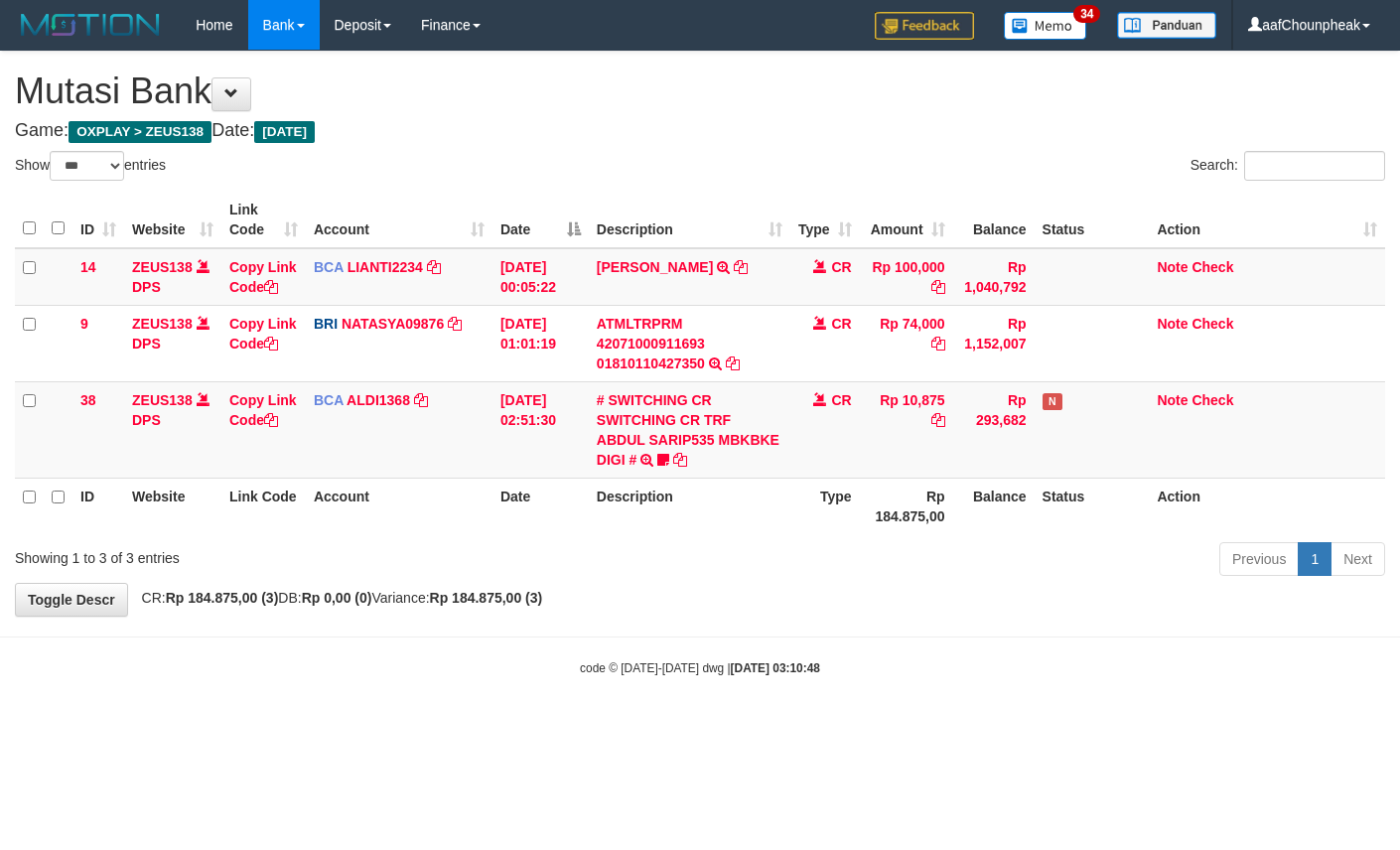 select on "***" 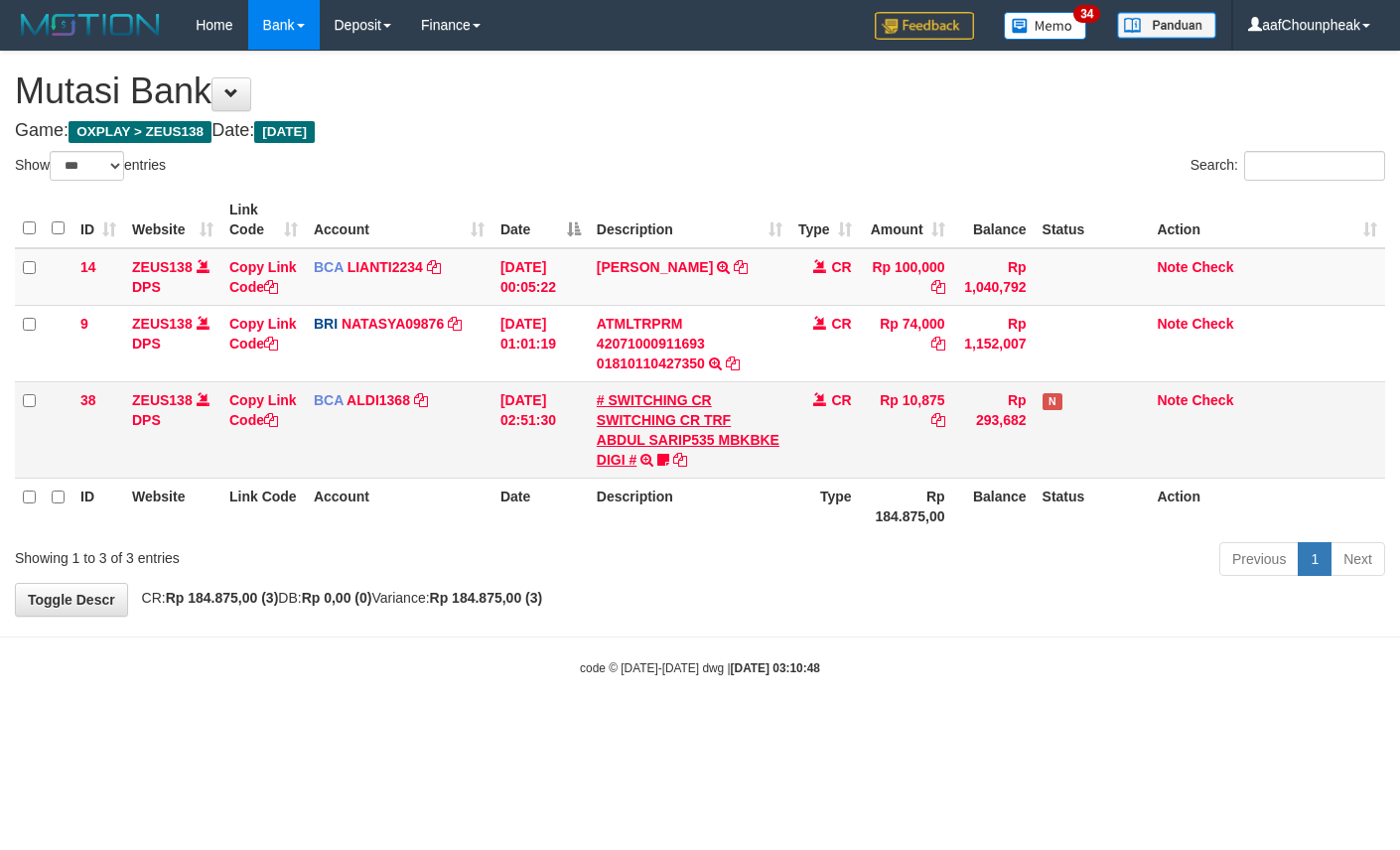scroll, scrollTop: 0, scrollLeft: 0, axis: both 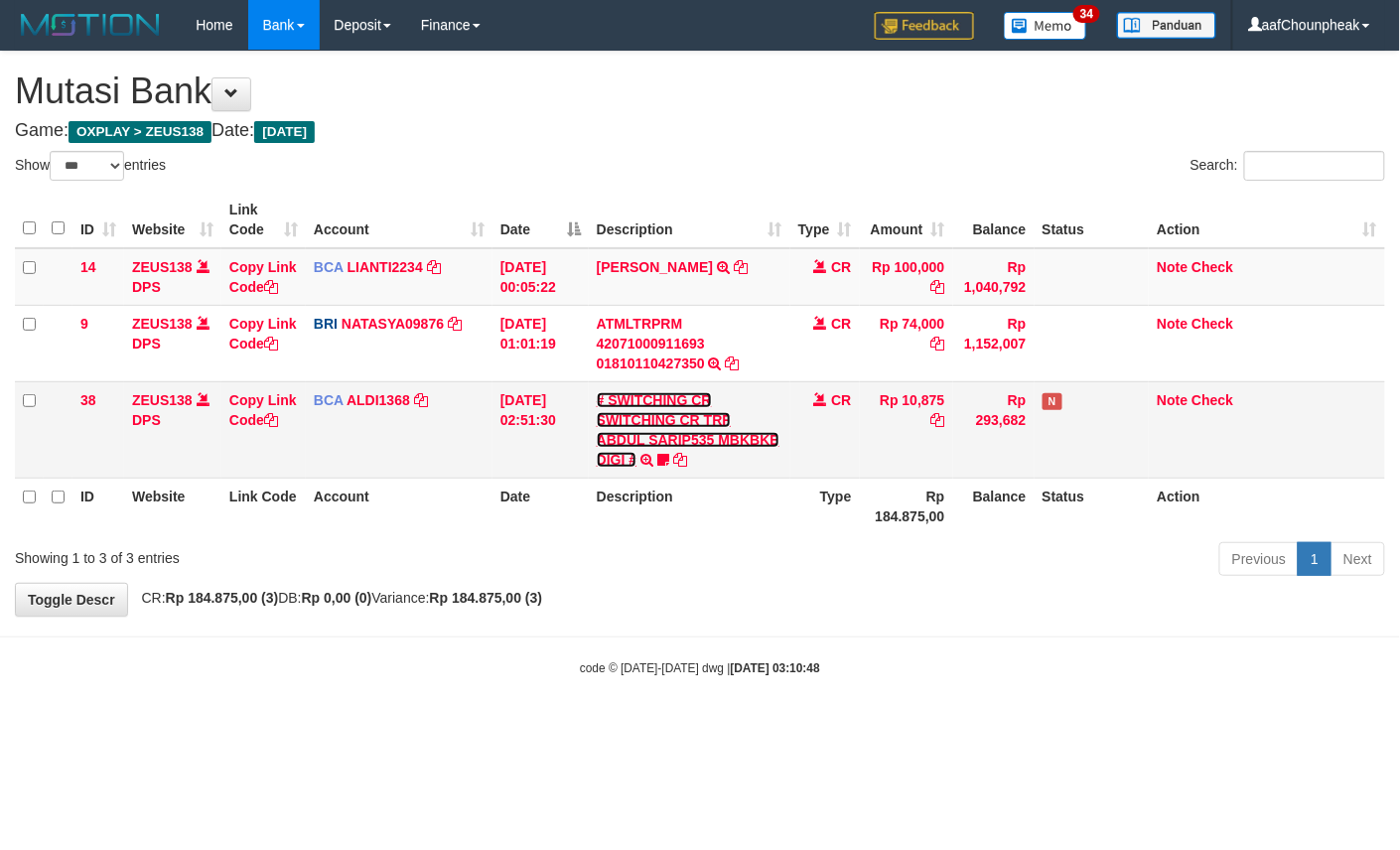 click on "# SWITCHING CR SWITCHING CR TRF ABDUL SARIP535 MBKBKE DIGI #" at bounding box center [688, 430] 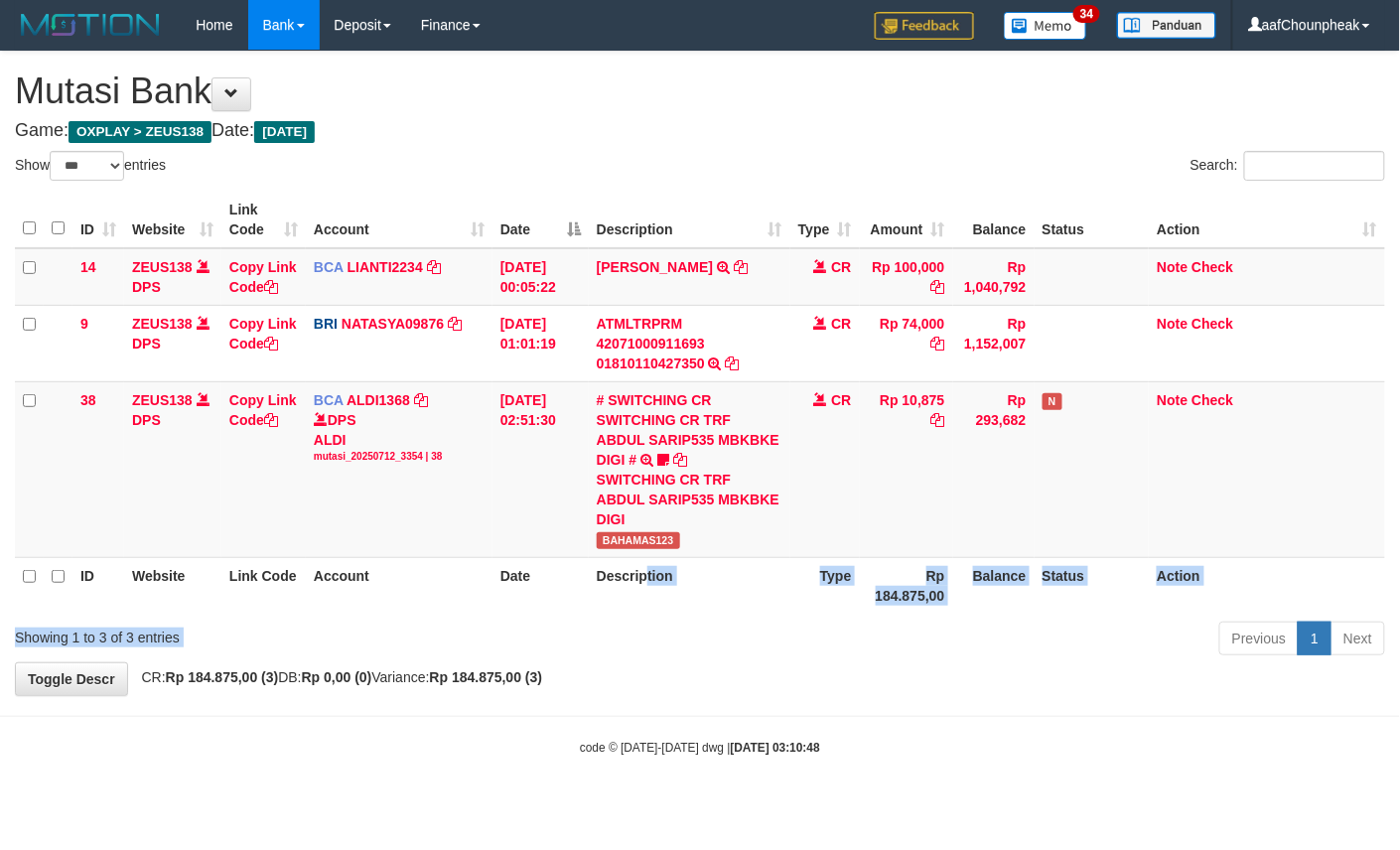 click on "Show  ** ** ** ***  entries Search:
ID Website Link Code Account Date Description Type Amount Balance Status Action
14
ZEUS138    DPS
Copy Link Code
BCA
LIANTI2234
DPS
YULIANTI
mutasi_20250712_4646 | 14
mutasi_20250712_4646 | 14
12/07/2025 00:05:22
YUSUP MAULAN         TRSF E-BANKING CR 1207/FTSCY/WS95051
100000.002025071262819090 TRFDN-YUSUP MAULANESPAY DEBIT INDONE
CR
Rp 100,000
Rp 1,040,792
Note
Check
9
ZEUS138    DPS
Copy Link Code
BRI
NATASYA09876" at bounding box center [700, 406] 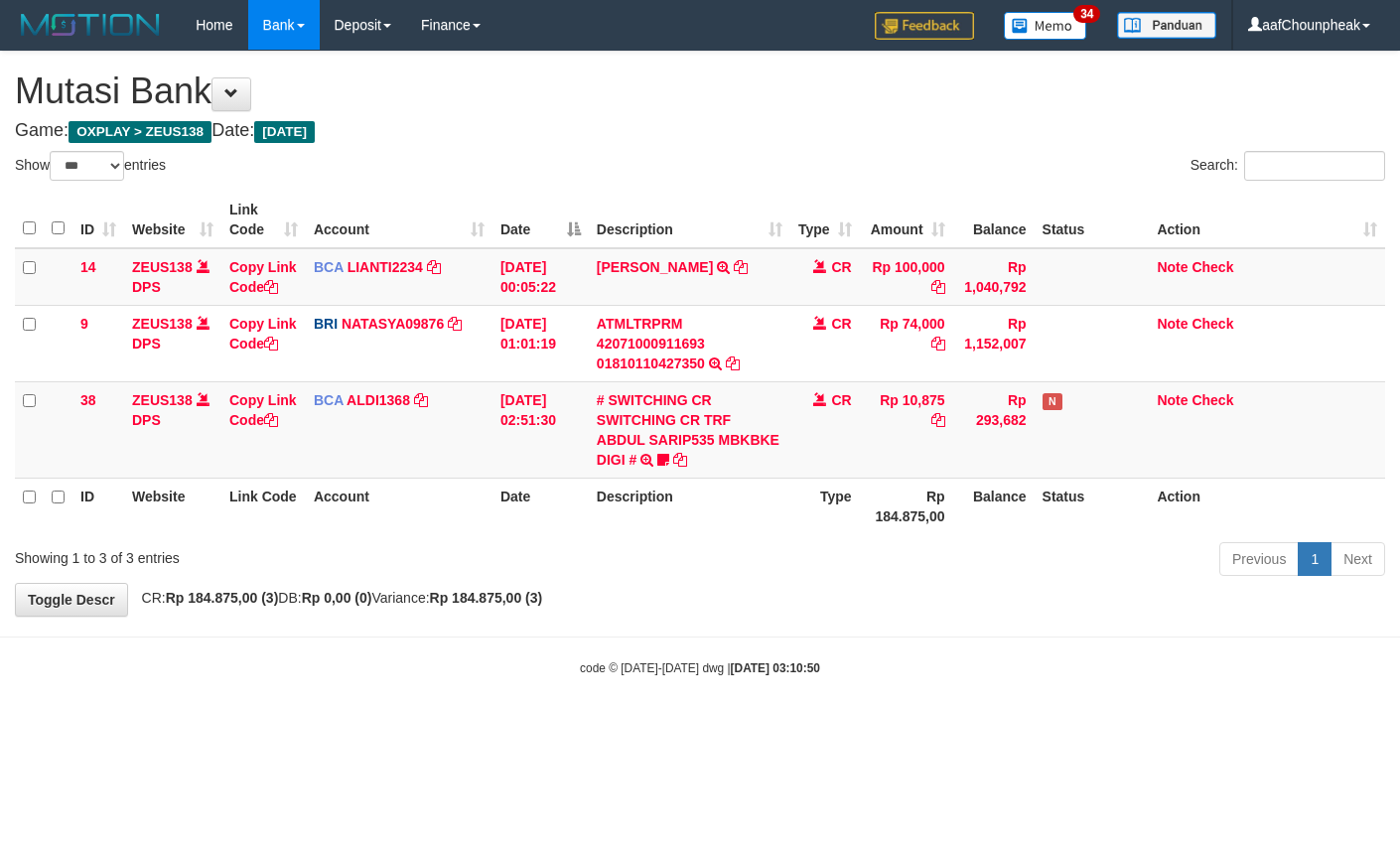 select on "***" 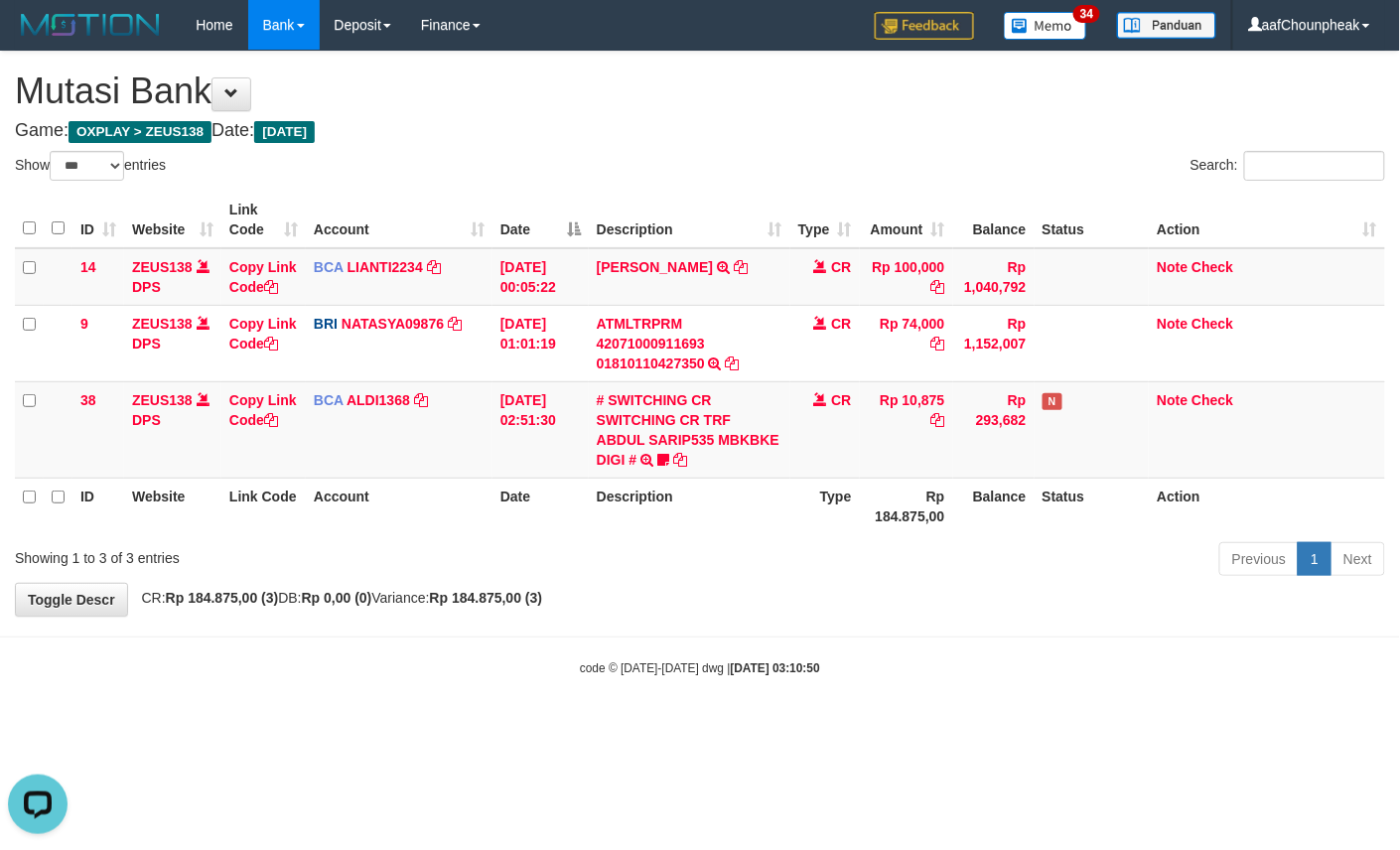 scroll, scrollTop: 0, scrollLeft: 0, axis: both 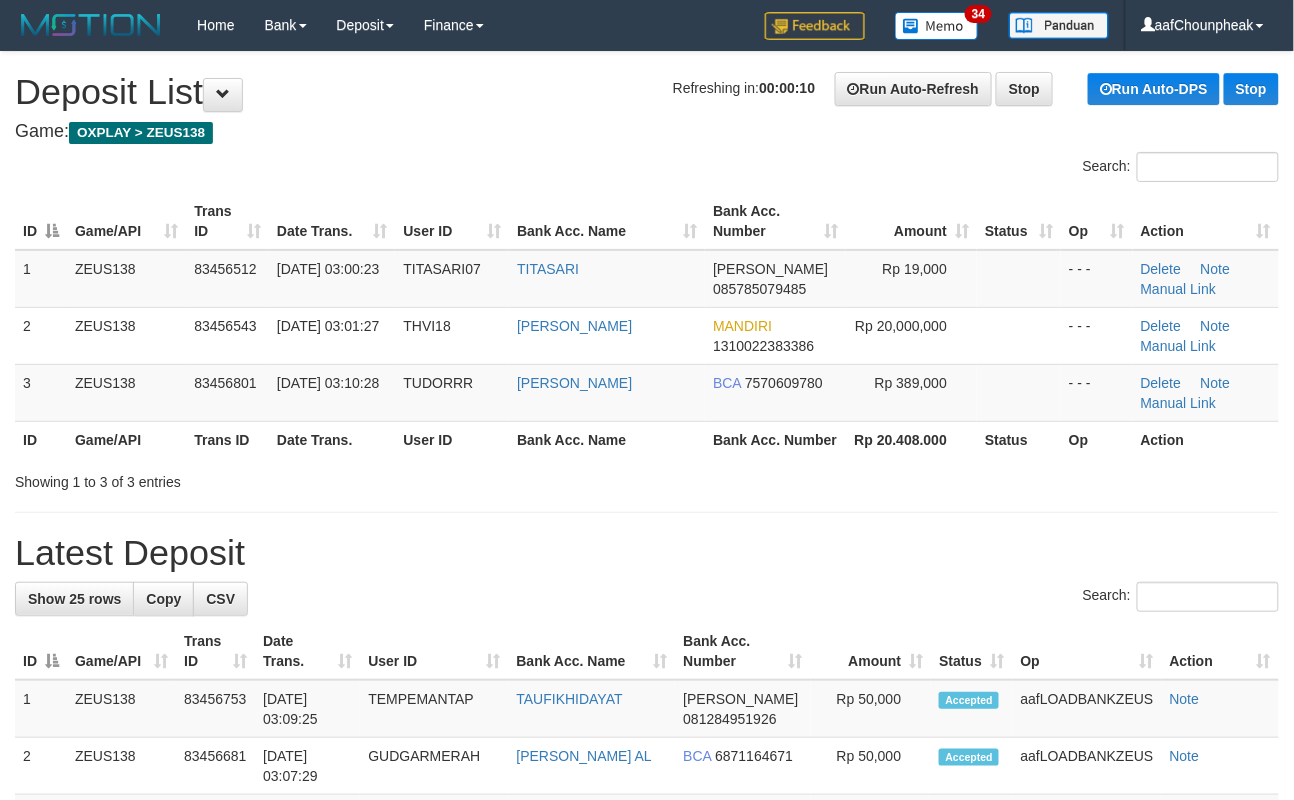 click on "**********" at bounding box center (647, 1145) 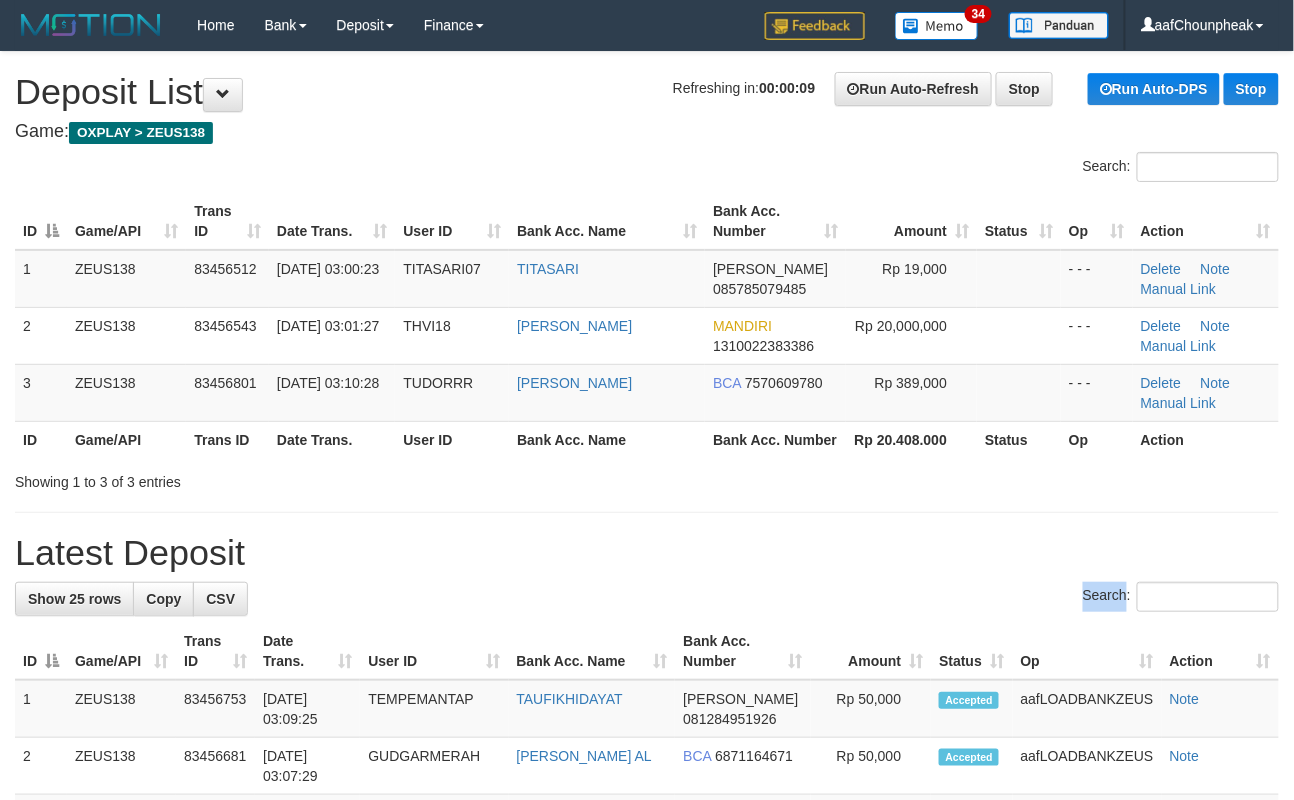 drag, startPoint x: 665, startPoint y: 600, endPoint x: 668, endPoint y: 612, distance: 12.369317 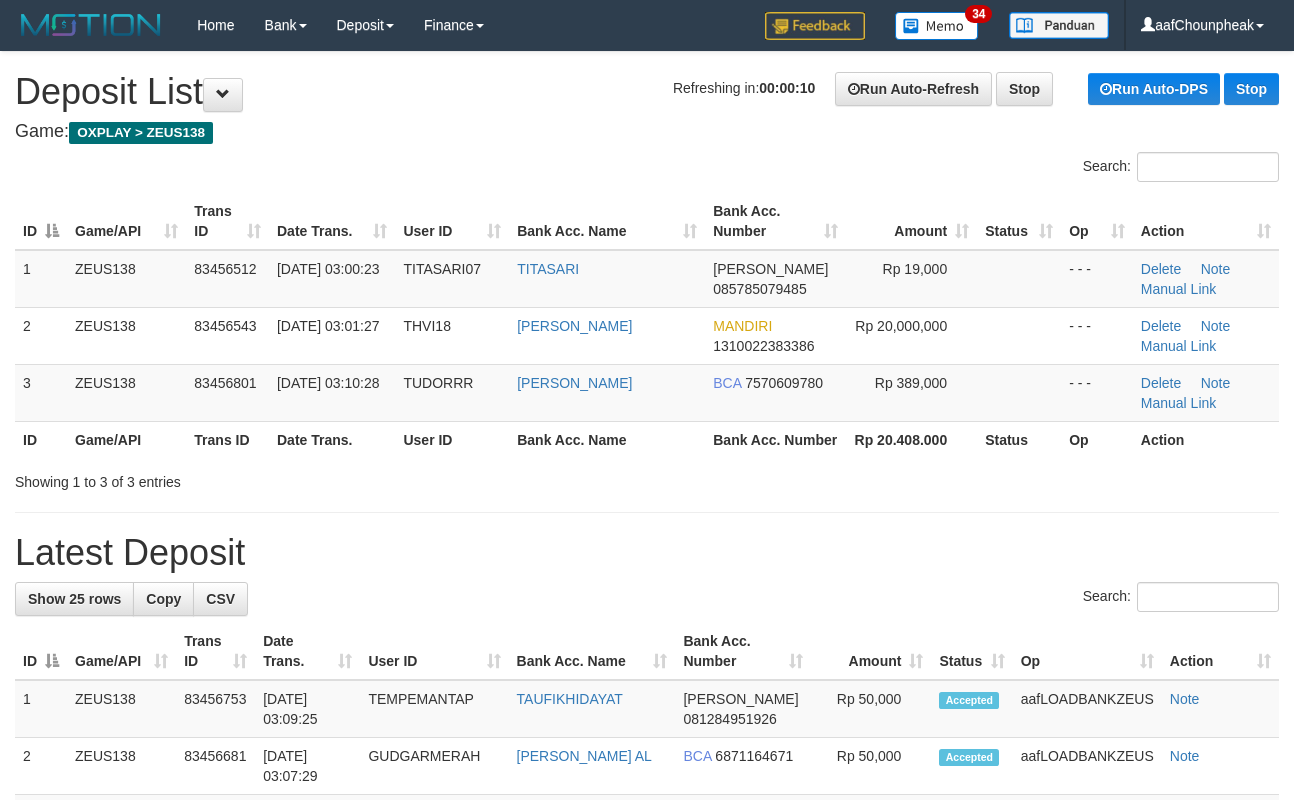 scroll, scrollTop: 0, scrollLeft: 0, axis: both 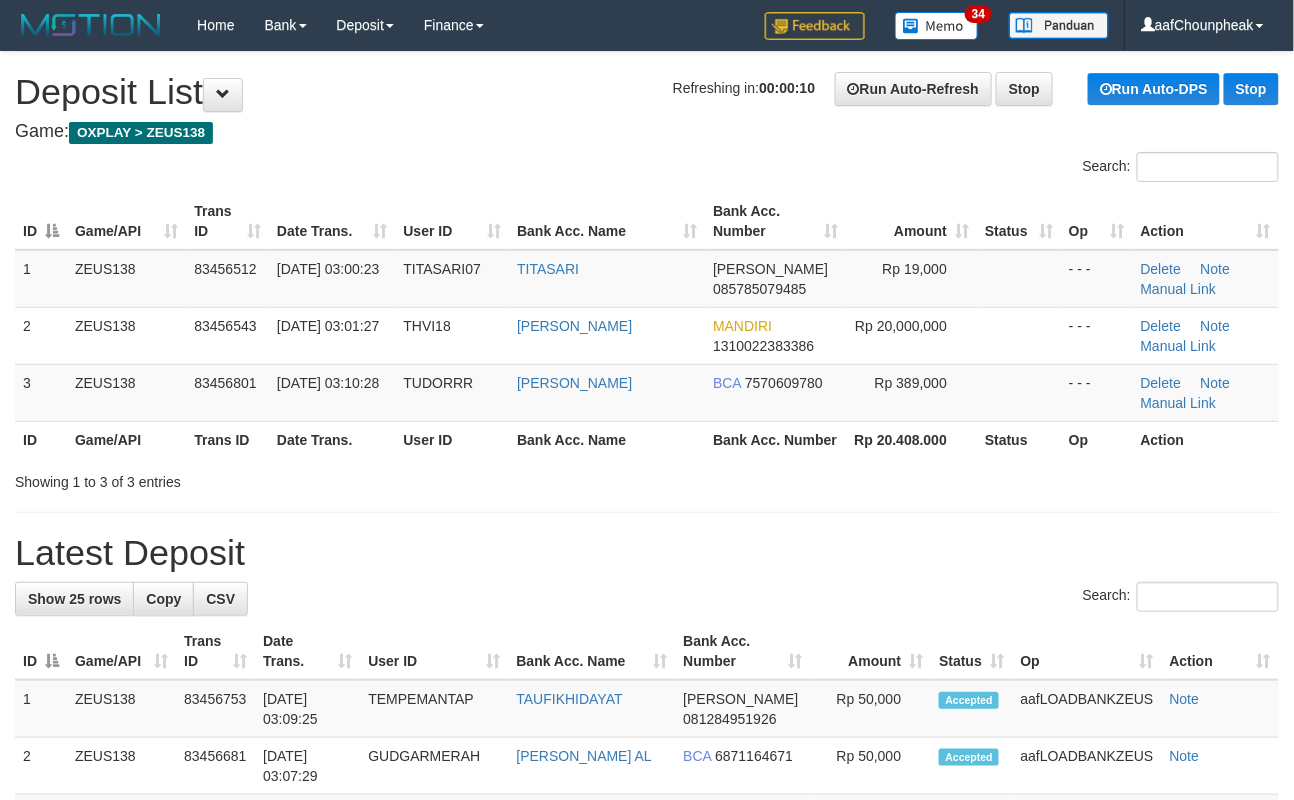 click on "Search:" at bounding box center (647, 599) 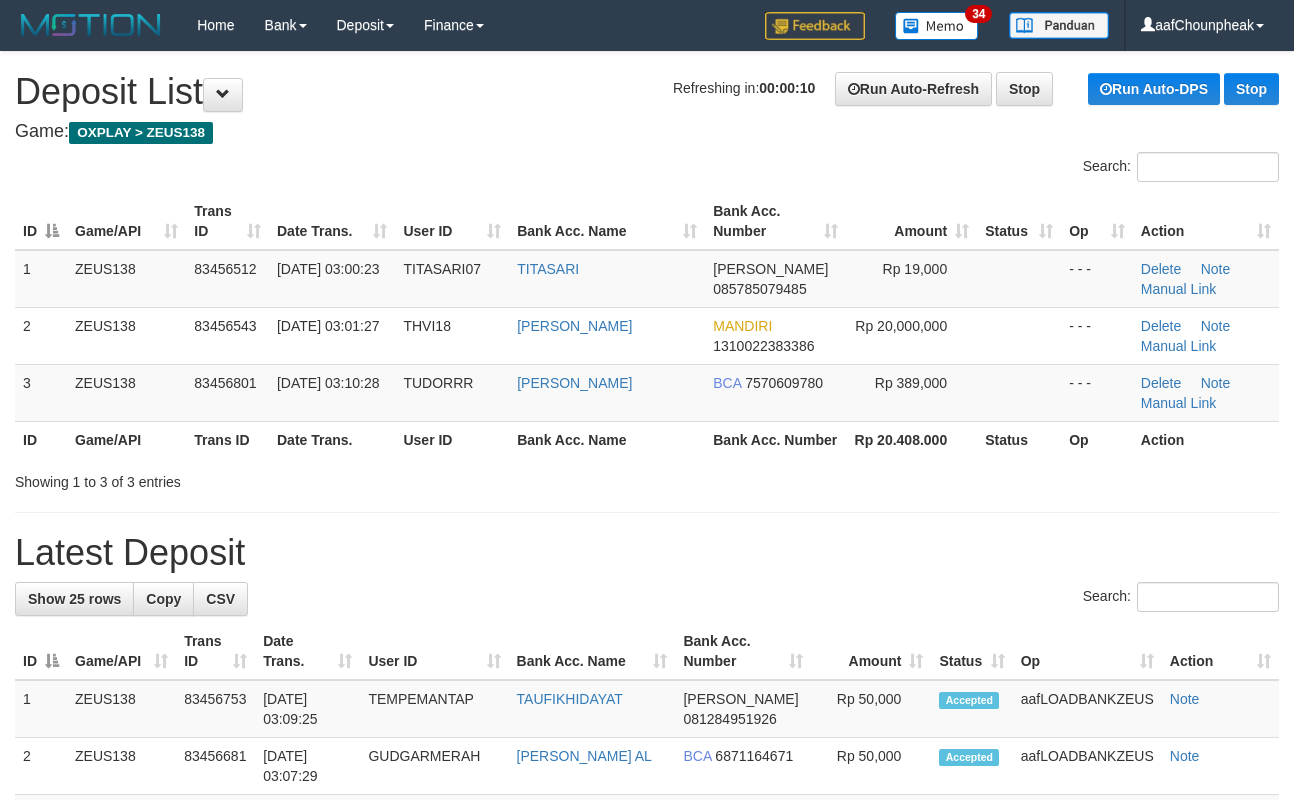 scroll, scrollTop: 0, scrollLeft: 0, axis: both 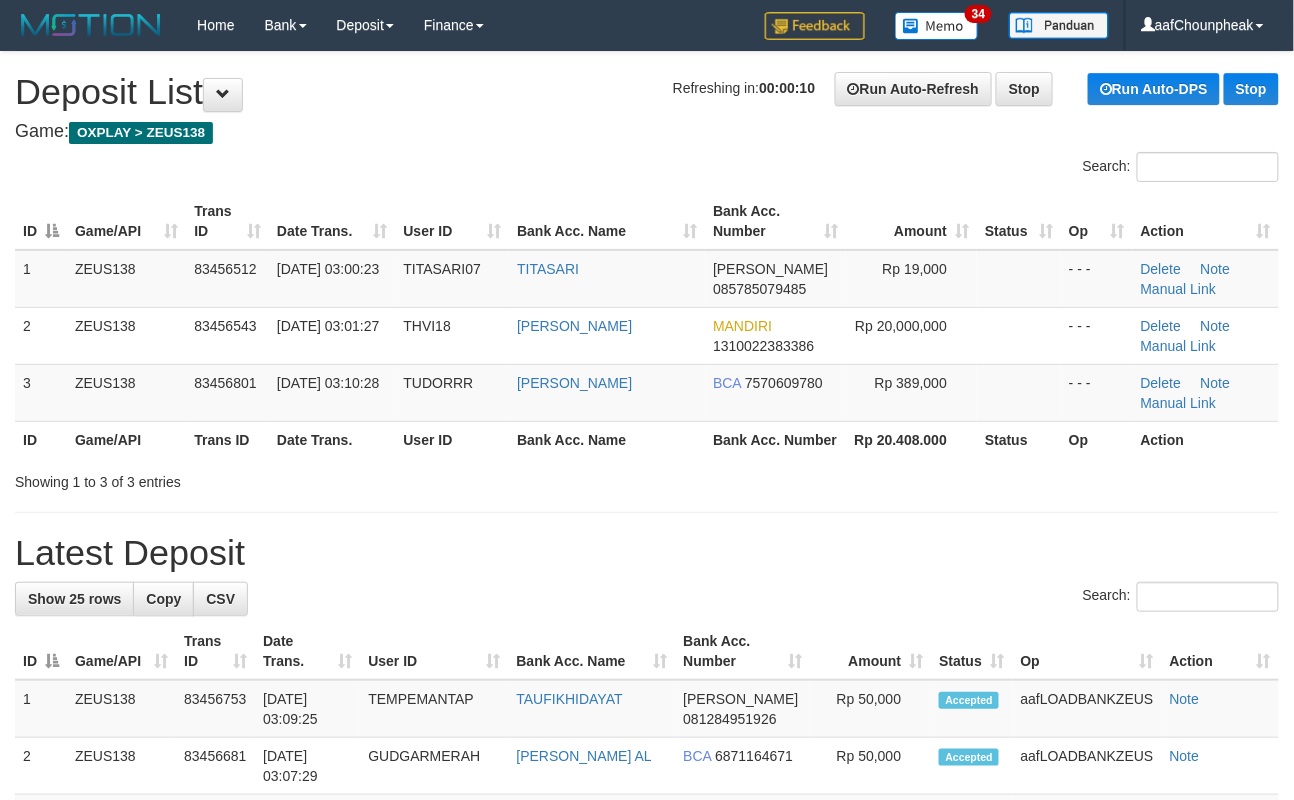 drag, startPoint x: 0, startPoint y: 0, endPoint x: 672, endPoint y: 614, distance: 910.2637 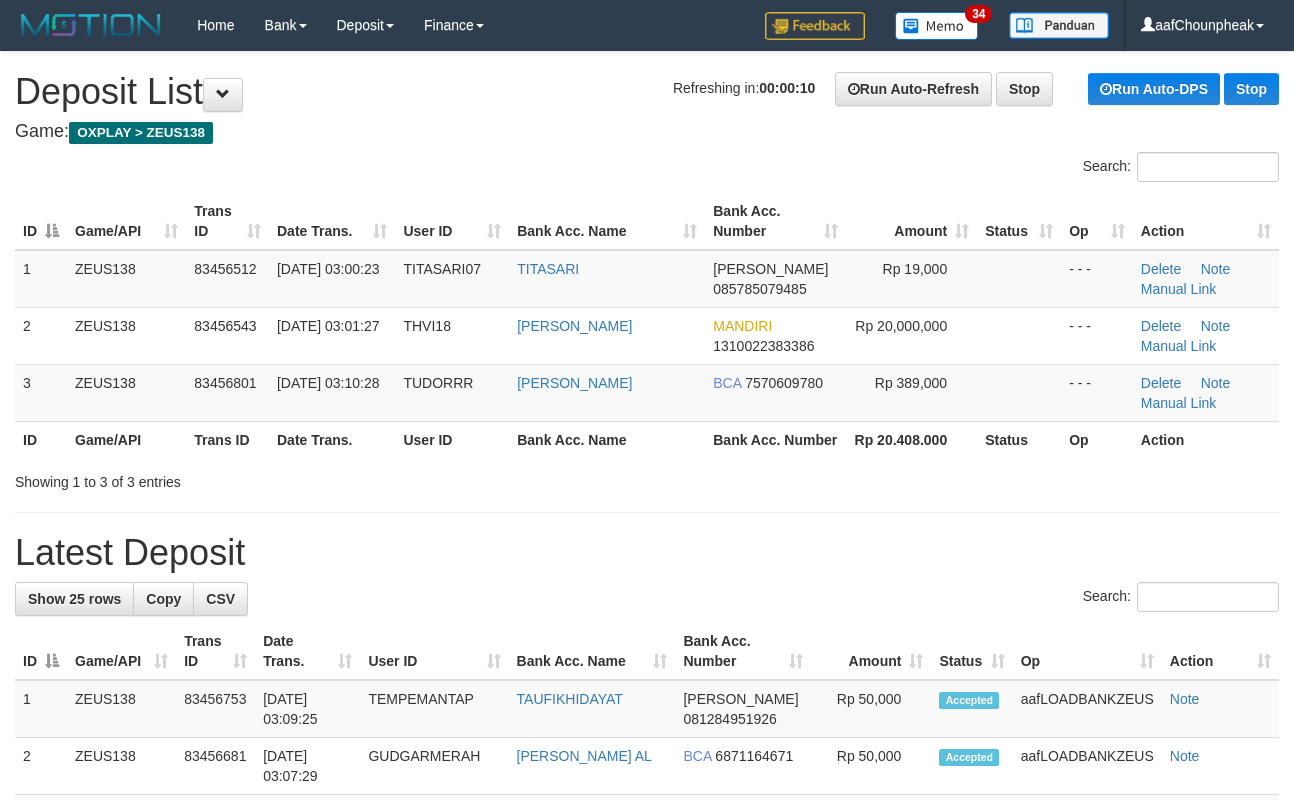 scroll, scrollTop: 0, scrollLeft: 0, axis: both 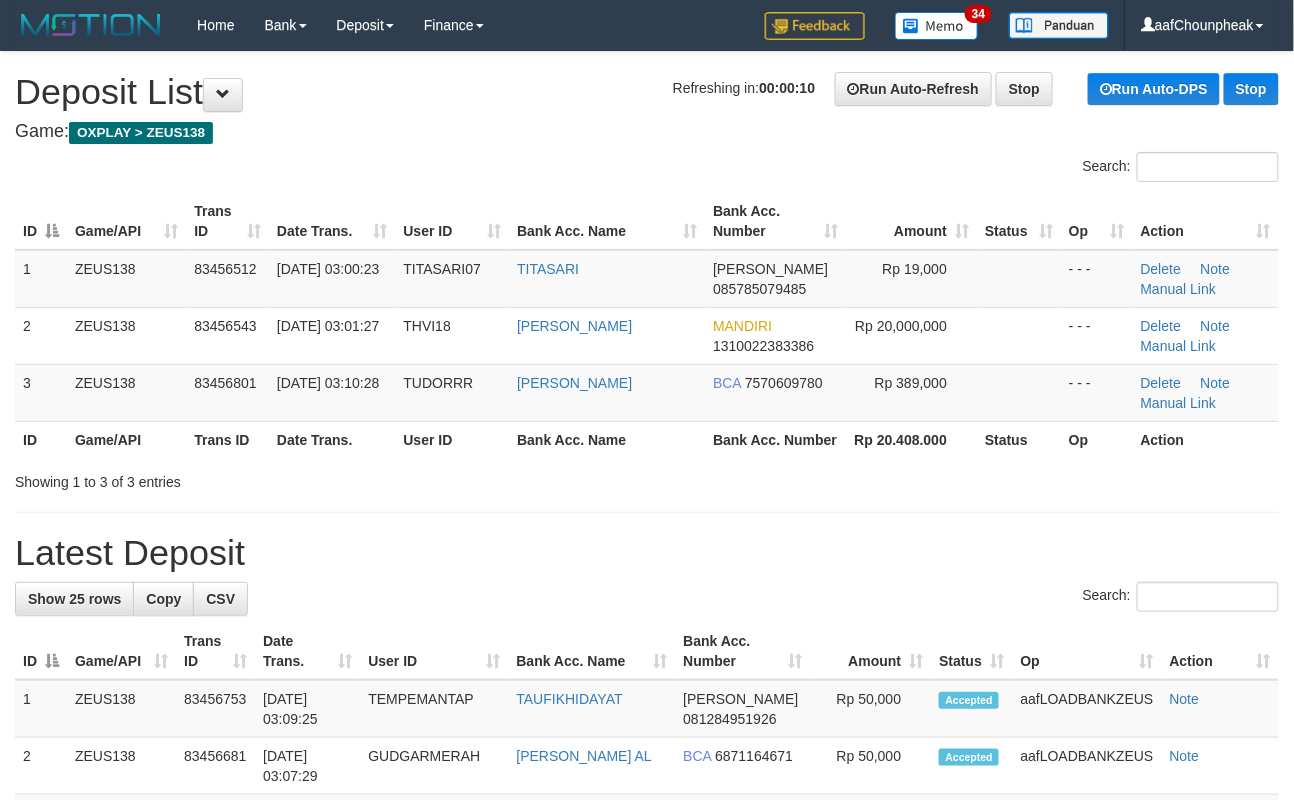click on "**********" at bounding box center [647, 1145] 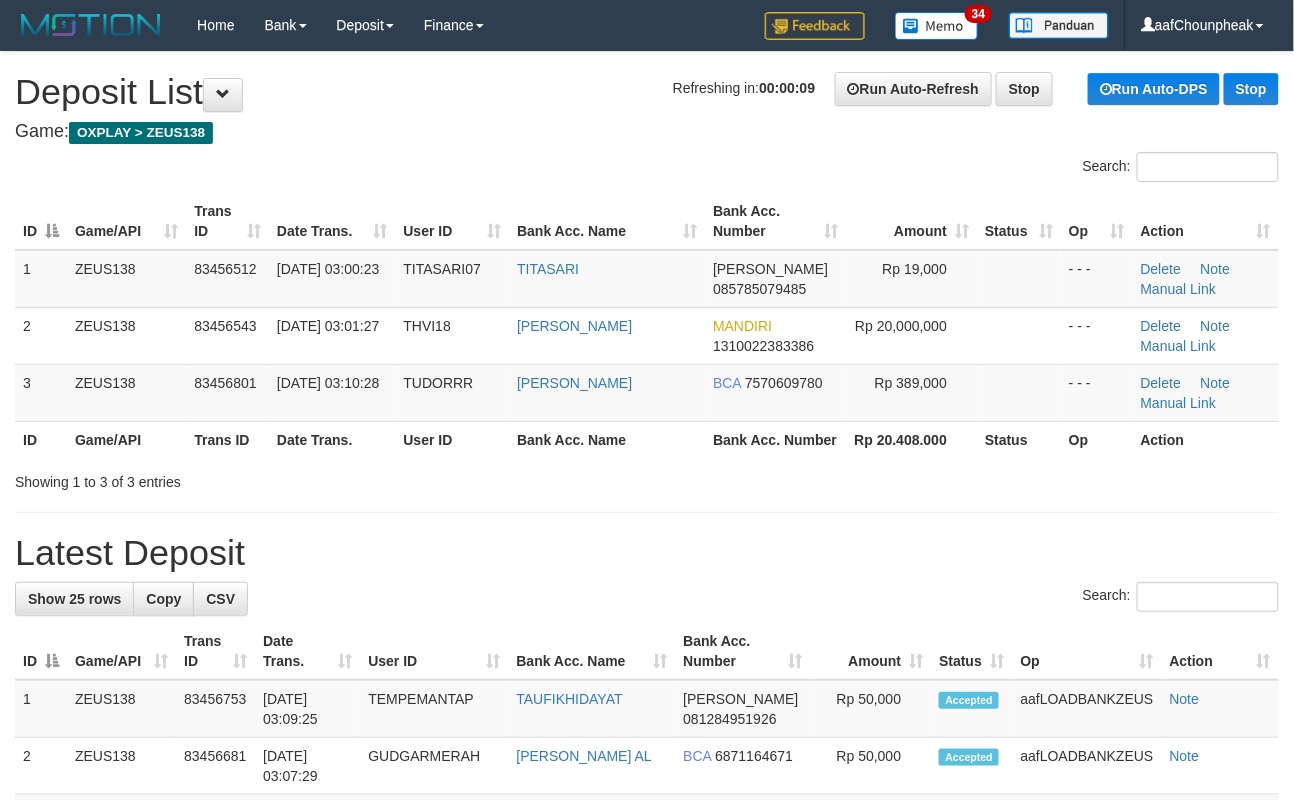 click on "**********" at bounding box center (647, 1145) 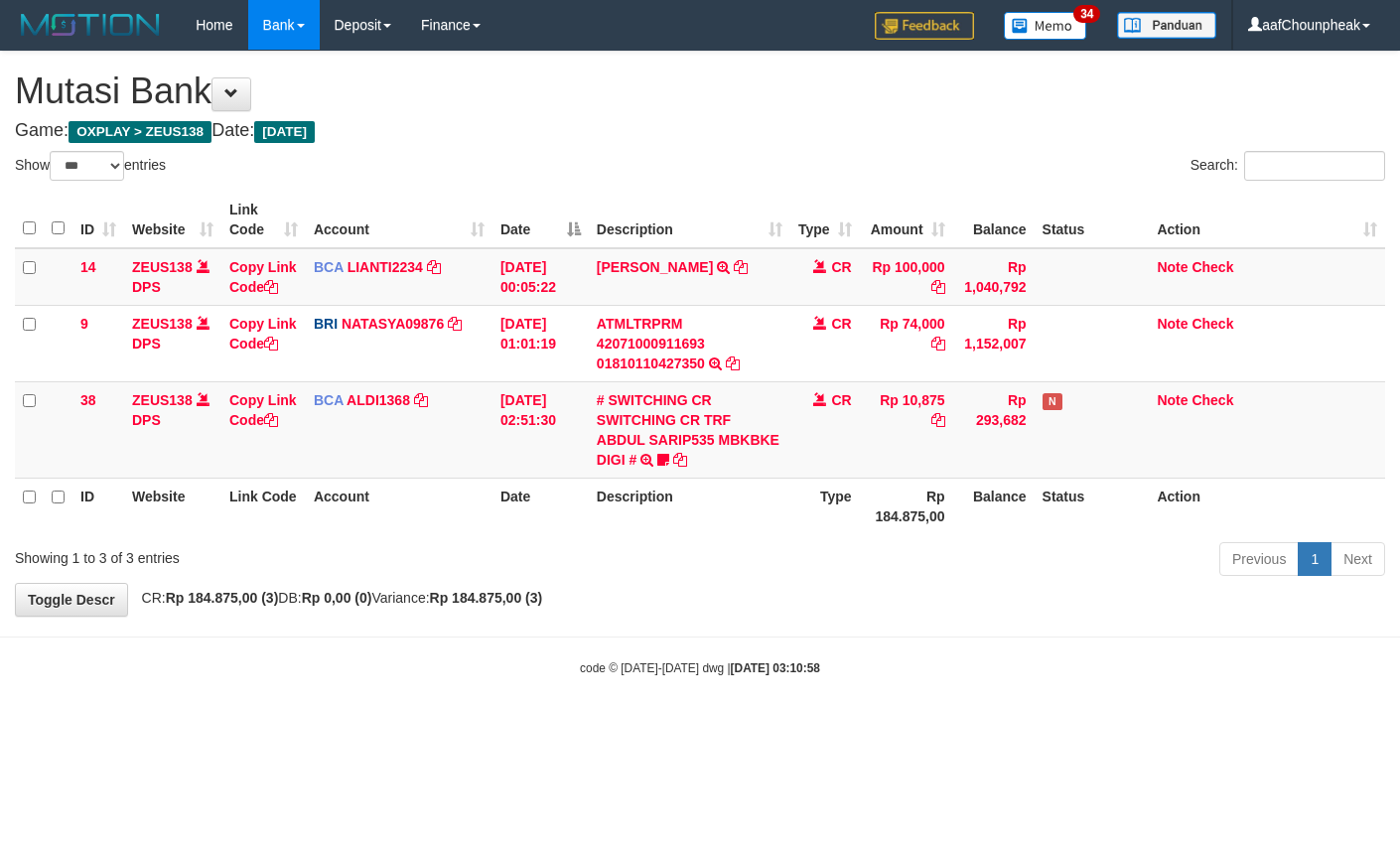 select on "***" 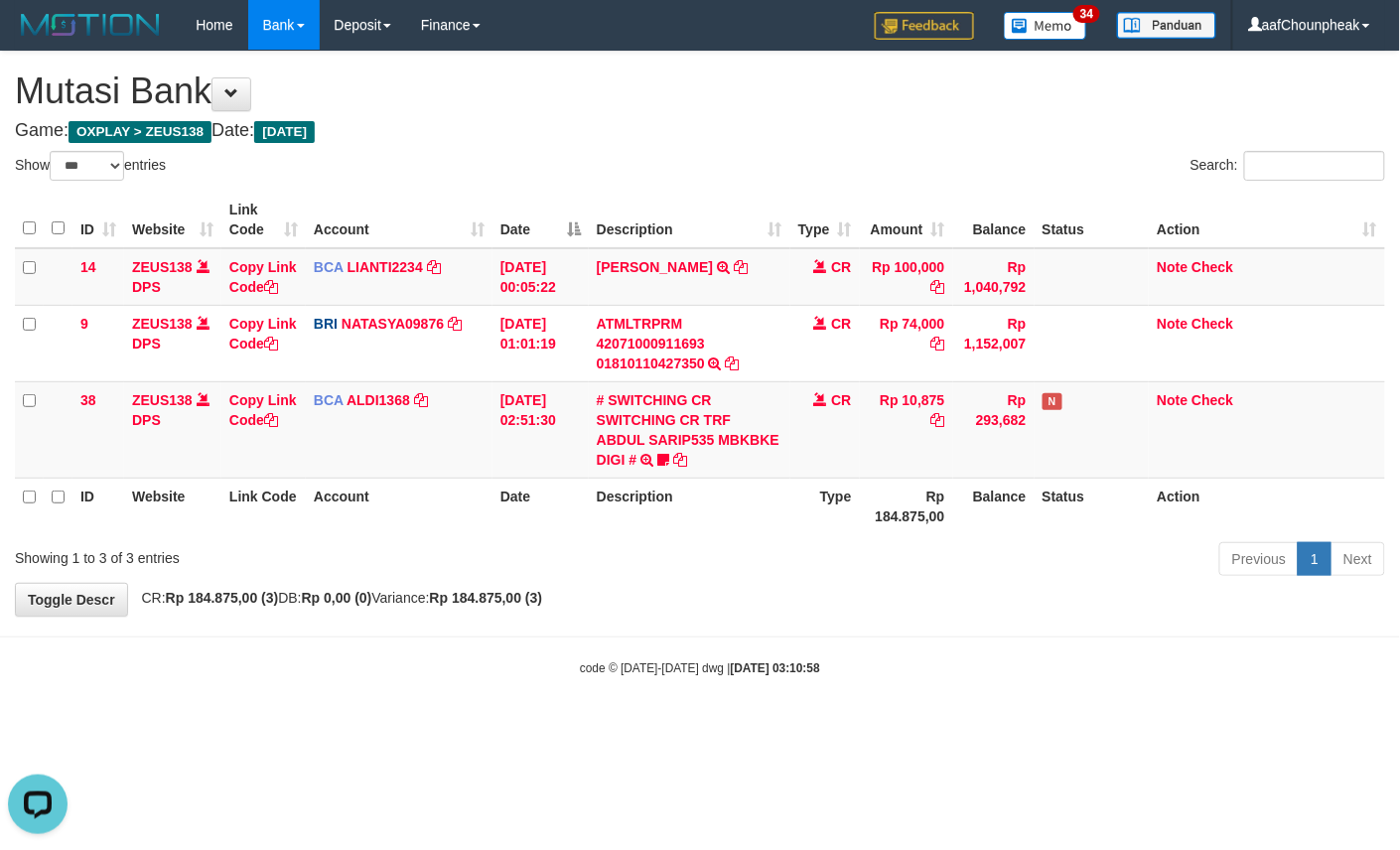 scroll, scrollTop: 0, scrollLeft: 0, axis: both 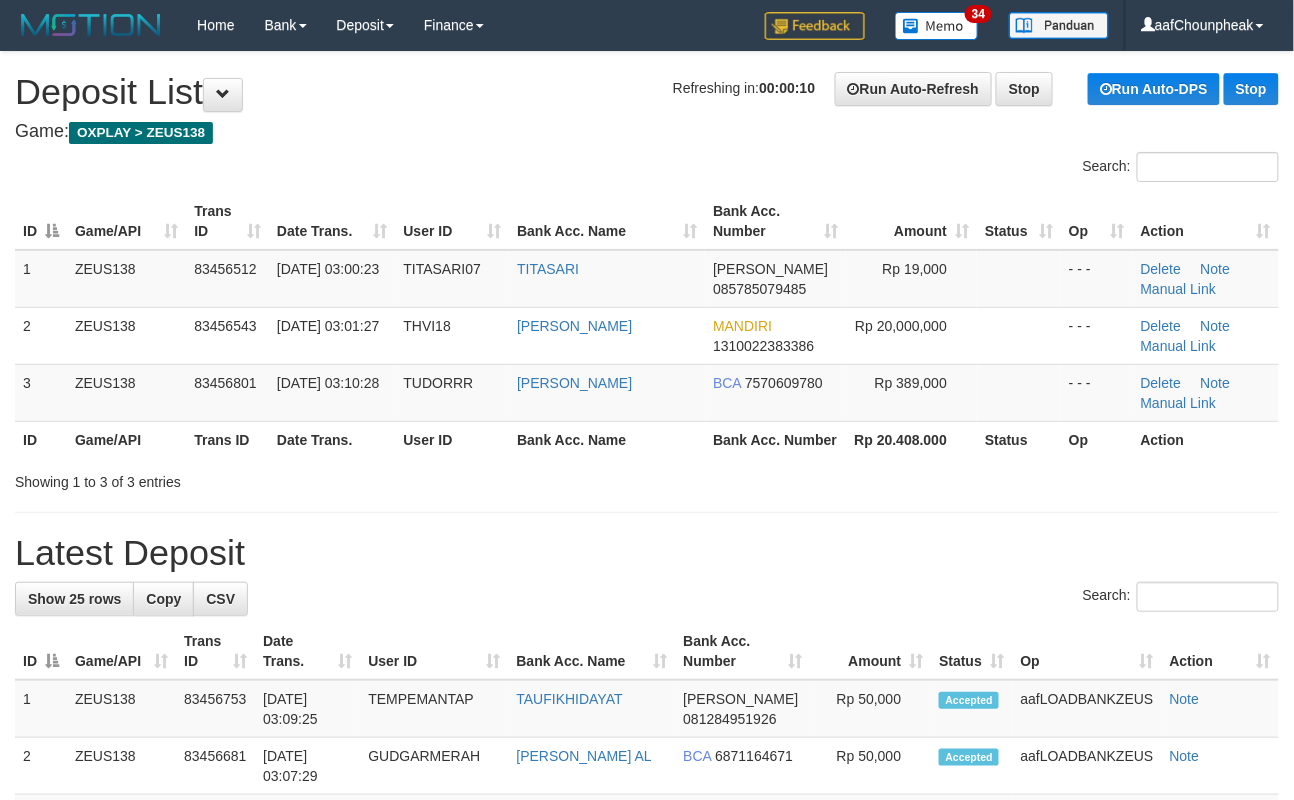 click on "Latest Deposit" at bounding box center (647, 553) 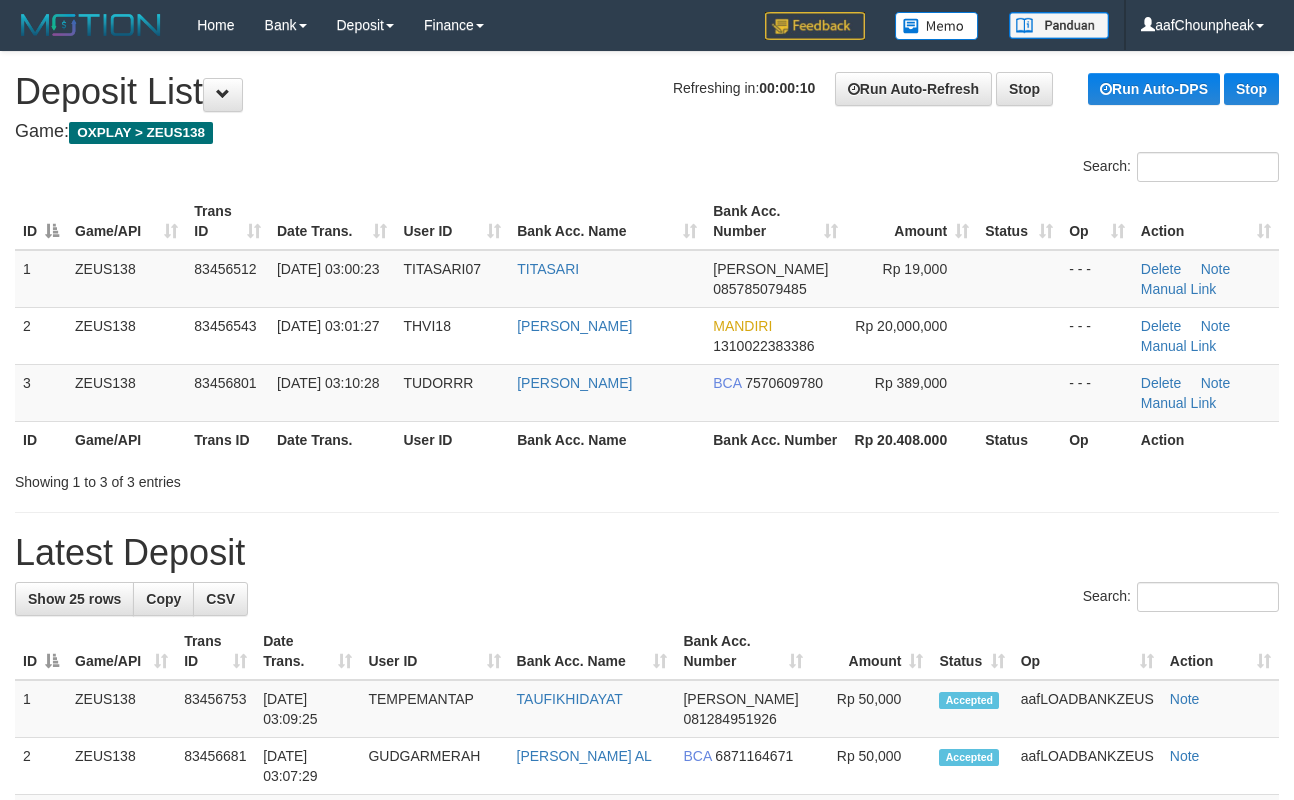 scroll, scrollTop: 0, scrollLeft: 0, axis: both 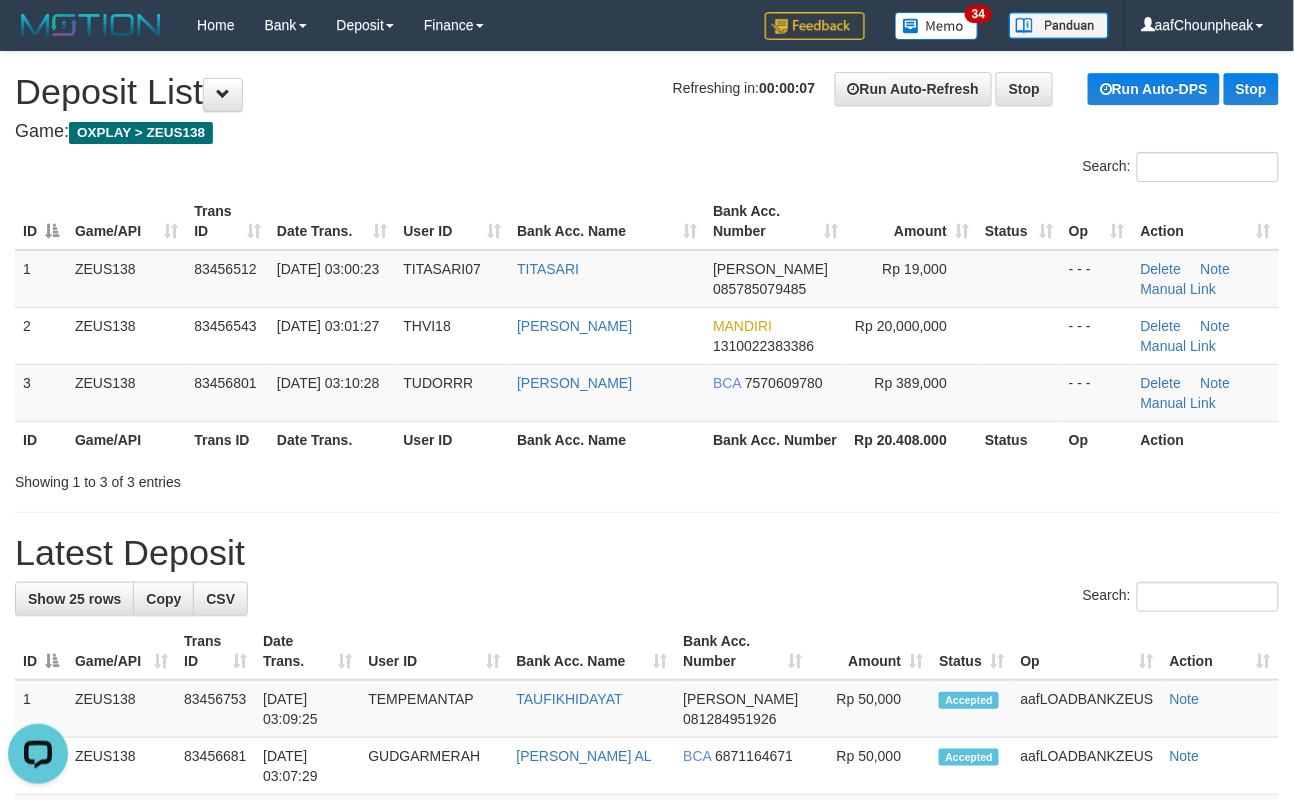click on "Search:" at bounding box center (647, 599) 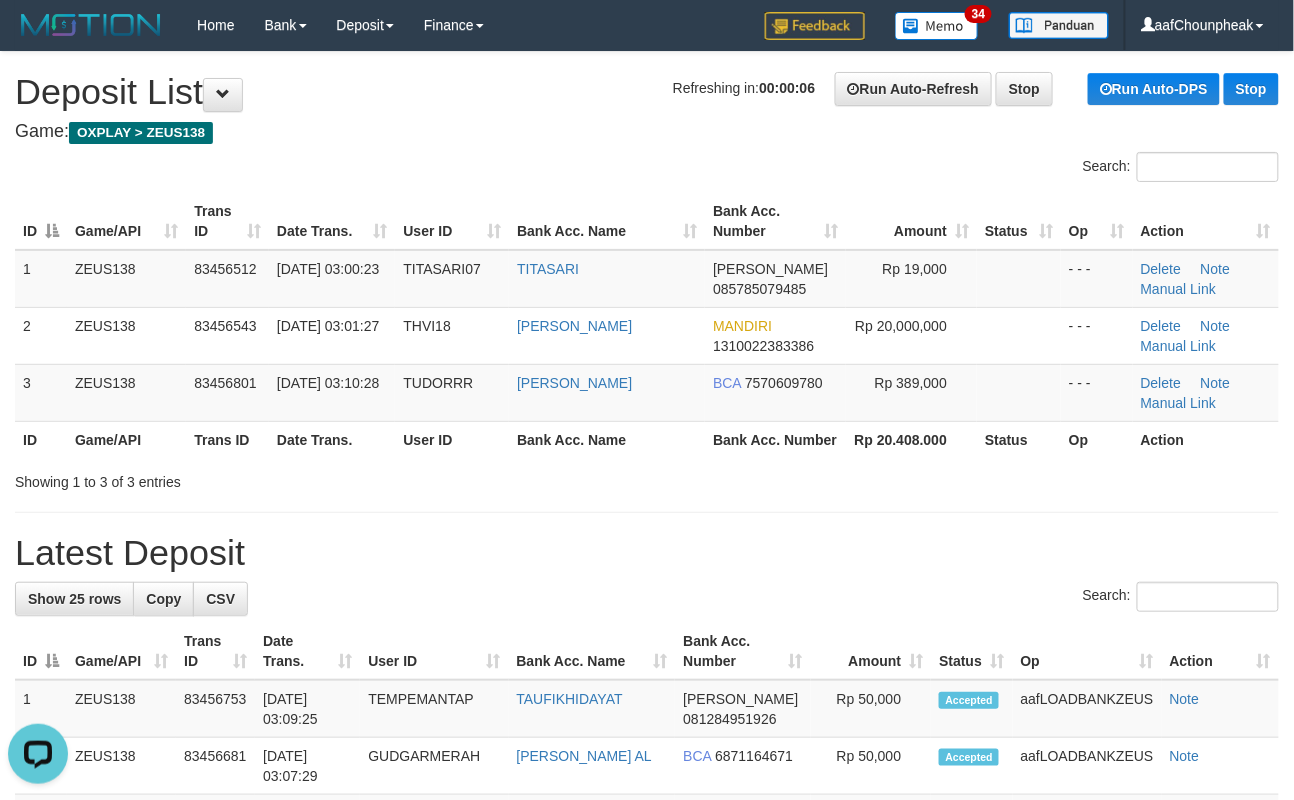 drag, startPoint x: 741, startPoint y: 624, endPoint x: 1309, endPoint y: 556, distance: 572.05597 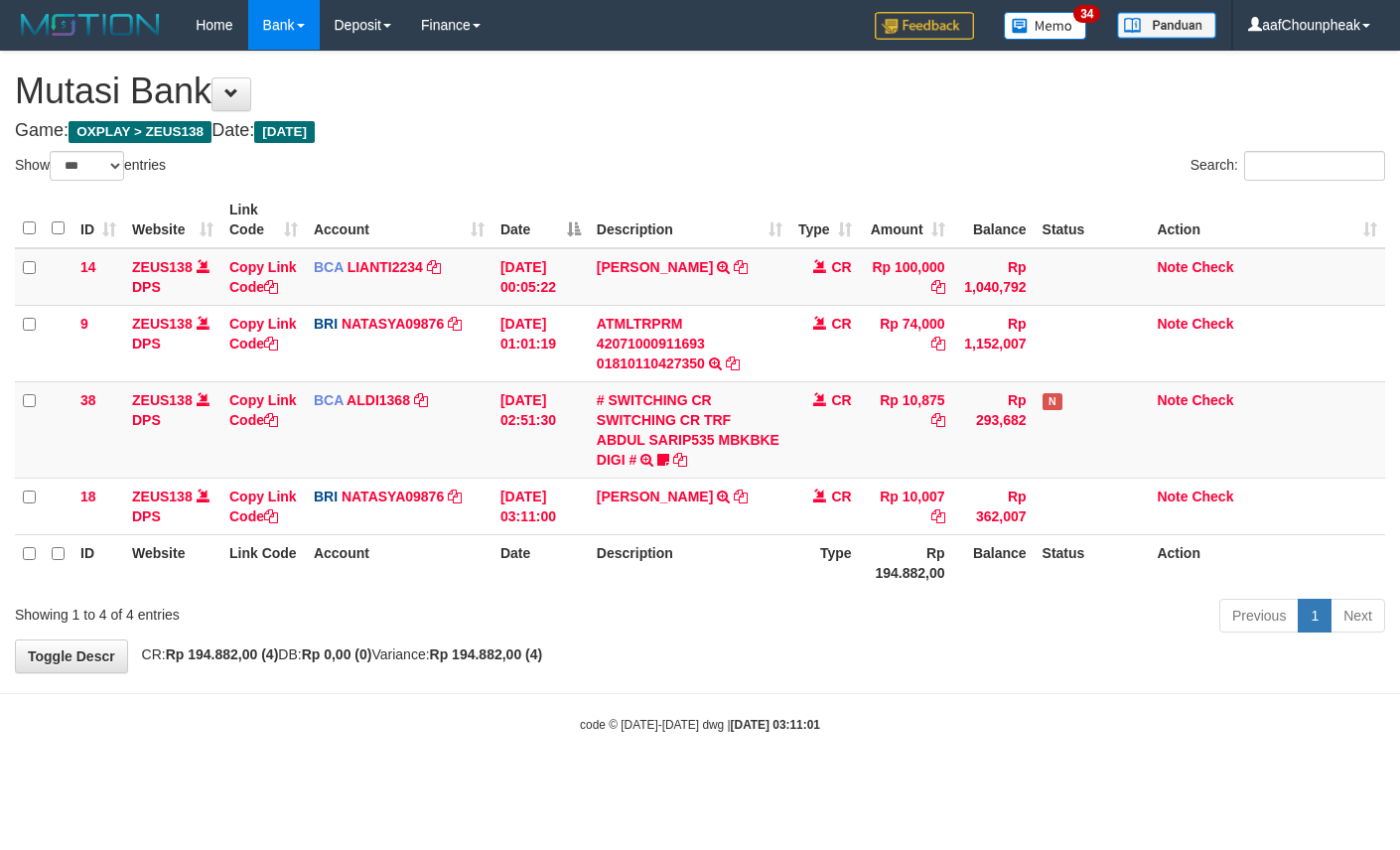 select on "***" 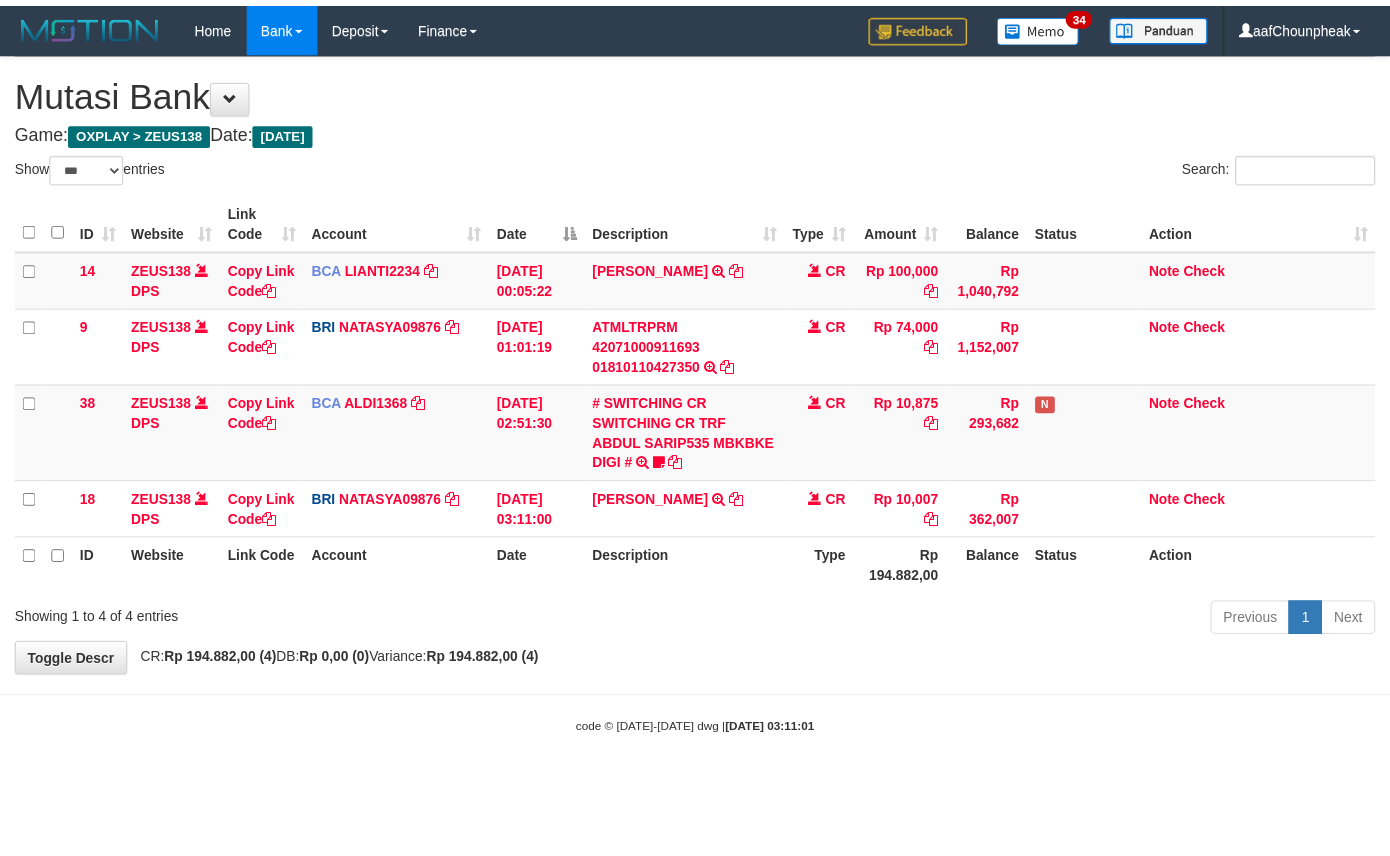scroll, scrollTop: 0, scrollLeft: 0, axis: both 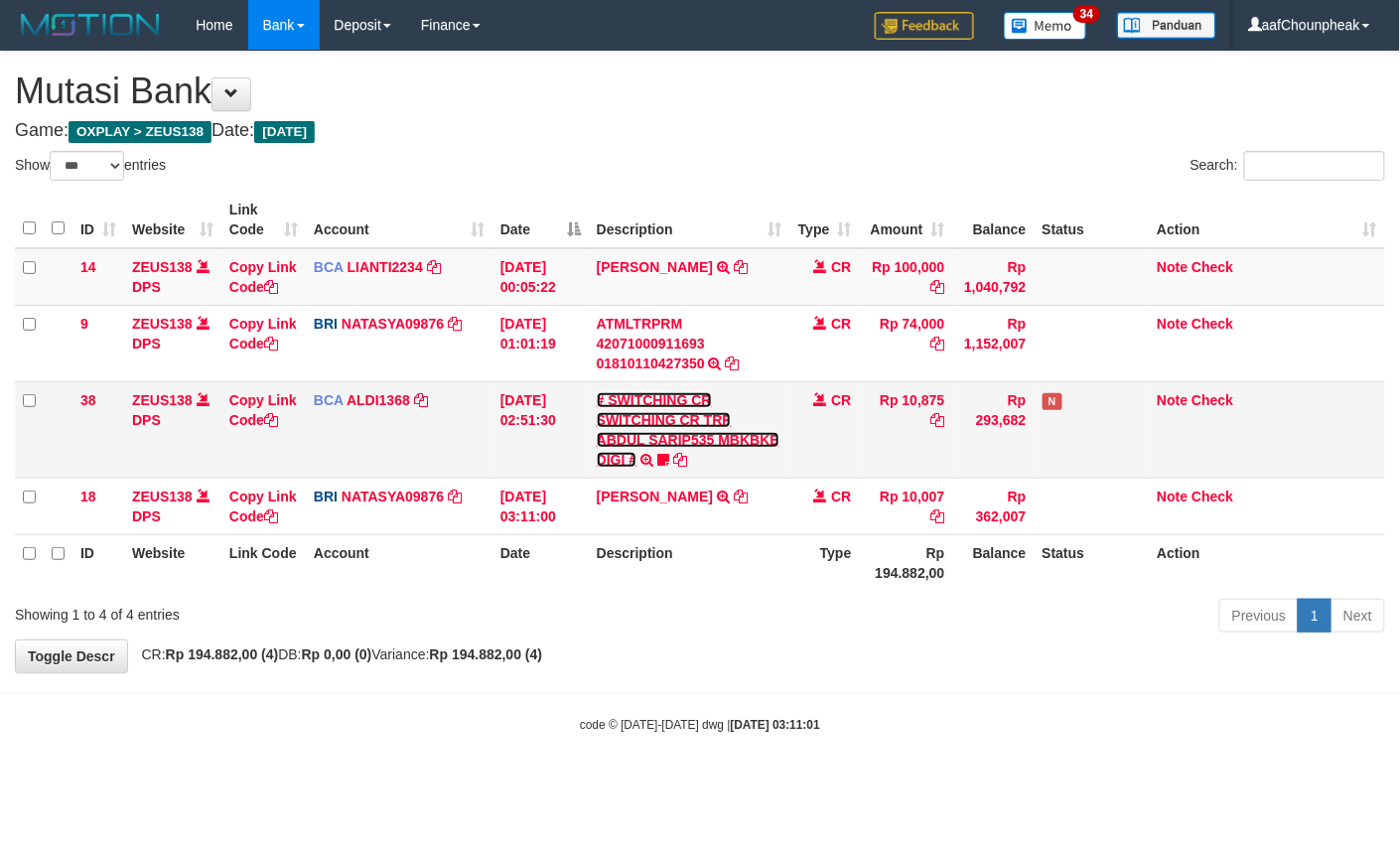 click on "# SWITCHING CR SWITCHING CR TRF ABDUL SARIP535 MBKBKE DIGI #" at bounding box center [688, 430] 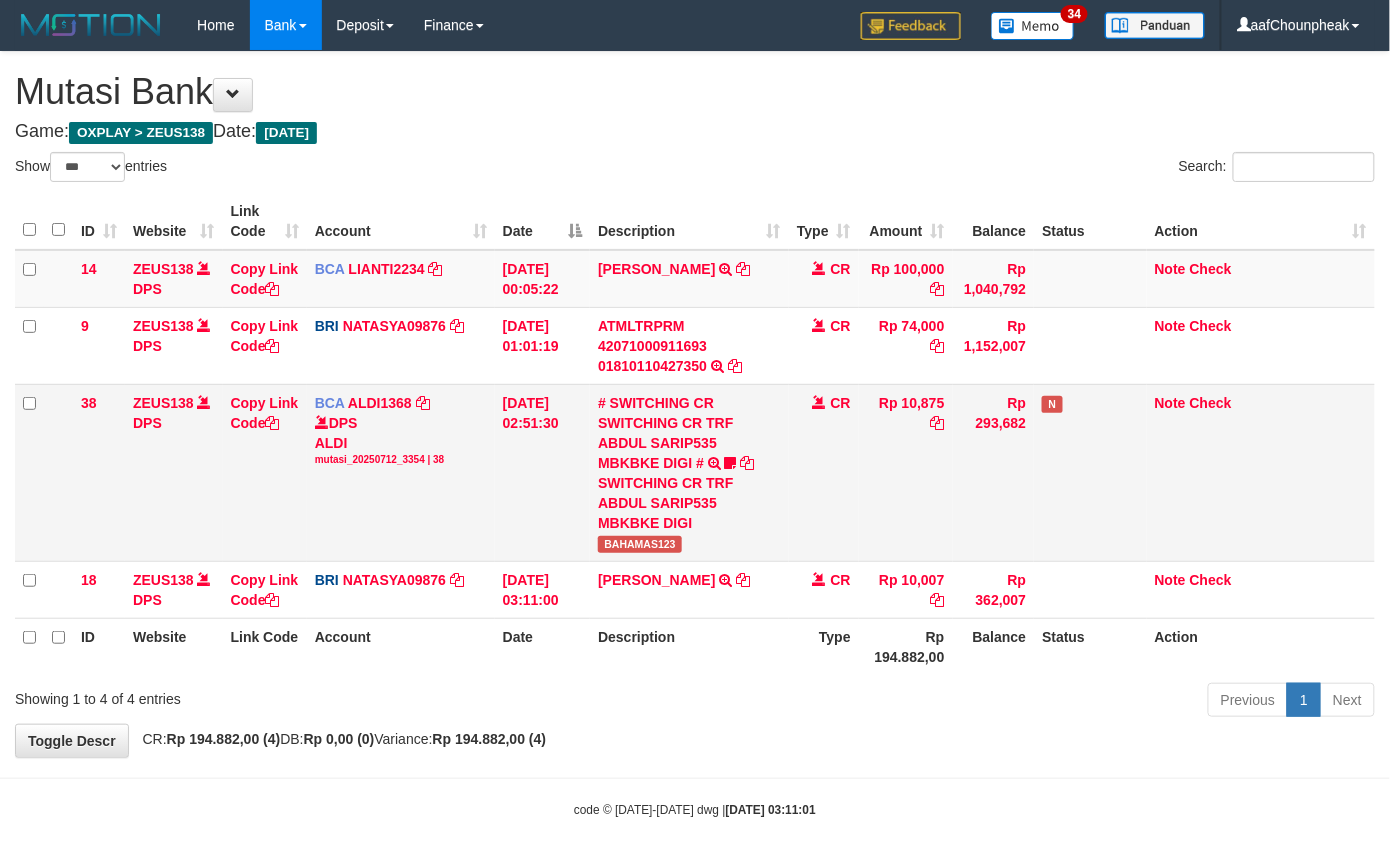 click on "SWITCHING CR TRF
ABDUL SARIP535 MBKBKE DIGI" at bounding box center (689, 503) 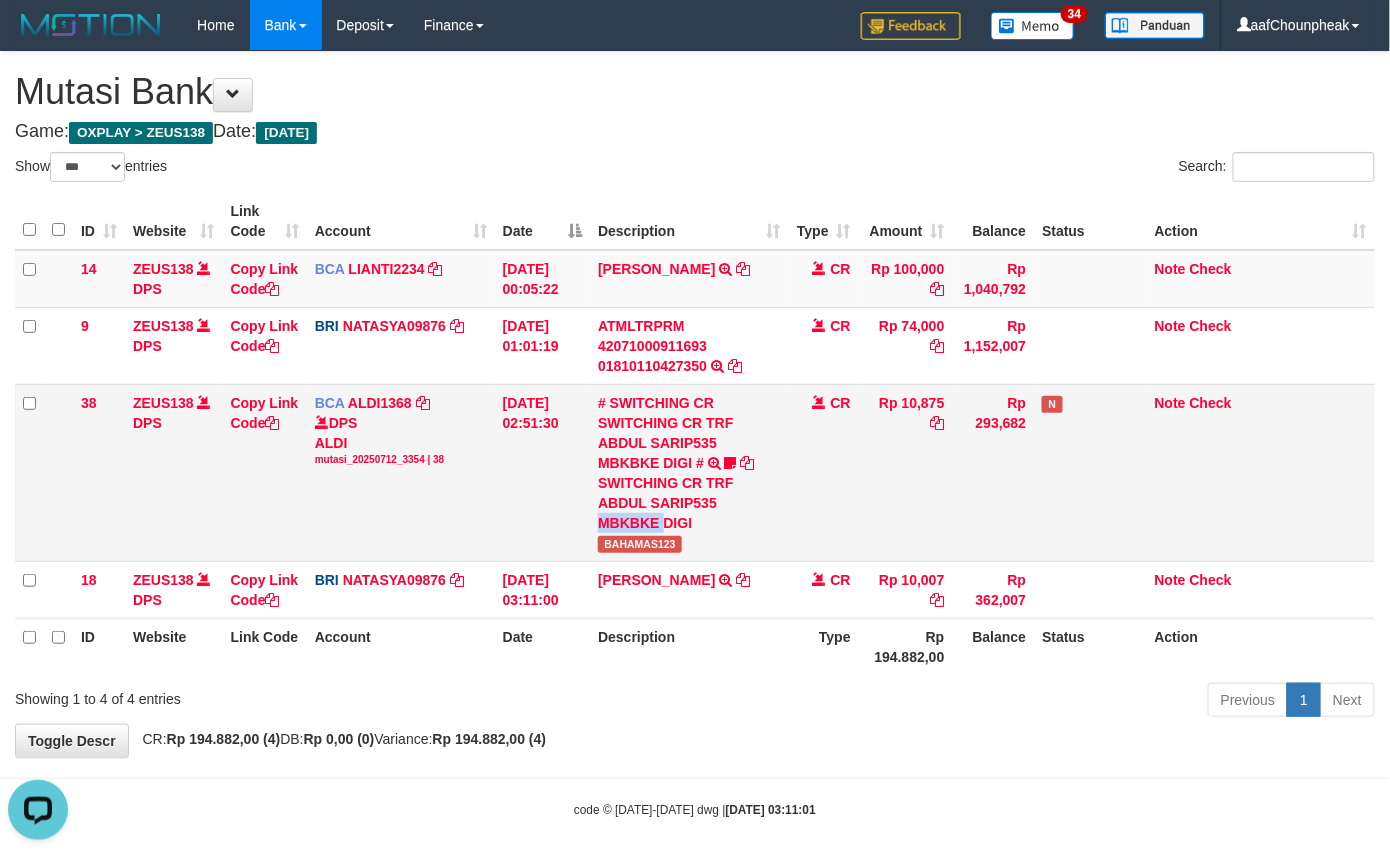 scroll, scrollTop: 0, scrollLeft: 0, axis: both 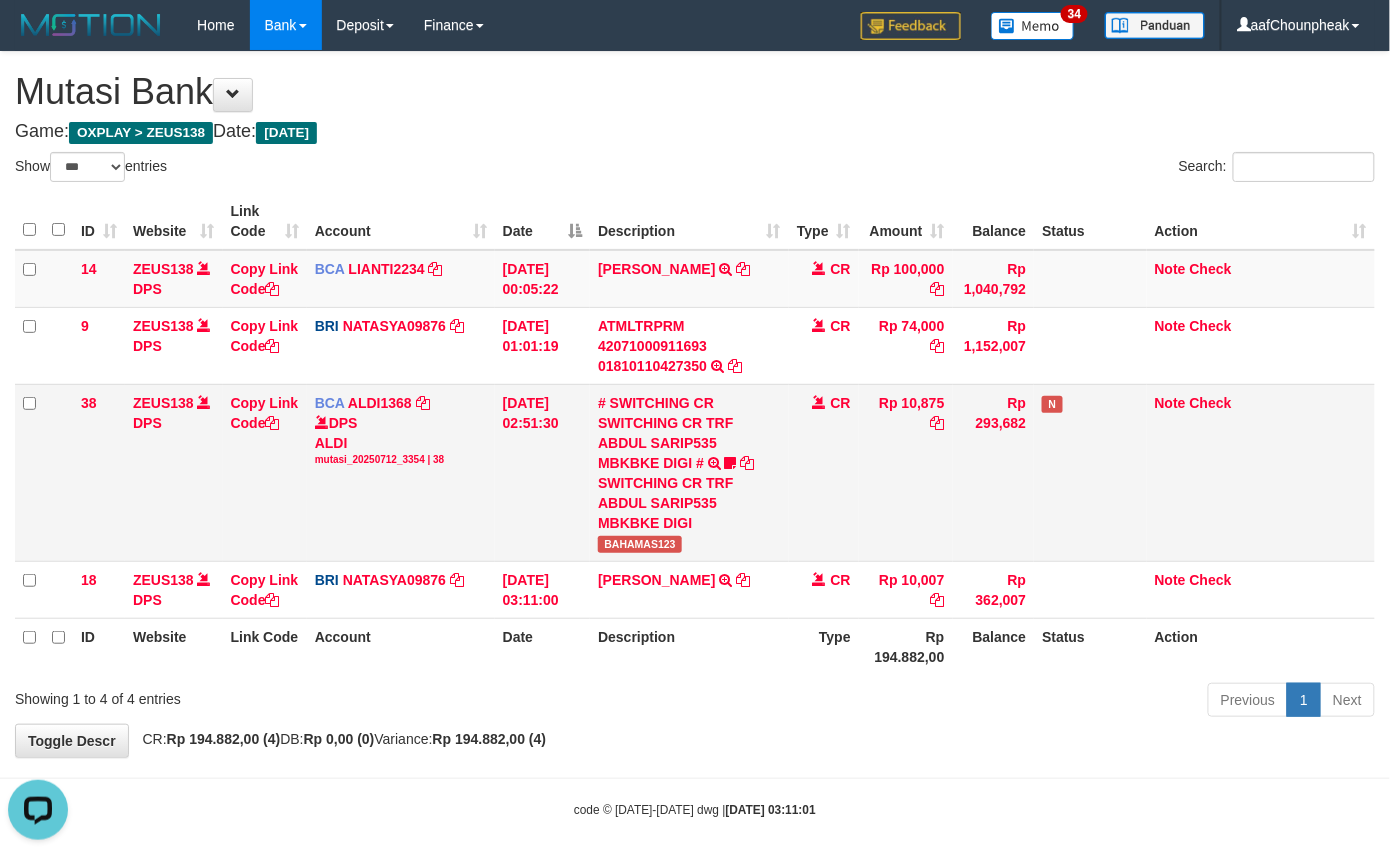 click on "BAHAMAS123" at bounding box center (640, 544) 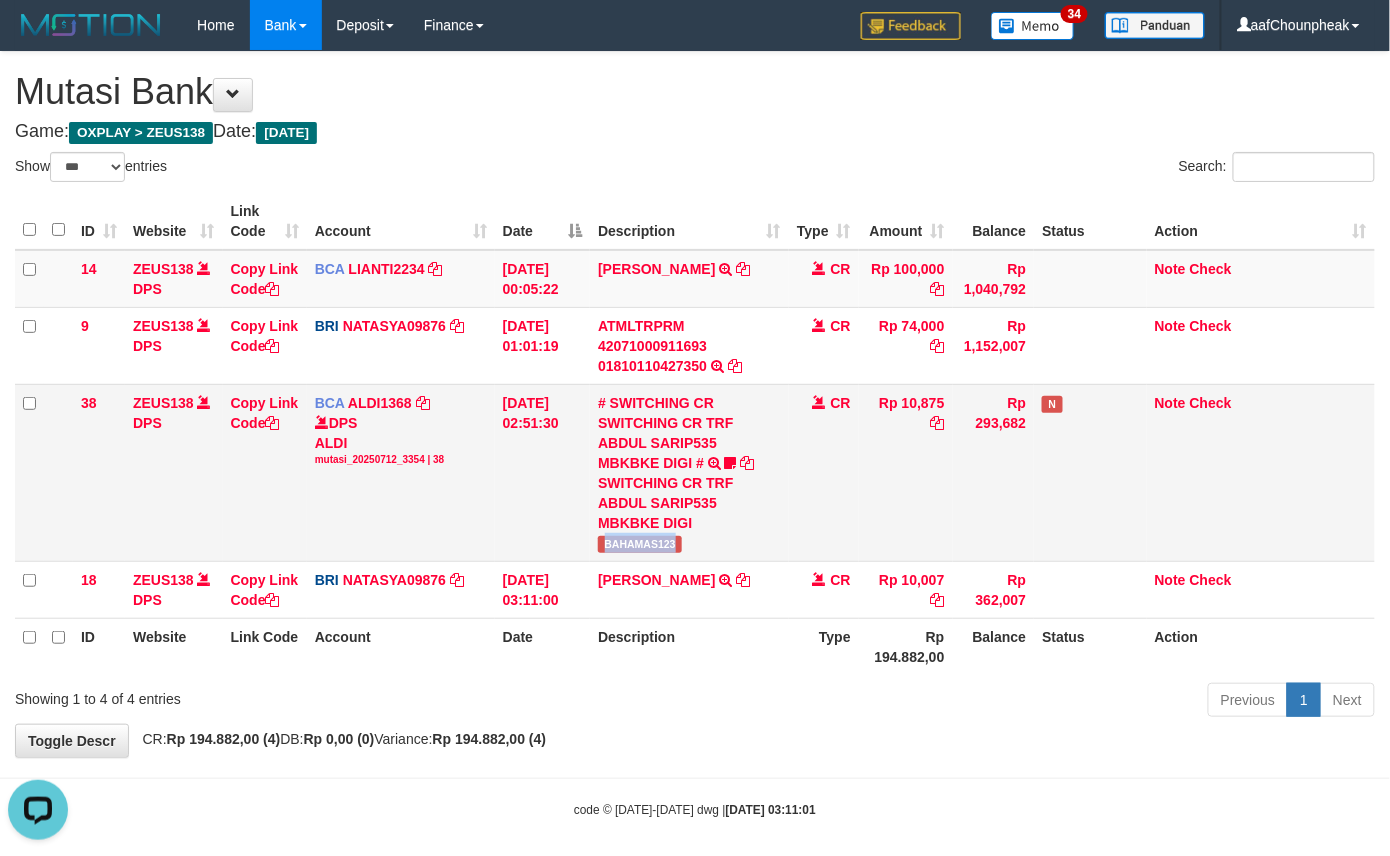 click on "BAHAMAS123" at bounding box center (640, 544) 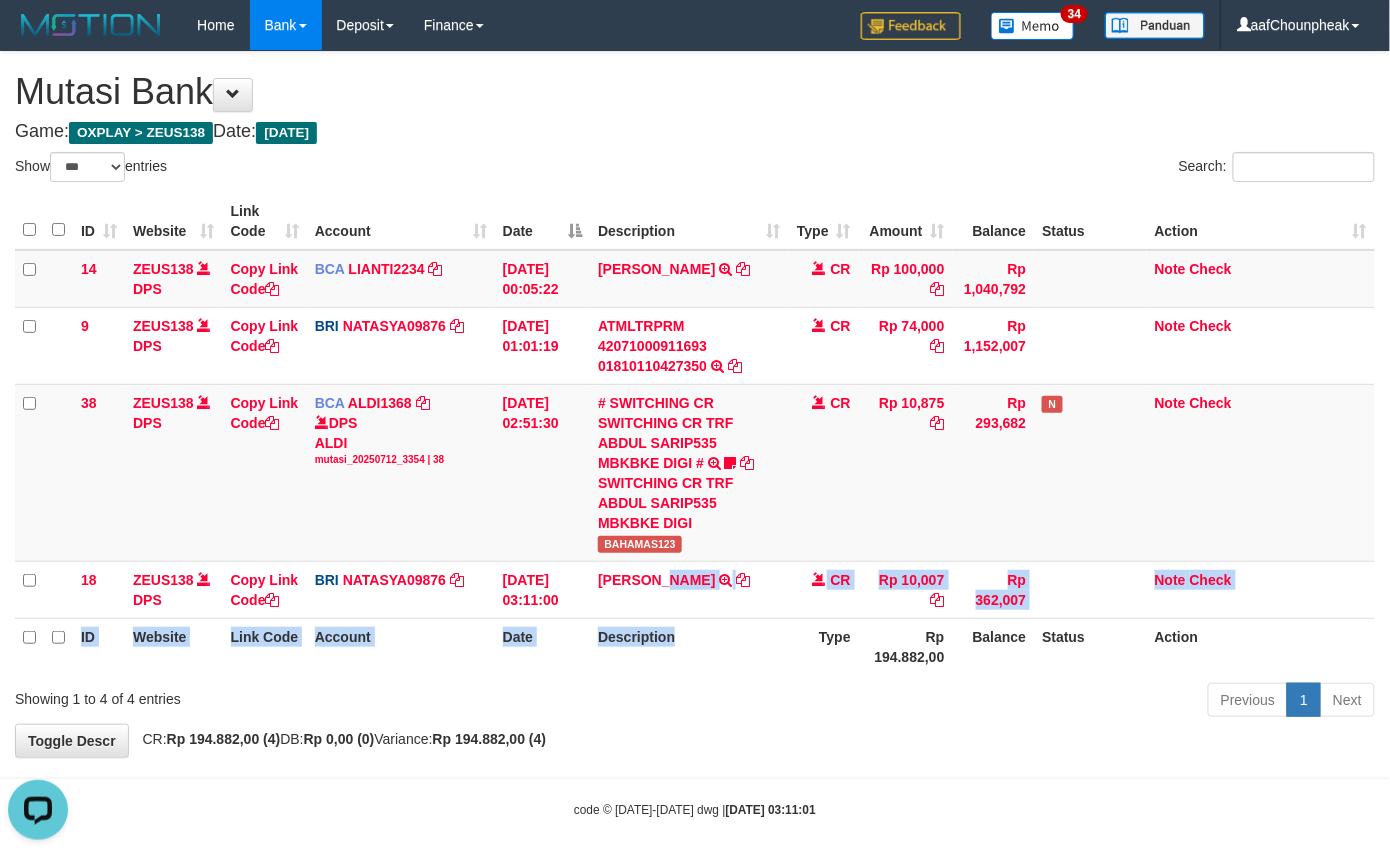 click on "ID Website Link Code Account Date Description Type Amount Balance Status Action
14
ZEUS138    DPS
Copy Link Code
BCA
LIANTI2234
DPS
YULIANTI
mutasi_20250712_4646 | 14
mutasi_20250712_4646 | 14
12/07/2025 00:05:22
YUSUP MAULAN         TRSF E-BANKING CR 1207/FTSCY/WS95051
100000.002025071262819090 TRFDN-YUSUP MAULANESPAY DEBIT INDONE
CR
Rp 100,000
Rp 1,040,792
Note
Check
9
ZEUS138    DPS
Copy Link Code
BRI
NATASYA09876" at bounding box center [695, 434] 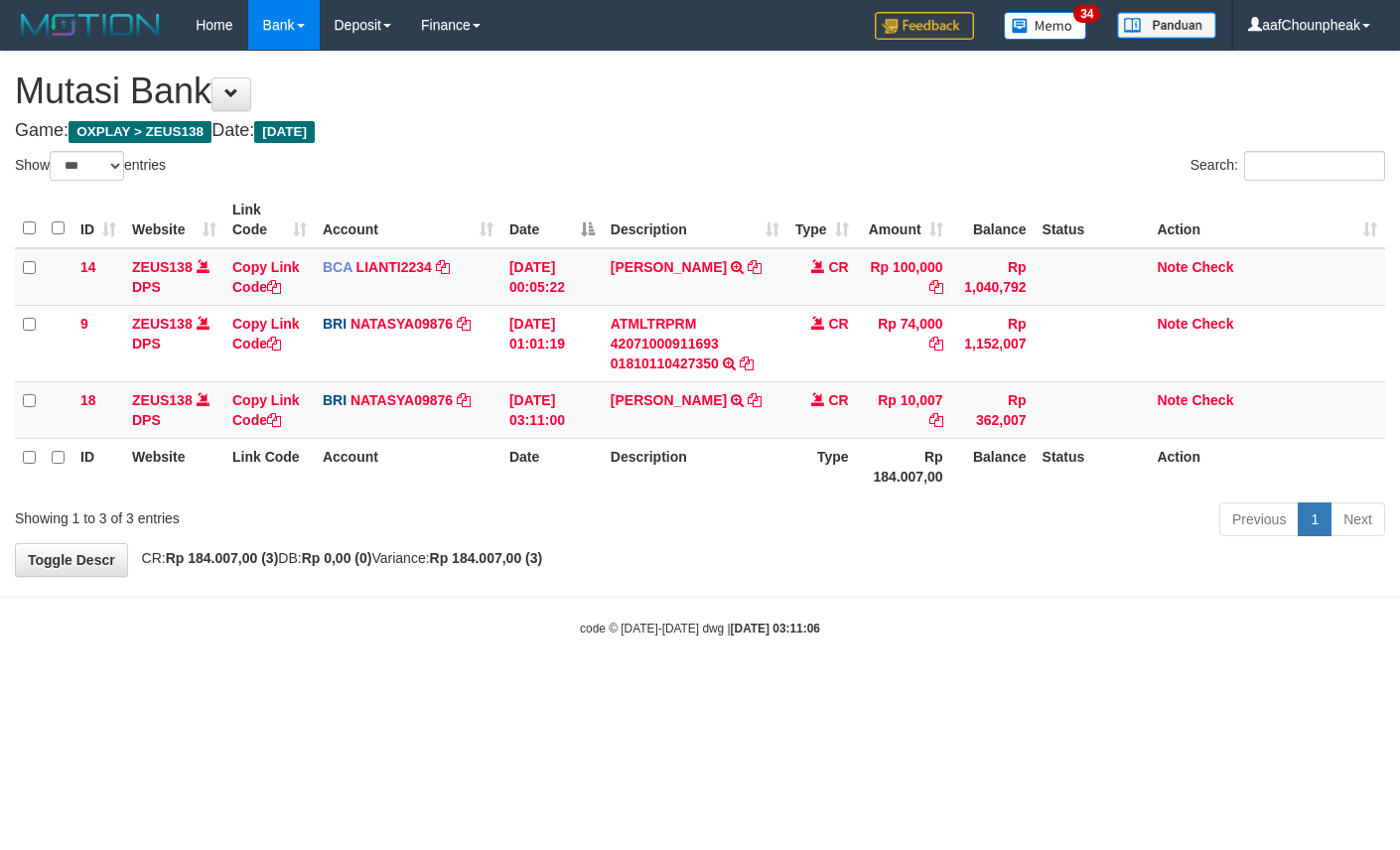 select on "***" 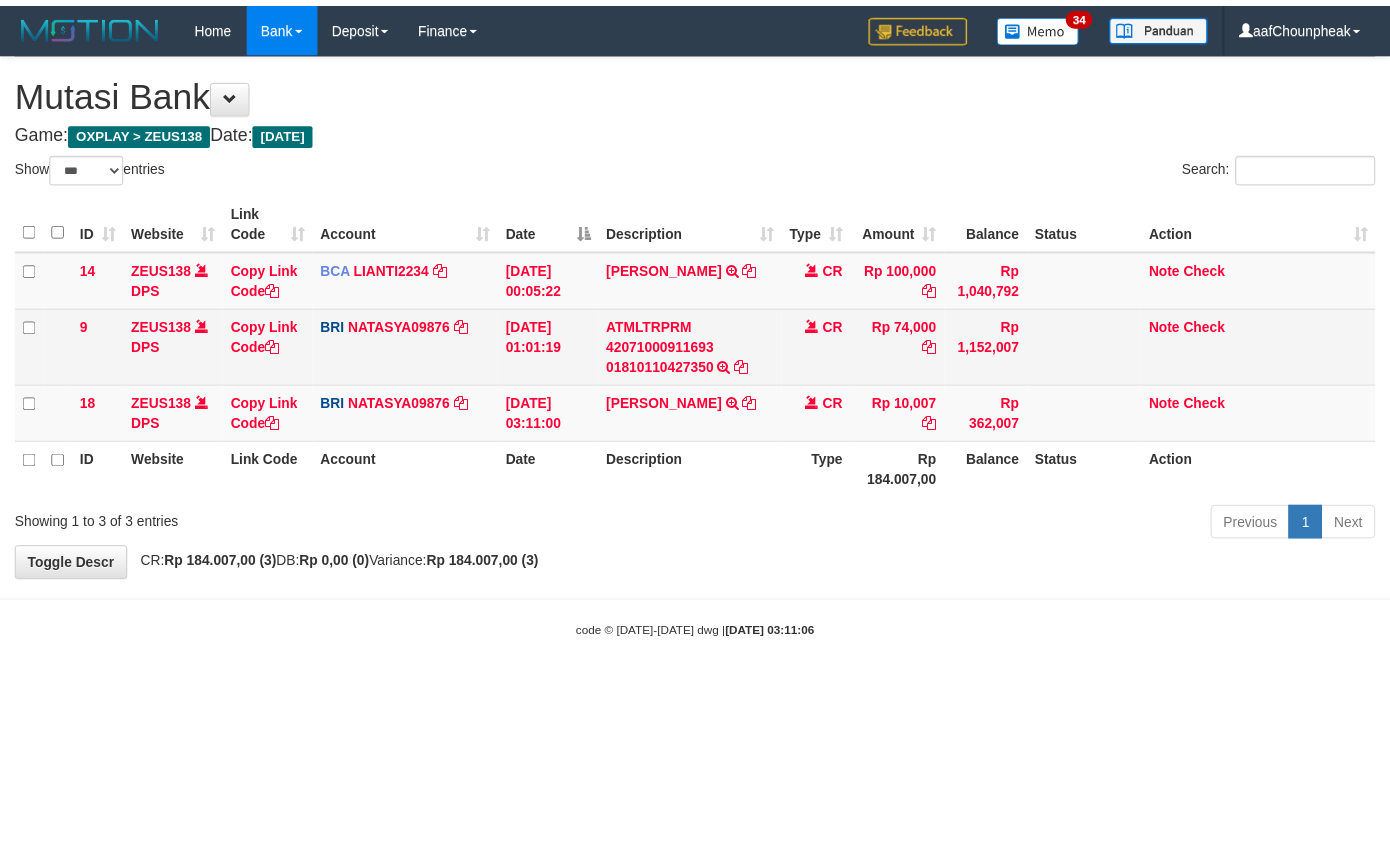 scroll, scrollTop: 0, scrollLeft: 0, axis: both 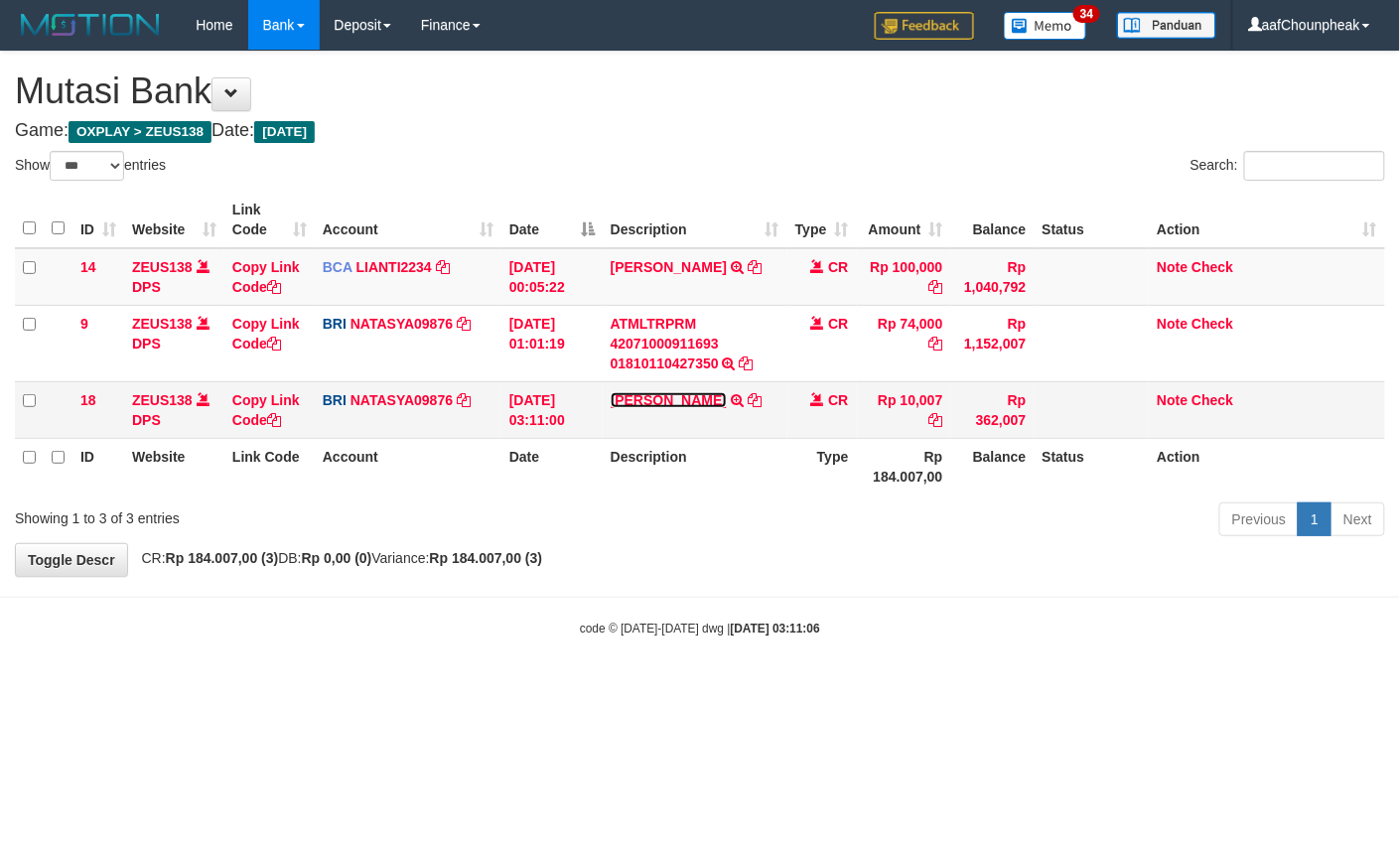 click on "SITI ASTARI" at bounding box center [668, 400] 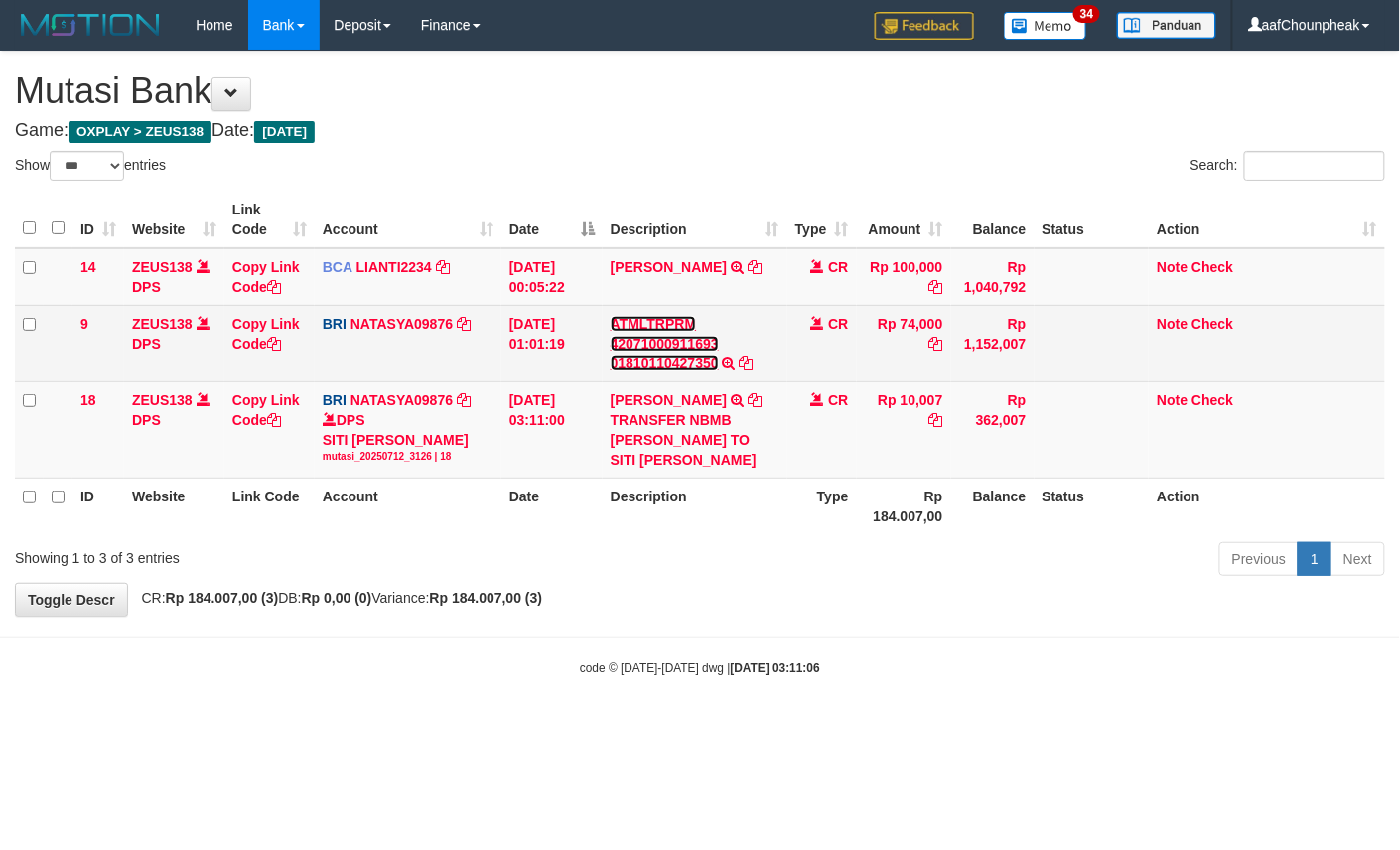 click on "ATMLTRPRM 42071000911693 01810110427350" at bounding box center (664, 344) 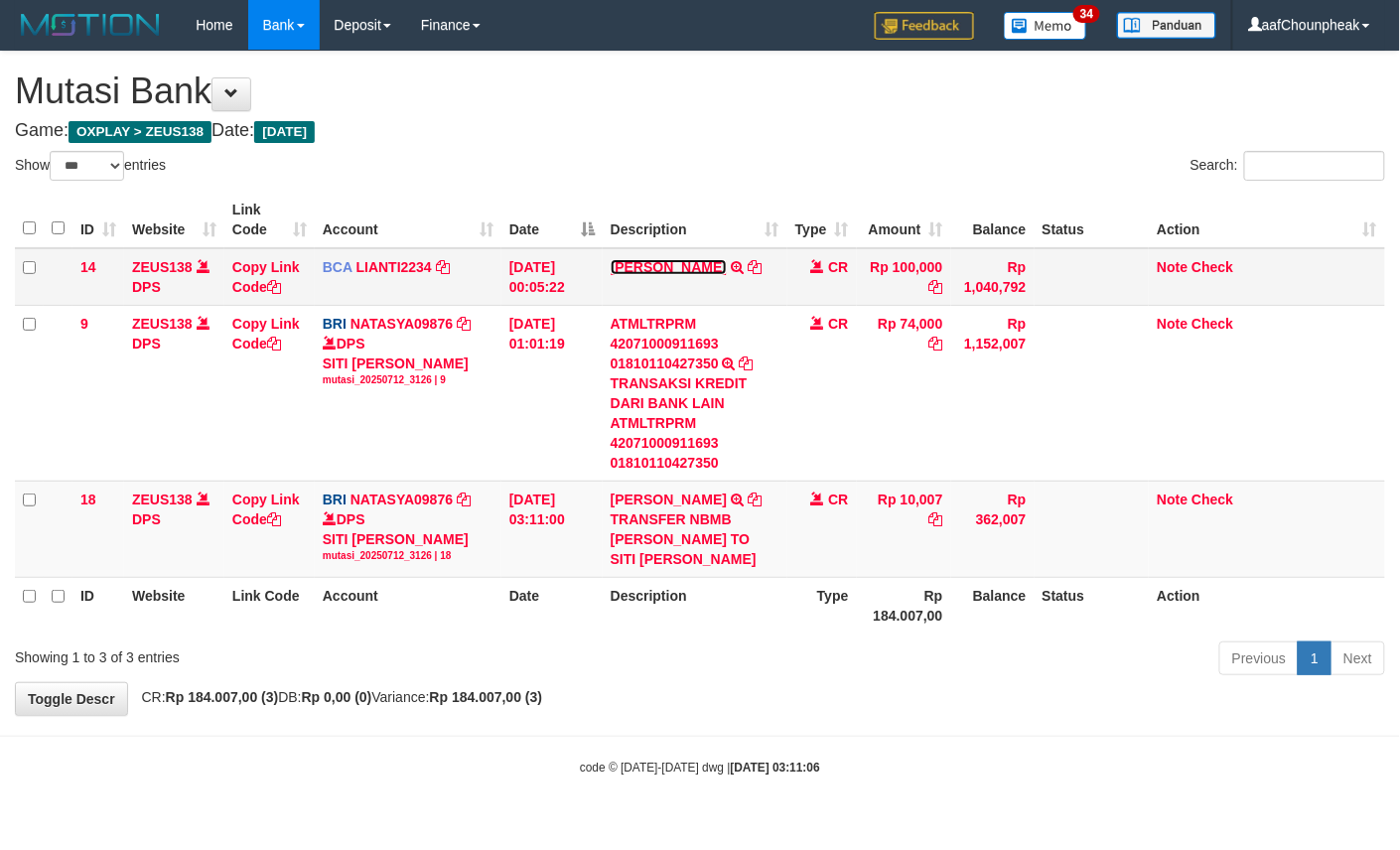 click on "YUSUP MAULAN" at bounding box center (668, 267) 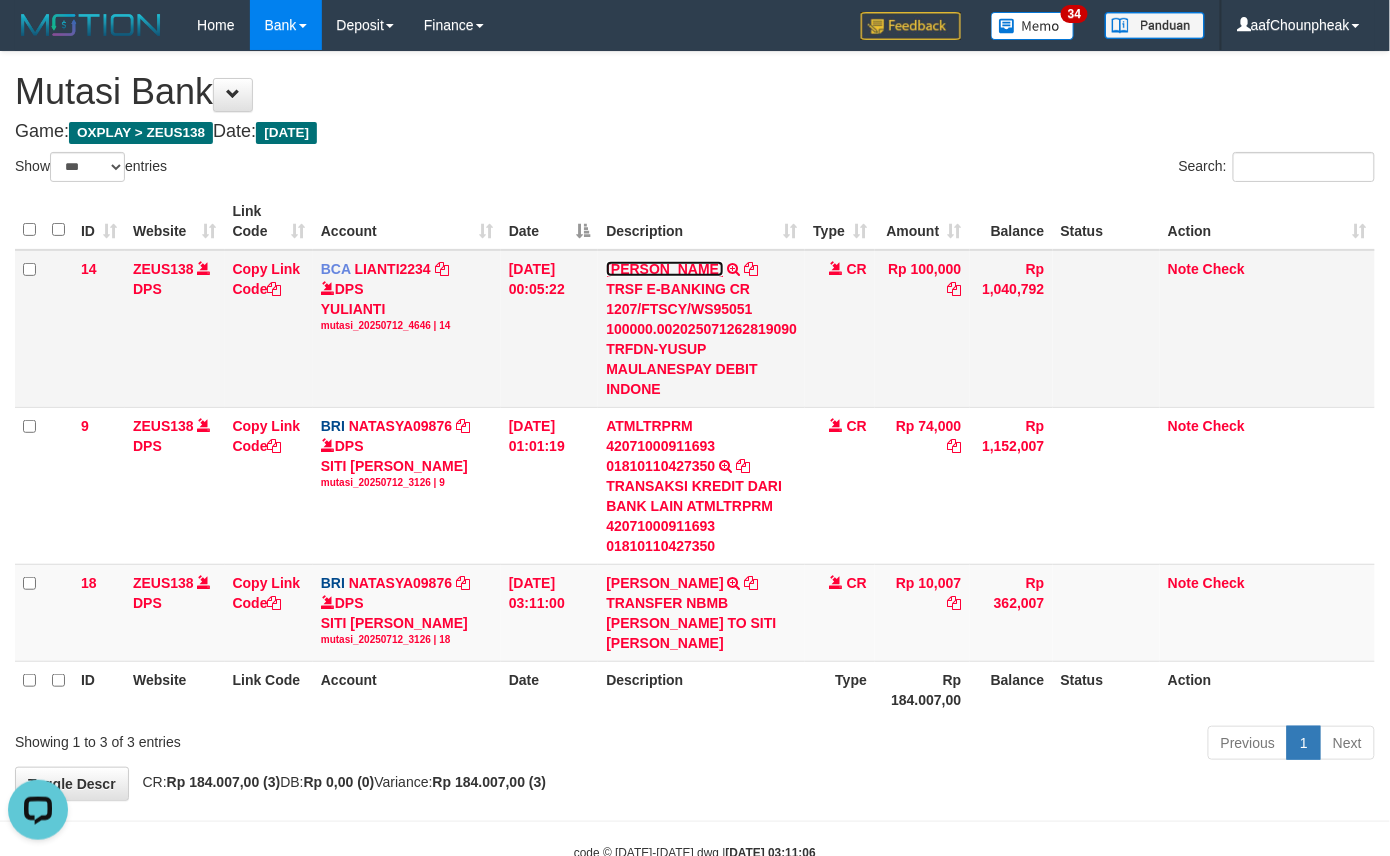 scroll, scrollTop: 0, scrollLeft: 0, axis: both 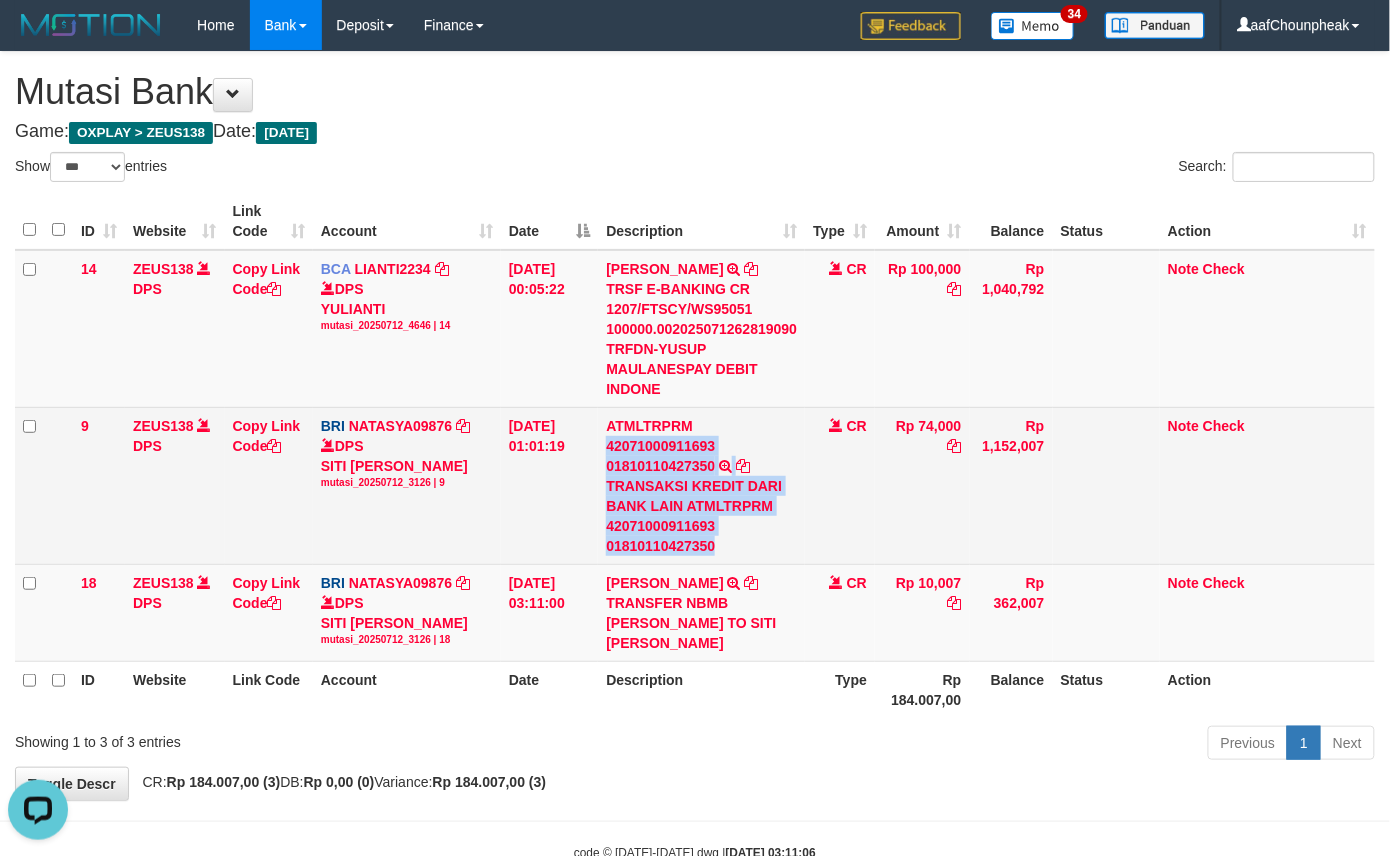 click on "9
ZEUS138    DPS
Copy Link Code
BRI
NATASYA09876
DPS
SITI NURLITA SAPITRI
mutasi_20250712_3126 | 9
mutasi_20250712_3126 | 9
12/07/2025 01:01:19
ATMLTRPRM 42071000911693 01810110427350         TRANSAKSI KREDIT DARI BANK LAIN ATMLTRPRM 42071000911693 01810110427350
CR
Rp 74,000
Rp 1,152,007
Note
Check" at bounding box center [695, 485] 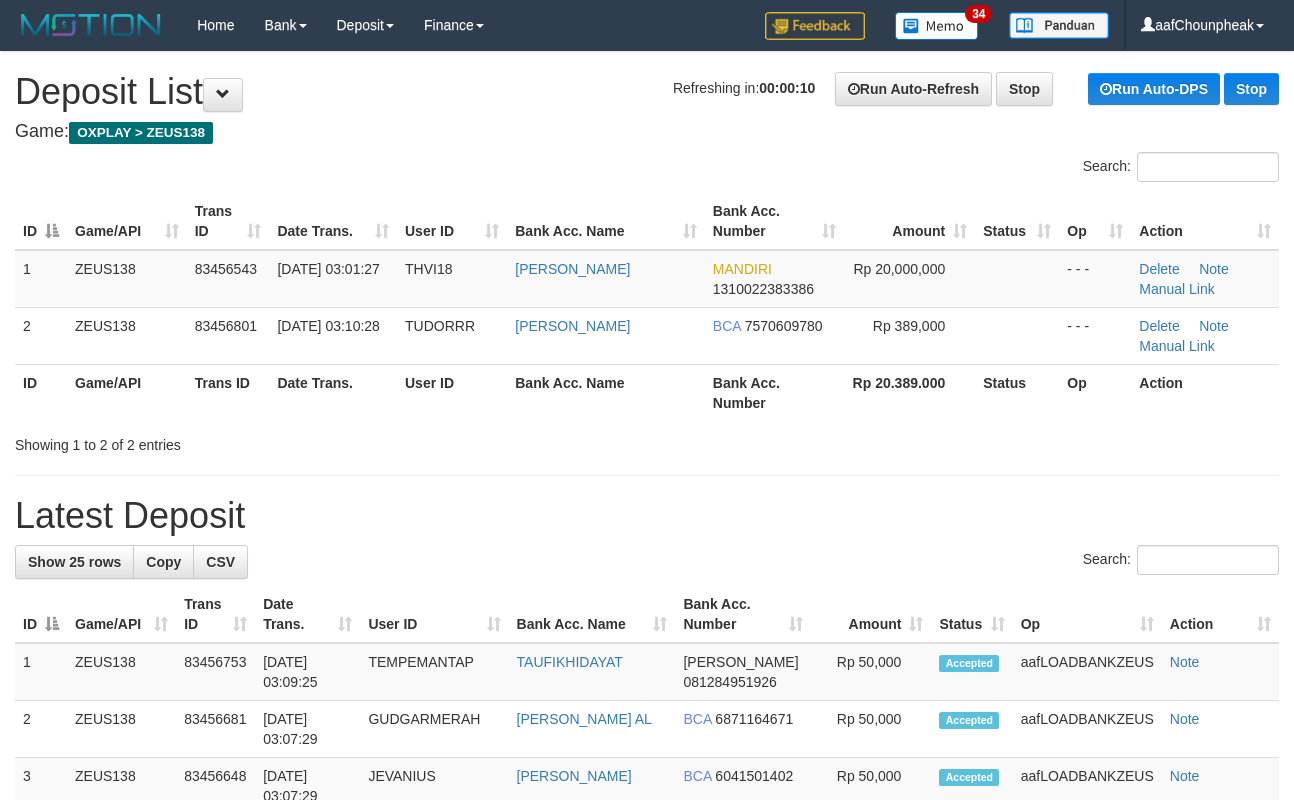 scroll, scrollTop: 0, scrollLeft: 0, axis: both 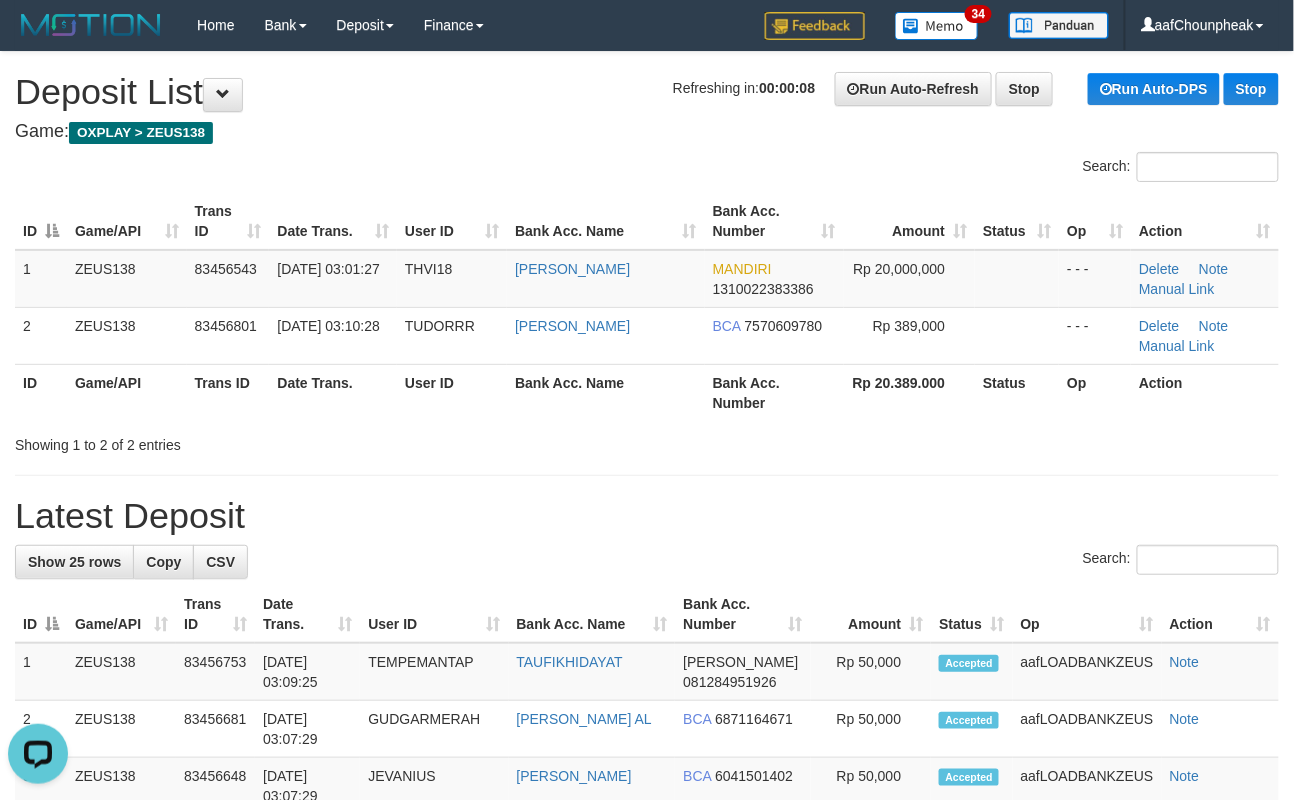 click on "Latest Deposit" at bounding box center [647, 516] 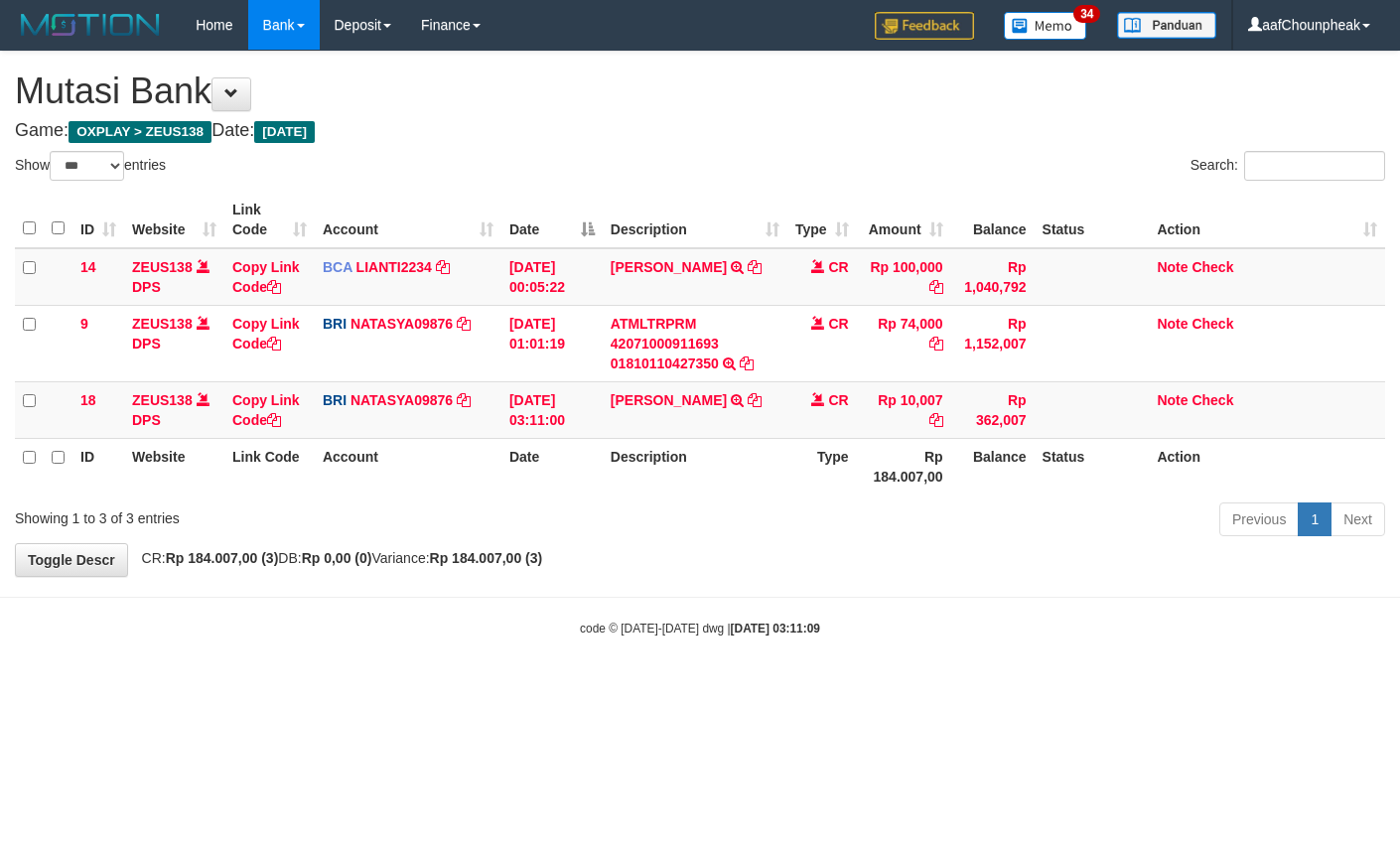 select on "***" 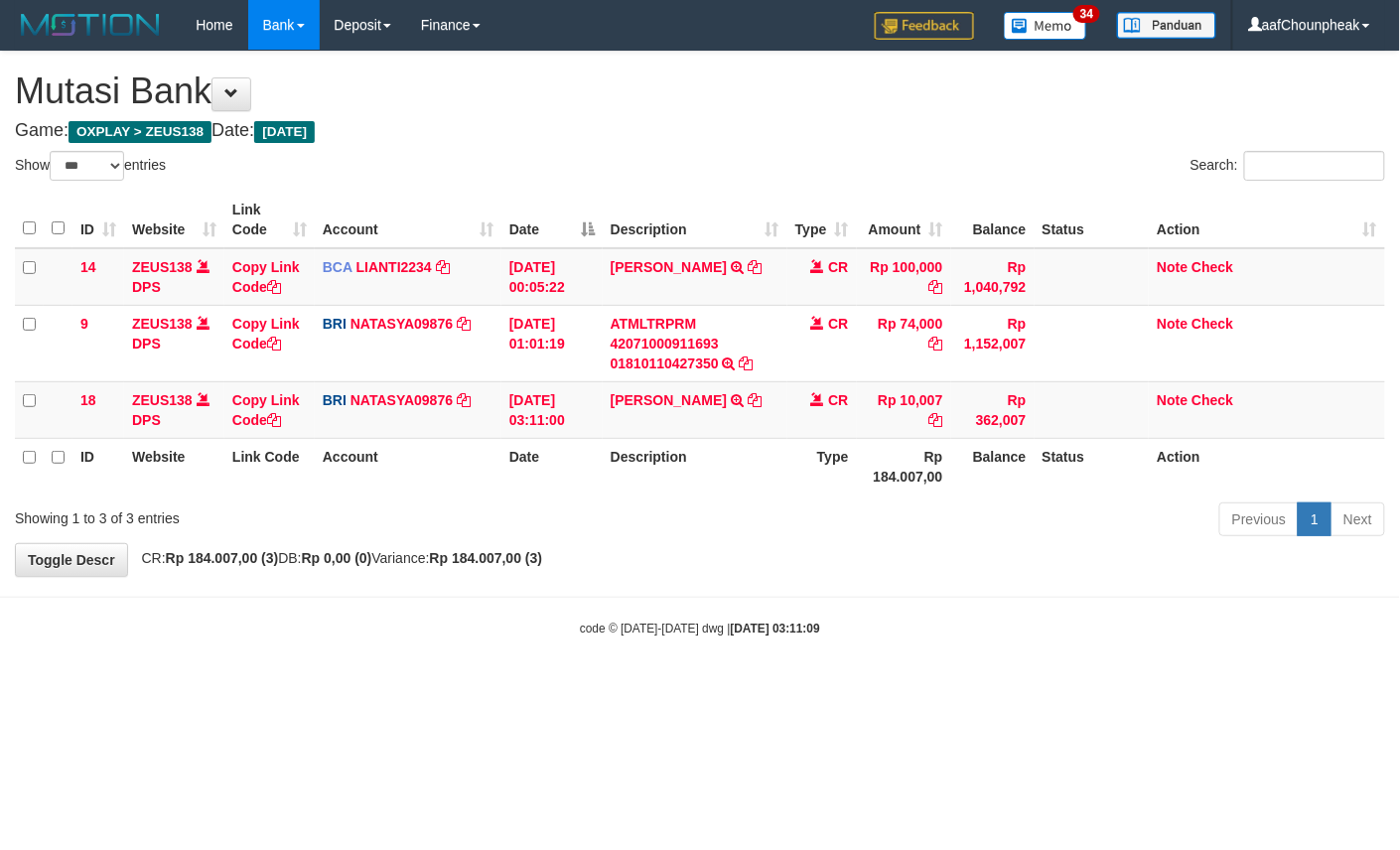 drag, startPoint x: 697, startPoint y: 529, endPoint x: 0, endPoint y: 474, distance: 699.1666 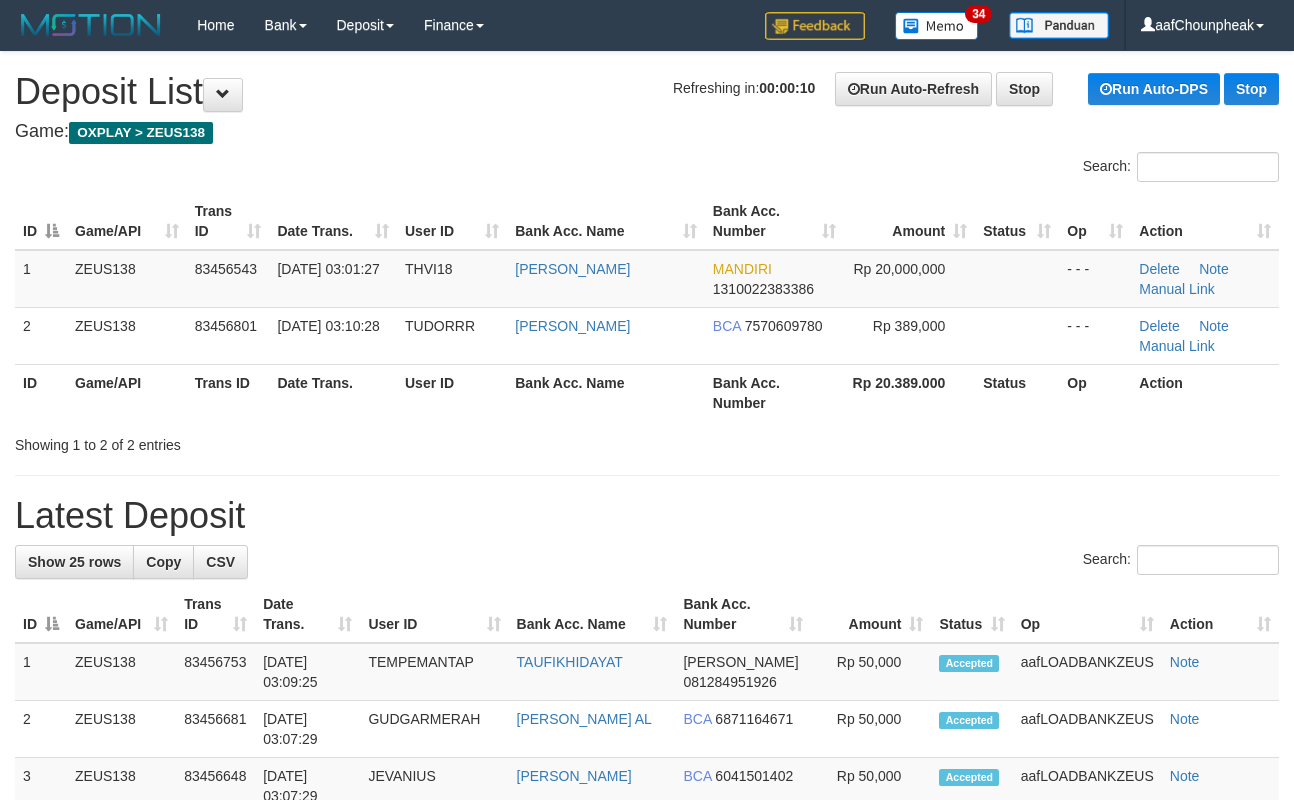 scroll, scrollTop: 0, scrollLeft: 0, axis: both 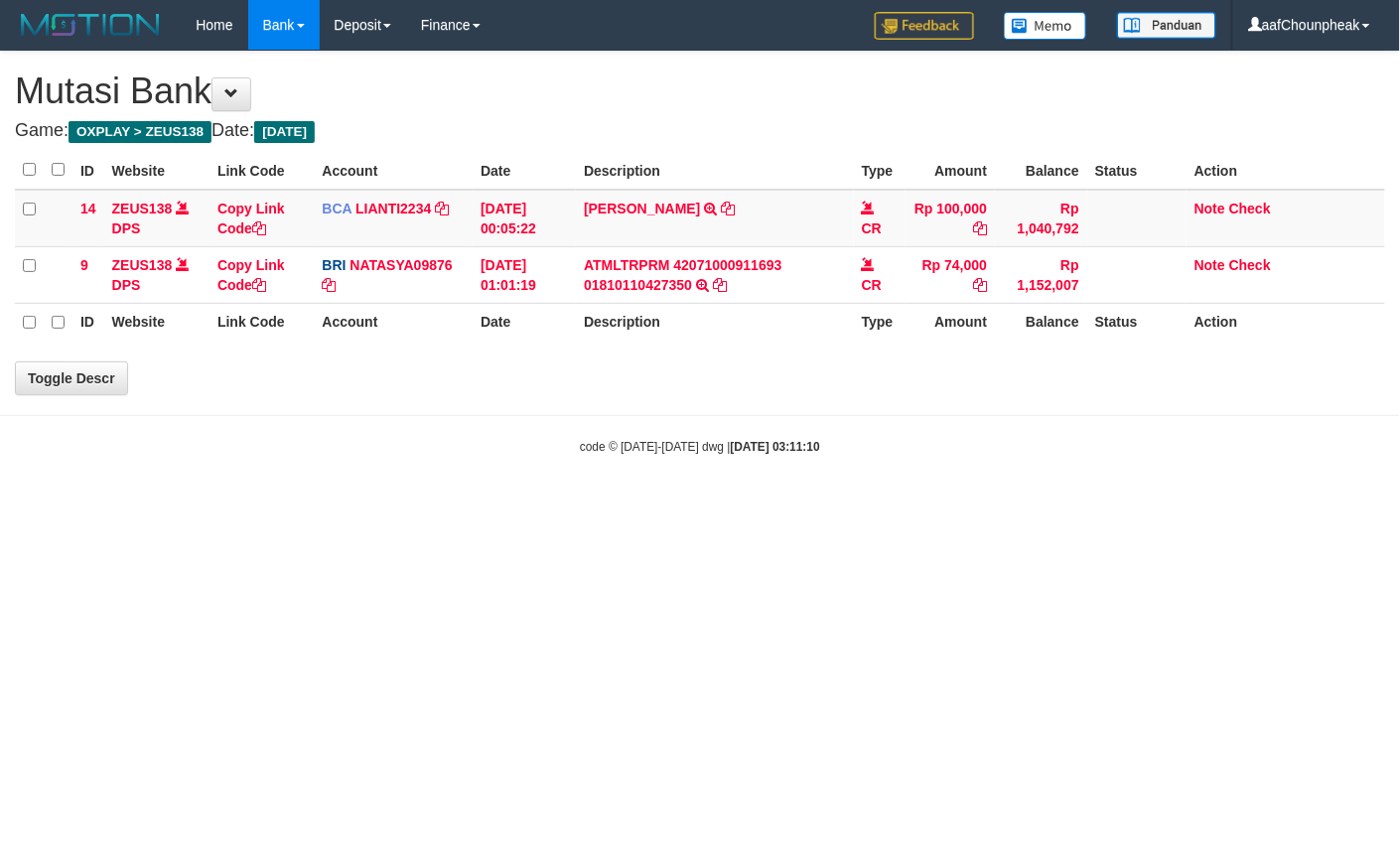 select on "***" 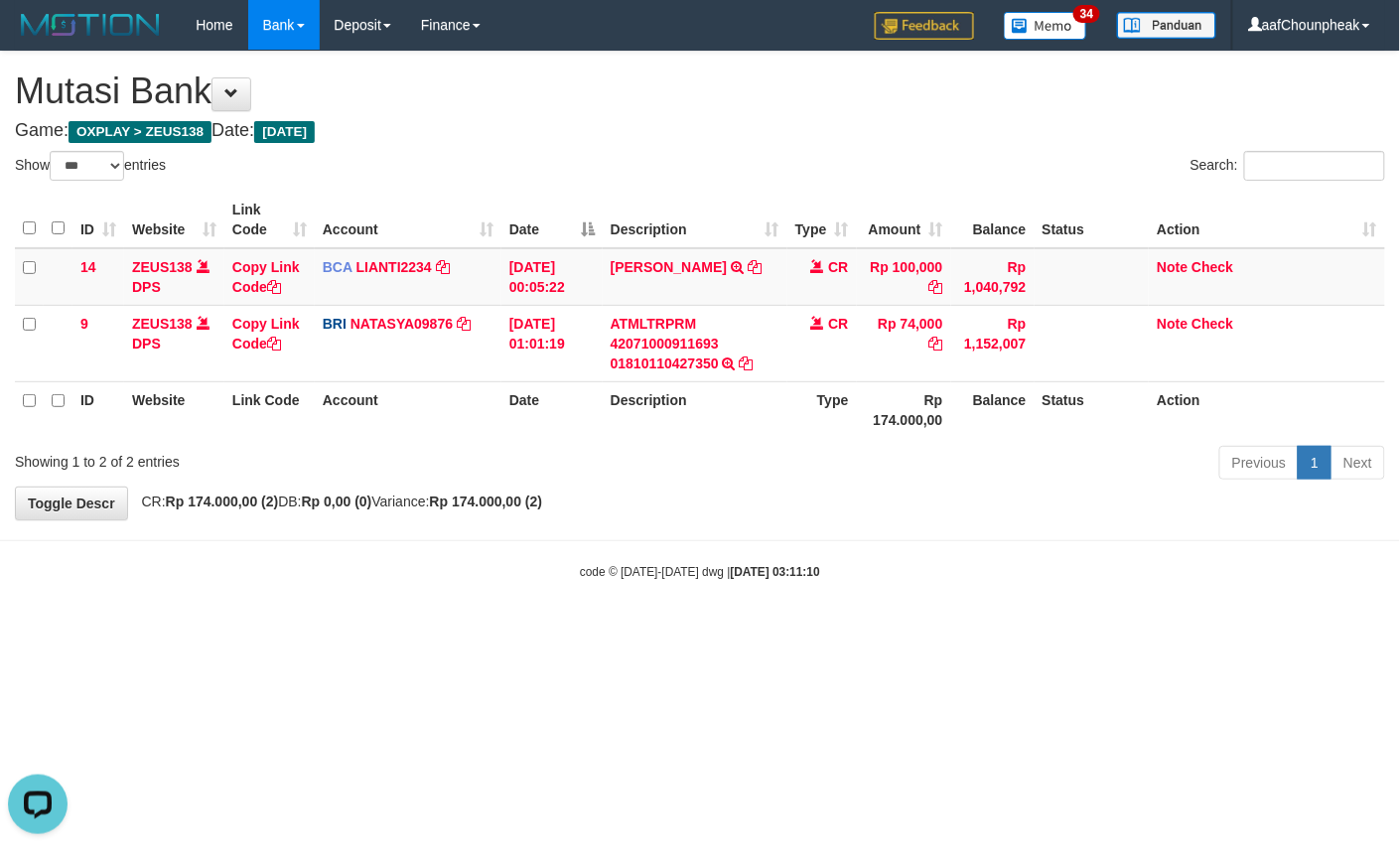 scroll, scrollTop: 0, scrollLeft: 0, axis: both 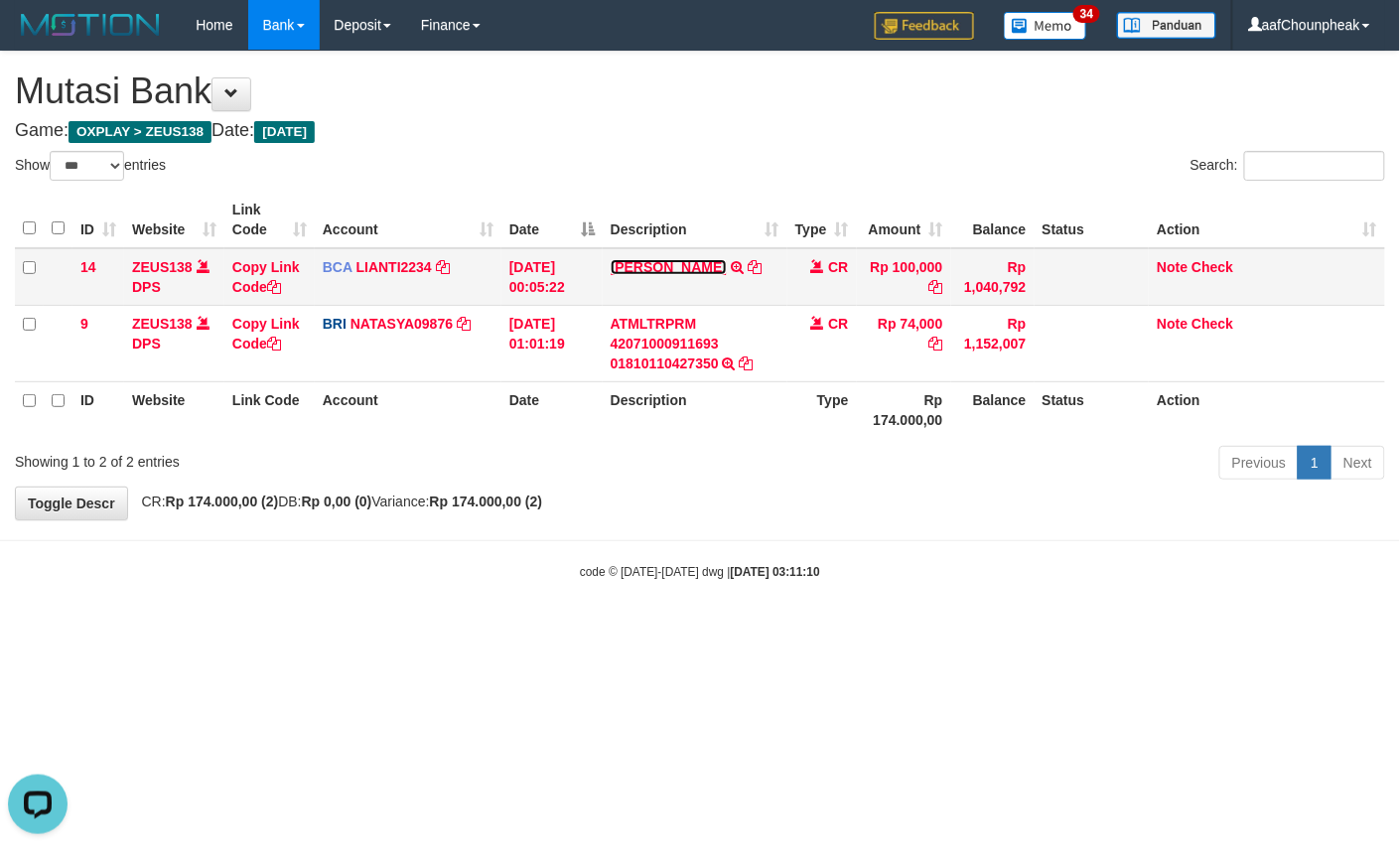 click on "YUSUP MAULAN" at bounding box center (668, 267) 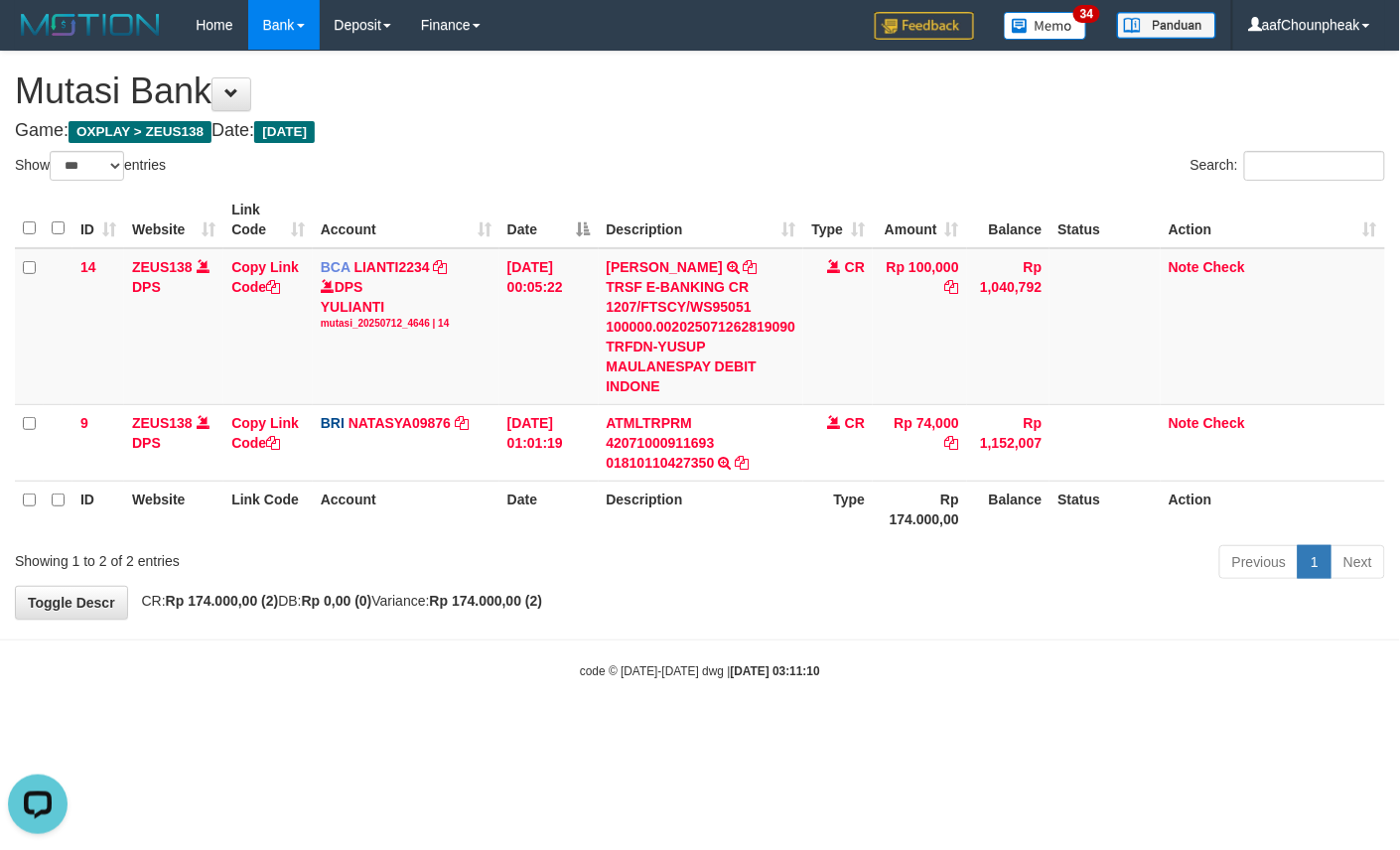 click on "Description" at bounding box center [701, 508] 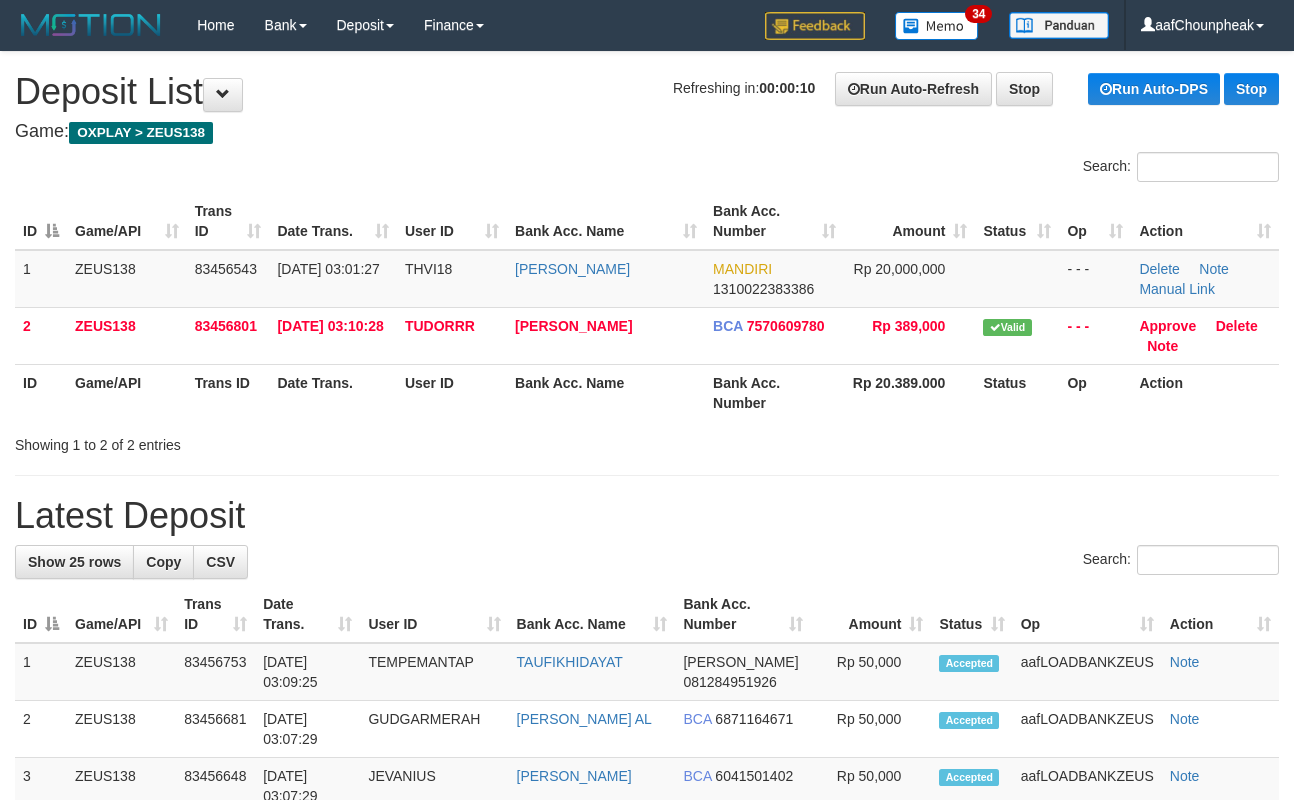 scroll, scrollTop: 0, scrollLeft: 0, axis: both 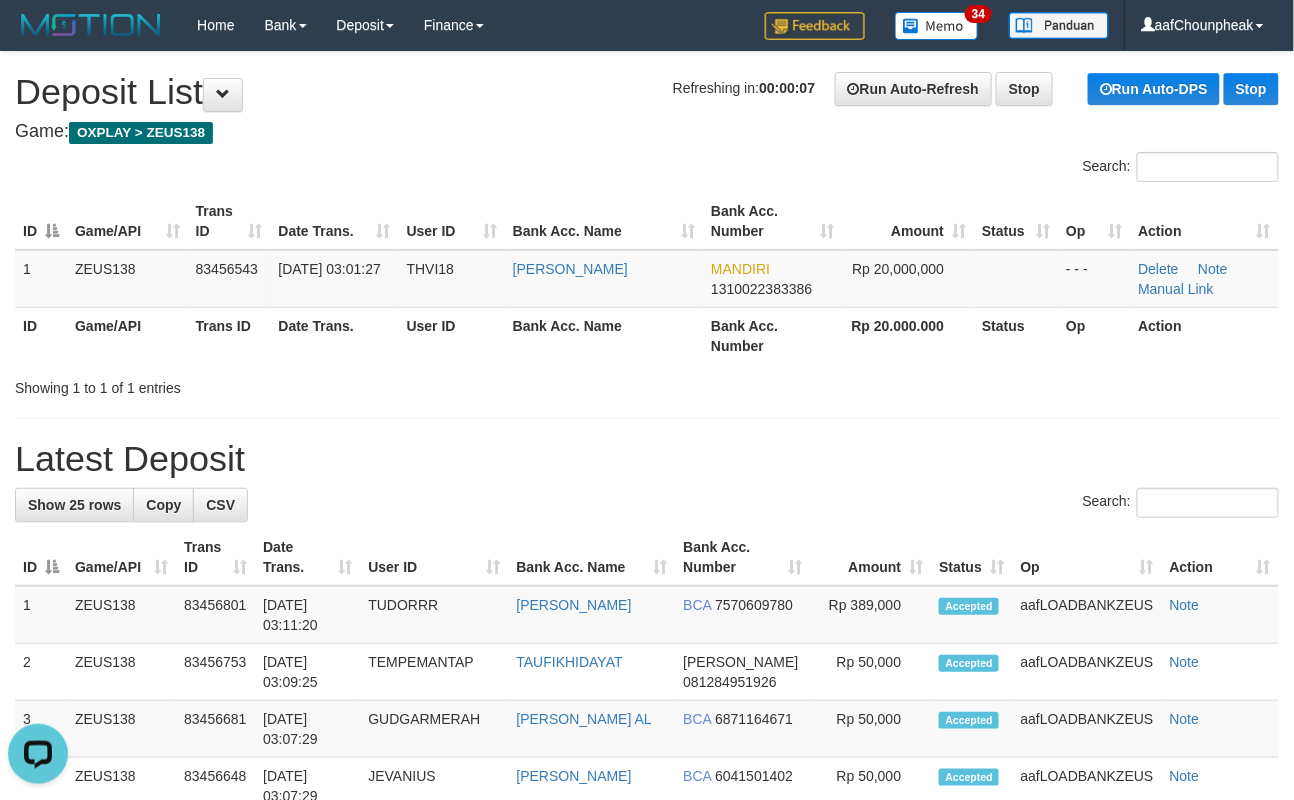 click on "**********" at bounding box center (647, 1098) 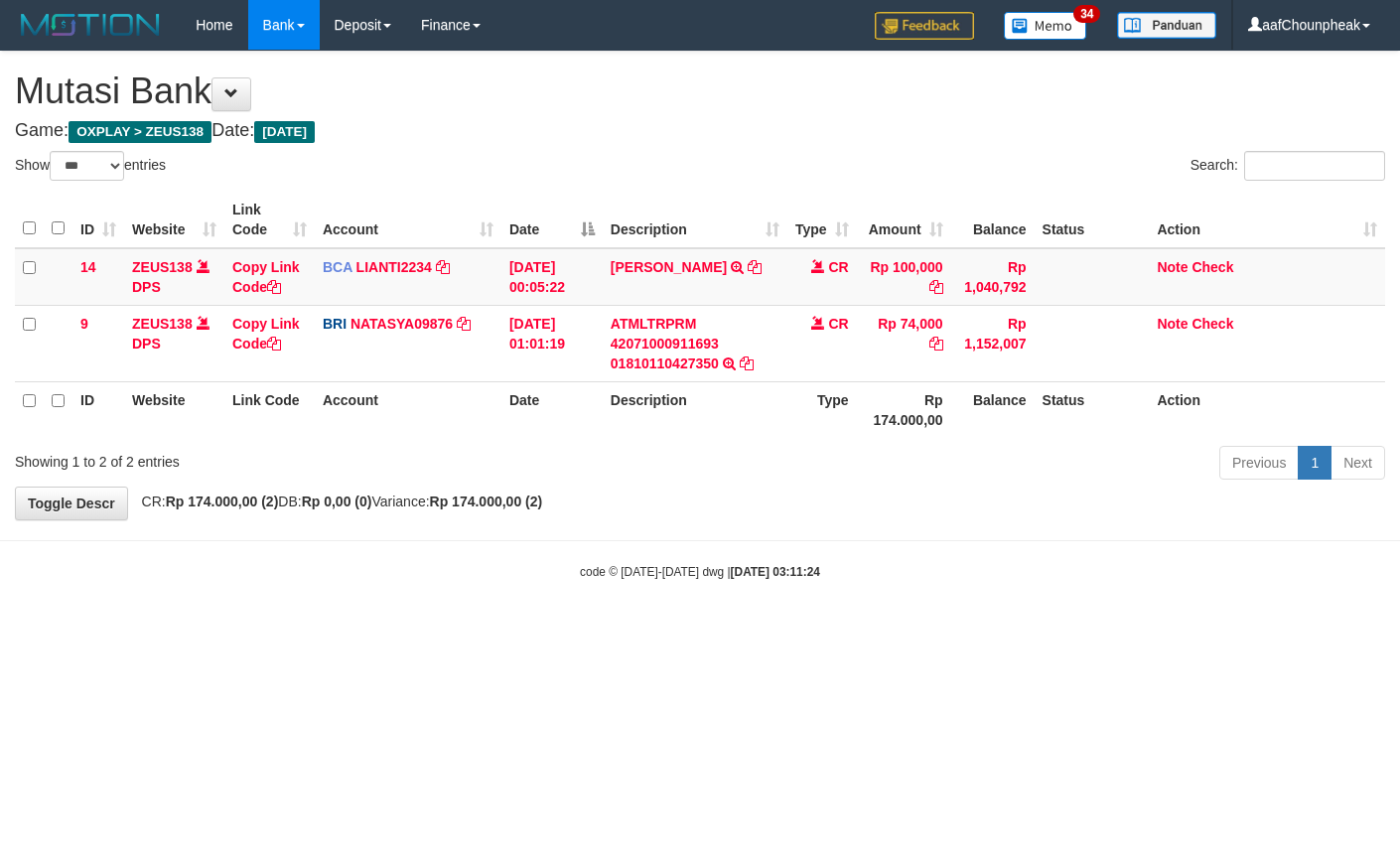 select on "***" 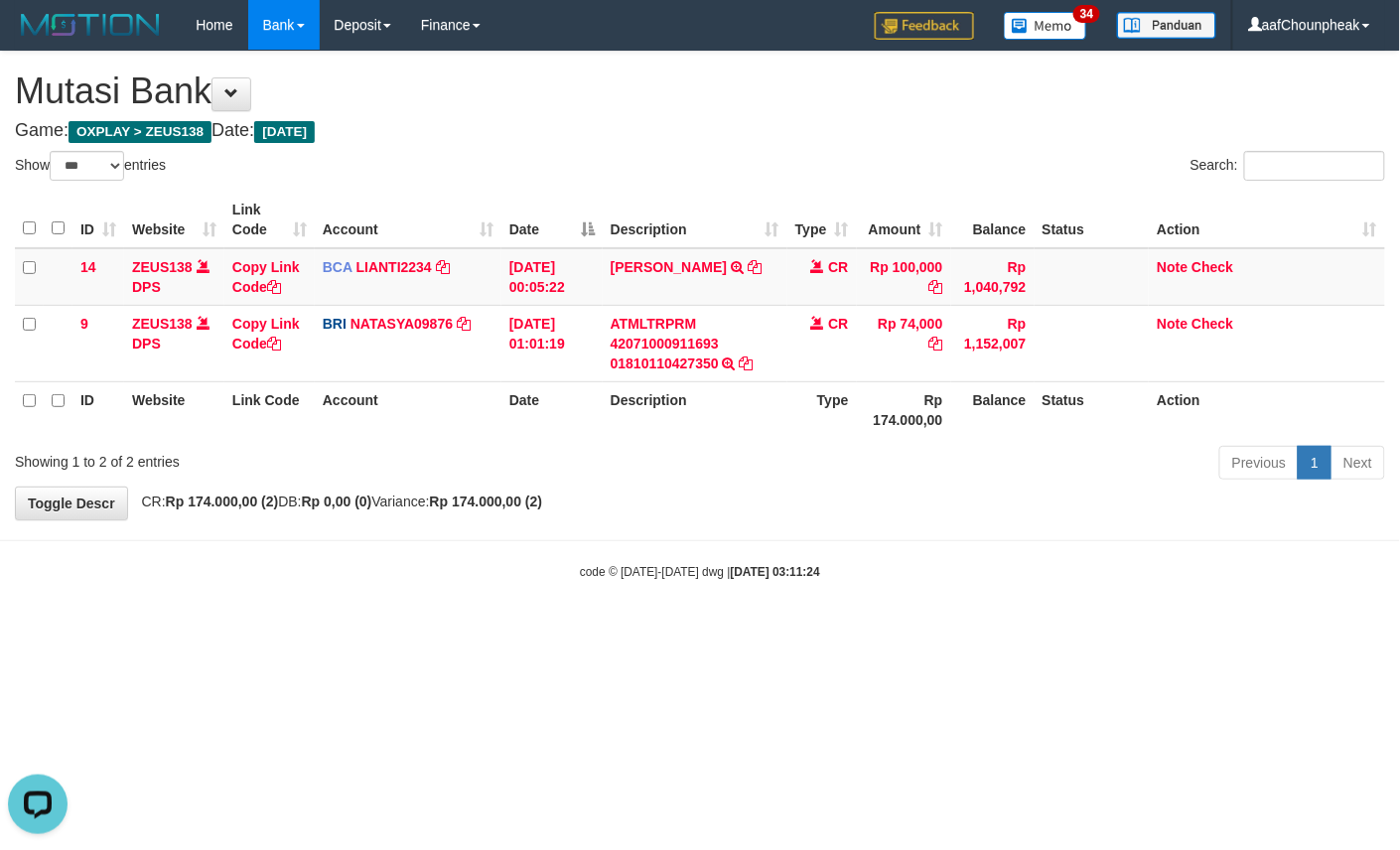 scroll, scrollTop: 0, scrollLeft: 0, axis: both 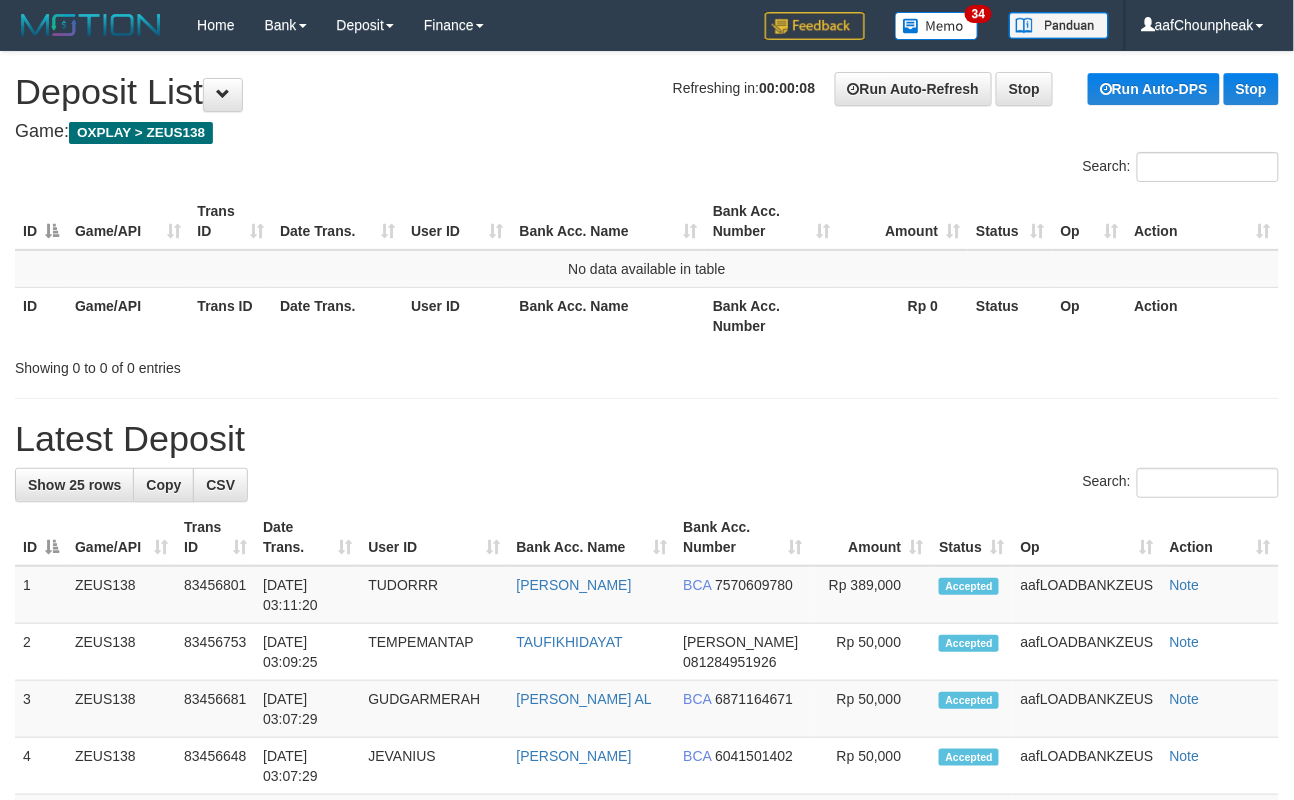 click on "**********" at bounding box center [647, 1088] 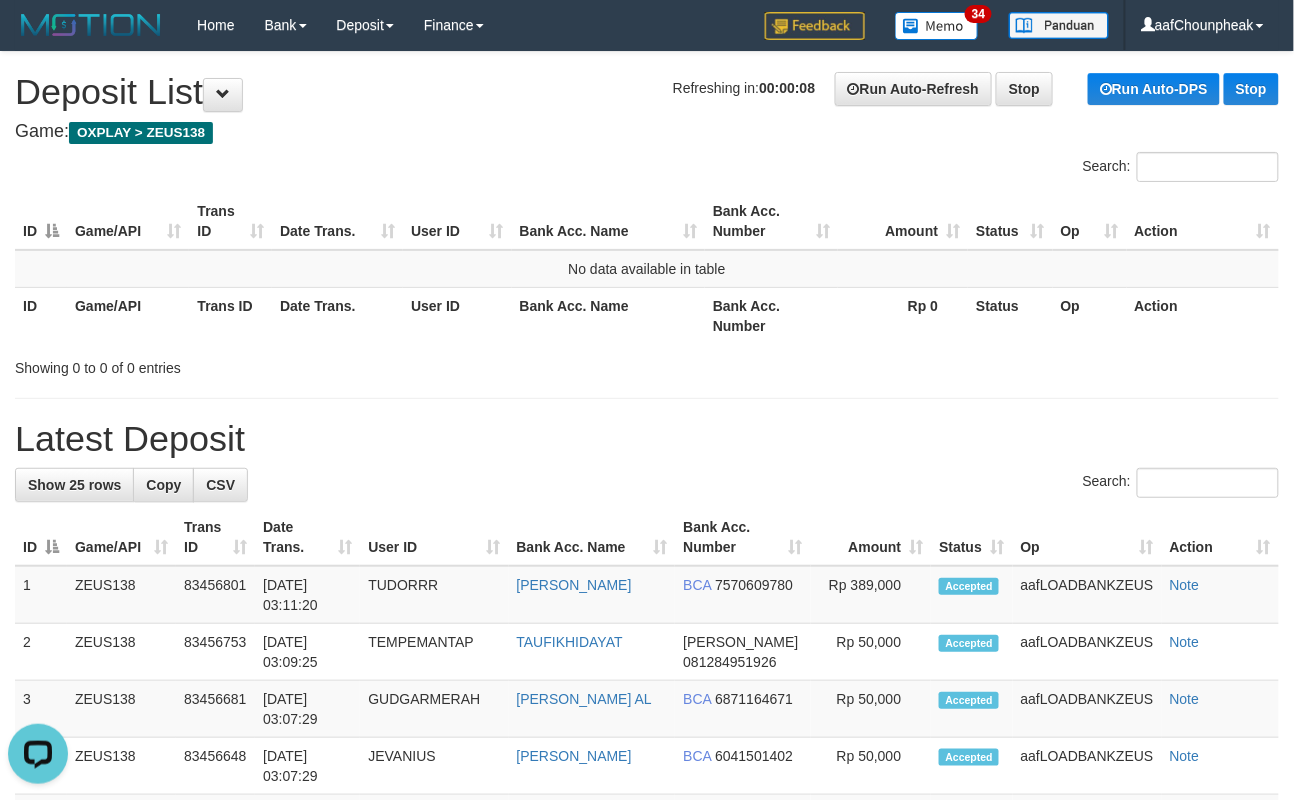 scroll, scrollTop: 0, scrollLeft: 0, axis: both 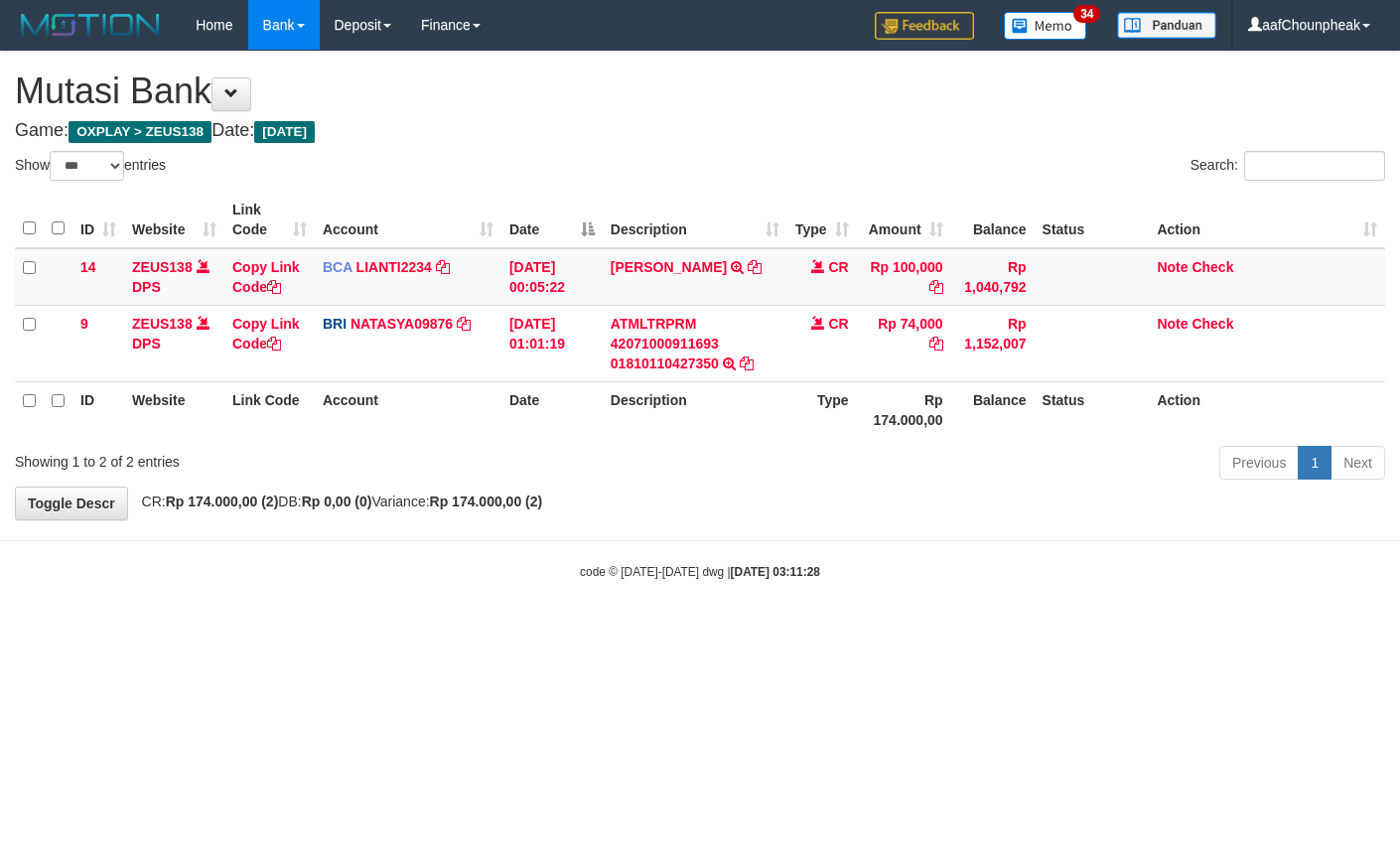 select on "***" 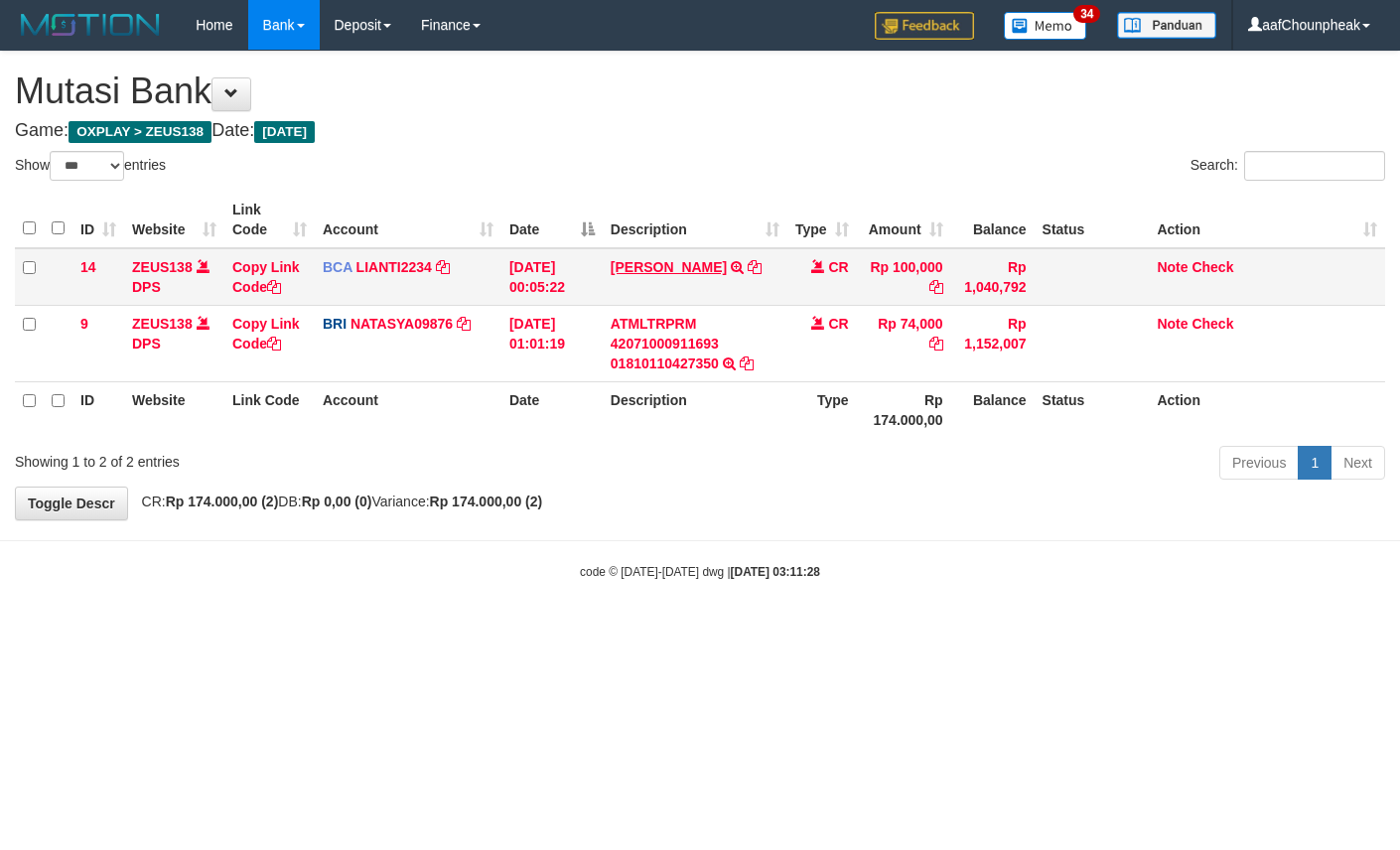 scroll, scrollTop: 0, scrollLeft: 0, axis: both 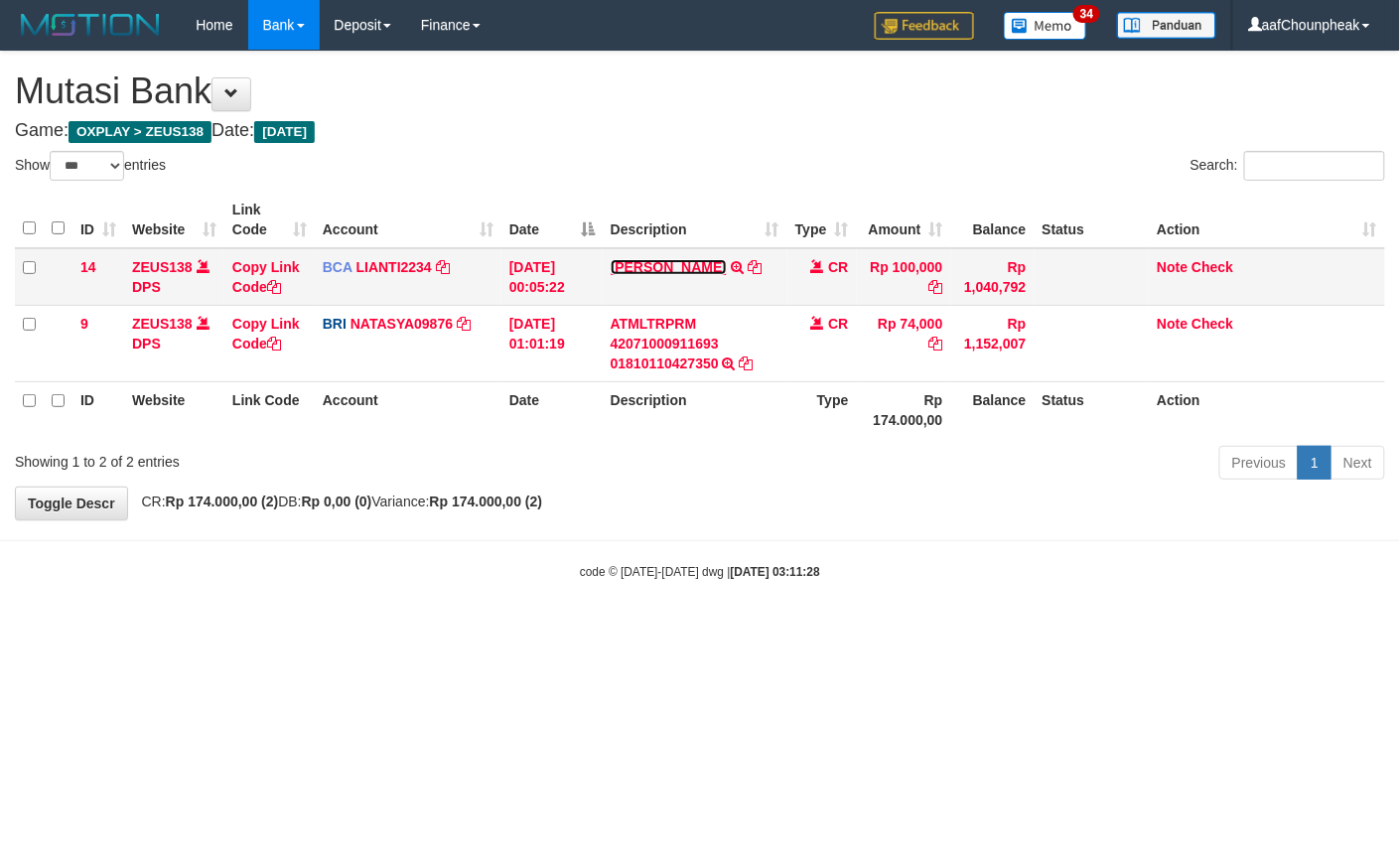 click on "[PERSON_NAME]" at bounding box center [668, 267] 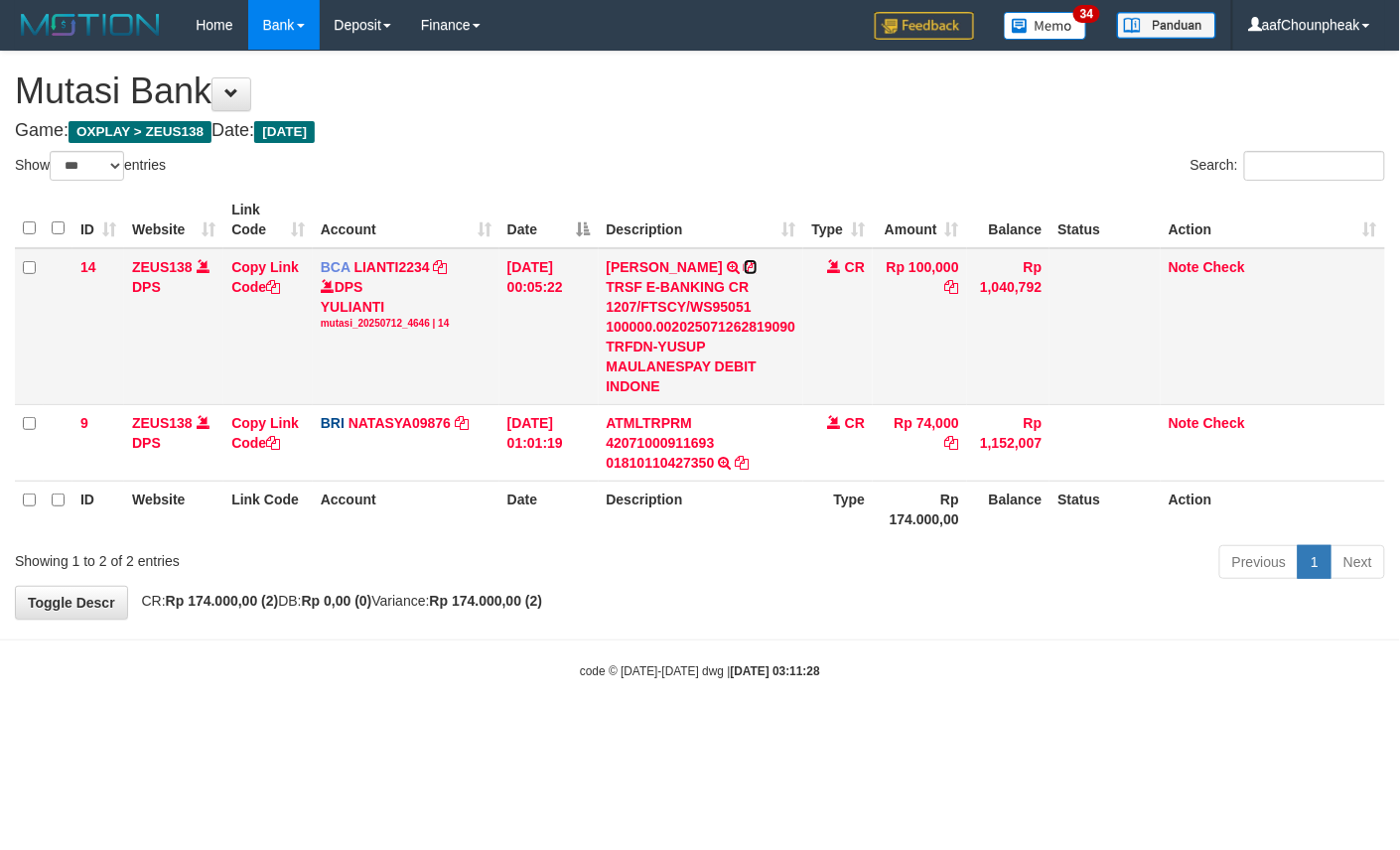 click at bounding box center [751, 267] 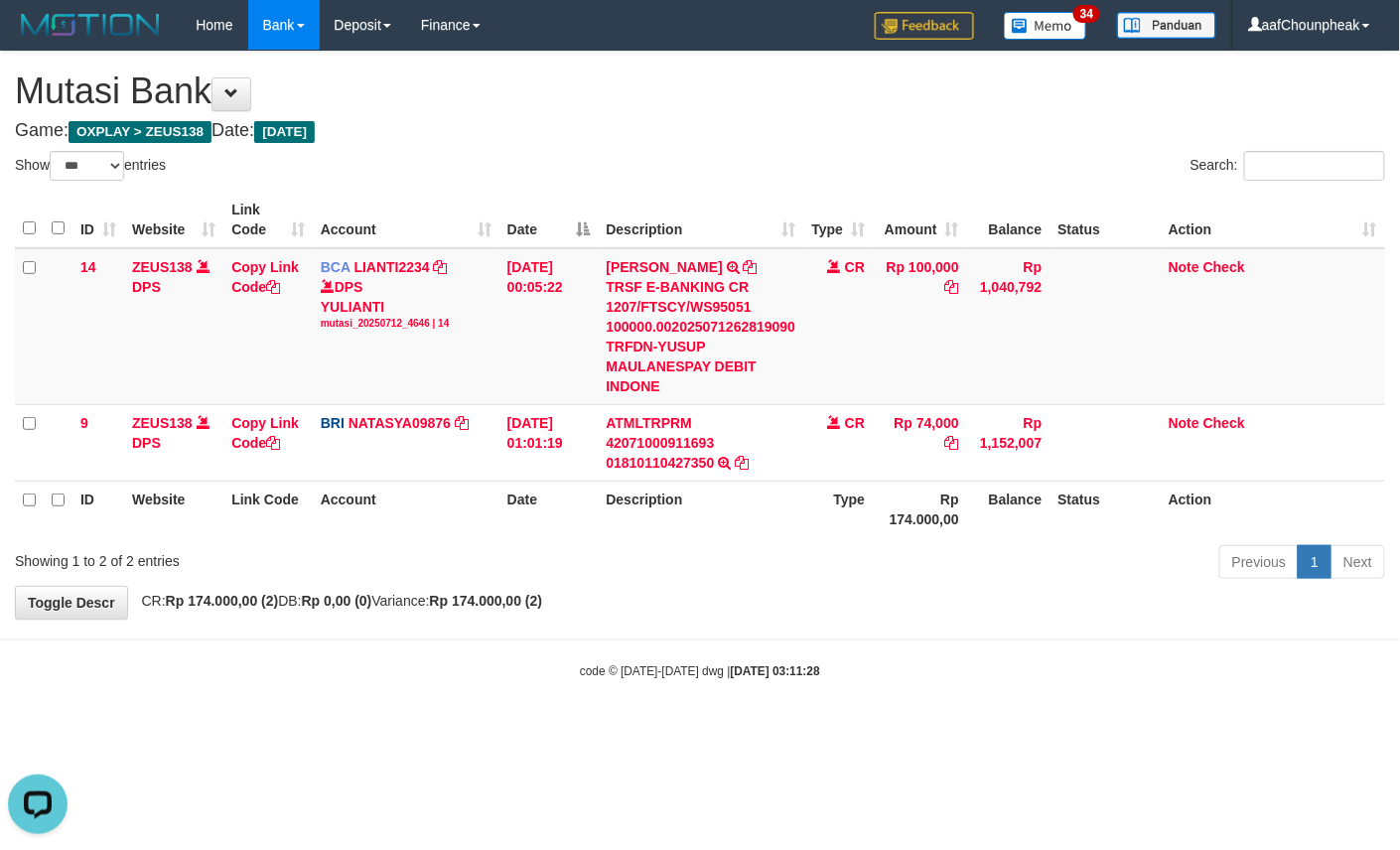 scroll, scrollTop: 0, scrollLeft: 0, axis: both 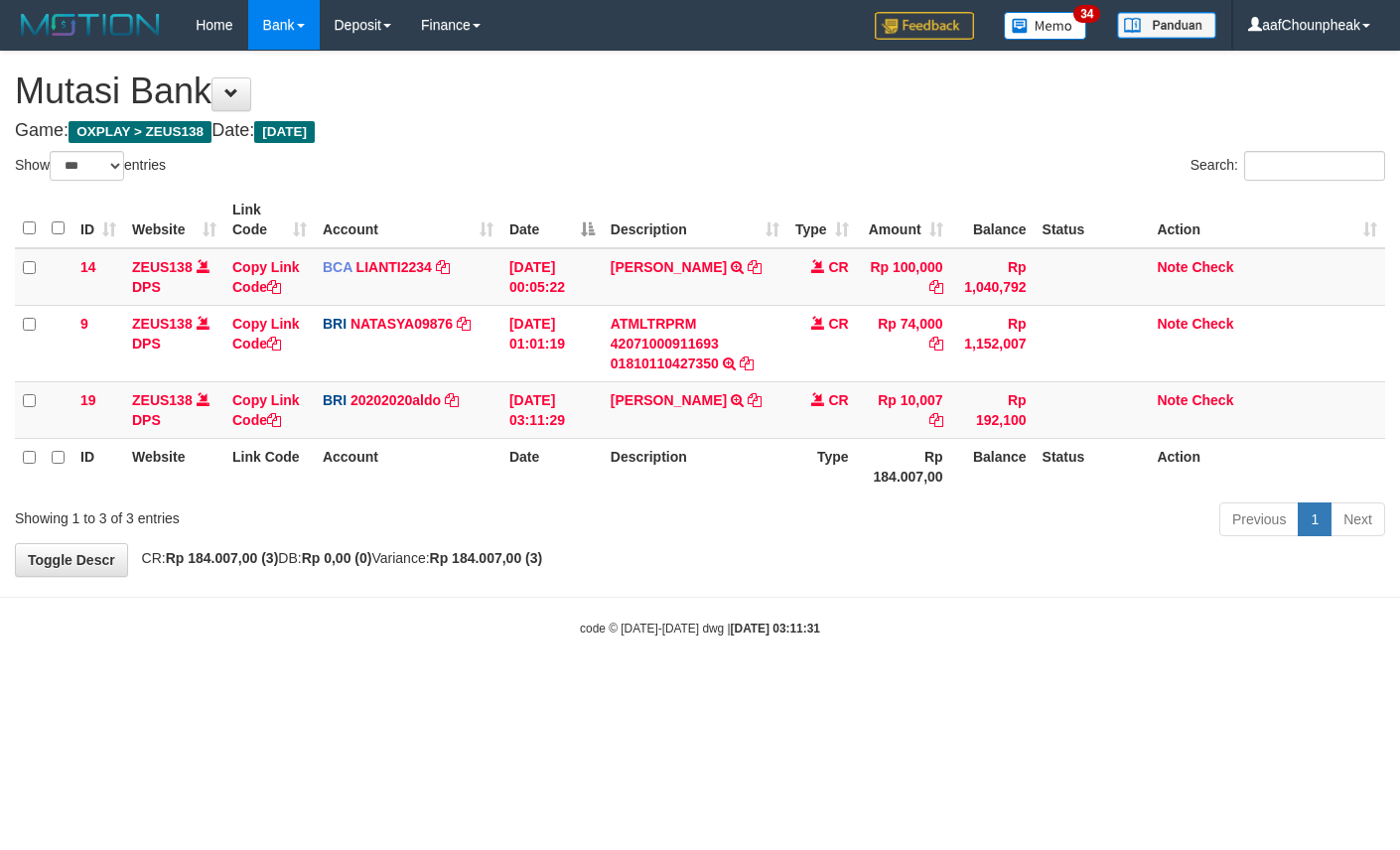 select on "***" 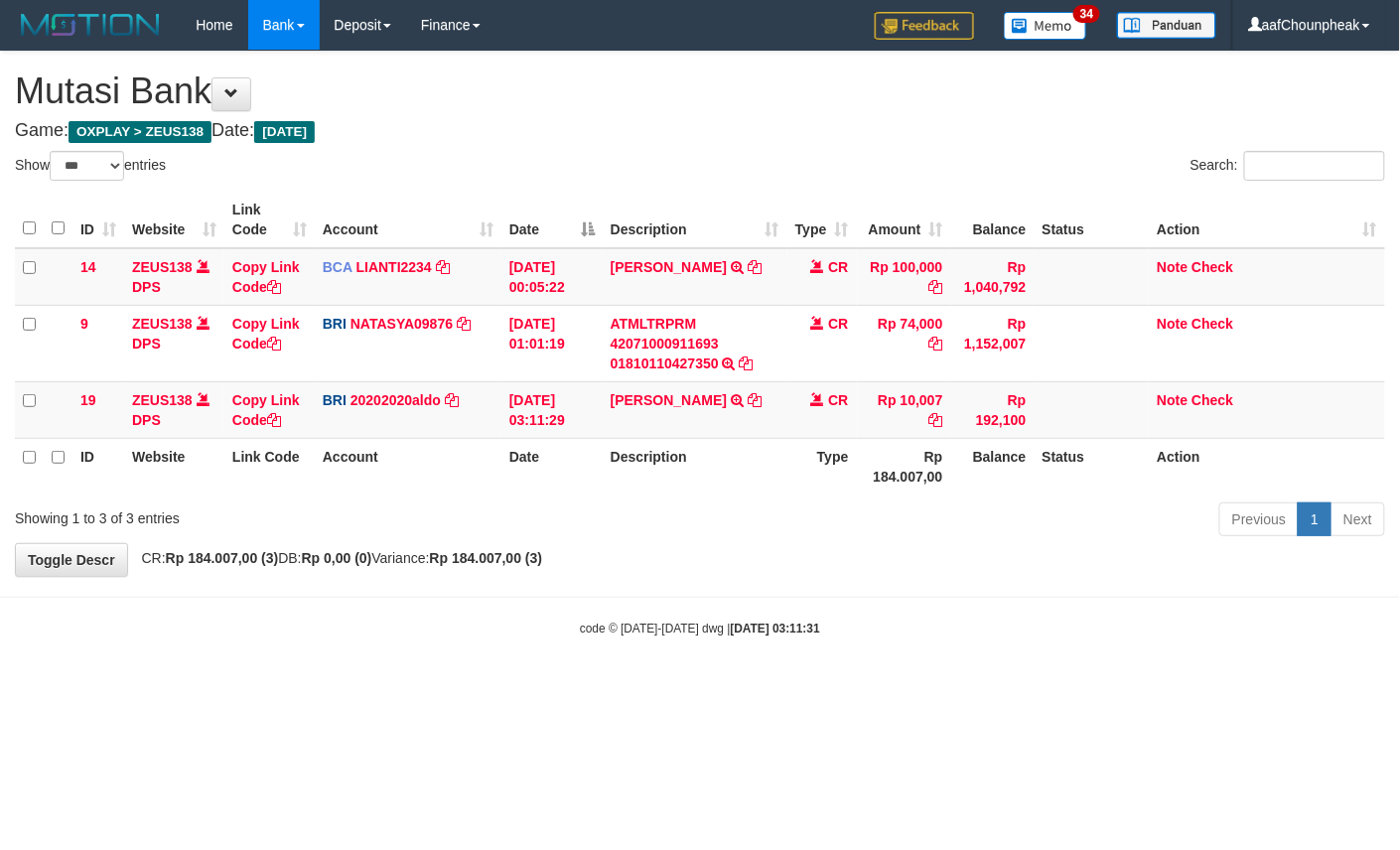 click on "Toggle navigation
Home
Bank
Account List
Mutasi Bank
Search
Note Mutasi
Deposit
DPS List
History
Finance
Financial Data
aafChounpheak
My Profile
Log Out
34" at bounding box center [700, 344] 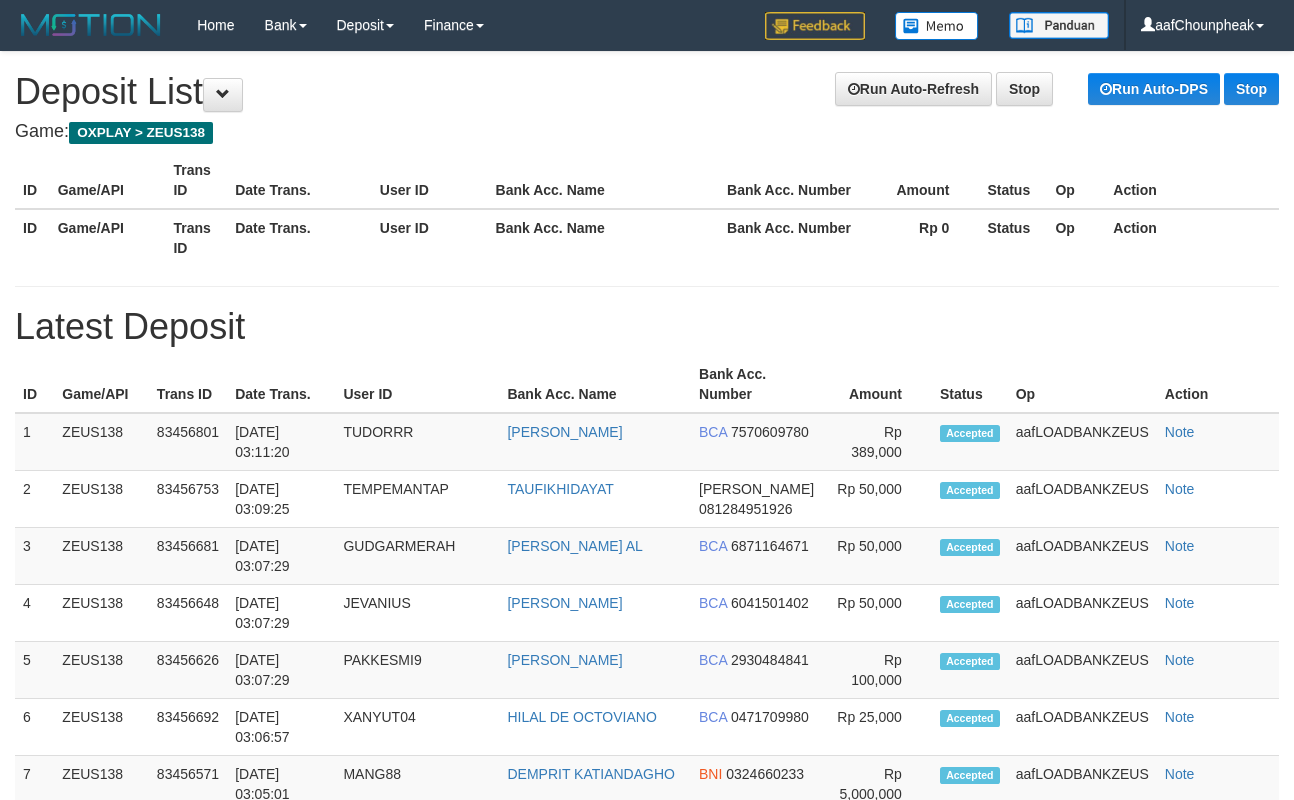 scroll, scrollTop: 0, scrollLeft: 0, axis: both 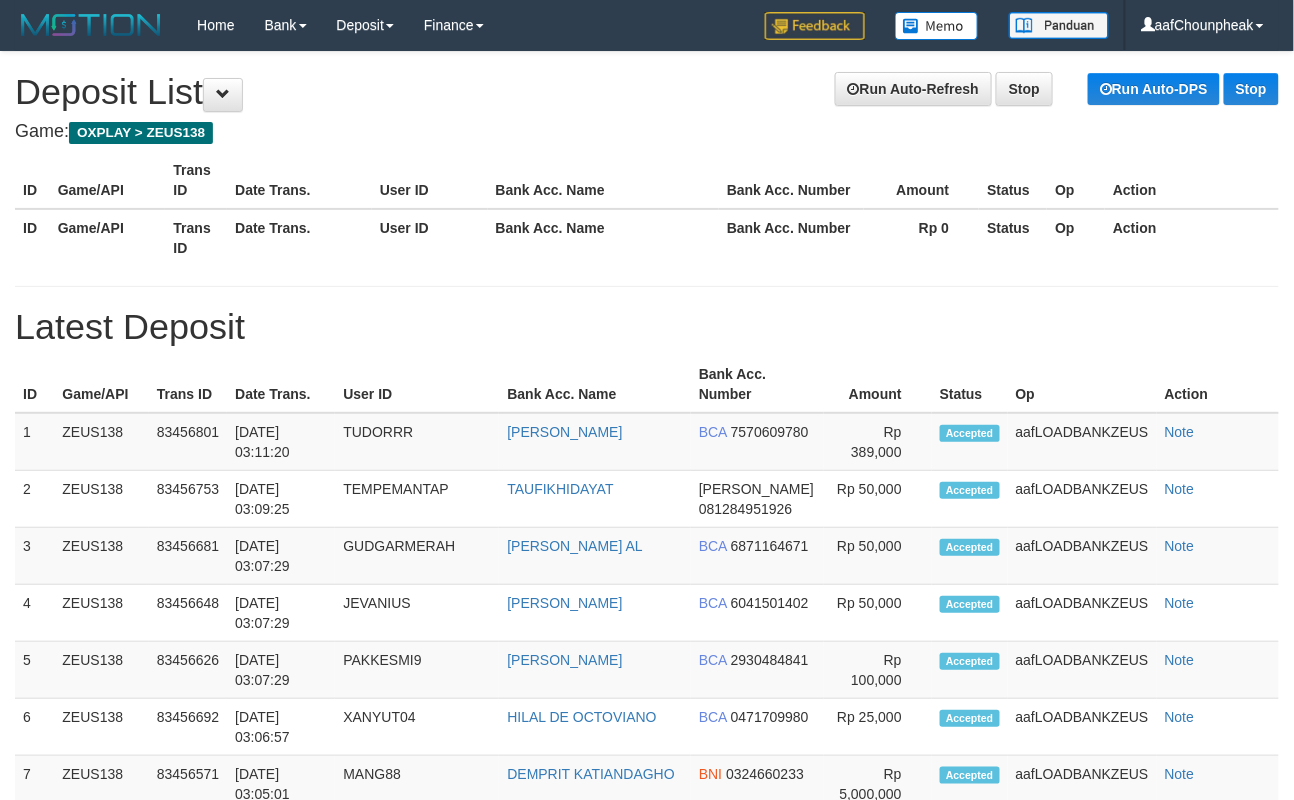 click on "**********" at bounding box center [647, 3131] 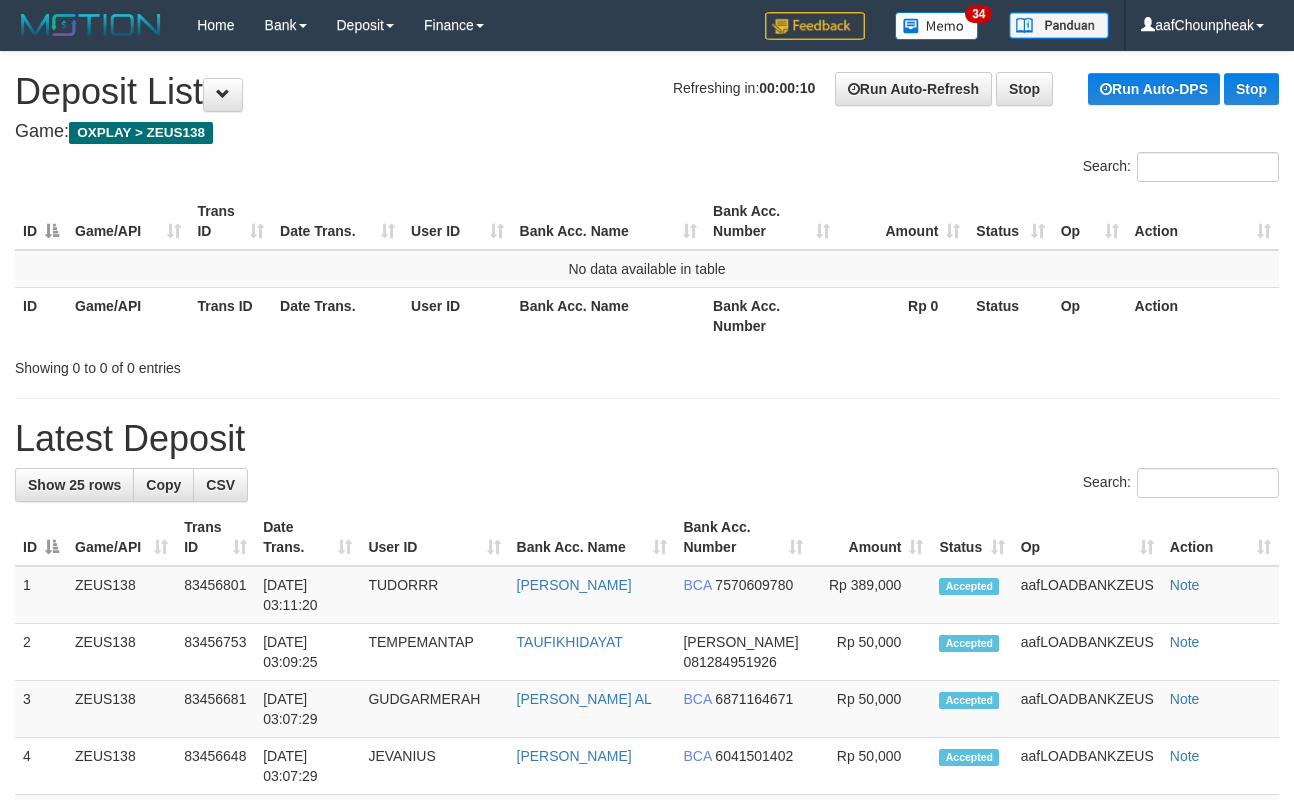 scroll, scrollTop: 0, scrollLeft: 0, axis: both 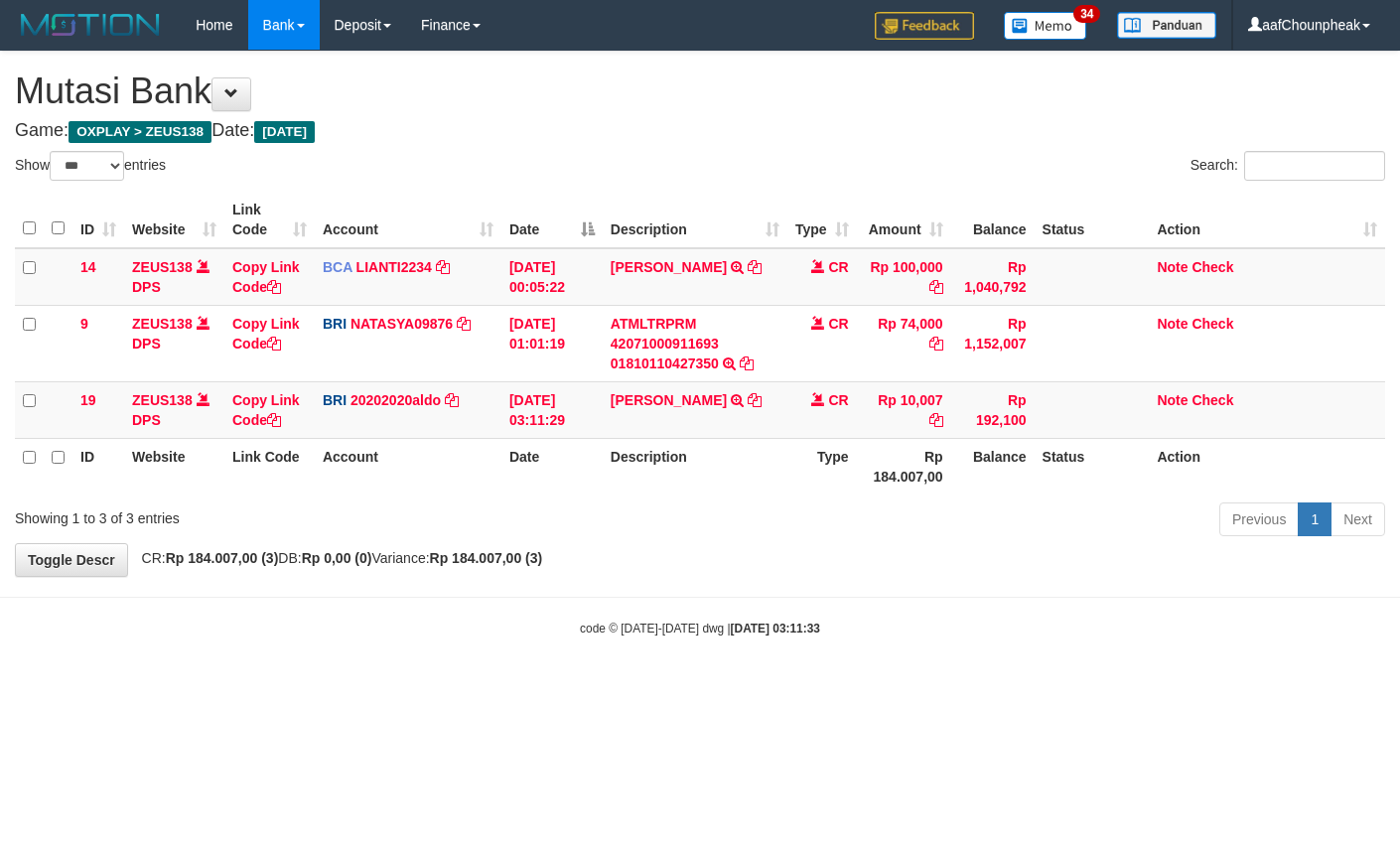 select on "***" 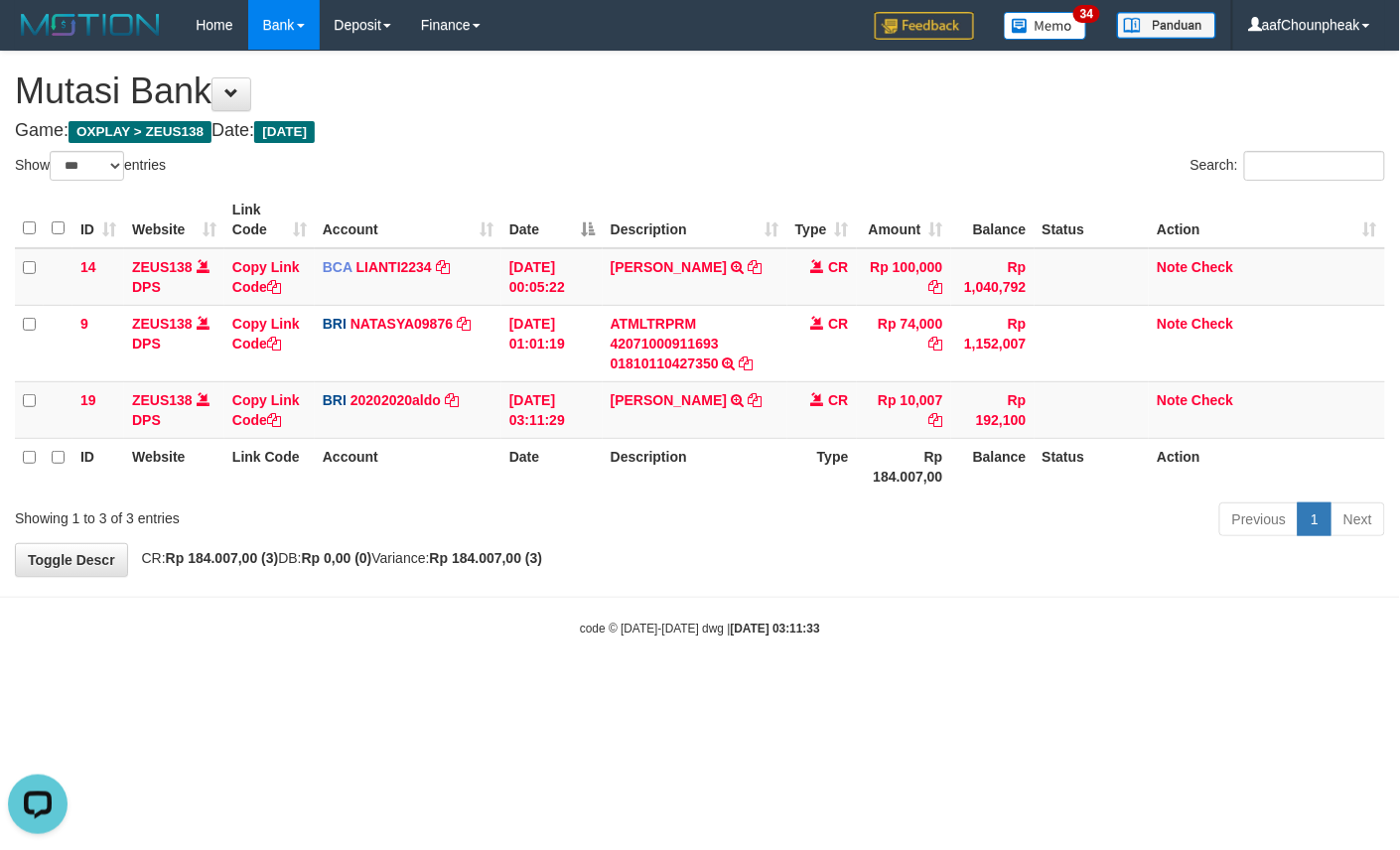 scroll, scrollTop: 0, scrollLeft: 0, axis: both 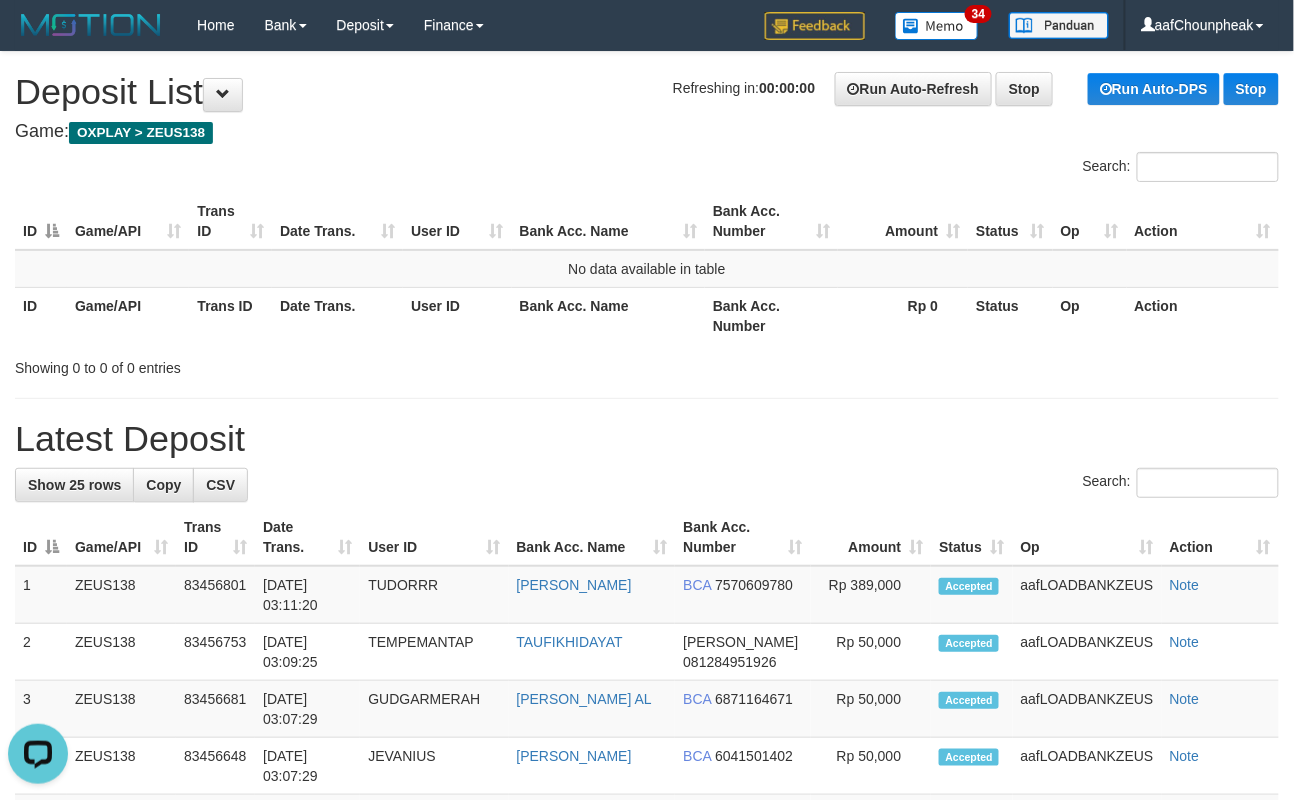 click on "**********" at bounding box center [647, 1088] 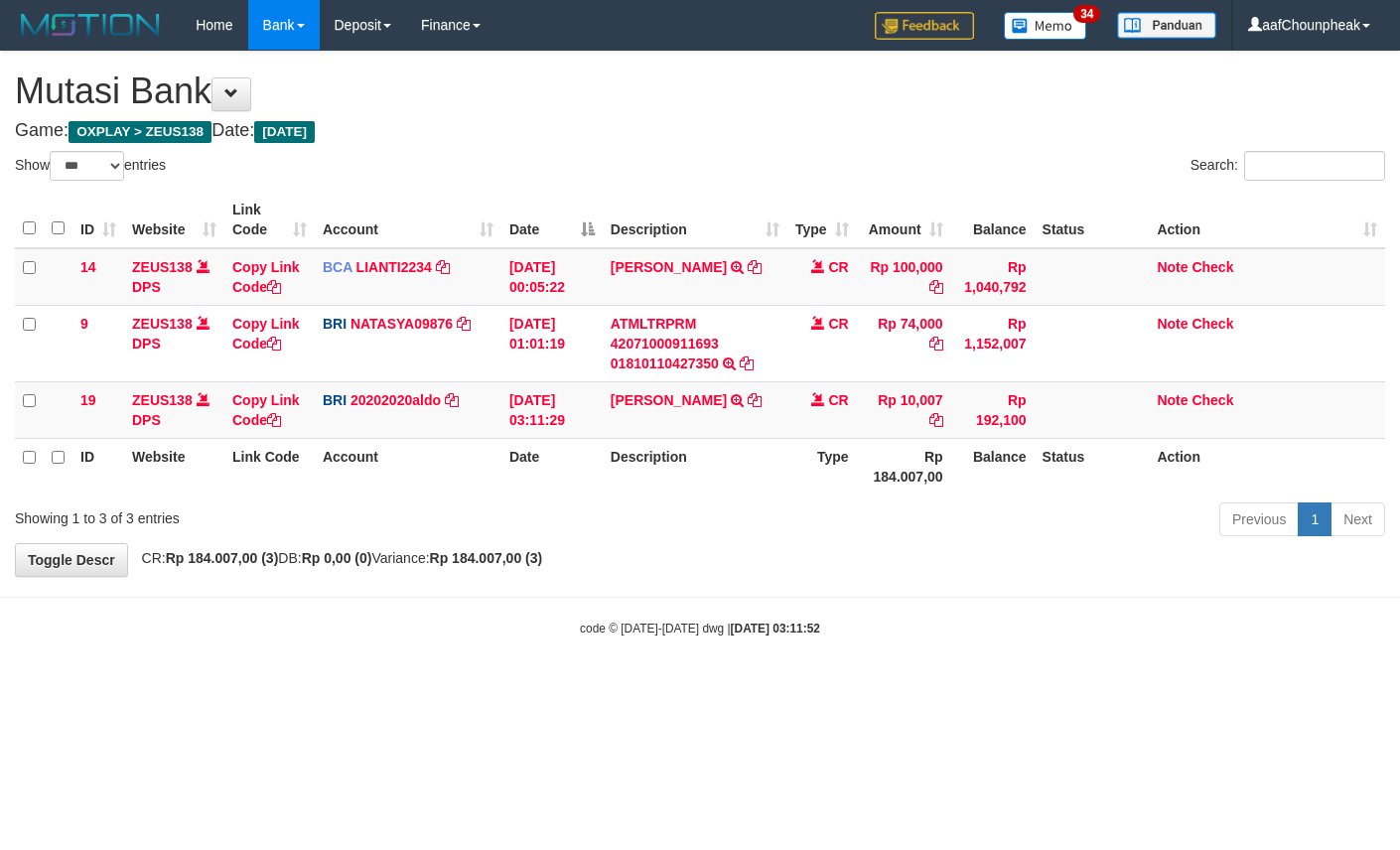 select on "***" 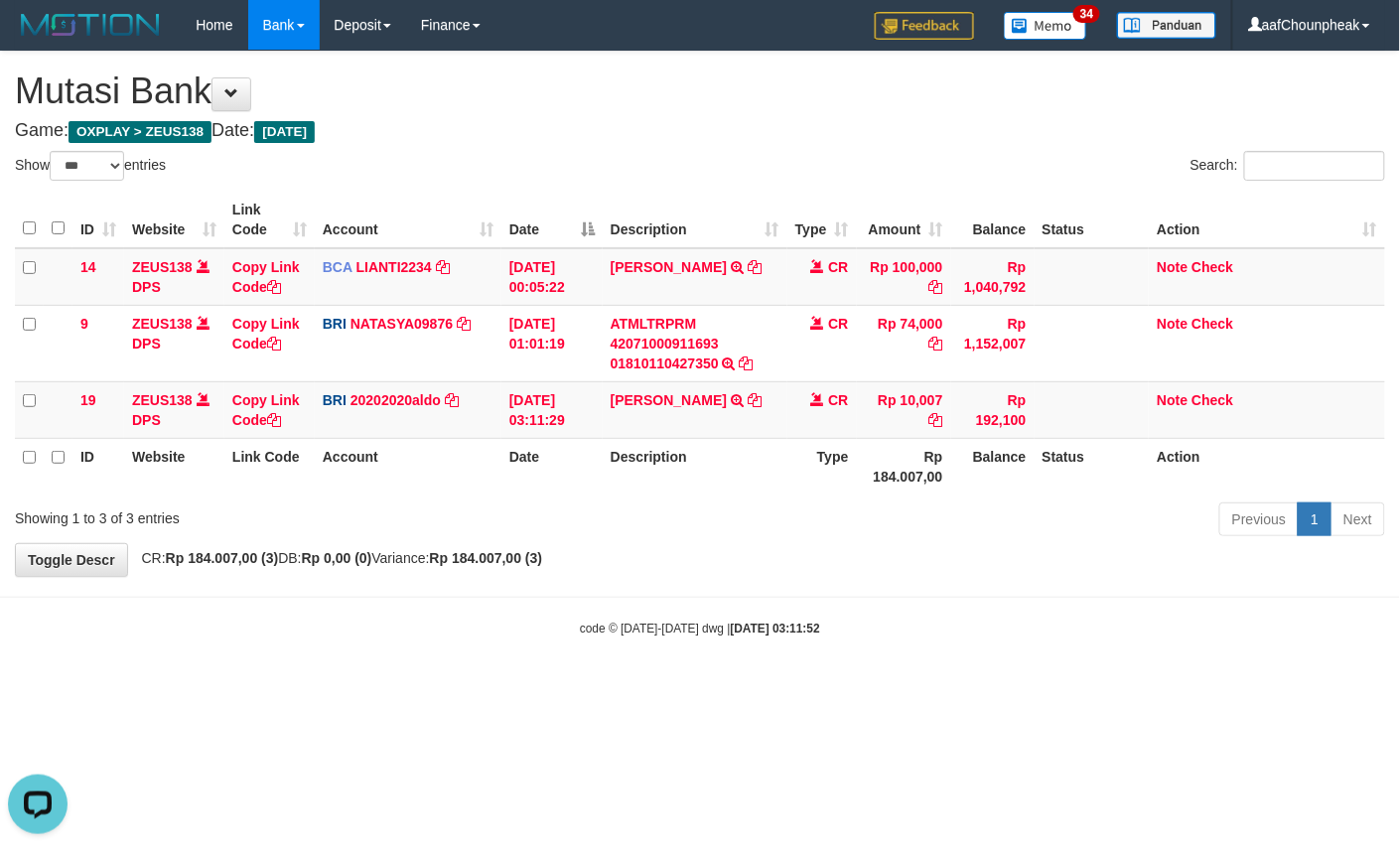 scroll, scrollTop: 0, scrollLeft: 0, axis: both 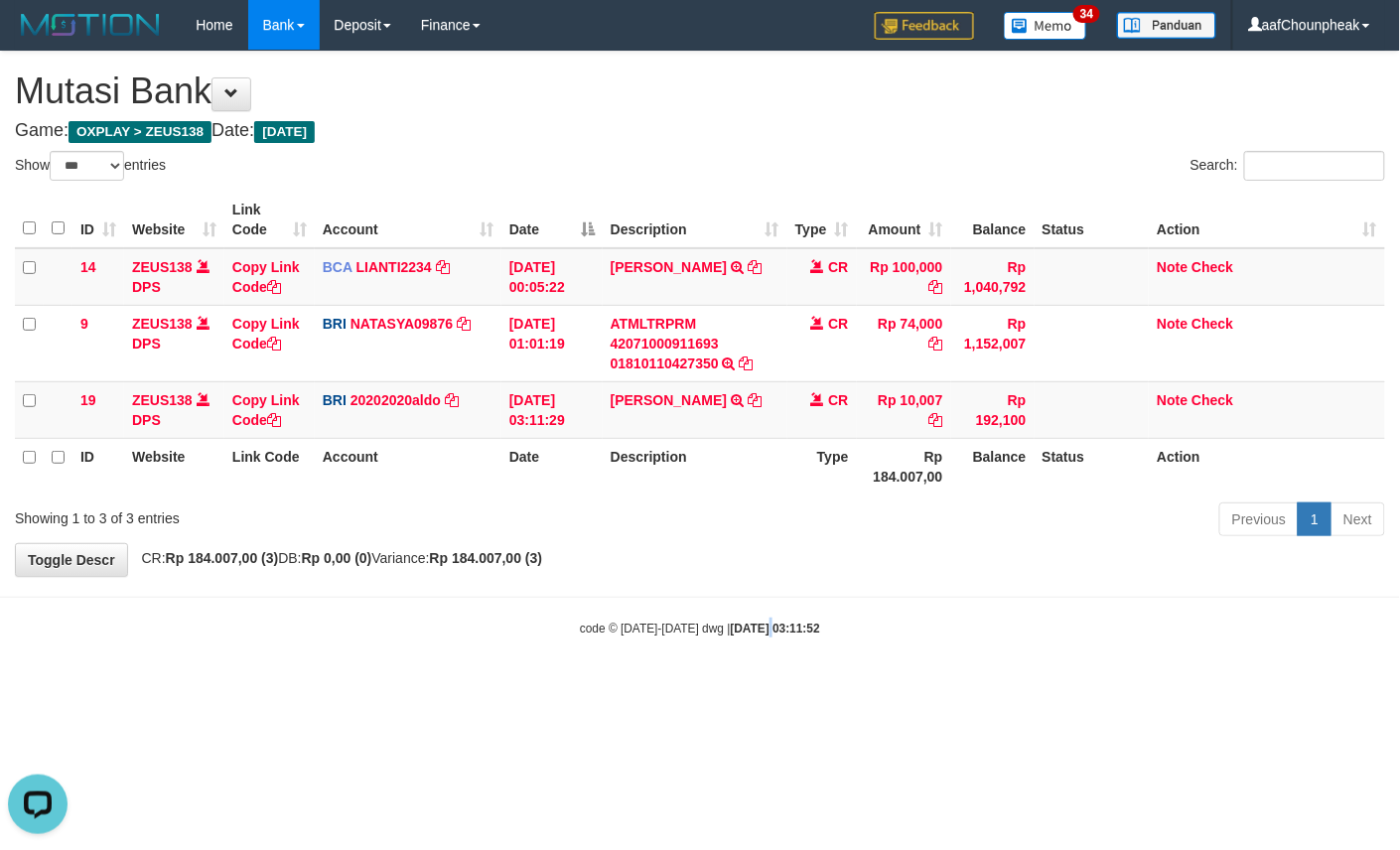 click on "Toggle navigation
Home
Bank
Account List
Mutasi Bank
Search
Note Mutasi
Deposit
DPS List
History
Finance
Financial Data
aafChounpheak
My Profile
Log Out
34" at bounding box center (700, 344) 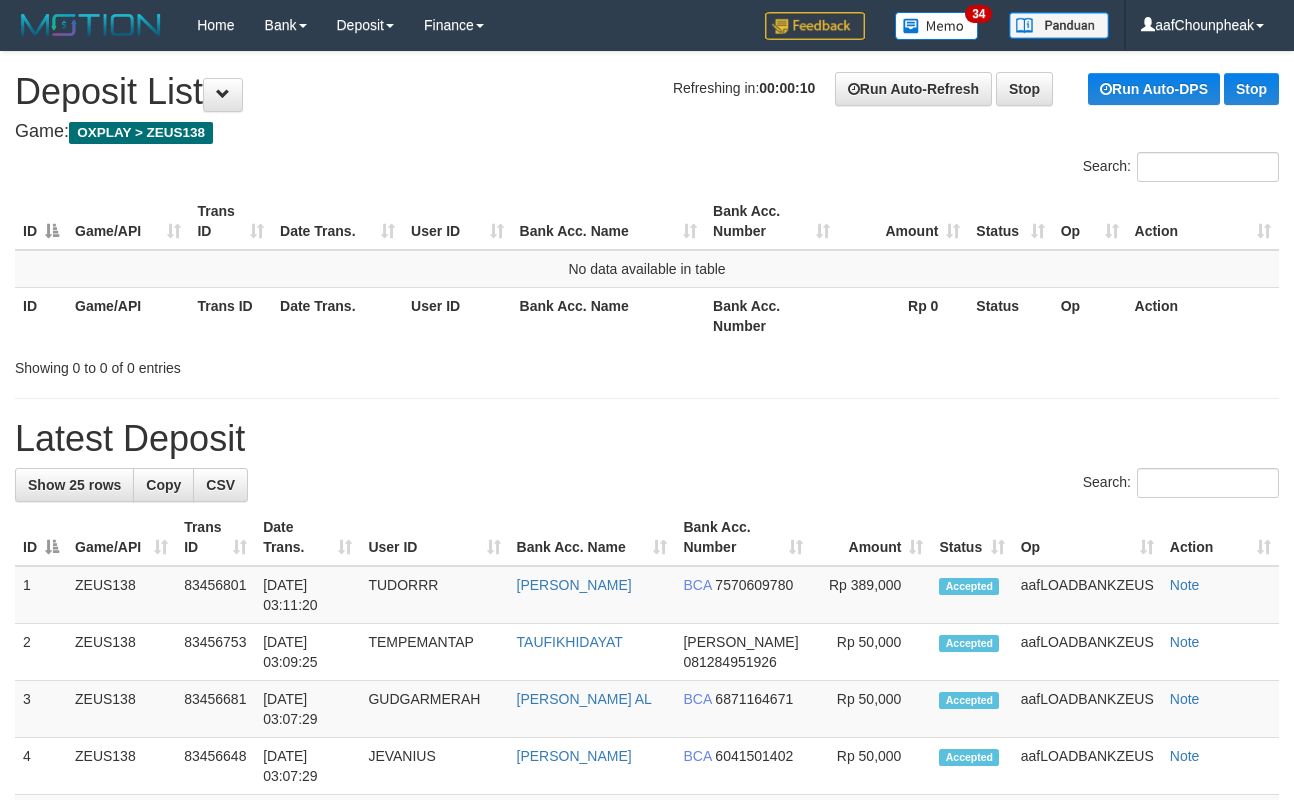 scroll, scrollTop: 0, scrollLeft: 0, axis: both 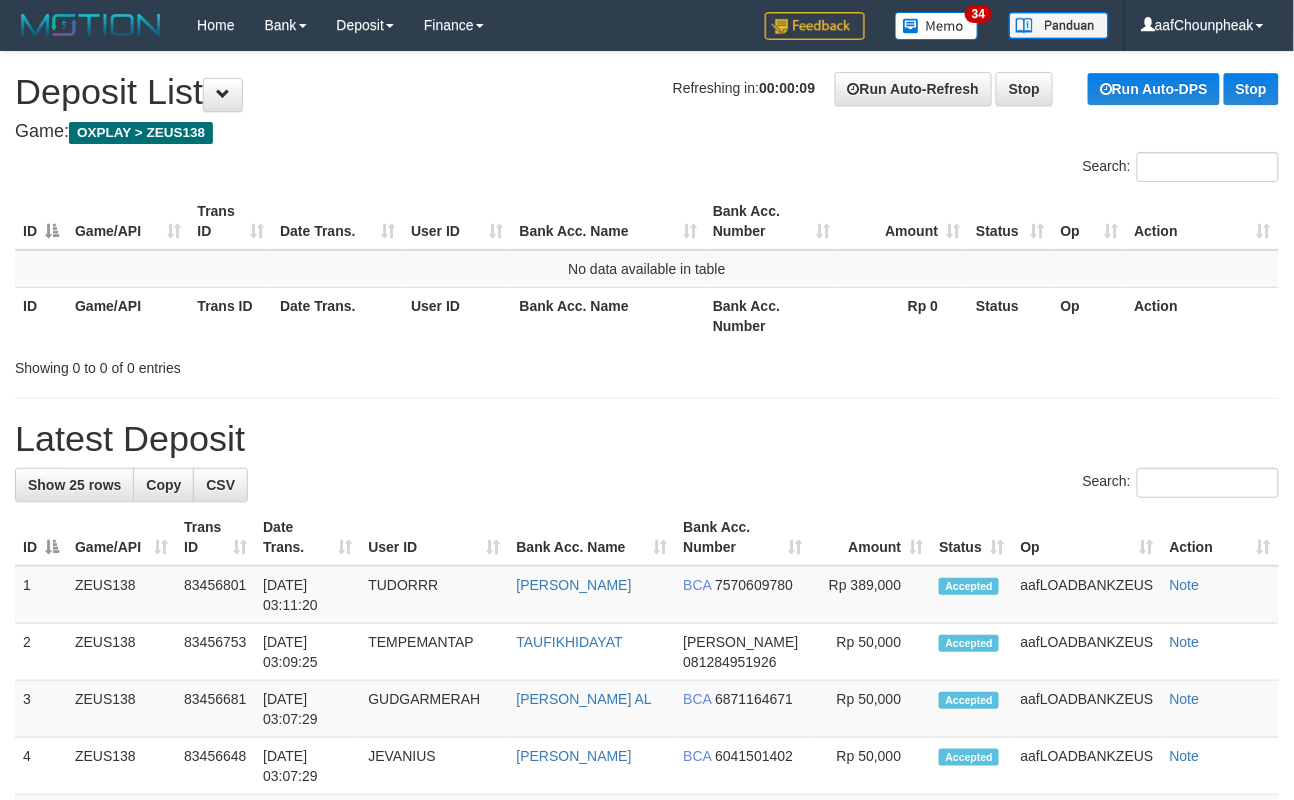 click on "Latest Deposit" at bounding box center [647, 439] 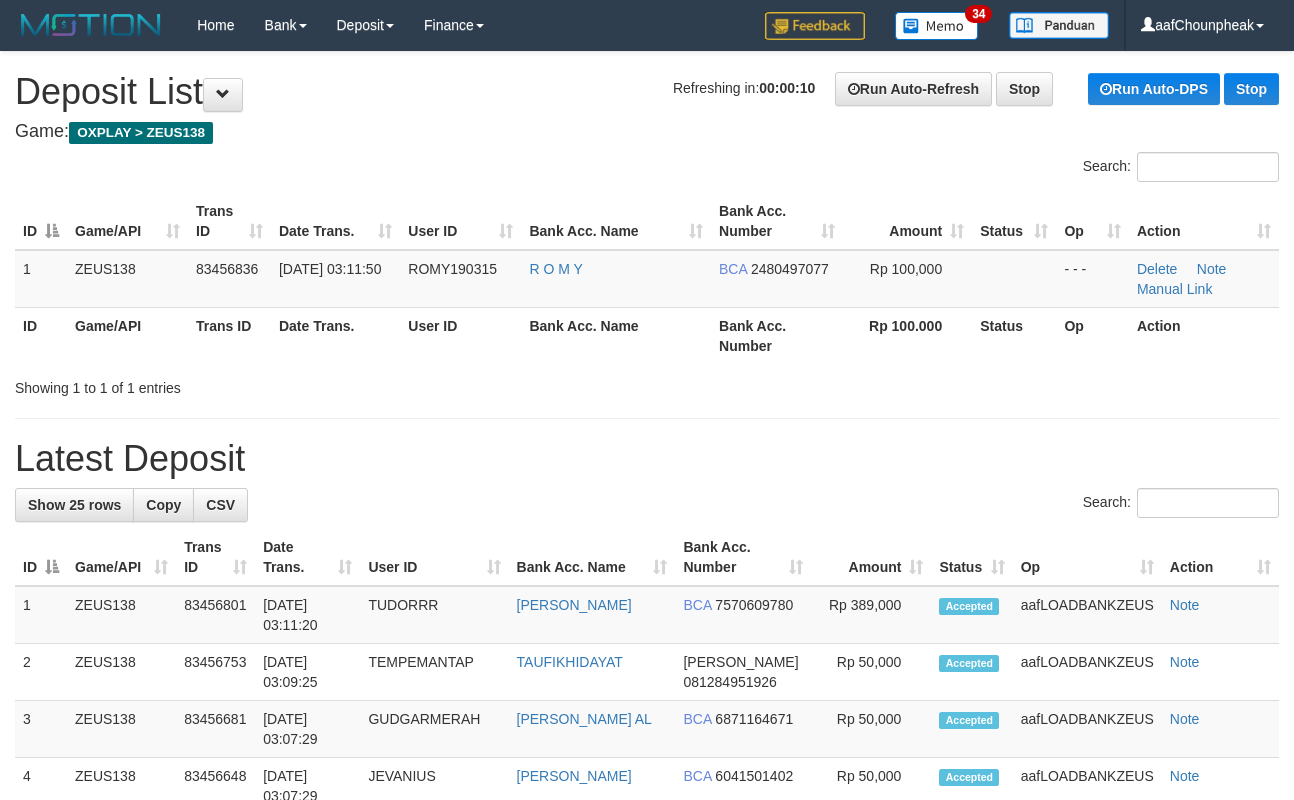scroll, scrollTop: 0, scrollLeft: 0, axis: both 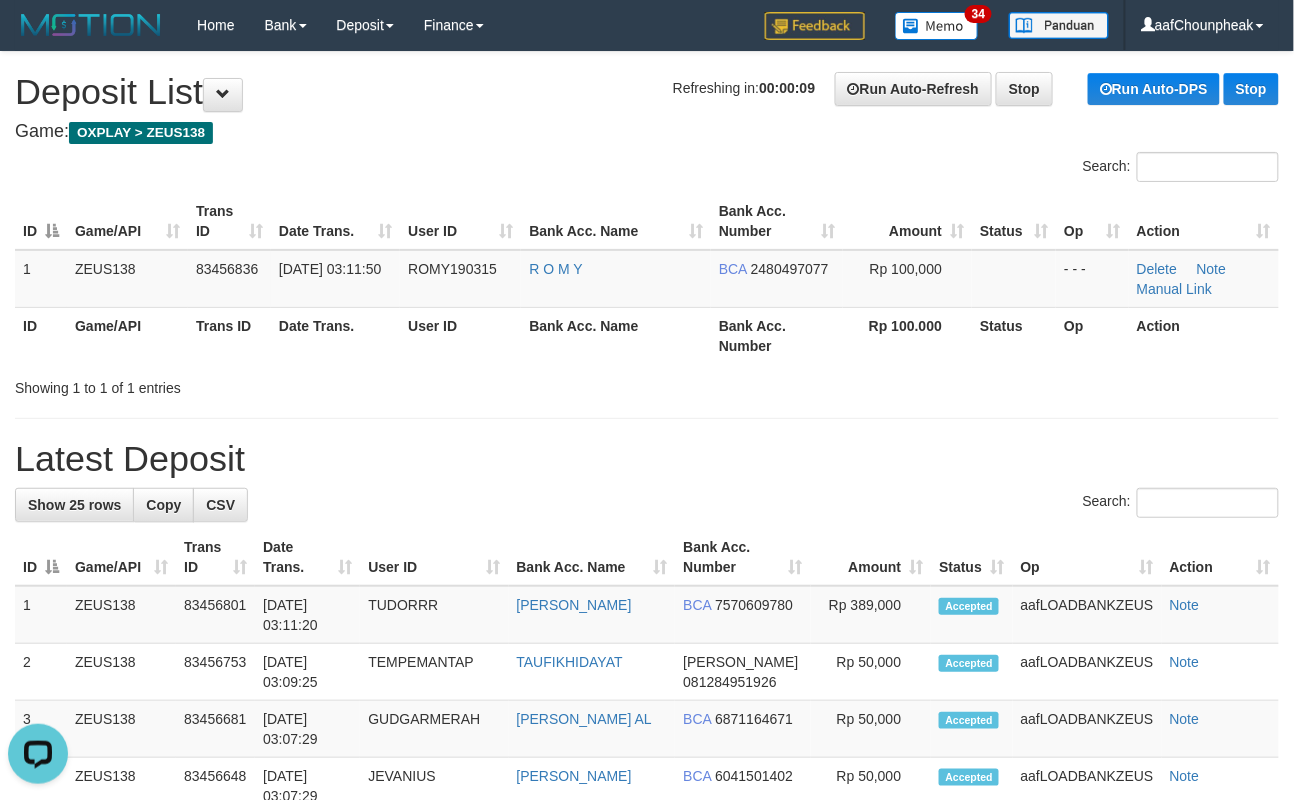 click on "Search:" at bounding box center [647, 505] 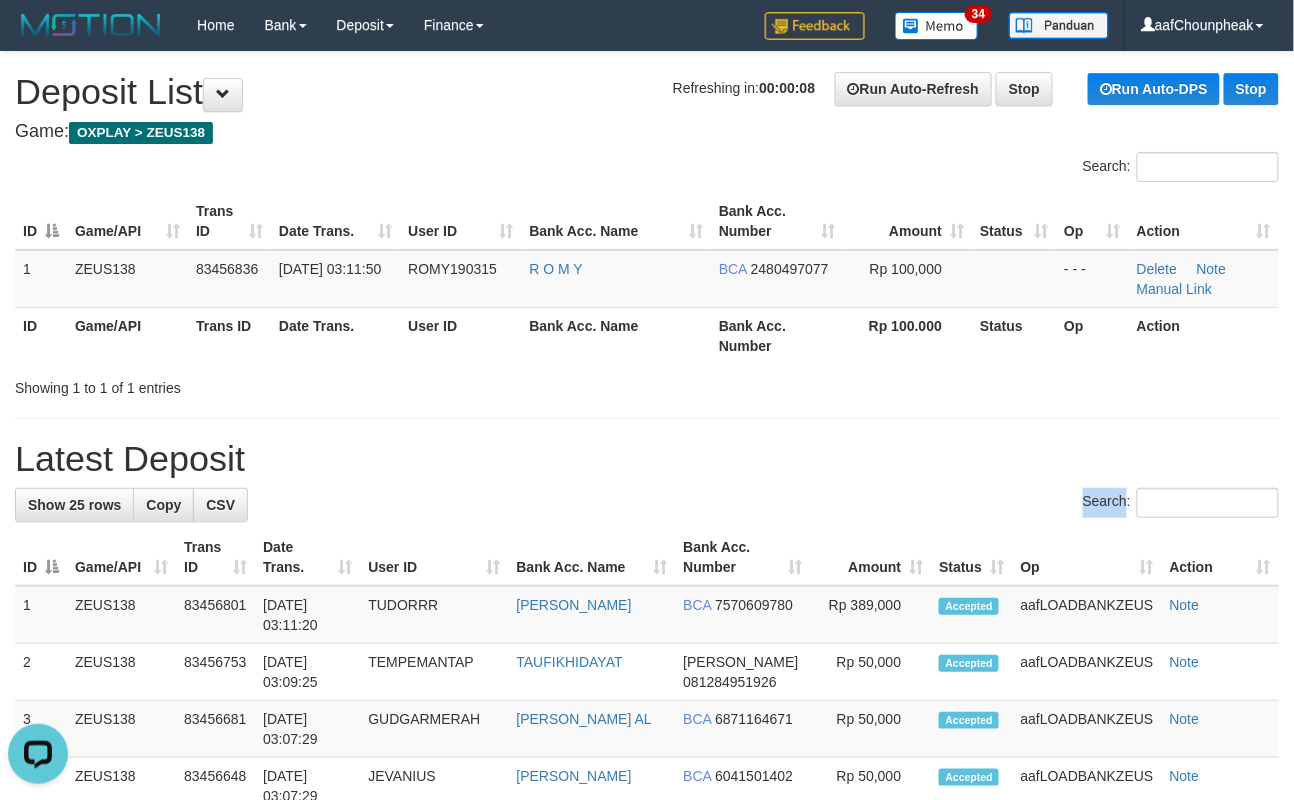 click on "Search:" at bounding box center (647, 505) 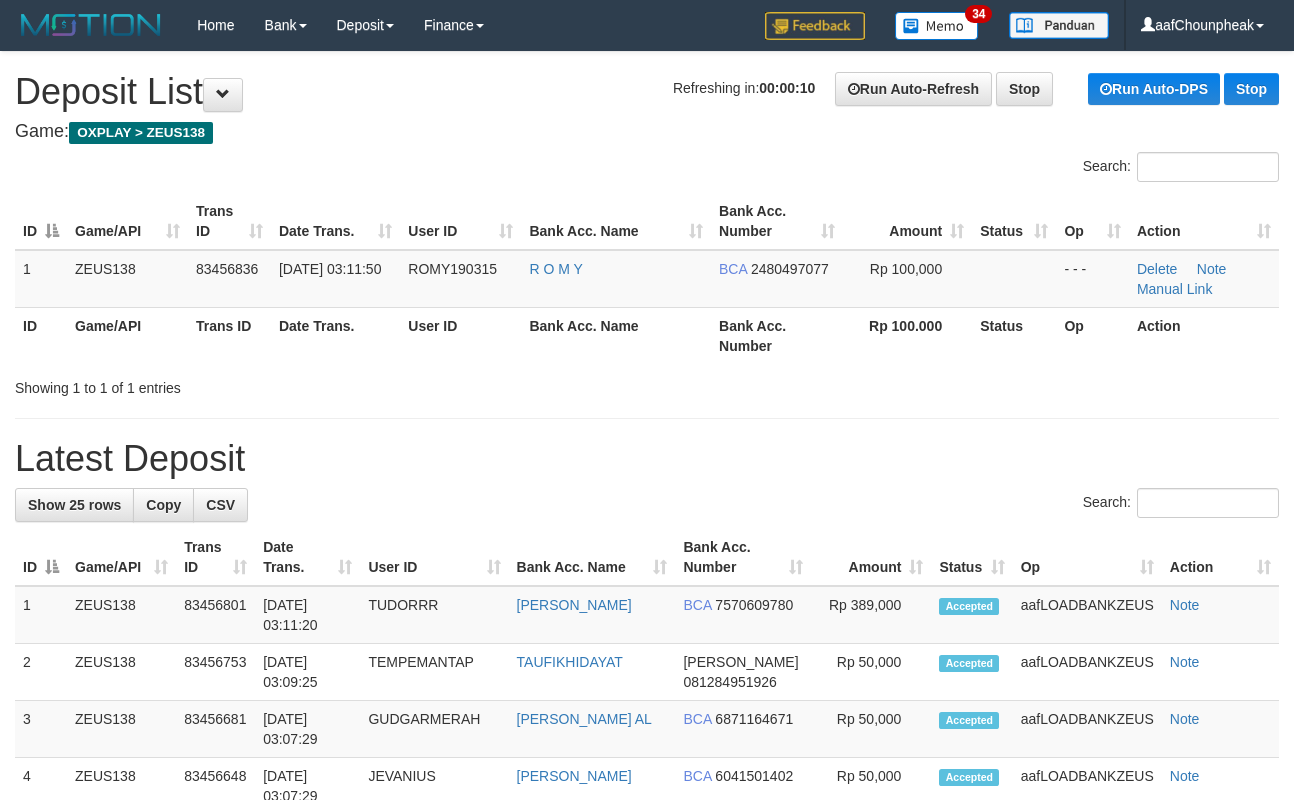 scroll, scrollTop: 0, scrollLeft: 0, axis: both 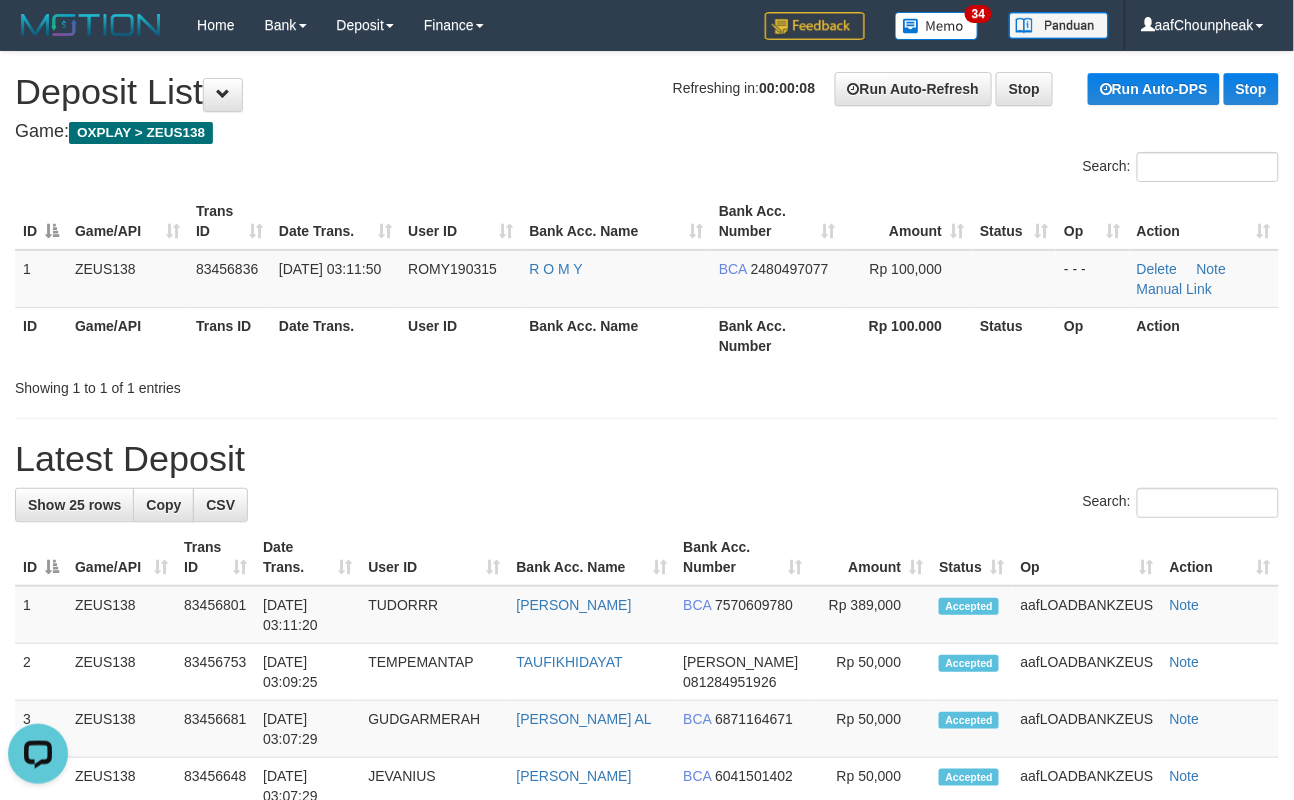 click on "**********" at bounding box center (647, 1098) 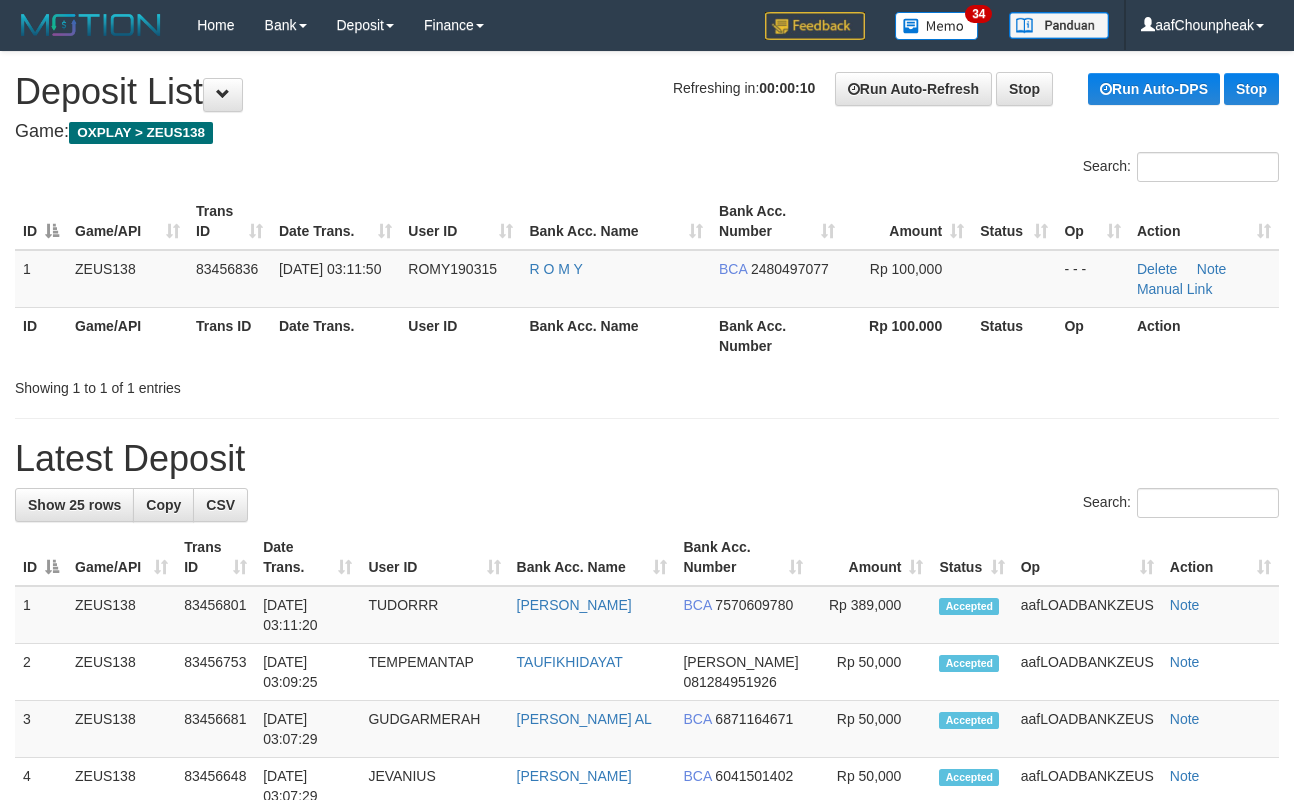 scroll, scrollTop: 0, scrollLeft: 0, axis: both 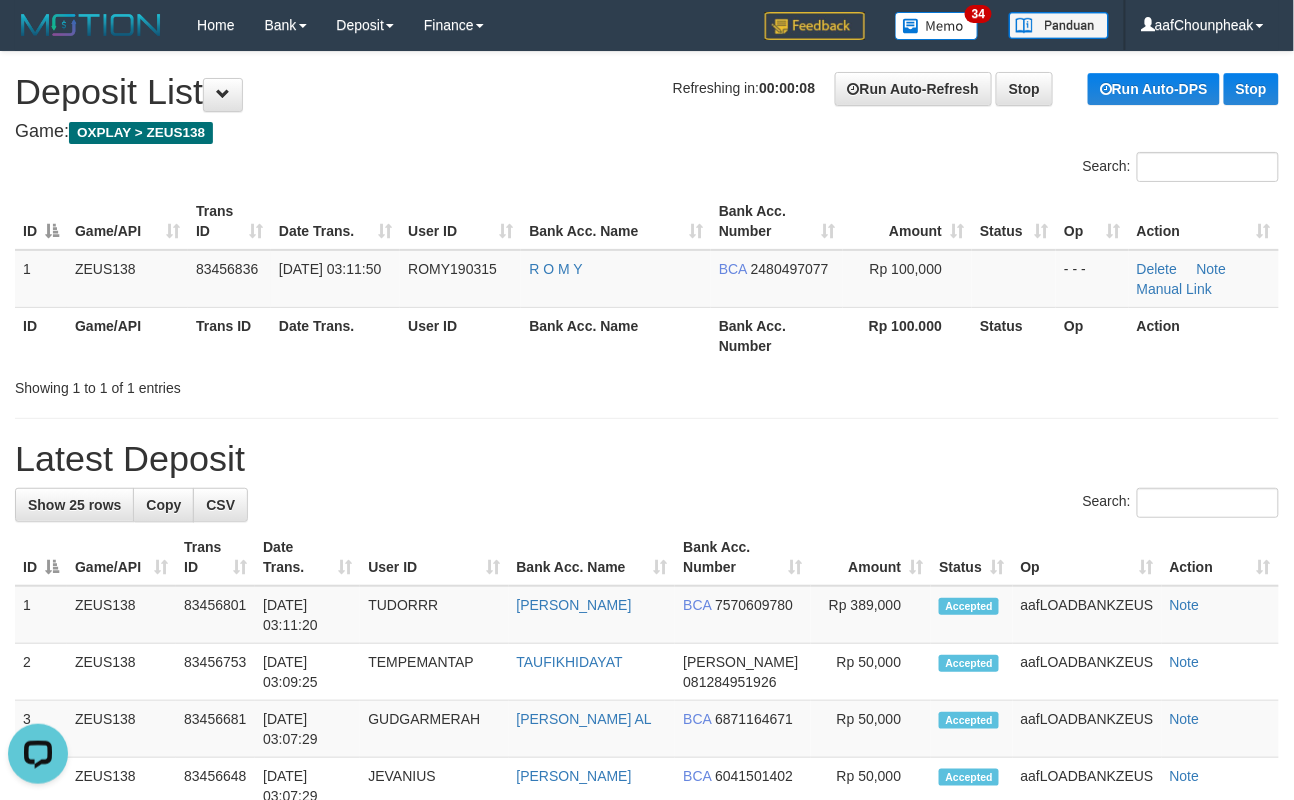 click on "Latest Deposit" at bounding box center [647, 459] 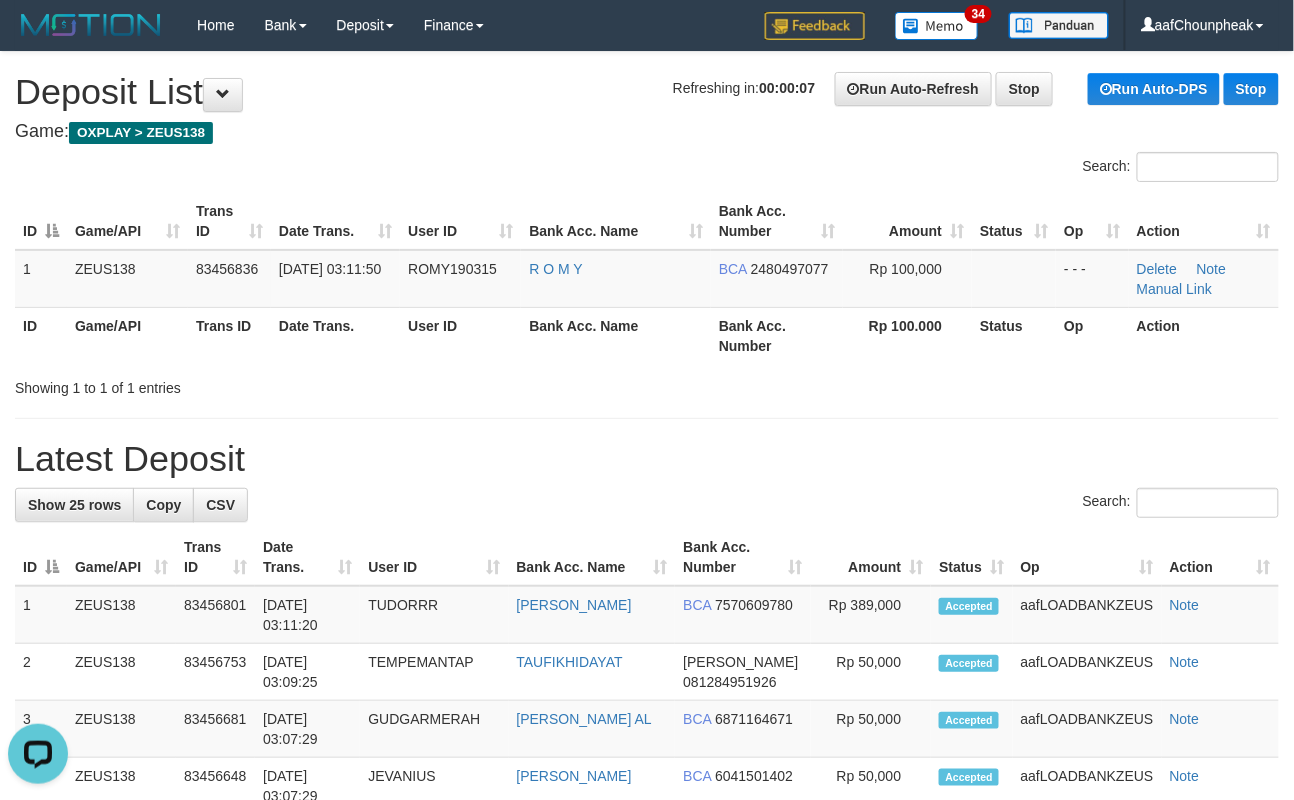 click on "Search:" at bounding box center [647, 505] 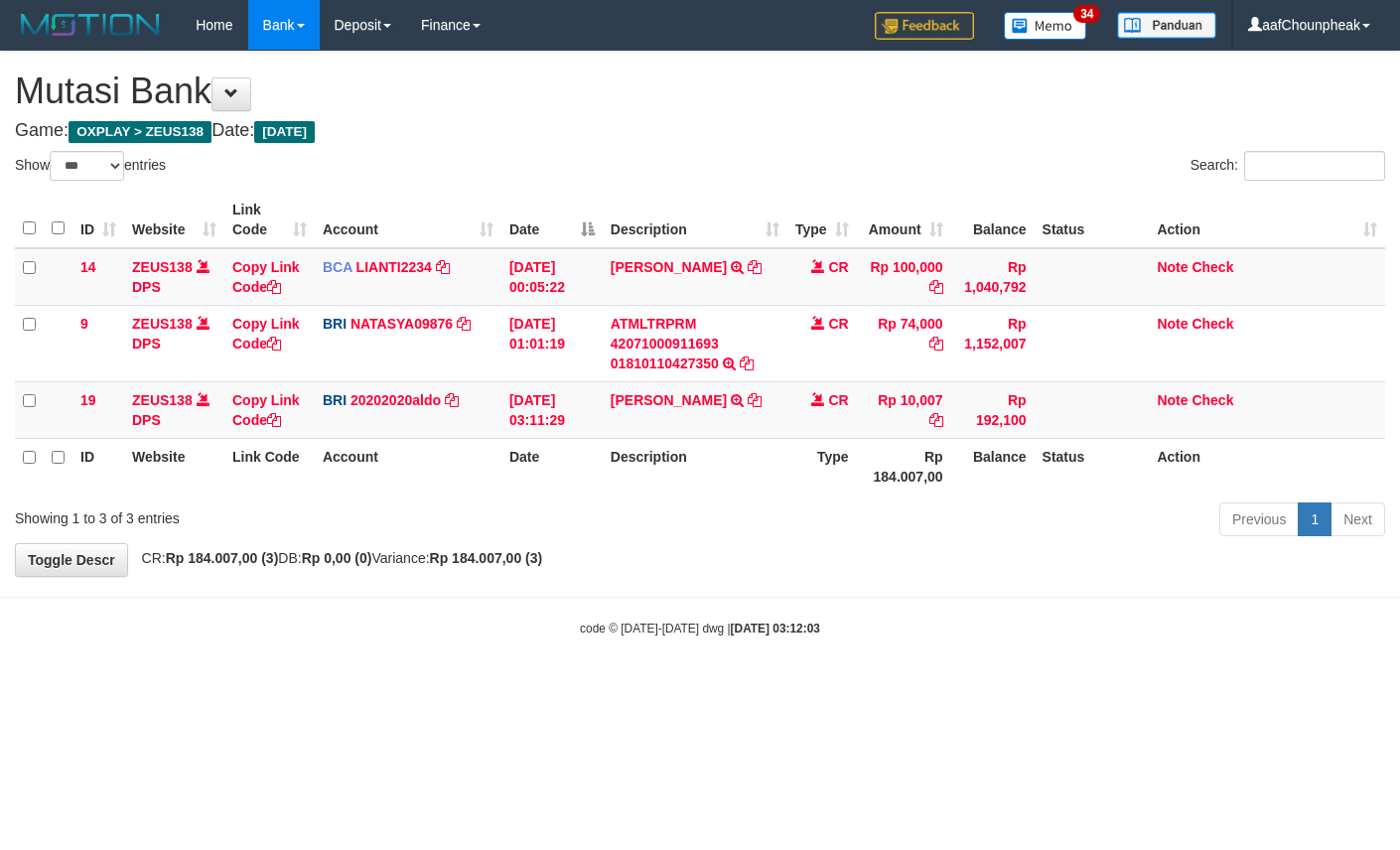 select on "***" 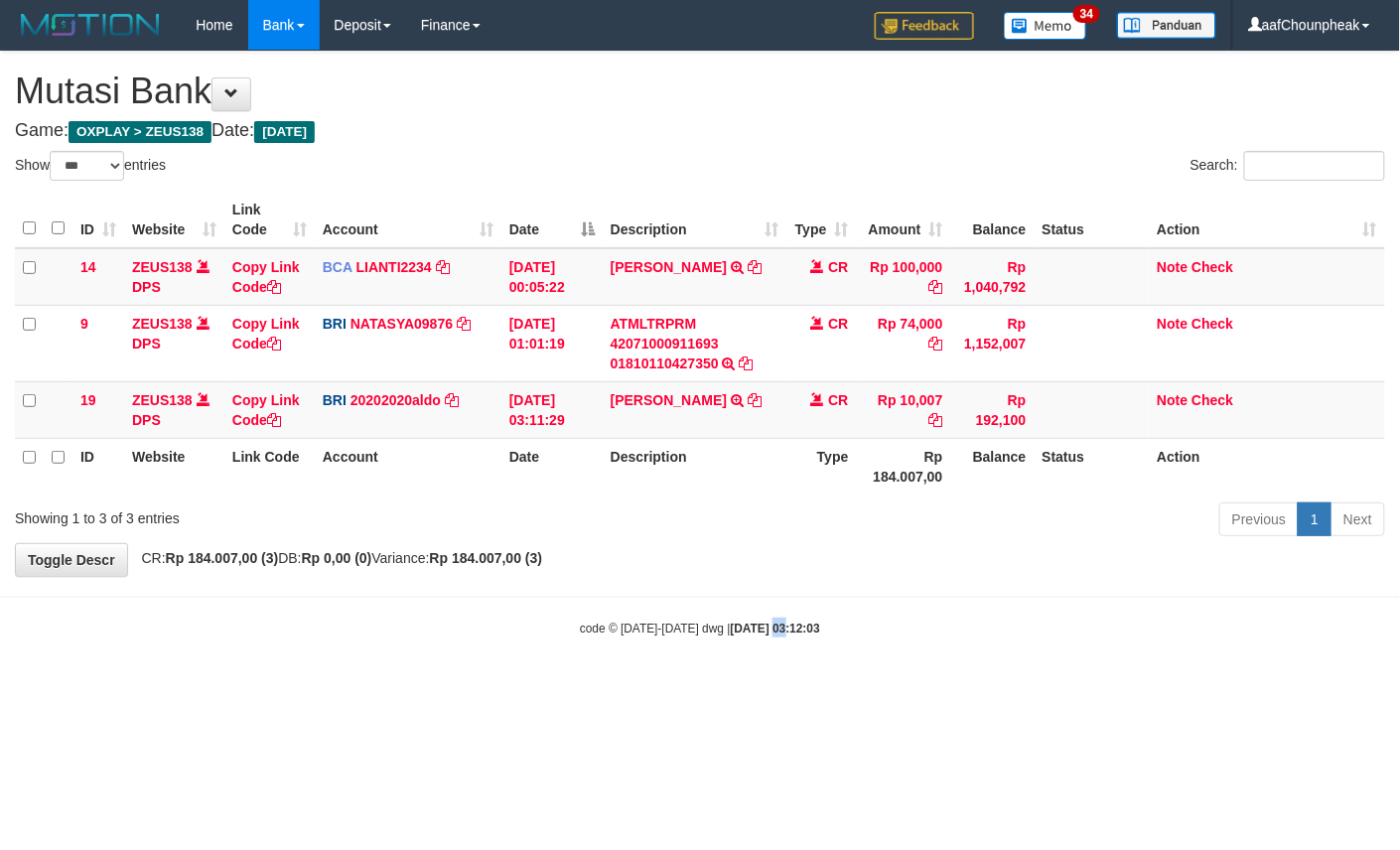 drag, startPoint x: 0, startPoint y: 0, endPoint x: 761, endPoint y: 622, distance: 982.8555 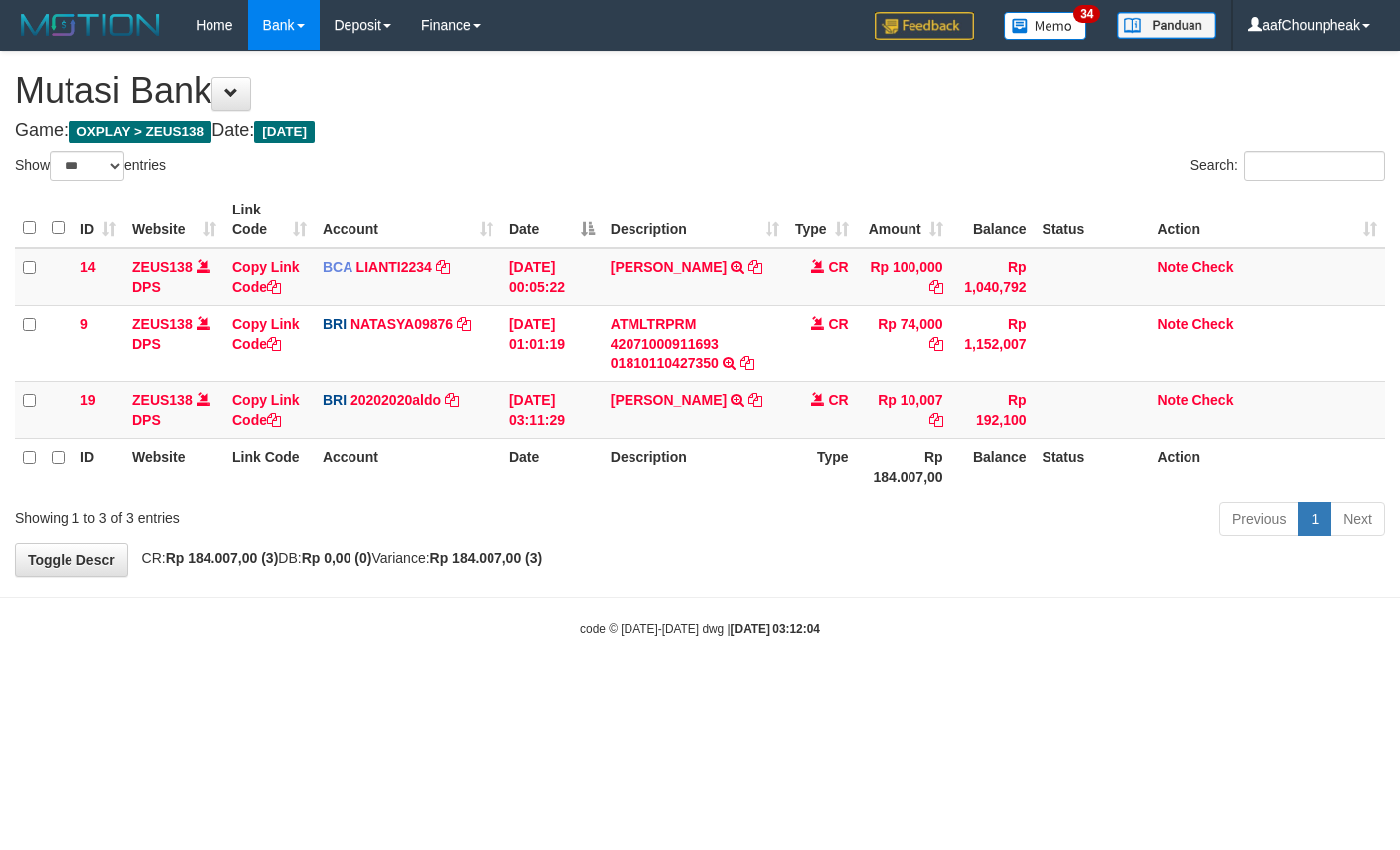 select on "***" 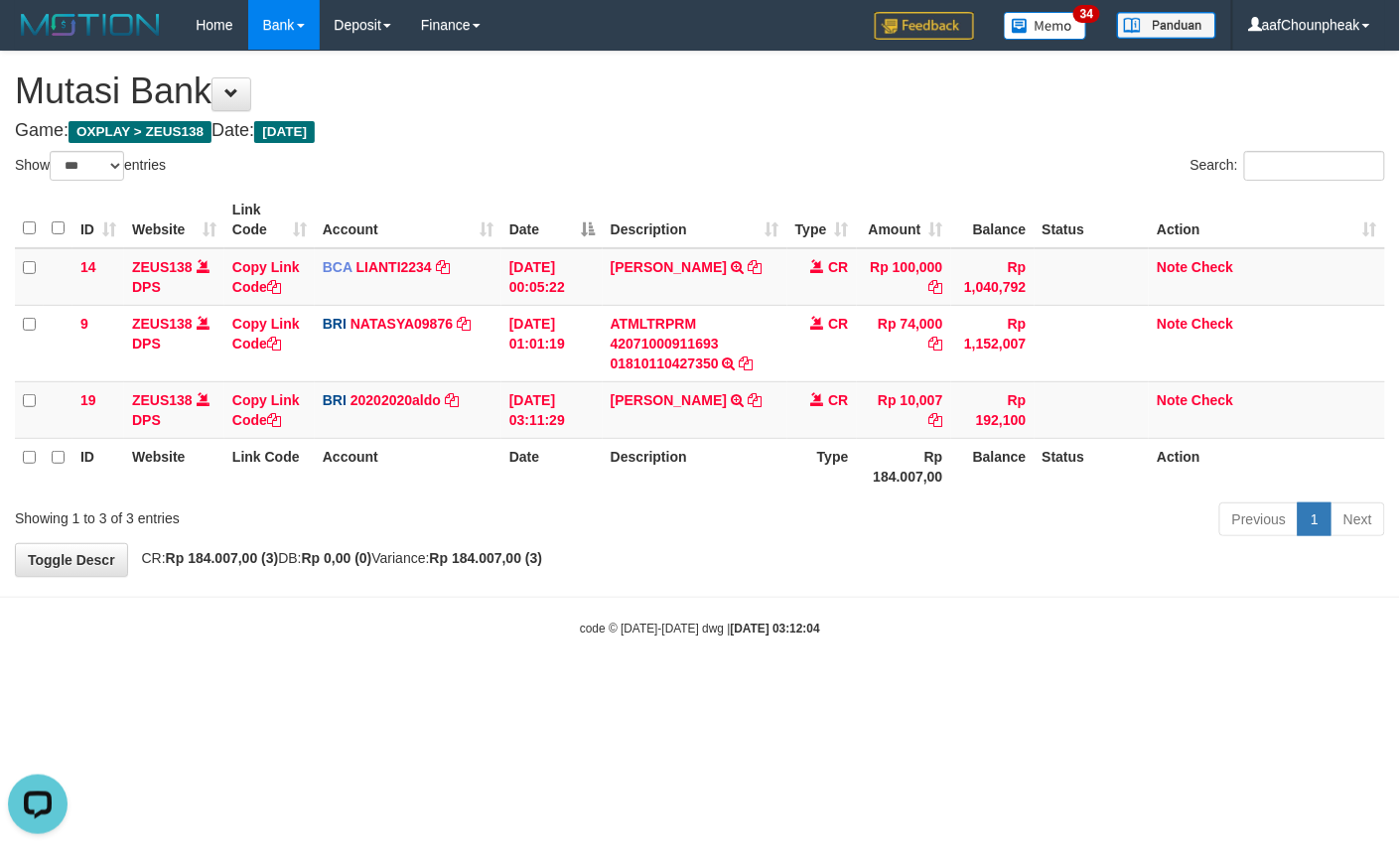 scroll, scrollTop: 0, scrollLeft: 0, axis: both 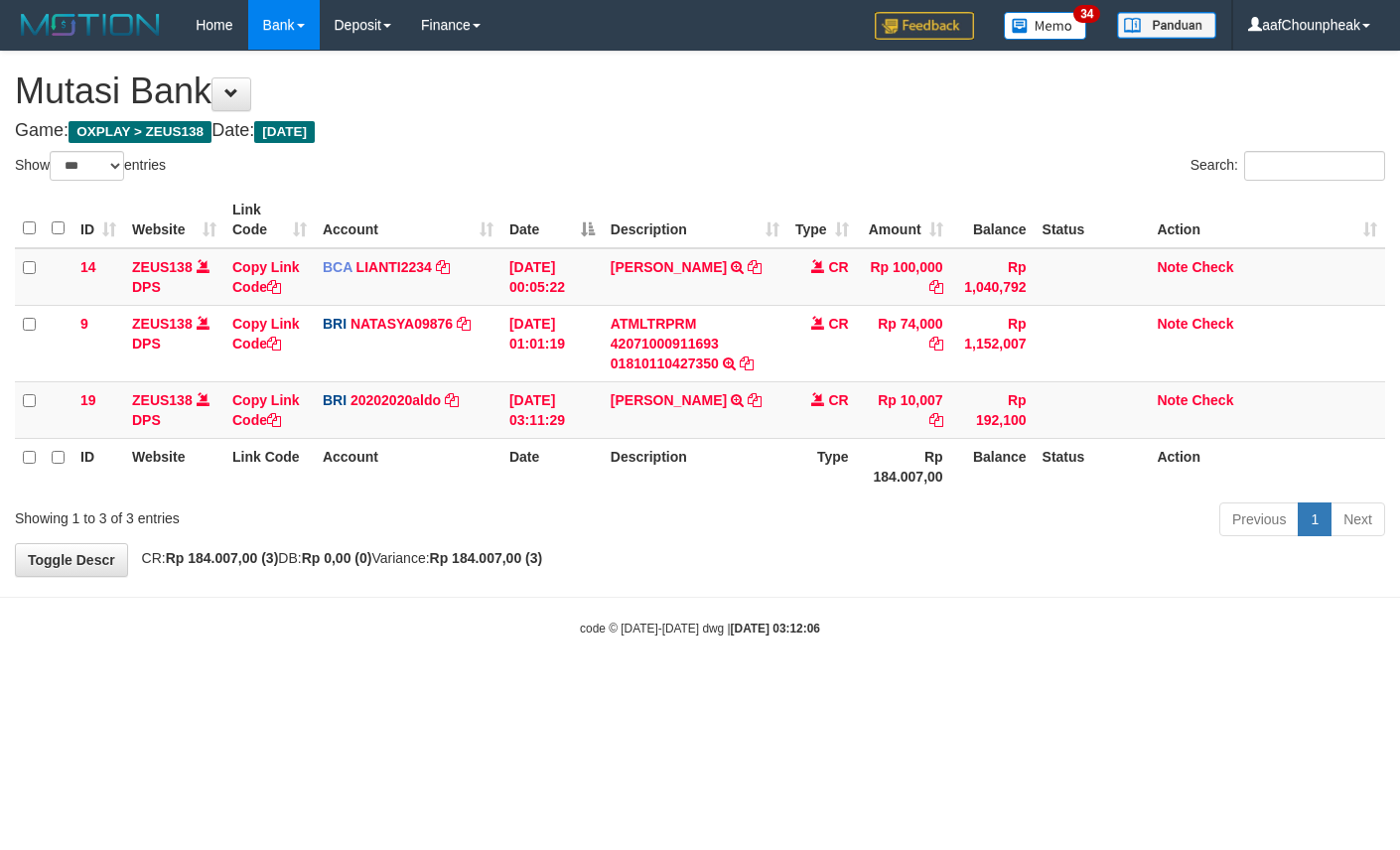 select on "***" 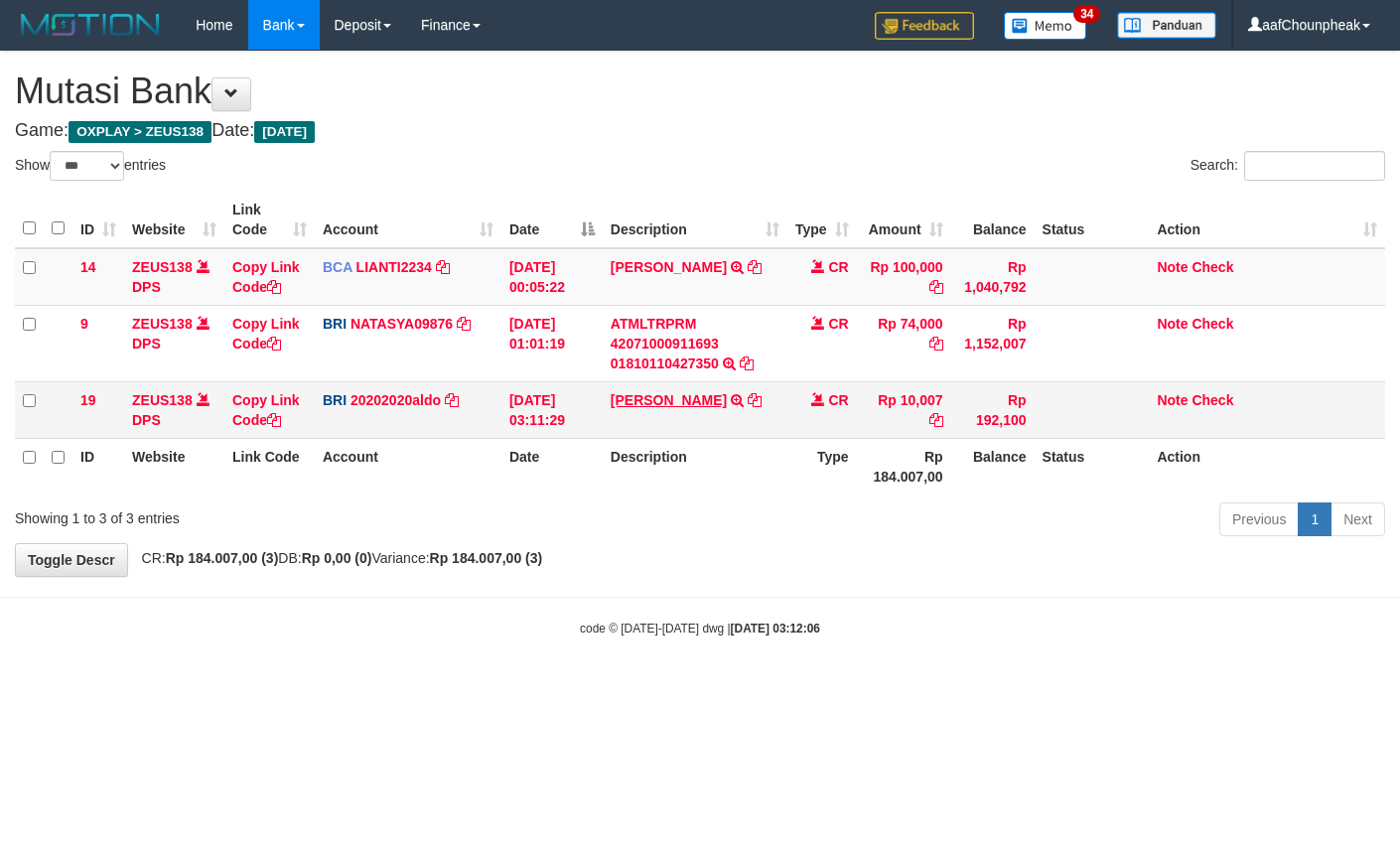 scroll, scrollTop: 0, scrollLeft: 0, axis: both 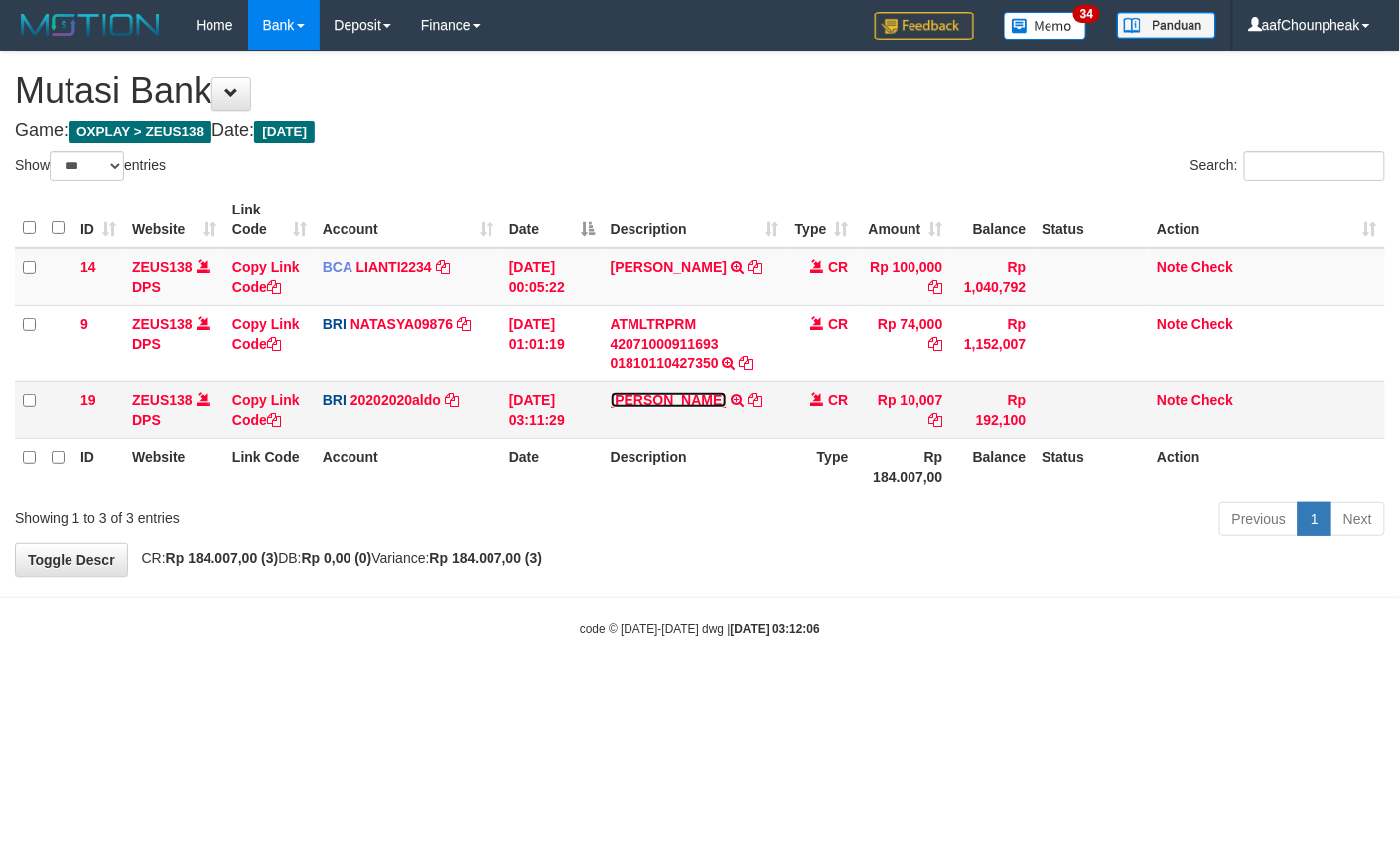 click on "[PERSON_NAME]" at bounding box center [668, 400] 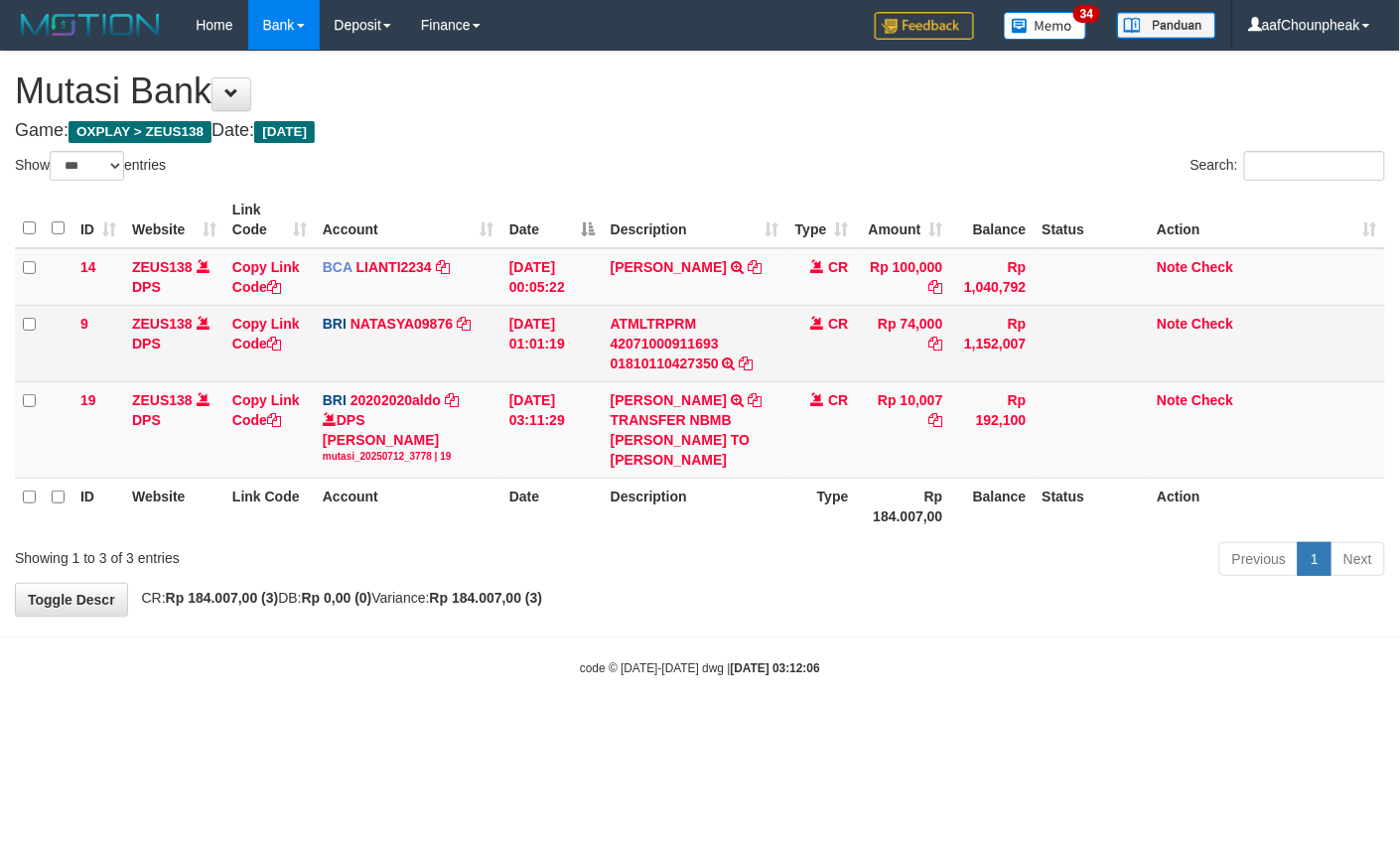 click on "ATMLTRPRM 42071000911693 01810110427350         TRANSAKSI KREDIT DARI BANK LAIN ATMLTRPRM 42071000911693 01810110427350" at bounding box center (695, 343) 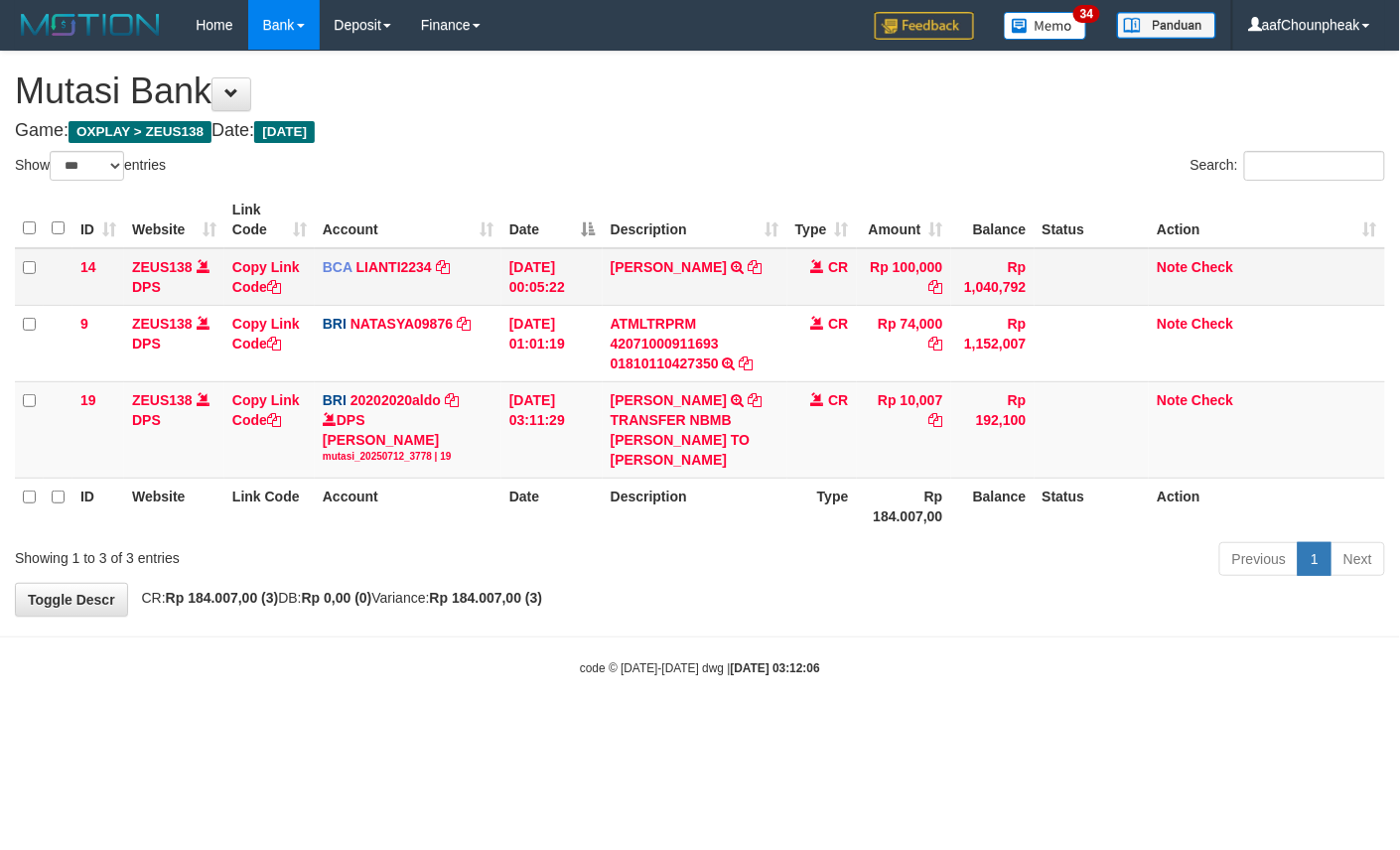 click on "YUSUP MAULAN         TRSF E-BANKING CR 1207/FTSCY/WS95051
100000.002025071262819090 TRFDN-YUSUP MAULANESPAY DEBIT INDONE" at bounding box center (695, 277) 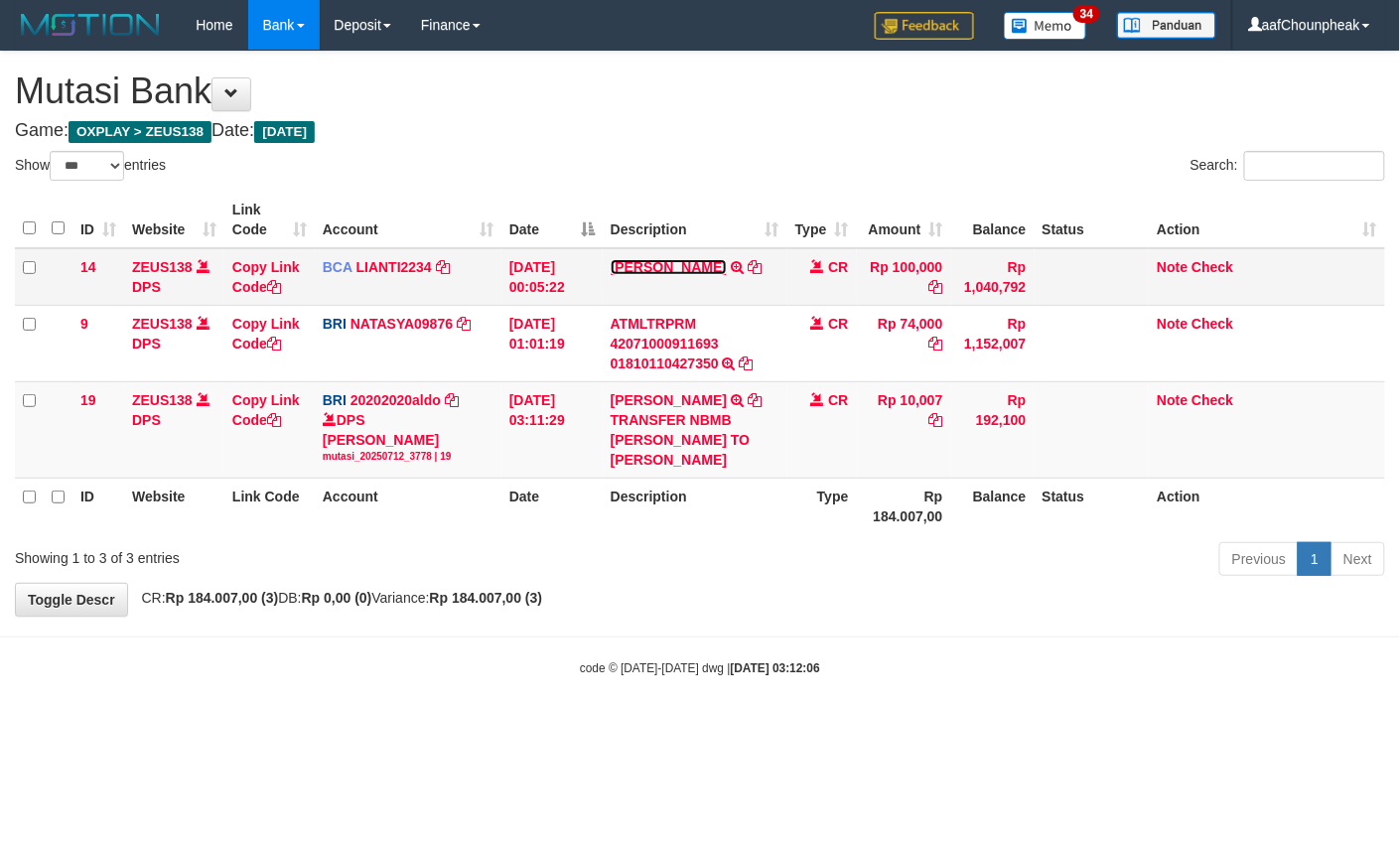 click on "[PERSON_NAME]" at bounding box center [668, 267] 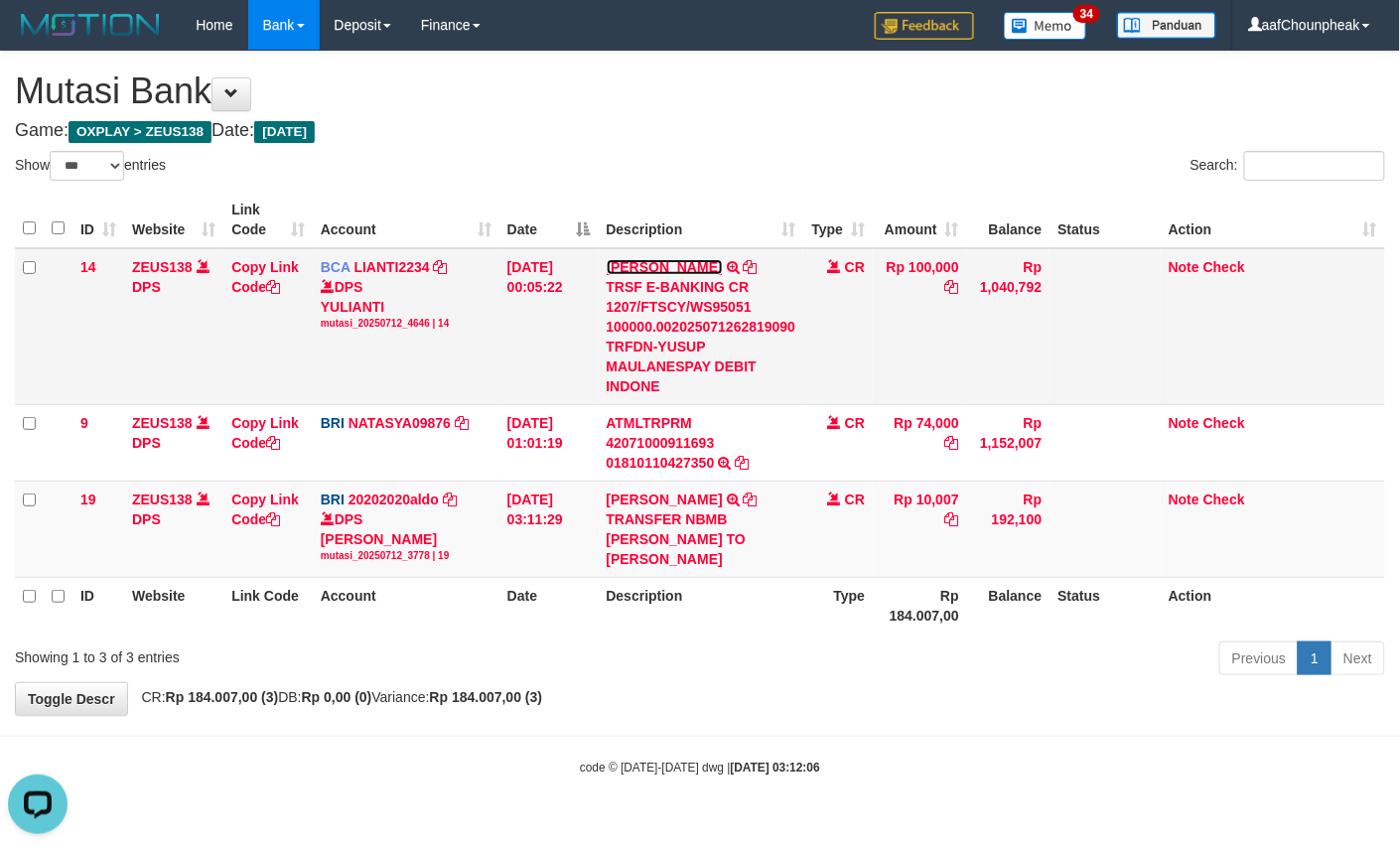 scroll, scrollTop: 0, scrollLeft: 0, axis: both 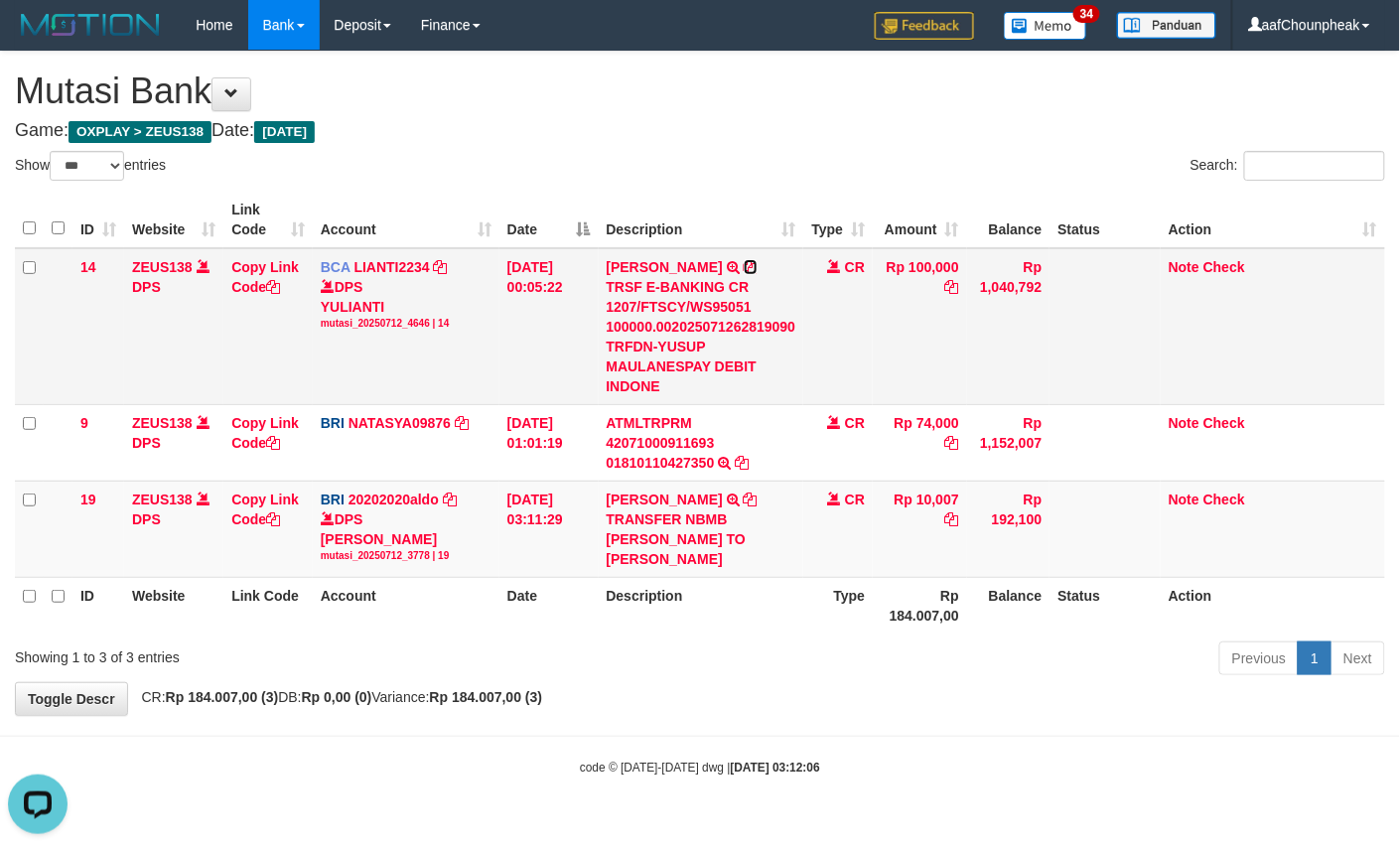 click at bounding box center [751, 267] 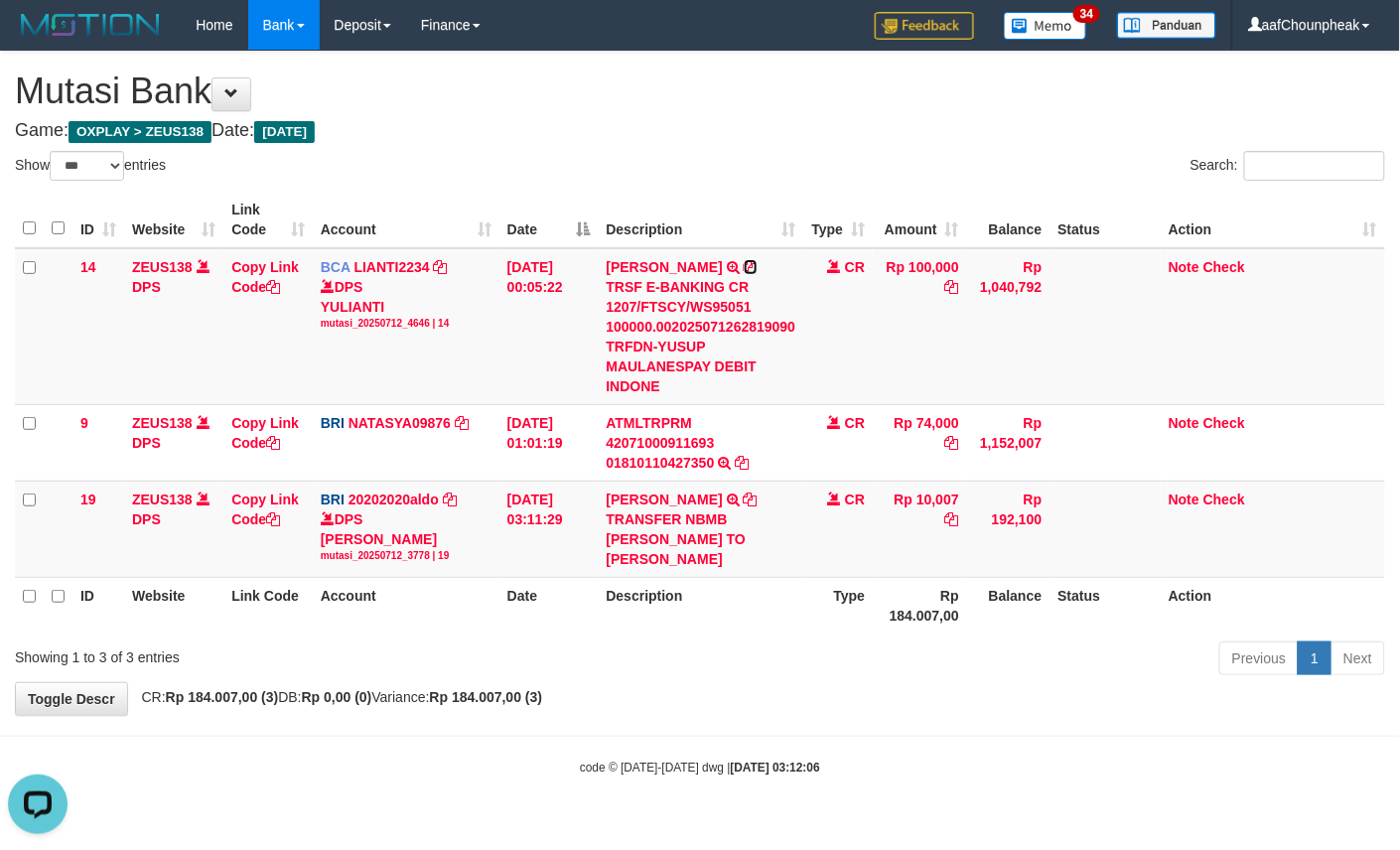 drag, startPoint x: 748, startPoint y: 268, endPoint x: 1, endPoint y: 373, distance: 754.343 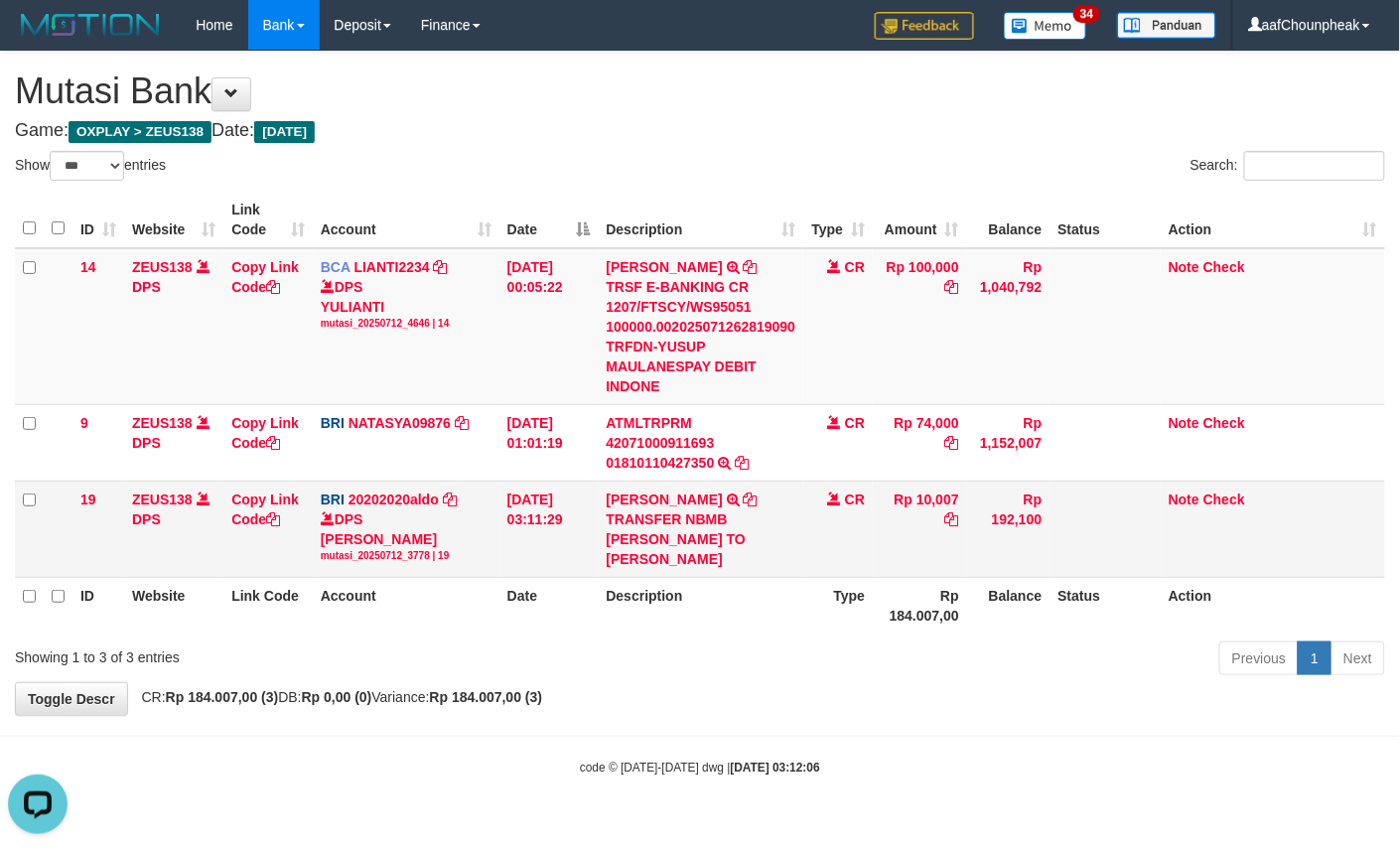 click on "SITI ASTARI         TRANSFER NBMB SITI ASTARI TO REVALDO SAGITA" at bounding box center (701, 528) 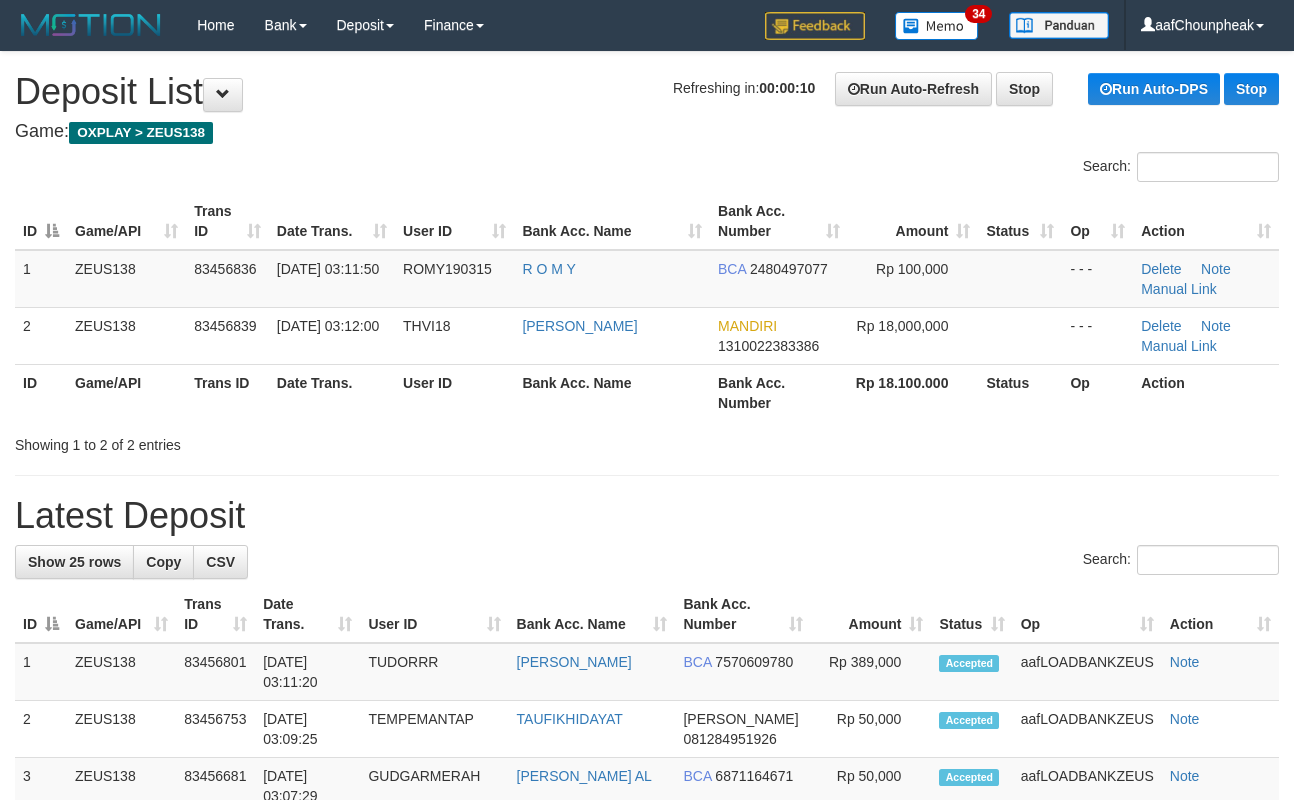 scroll, scrollTop: 0, scrollLeft: 0, axis: both 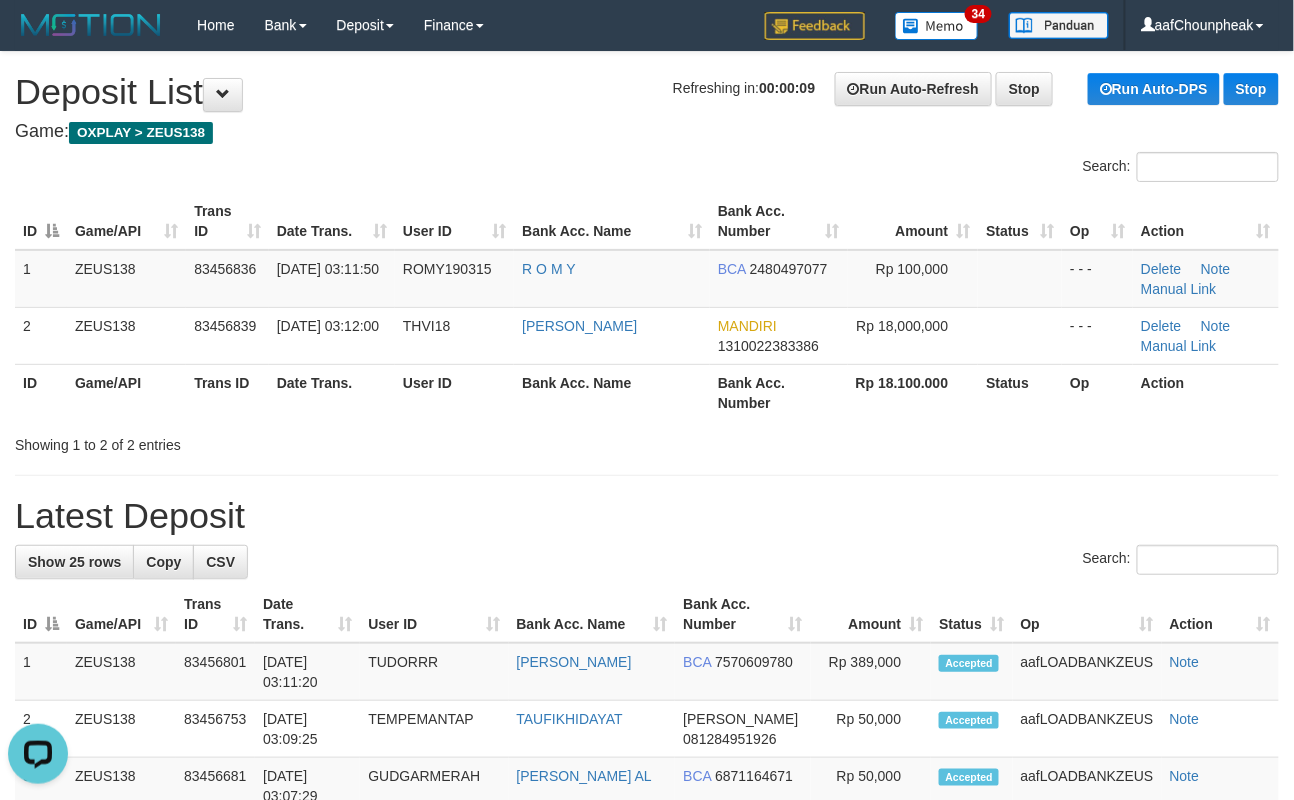 click on "Showing 1 to 2 of 2 entries" at bounding box center (647, 441) 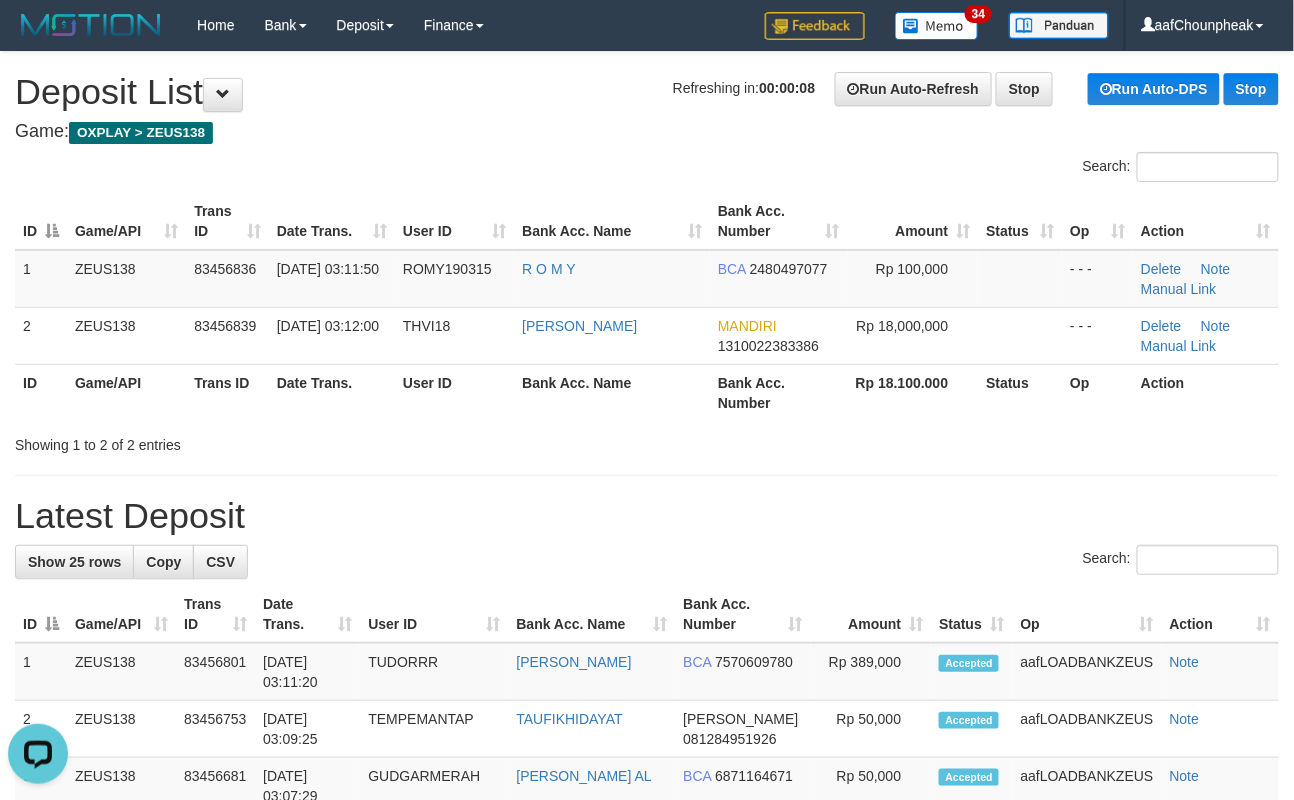 drag, startPoint x: 702, startPoint y: 480, endPoint x: 782, endPoint y: 473, distance: 80.305664 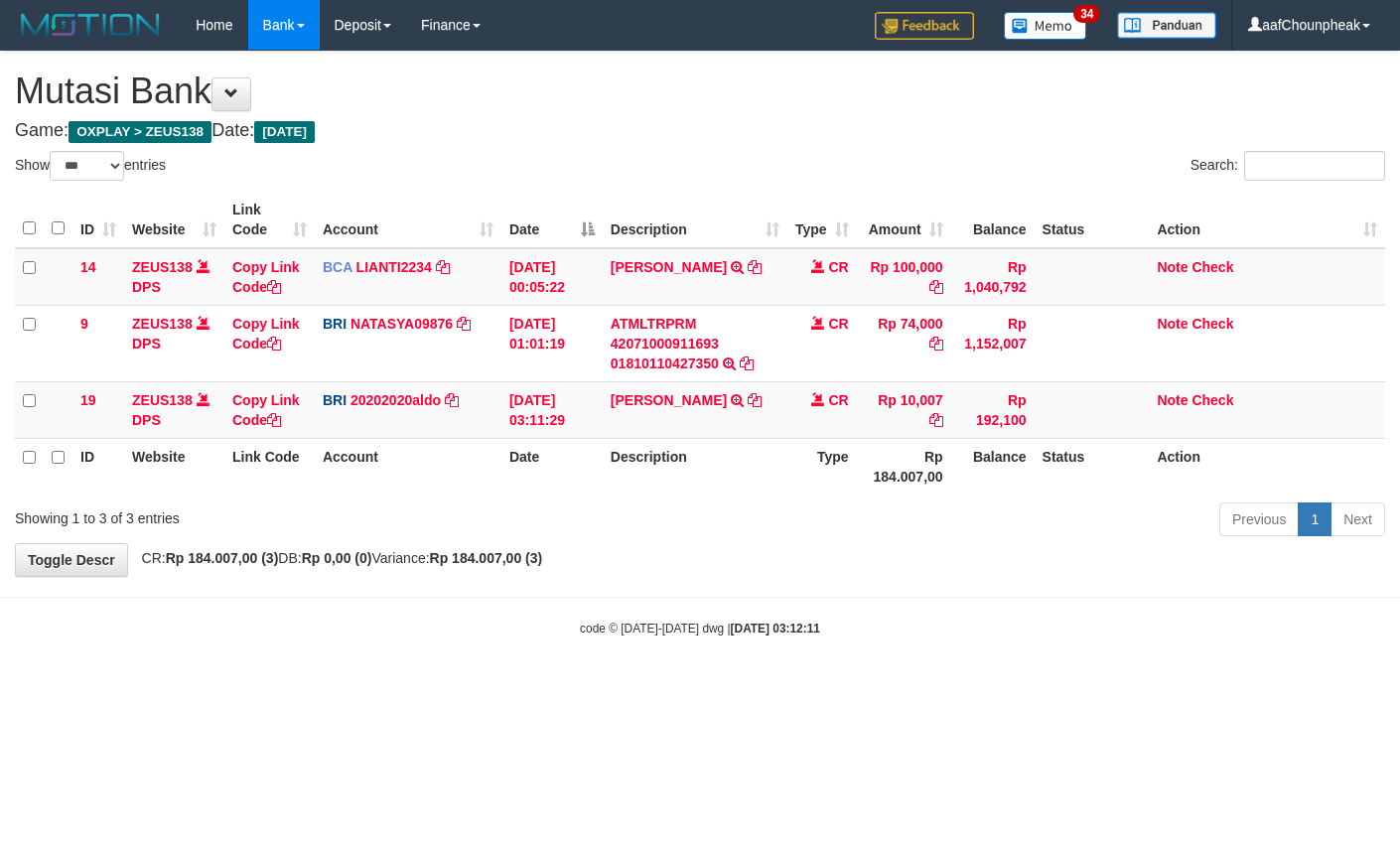 select on "***" 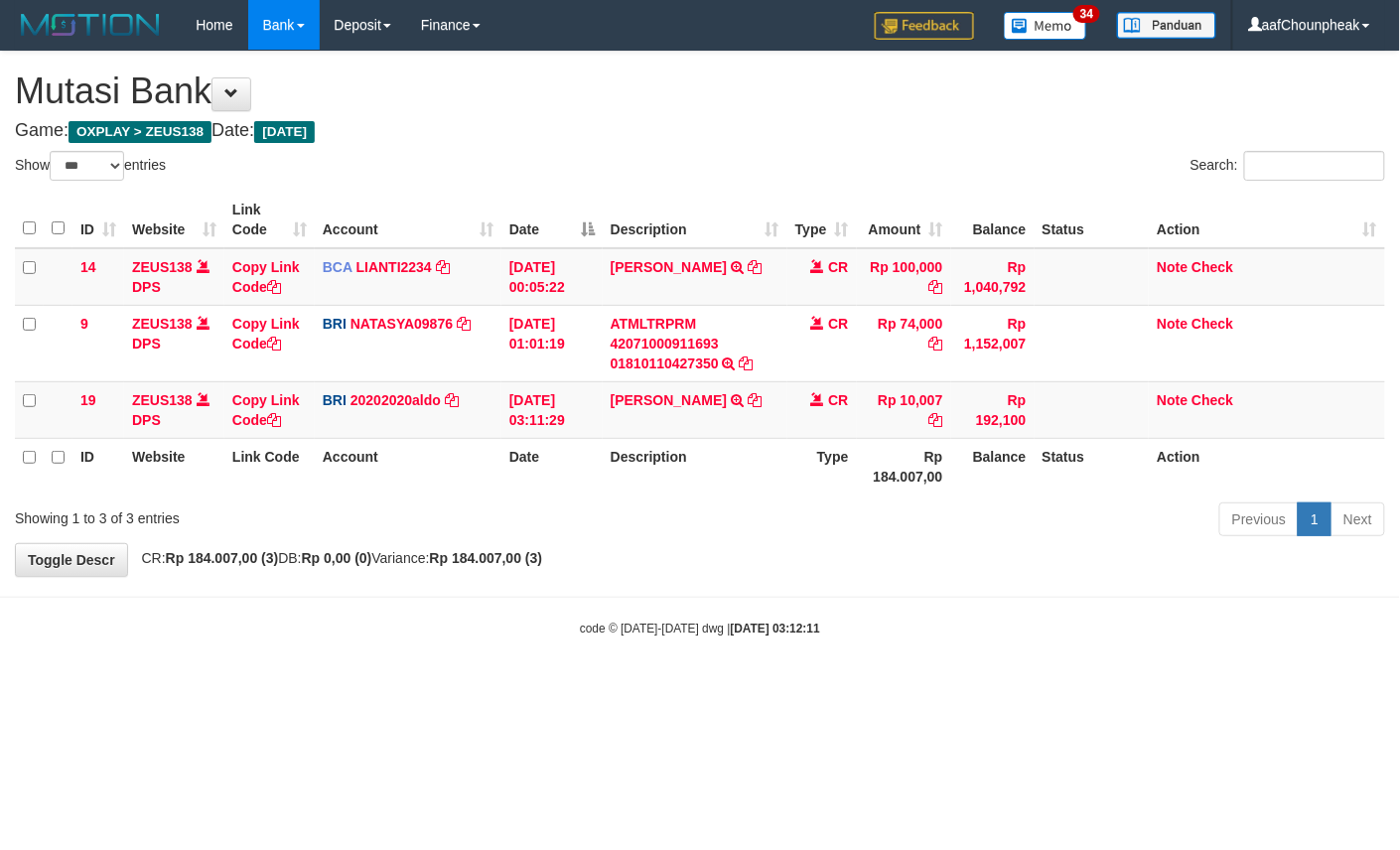 drag, startPoint x: 818, startPoint y: 554, endPoint x: 1, endPoint y: 434, distance: 825.76571 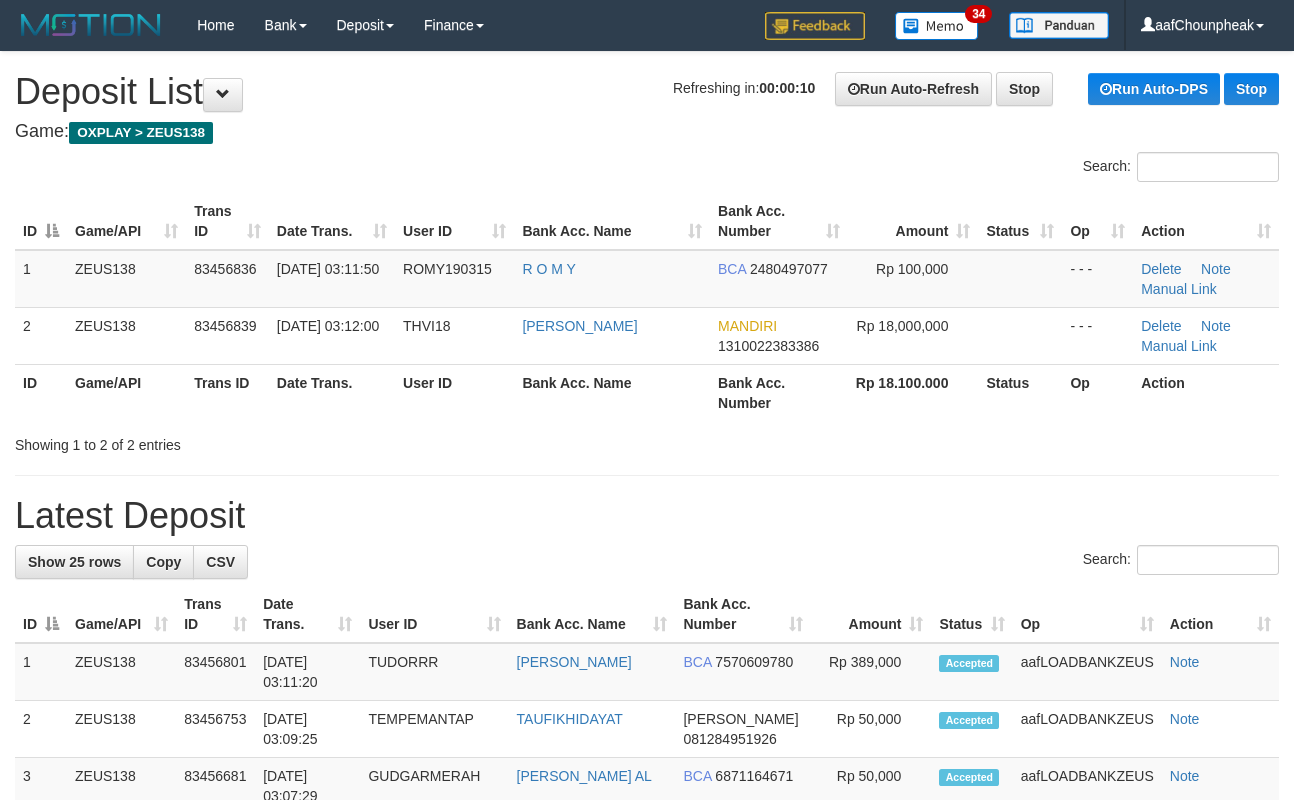 scroll, scrollTop: 0, scrollLeft: 0, axis: both 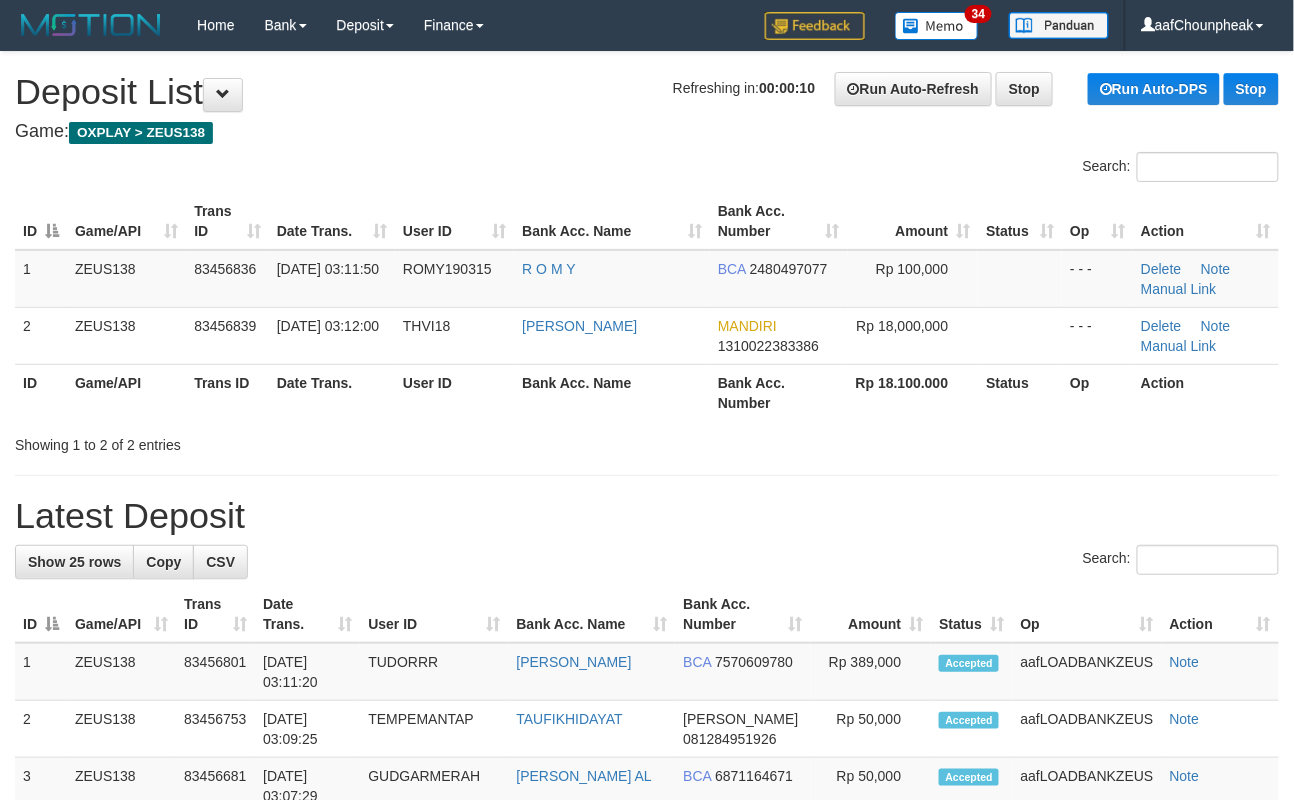 drag, startPoint x: 752, startPoint y: 472, endPoint x: 741, endPoint y: 494, distance: 24.596748 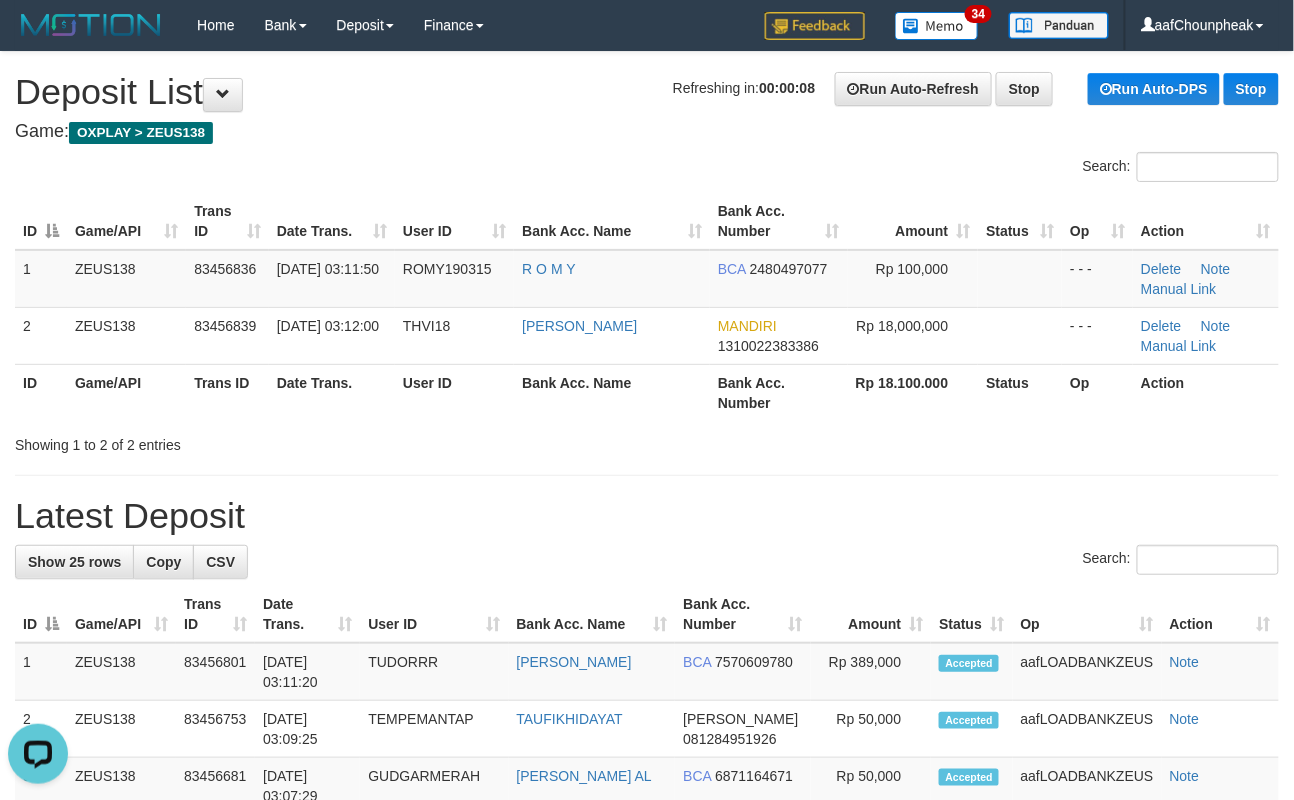 scroll, scrollTop: 0, scrollLeft: 0, axis: both 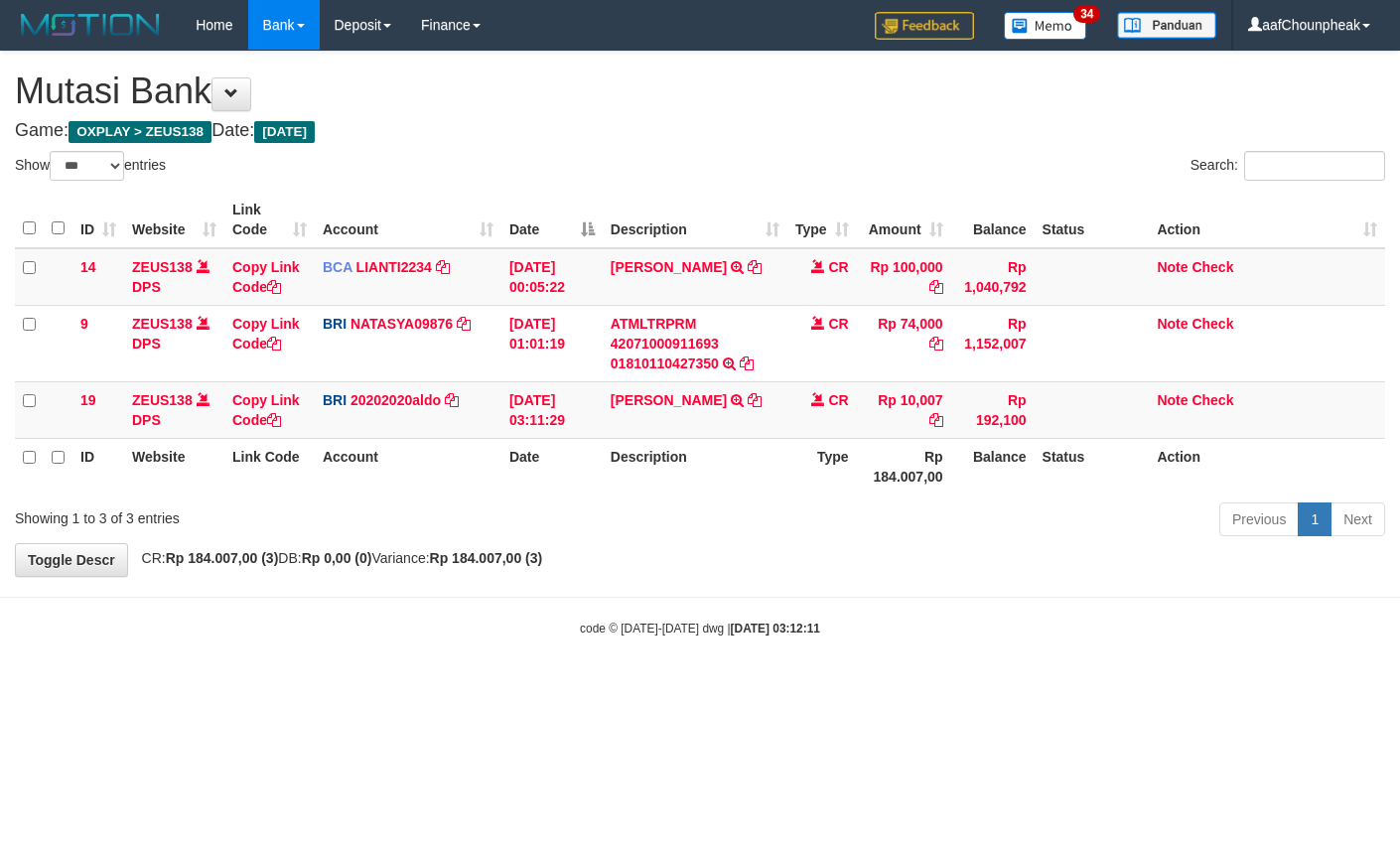 select on "***" 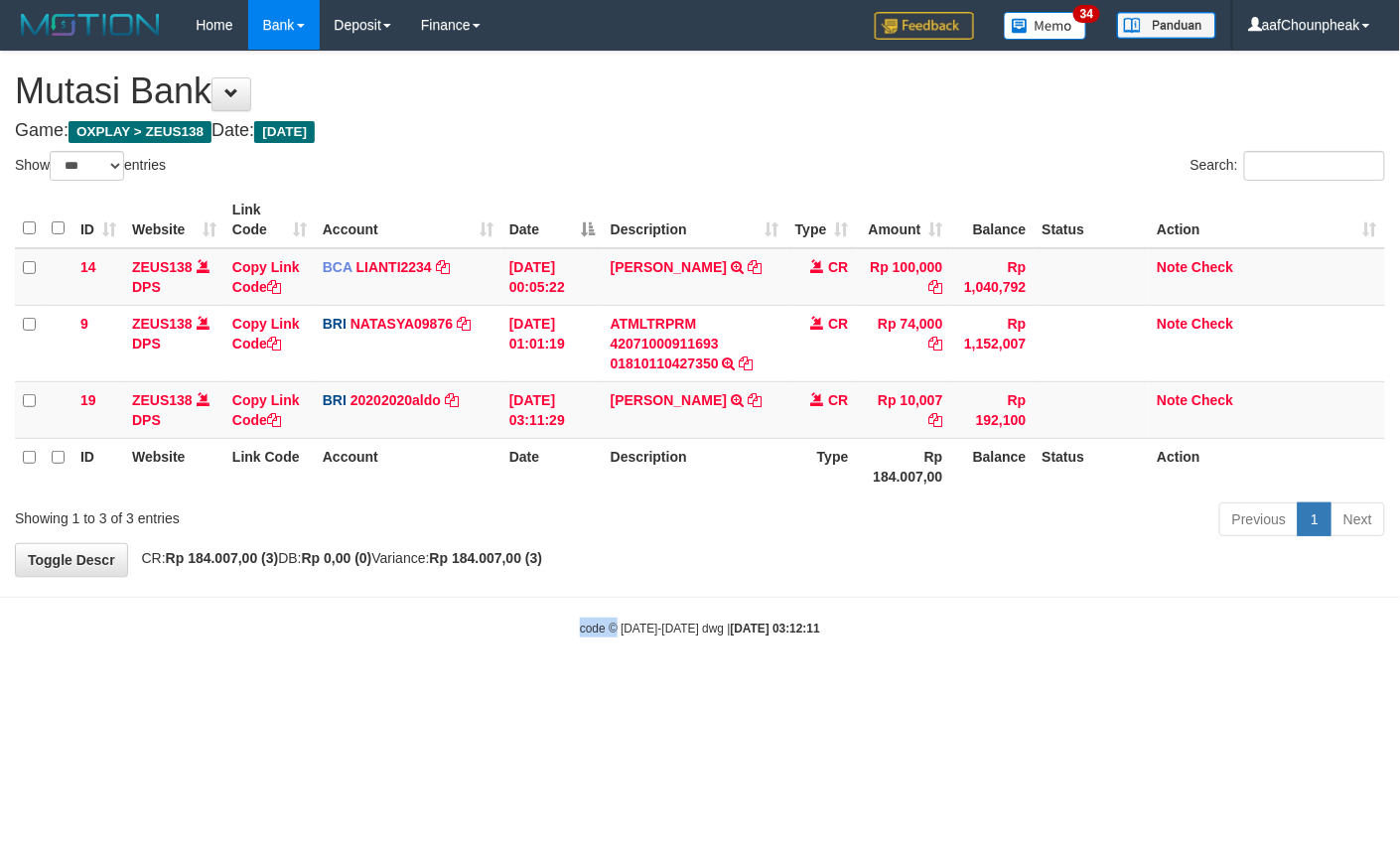 click on "Toggle navigation
Home
Bank
Account List
Mutasi Bank
Search
Note Mutasi
Deposit
DPS List
History
Finance
Financial Data
aafChounpheak
My Profile
Log Out
34" at bounding box center [700, 344] 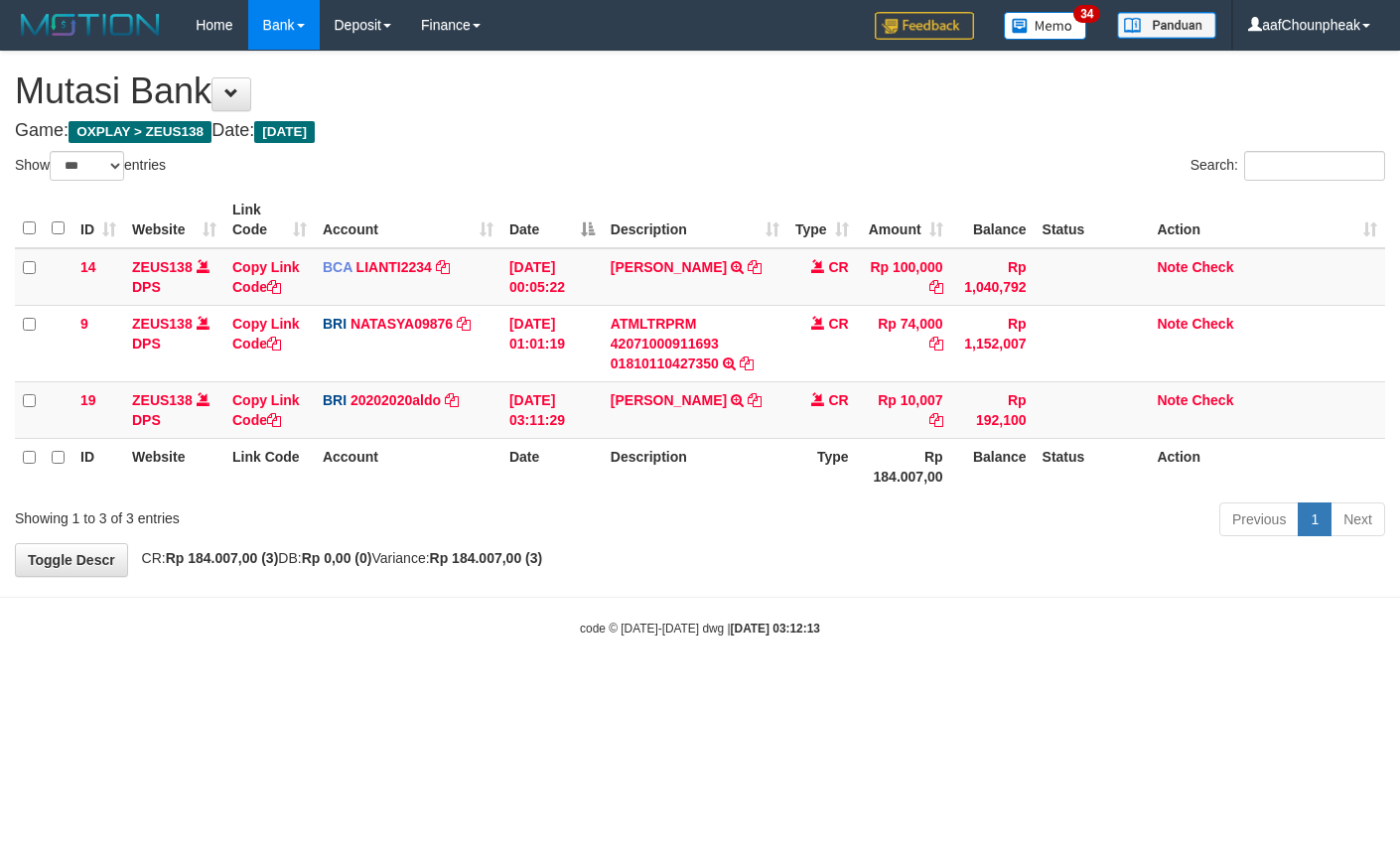select on "***" 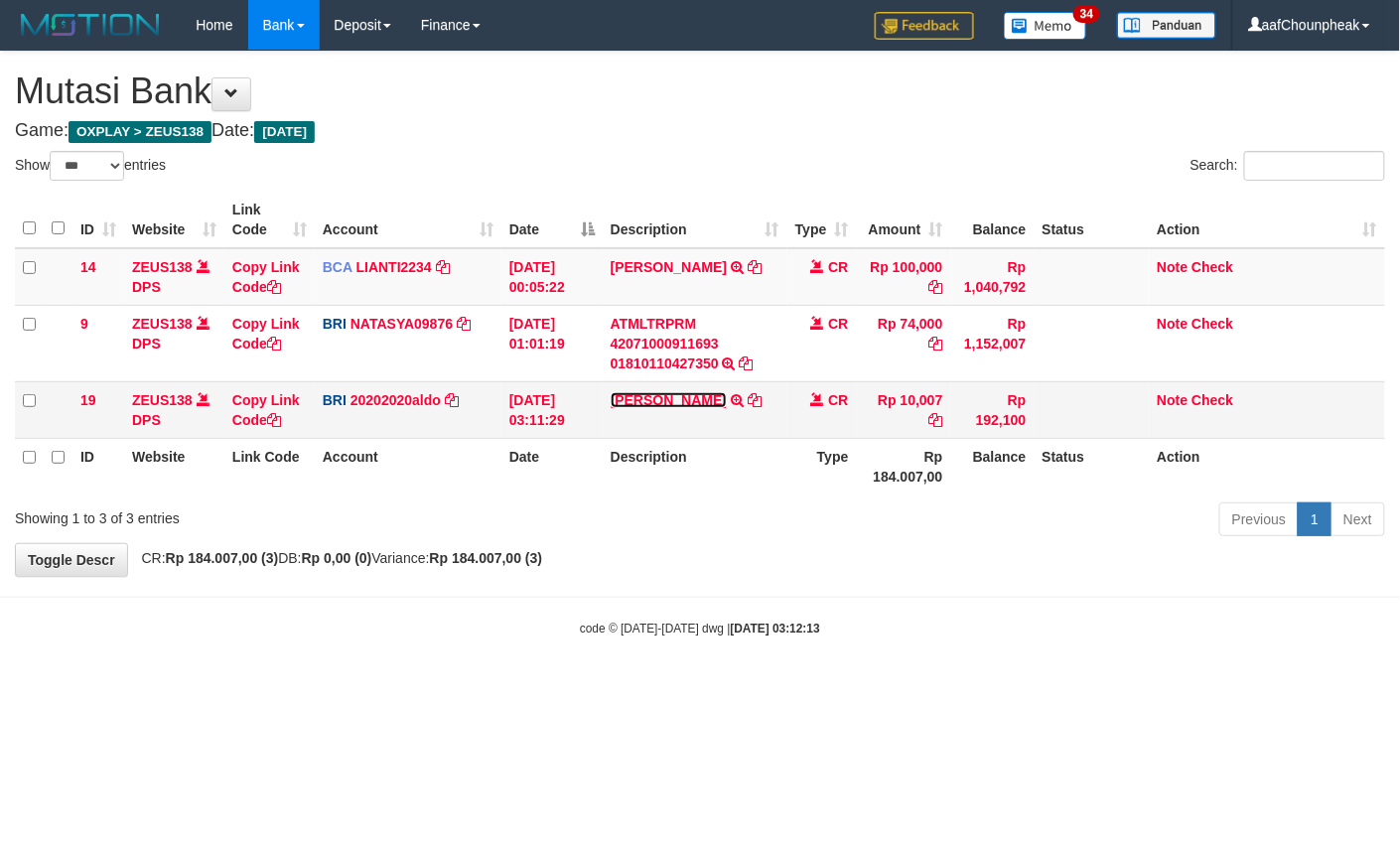 click on "SITI ASTARI" at bounding box center [668, 400] 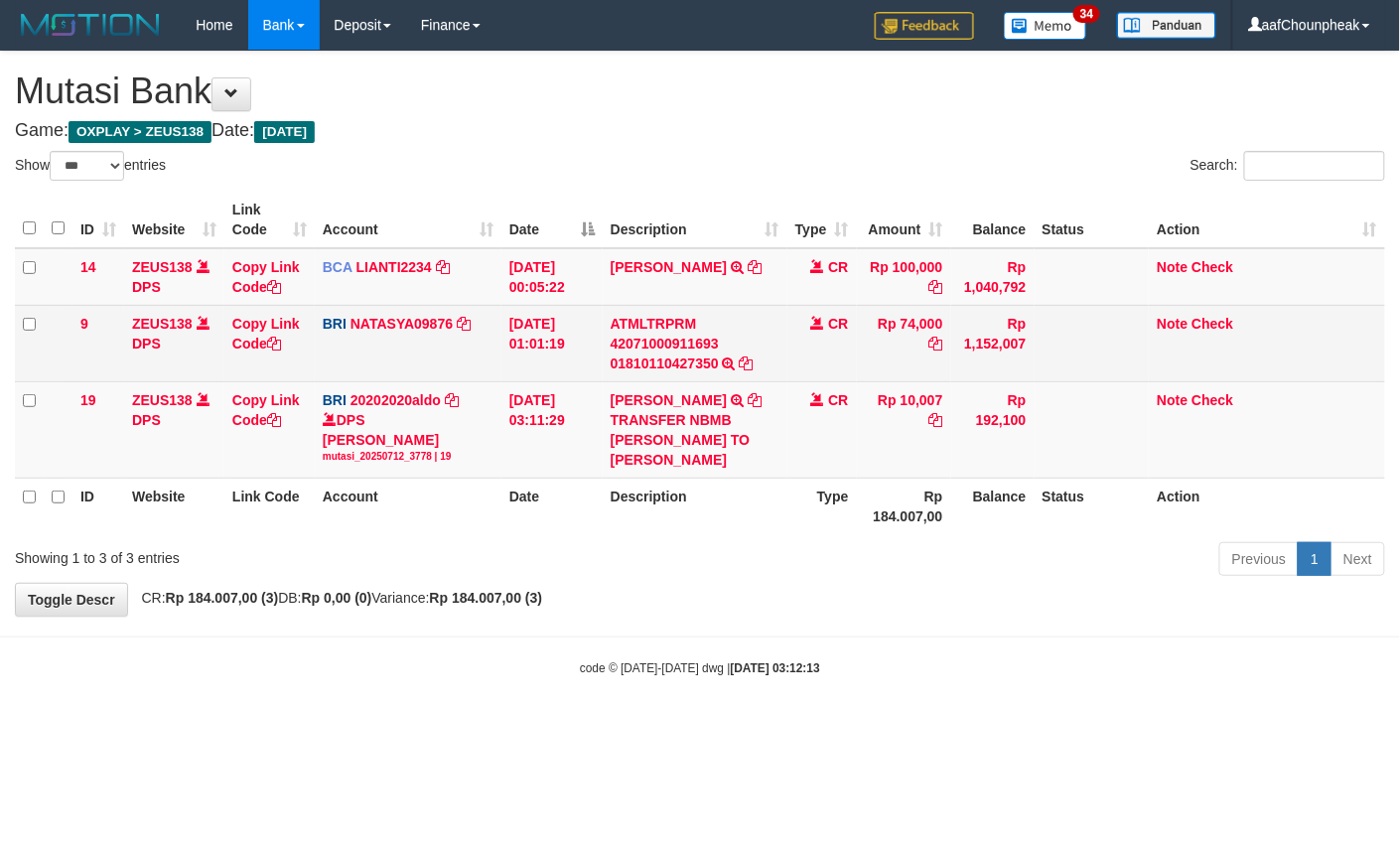 click on "ATMLTRPRM 42071000911693 01810110427350         TRANSAKSI KREDIT DARI BANK LAIN ATMLTRPRM 42071000911693 01810110427350" at bounding box center (695, 343) 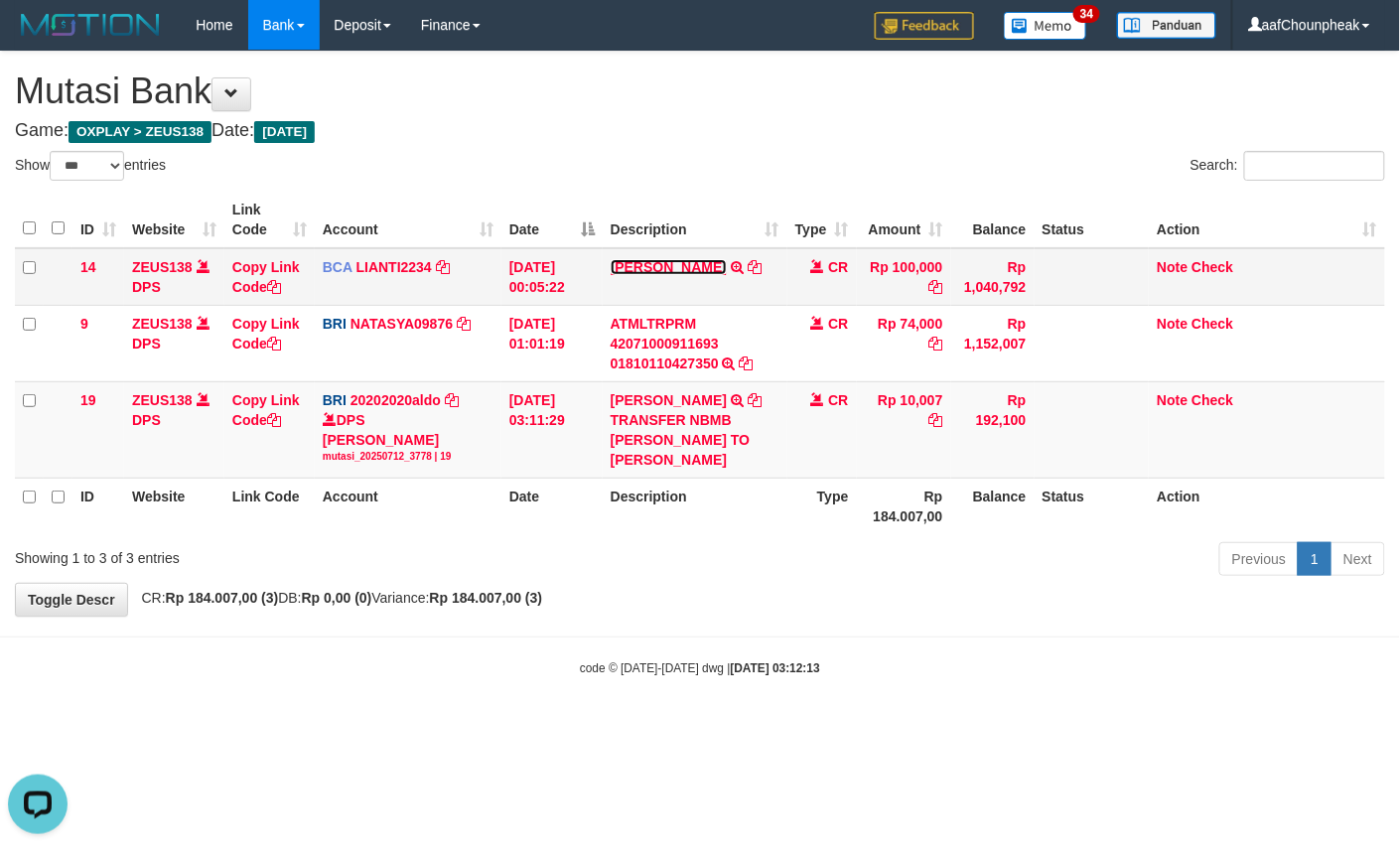 scroll, scrollTop: 0, scrollLeft: 0, axis: both 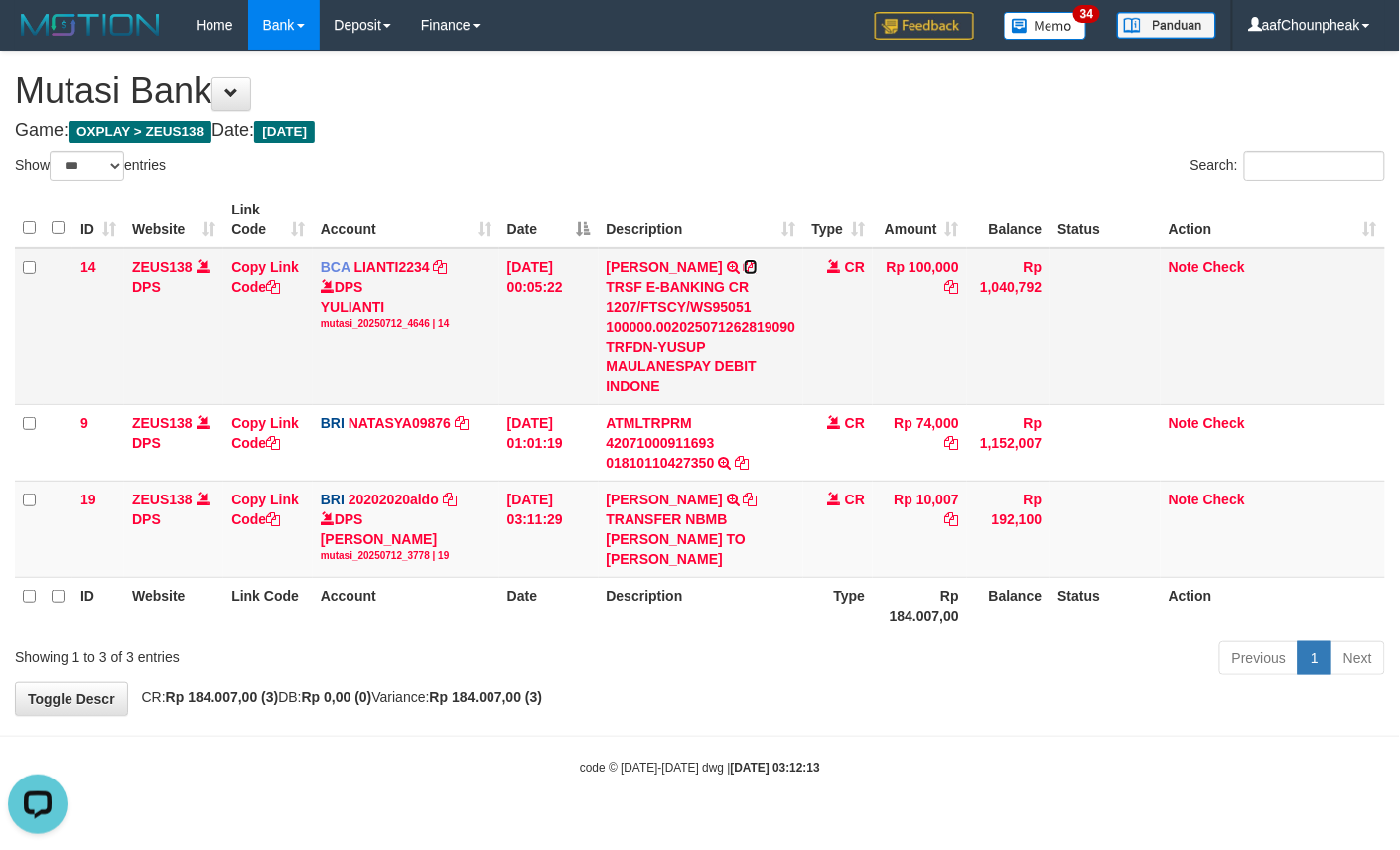 click at bounding box center [751, 267] 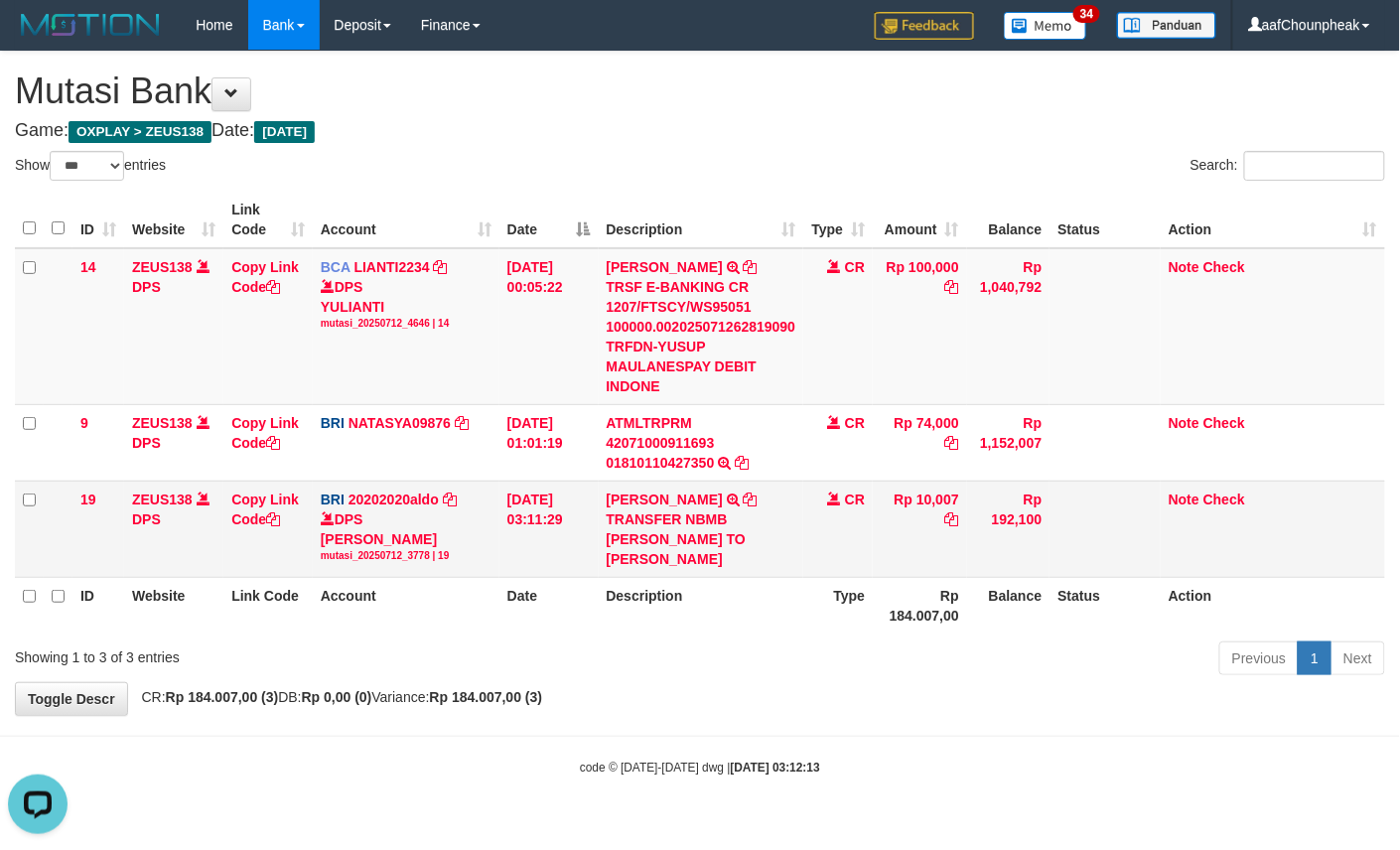 drag, startPoint x: 597, startPoint y: 549, endPoint x: 609, endPoint y: 556, distance: 13.892444 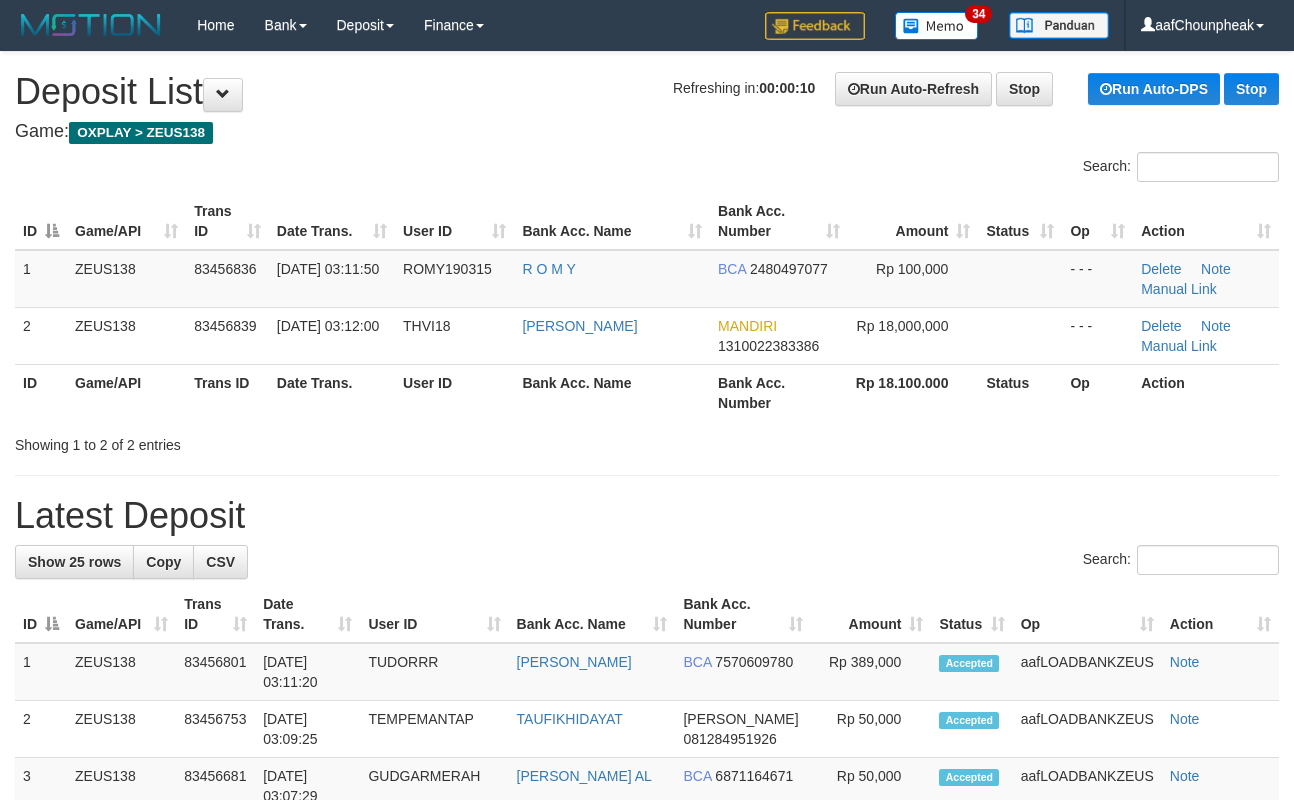 scroll, scrollTop: 0, scrollLeft: 0, axis: both 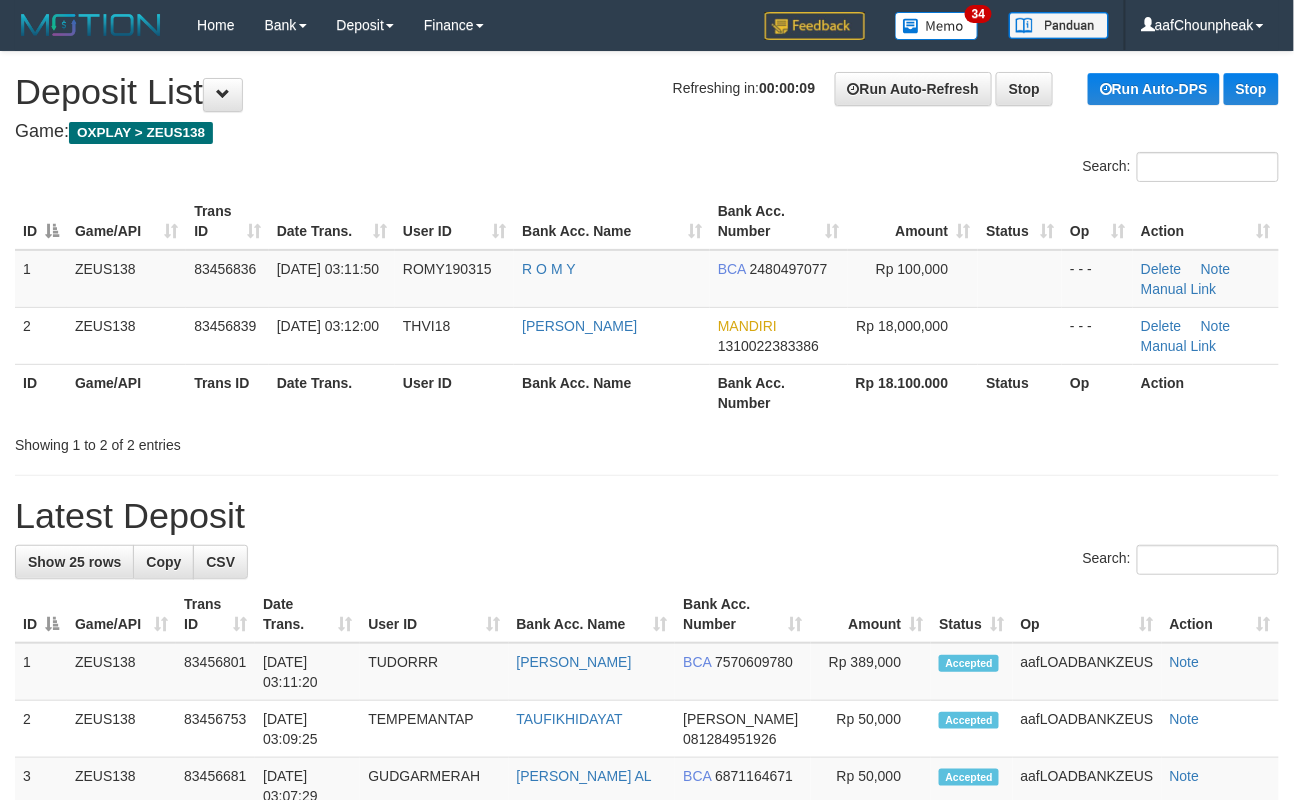 click on "Search:" at bounding box center [647, 562] 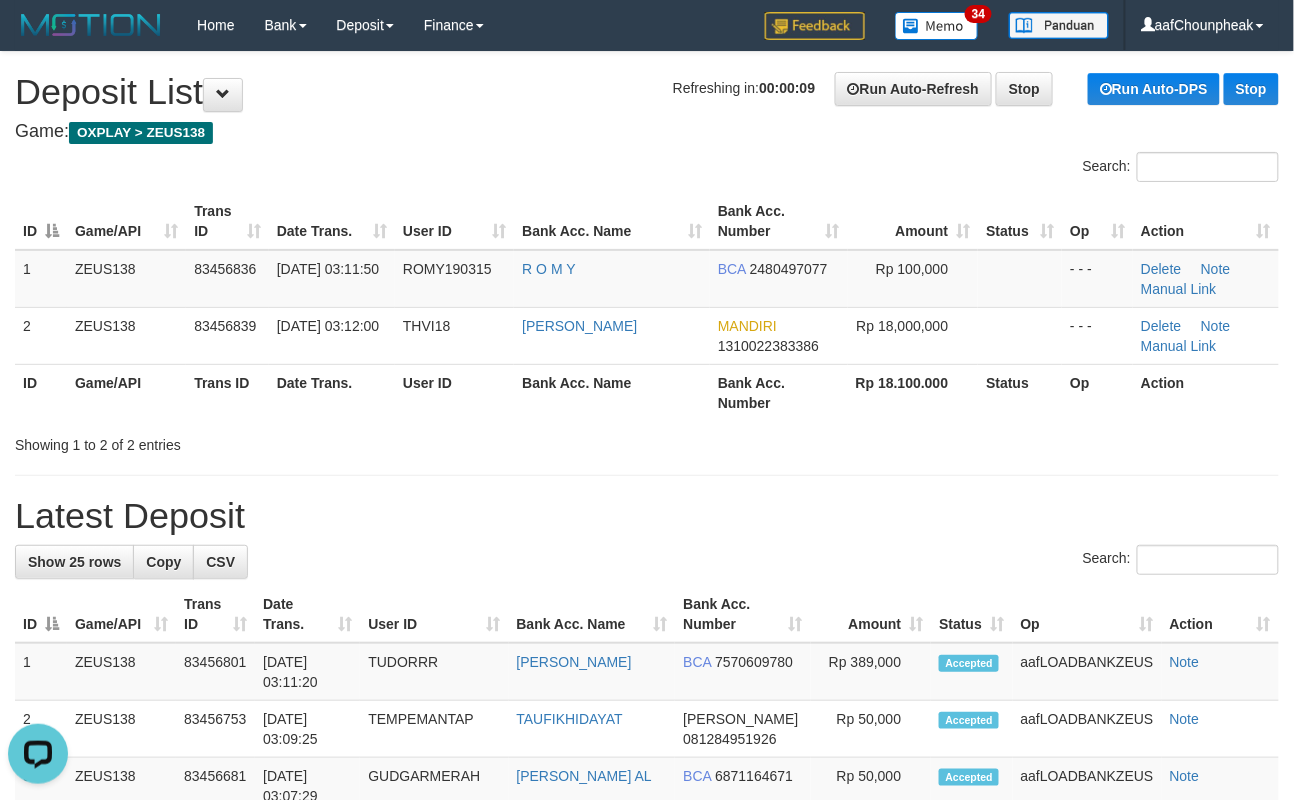 scroll, scrollTop: 0, scrollLeft: 0, axis: both 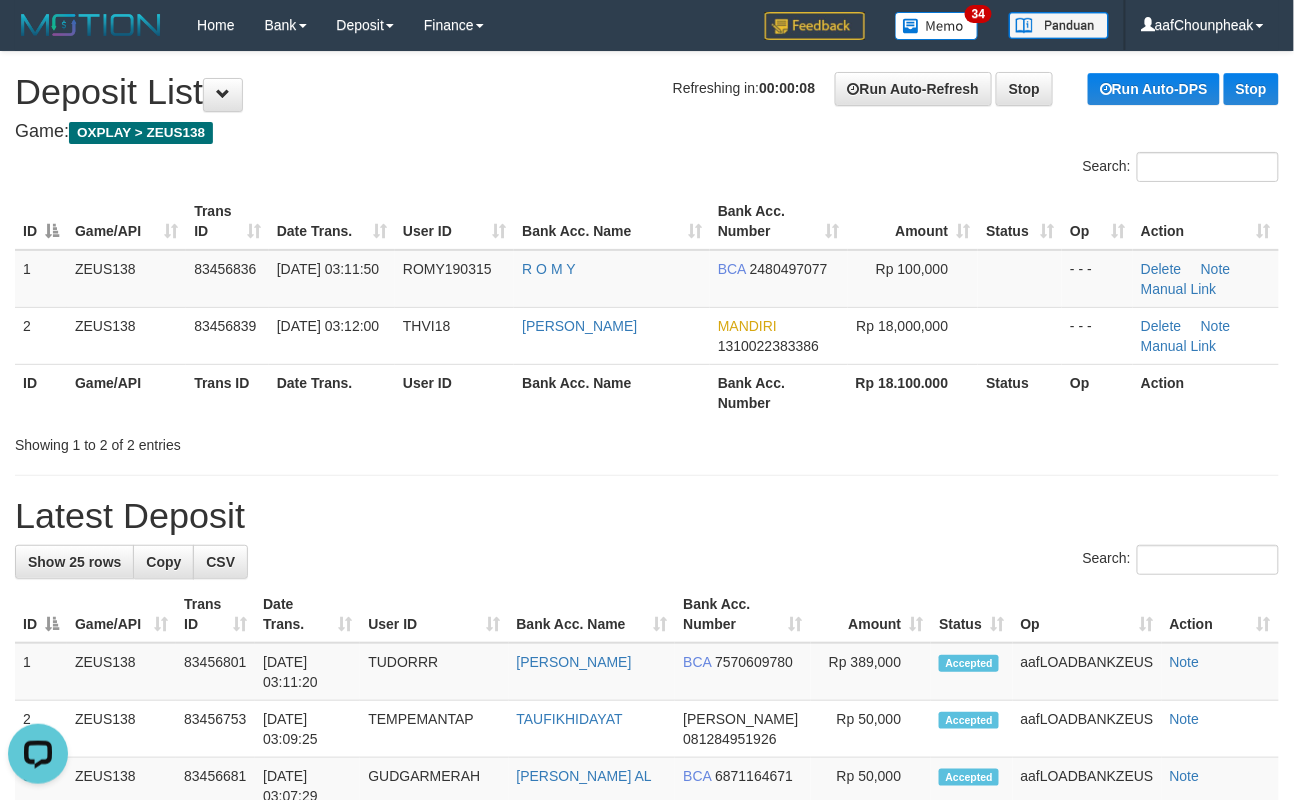 drag, startPoint x: 708, startPoint y: 510, endPoint x: 729, endPoint y: 509, distance: 21.023796 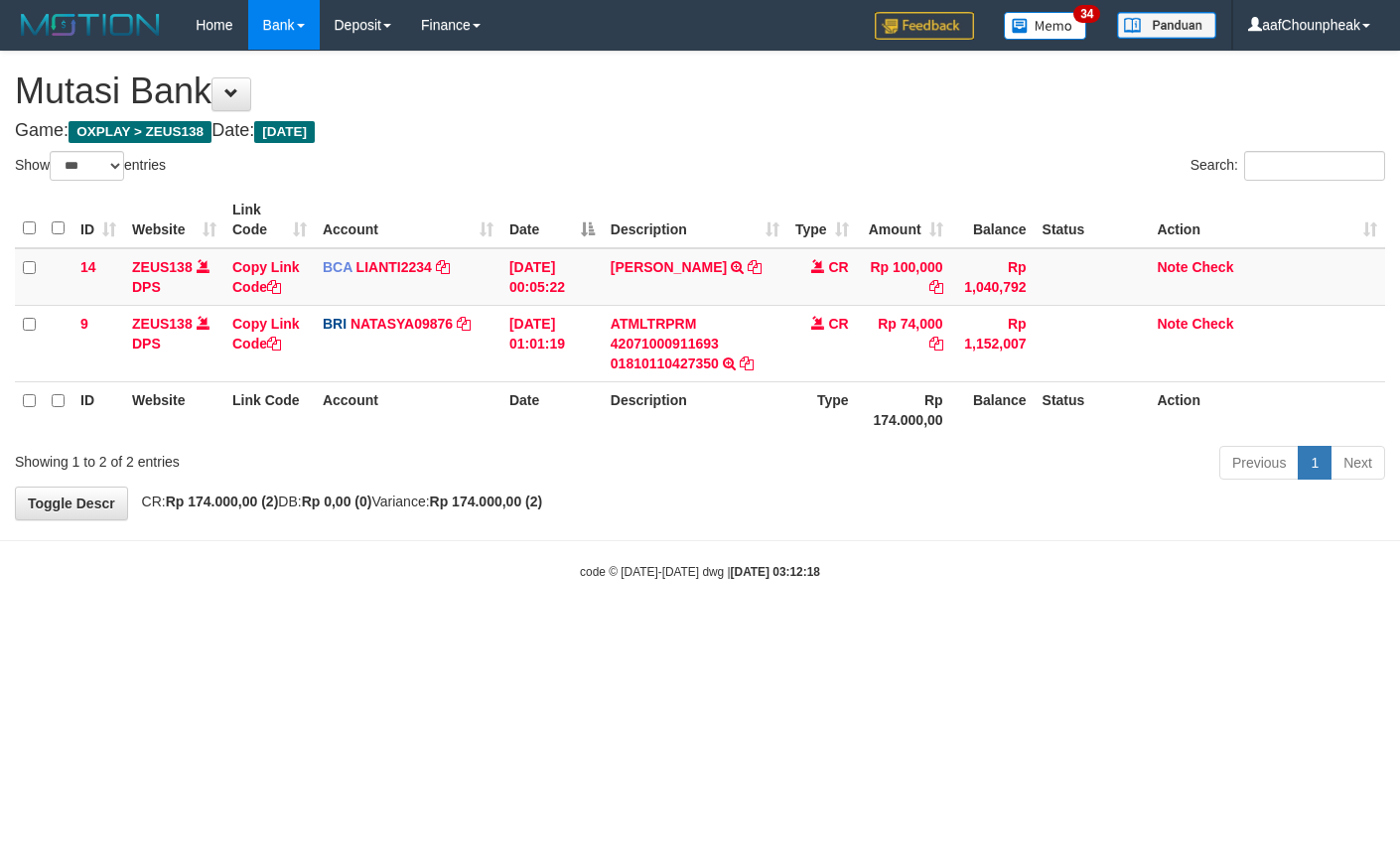select on "***" 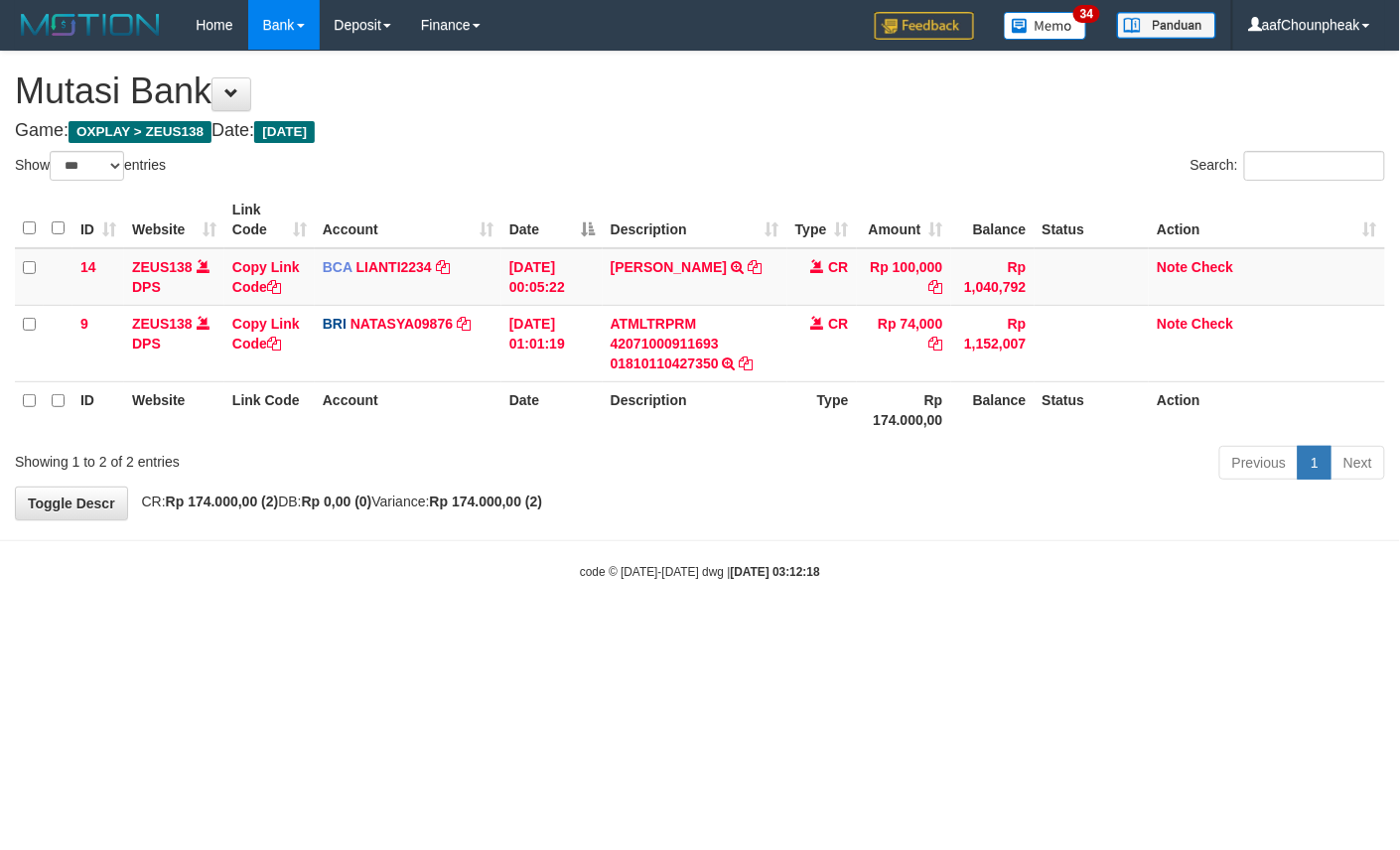 drag, startPoint x: 0, startPoint y: 0, endPoint x: 609, endPoint y: 556, distance: 824.6314 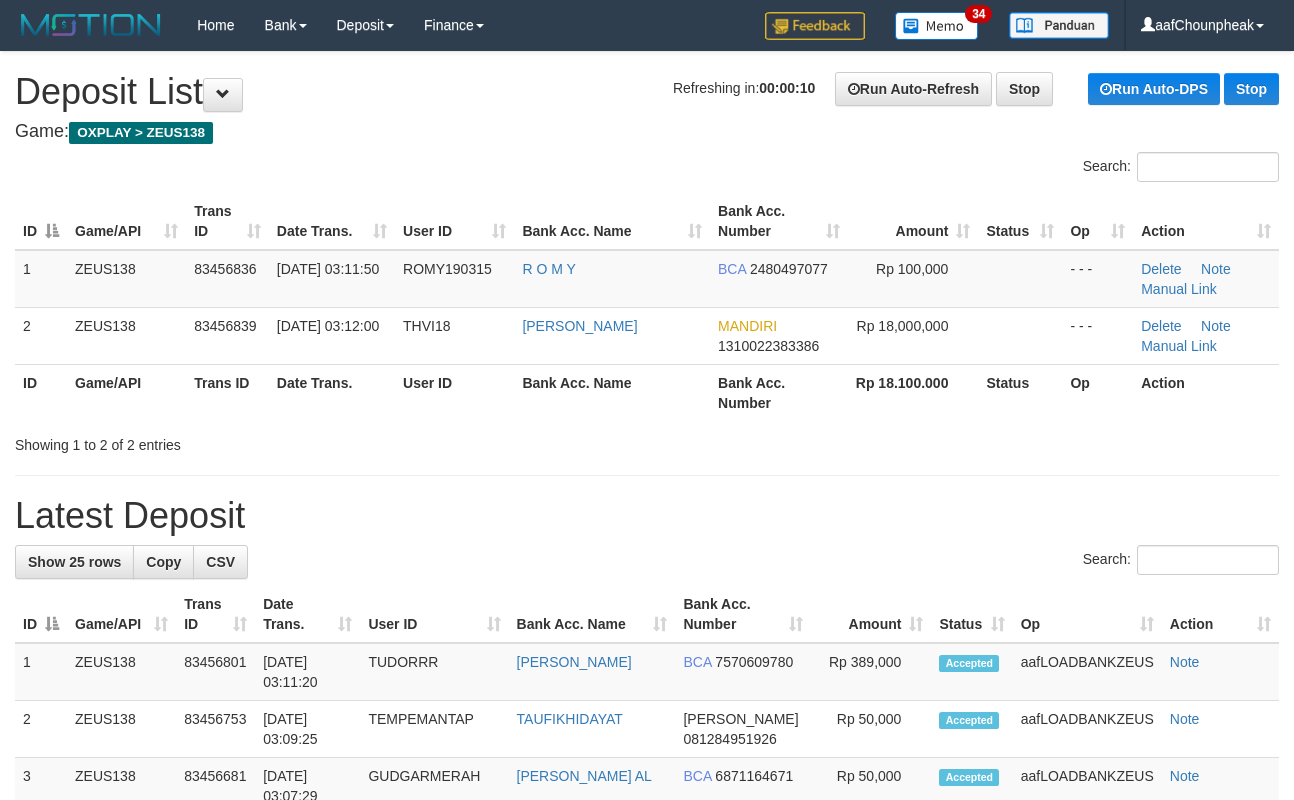 scroll, scrollTop: 0, scrollLeft: 0, axis: both 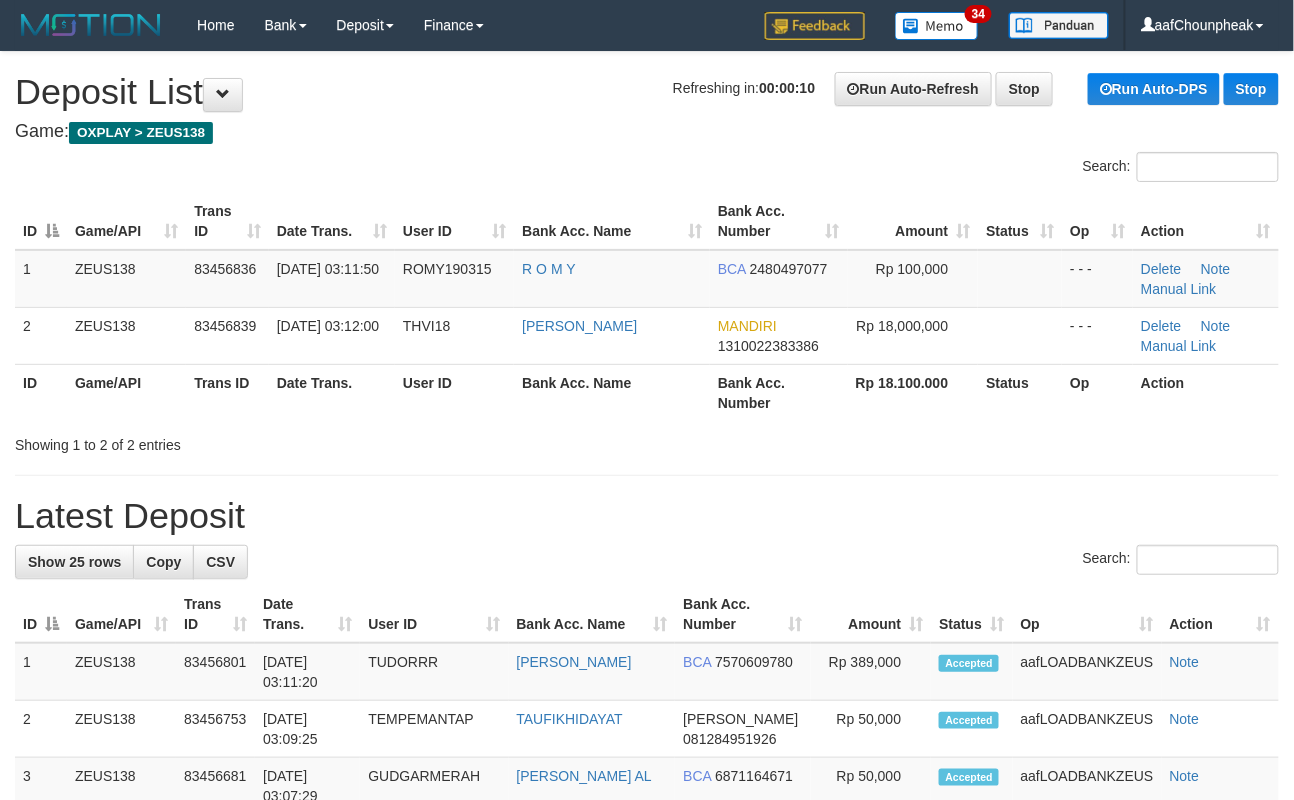 click on "Search:" at bounding box center [647, 562] 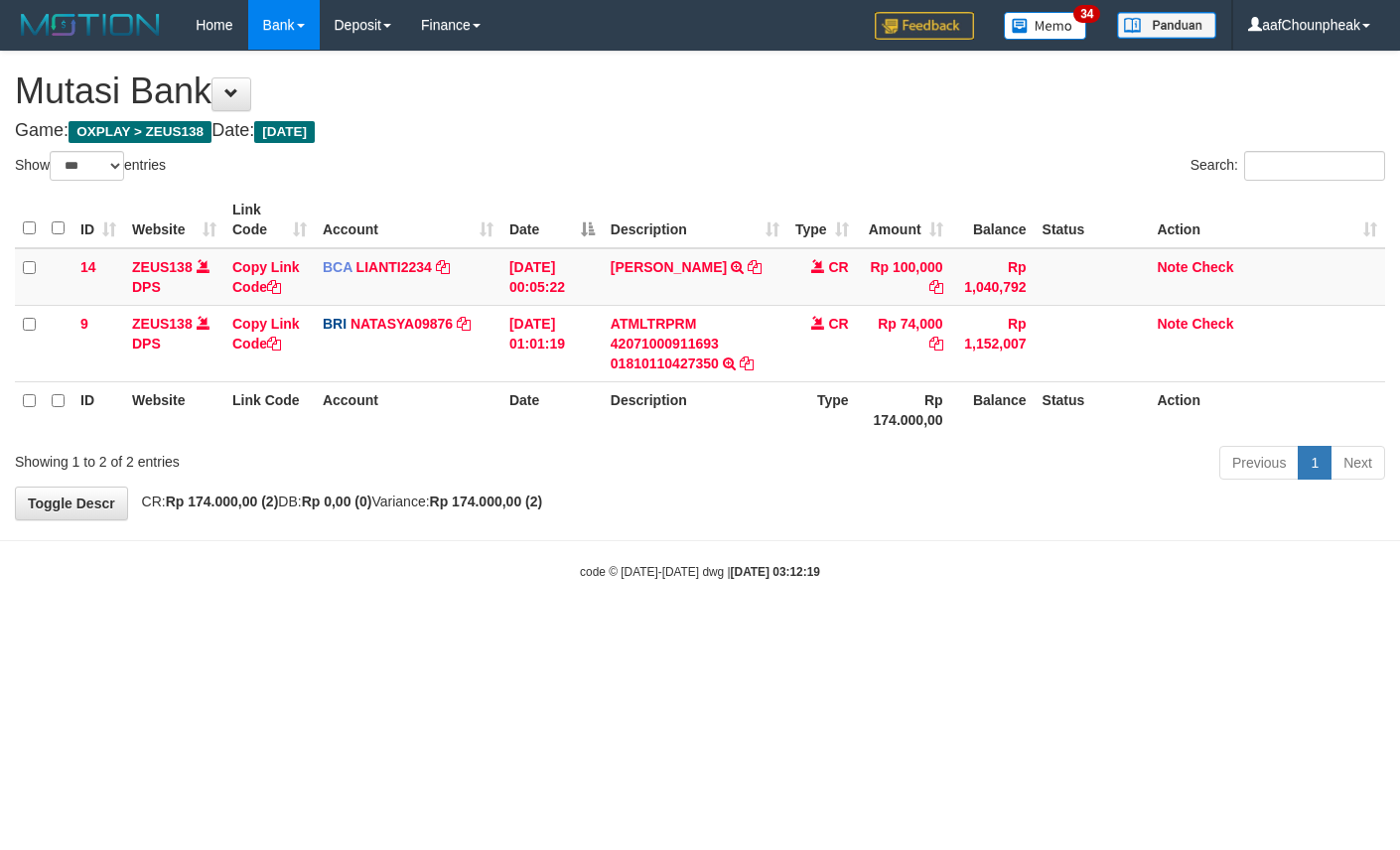 select on "***" 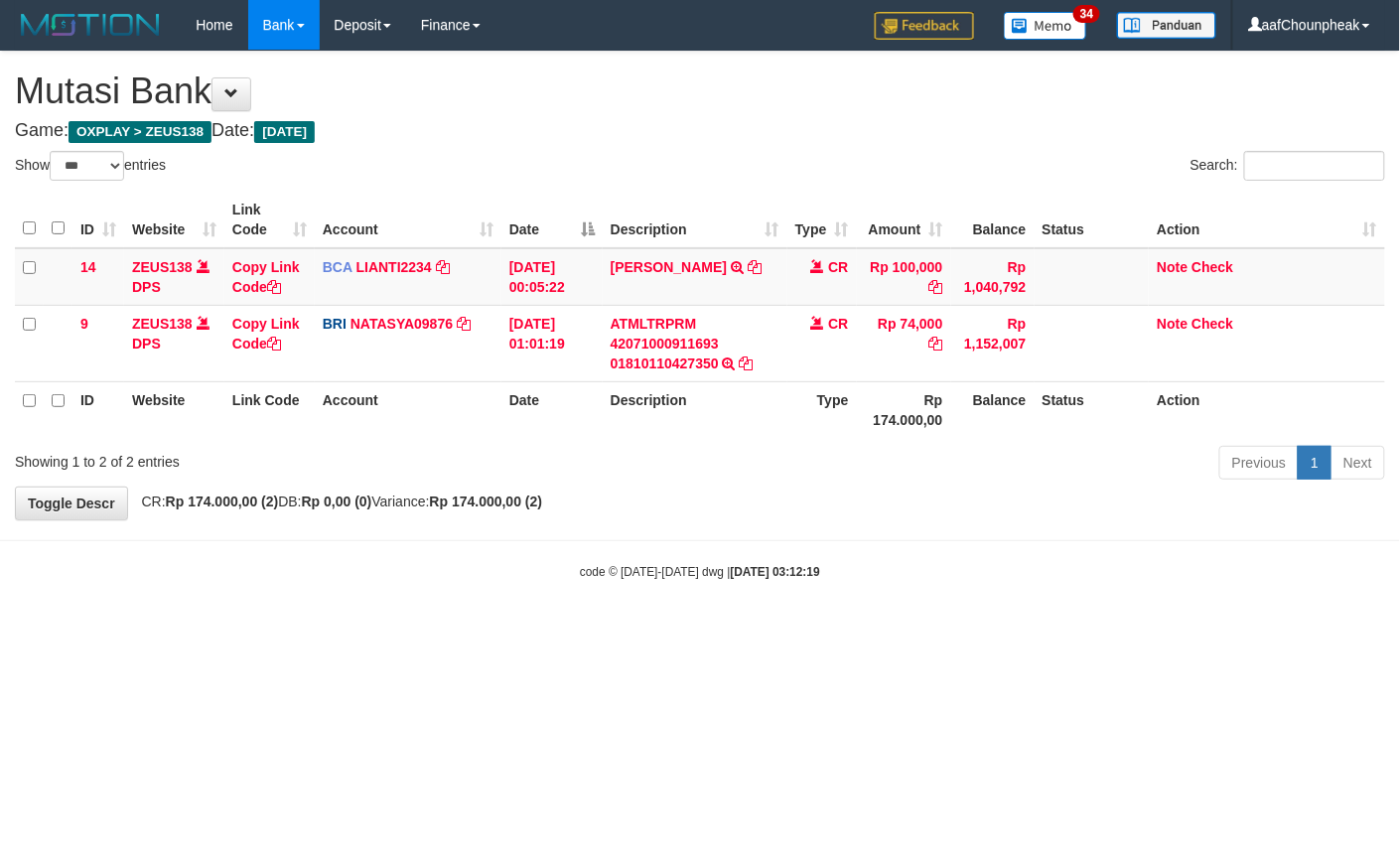 click on "Toggle navigation
Home
Bank
Account List
Mutasi Bank
Search
Note Mutasi
Deposit
DPS List
History
Finance
Financial Data
aafChounpheak
My Profile
Log Out
34" at bounding box center (700, 315) 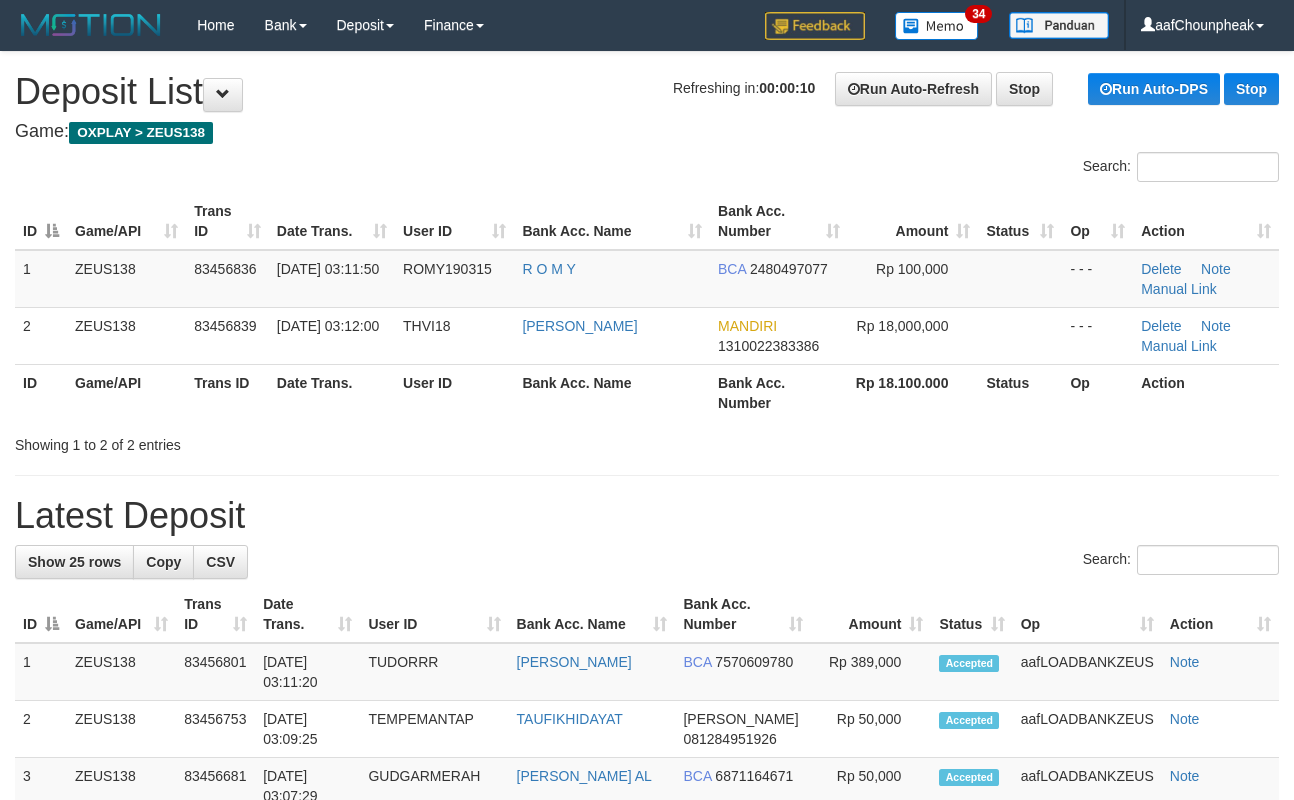 scroll, scrollTop: 0, scrollLeft: 0, axis: both 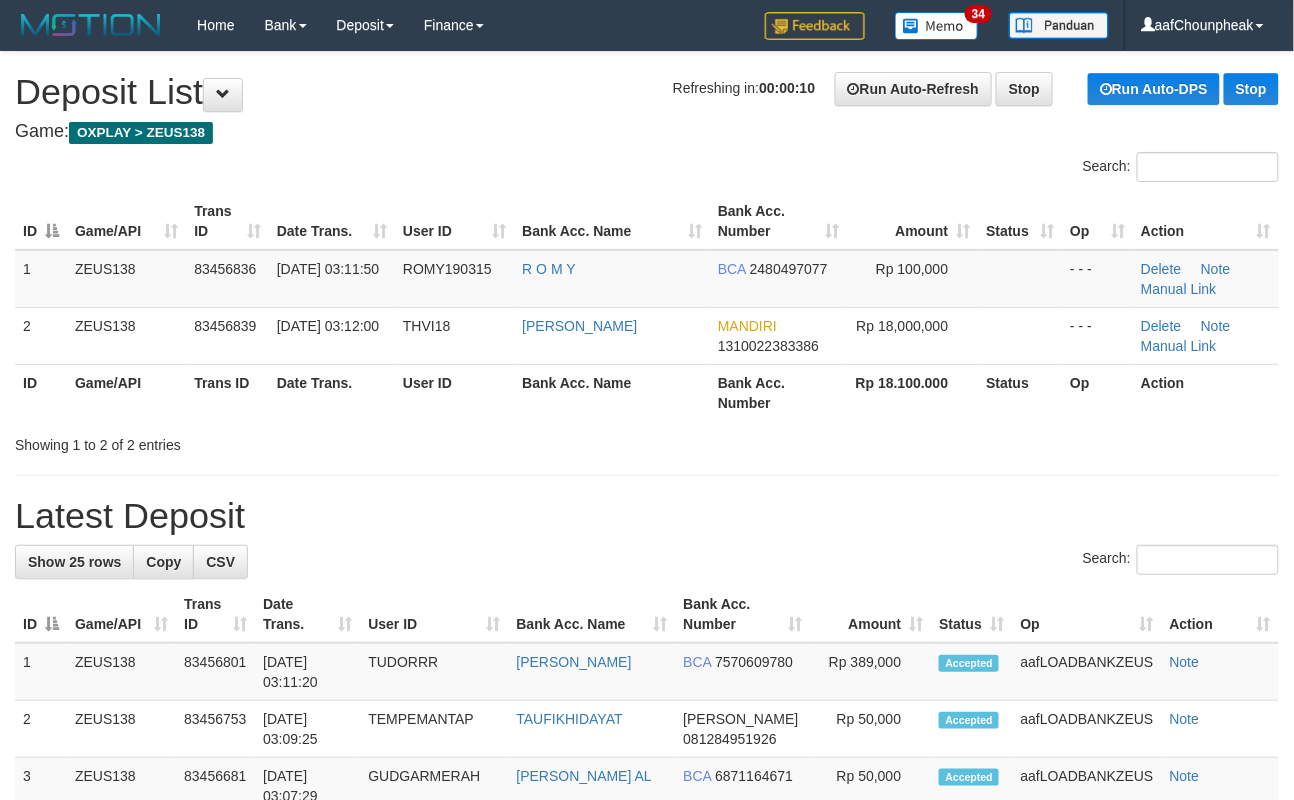 drag, startPoint x: 798, startPoint y: 465, endPoint x: 738, endPoint y: 512, distance: 76.2168 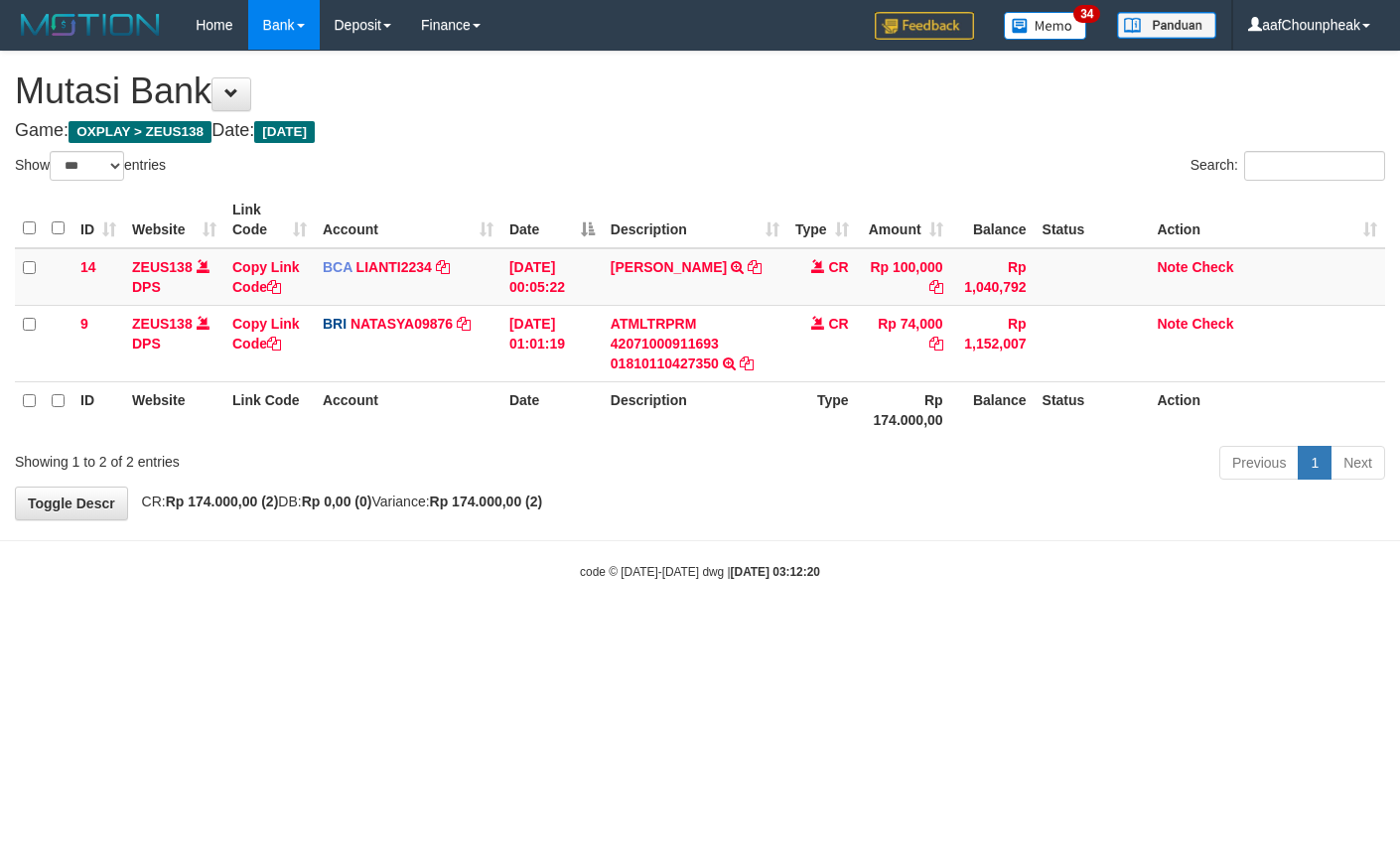 select on "***" 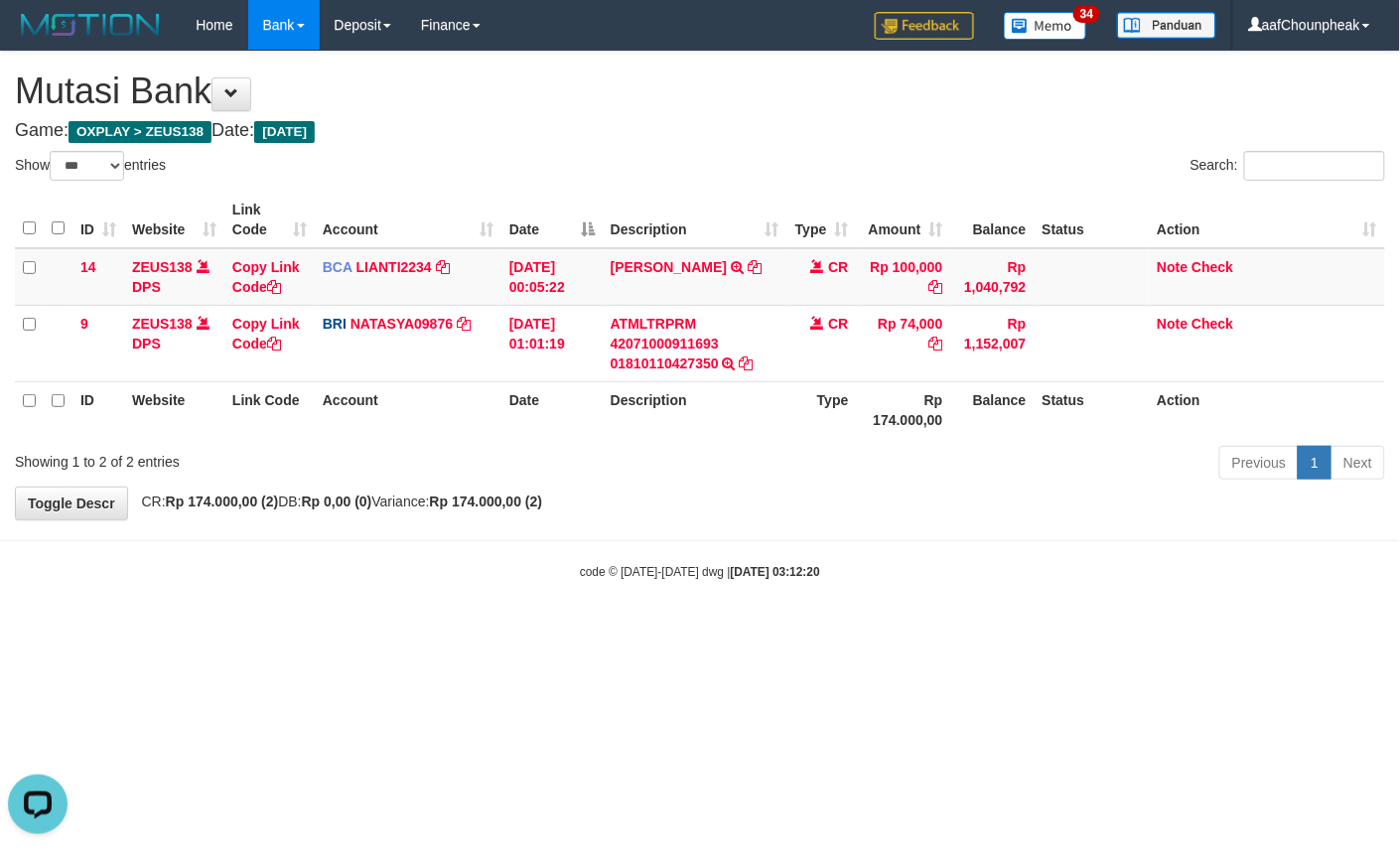 scroll, scrollTop: 0, scrollLeft: 0, axis: both 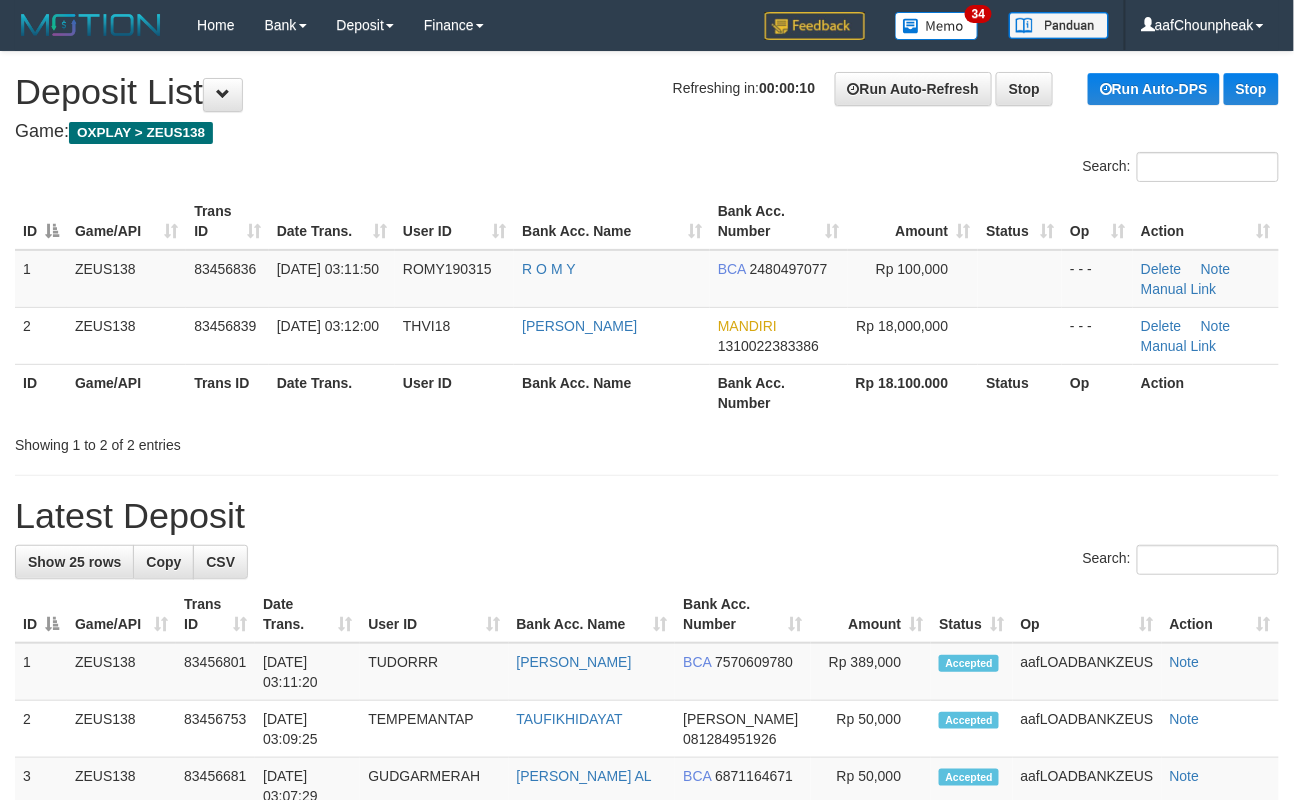click on "Latest Deposit" at bounding box center [647, 516] 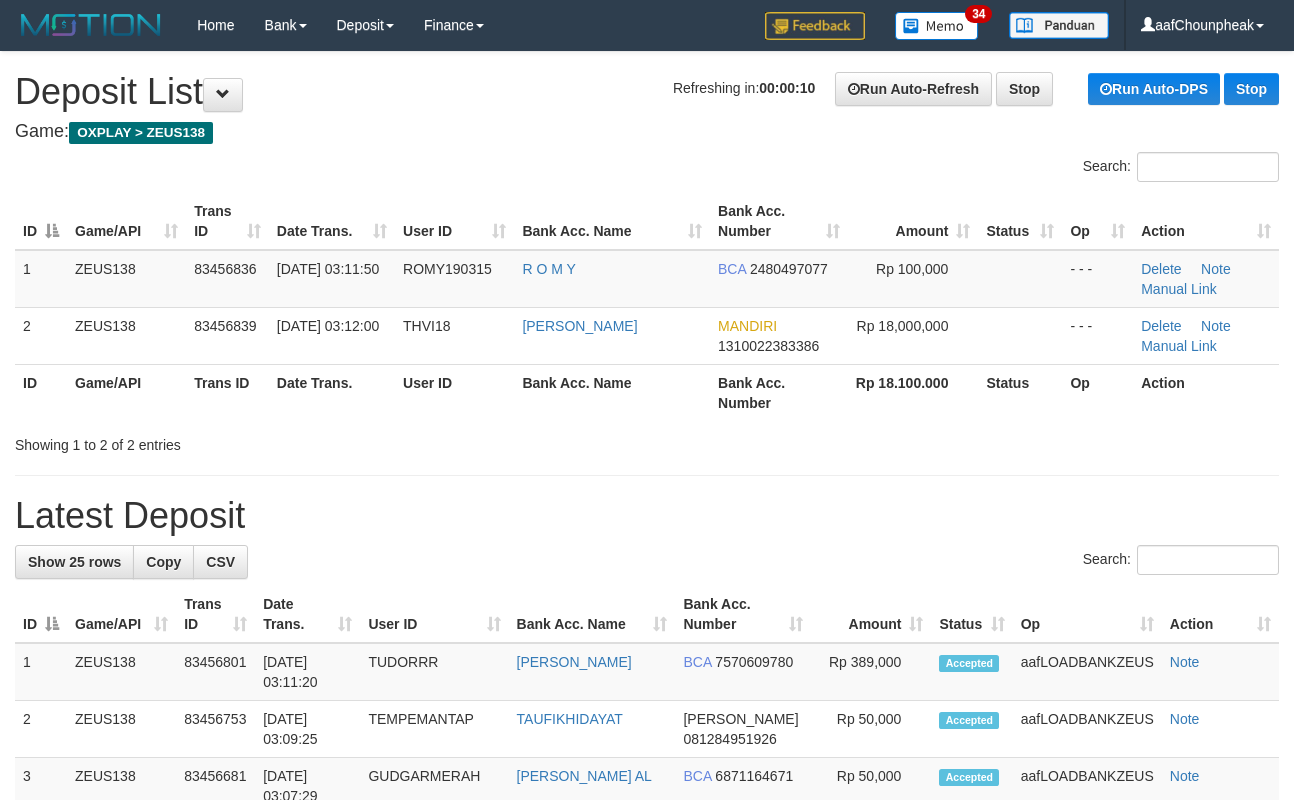 scroll, scrollTop: 0, scrollLeft: 0, axis: both 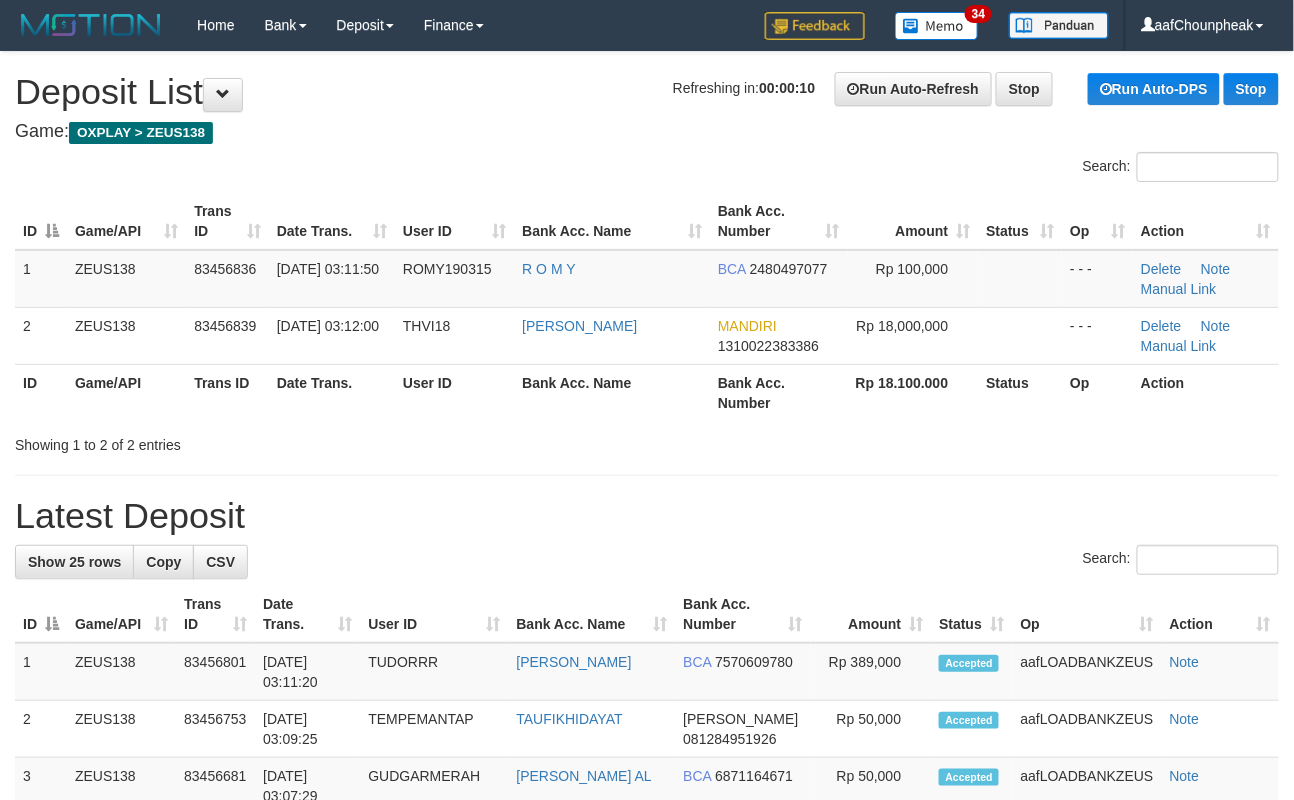 click on "Search:" at bounding box center [647, 562] 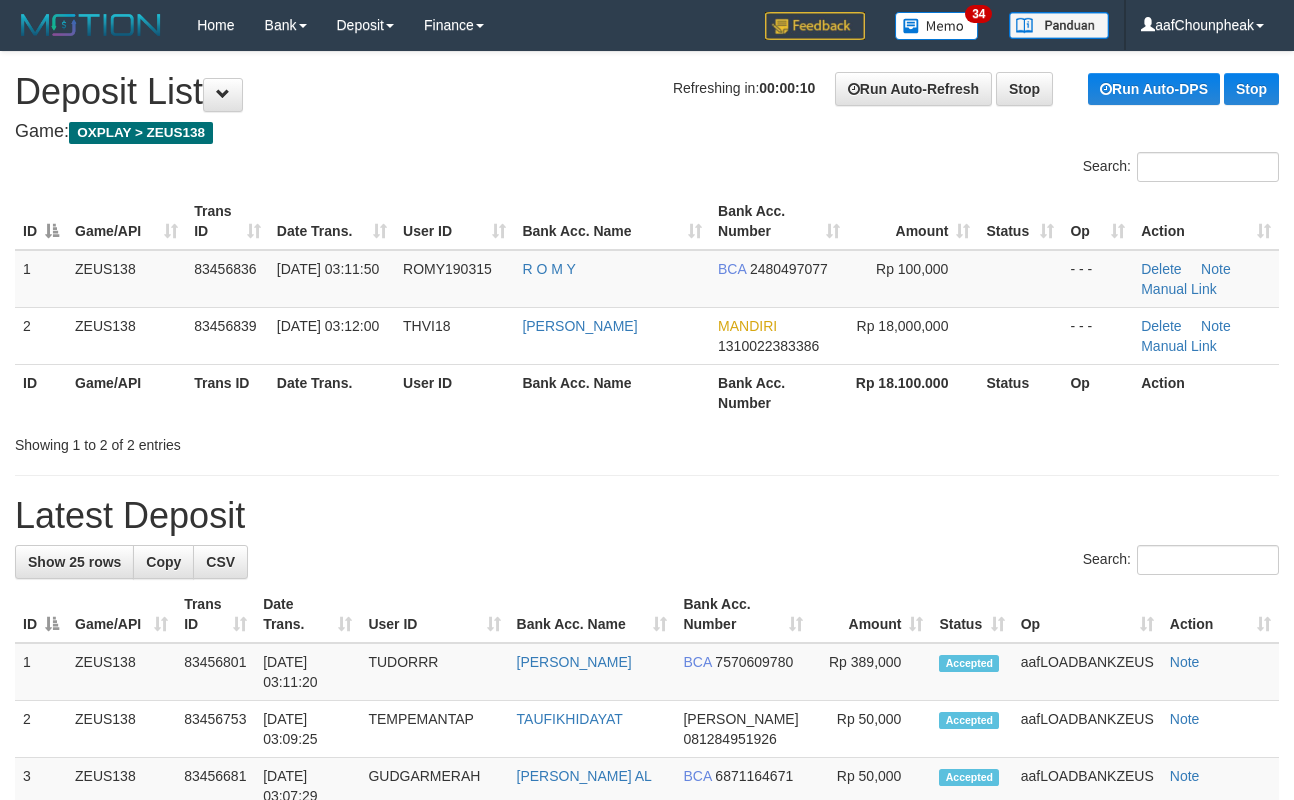 scroll, scrollTop: 0, scrollLeft: 0, axis: both 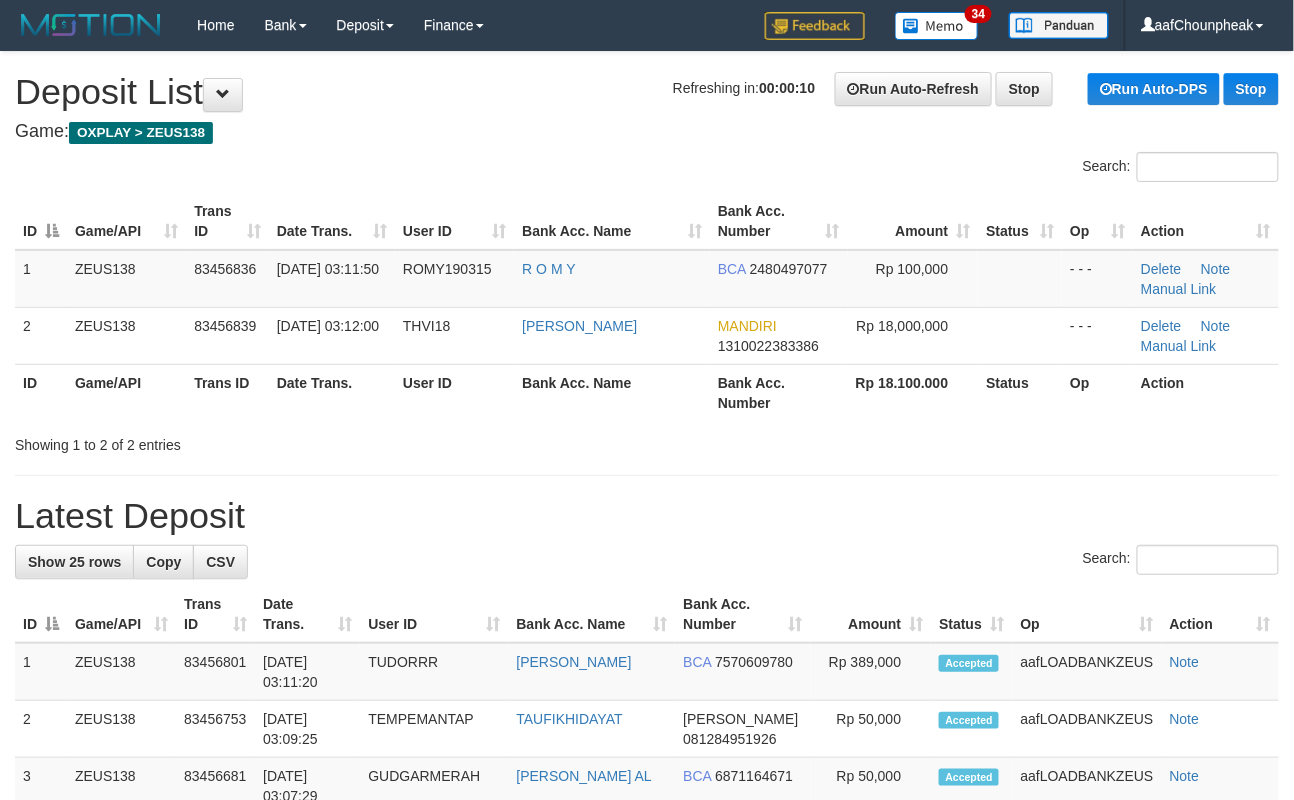 click on "**********" at bounding box center [647, 1127] 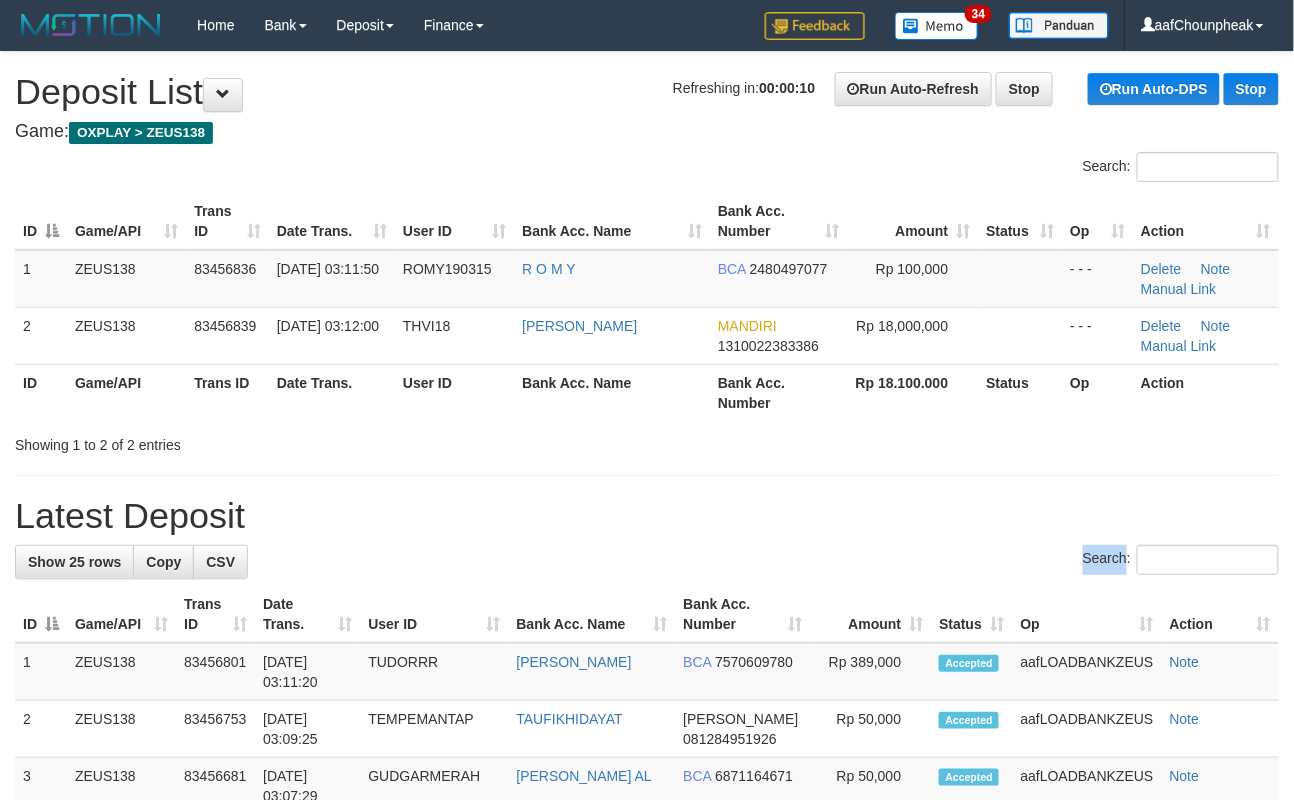 click on "**********" at bounding box center [647, 1127] 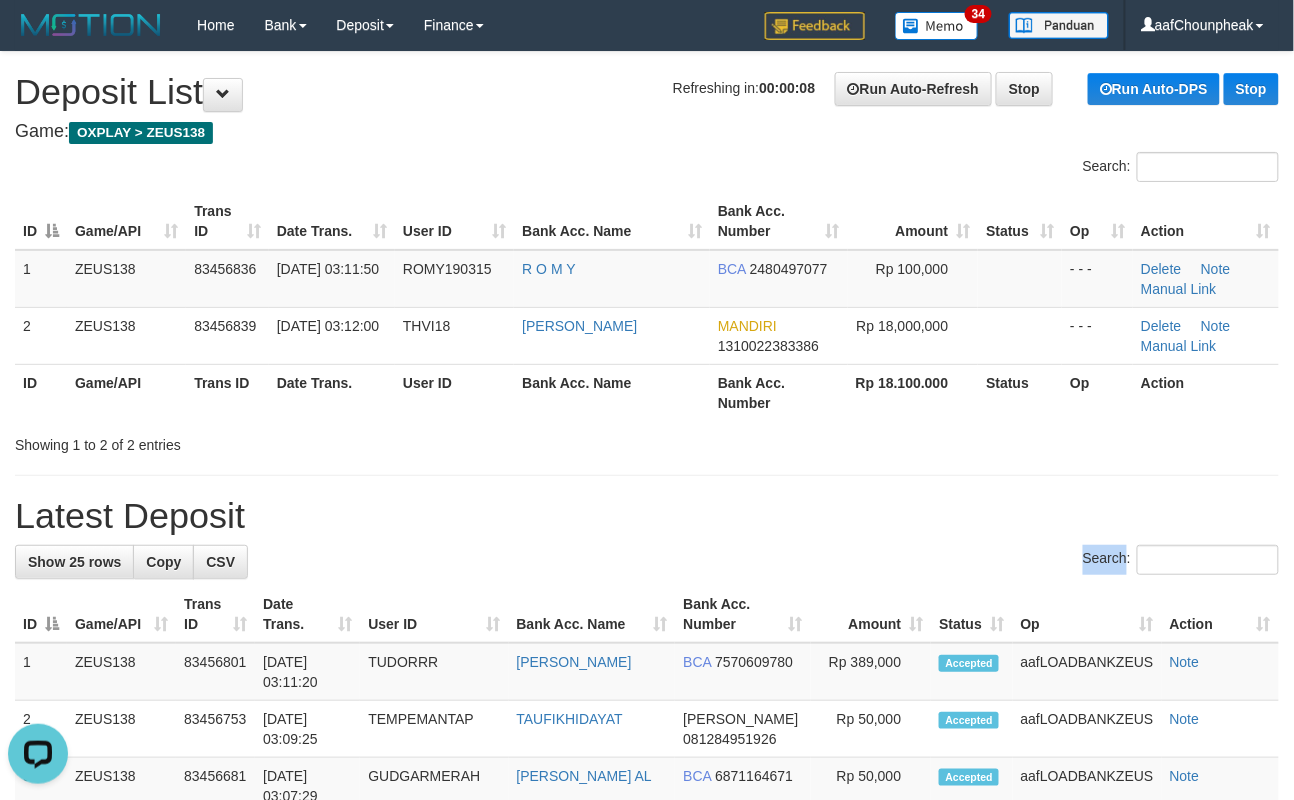 scroll, scrollTop: 0, scrollLeft: 0, axis: both 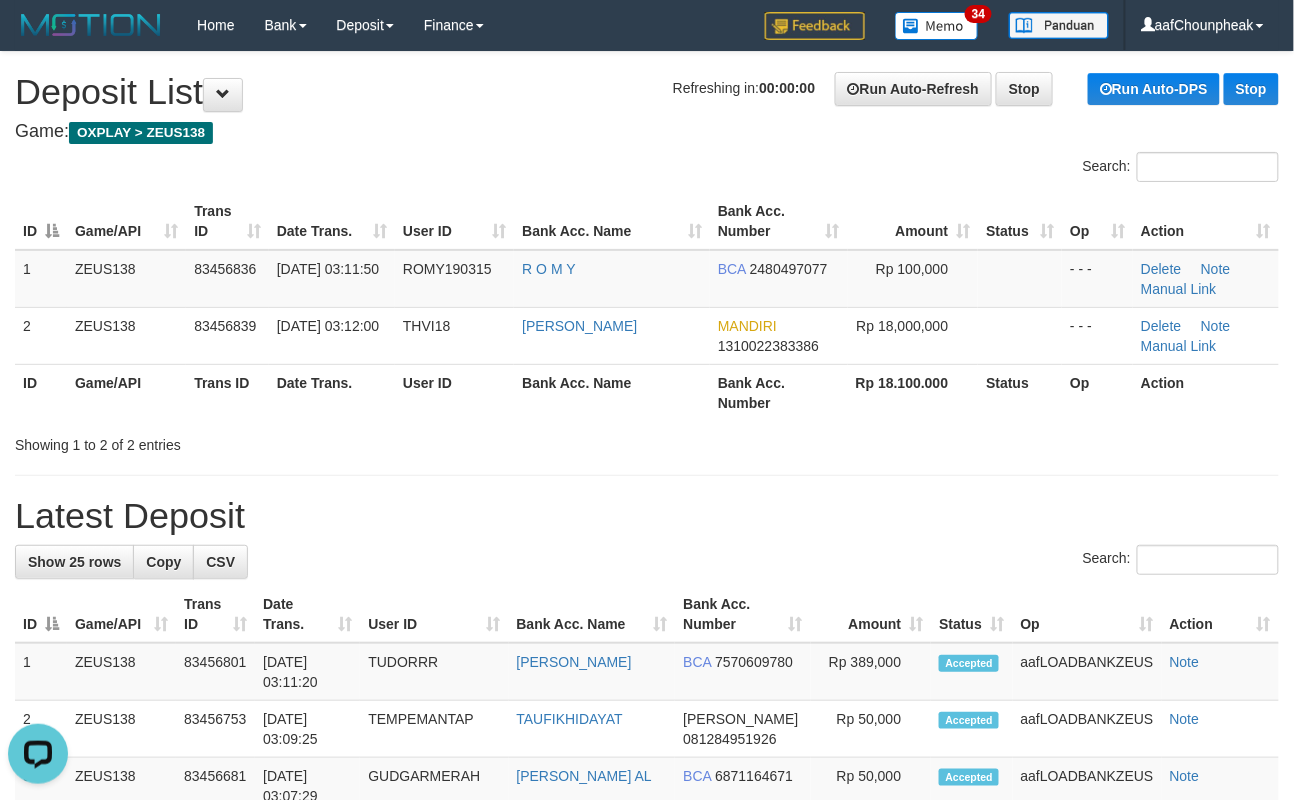 click on "Search:" at bounding box center (647, 562) 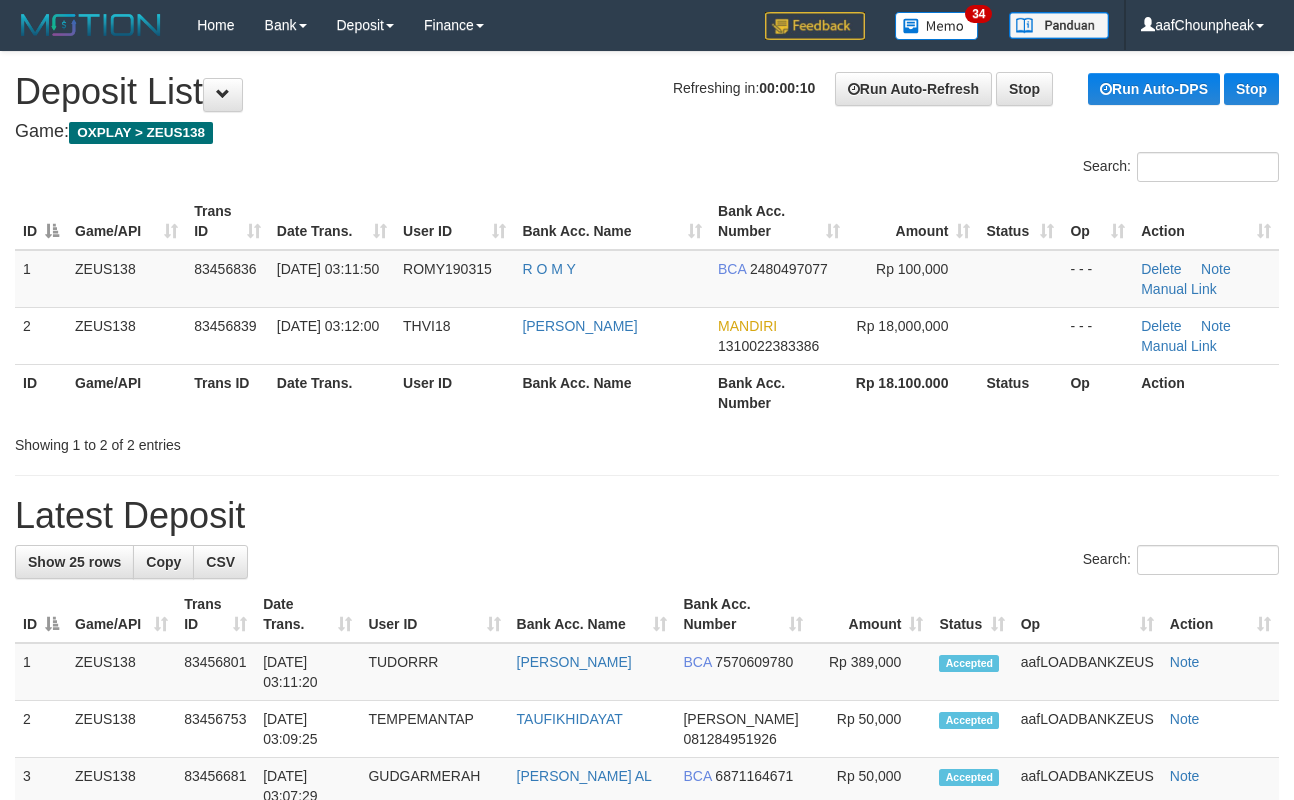 scroll, scrollTop: 0, scrollLeft: 0, axis: both 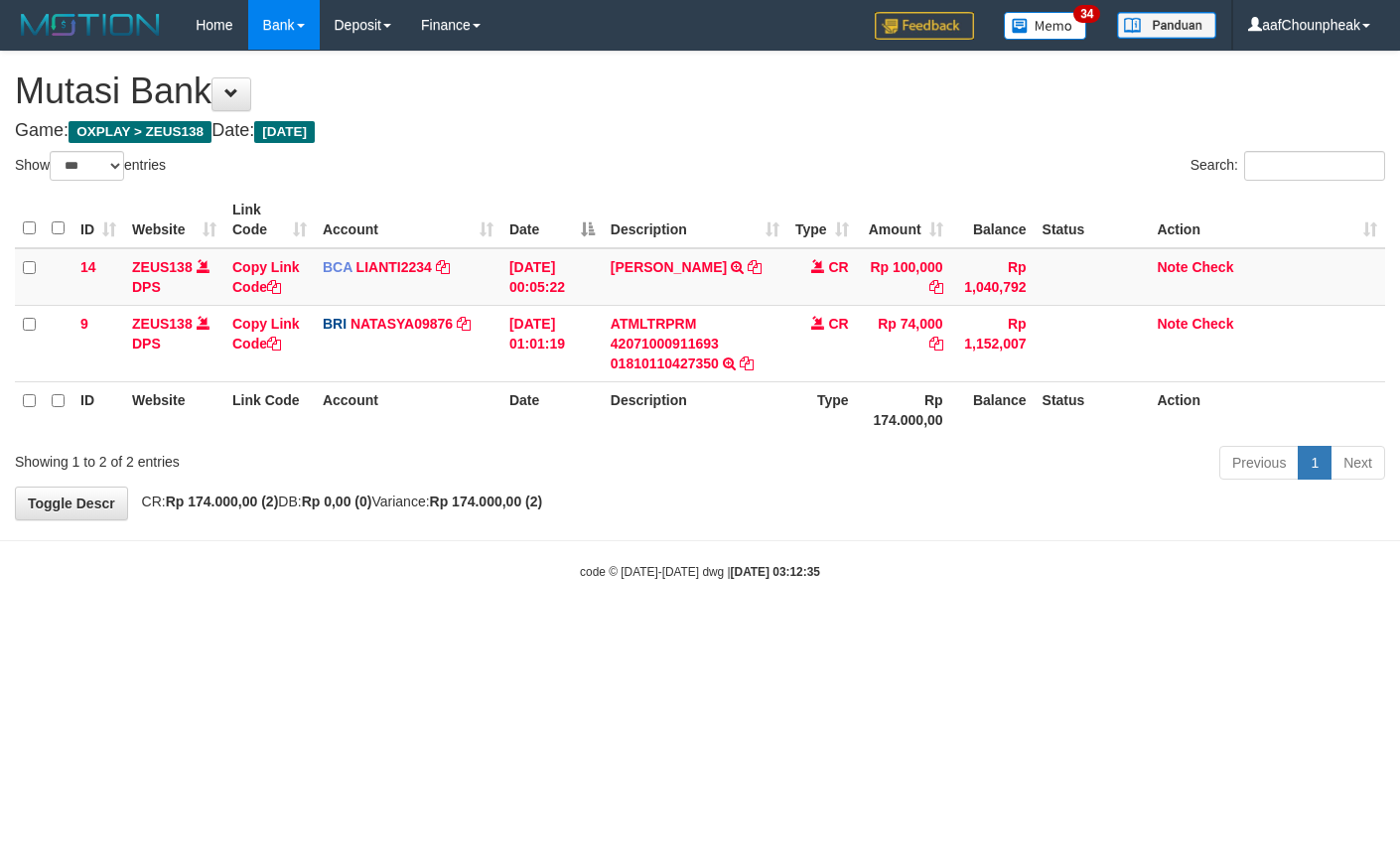 select on "***" 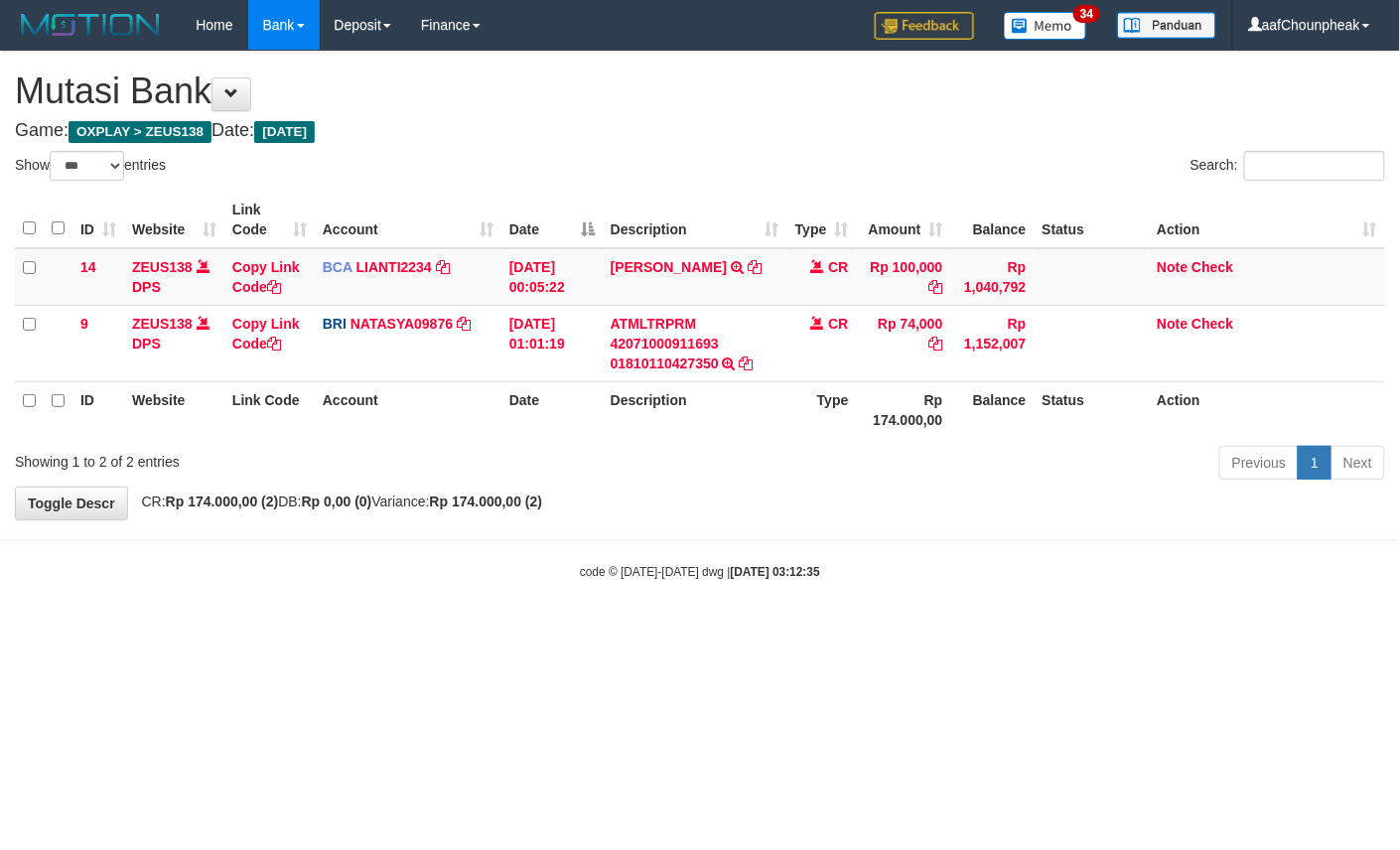 click on "Toggle navigation
Home
Bank
Account List
Mutasi Bank
Search
Note Mutasi
Deposit
DPS List
History
Finance
Financial Data
aafChounpheak
My Profile
Log Out
34" at bounding box center [700, 315] 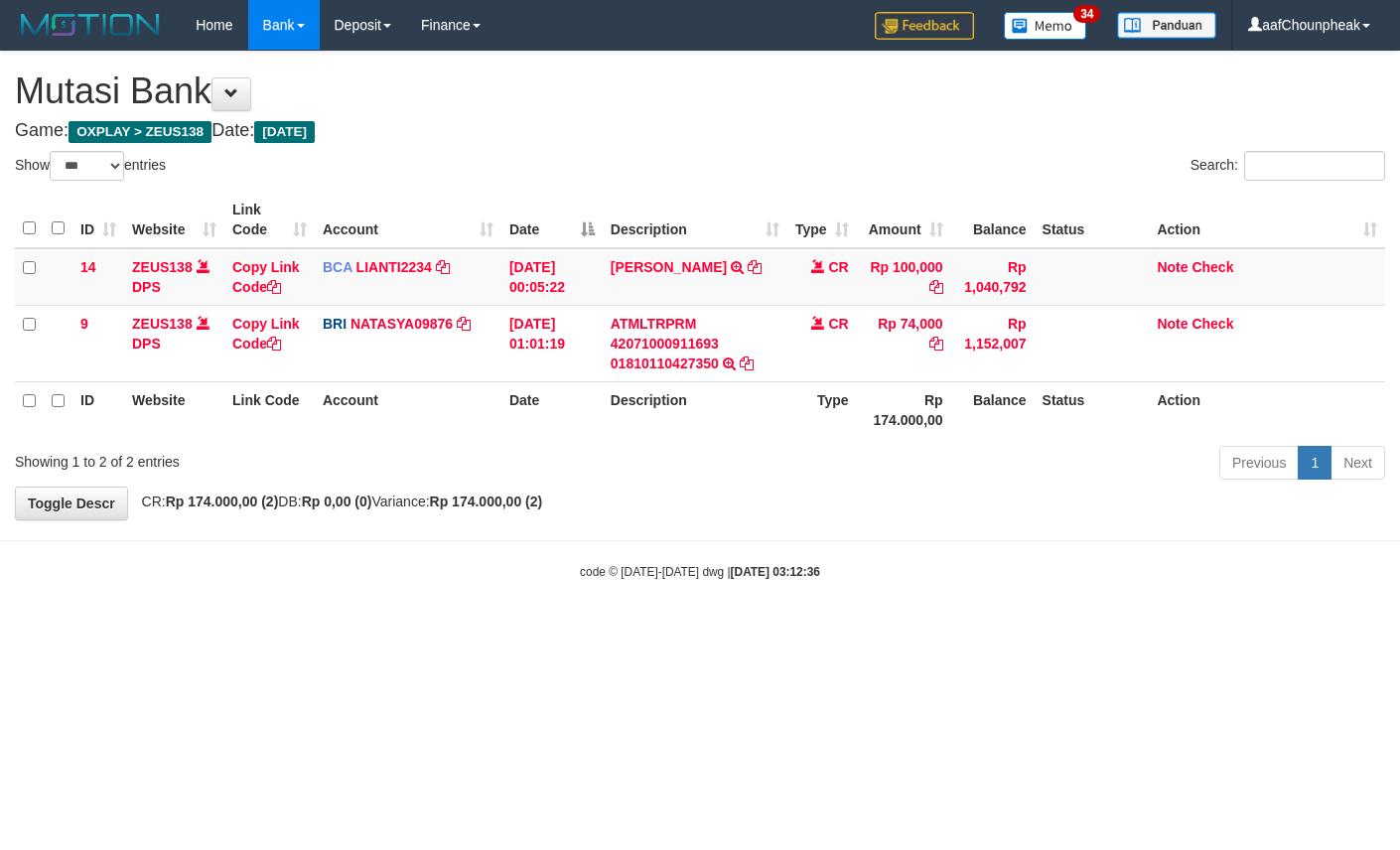 select on "***" 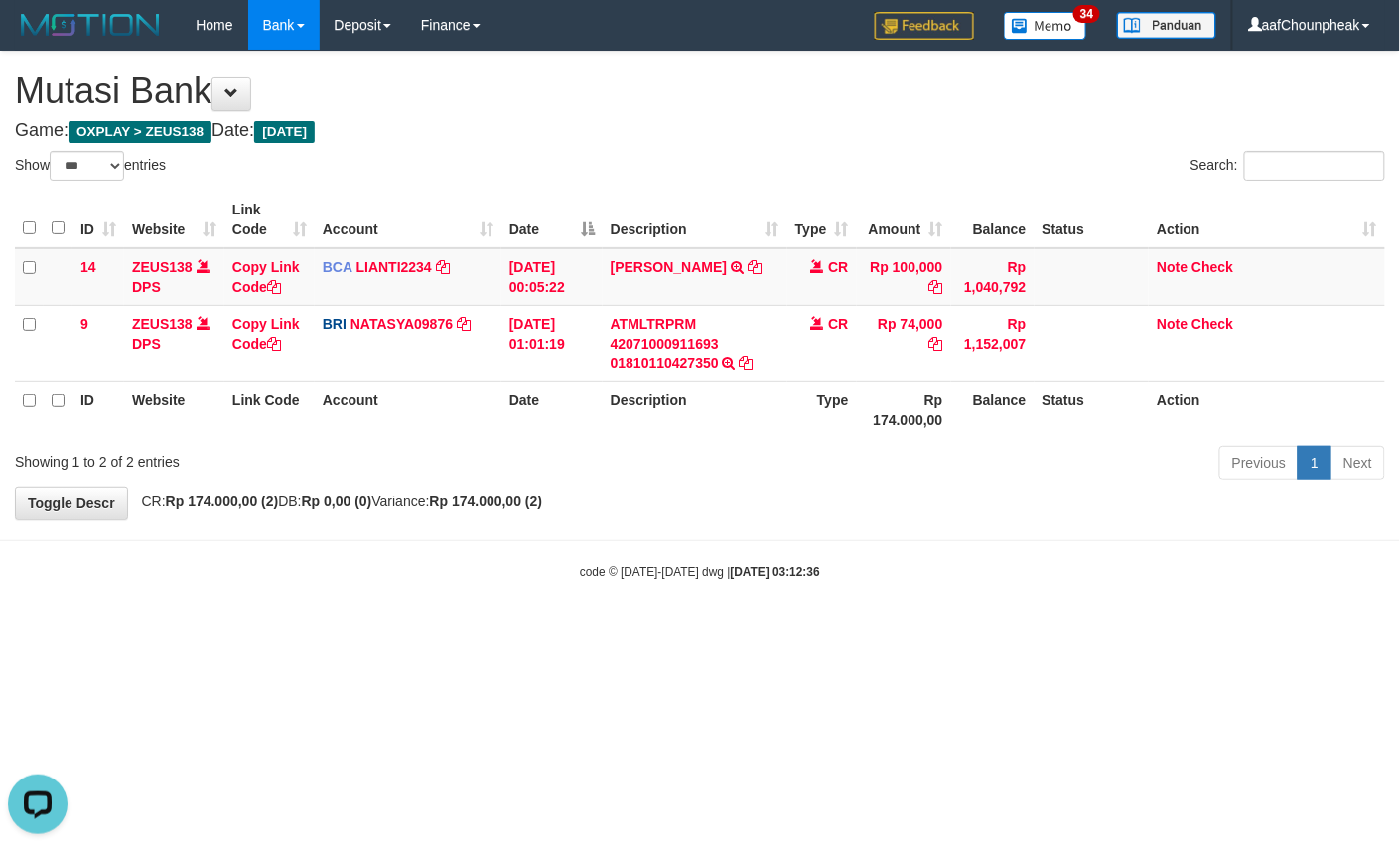 scroll, scrollTop: 0, scrollLeft: 0, axis: both 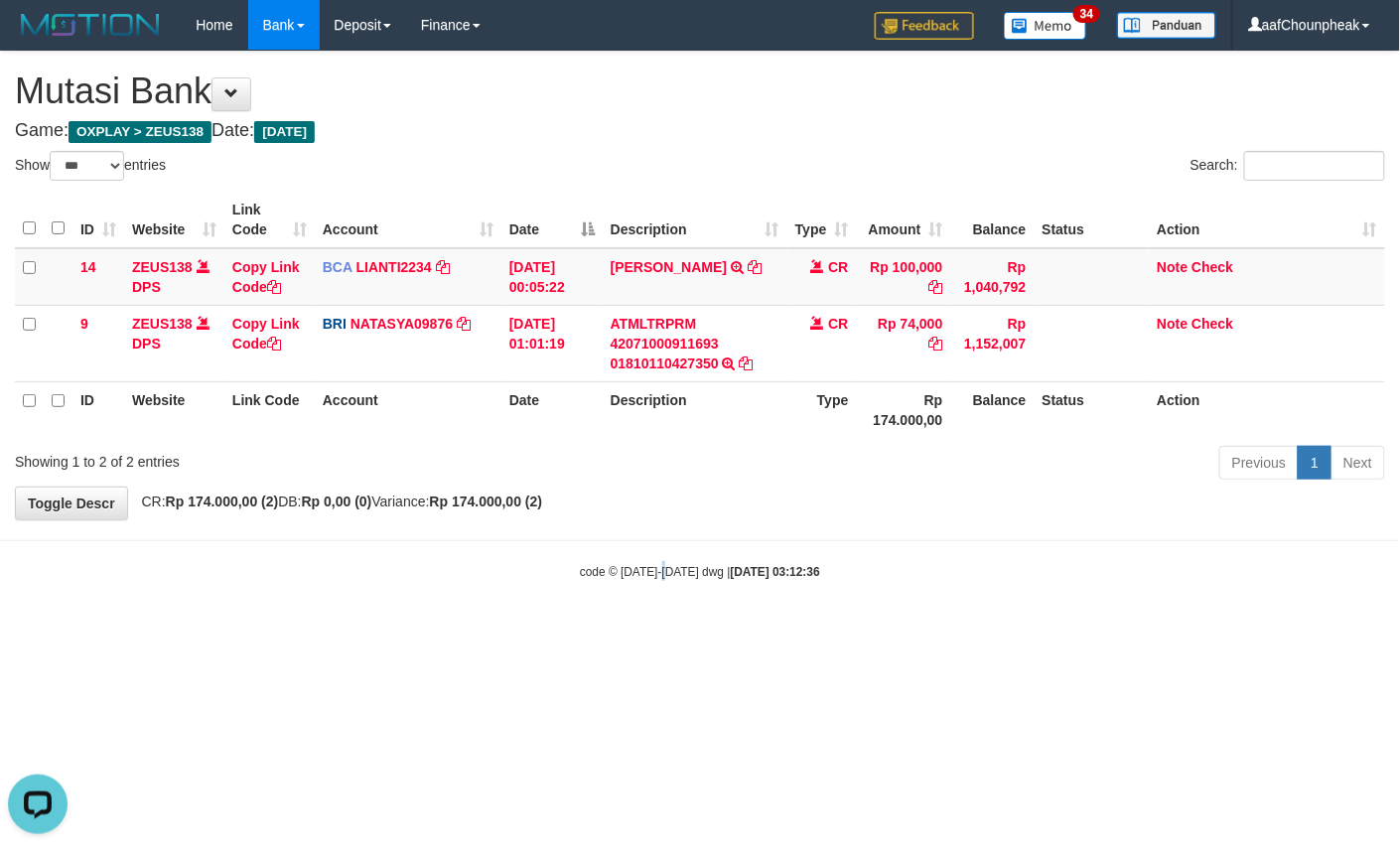 click on "Toggle navigation
Home
Bank
Account List
Mutasi Bank
Search
Note Mutasi
Deposit
DPS List
History
Finance
Financial Data
aafChounpheak
My Profile
Log Out
34" at bounding box center [700, 315] 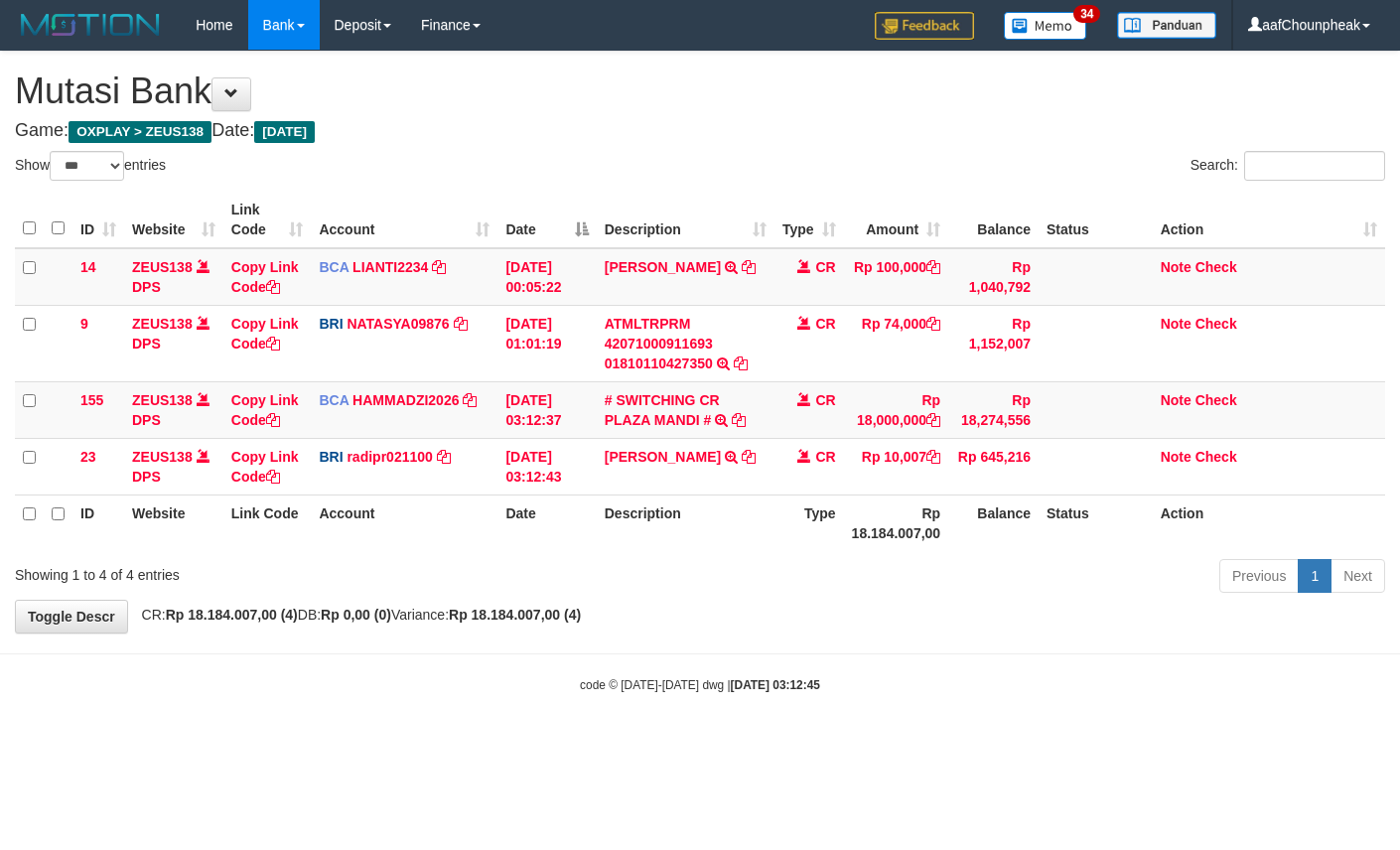 select on "***" 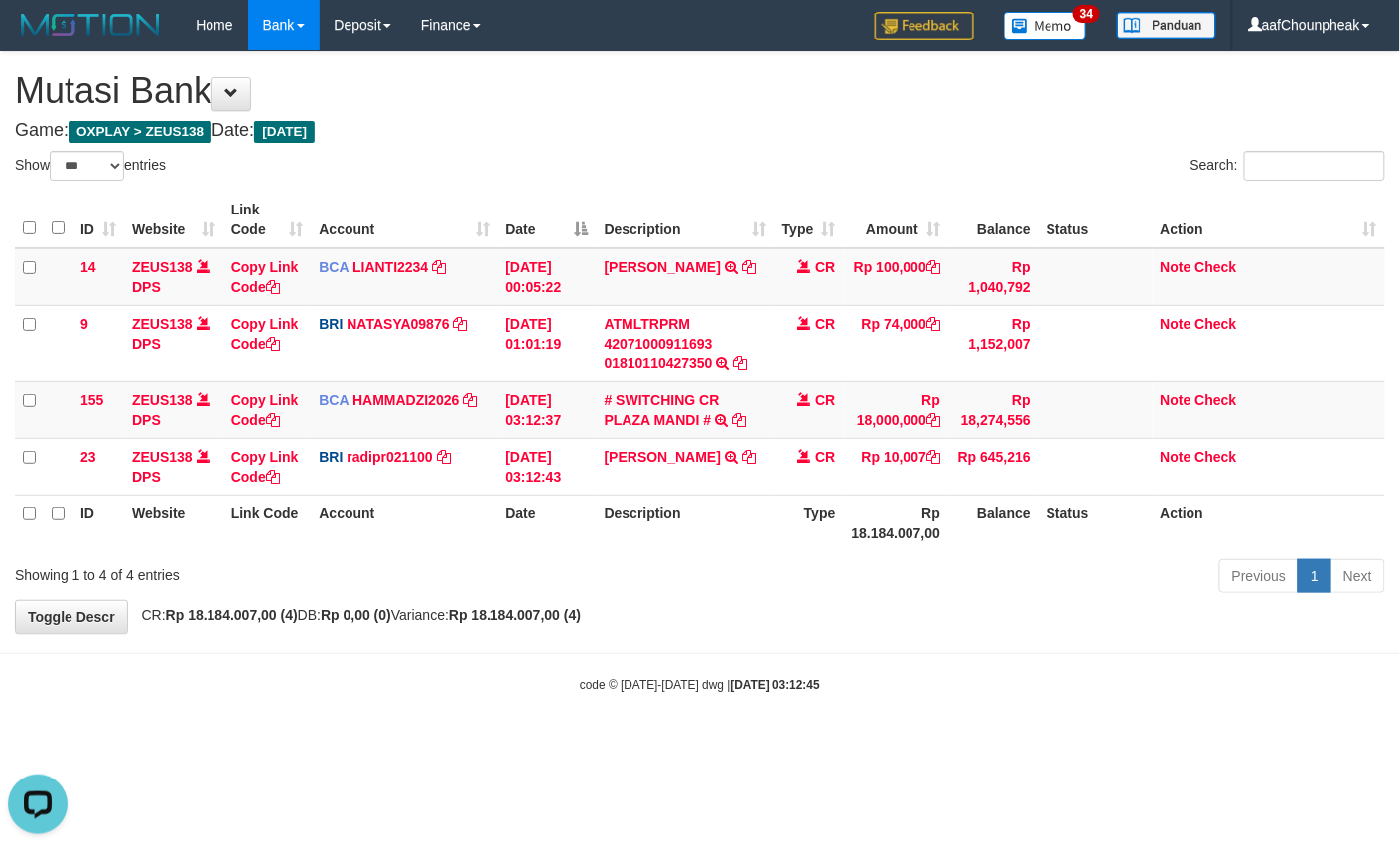 scroll, scrollTop: 0, scrollLeft: 0, axis: both 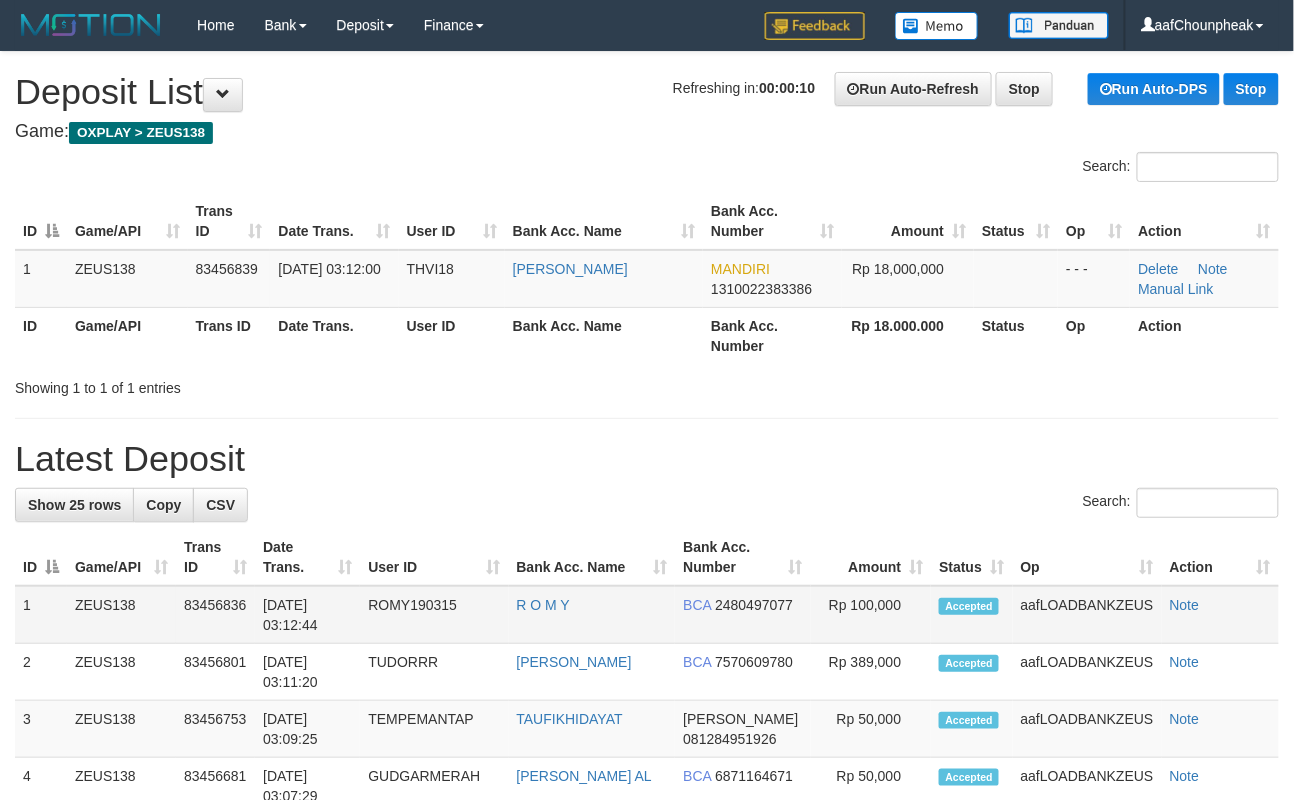 click on "R O M Y" at bounding box center [592, 615] 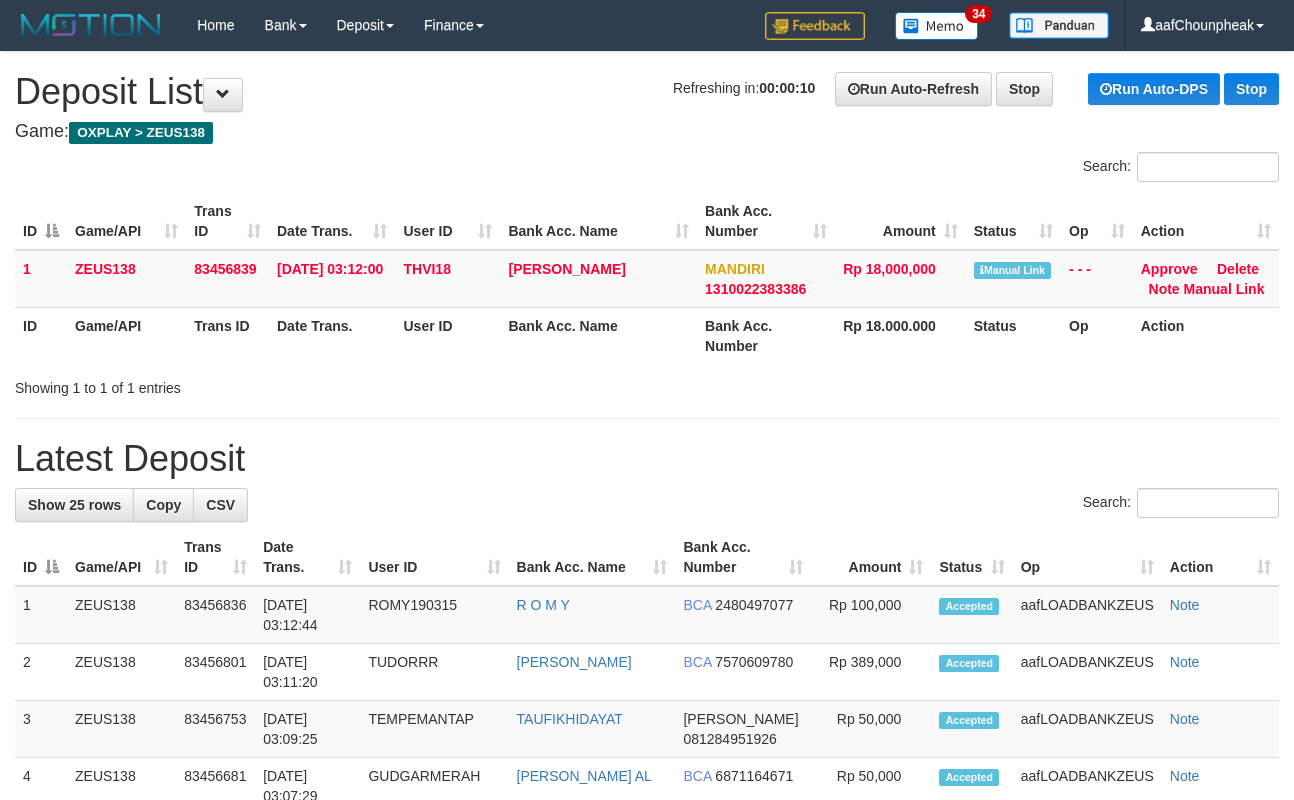 scroll, scrollTop: 0, scrollLeft: 0, axis: both 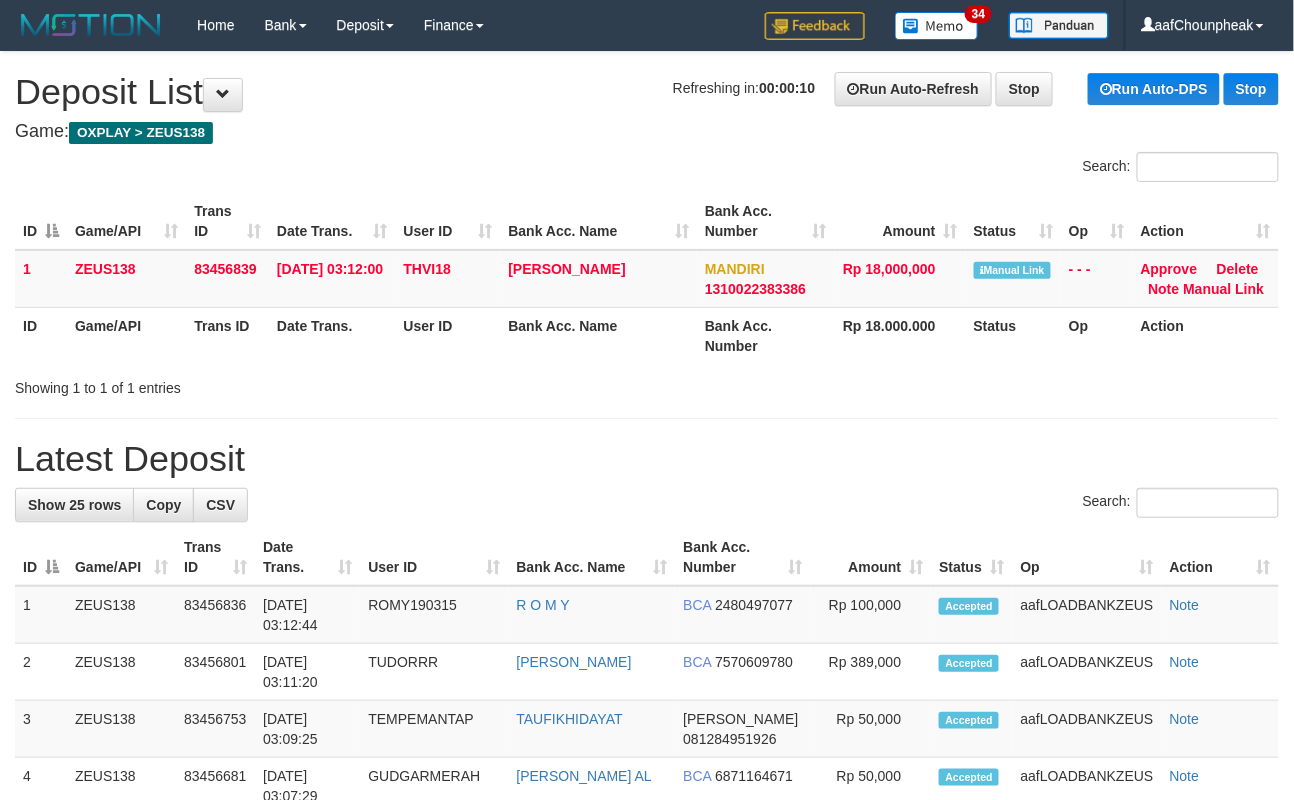 click on "Bank Acc. Name" at bounding box center (592, 557) 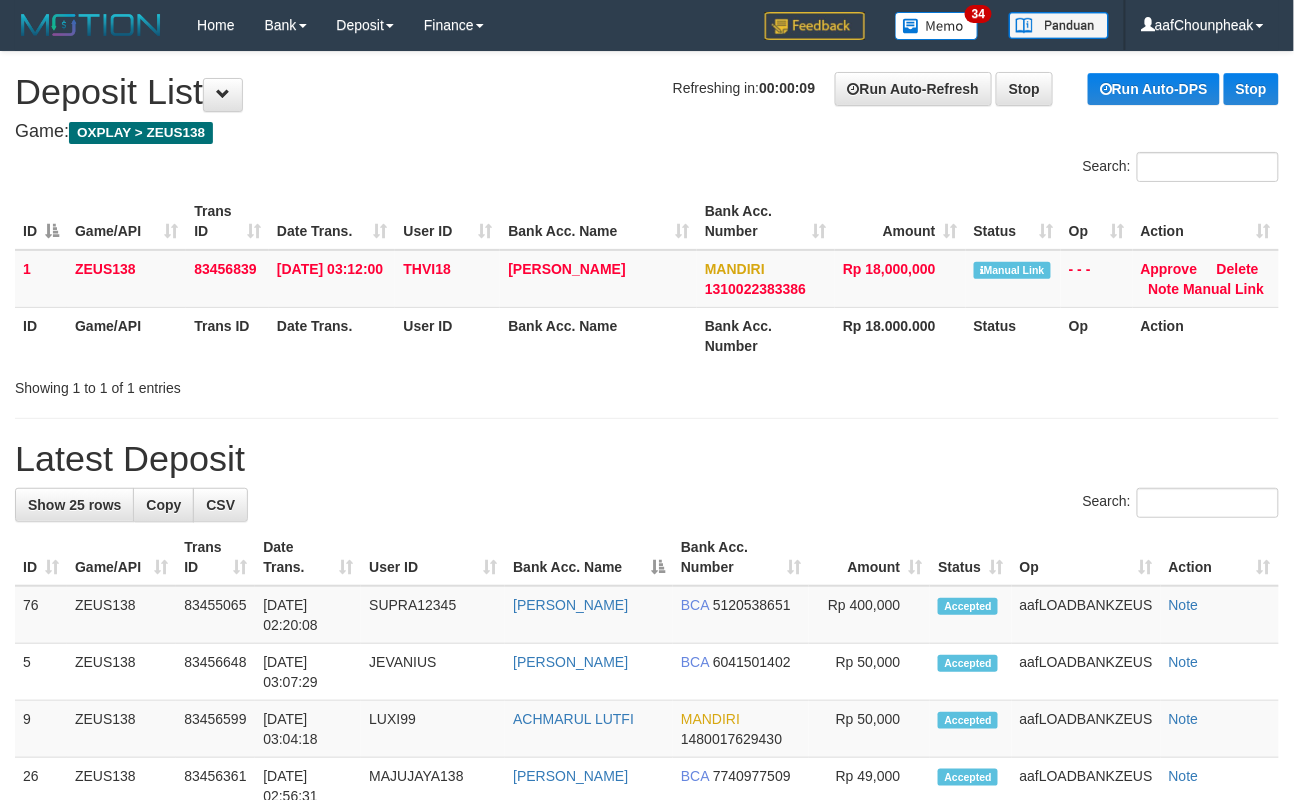 click on "Bank Acc. Name" at bounding box center [589, 557] 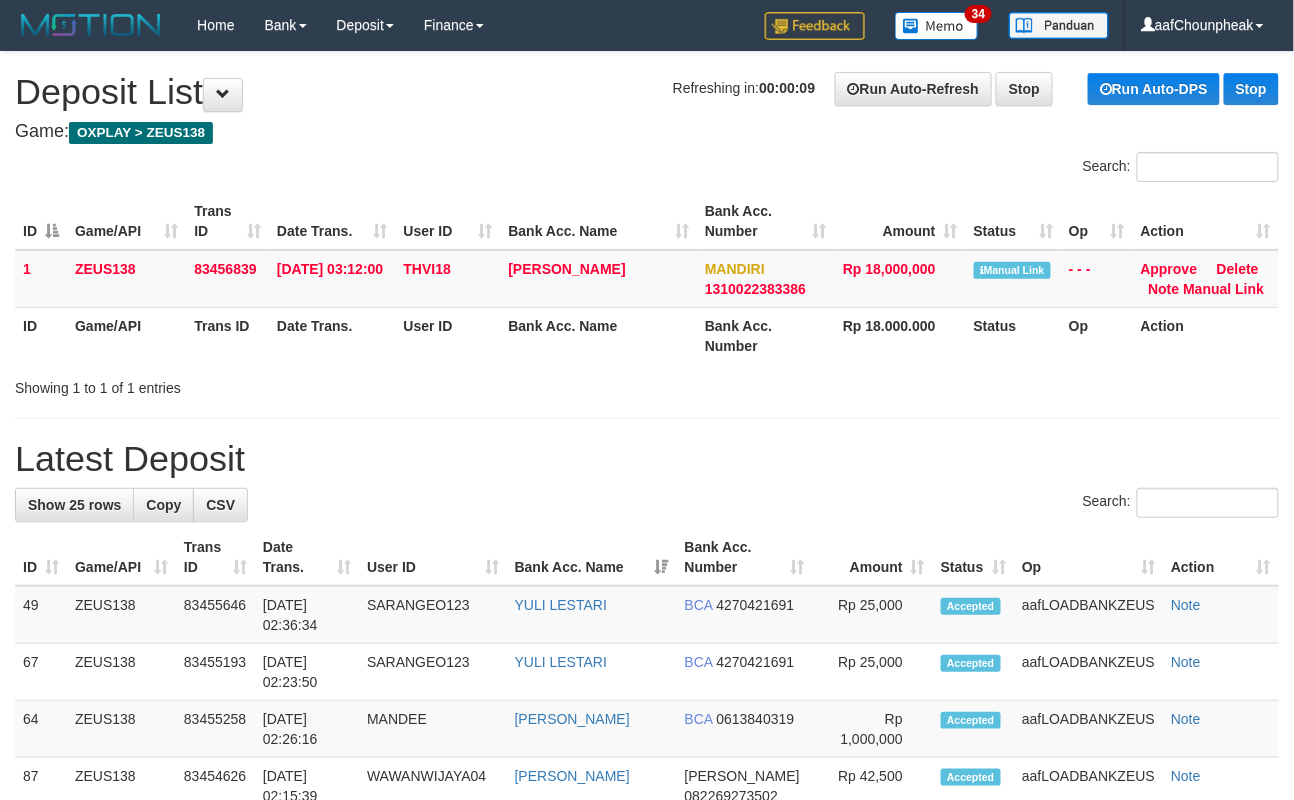 click on "Bank Acc. Name" at bounding box center [592, 557] 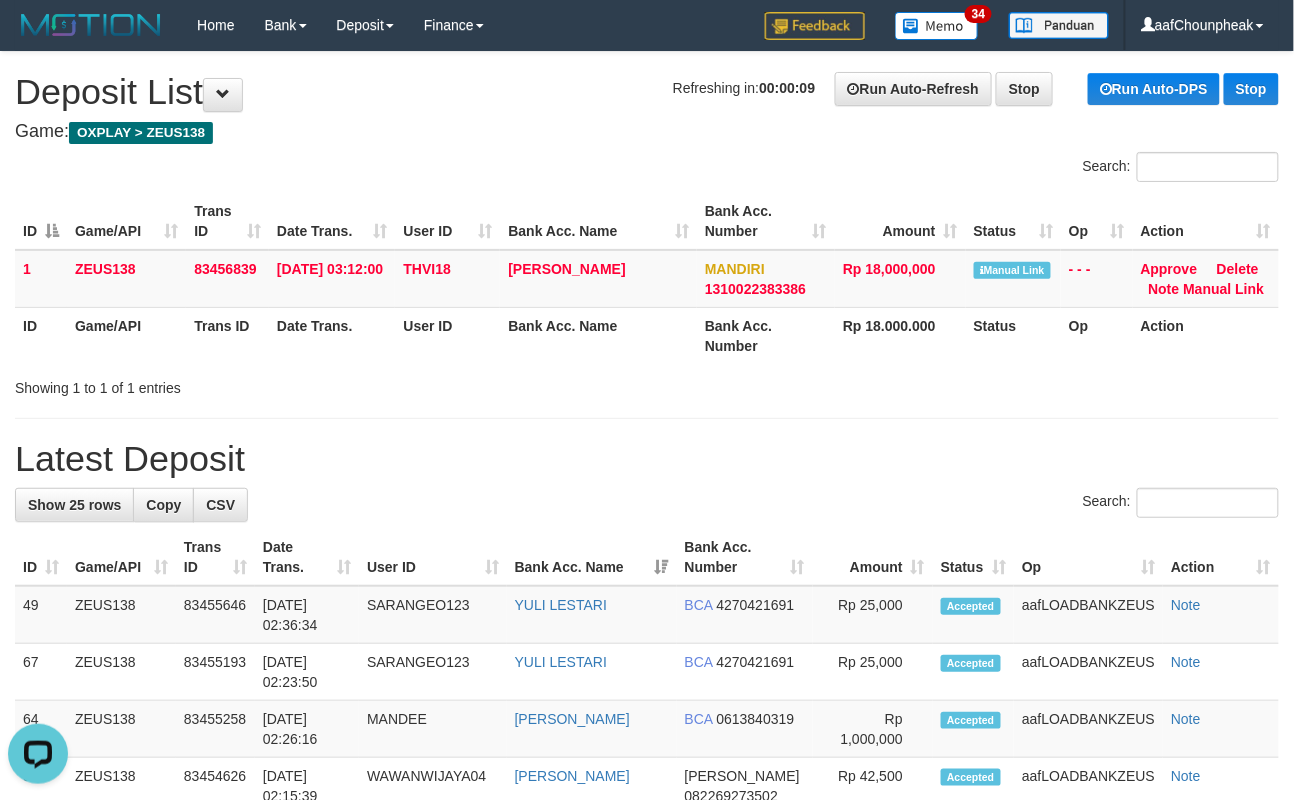 scroll, scrollTop: 0, scrollLeft: 0, axis: both 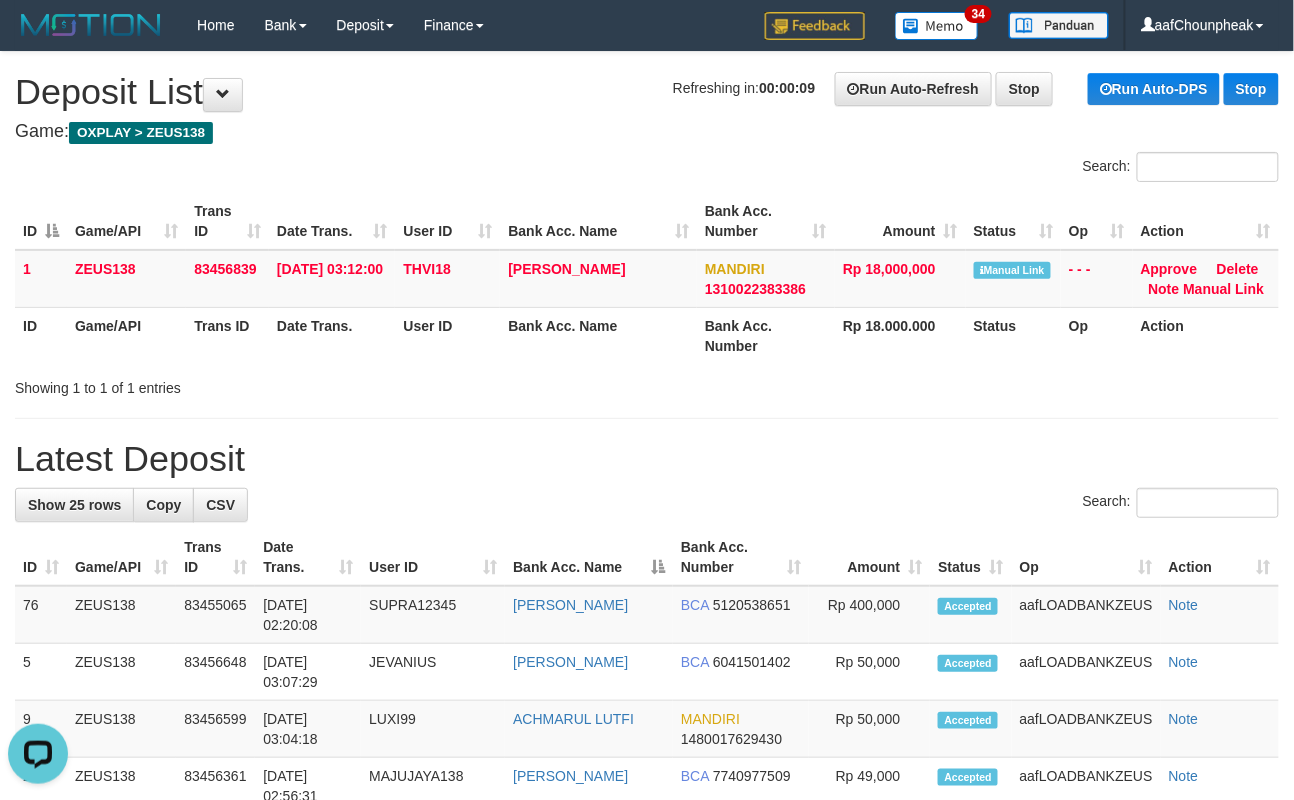 click on "Bank Acc. Name" at bounding box center (589, 557) 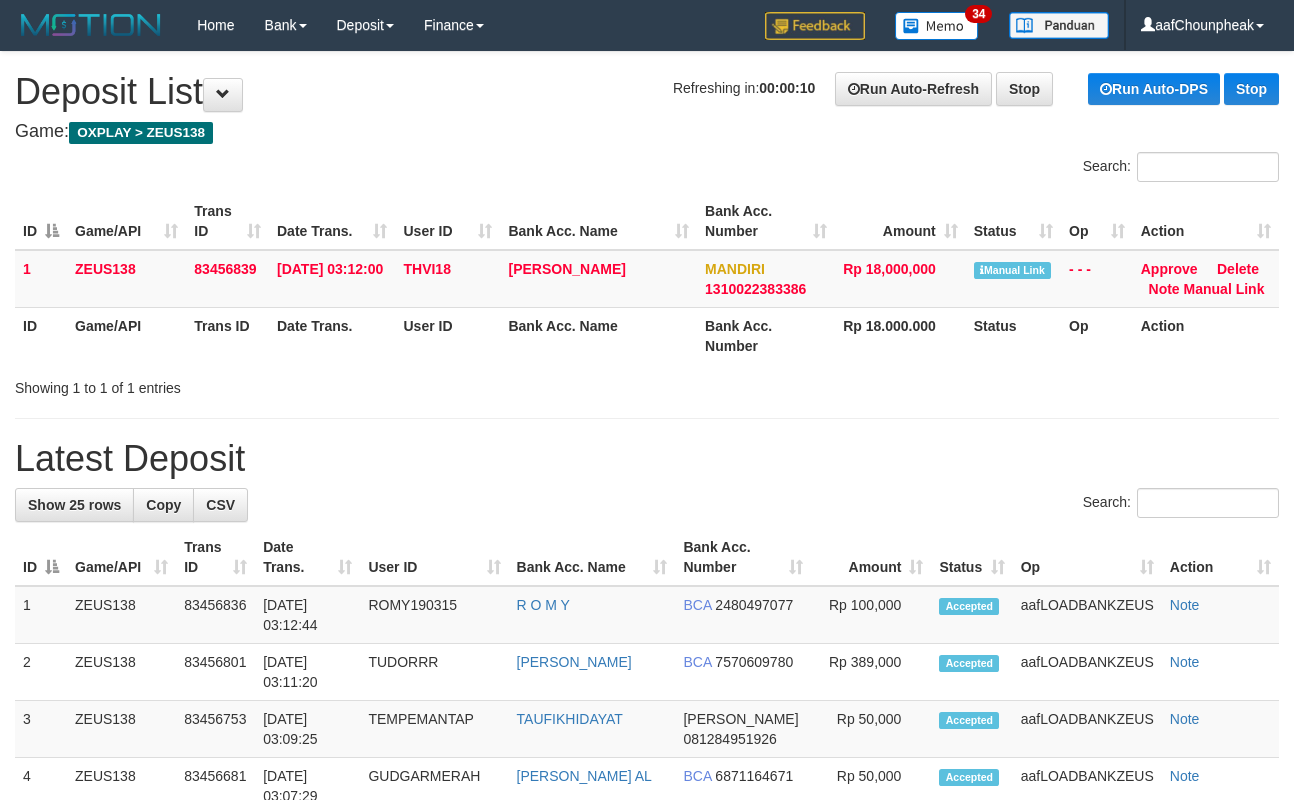 scroll, scrollTop: 0, scrollLeft: 0, axis: both 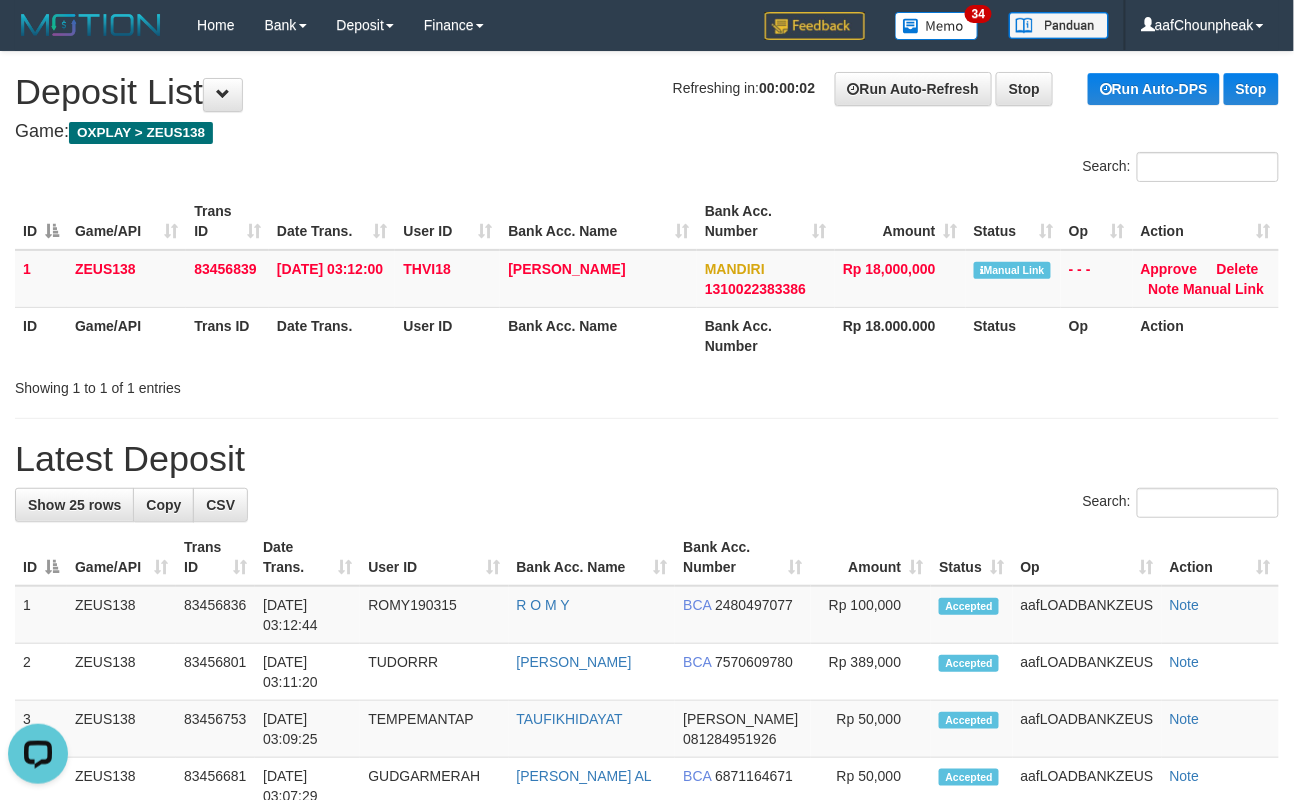click on "Search:" at bounding box center (647, 505) 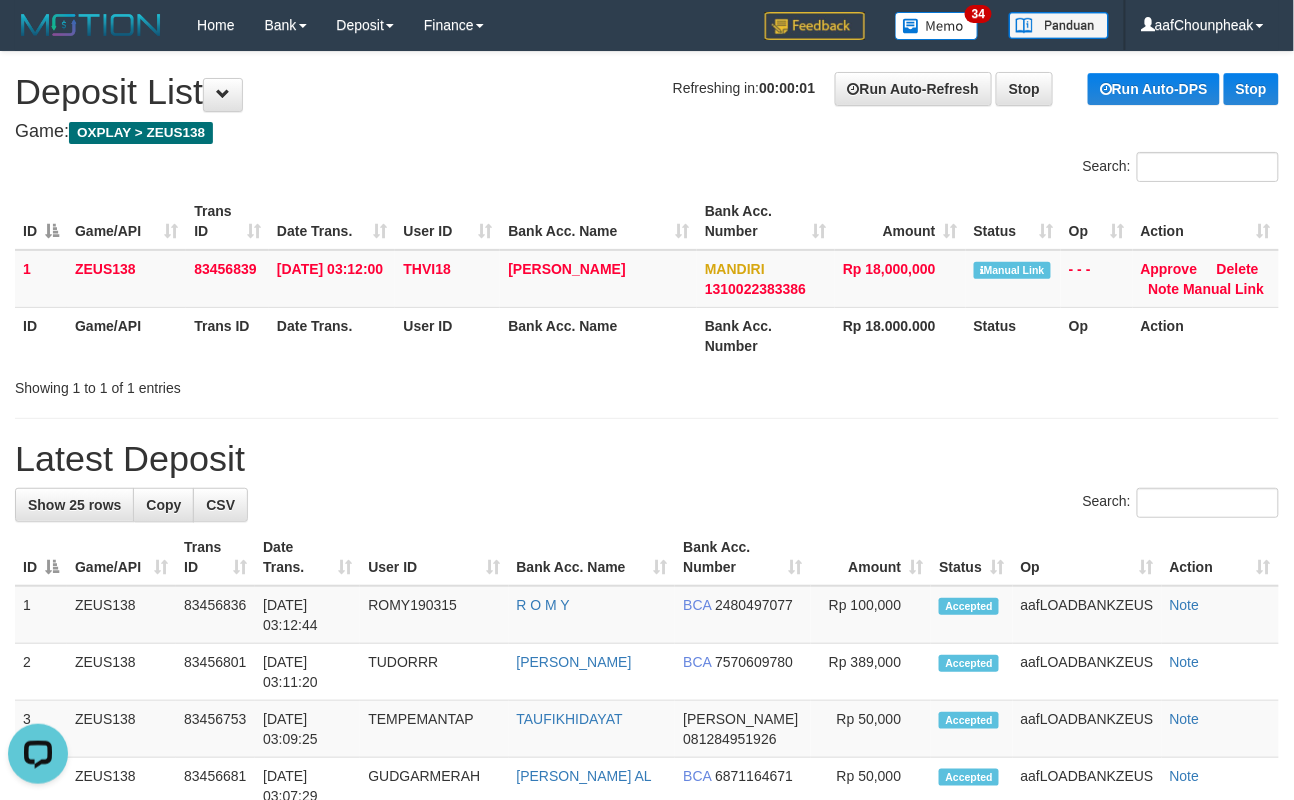 click on "Show 25 rows Copy CSV Search:
ID Game/API Trans ID Date Trans. User ID Bank Acc. Name Bank Acc. Number Amount Status Op Action
1
ZEUS138
2" at bounding box center (647, 1316) 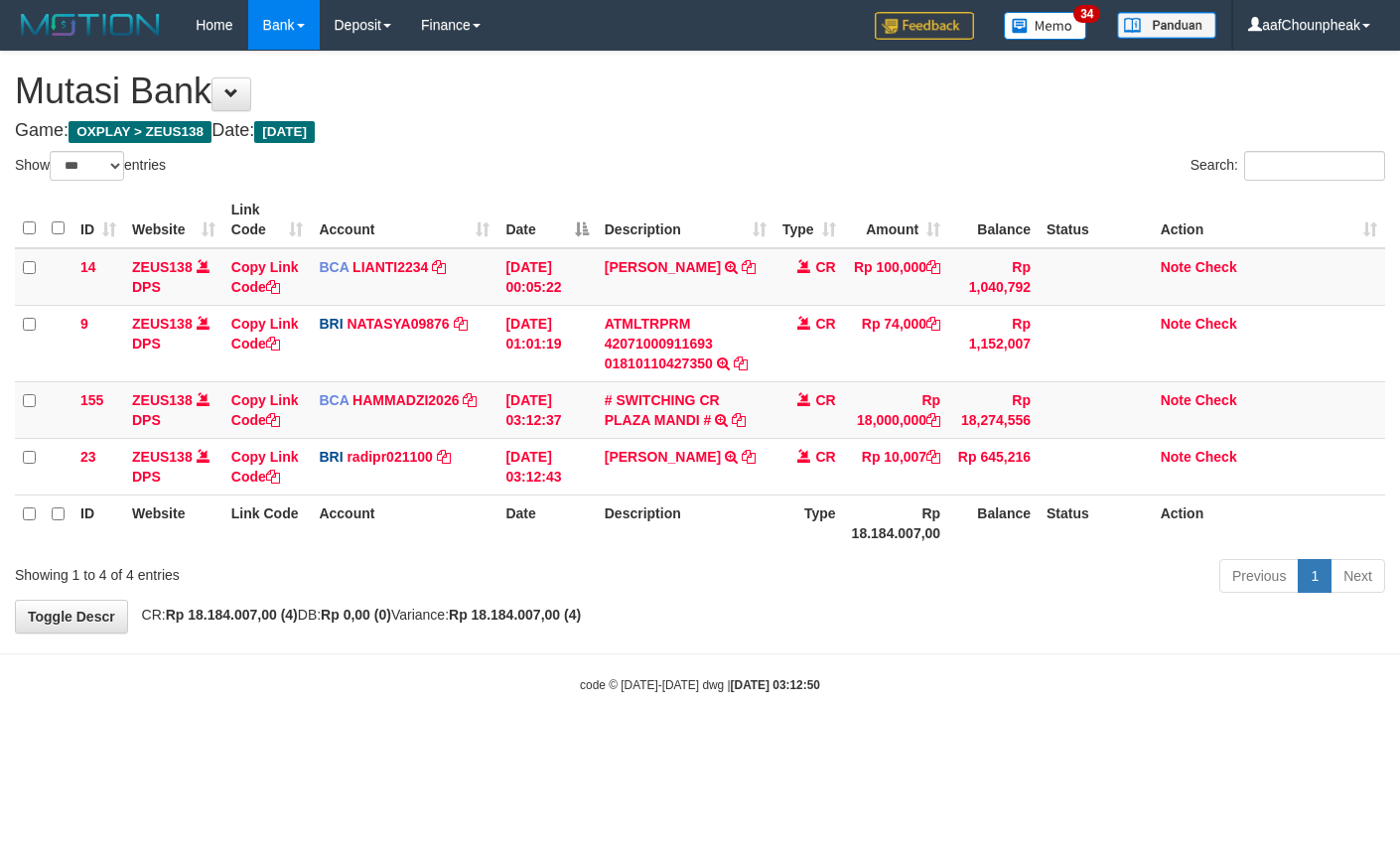 select on "***" 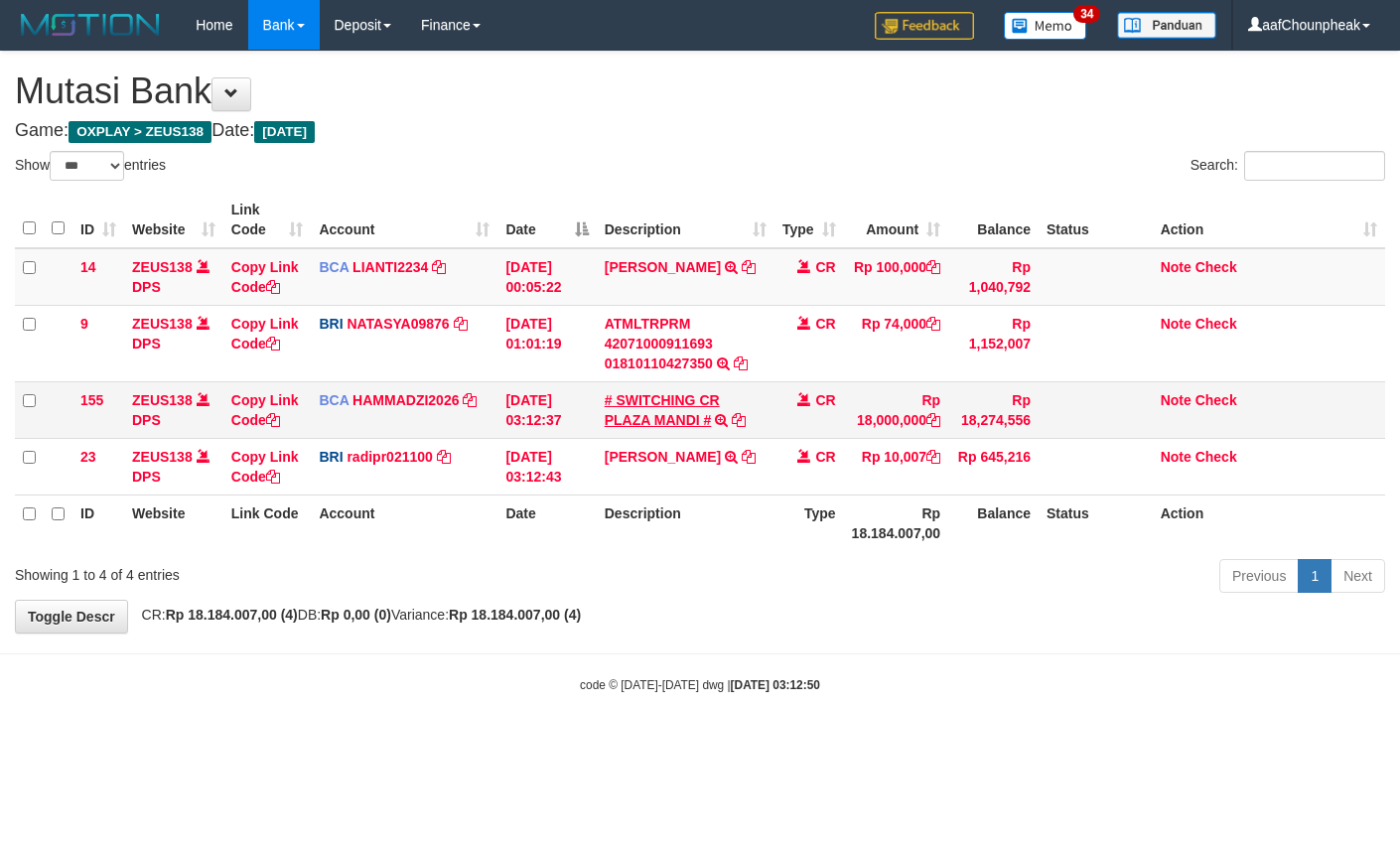 scroll, scrollTop: 0, scrollLeft: 0, axis: both 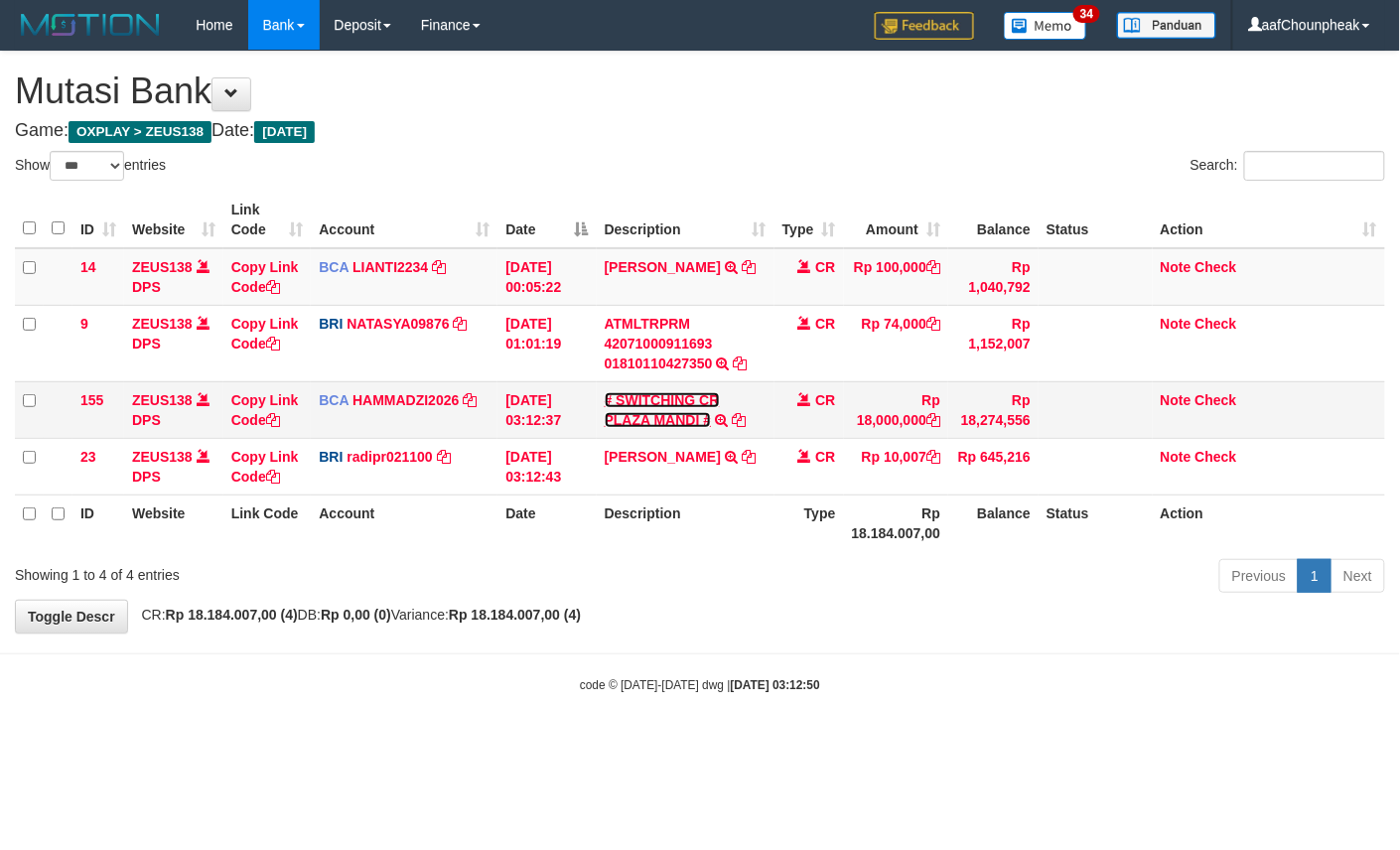 click on "# SWITCHING CR PLAZA MANDI #" at bounding box center (662, 410) 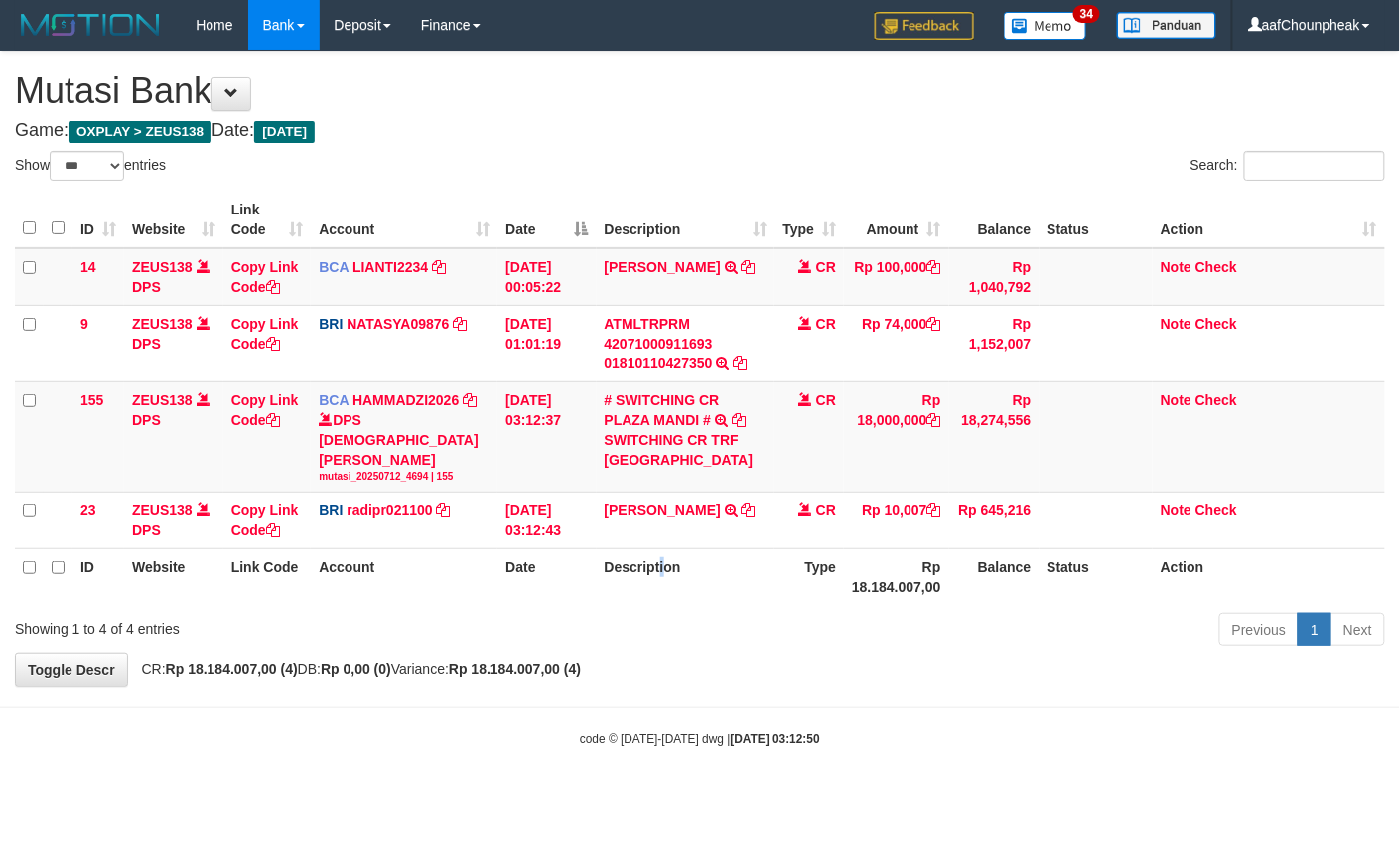 click on "Description" at bounding box center [686, 577] 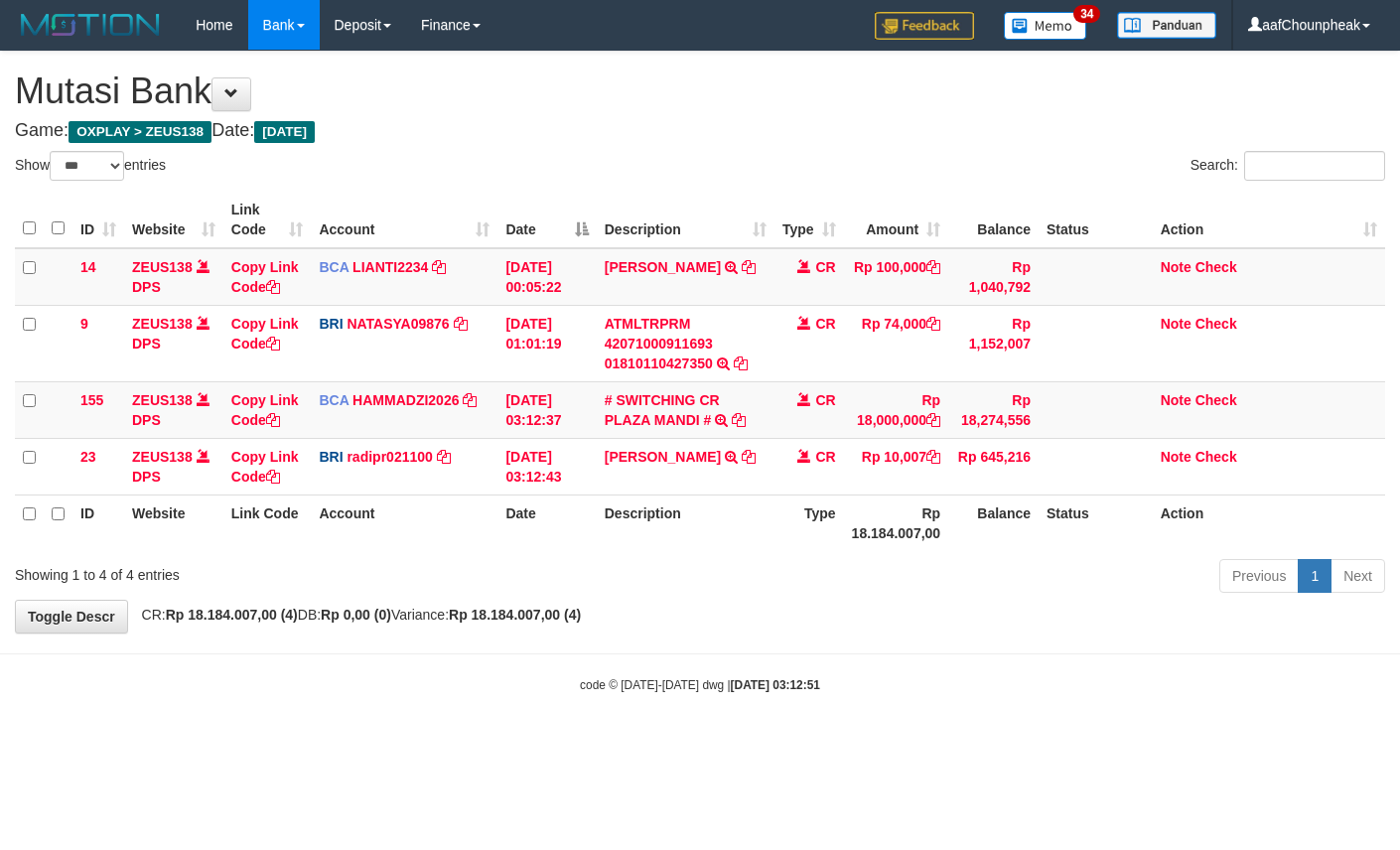 select on "***" 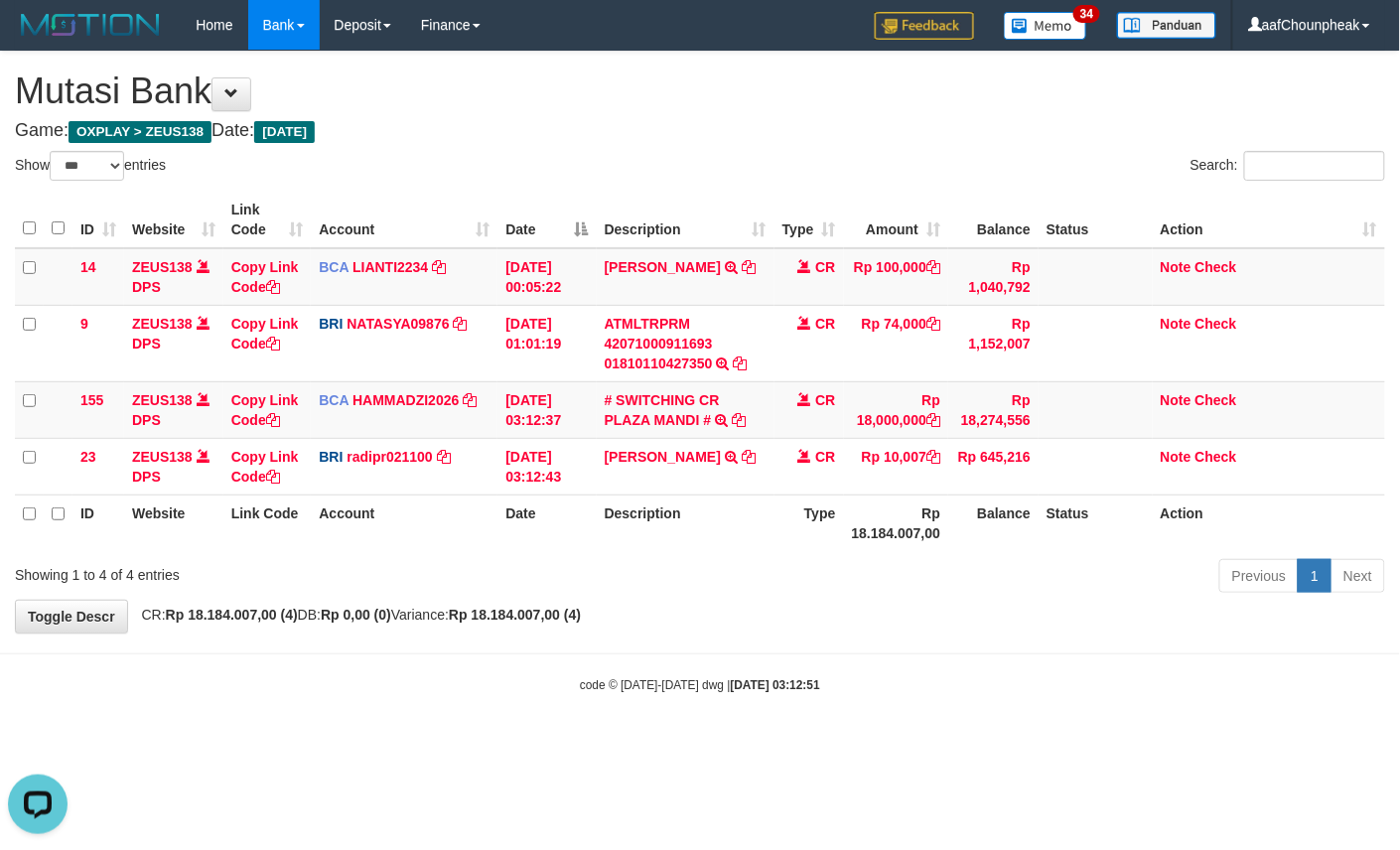 scroll, scrollTop: 0, scrollLeft: 0, axis: both 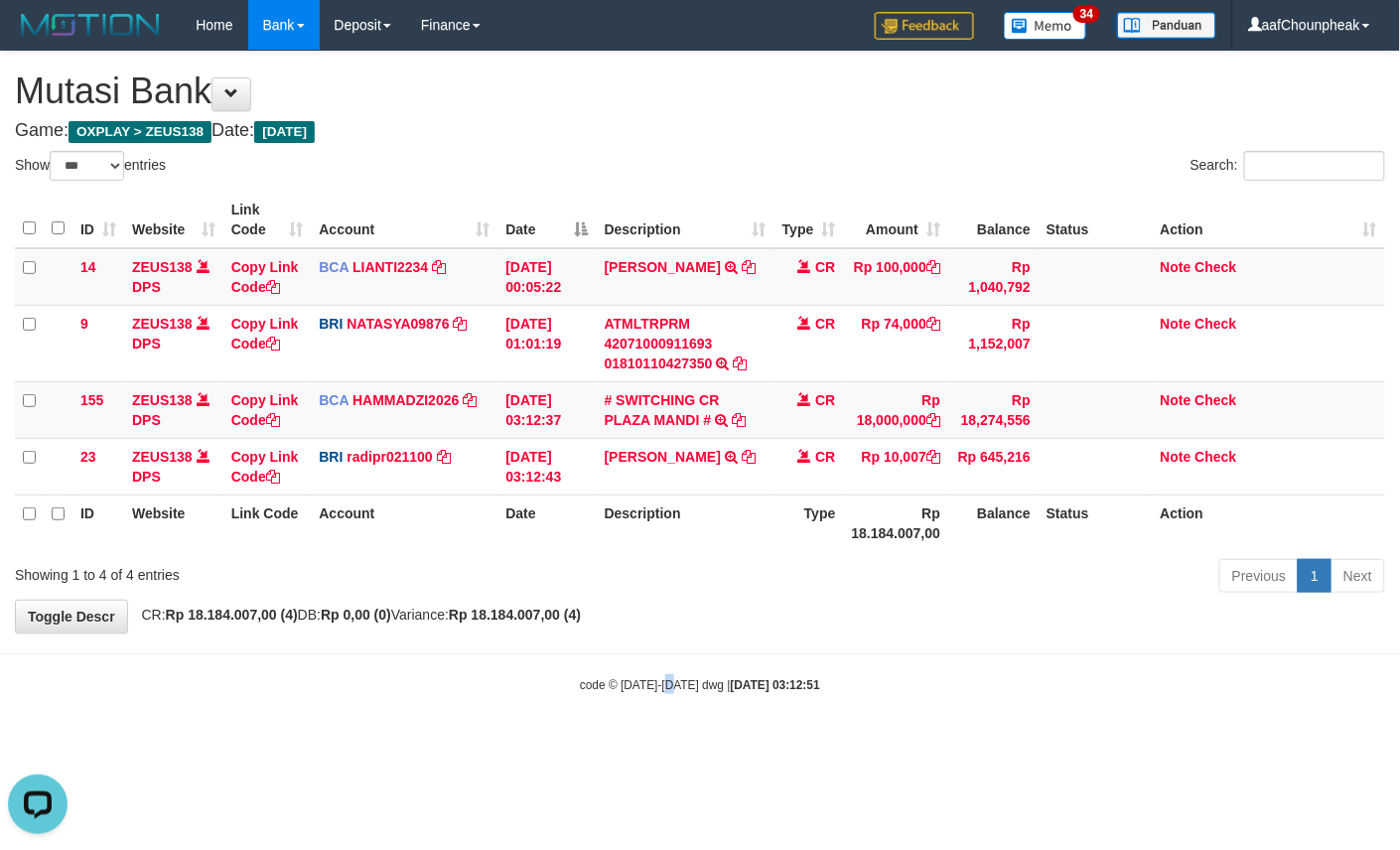 click on "Toggle navigation
Home
Bank
Account List
Mutasi Bank
Search
Note Mutasi
Deposit
DPS List
History
Finance
Financial Data
aafChounpheak
My Profile
Log Out
34" at bounding box center (700, 371) 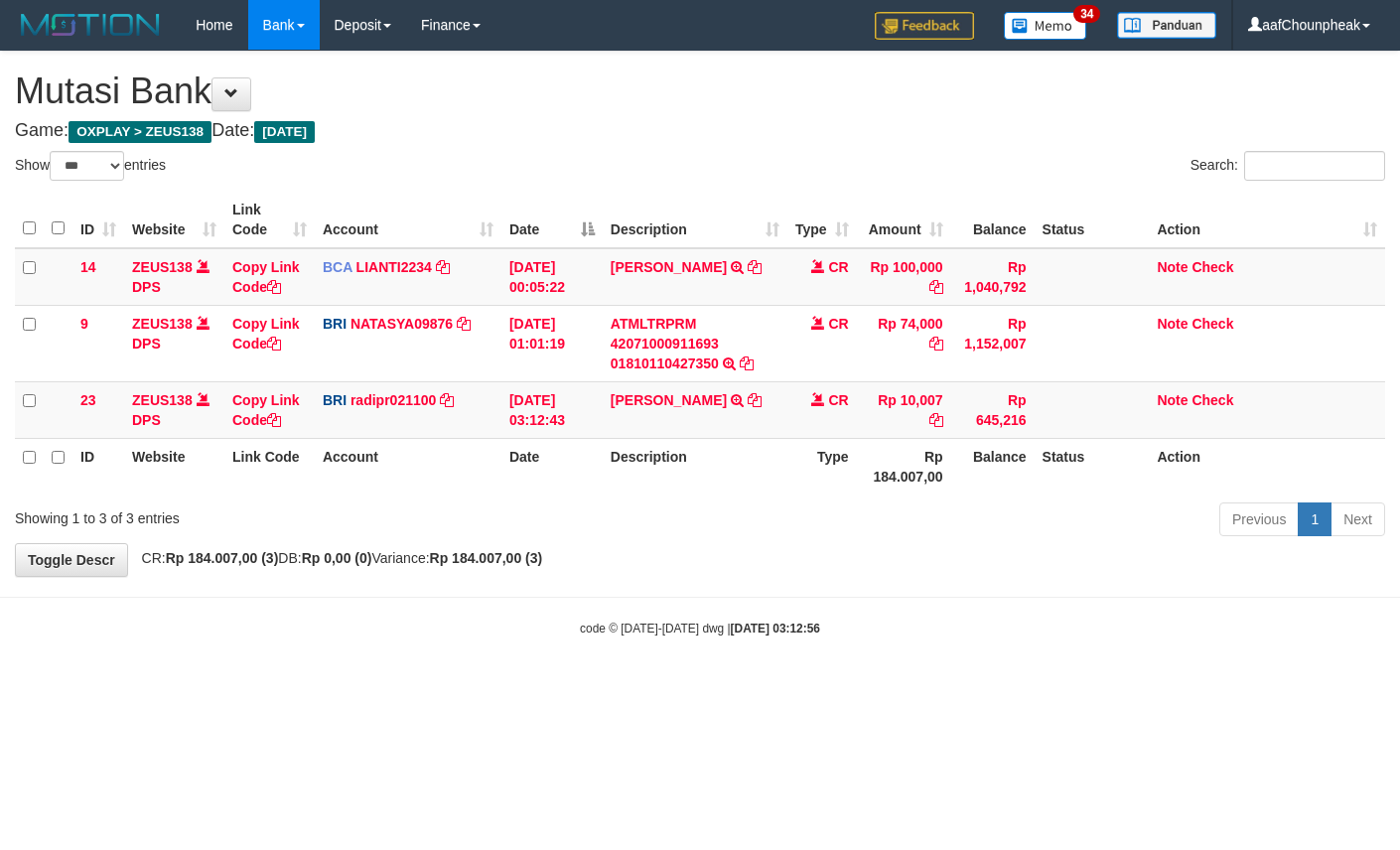 select on "***" 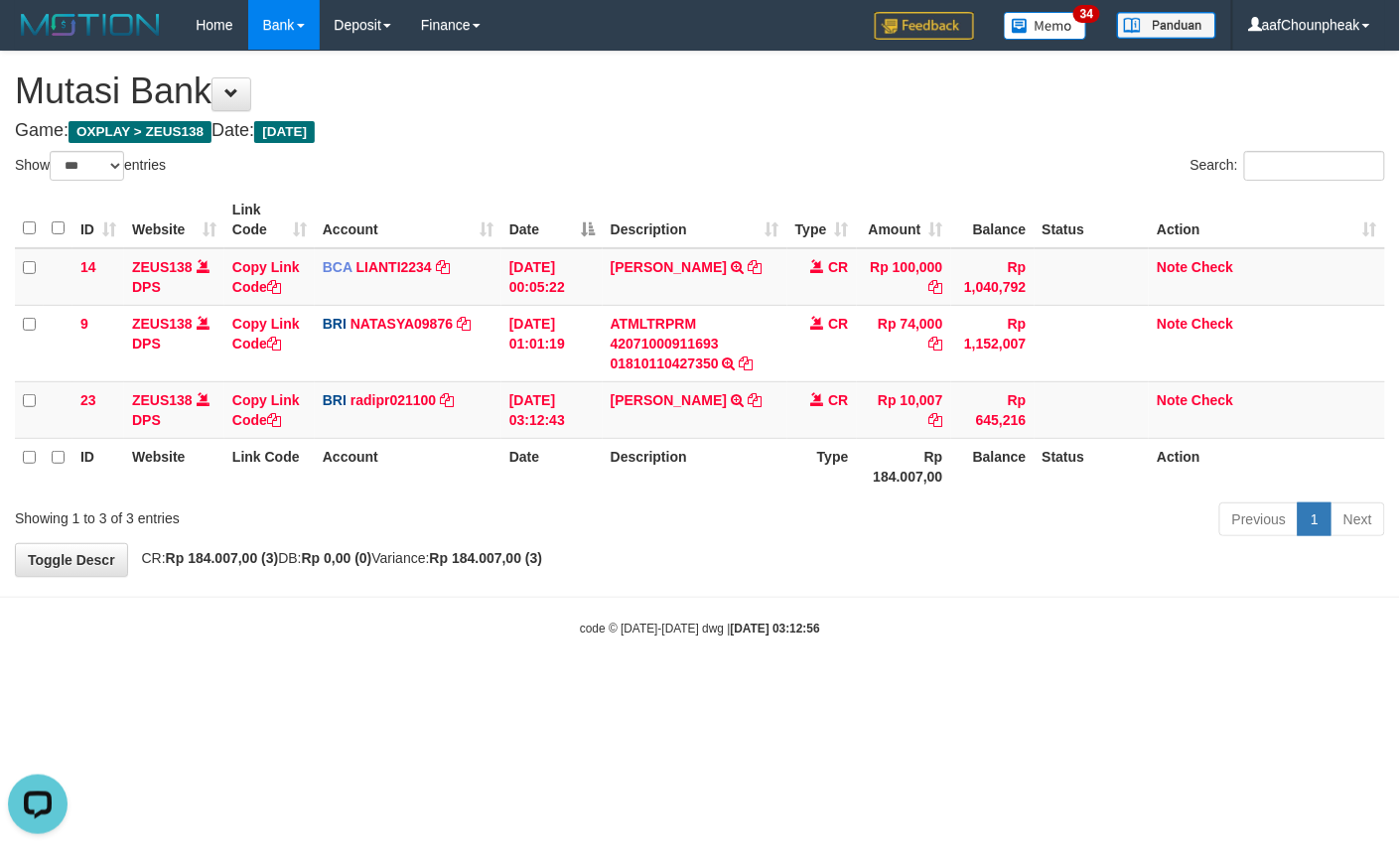 scroll, scrollTop: 0, scrollLeft: 0, axis: both 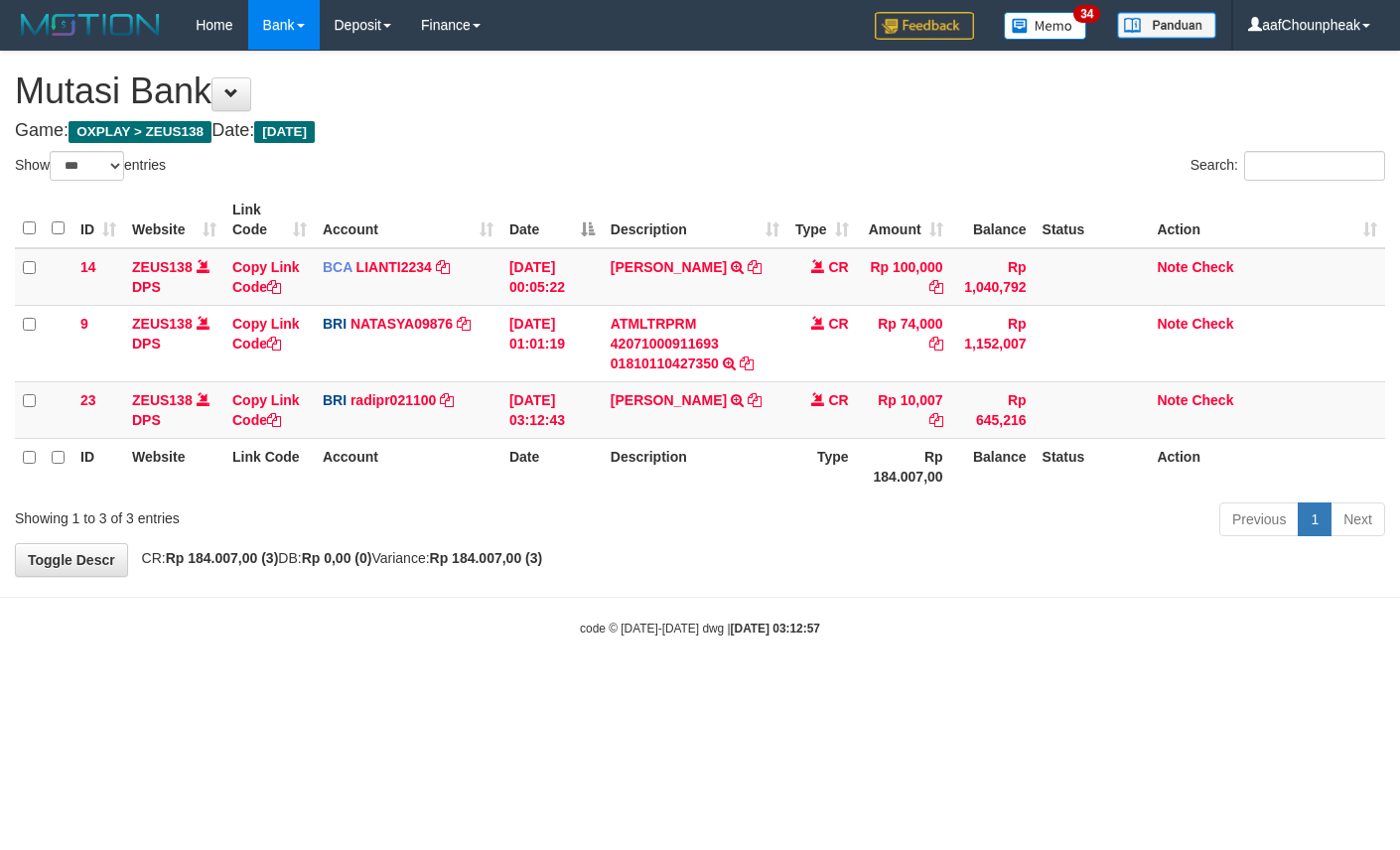 select on "***" 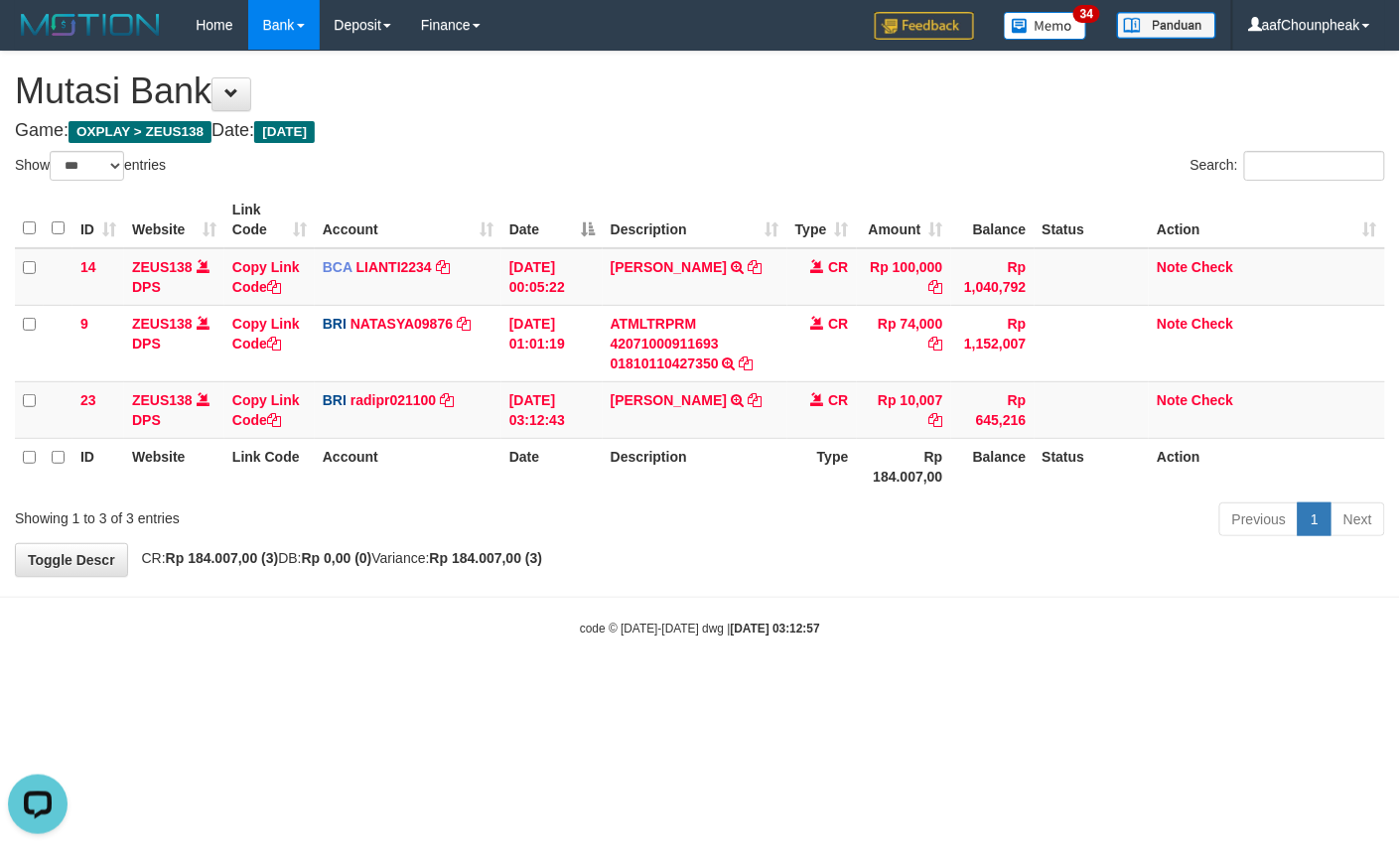 scroll, scrollTop: 0, scrollLeft: 0, axis: both 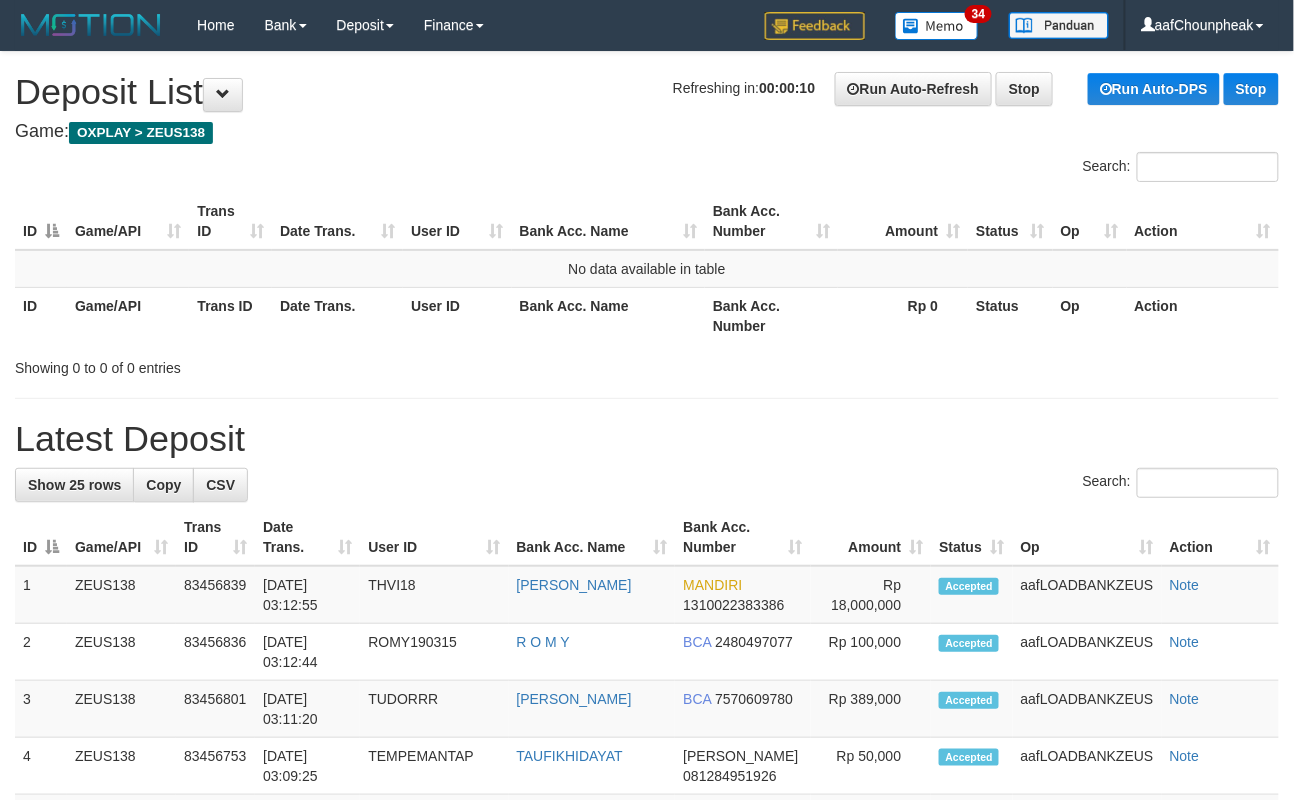 click on "Search:" at bounding box center [647, 485] 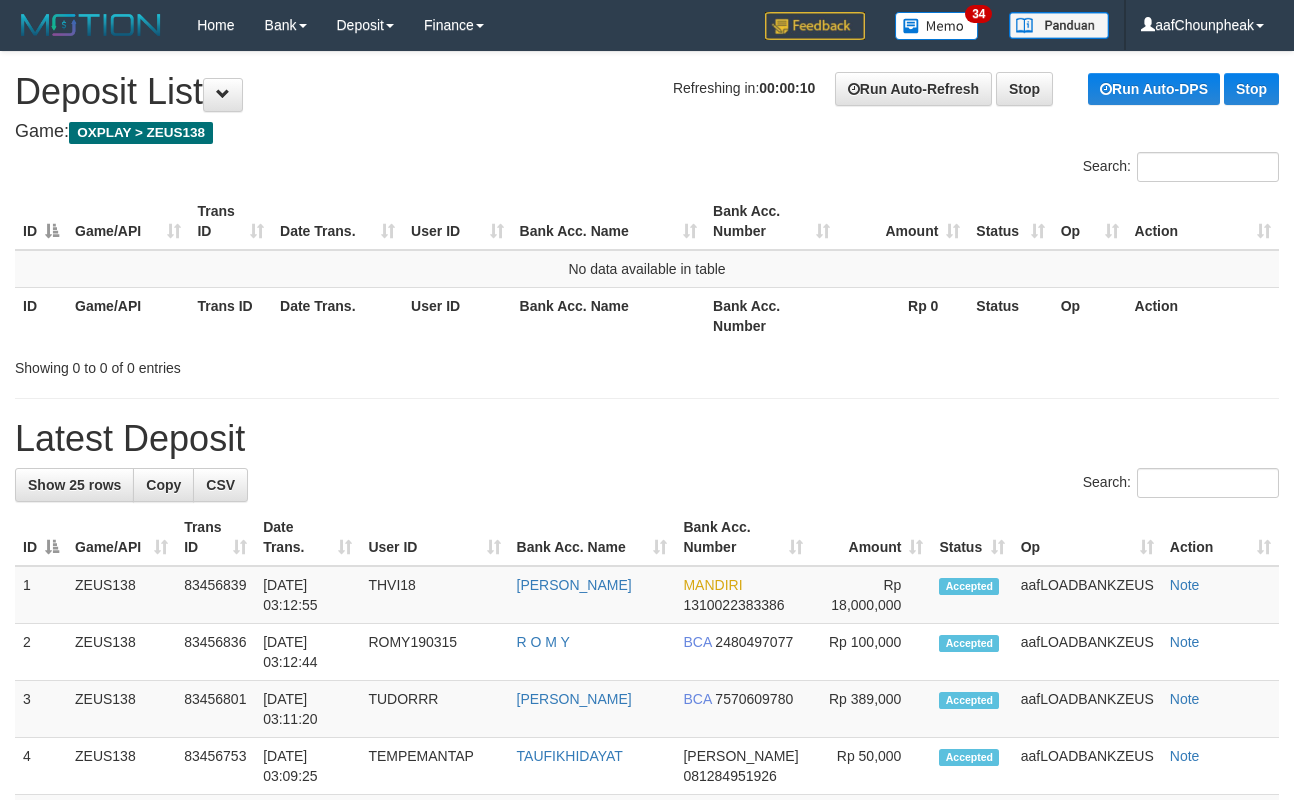 scroll, scrollTop: 0, scrollLeft: 0, axis: both 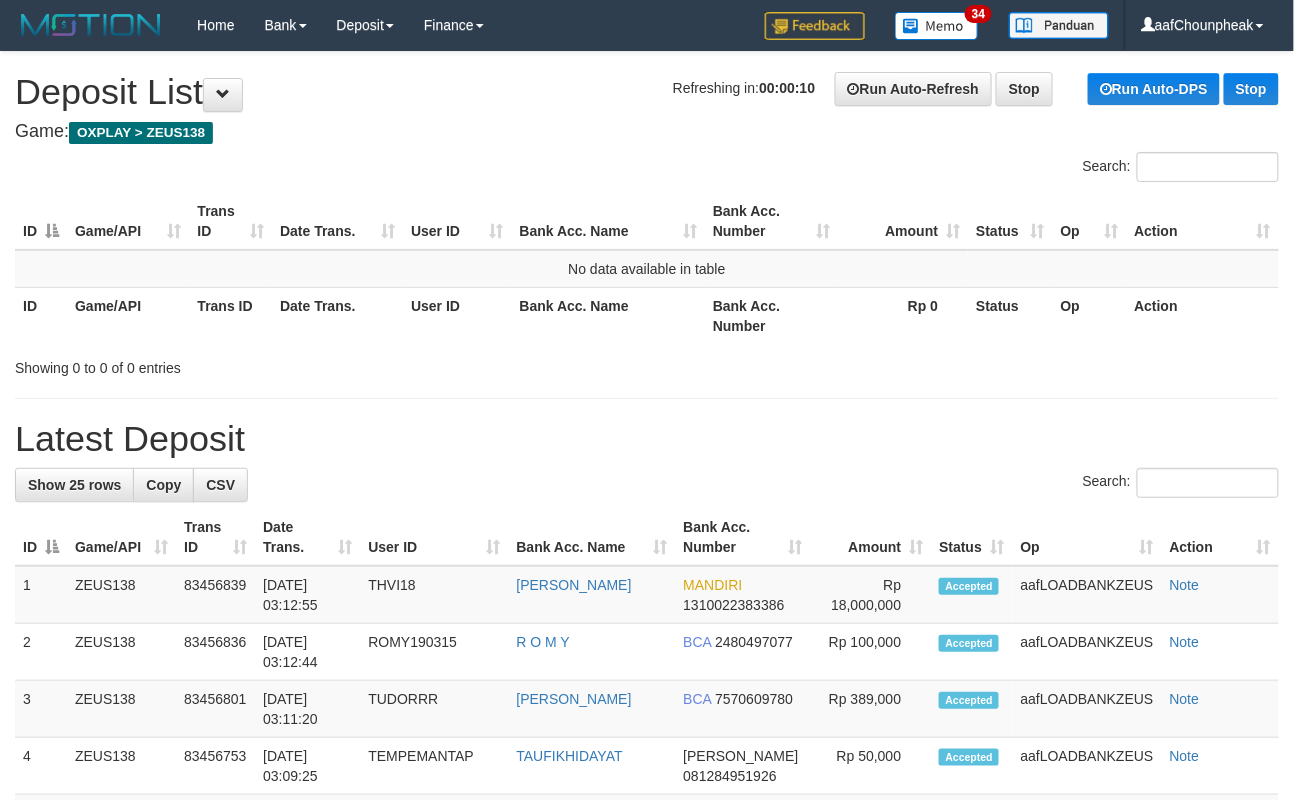 click on "Show 25 rows Copy CSV Search:
ID Game/API Trans ID Date Trans. User ID Bank Acc. Name Bank Acc. Number Amount Status Op Action
1
ZEUS138
2" at bounding box center (647, 1296) 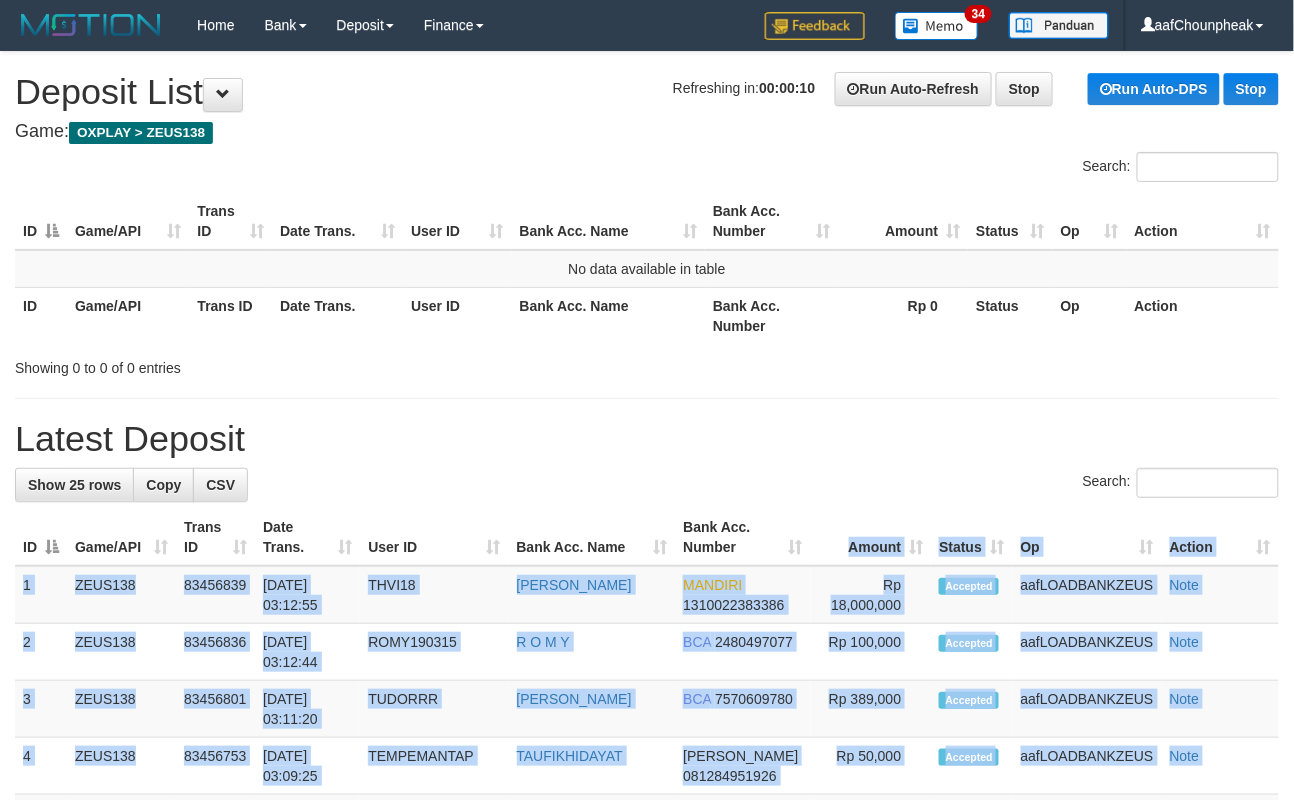 click on "Show 25 rows Copy CSV Search:
ID Game/API Trans ID Date Trans. User ID Bank Acc. Name Bank Acc. Number Amount Status Op Action
1
ZEUS138
2" at bounding box center (647, 1296) 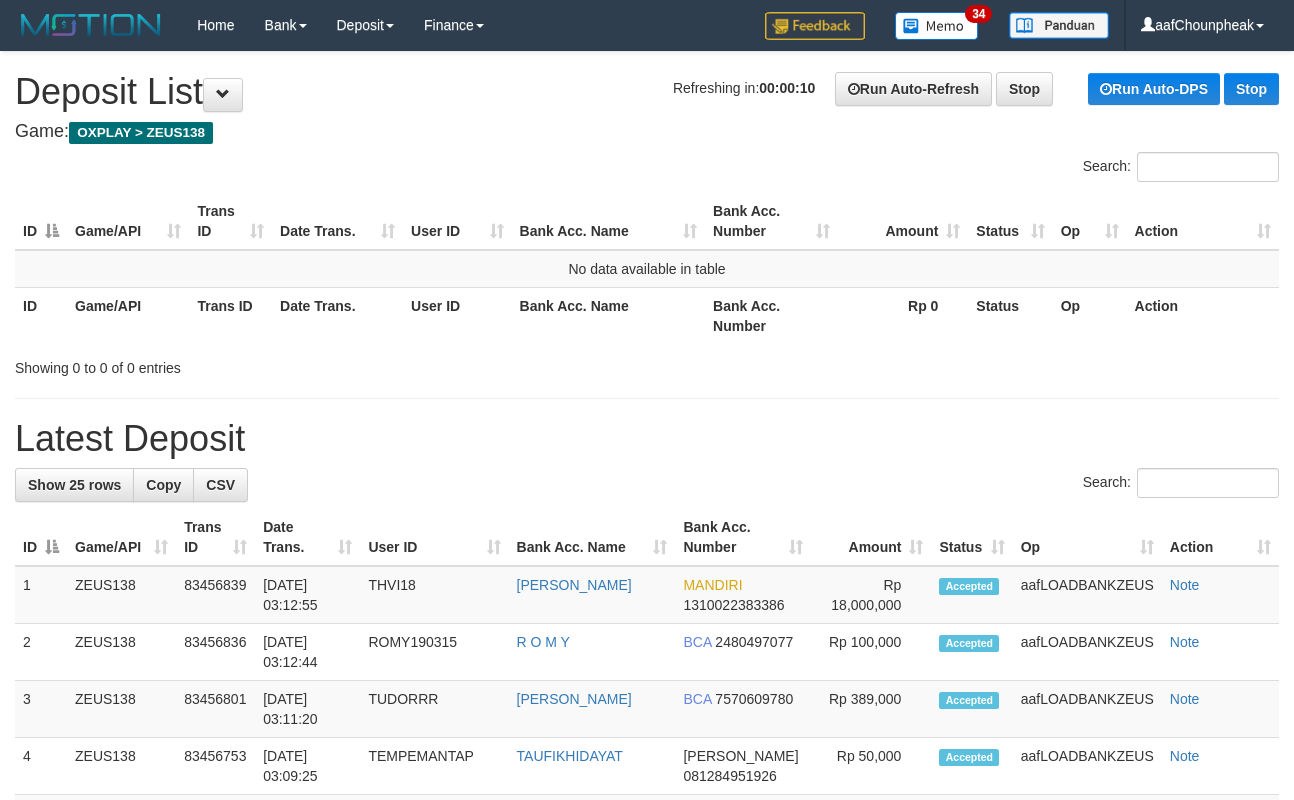 scroll, scrollTop: 0, scrollLeft: 0, axis: both 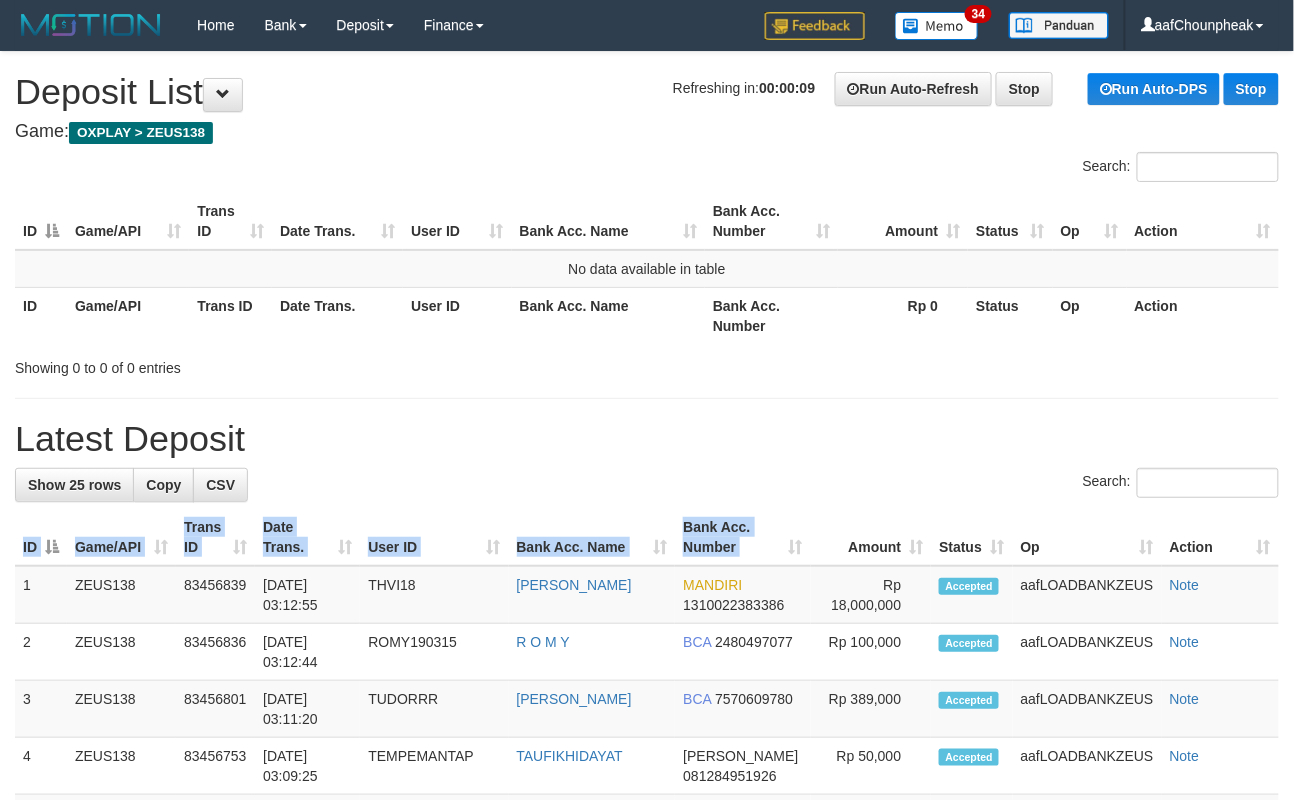 drag, startPoint x: 0, startPoint y: 0, endPoint x: 814, endPoint y: 517, distance: 964.3054 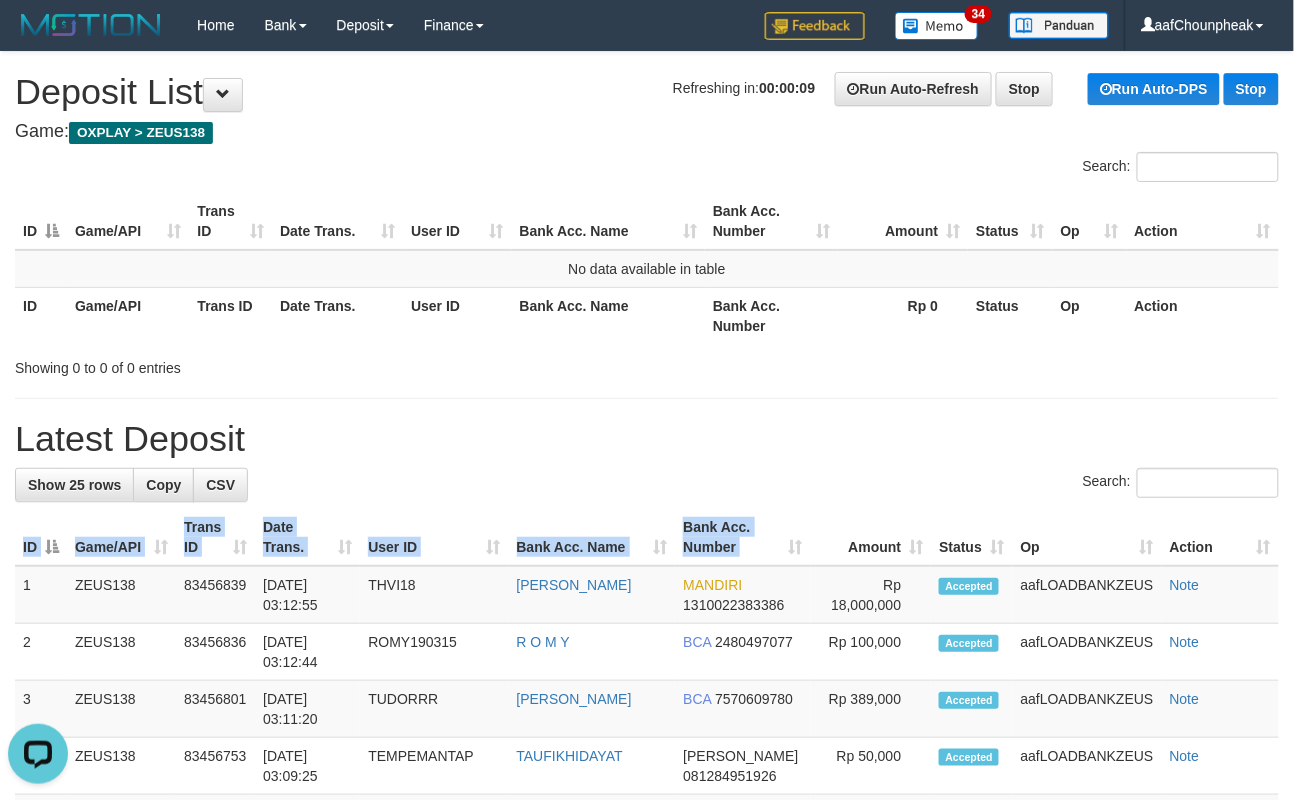 scroll, scrollTop: 0, scrollLeft: 0, axis: both 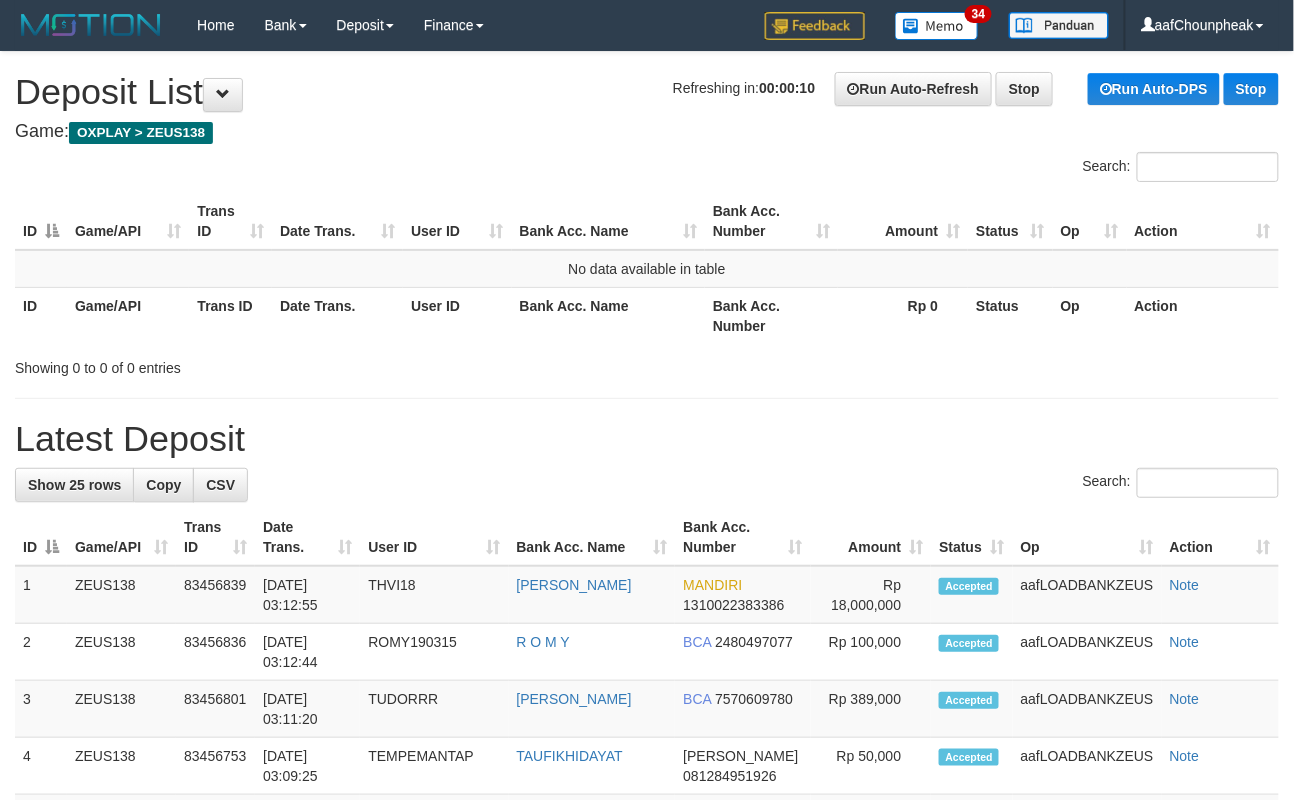click on "Amount" at bounding box center [871, 537] 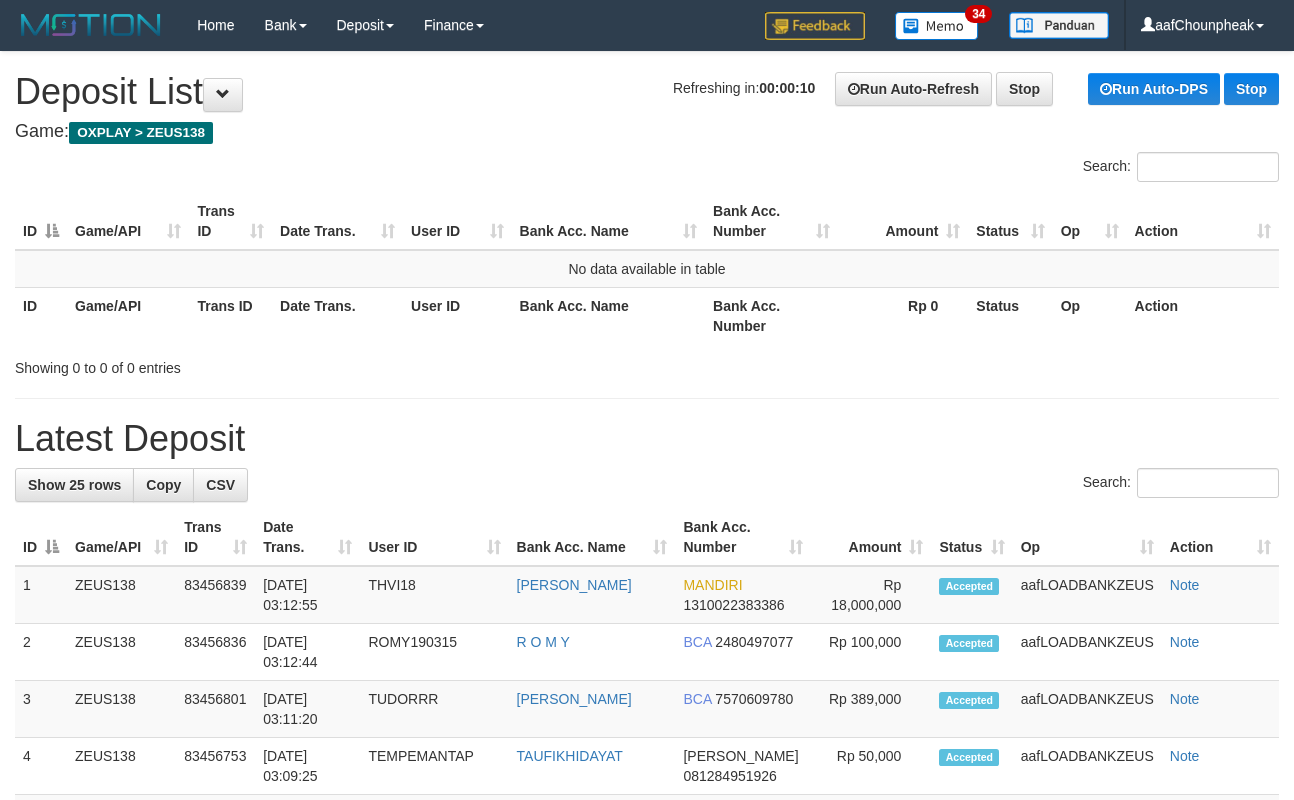 scroll, scrollTop: 0, scrollLeft: 0, axis: both 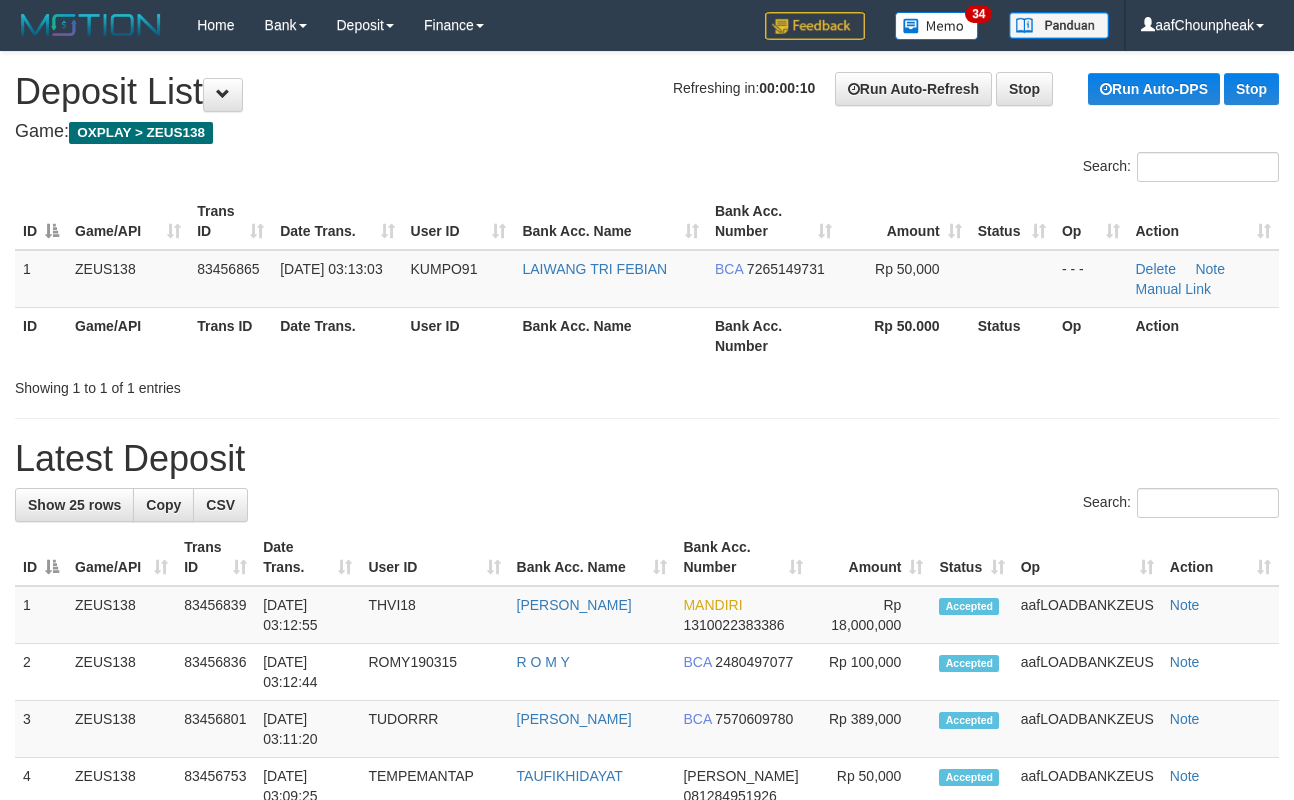 click on "Amount" at bounding box center (871, 557) 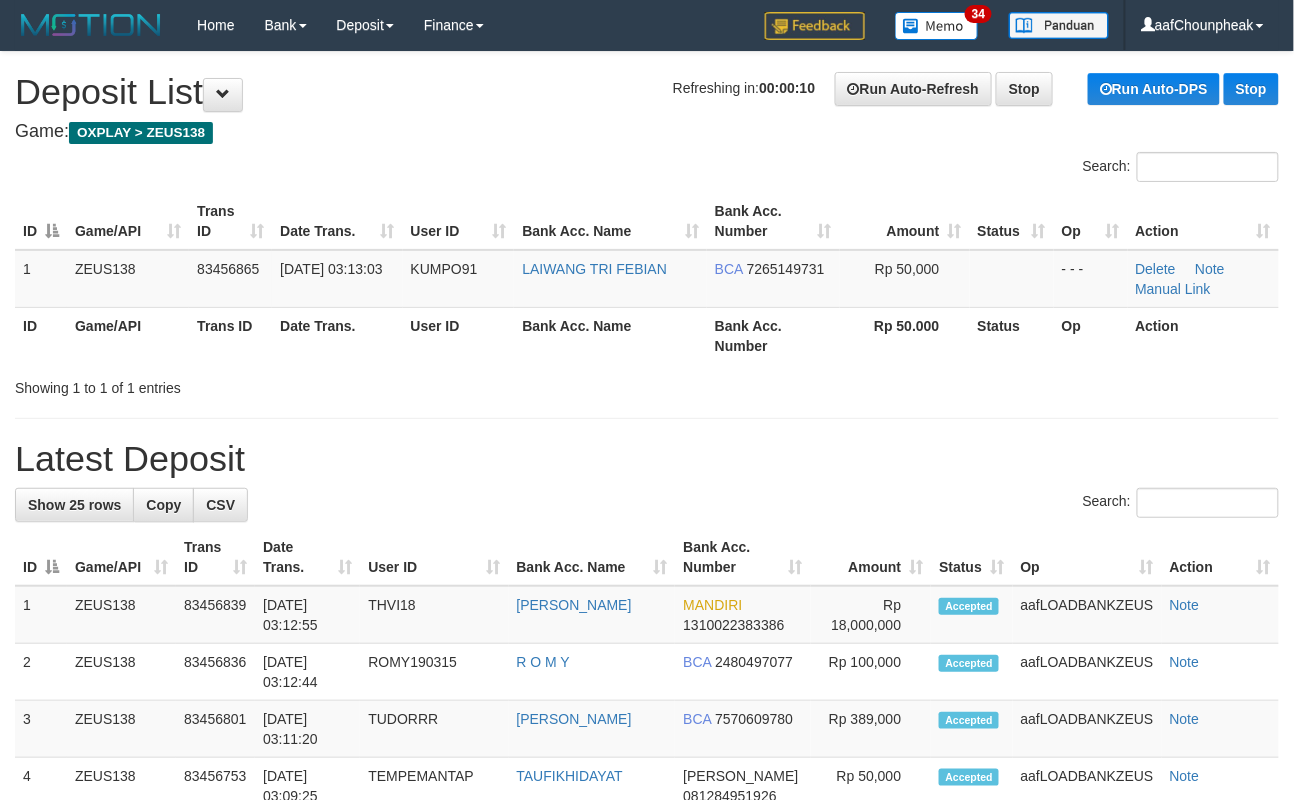 click on "Amount" at bounding box center [871, 557] 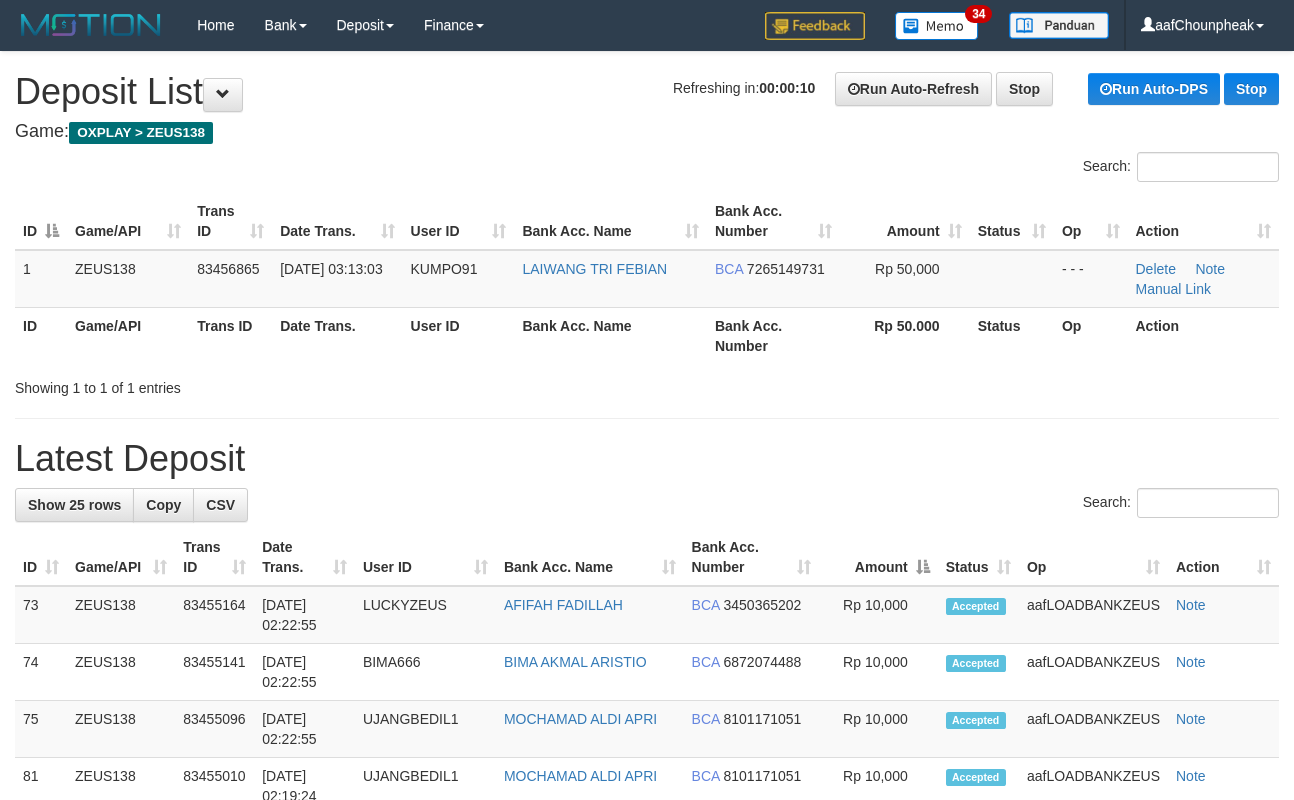 scroll, scrollTop: 0, scrollLeft: 0, axis: both 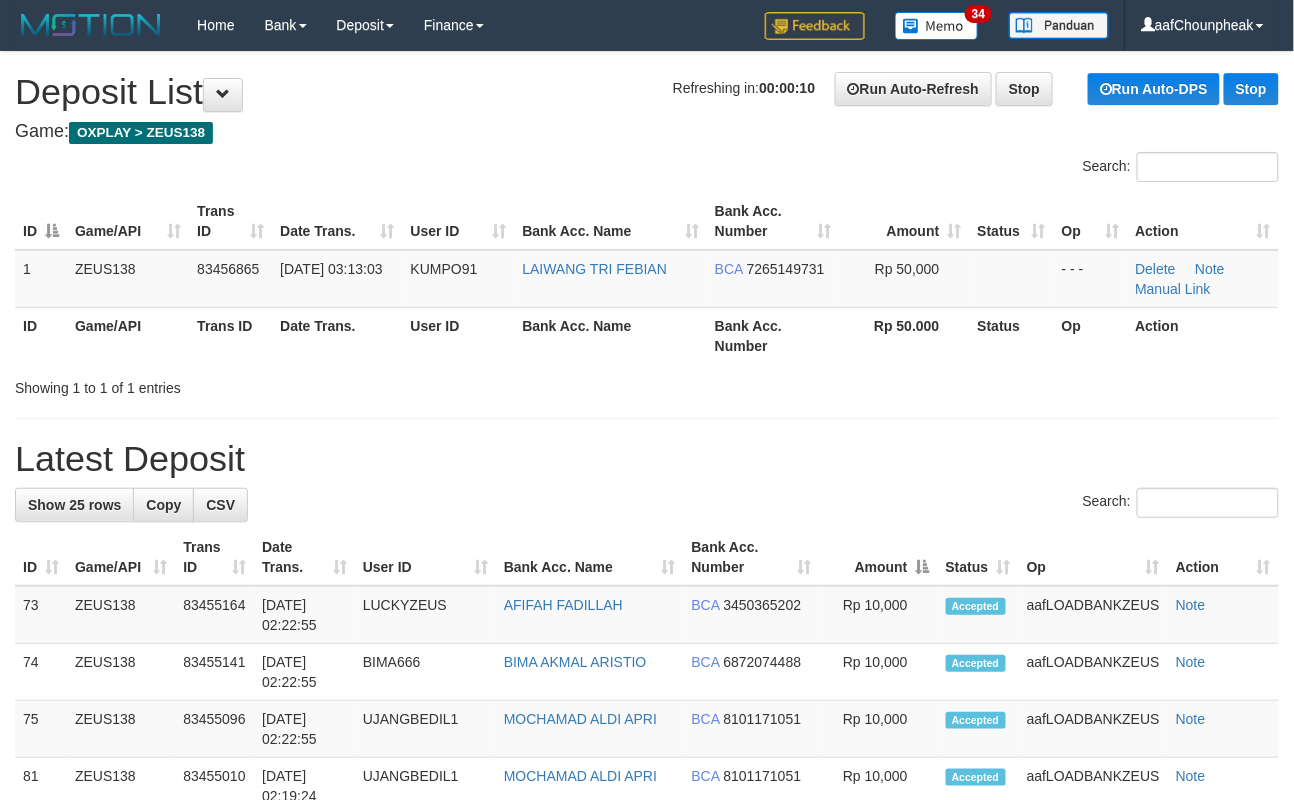 click on "Amount" at bounding box center [878, 557] 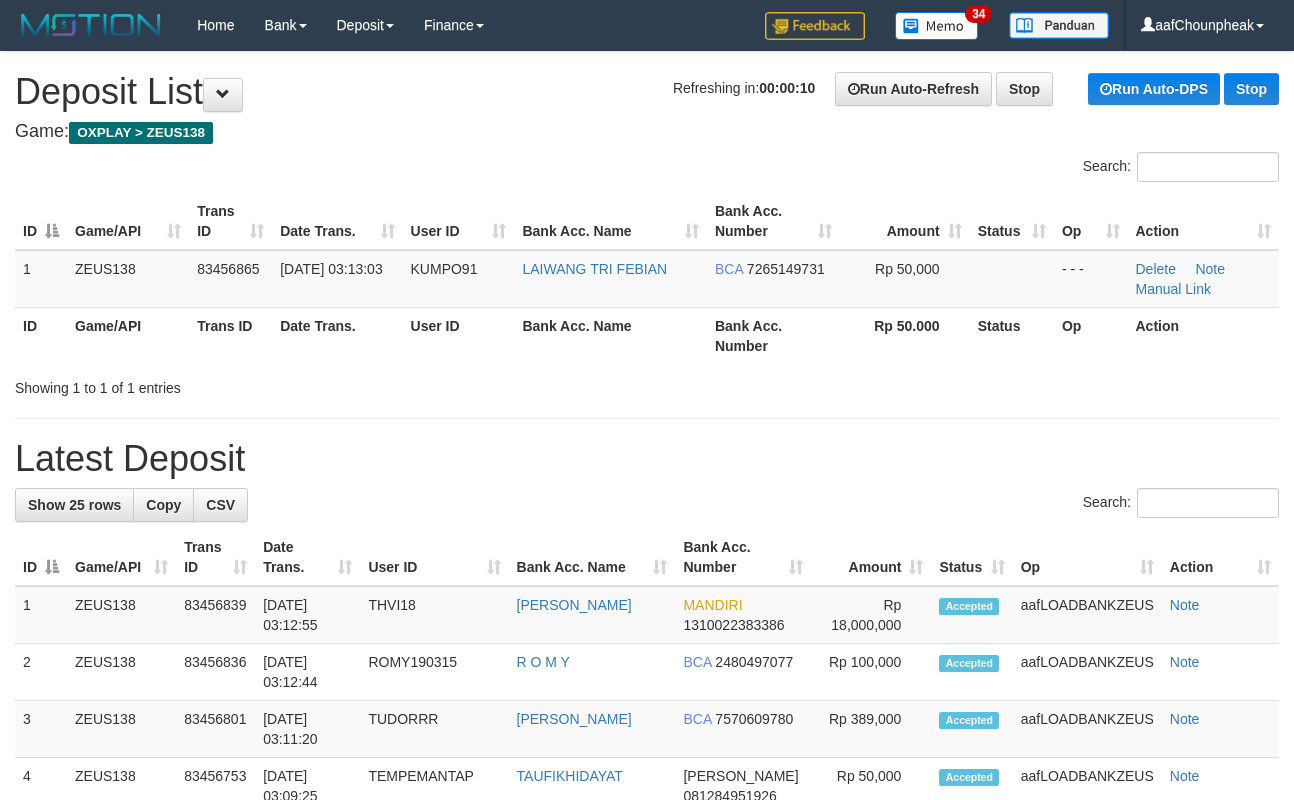scroll, scrollTop: 0, scrollLeft: 0, axis: both 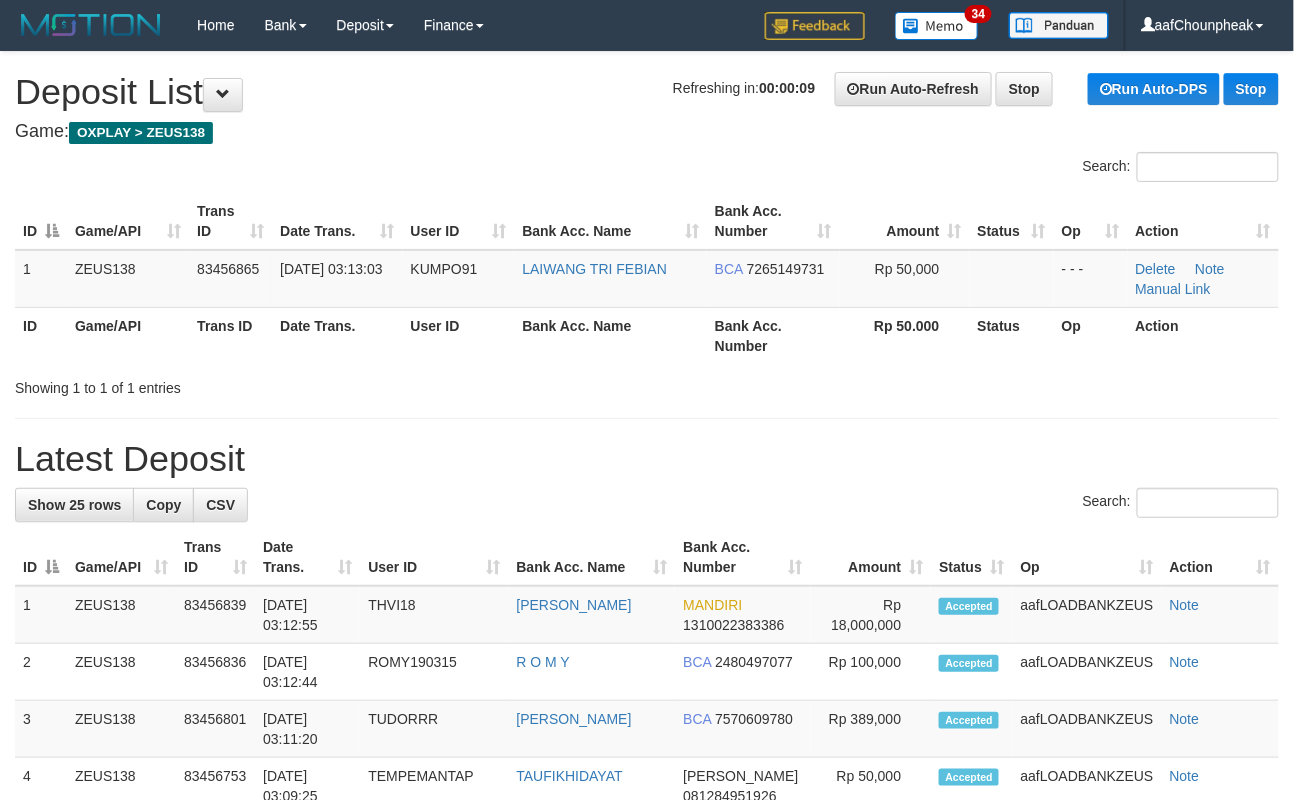 click on "**********" at bounding box center [647, 1098] 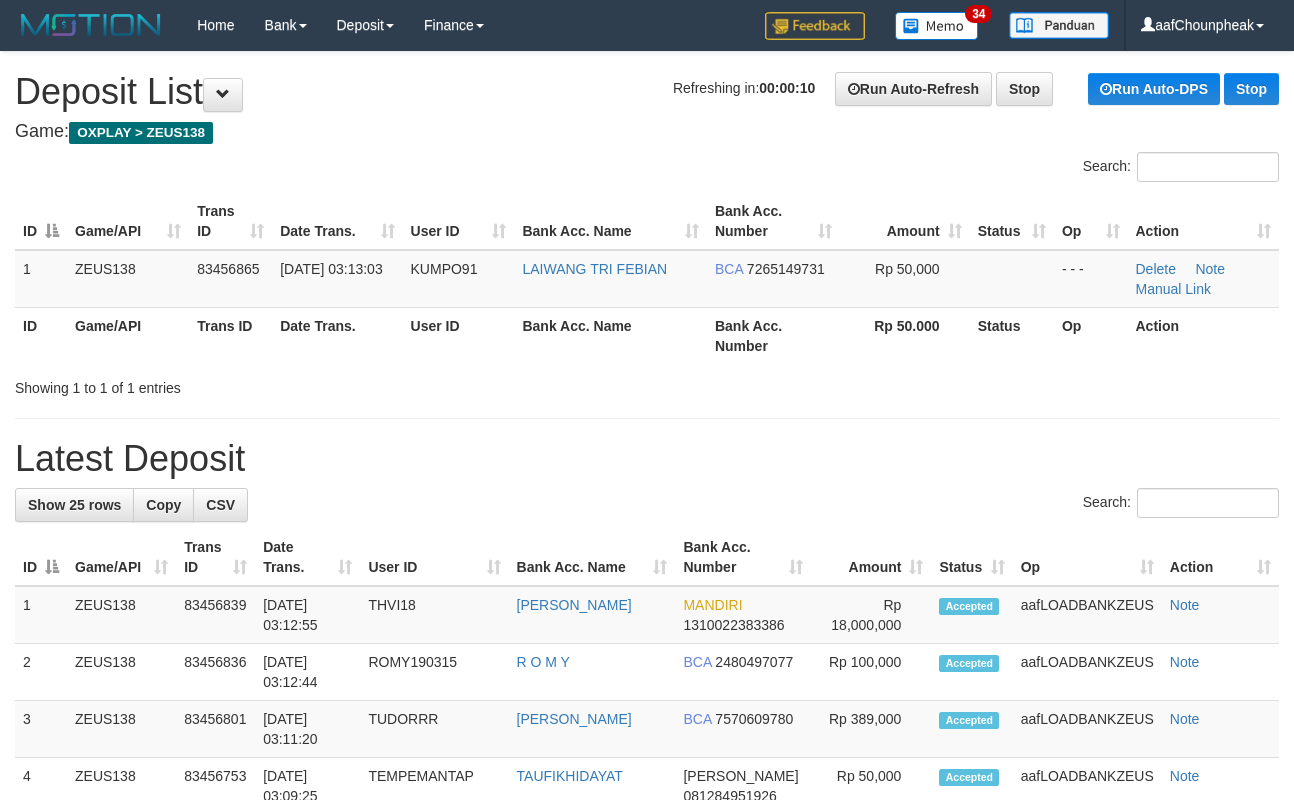 scroll, scrollTop: 0, scrollLeft: 0, axis: both 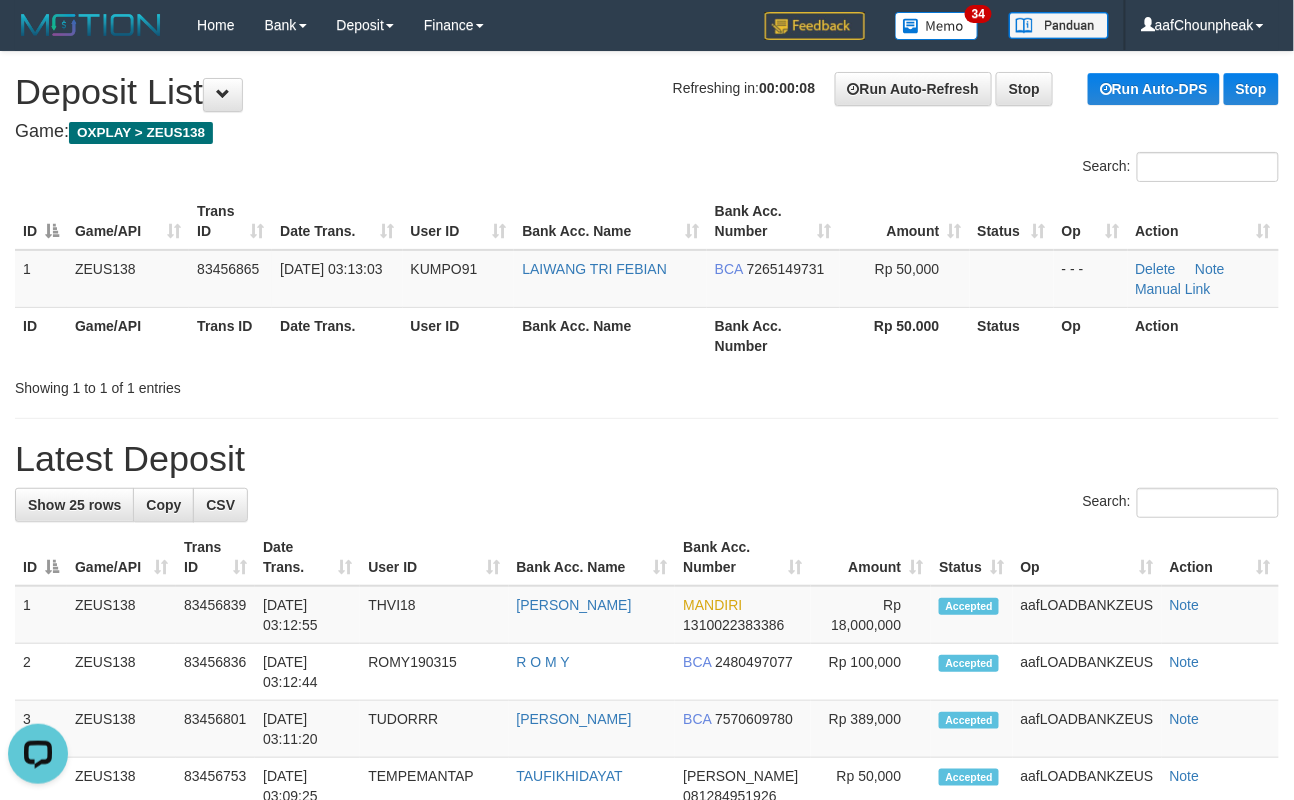 drag, startPoint x: 892, startPoint y: 465, endPoint x: 882, endPoint y: 493, distance: 29.732138 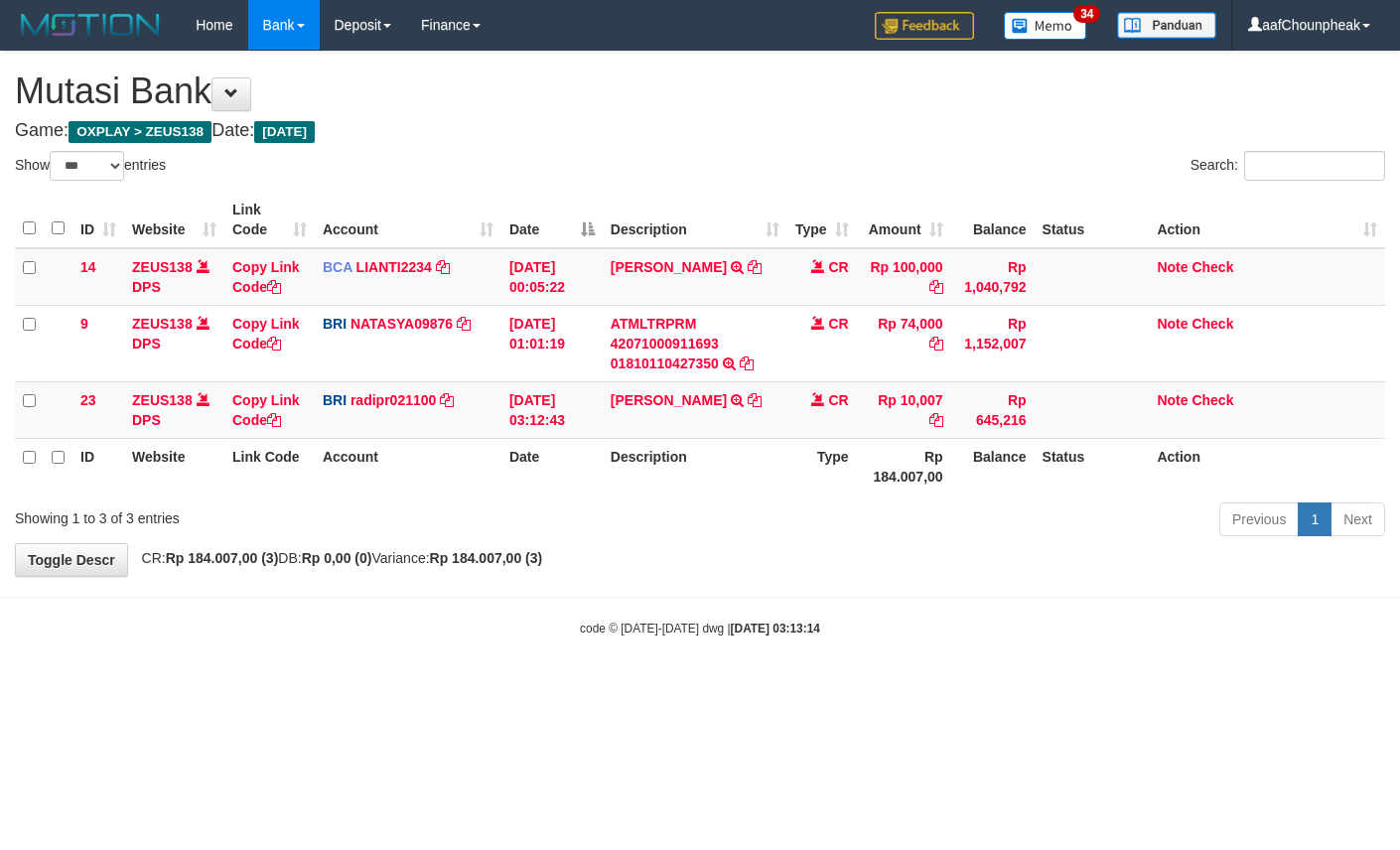 select on "***" 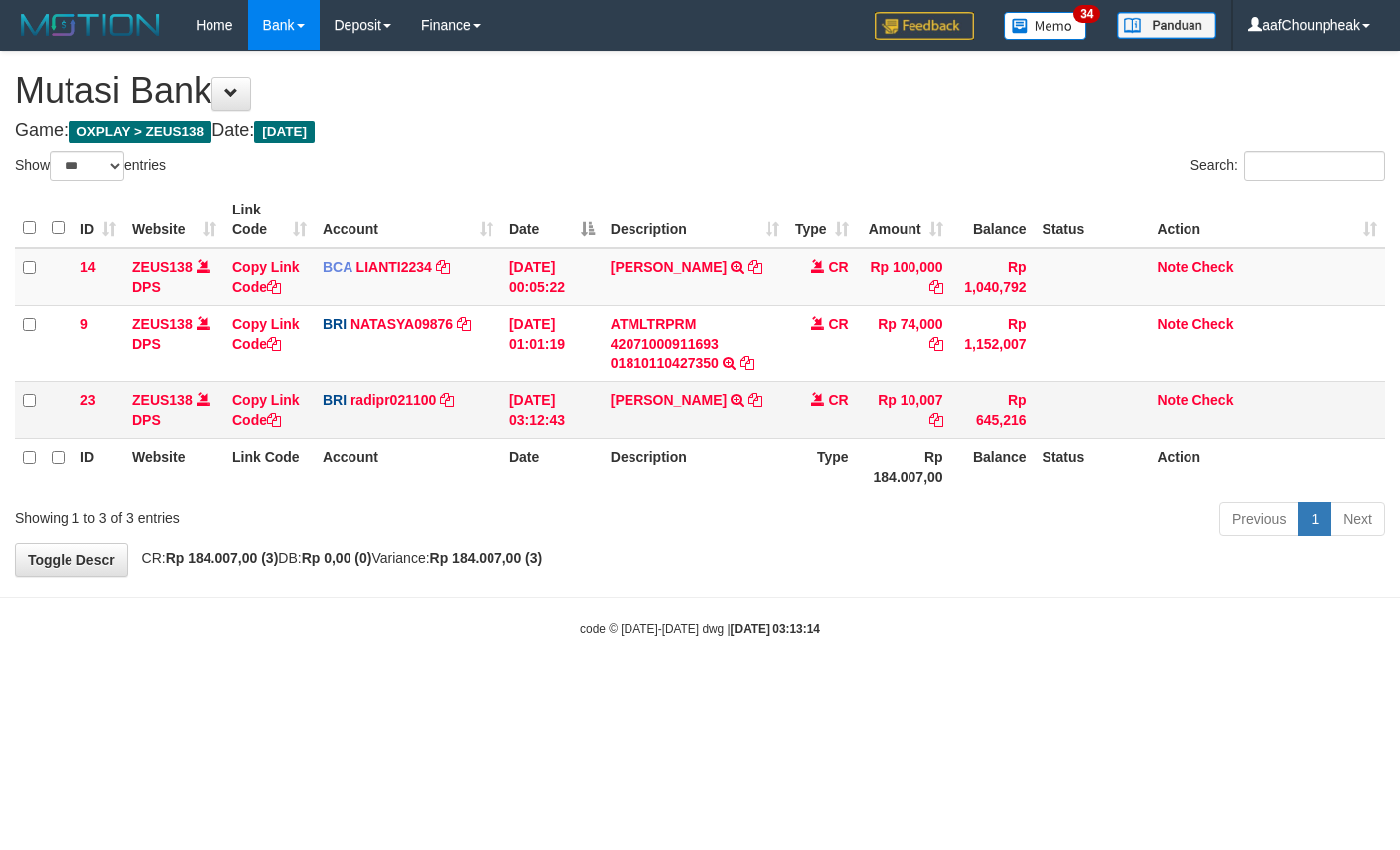 scroll, scrollTop: 0, scrollLeft: 0, axis: both 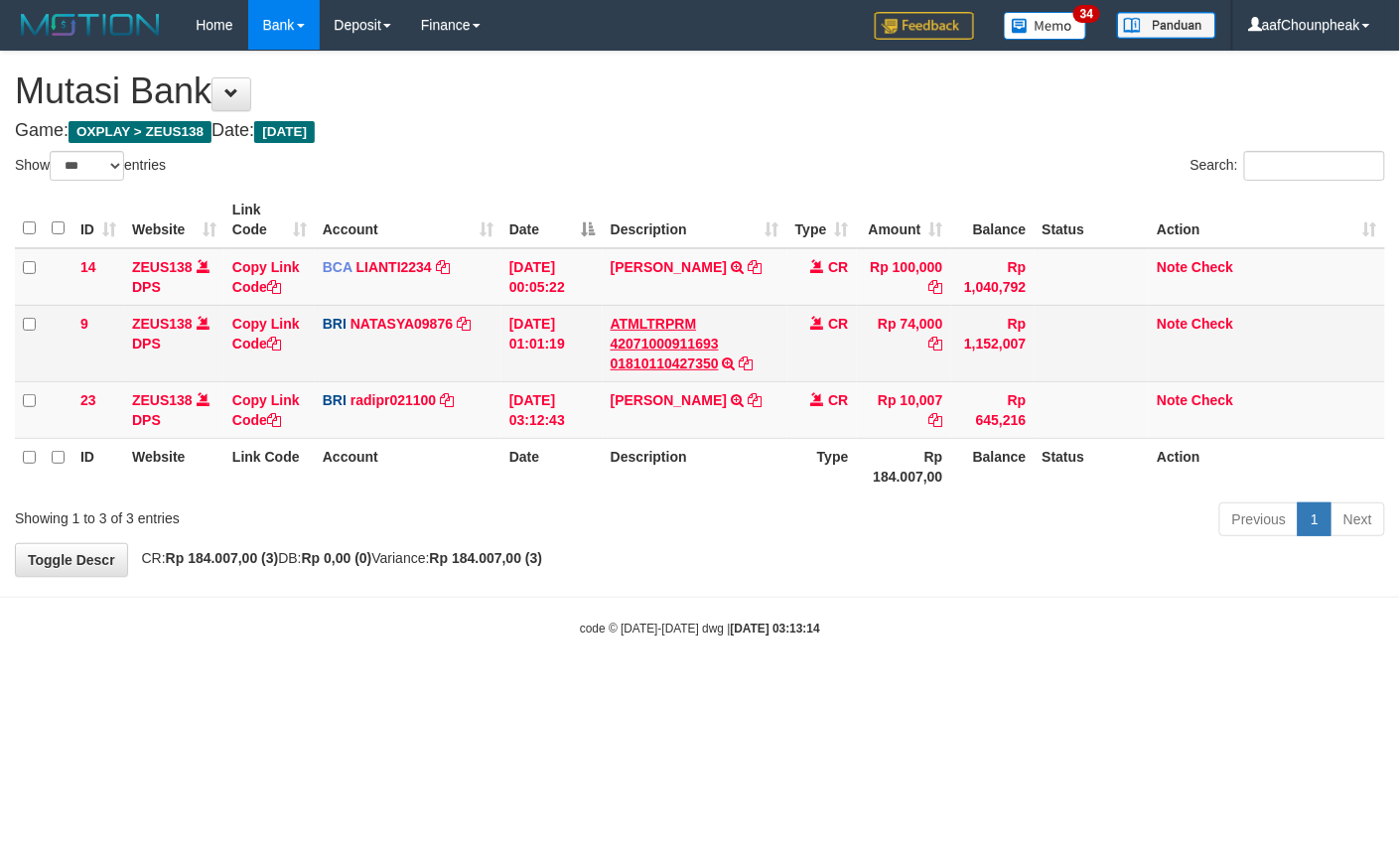 drag, startPoint x: 655, startPoint y: 389, endPoint x: 655, endPoint y: 355, distance: 34 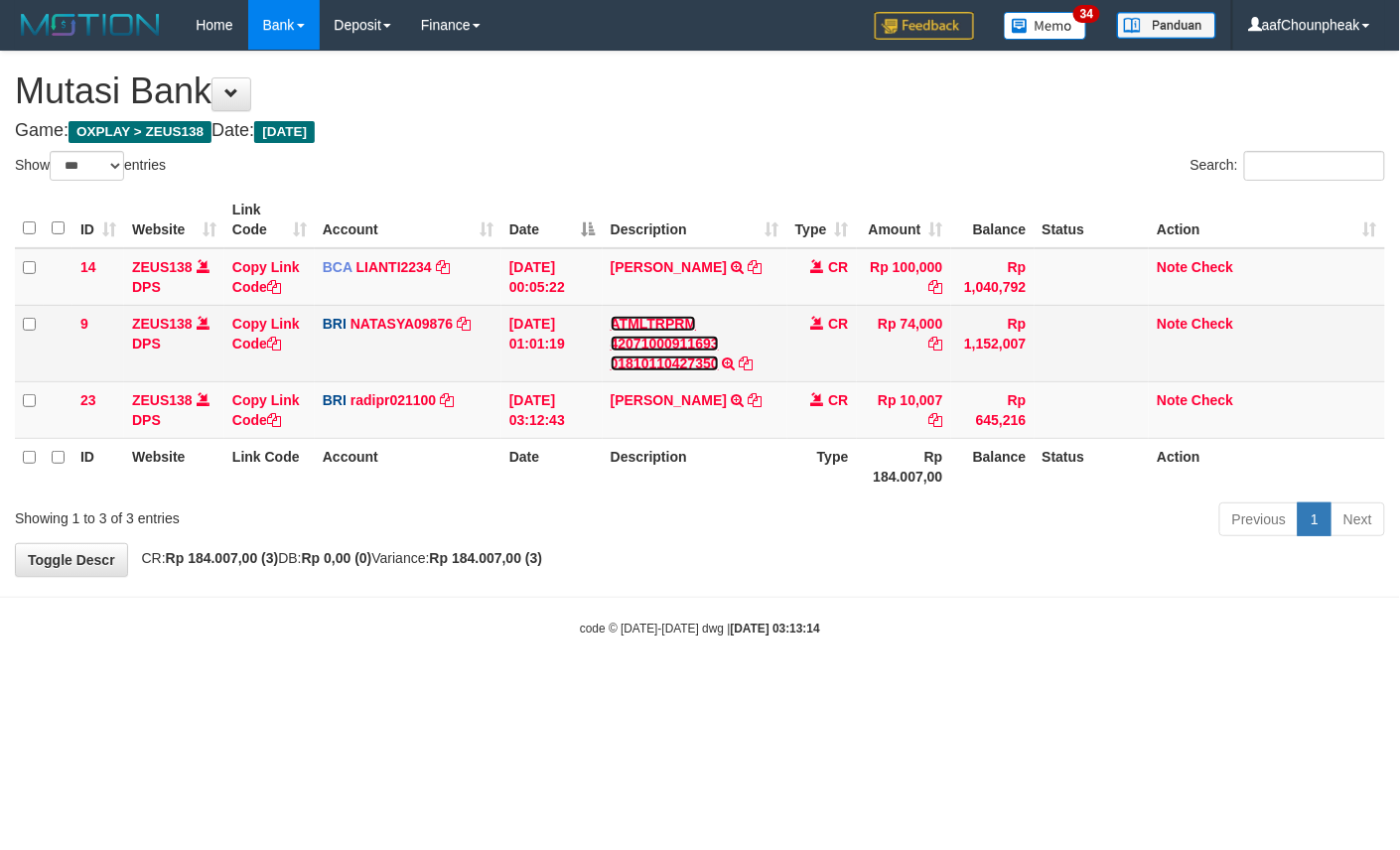 click on "ATMLTRPRM 42071000911693 01810110427350" at bounding box center [664, 344] 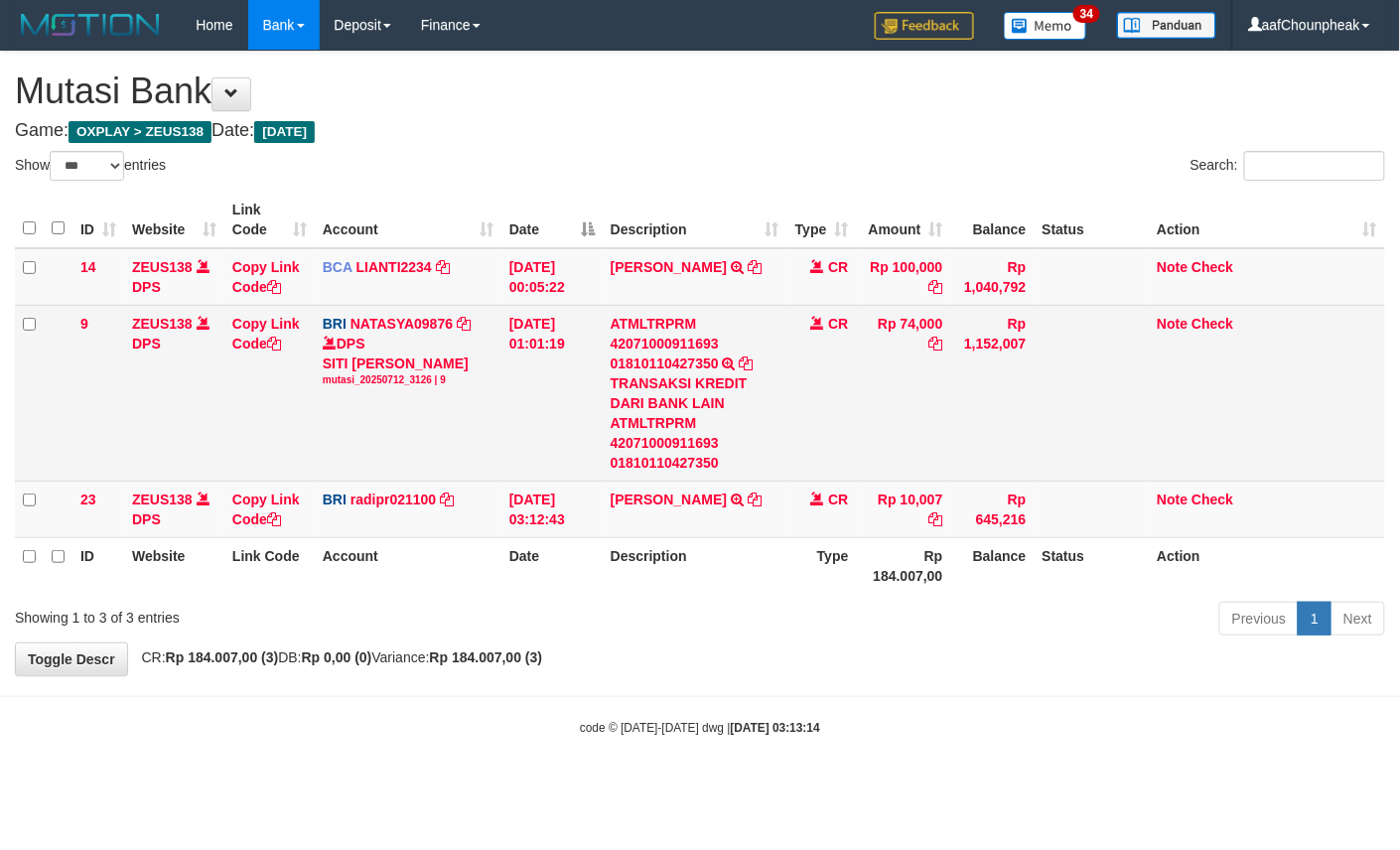click on "Description" at bounding box center (695, 219) 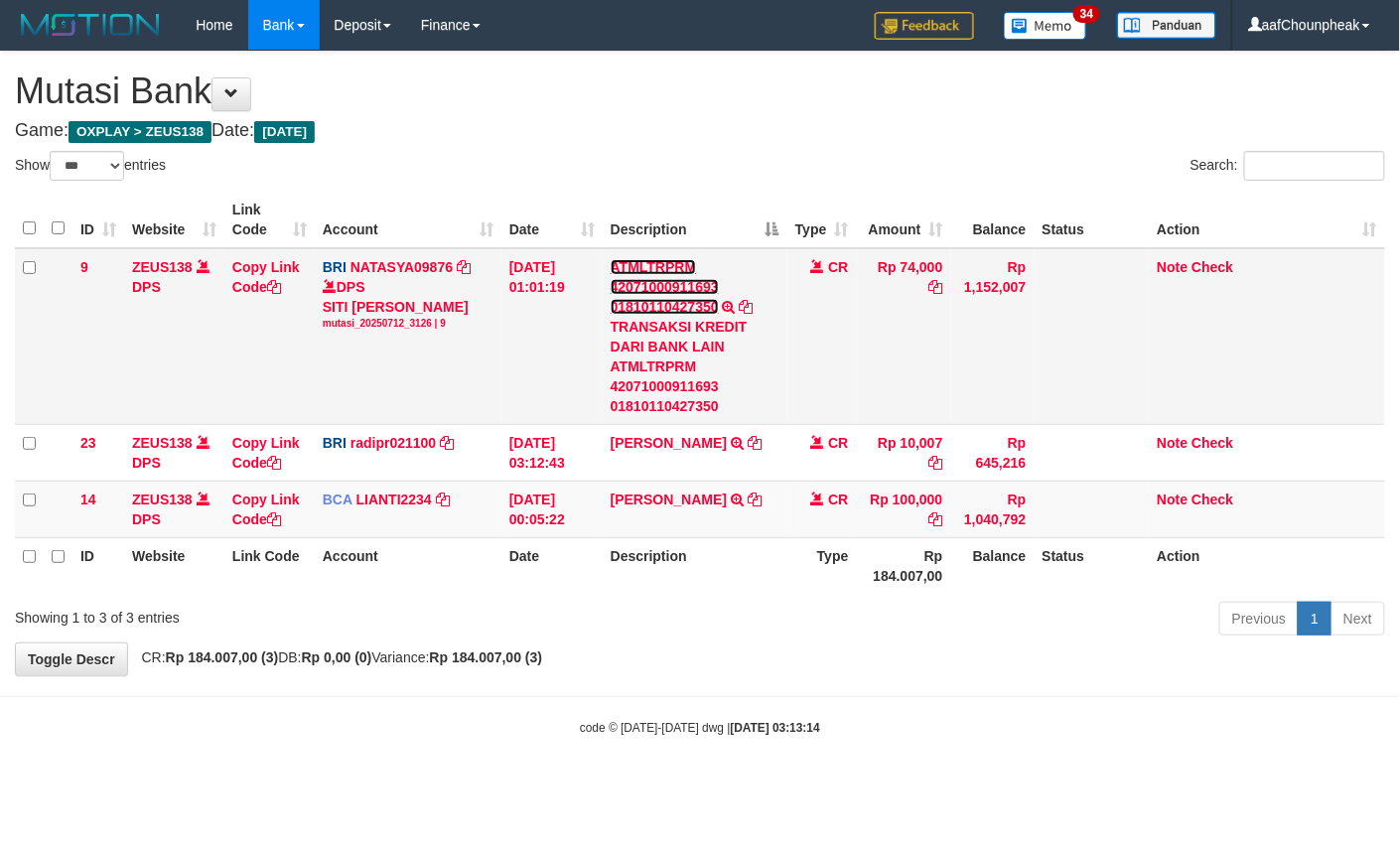 click on "ATMLTRPRM 42071000911693 01810110427350" at bounding box center [664, 287] 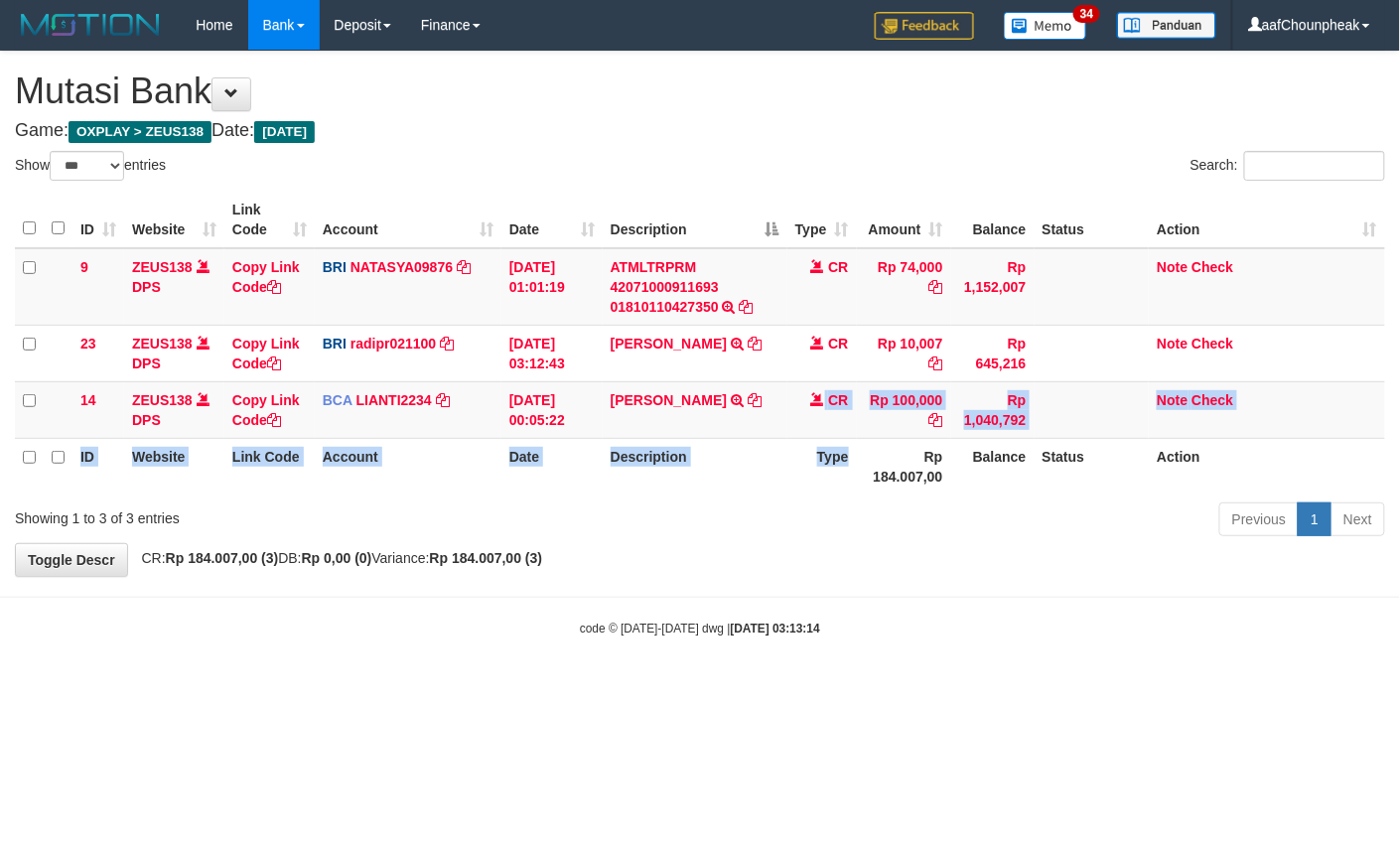 drag, startPoint x: 823, startPoint y: 394, endPoint x: 852, endPoint y: 453, distance: 65.74192 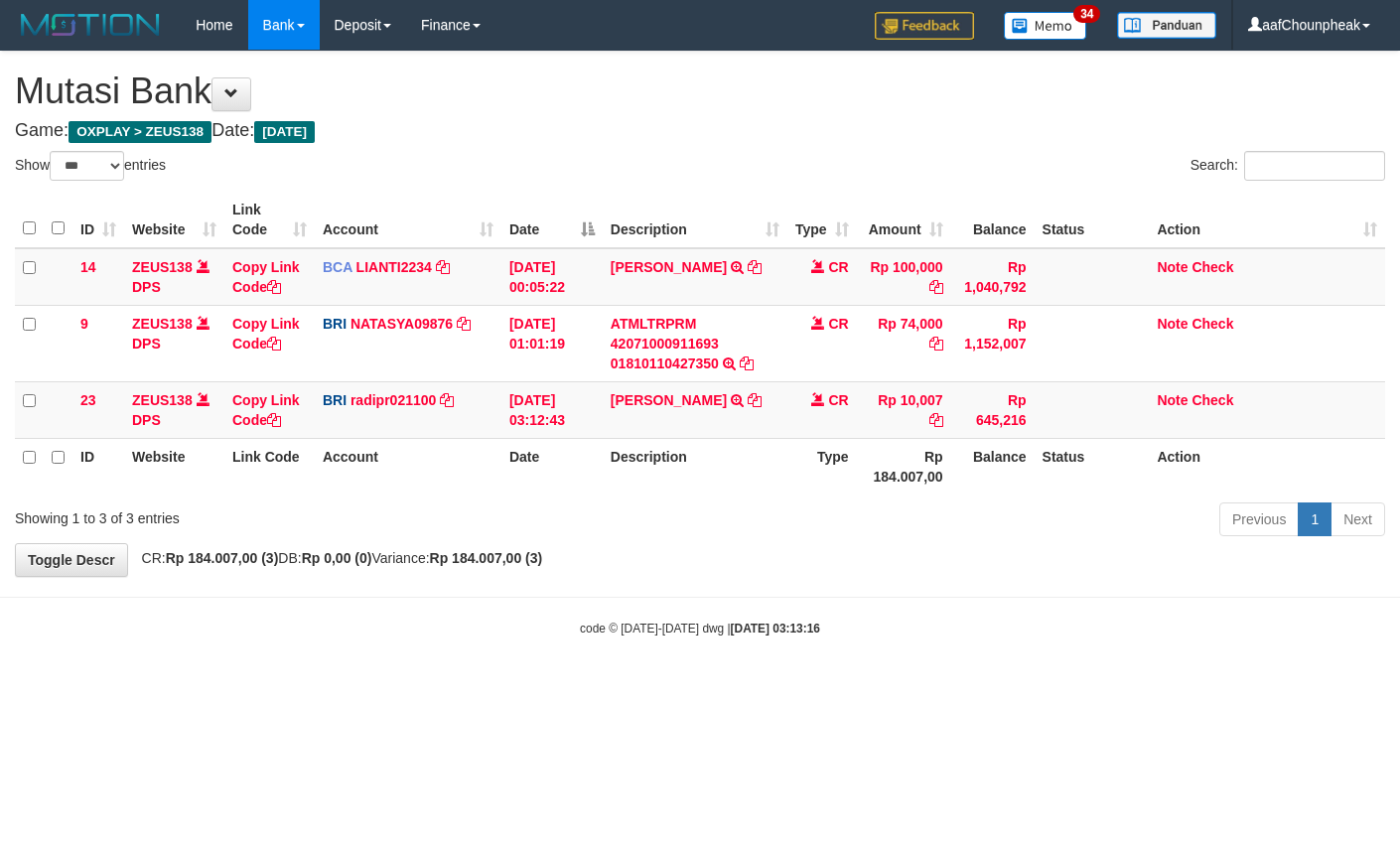 select on "***" 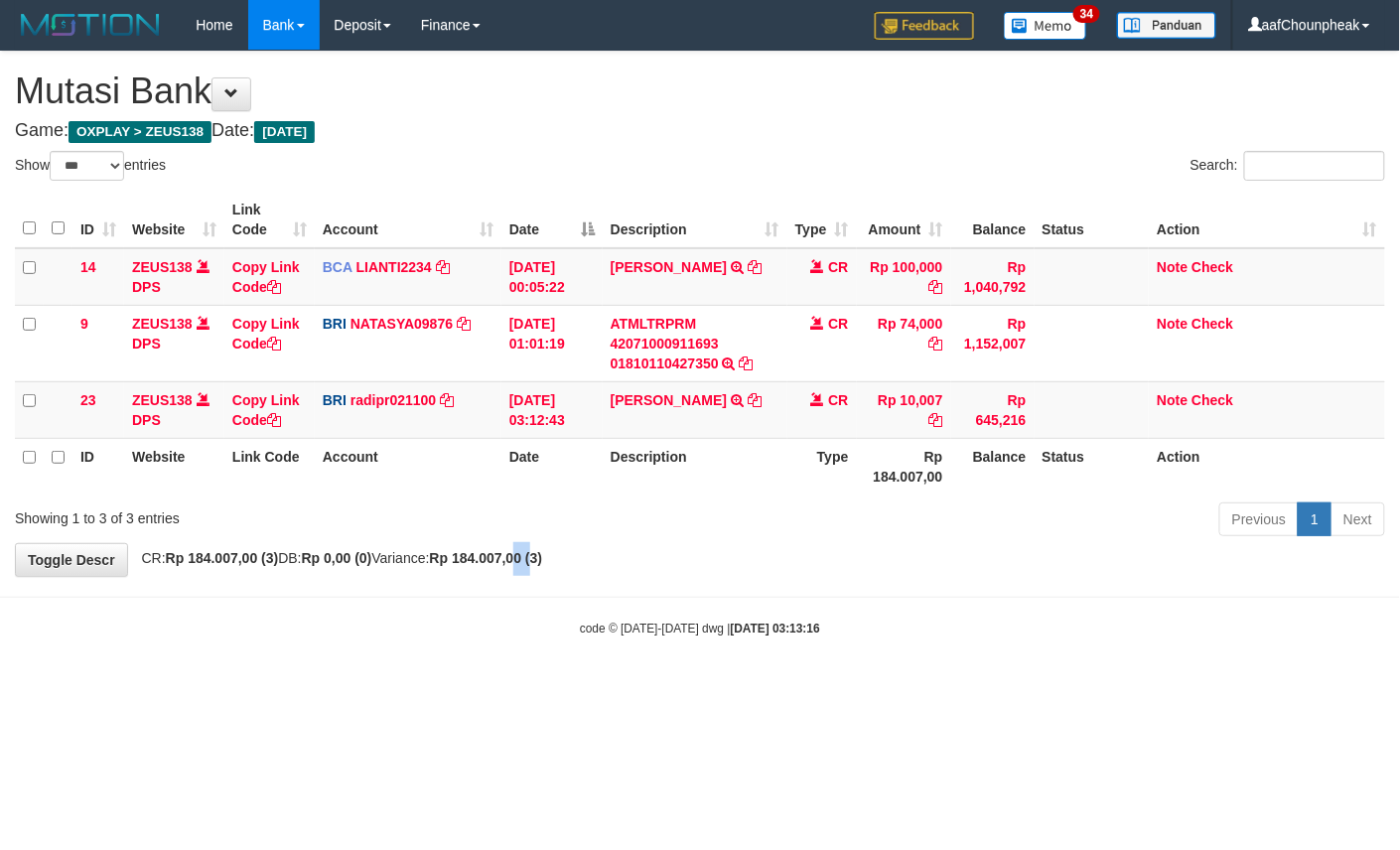 click on "Rp 184.007,00 (3)" at bounding box center [487, 558] 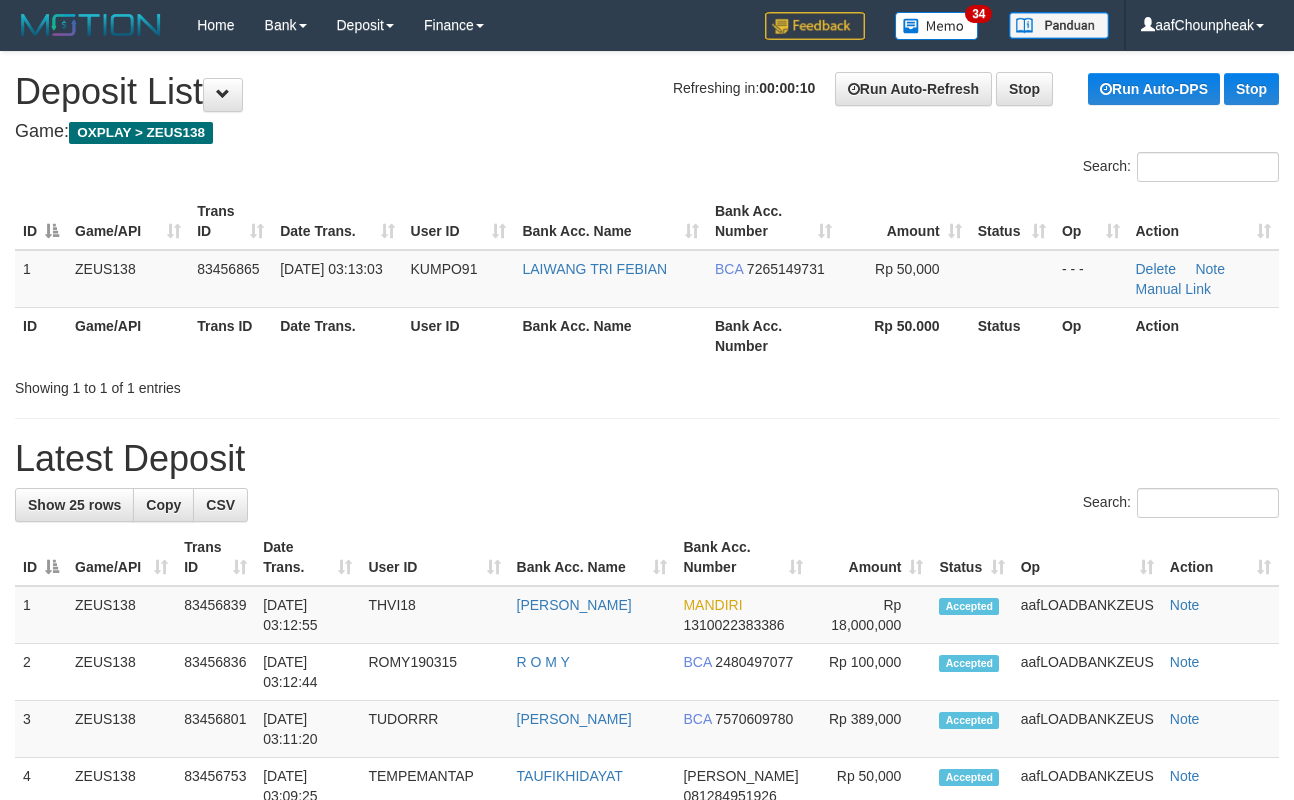 scroll, scrollTop: 0, scrollLeft: 0, axis: both 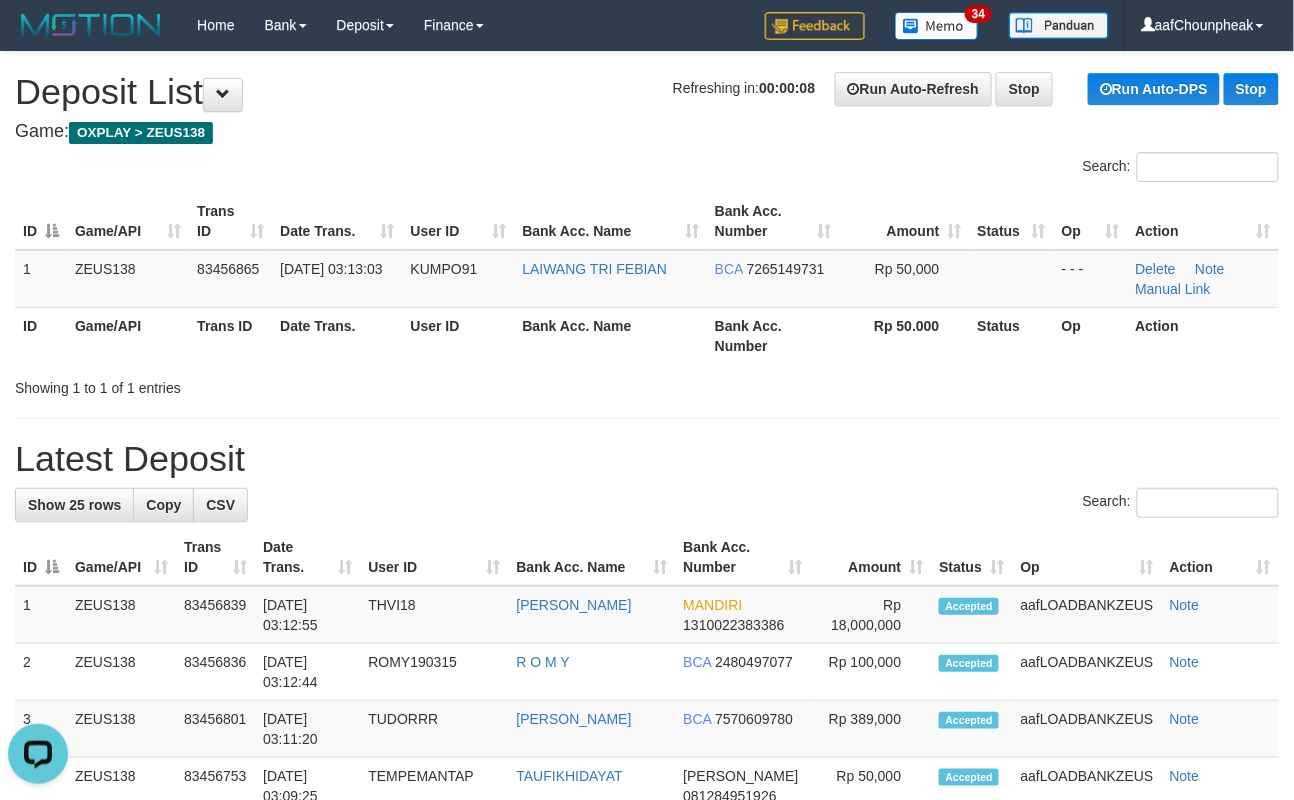 click on "Search:" at bounding box center [647, 505] 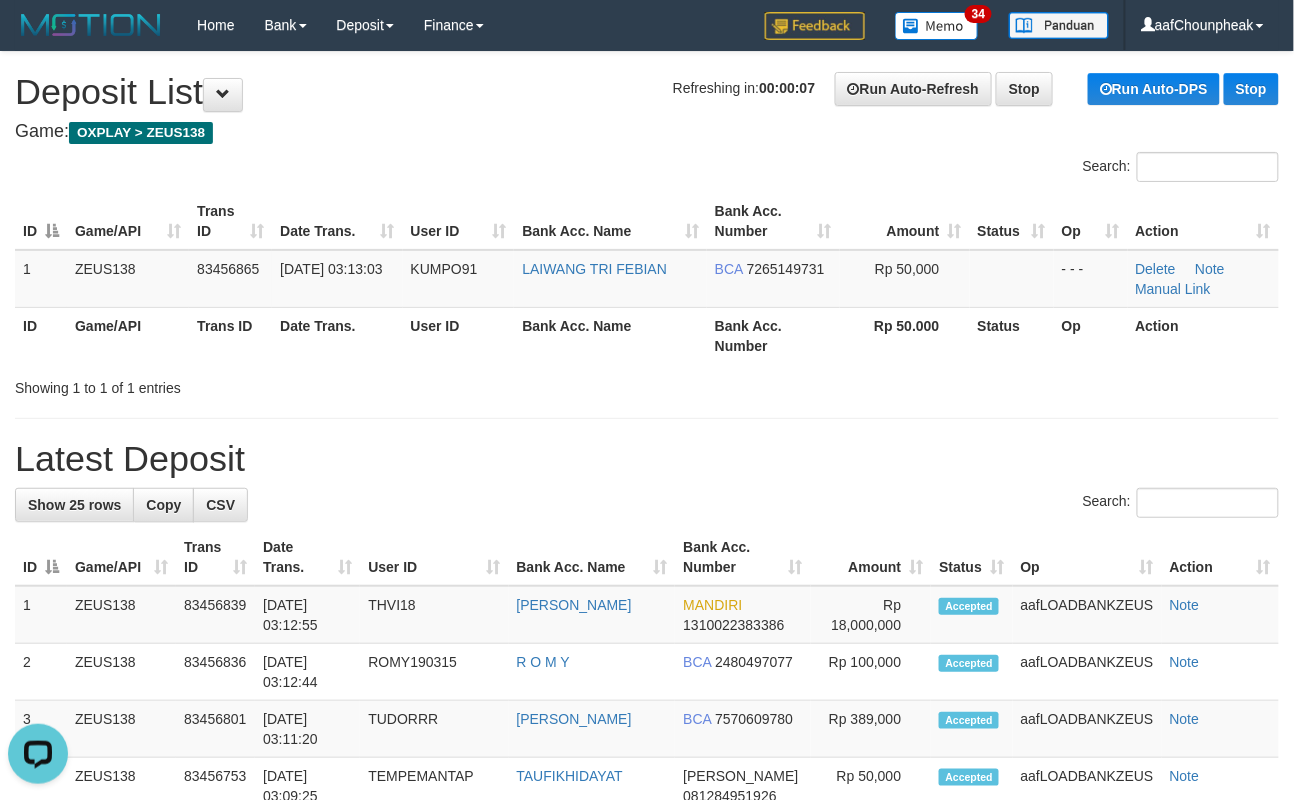 click on "Search:" at bounding box center (647, 505) 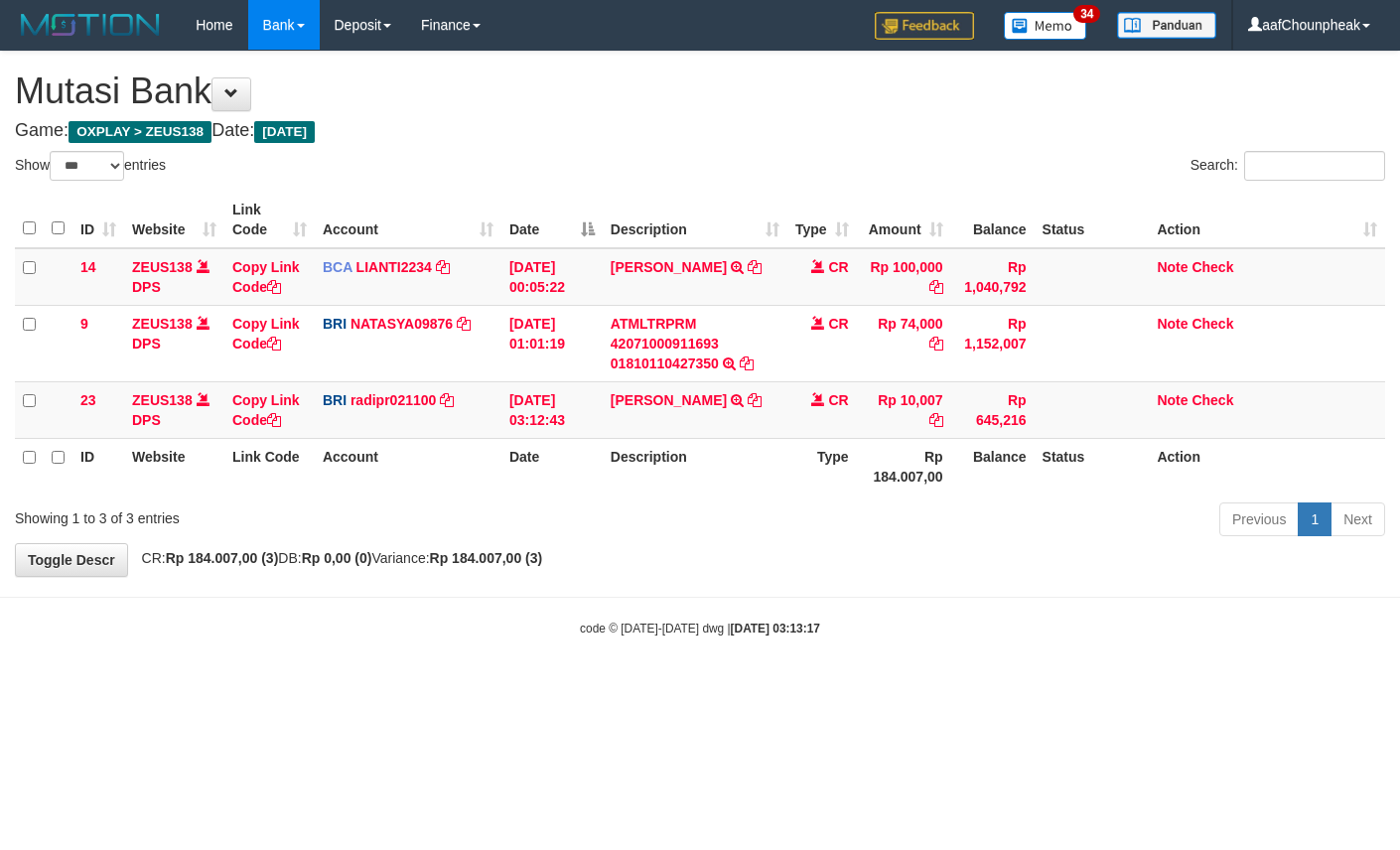 select on "***" 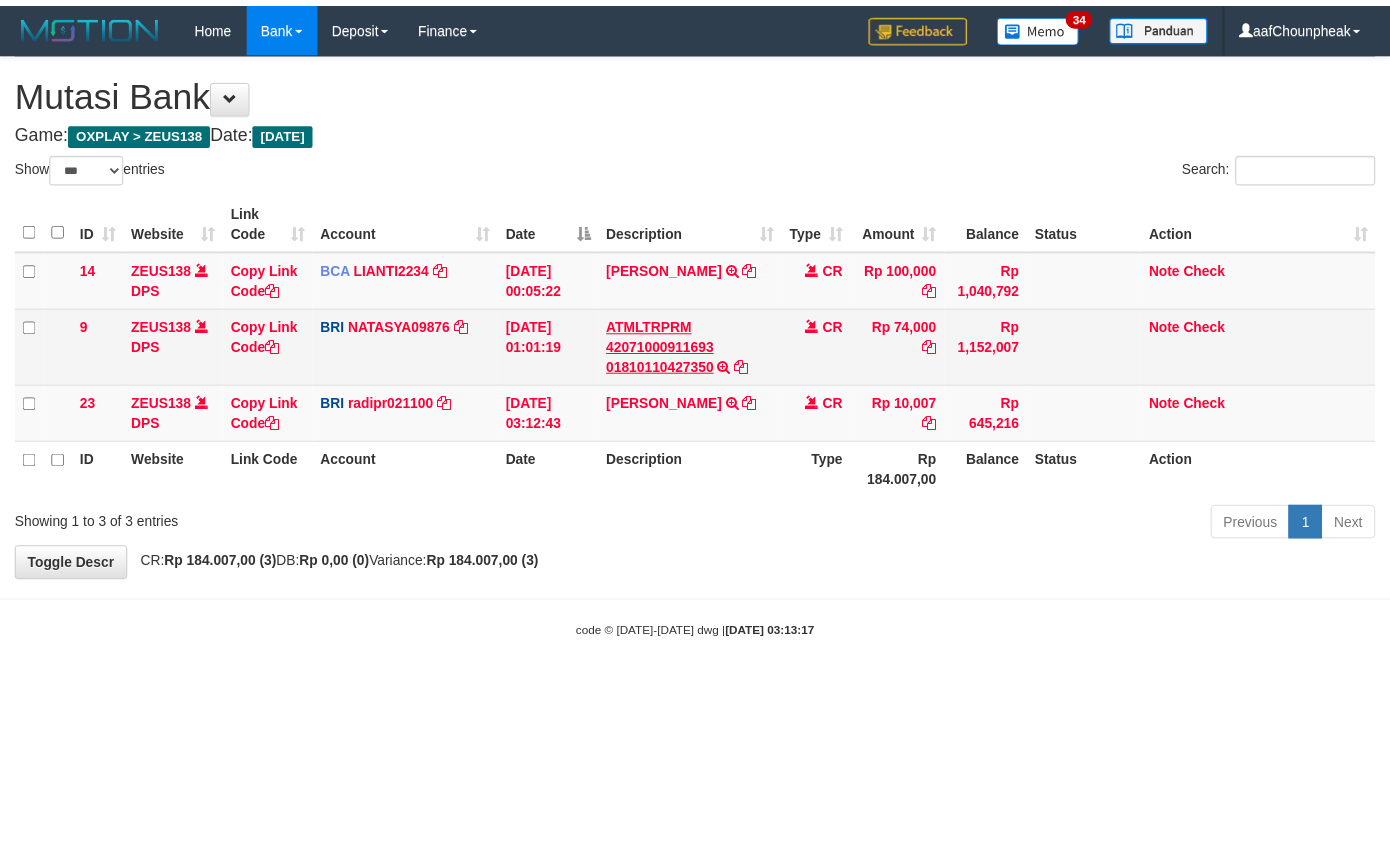 scroll, scrollTop: 0, scrollLeft: 0, axis: both 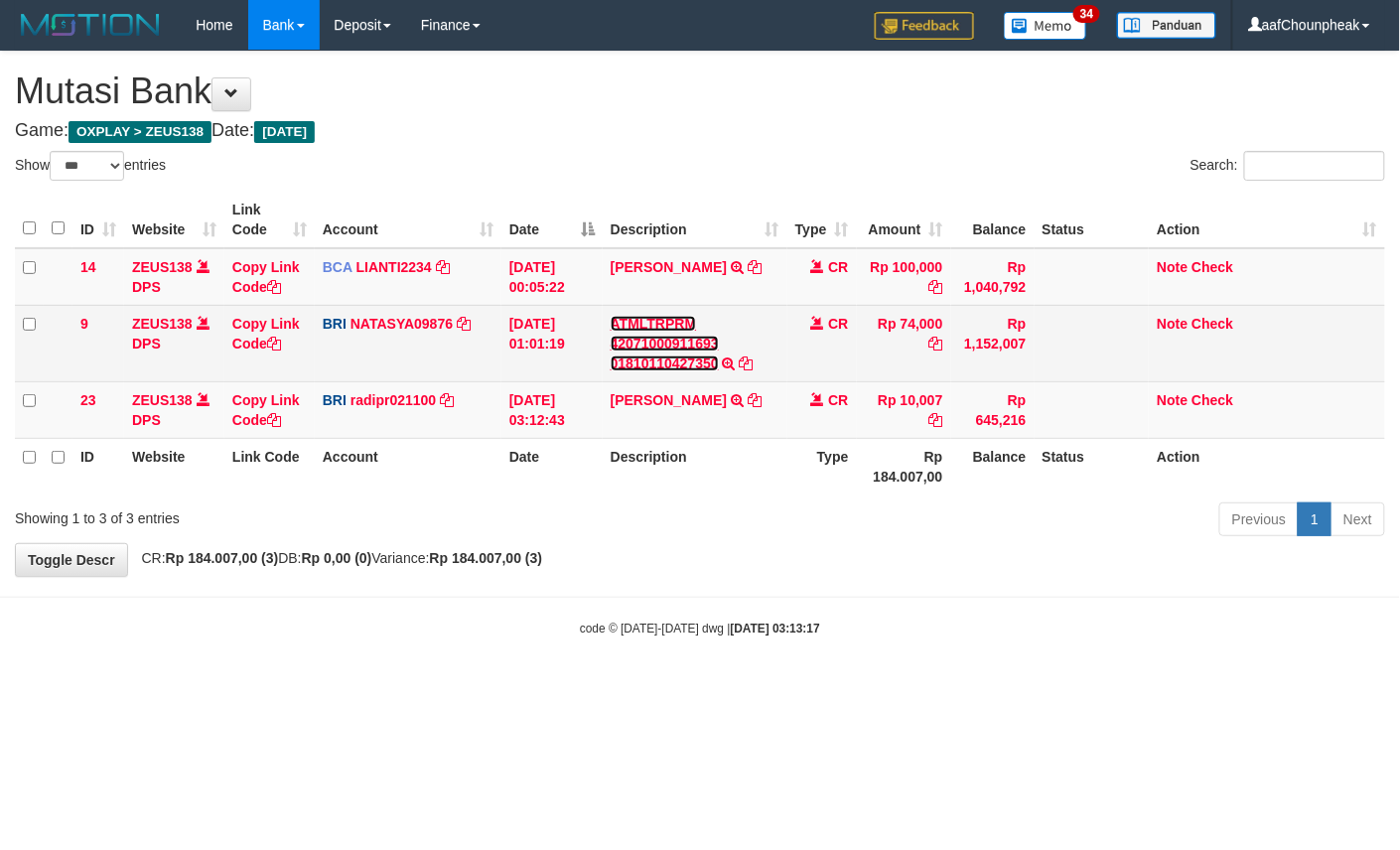 click on "ATMLTRPRM 42071000911693 01810110427350" at bounding box center (664, 344) 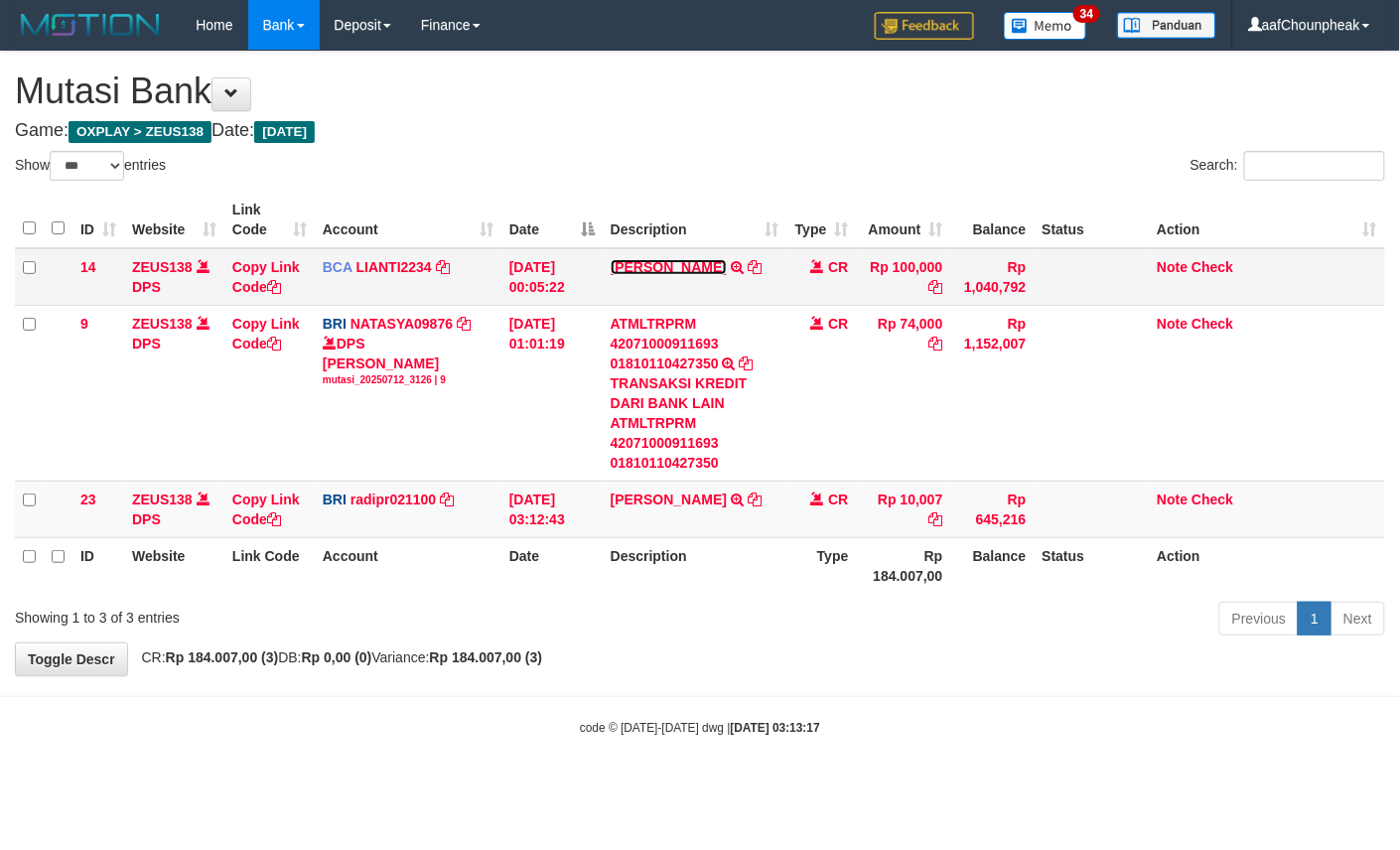 click on "YUSUP MAULAN" at bounding box center [668, 267] 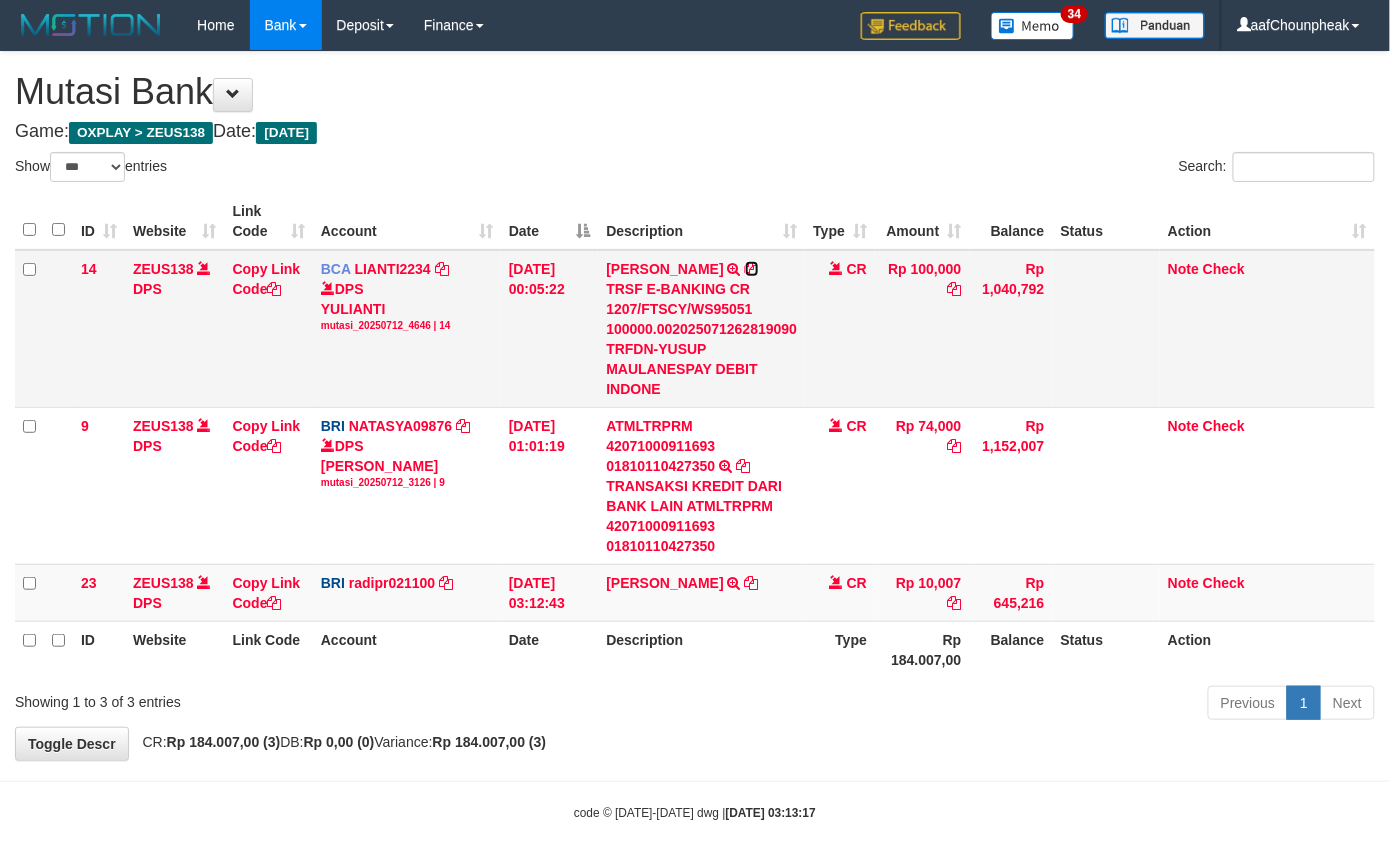 click at bounding box center (752, 269) 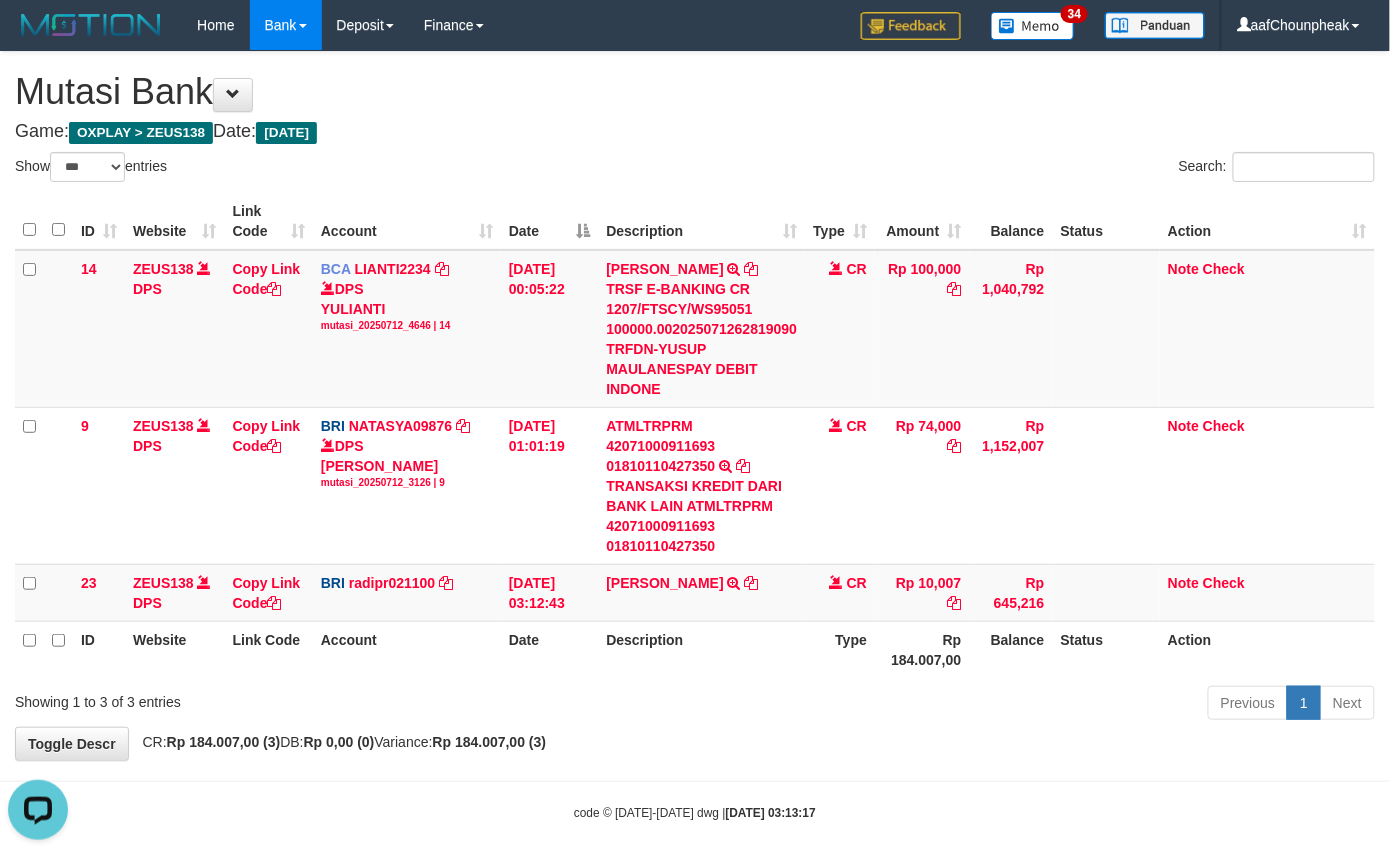 scroll, scrollTop: 0, scrollLeft: 0, axis: both 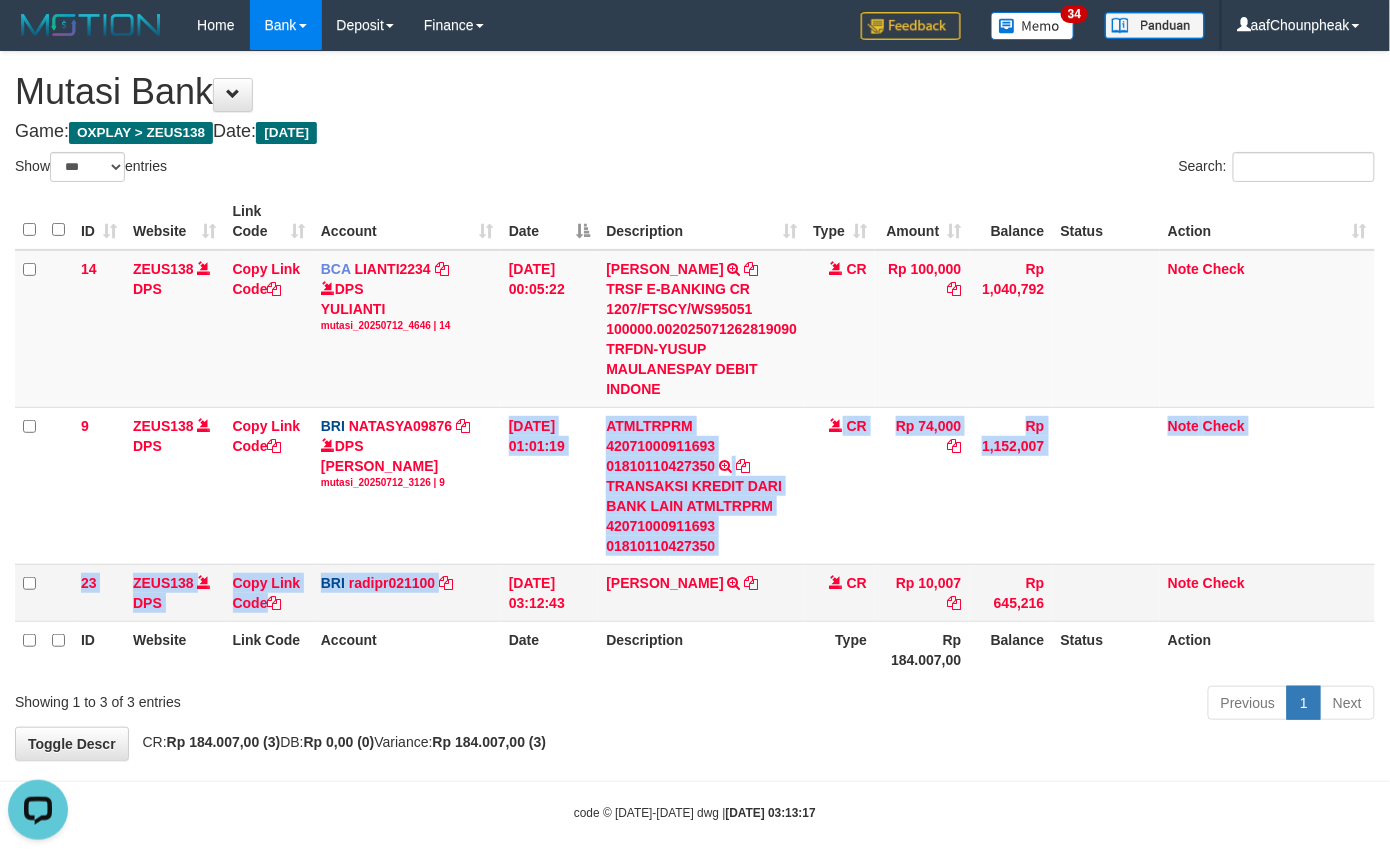 click on "14
ZEUS138    DPS
Copy Link Code
BCA
LIANTI2234
DPS
YULIANTI
mutasi_20250712_4646 | 14
mutasi_20250712_4646 | 14
12/07/2025 00:05:22
YUSUP MAULAN         TRSF E-BANKING CR 1207/FTSCY/WS95051
100000.002025071262819090 TRFDN-YUSUP MAULANESPAY DEBIT INDONE
CR
Rp 100,000
Rp 1,040,792
Note
Check
9
ZEUS138    DPS
Copy Link Code
BRI
NATASYA09876
DPS
SITI NURLITA SAPITRI
mutasi_20250712_3126 | 9" at bounding box center (695, 436) 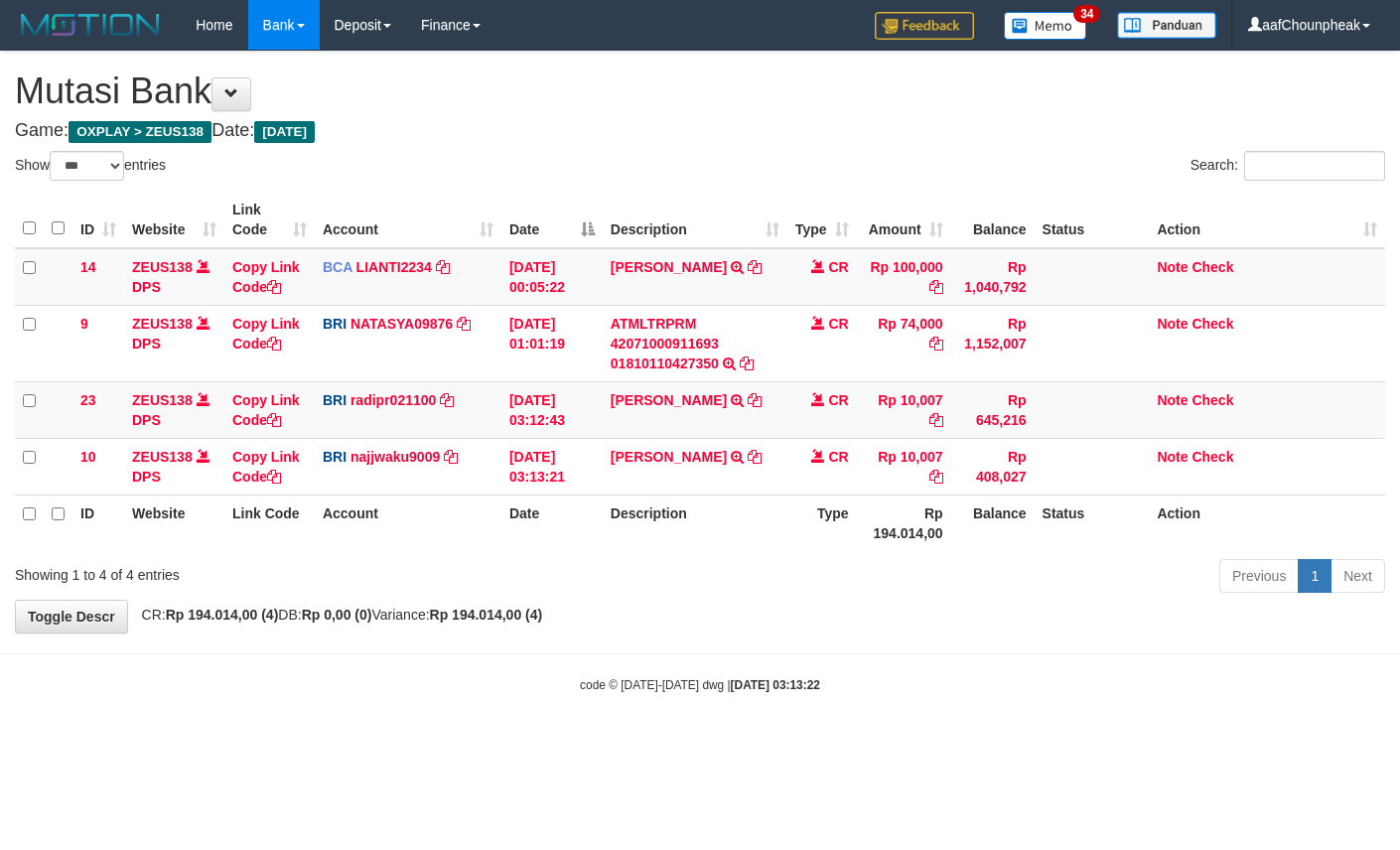 select on "***" 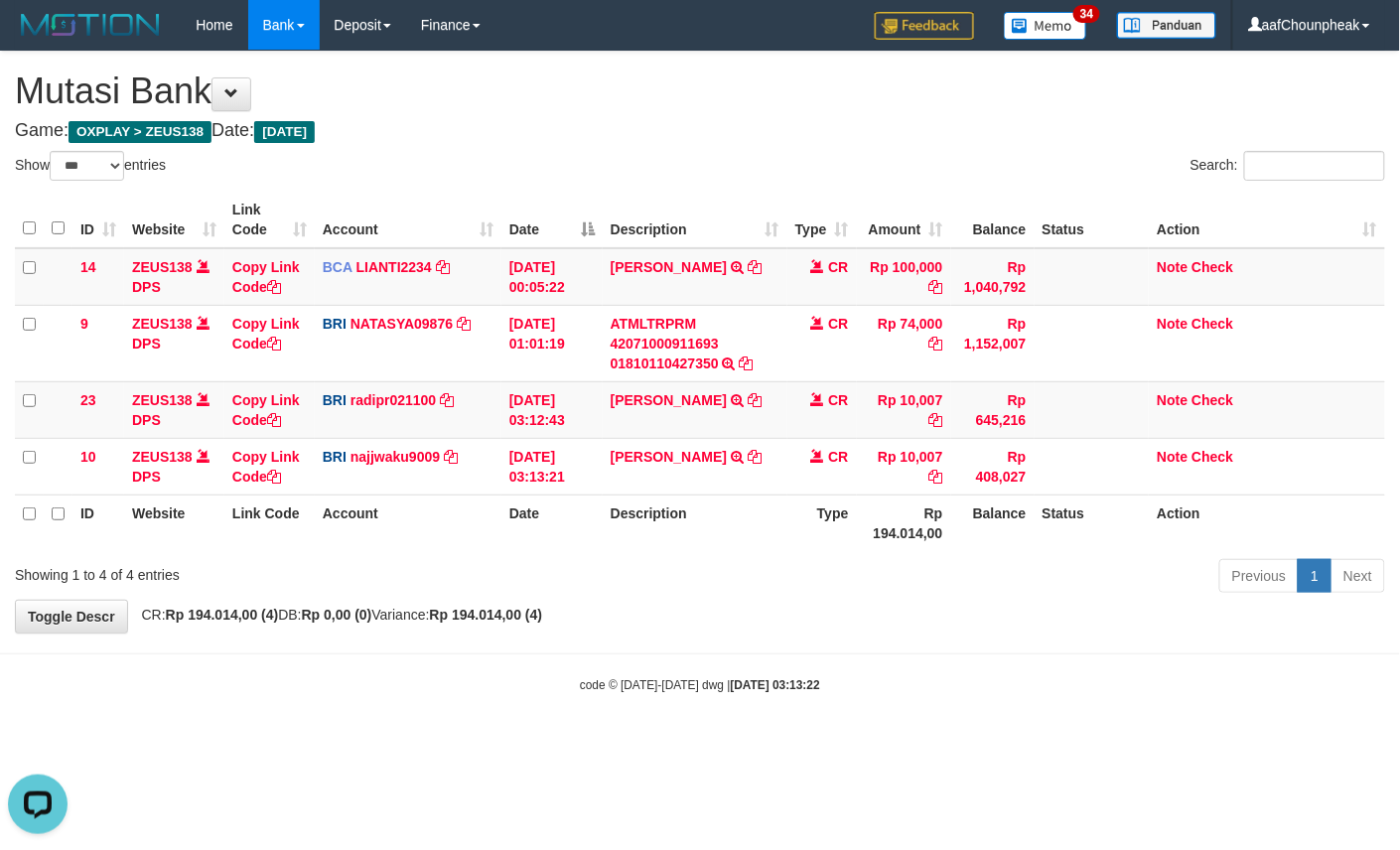 scroll, scrollTop: 0, scrollLeft: 0, axis: both 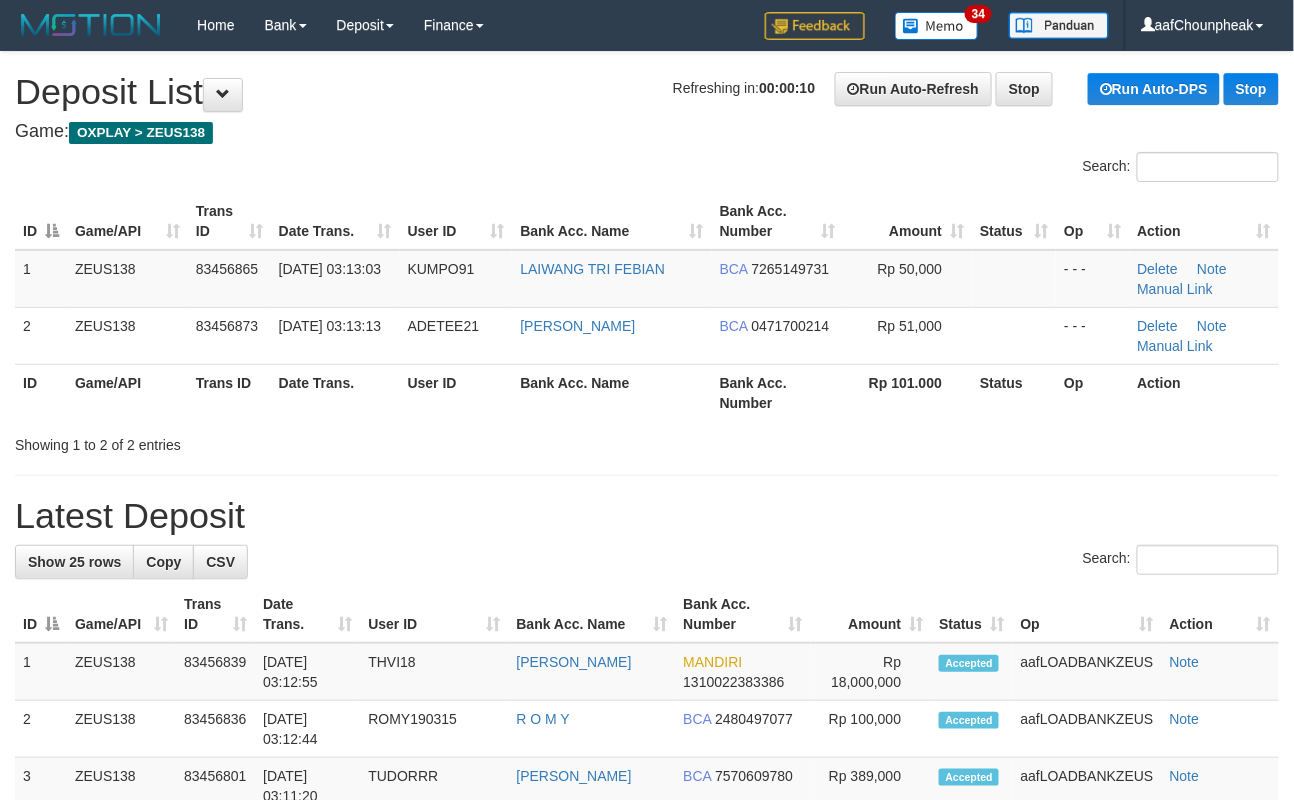 click on "**********" at bounding box center [647, 1127] 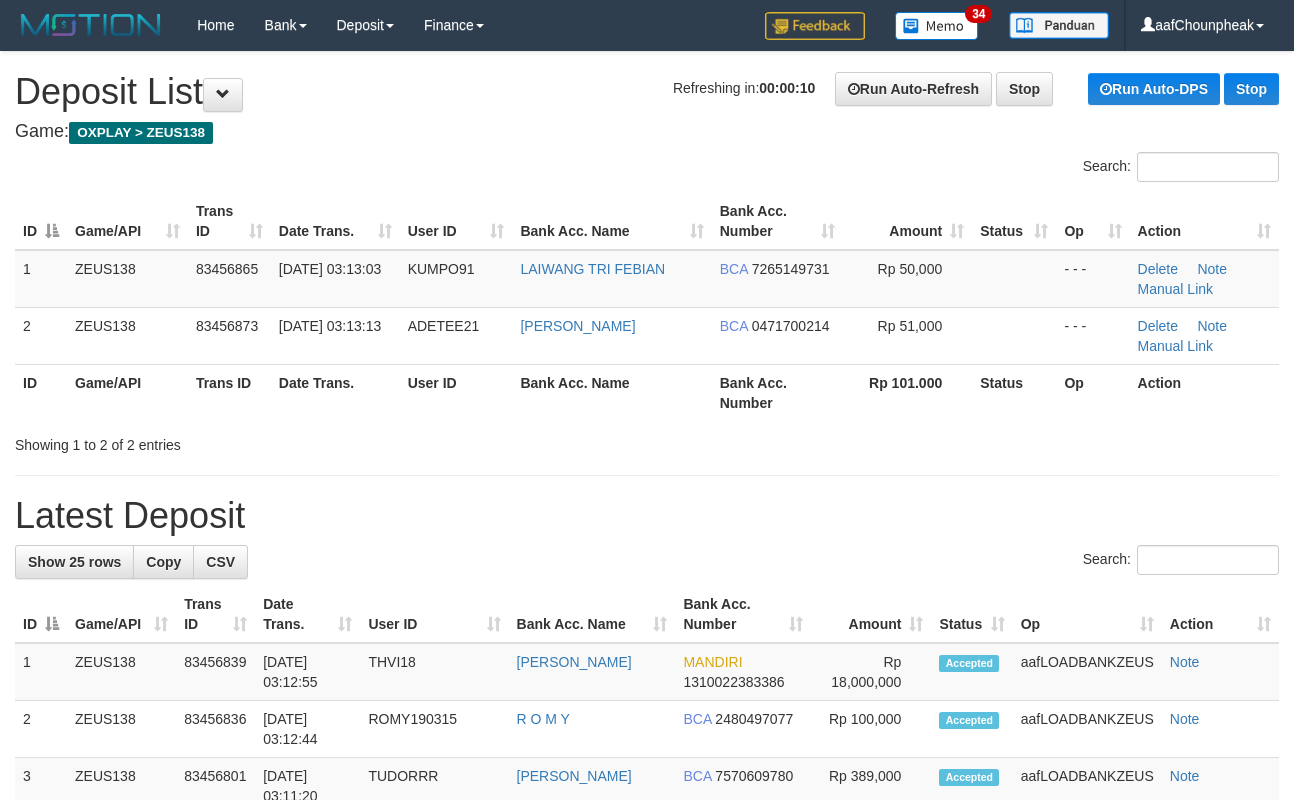 scroll, scrollTop: 0, scrollLeft: 0, axis: both 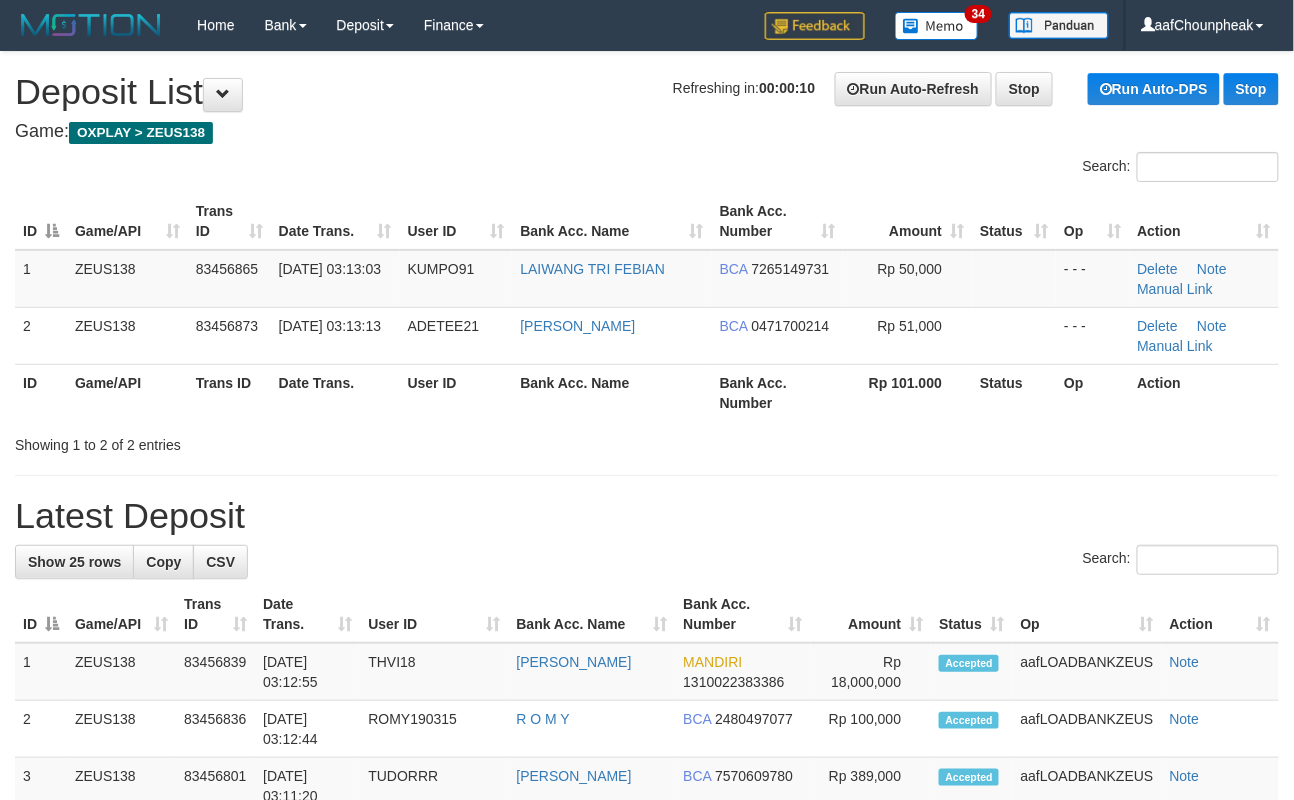 click on "Latest Deposit" at bounding box center [647, 516] 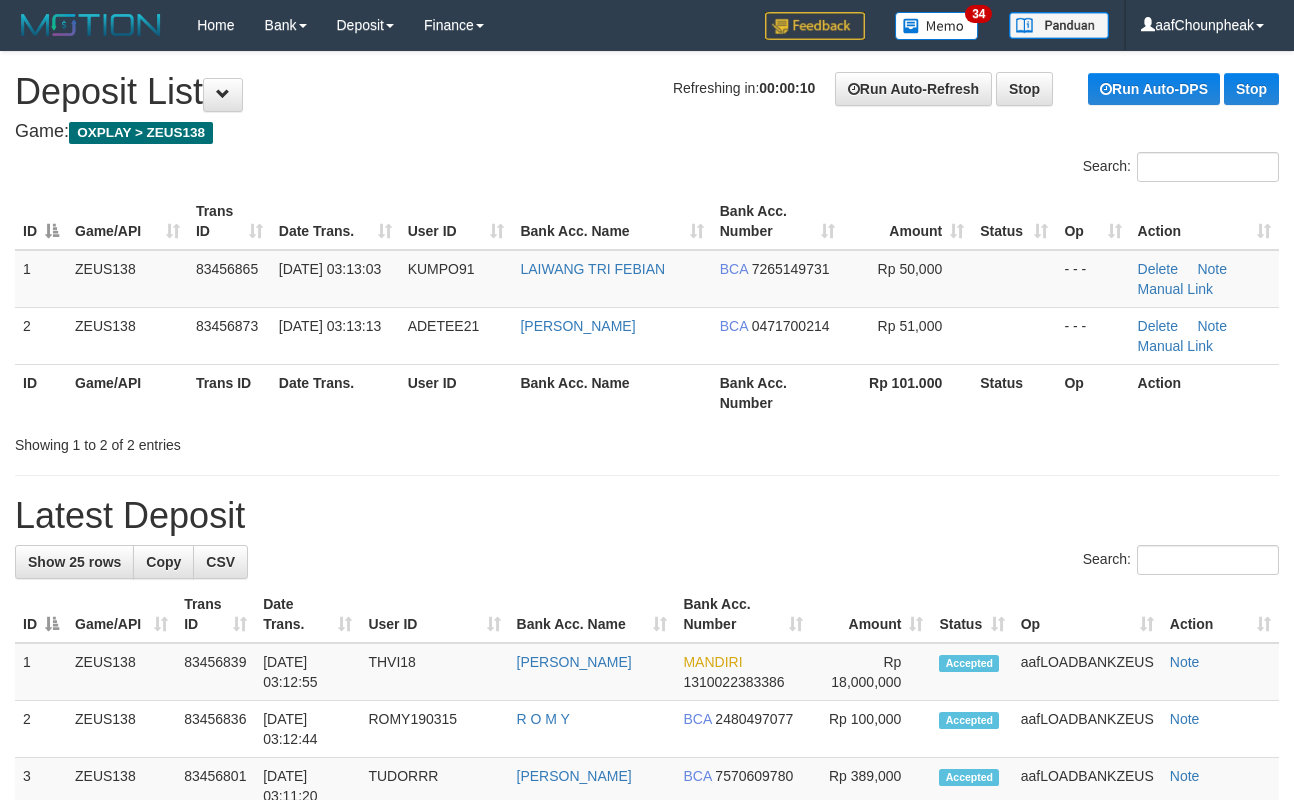 scroll, scrollTop: 0, scrollLeft: 0, axis: both 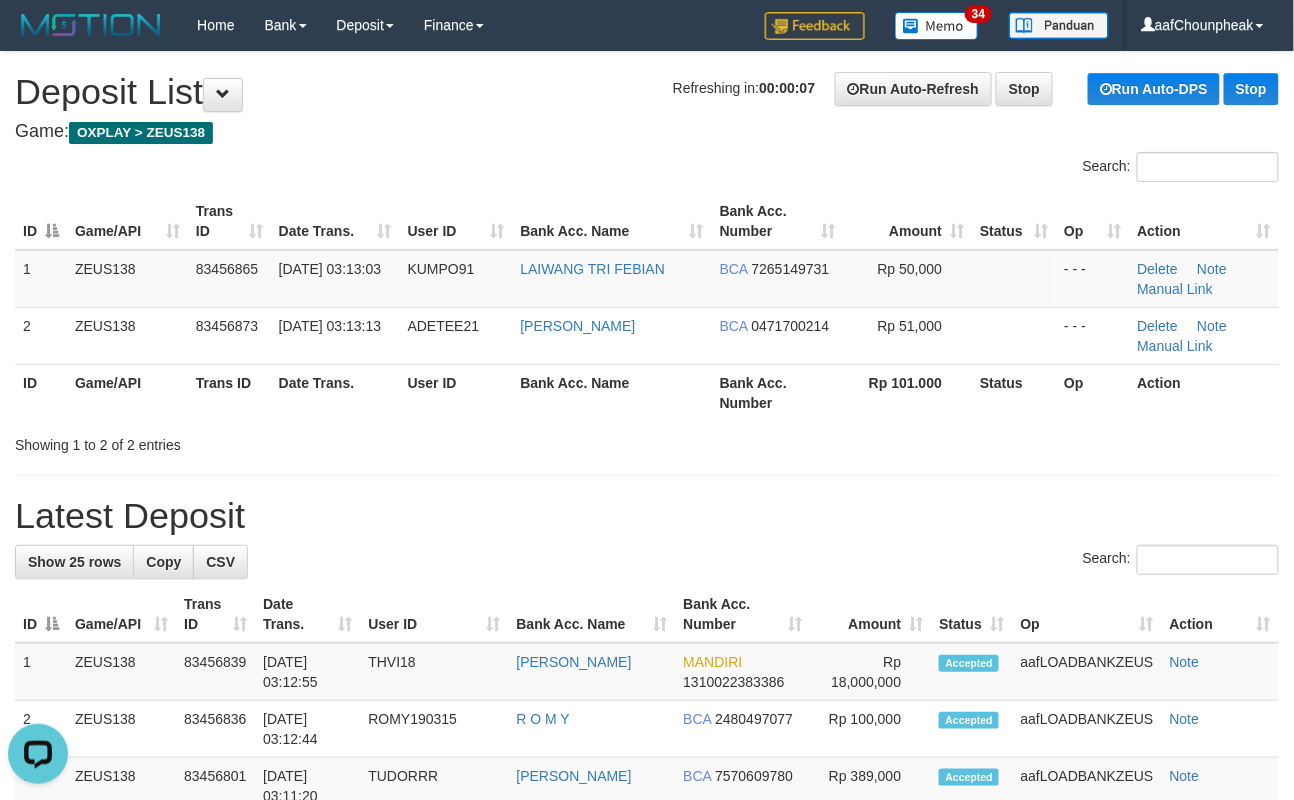click on "**********" at bounding box center [647, 1127] 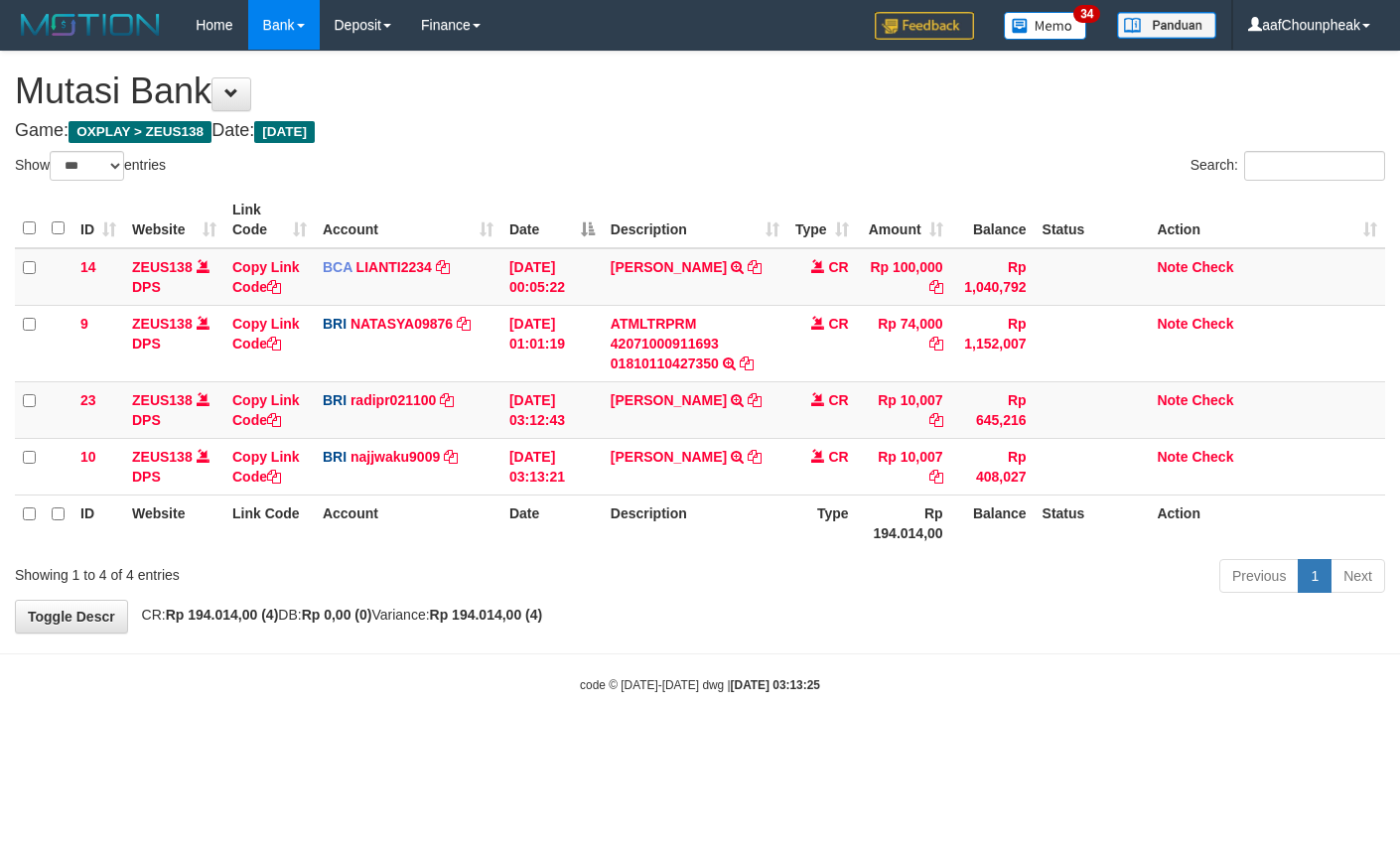 select on "***" 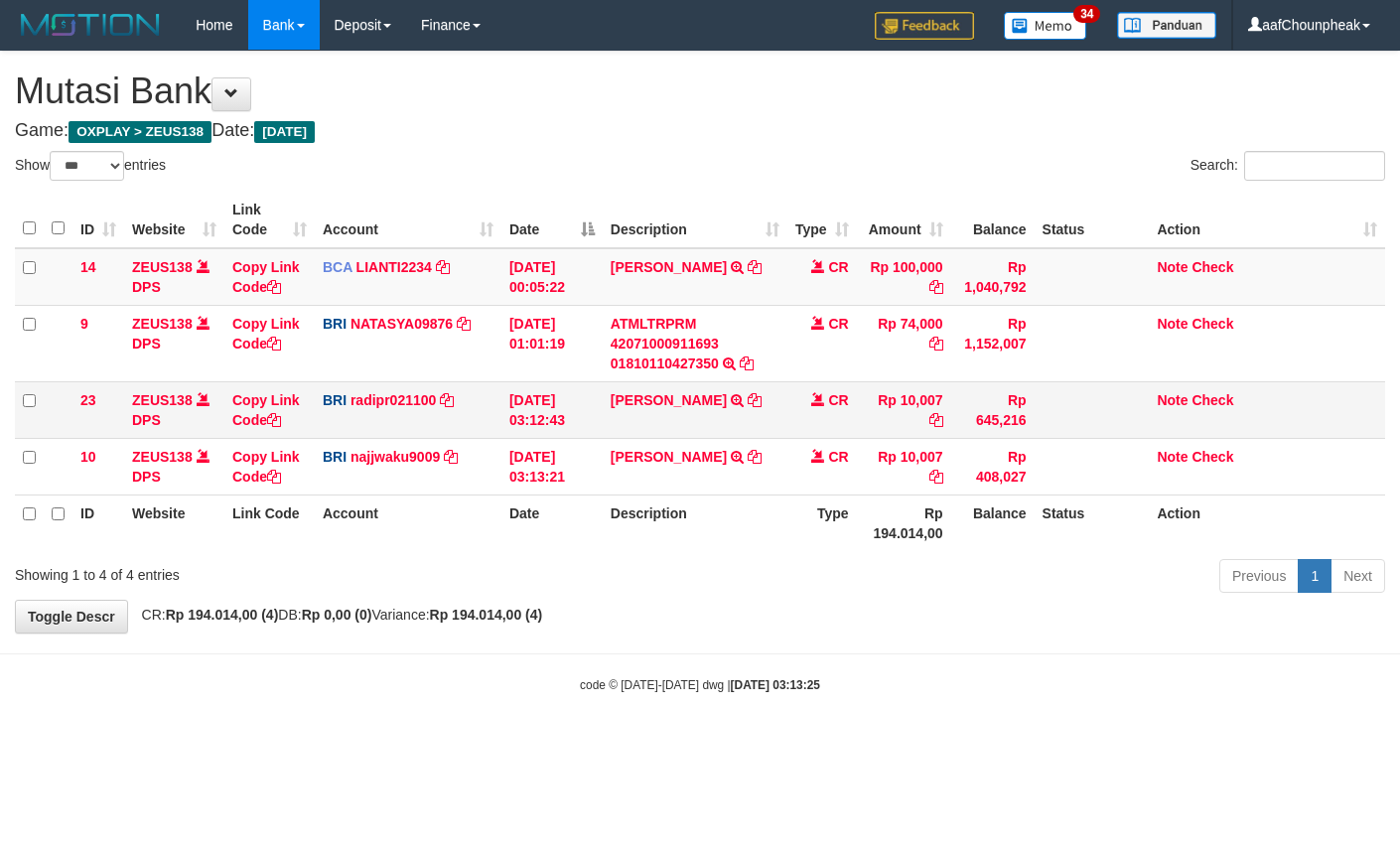 scroll, scrollTop: 0, scrollLeft: 0, axis: both 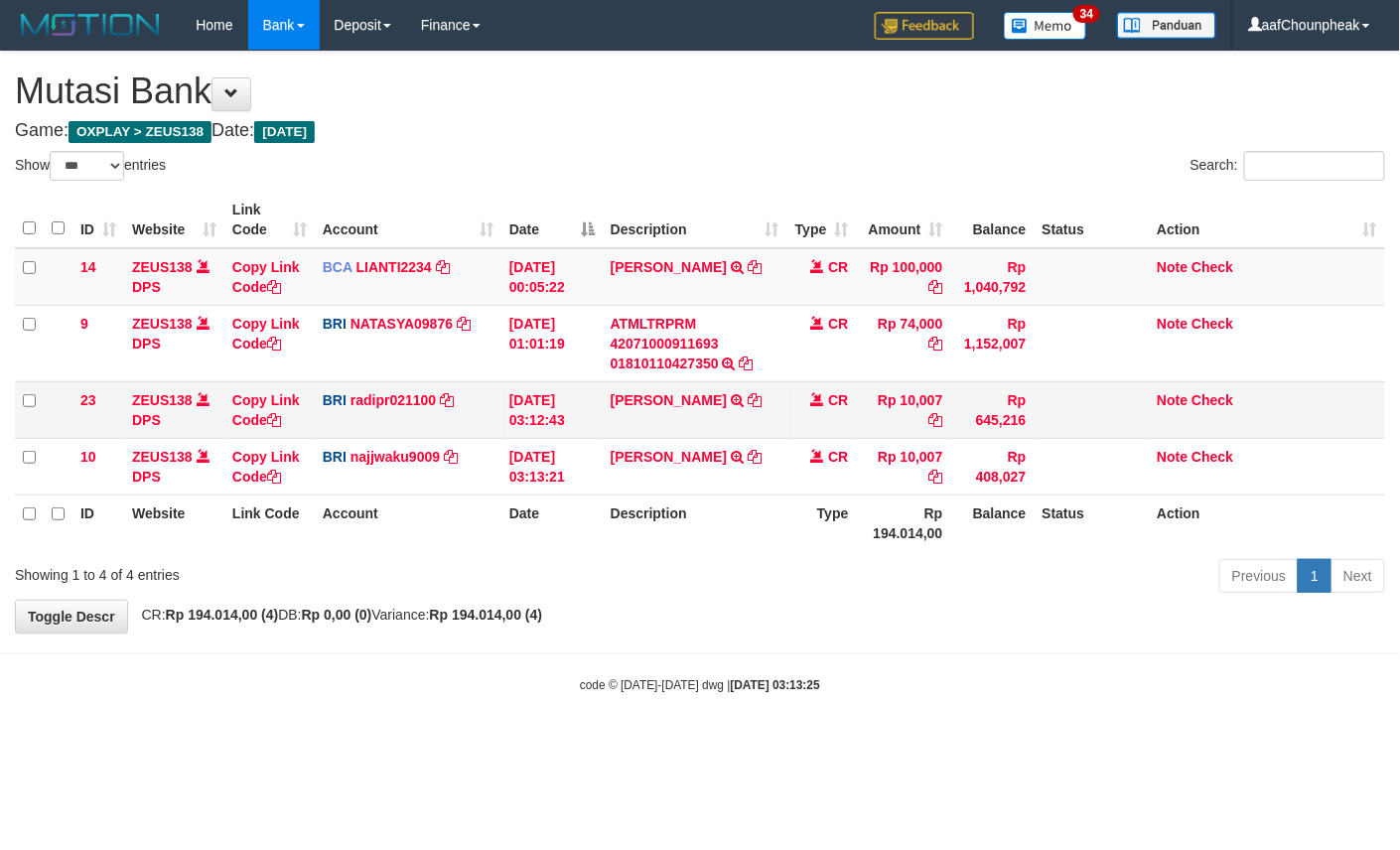 click on "SITI ASTARI         TRANSFER NBMB SITI ASTARI TO REYNALDI ADI PRATAMA" at bounding box center [695, 409] 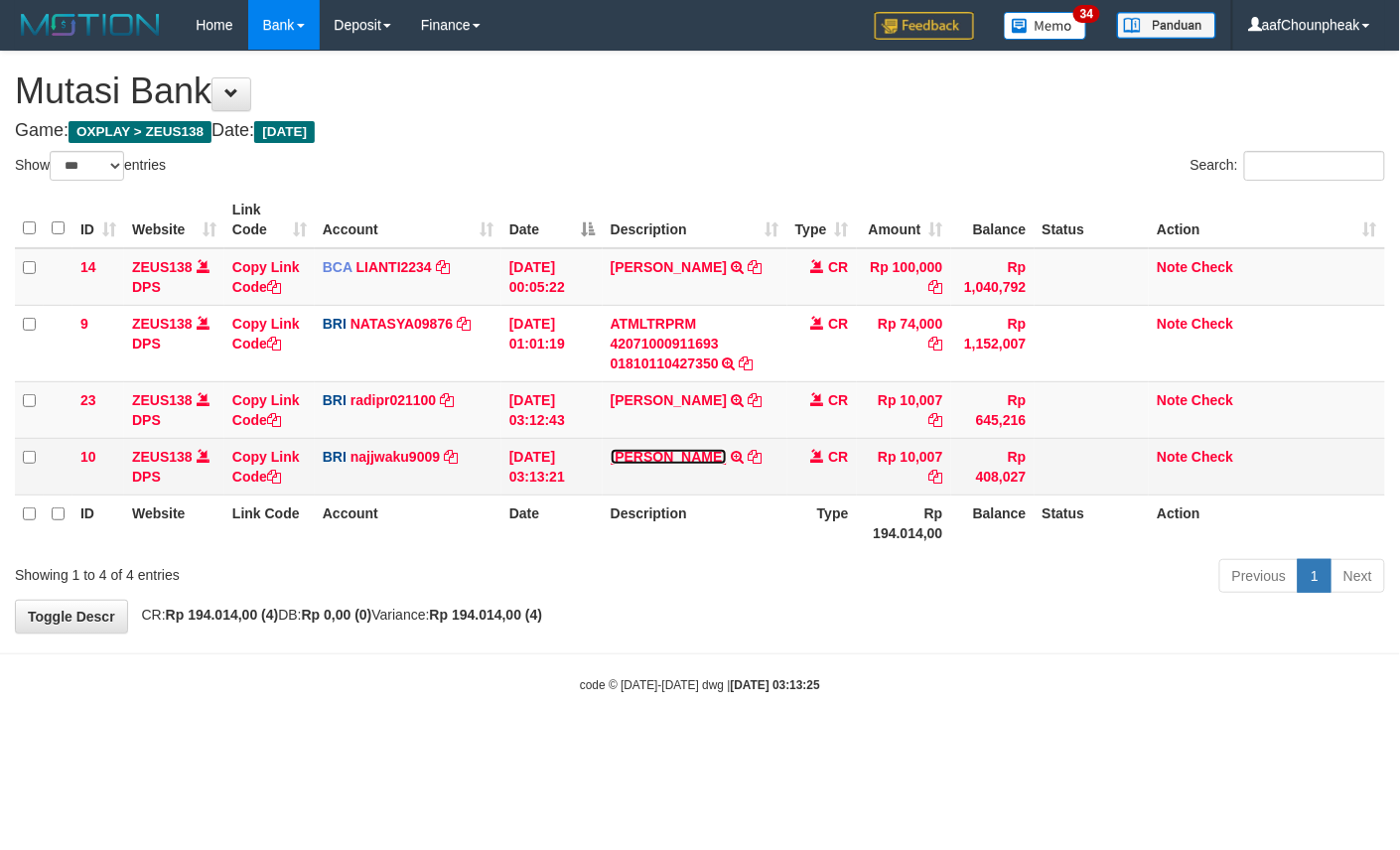 click on "SITI ASTARI" at bounding box center (668, 457) 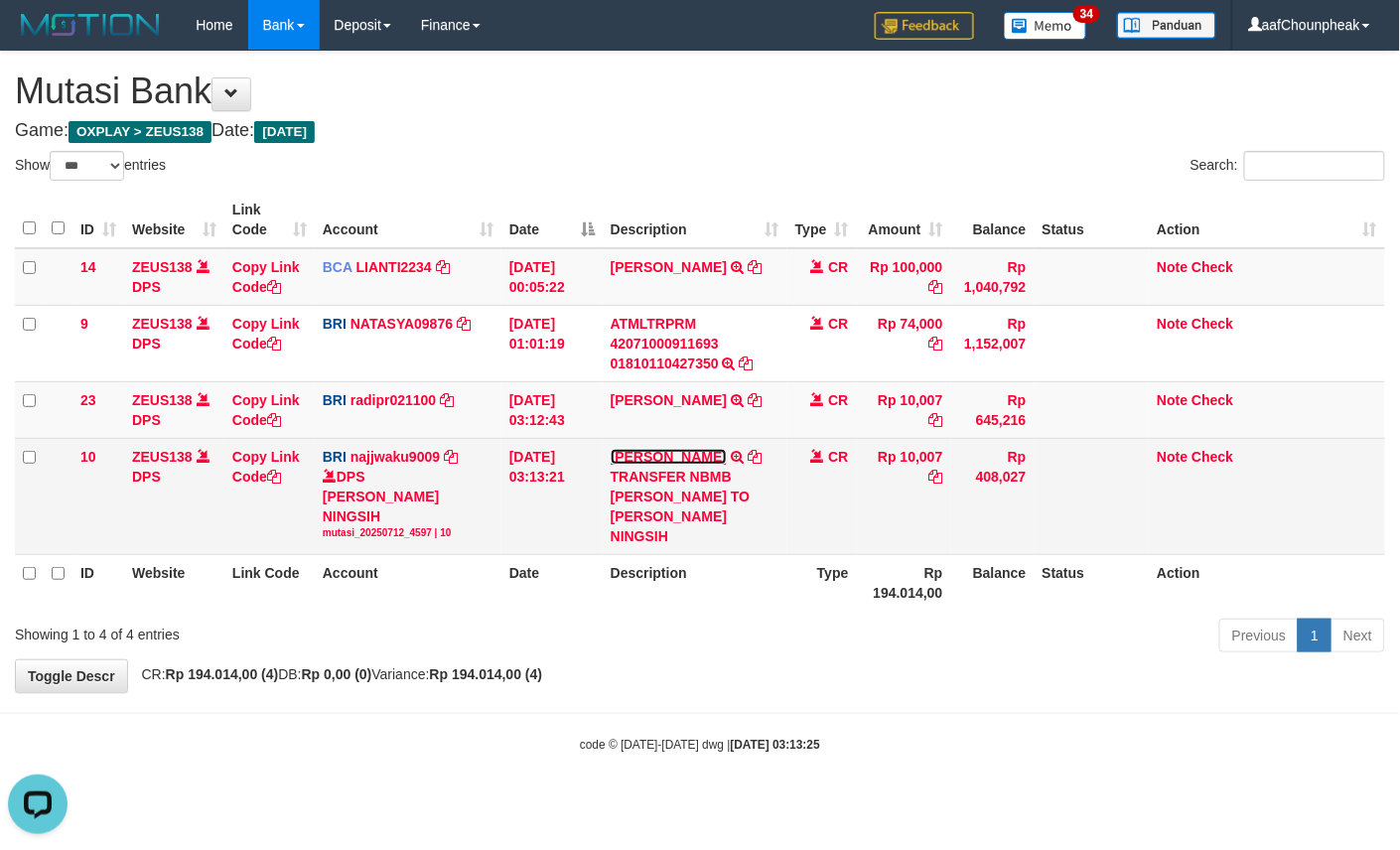 scroll, scrollTop: 0, scrollLeft: 0, axis: both 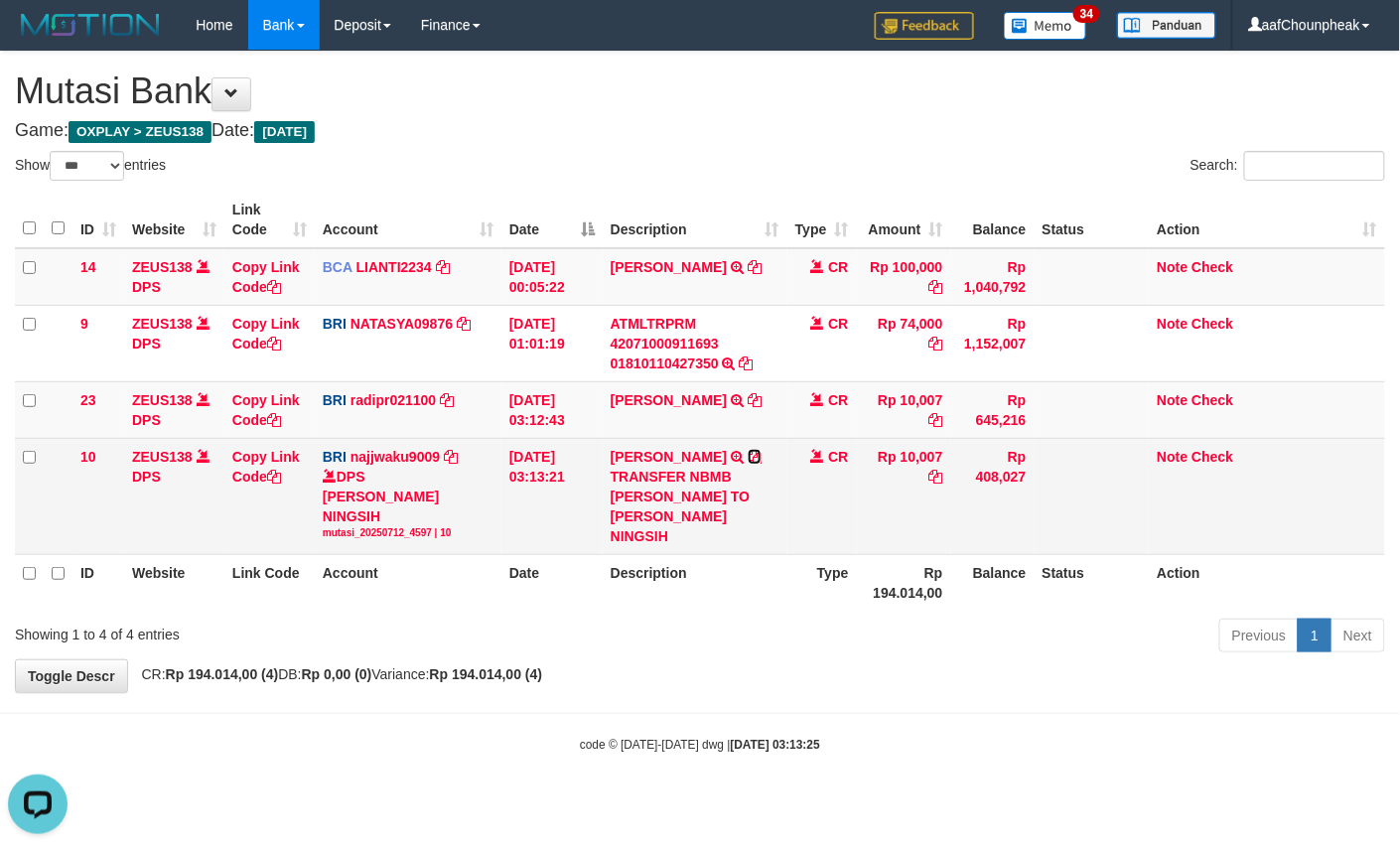 click at bounding box center [755, 457] 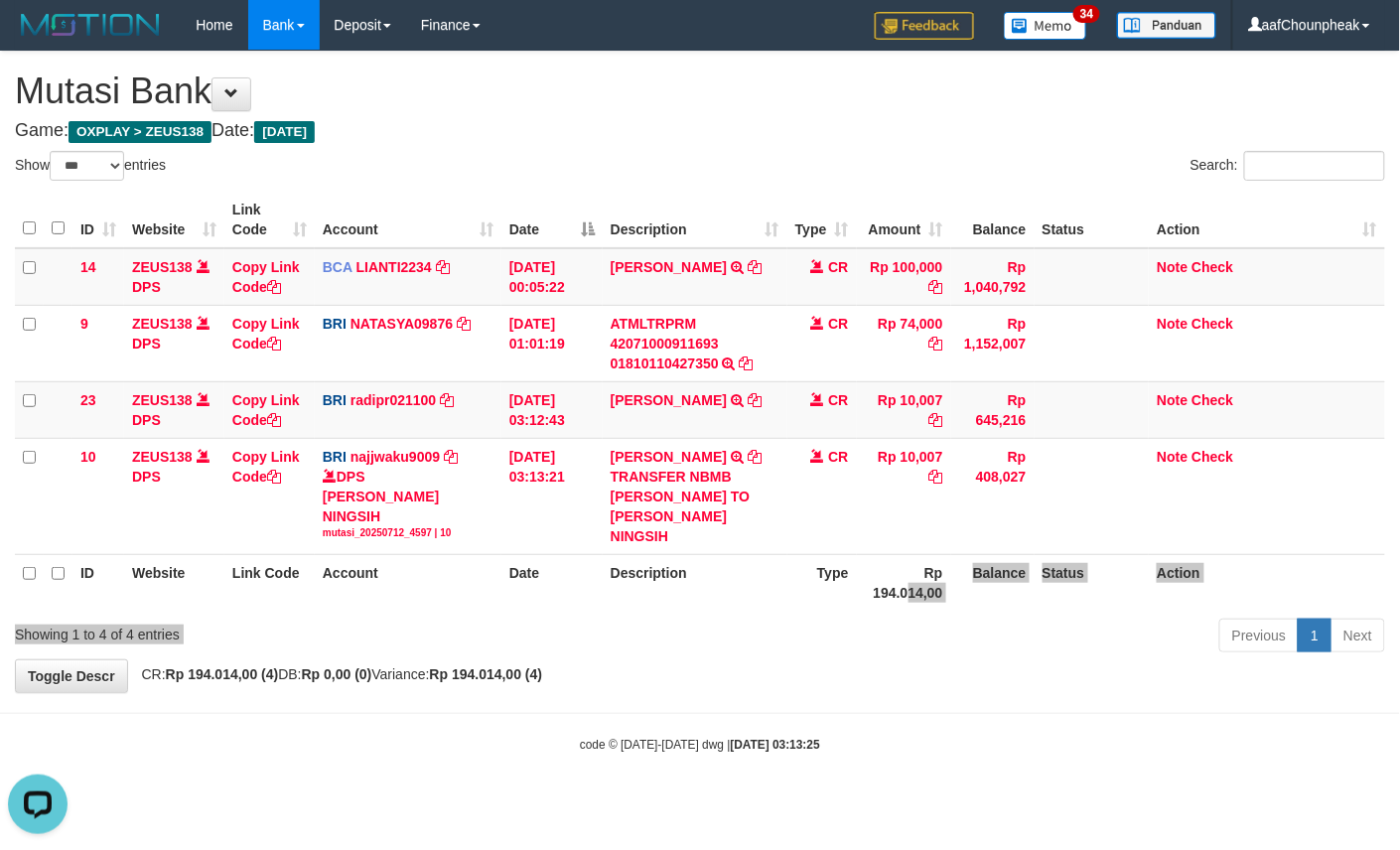 click on "Show  ** ** ** ***  entries Search:
ID Website Link Code Account Date Description Type Amount Balance Status Action
14
ZEUS138    DPS
Copy Link Code
BCA
LIANTI2234
DPS
YULIANTI
mutasi_20250712_4646 | 14
mutasi_20250712_4646 | 14
12/07/2025 00:05:22
YUSUP MAULAN         TRSF E-BANKING CR 1207/FTSCY/WS95051
100000.002025071262819090 TRFDN-YUSUP MAULANESPAY DEBIT INDONE
CR
Rp 100,000
Rp 1,040,792
Note
Check
9
ZEUS138    DPS
Copy Link Code
BRI
NATASYA09876" at bounding box center [700, 405] 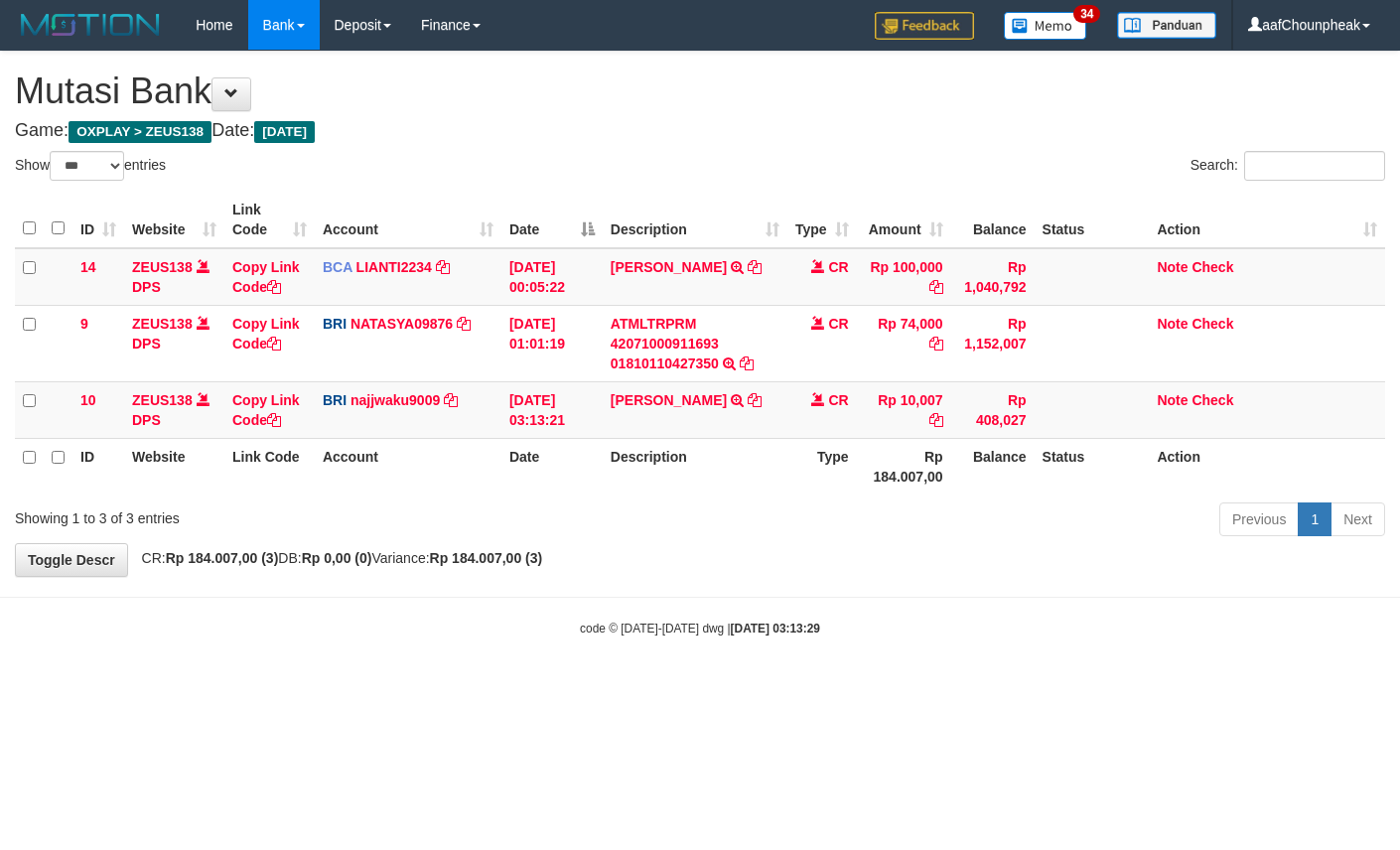 select on "***" 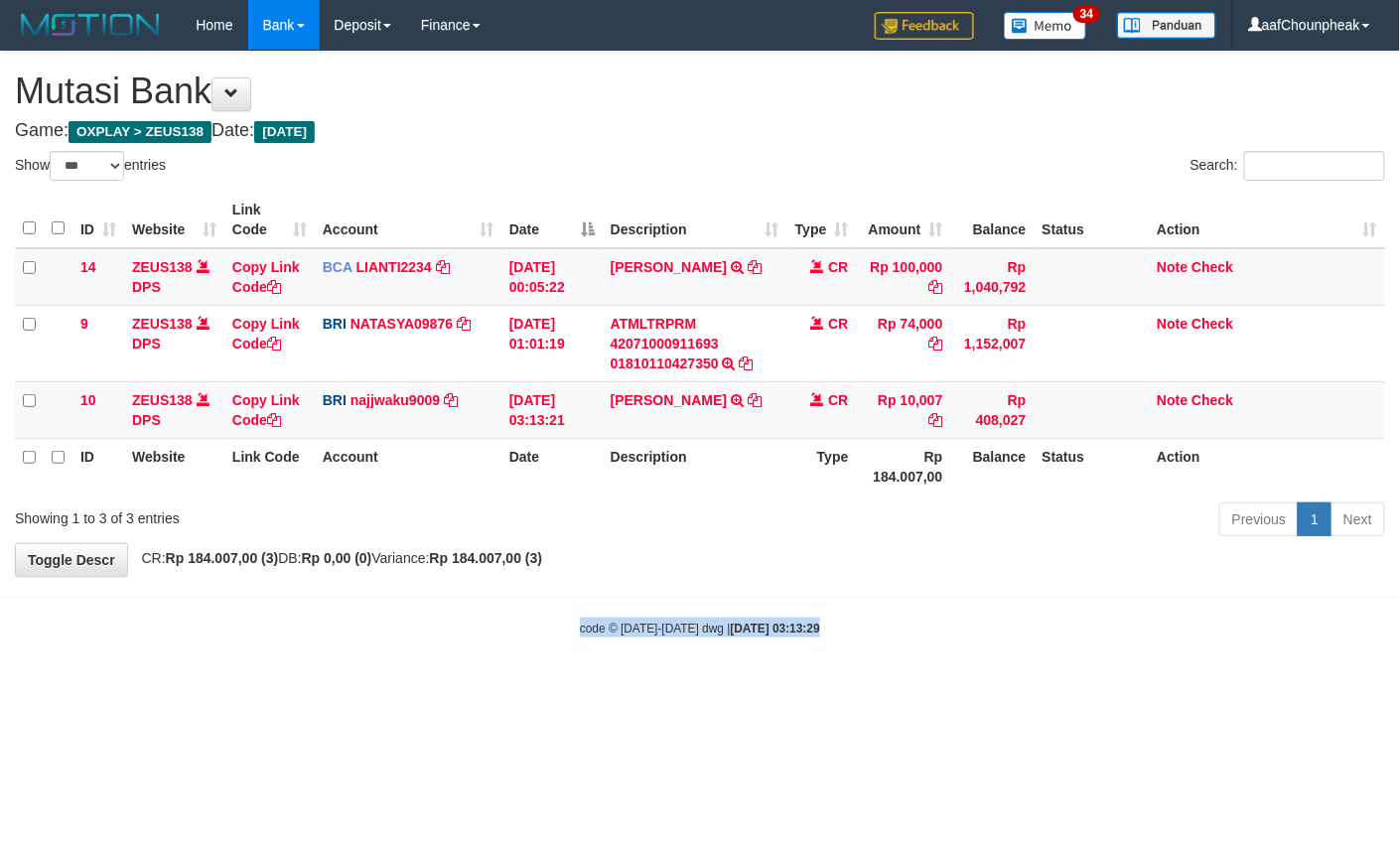 click on "Toggle navigation
Home
Bank
Account List
Mutasi Bank
Search
Note Mutasi
Deposit
DPS List
History
Finance
Financial Data
aafChounpheak
My Profile
Log Out
34" at bounding box center [700, 344] 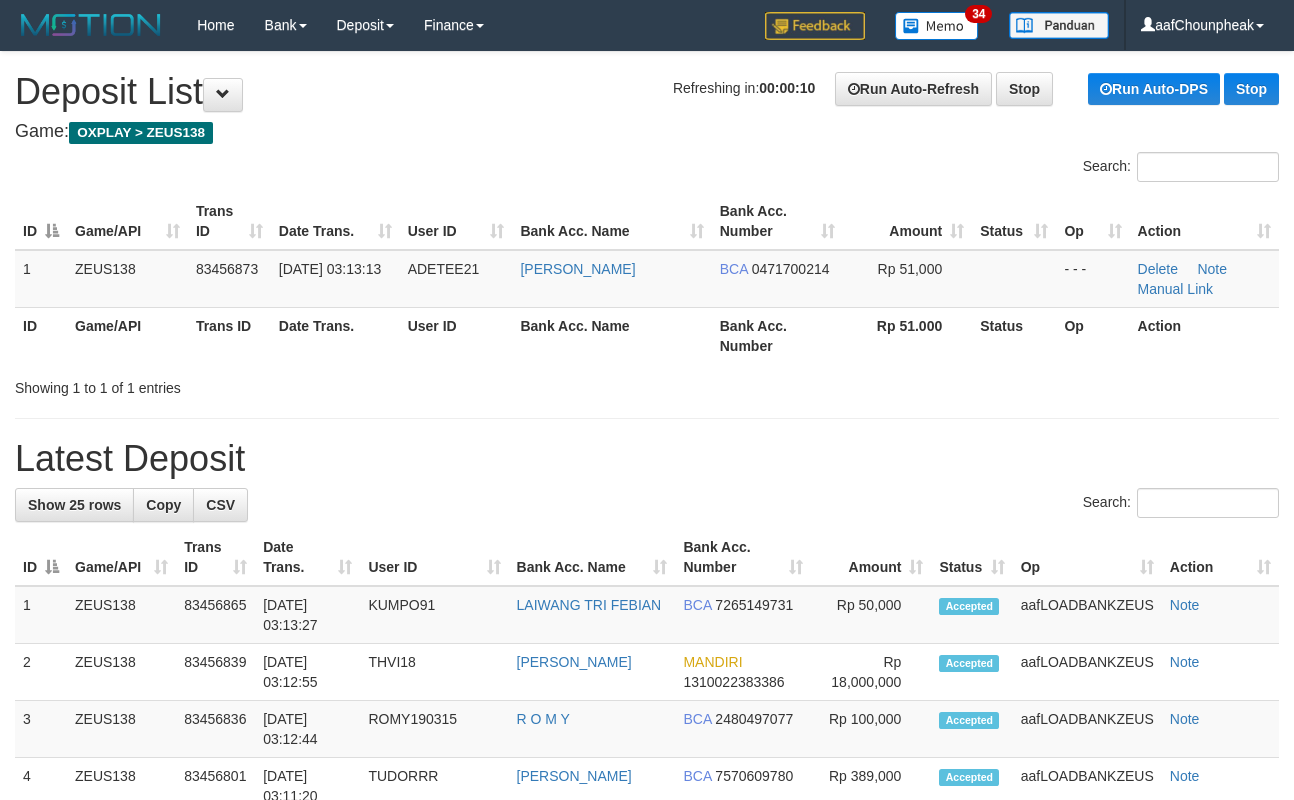 scroll, scrollTop: 0, scrollLeft: 0, axis: both 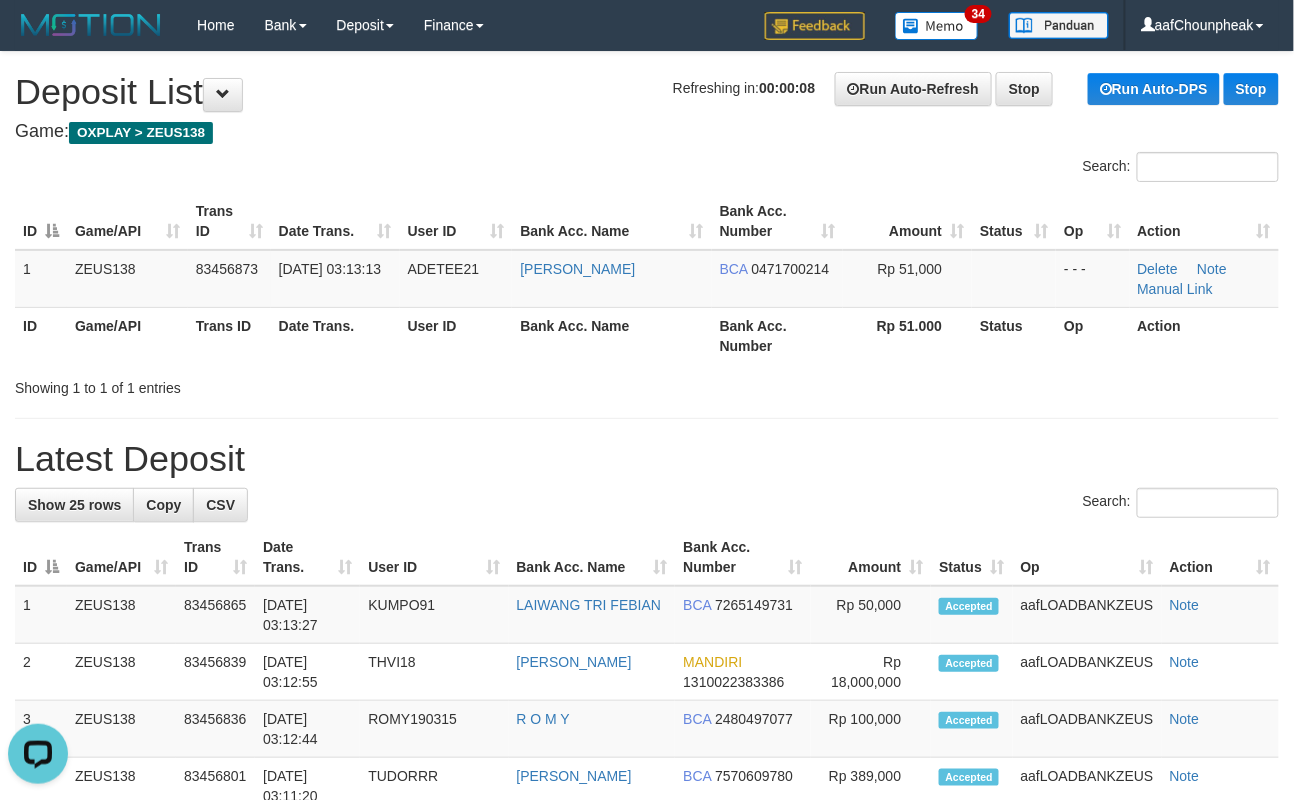 drag, startPoint x: 884, startPoint y: 428, endPoint x: 882, endPoint y: 474, distance: 46.043457 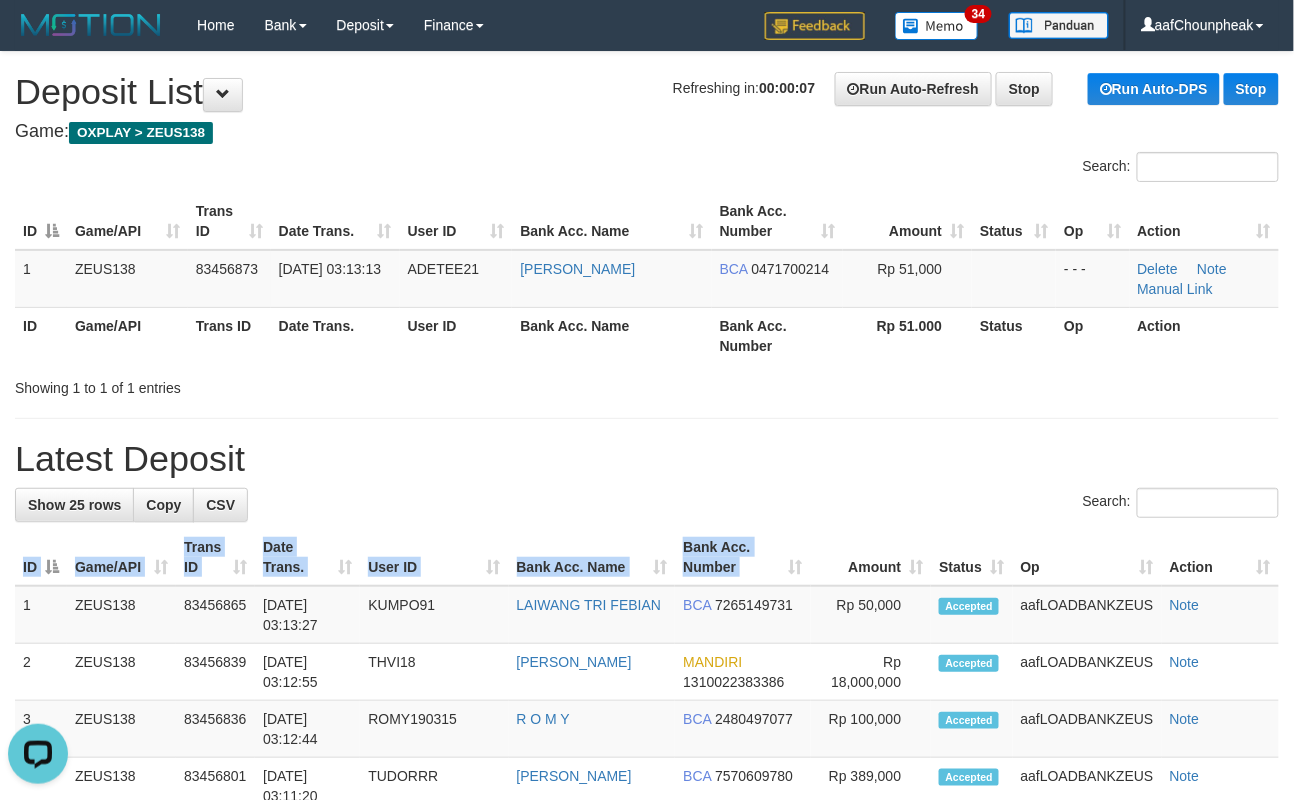 drag, startPoint x: 832, startPoint y: 528, endPoint x: 842, endPoint y: 542, distance: 17.20465 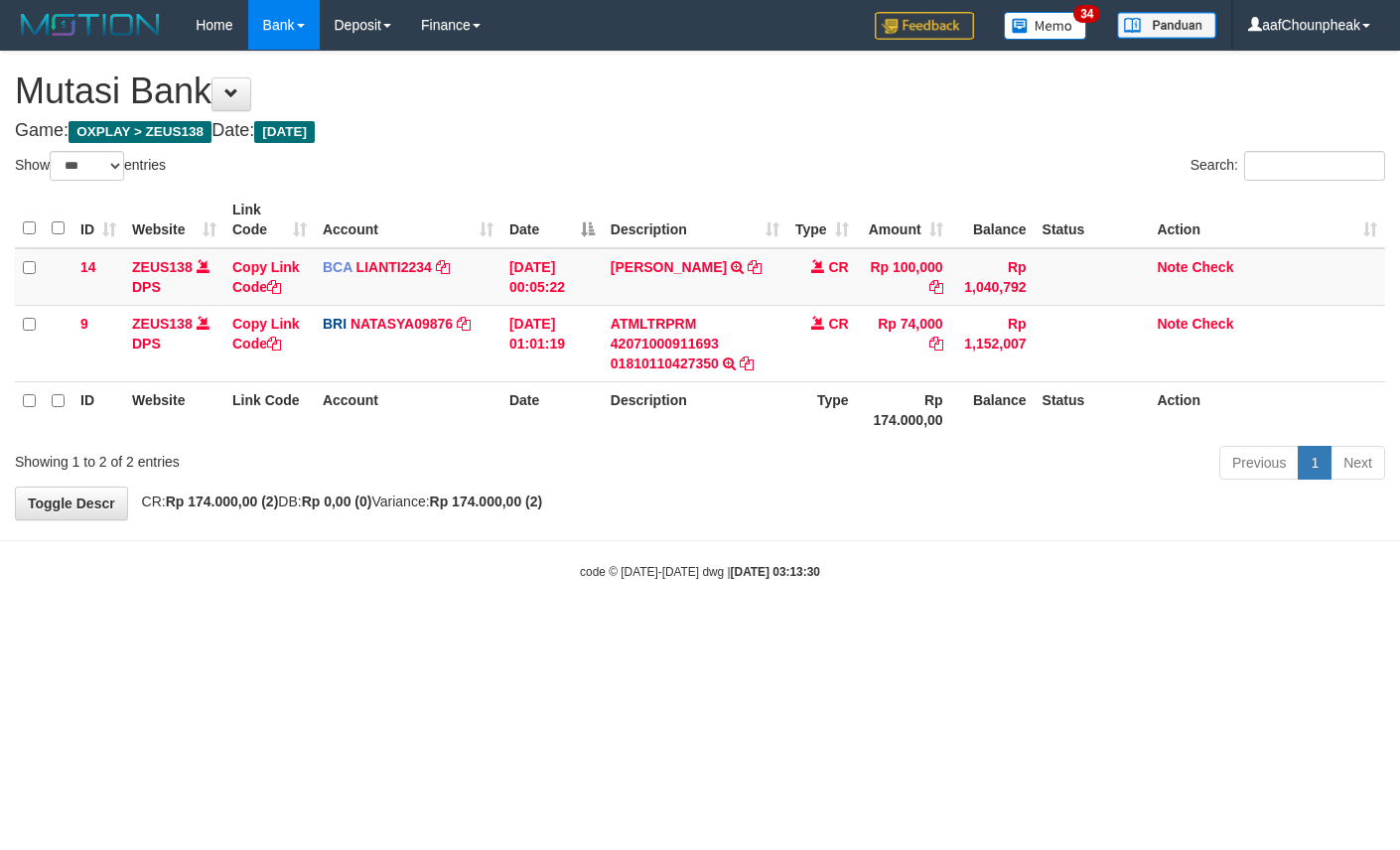 select on "***" 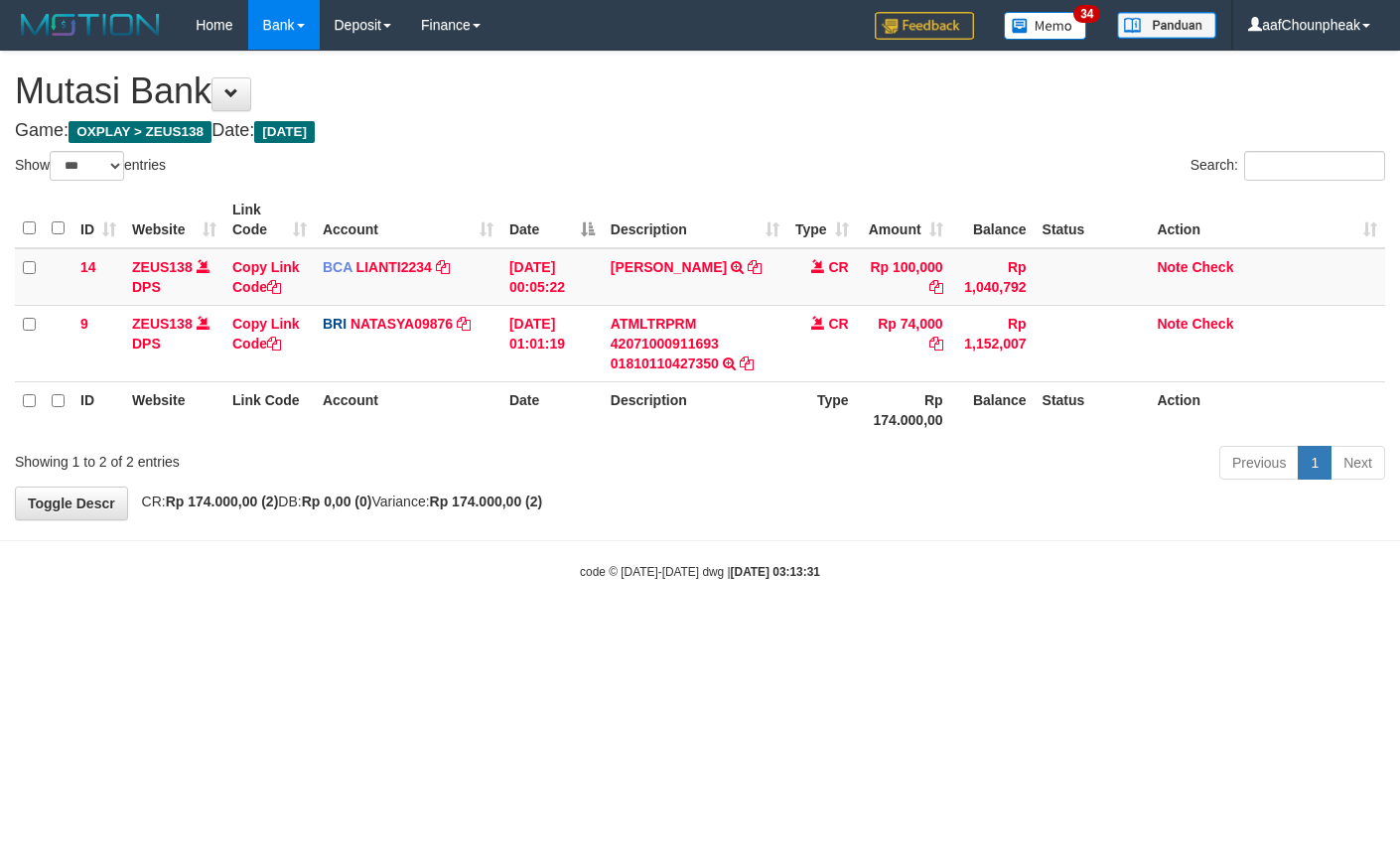 select on "***" 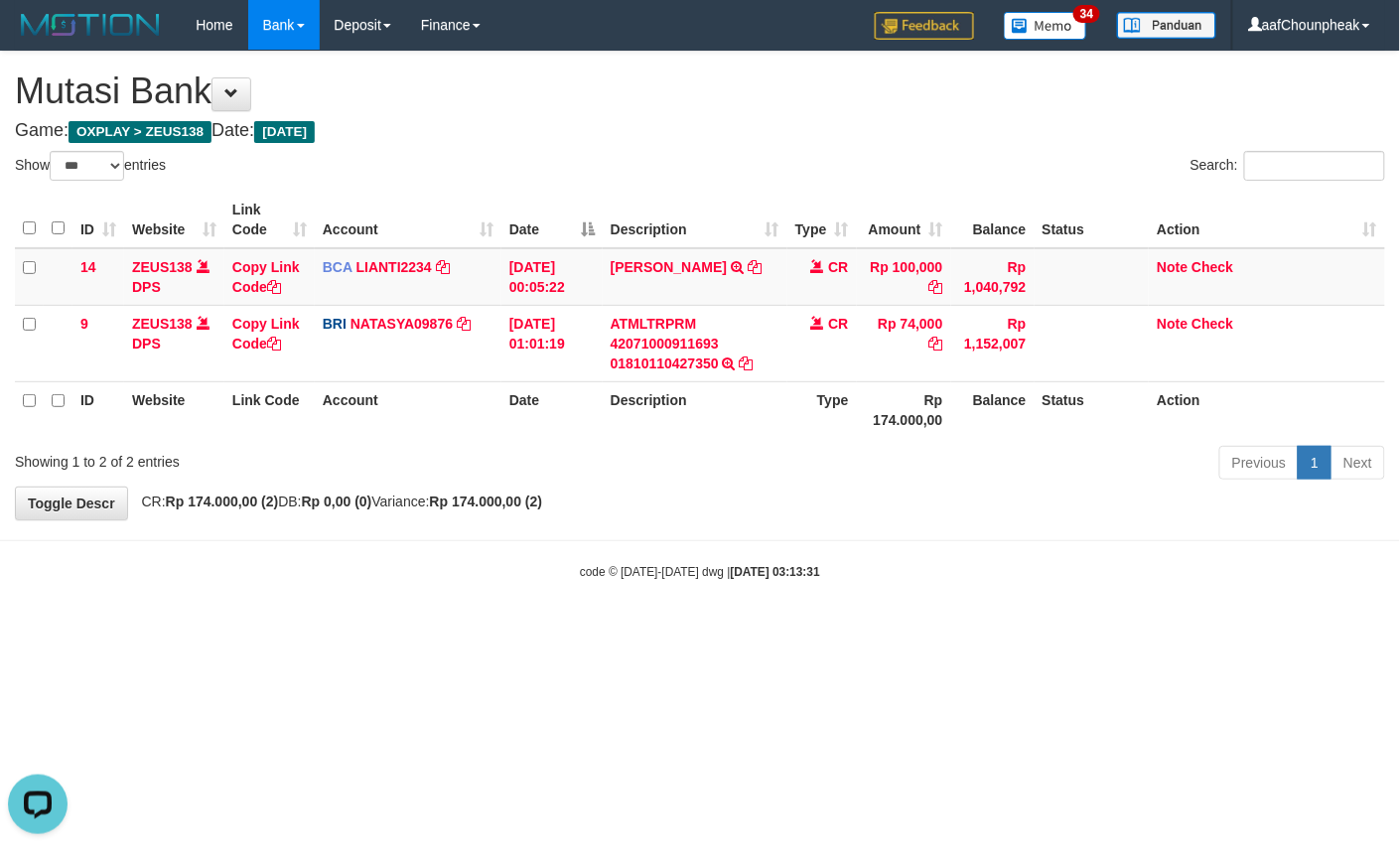 scroll, scrollTop: 0, scrollLeft: 0, axis: both 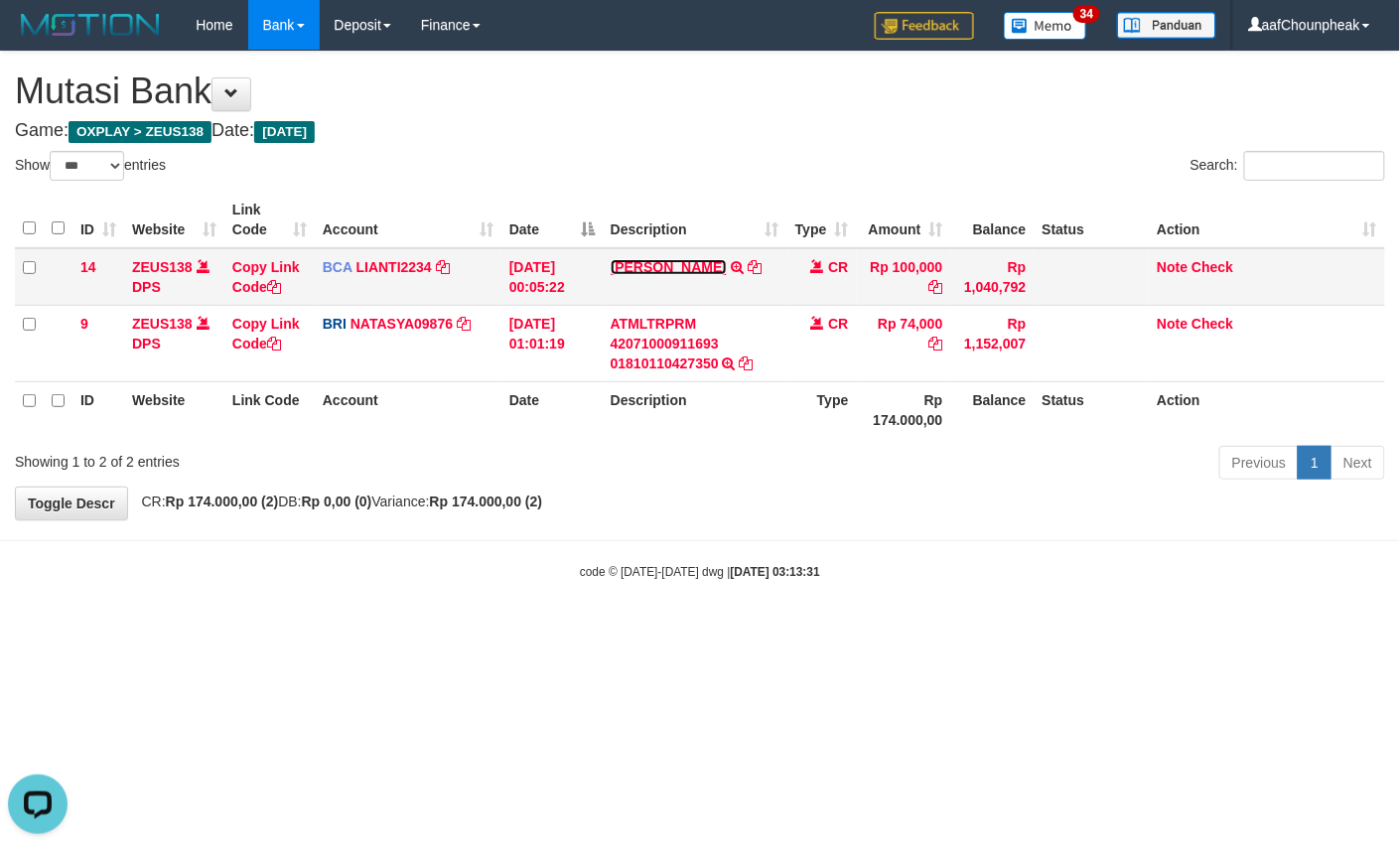 click on "[PERSON_NAME]" at bounding box center [668, 267] 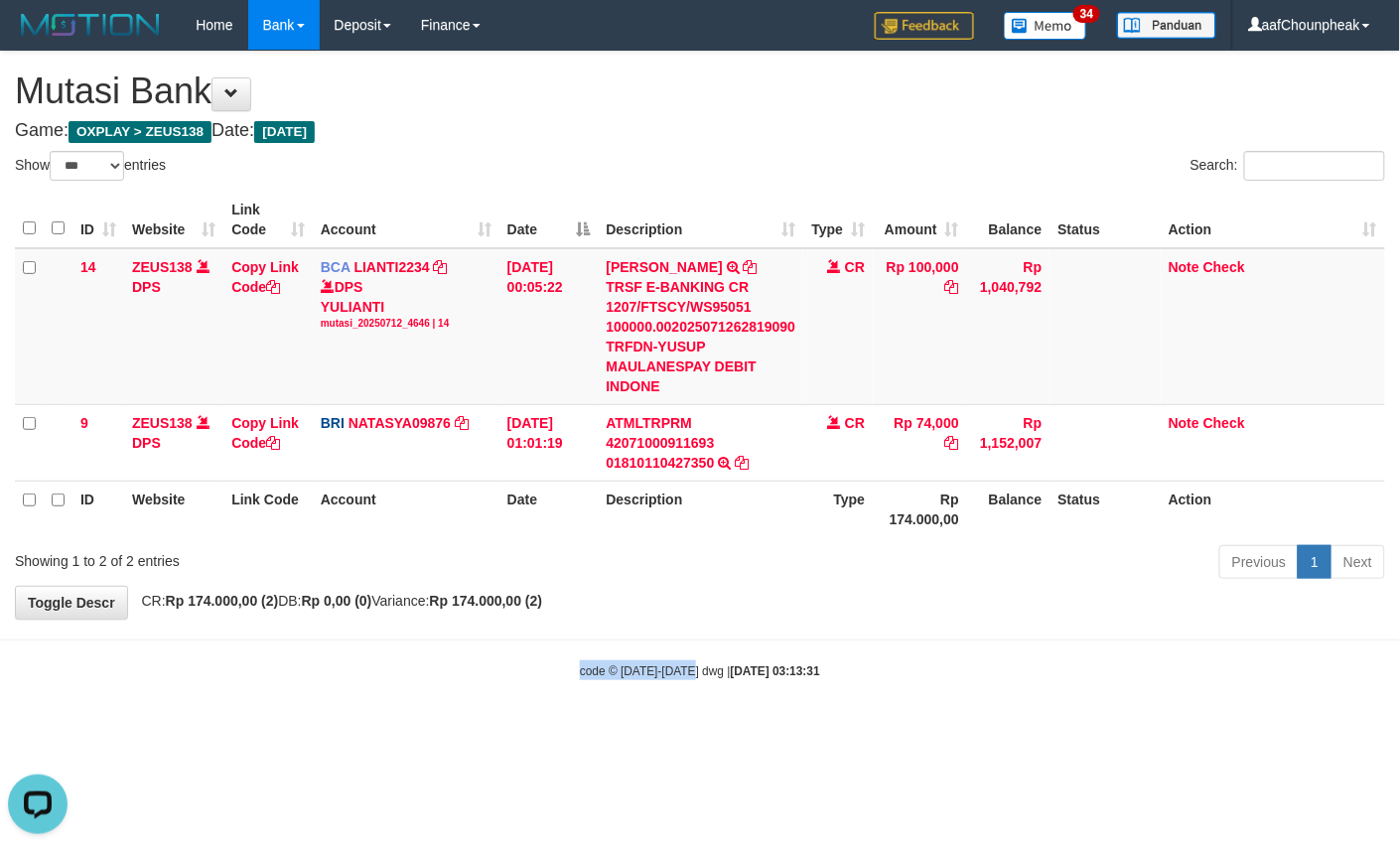 drag, startPoint x: 684, startPoint y: 657, endPoint x: 691, endPoint y: 689, distance: 32.75668 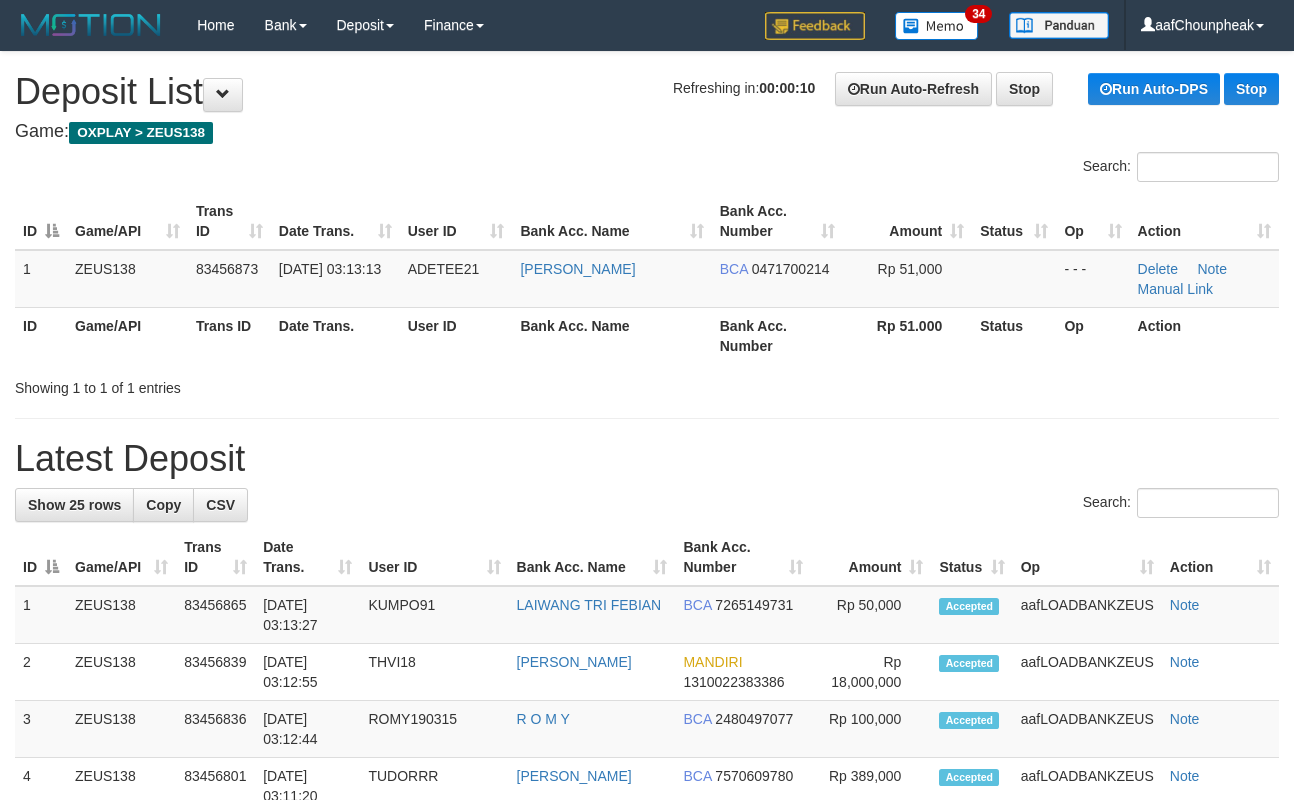 scroll, scrollTop: 0, scrollLeft: 0, axis: both 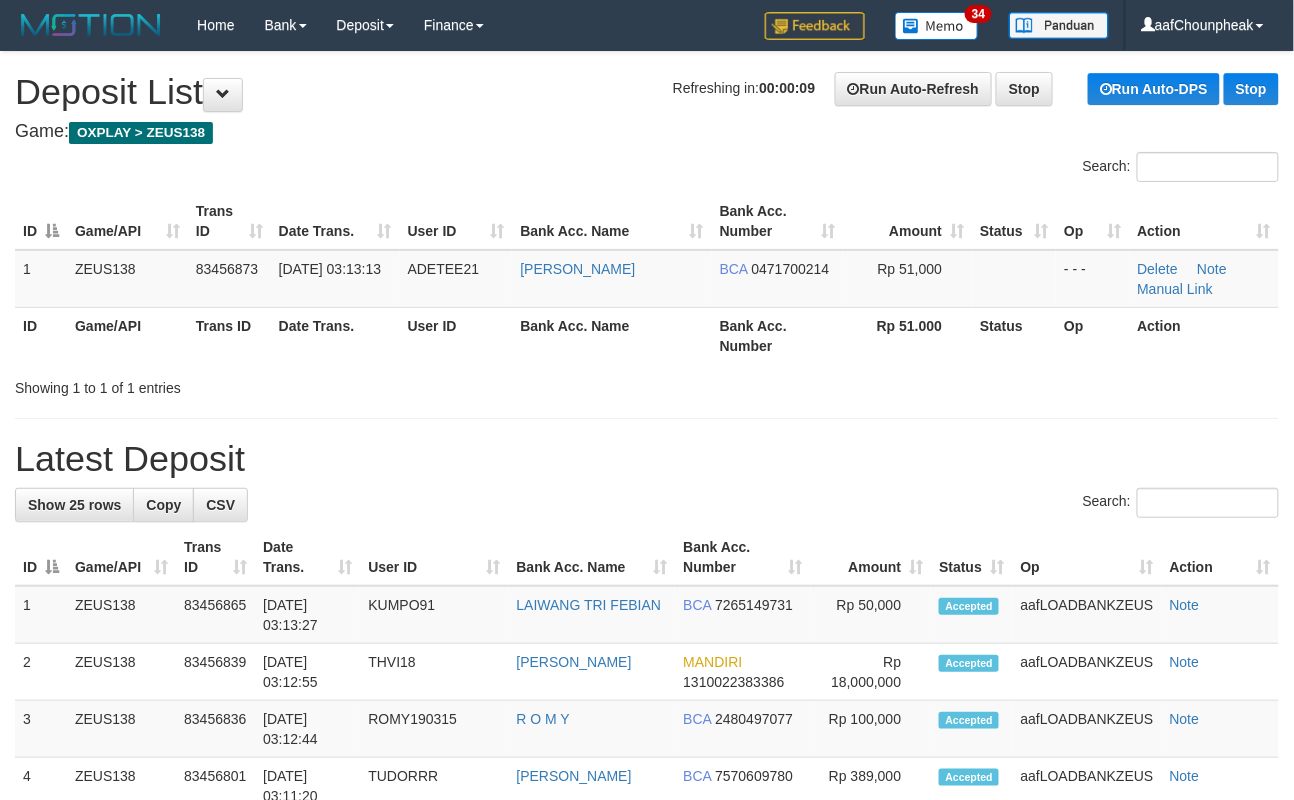 drag, startPoint x: 568, startPoint y: 481, endPoint x: 569, endPoint y: 506, distance: 25.019993 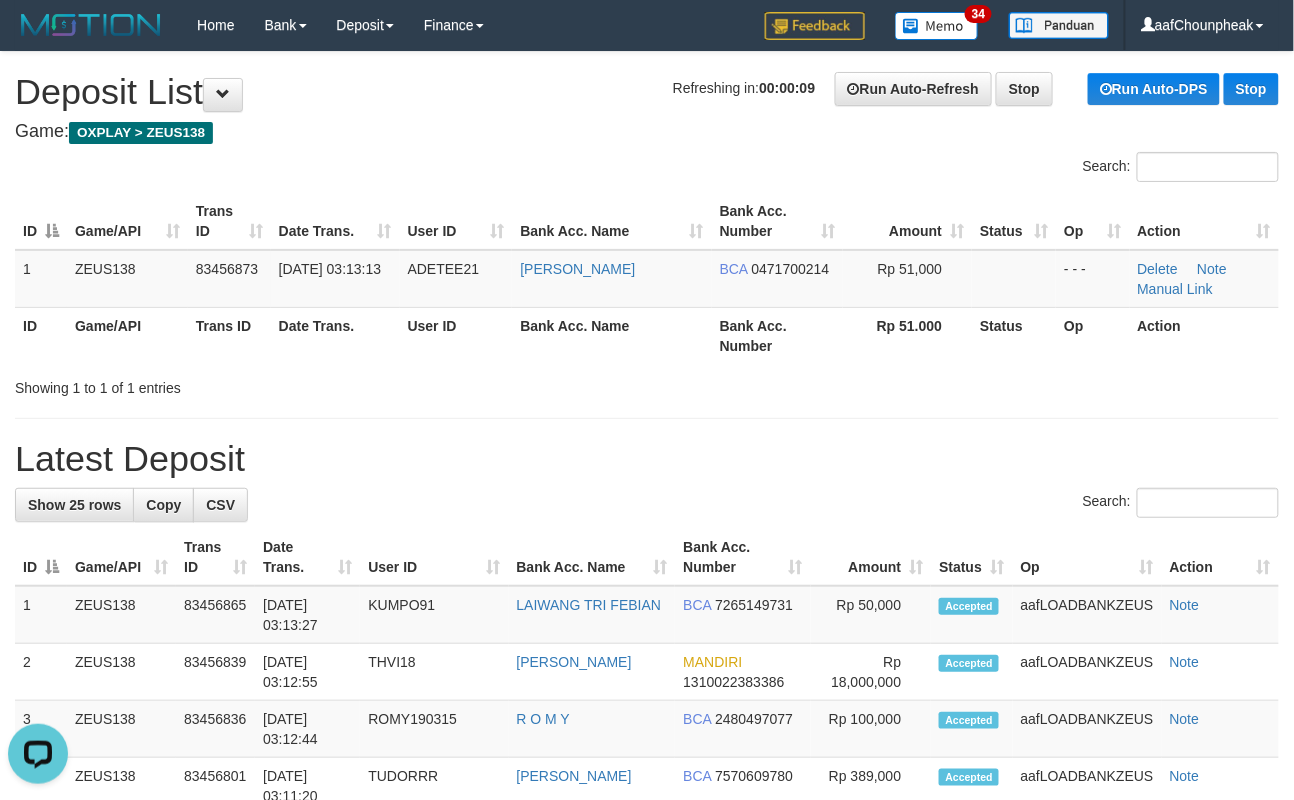 scroll, scrollTop: 0, scrollLeft: 0, axis: both 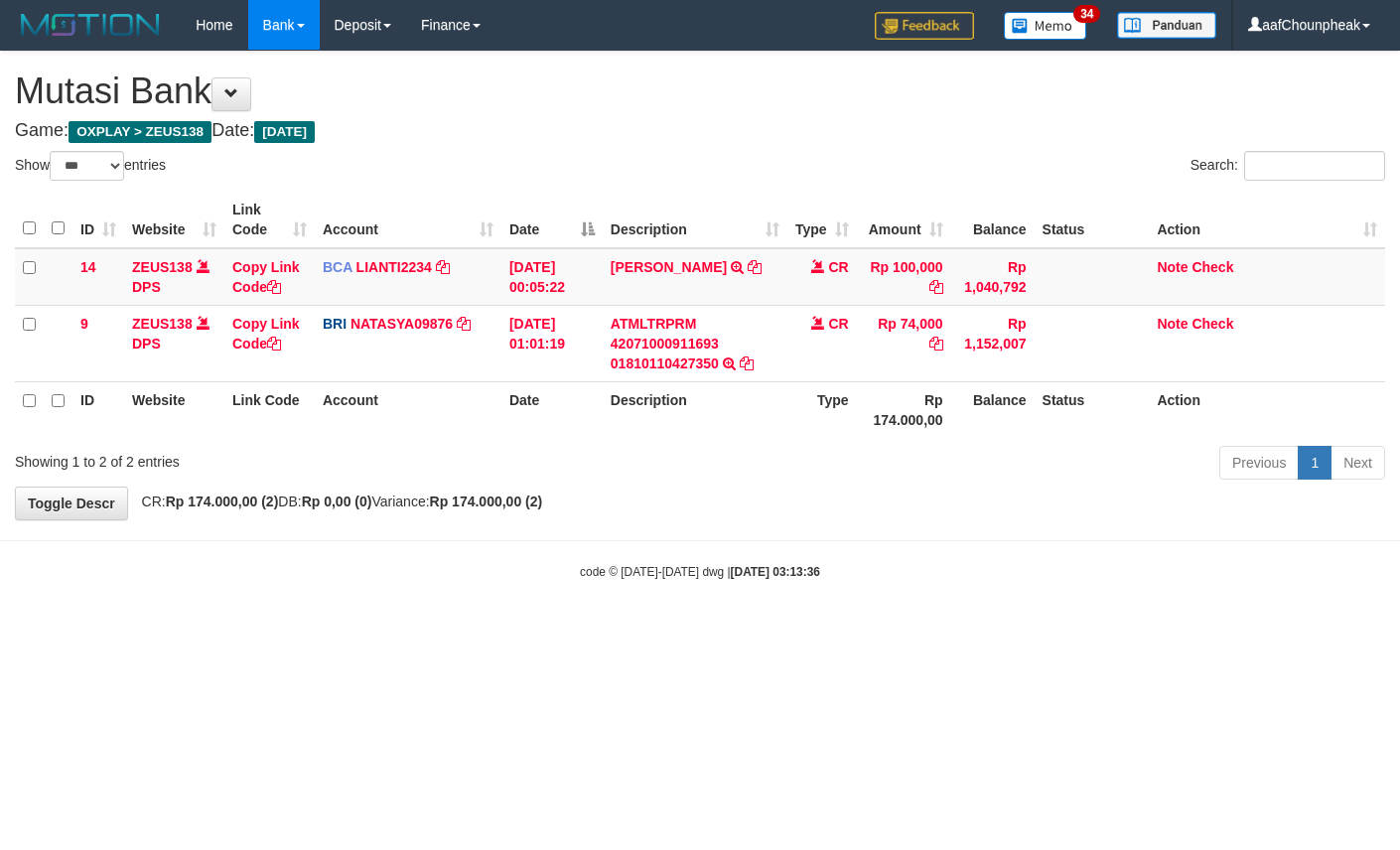 select on "***" 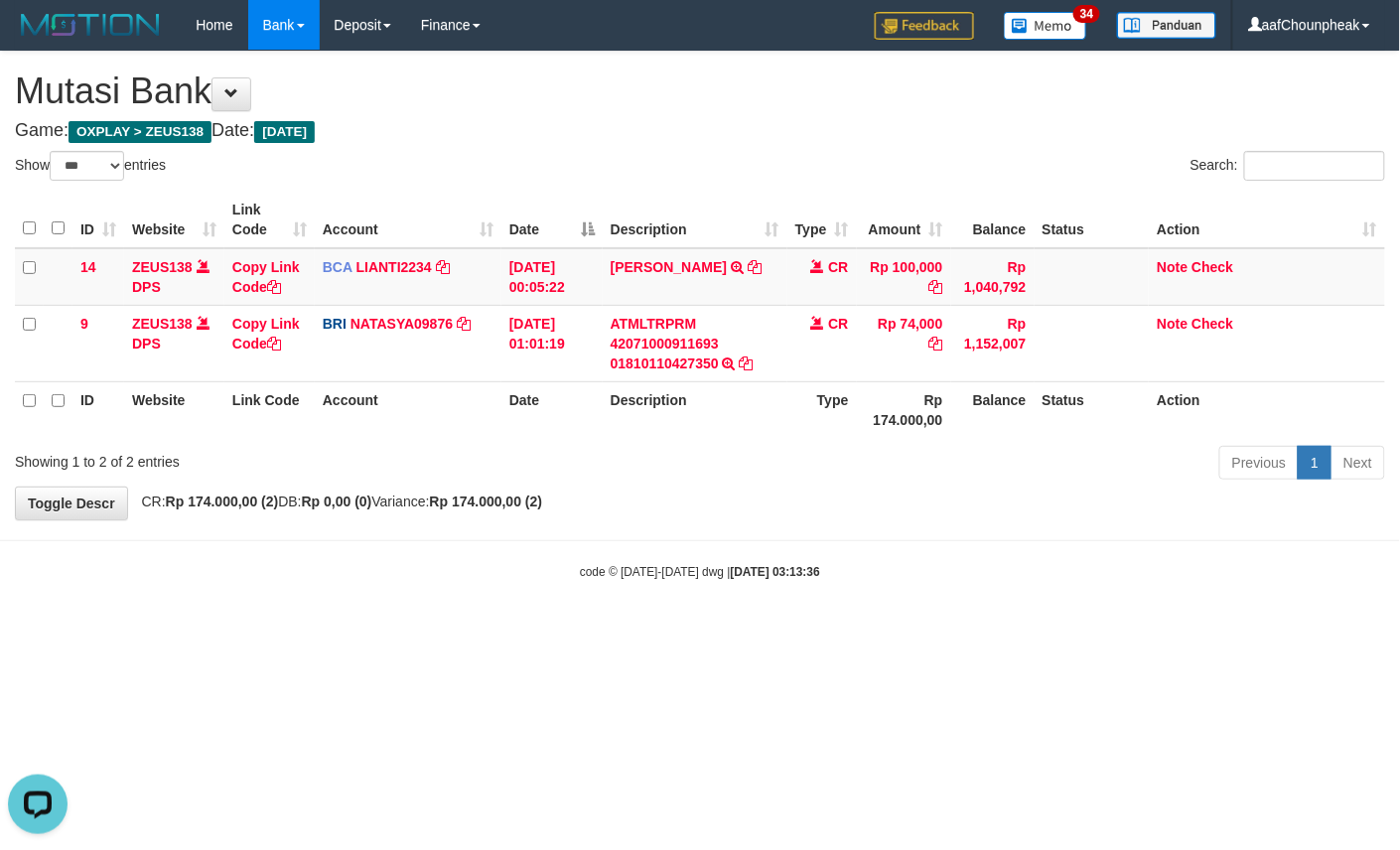 scroll, scrollTop: 0, scrollLeft: 0, axis: both 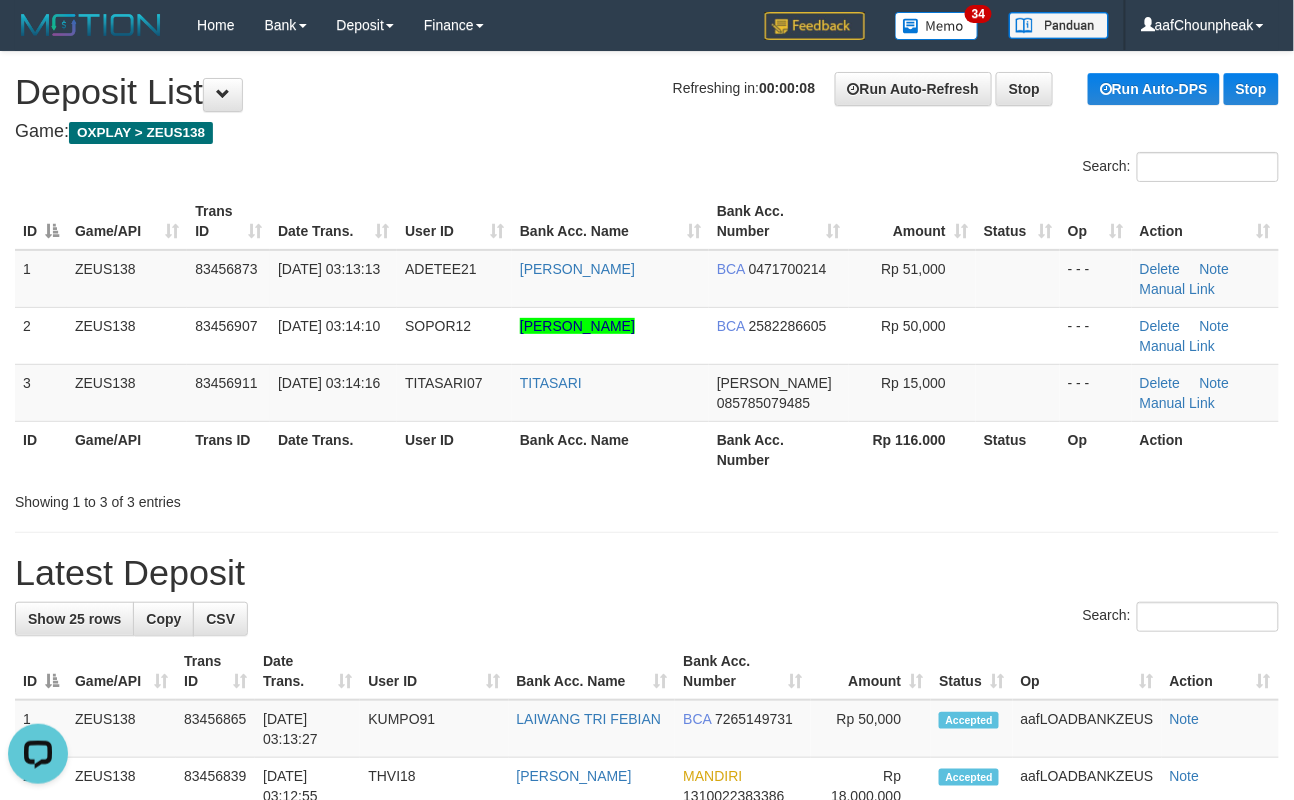 drag, startPoint x: 472, startPoint y: 164, endPoint x: 1308, endPoint y: 376, distance: 862.4616 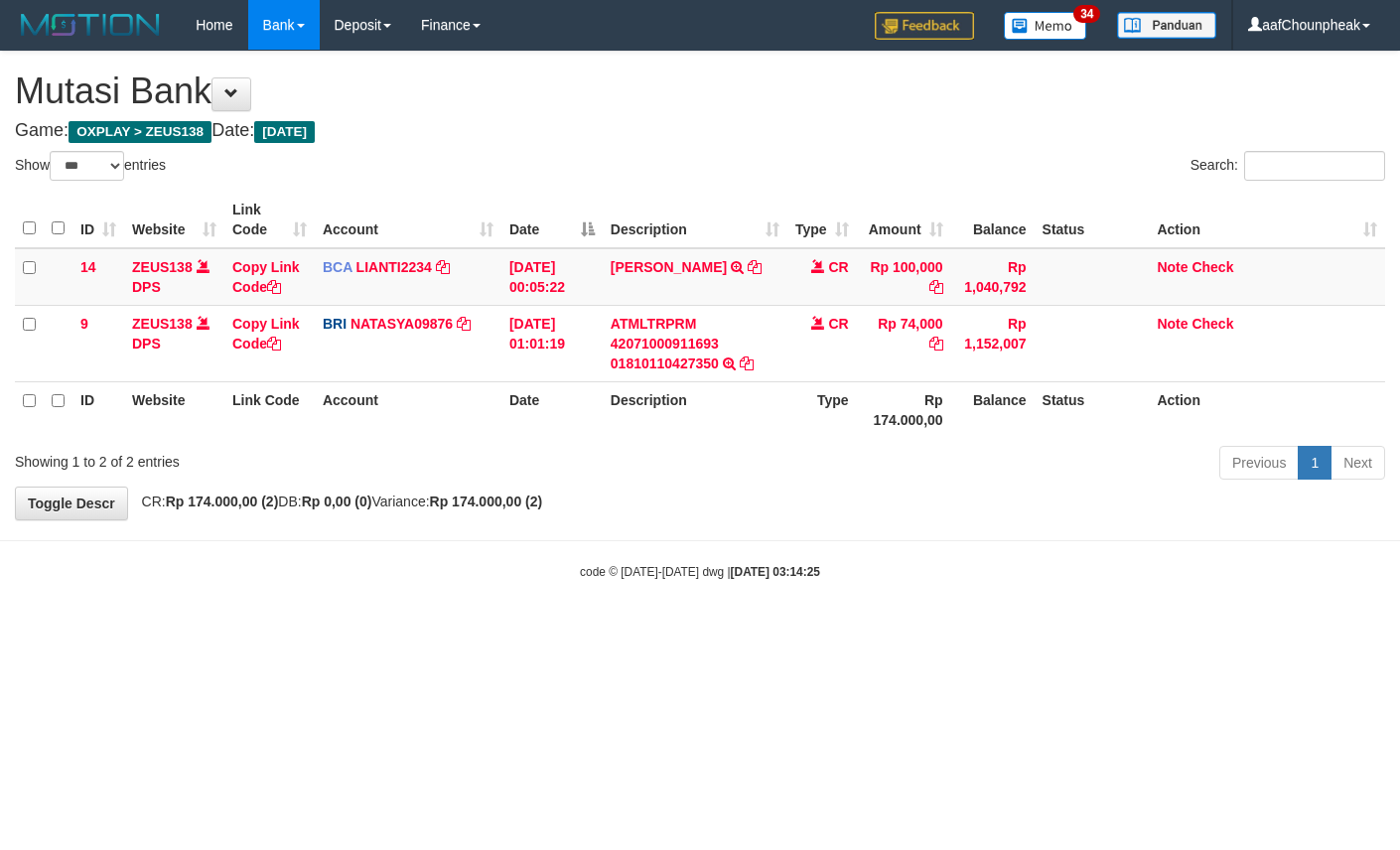 select on "***" 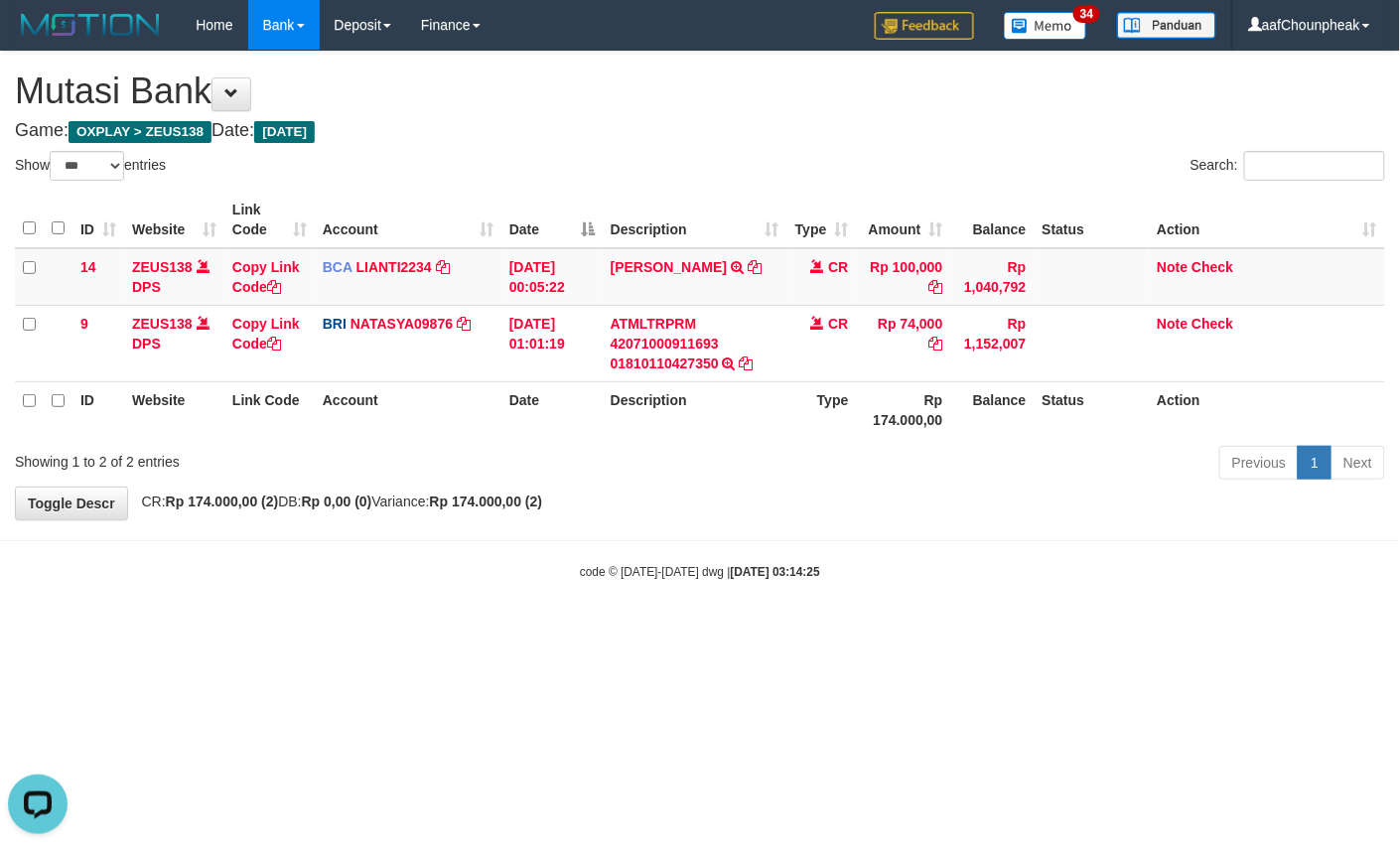 scroll, scrollTop: 0, scrollLeft: 0, axis: both 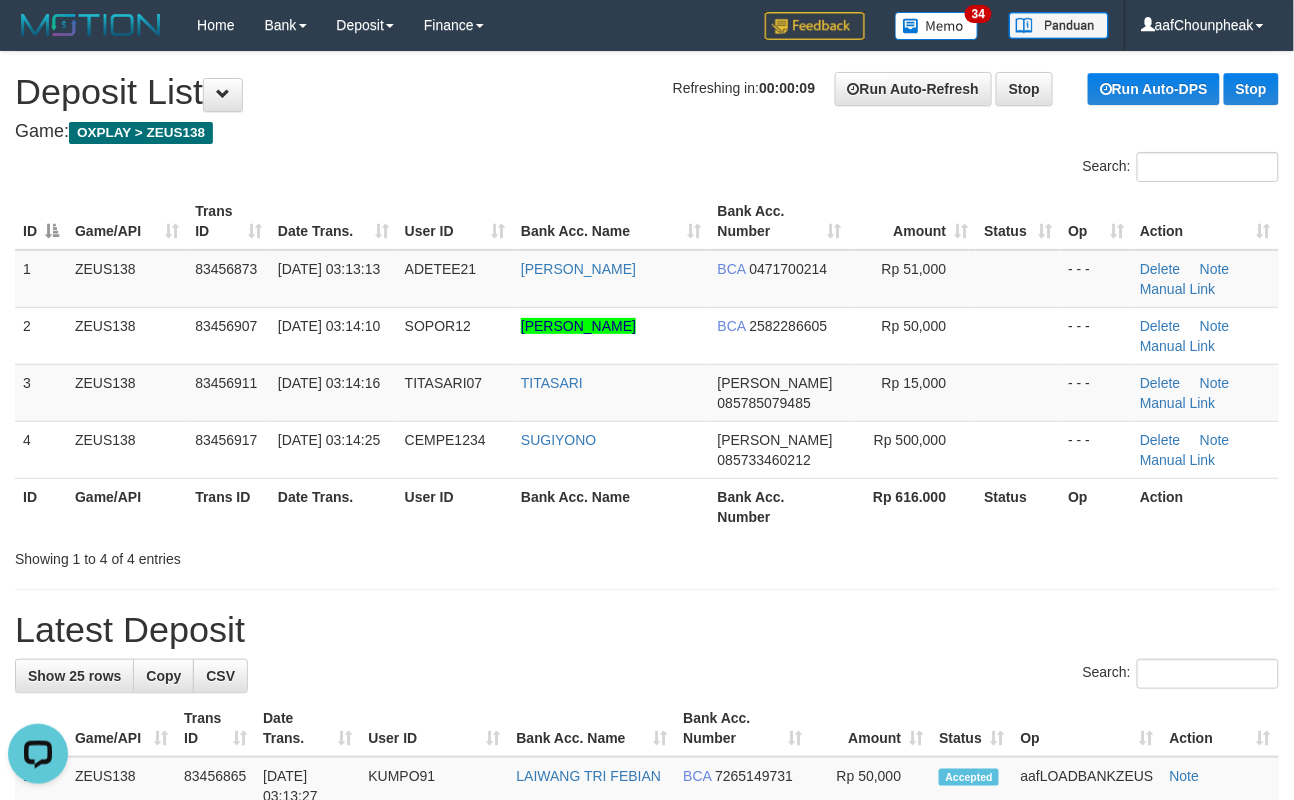 click on "Showing 1 to 4 of 4 entries" at bounding box center [647, 555] 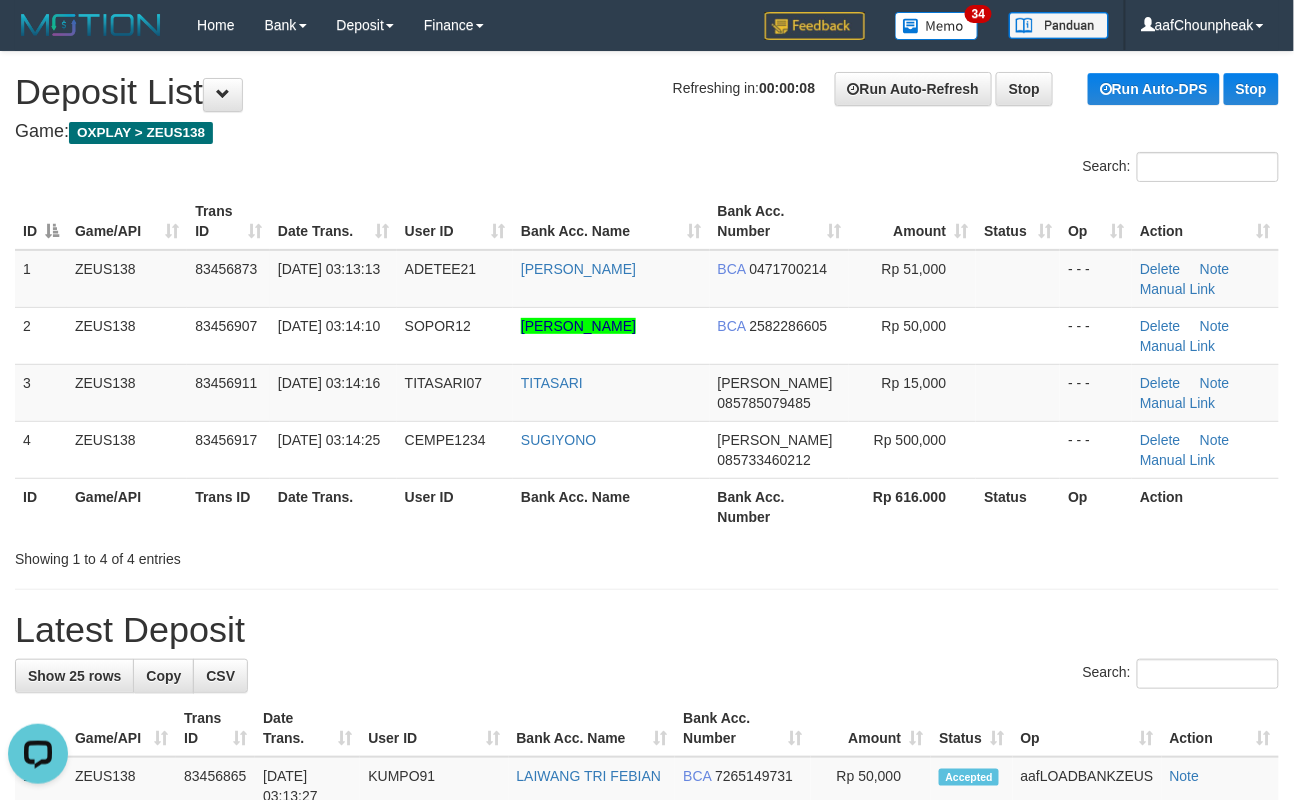 click on "Latest Deposit" at bounding box center [647, 630] 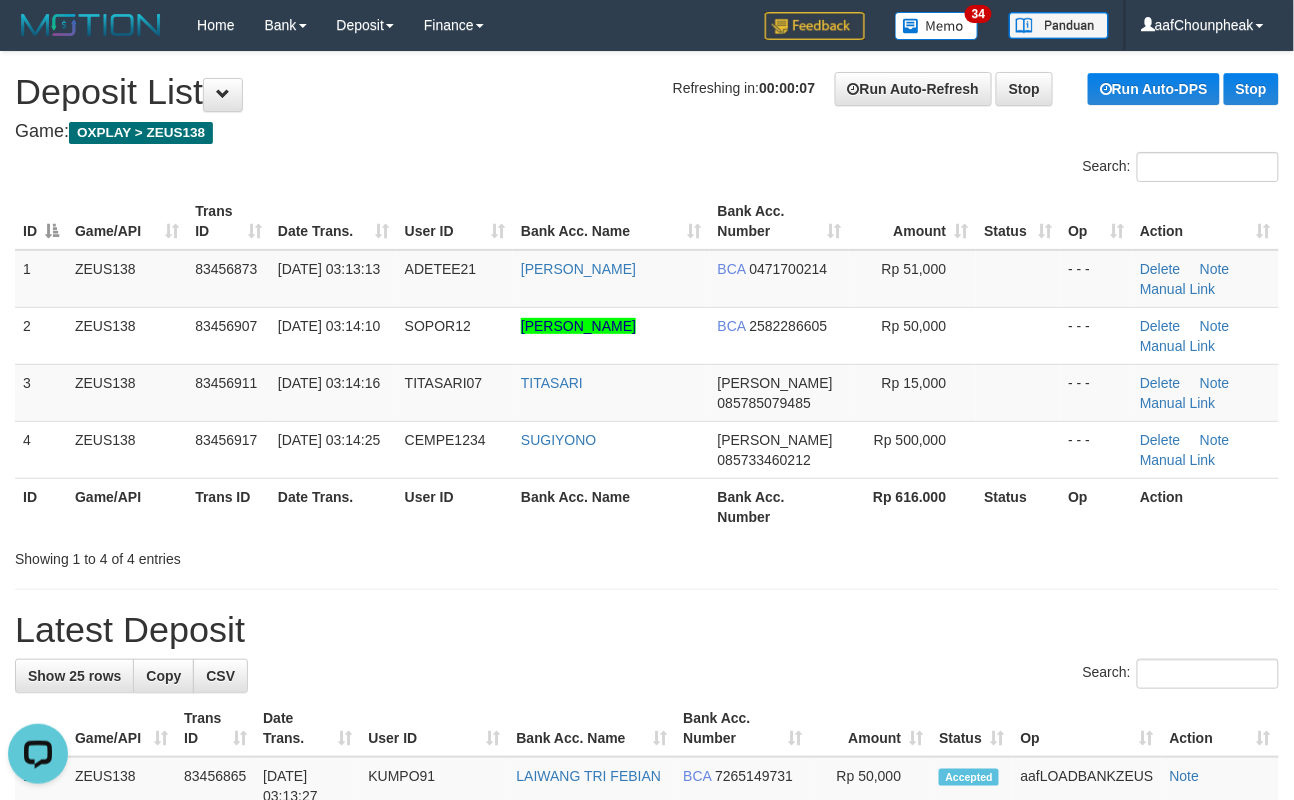 click on "Latest Deposit" at bounding box center (647, 630) 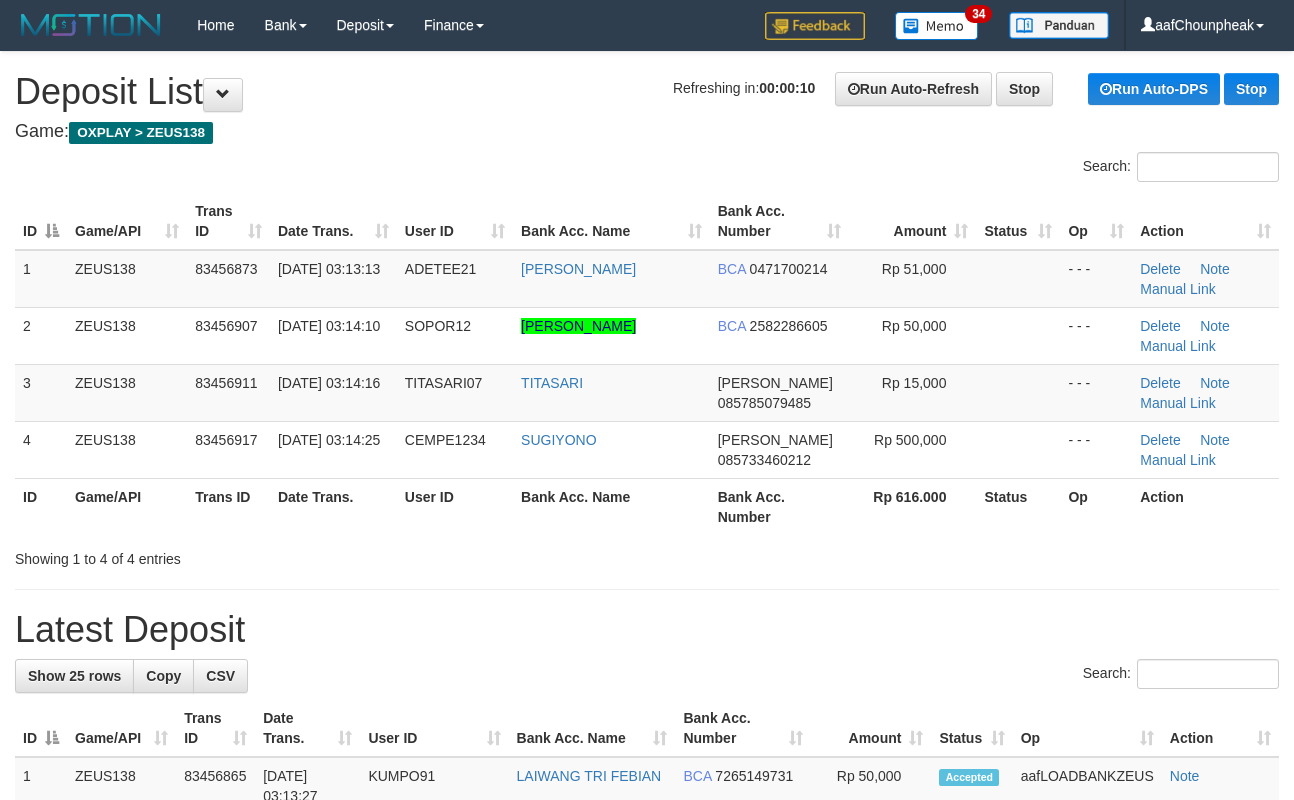 scroll, scrollTop: 0, scrollLeft: 0, axis: both 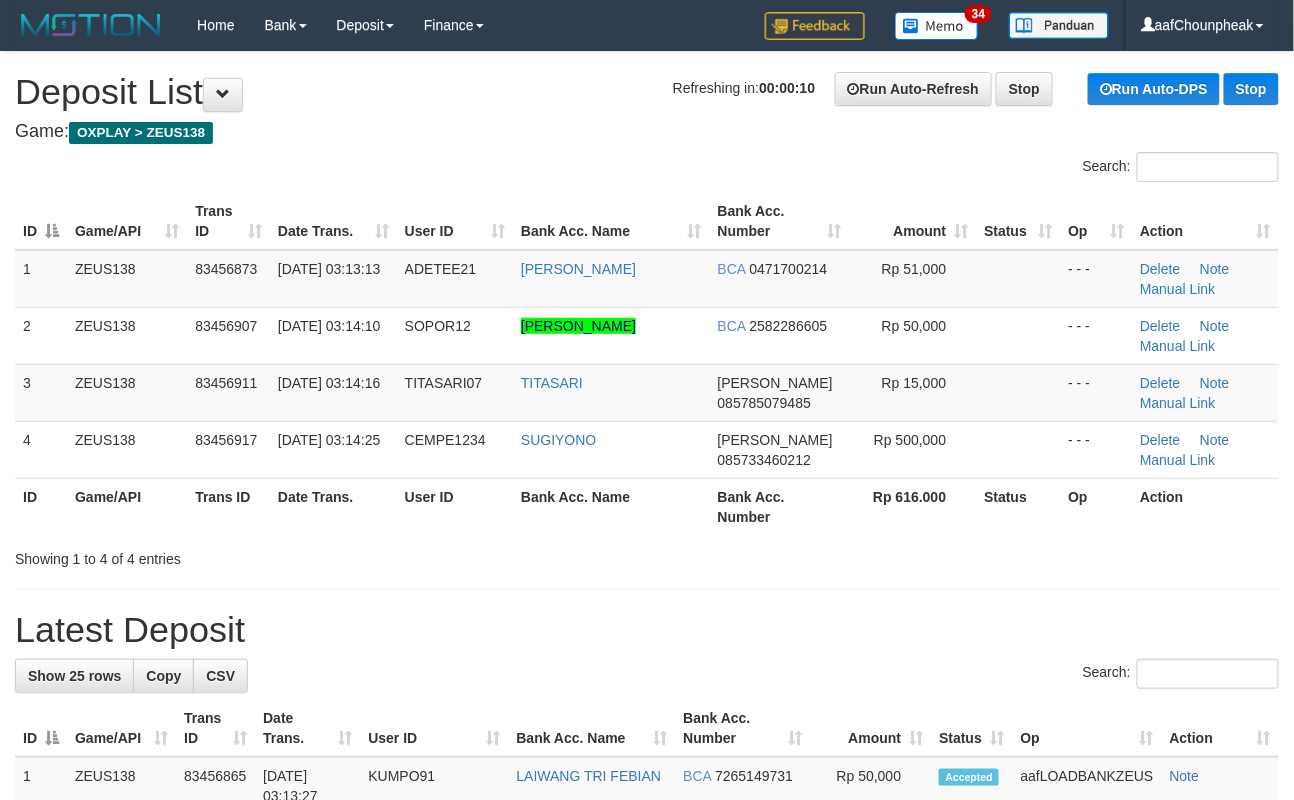 drag, startPoint x: 0, startPoint y: 0, endPoint x: 798, endPoint y: 634, distance: 1019.19574 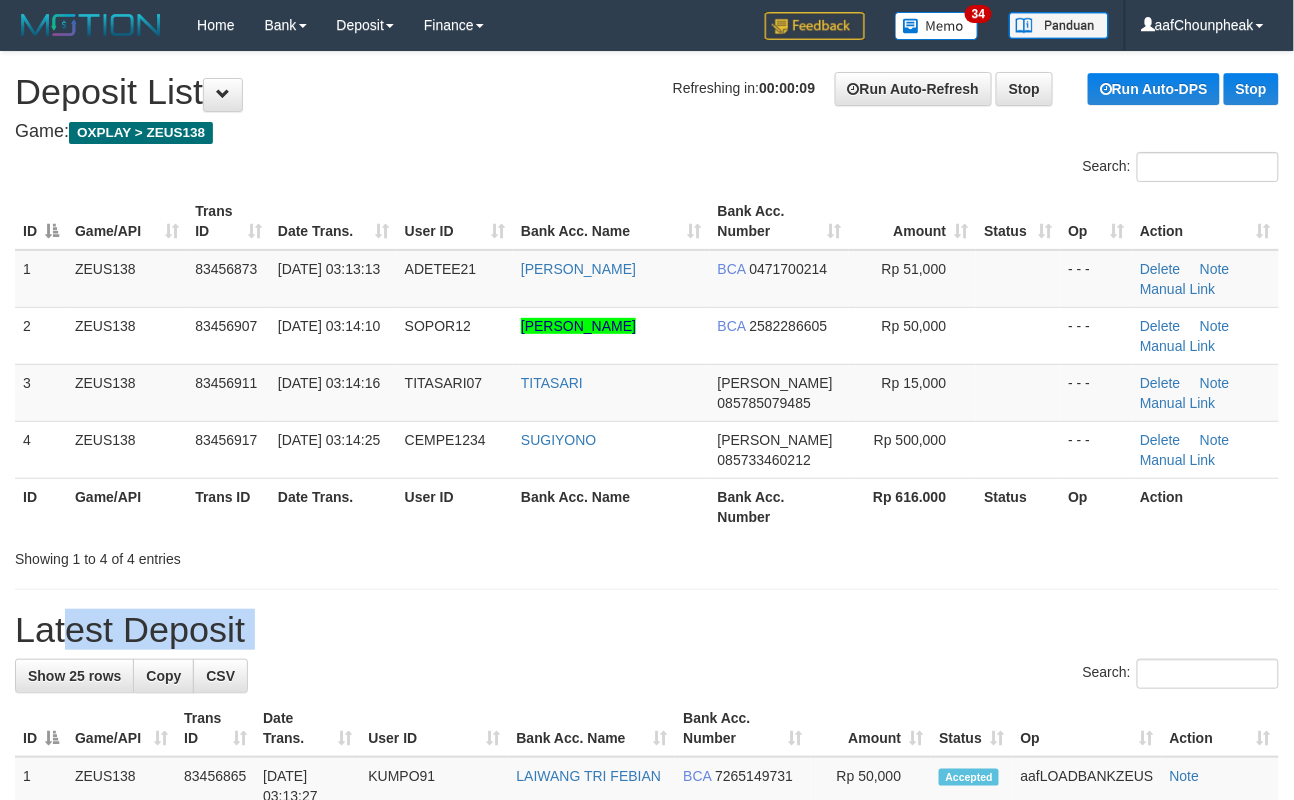 click on "Latest Deposit" at bounding box center (647, 630) 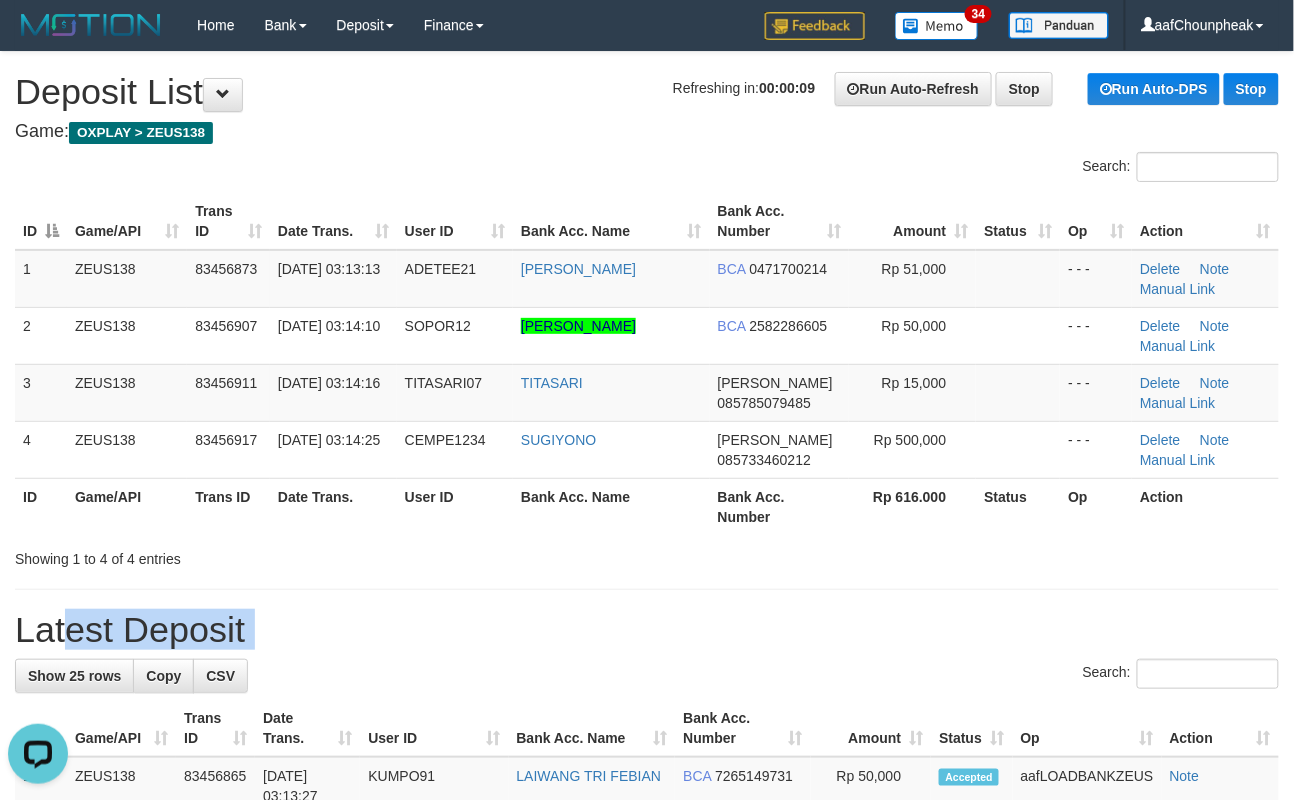 scroll, scrollTop: 0, scrollLeft: 0, axis: both 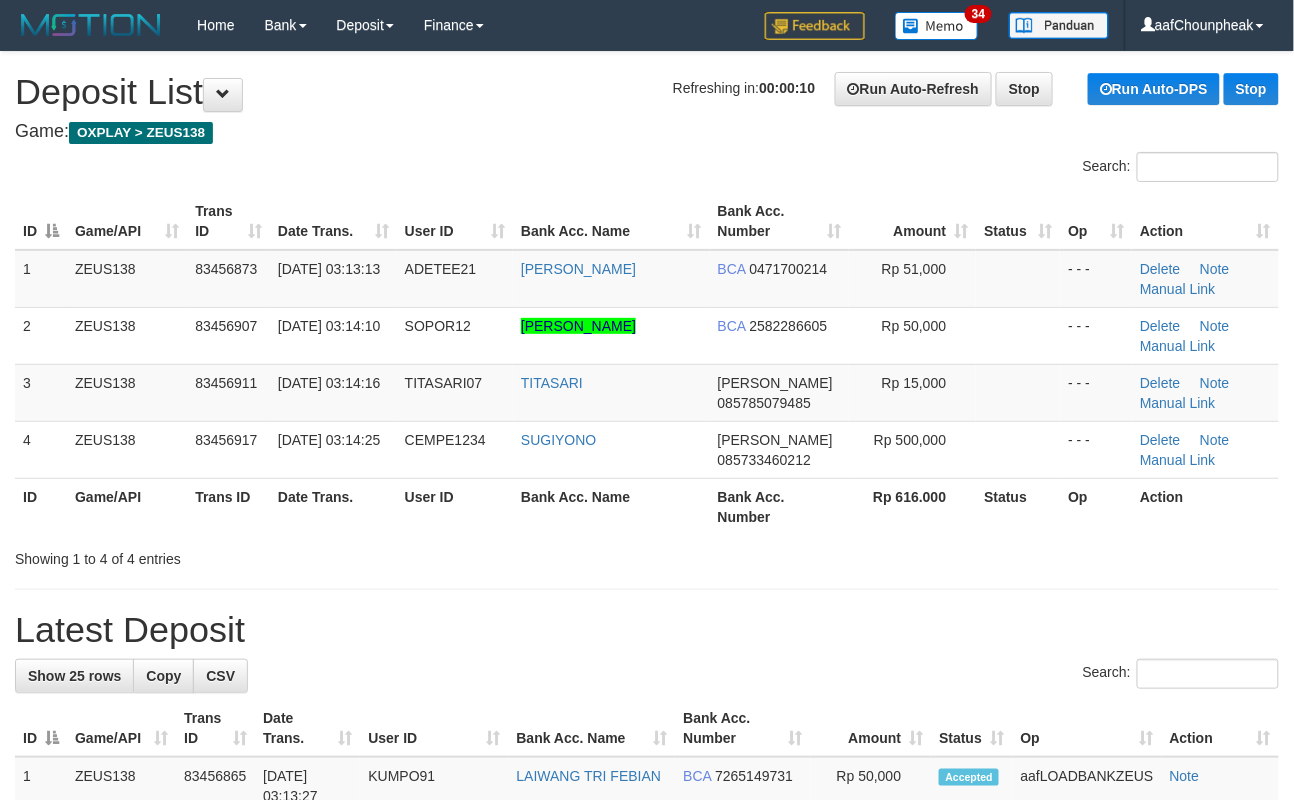 click on "Latest Deposit" at bounding box center (647, 630) 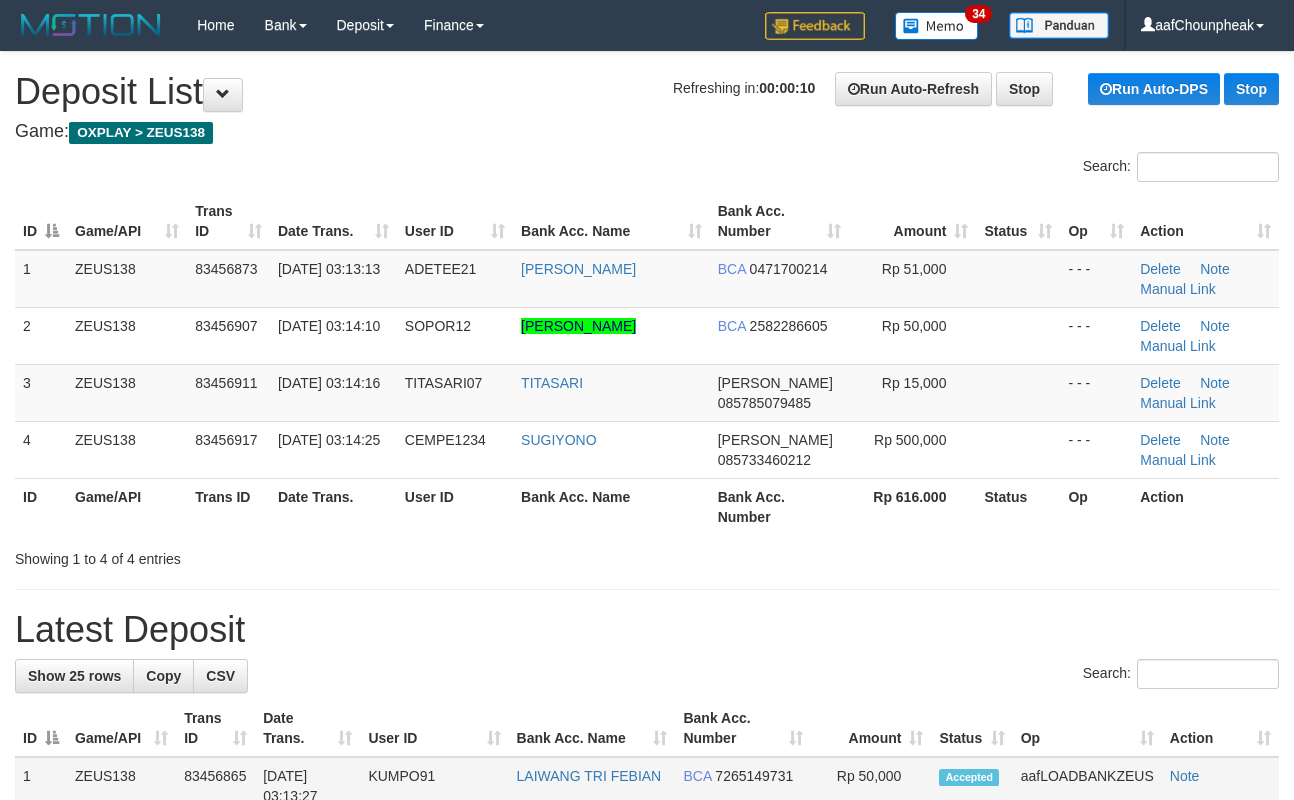scroll, scrollTop: 0, scrollLeft: 0, axis: both 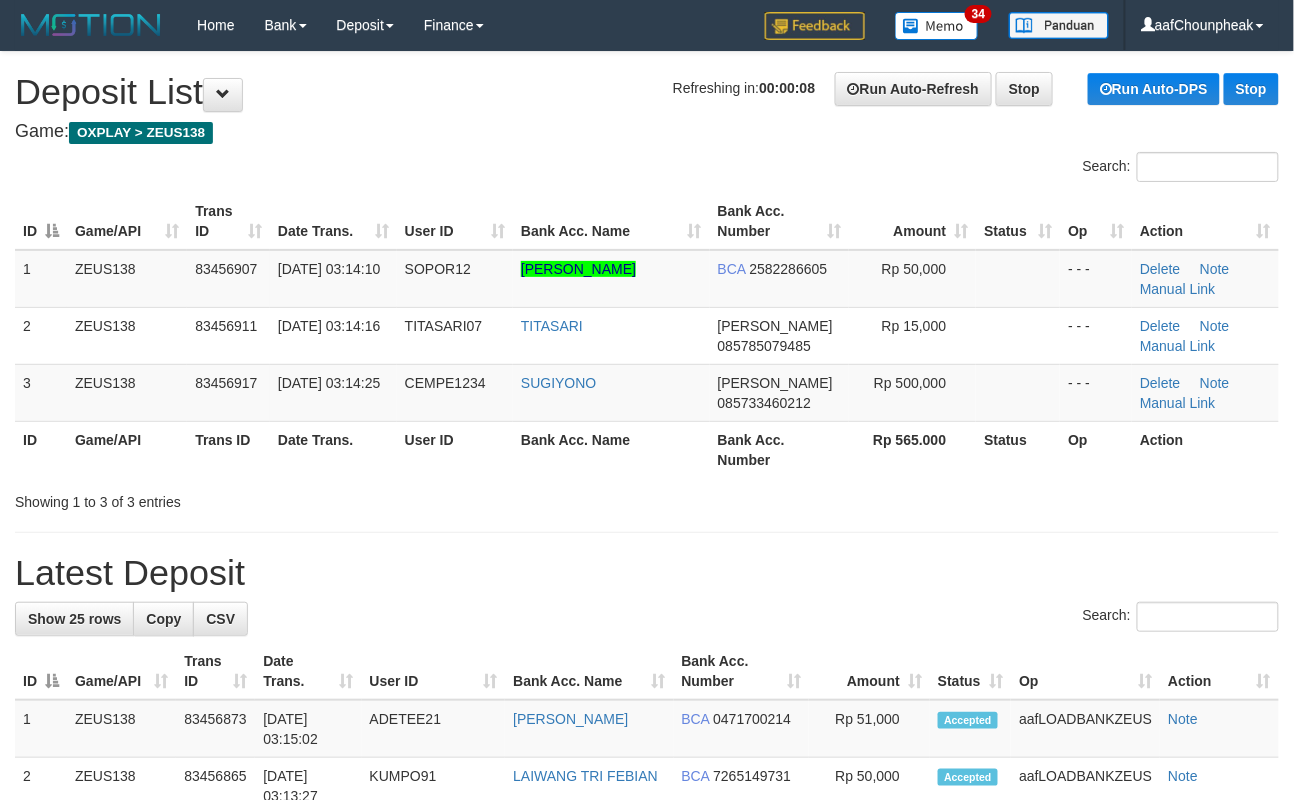 click on "**********" at bounding box center [647, 1155] 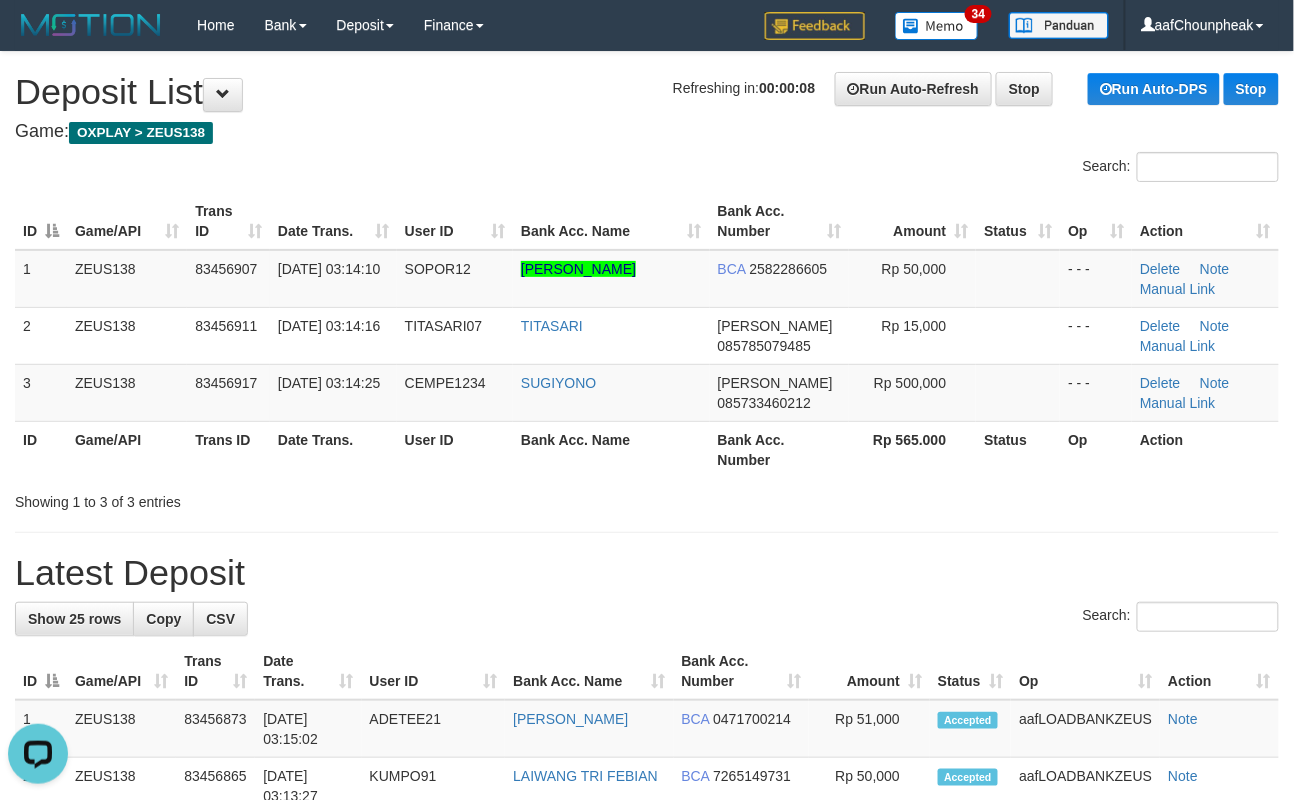 scroll, scrollTop: 0, scrollLeft: 0, axis: both 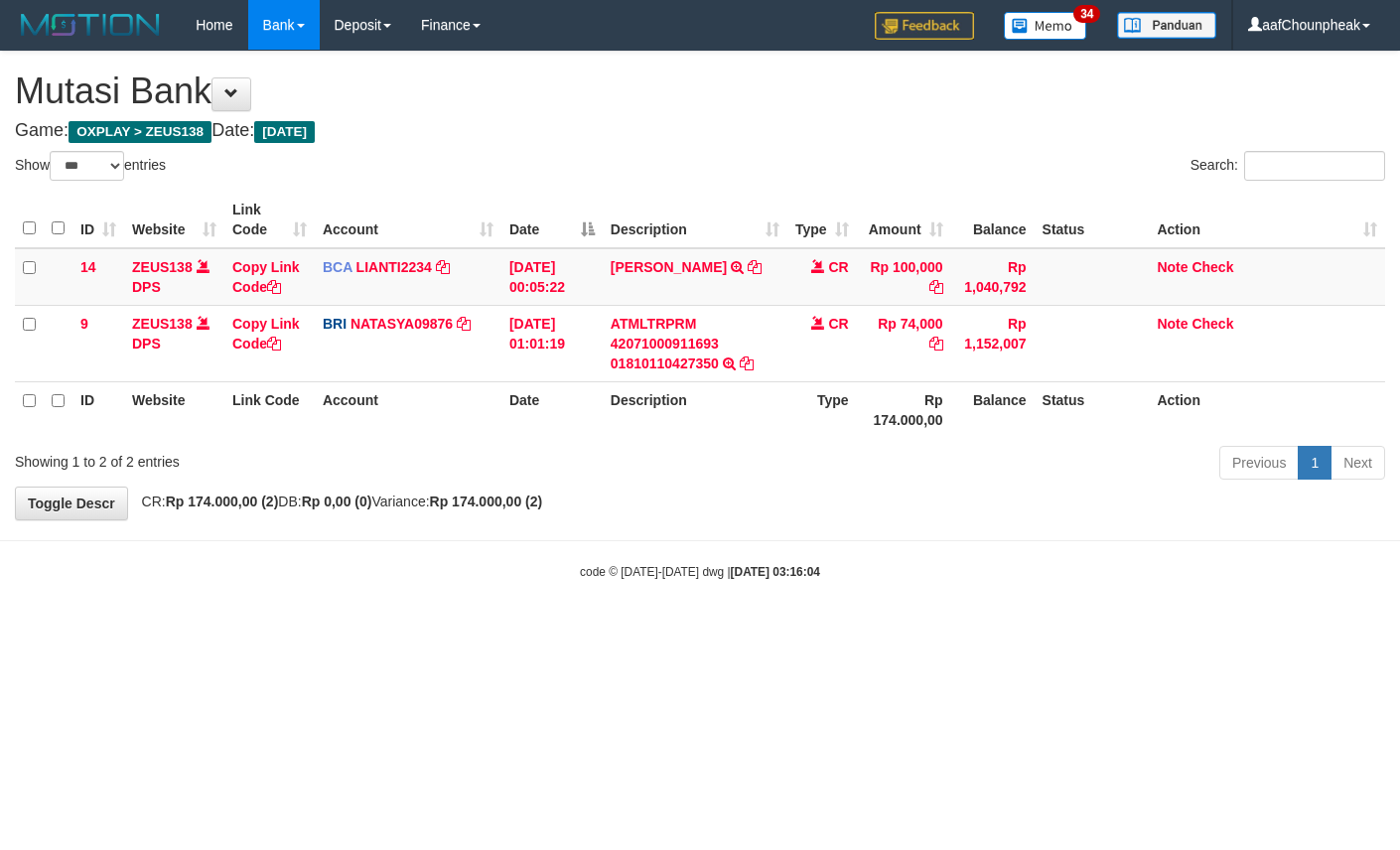 select on "***" 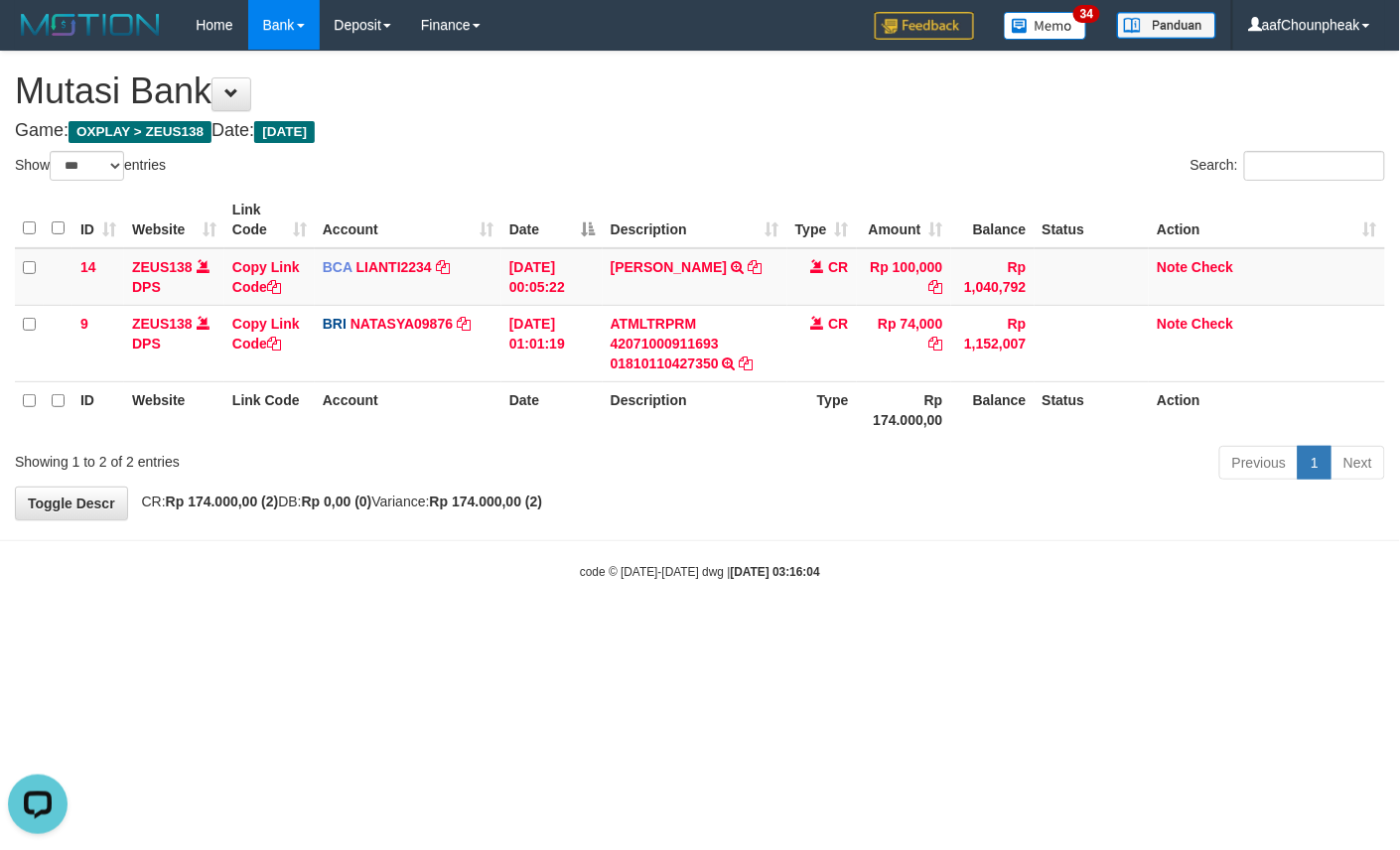 scroll, scrollTop: 0, scrollLeft: 0, axis: both 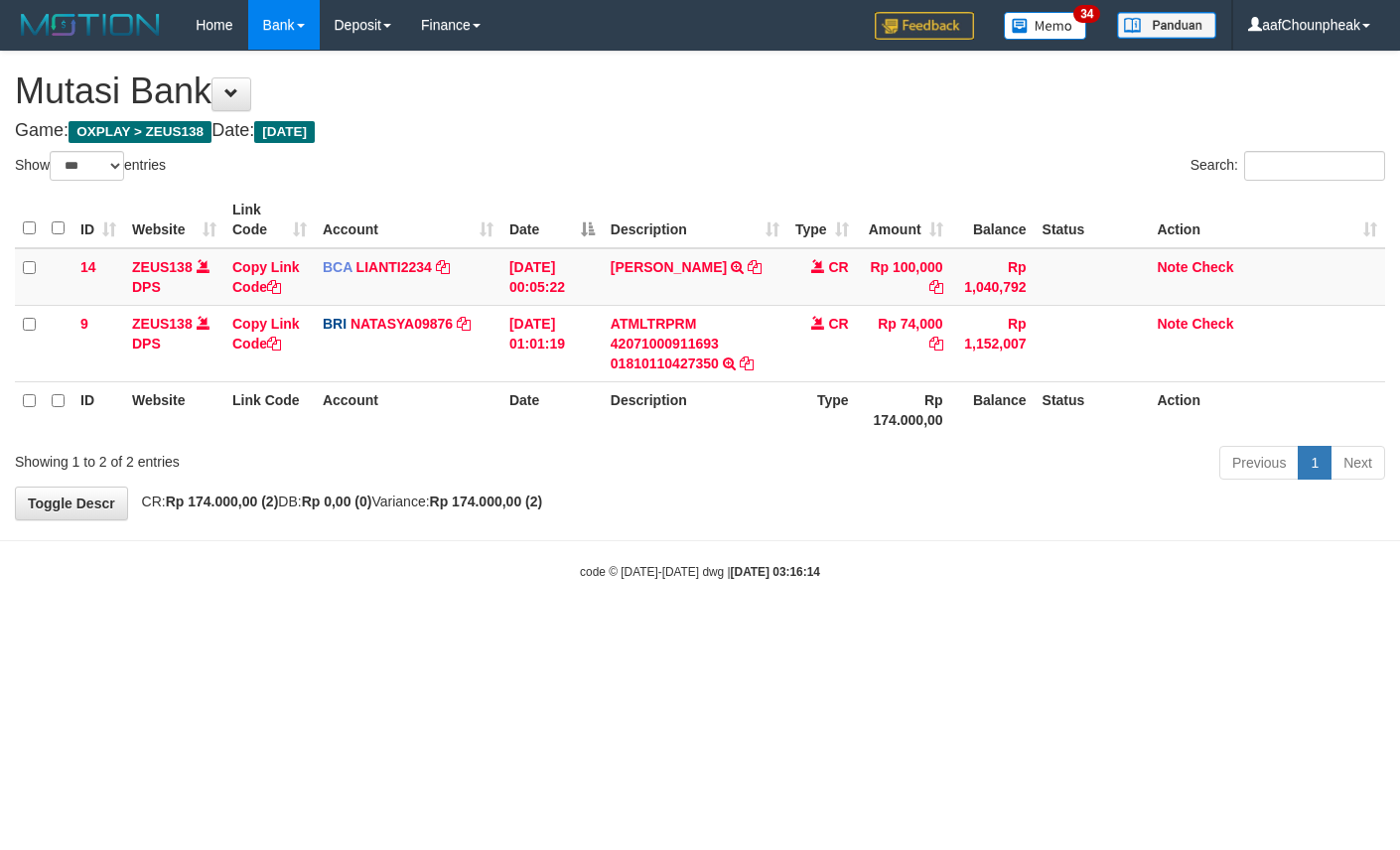 select on "***" 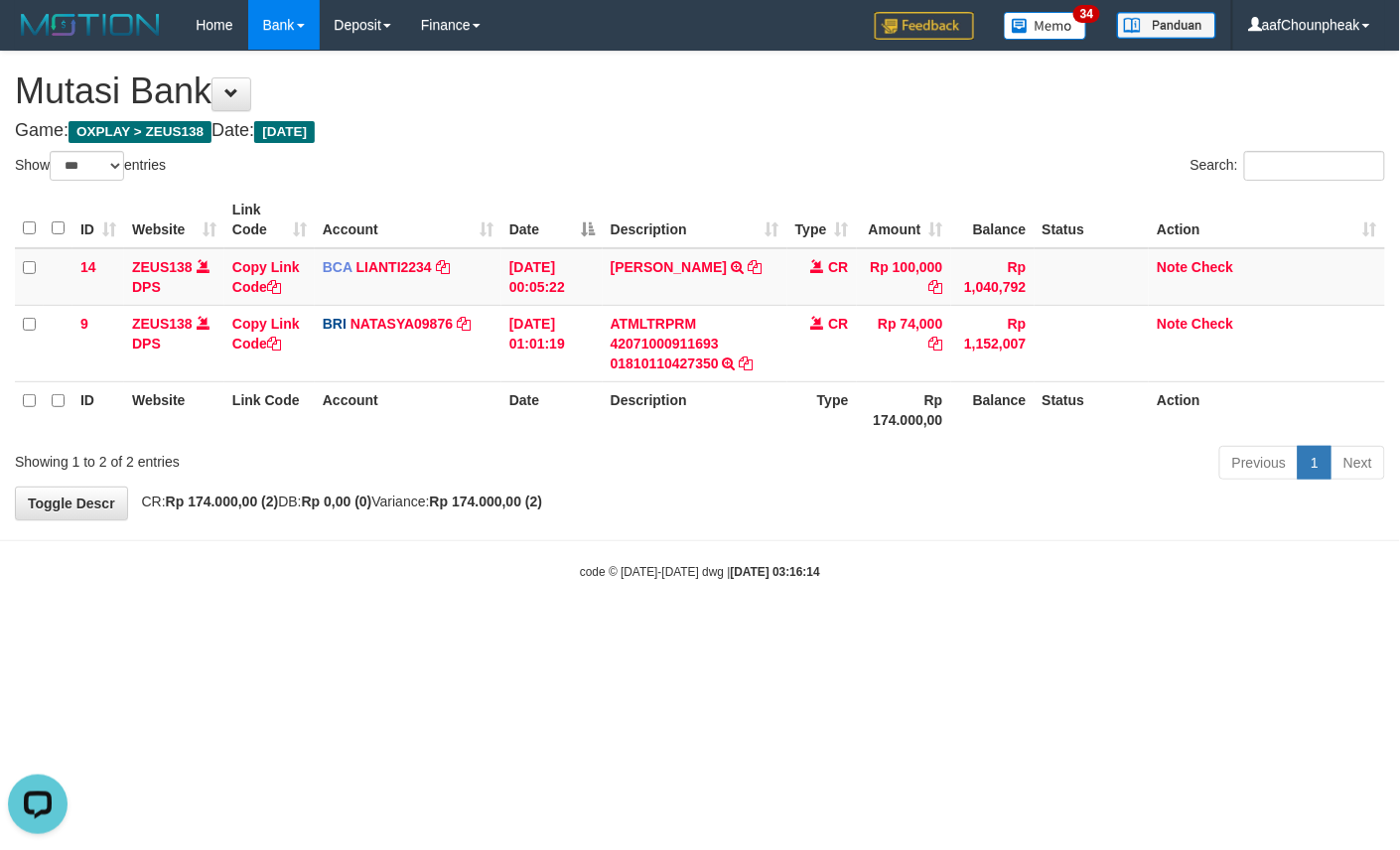 scroll, scrollTop: 0, scrollLeft: 0, axis: both 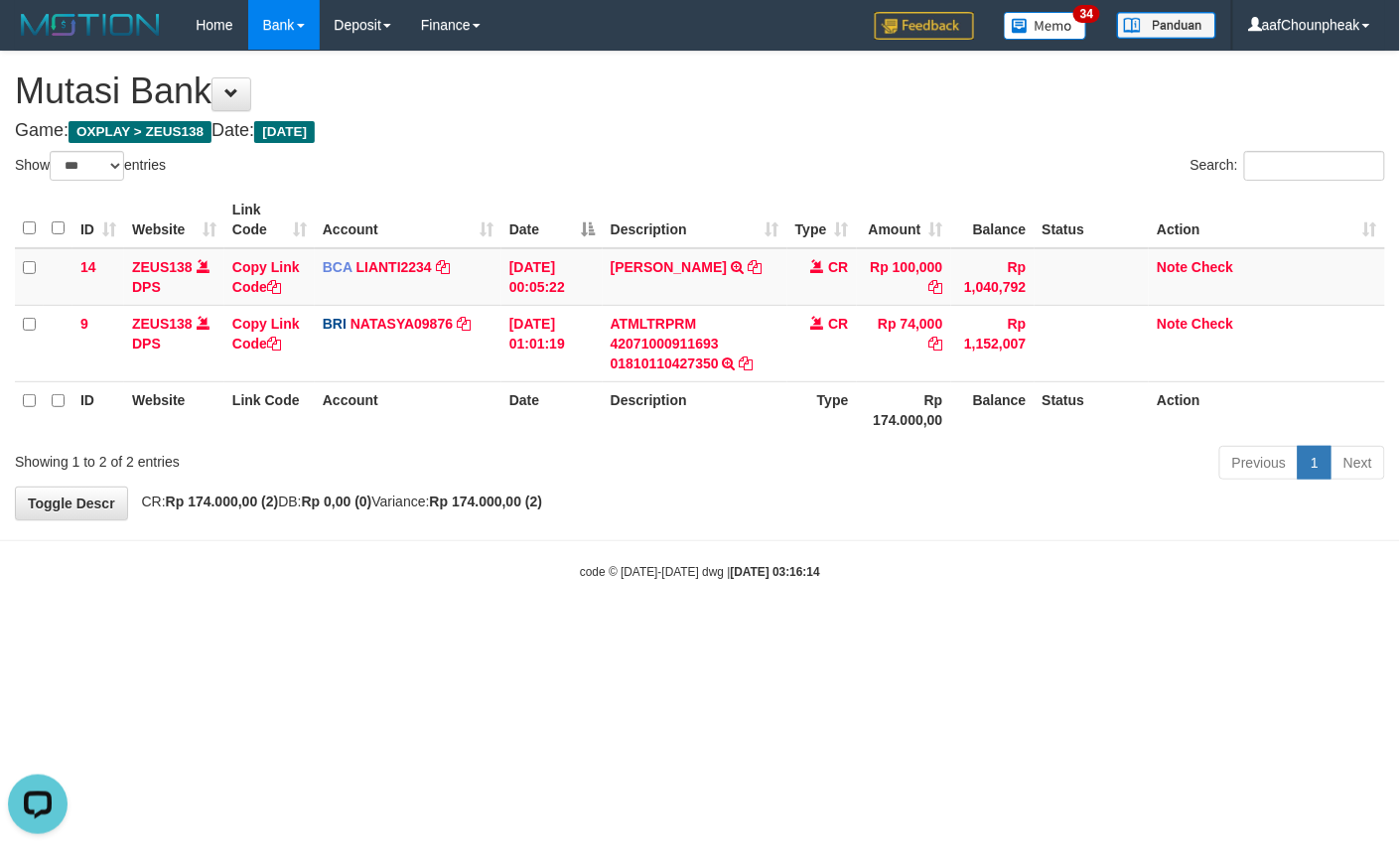 click on "Toggle navigation
Home
Bank
Account List
Mutasi Bank
Search
Note Mutasi
Deposit
DPS List
History
Finance
Financial Data
aafChounpheak
My Profile
Log Out
34" at bounding box center [700, 315] 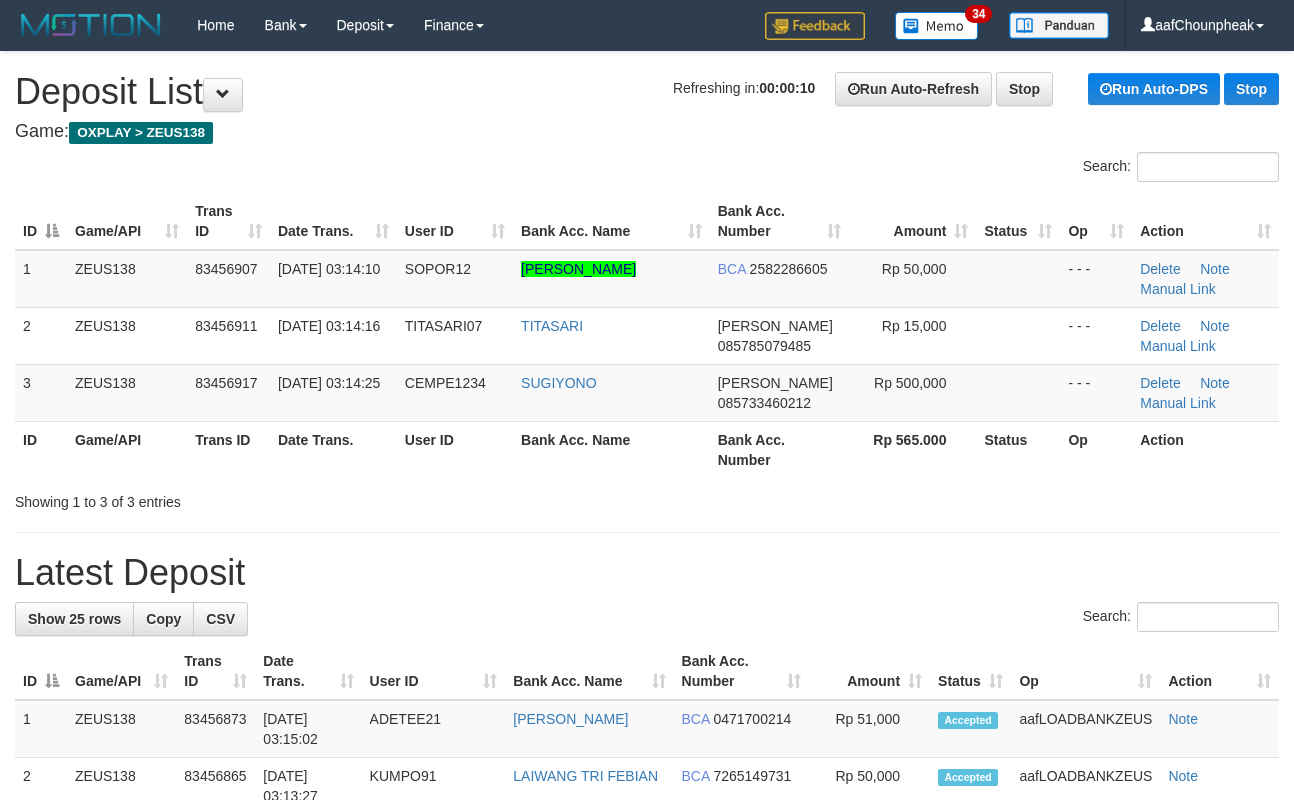 scroll, scrollTop: 0, scrollLeft: 0, axis: both 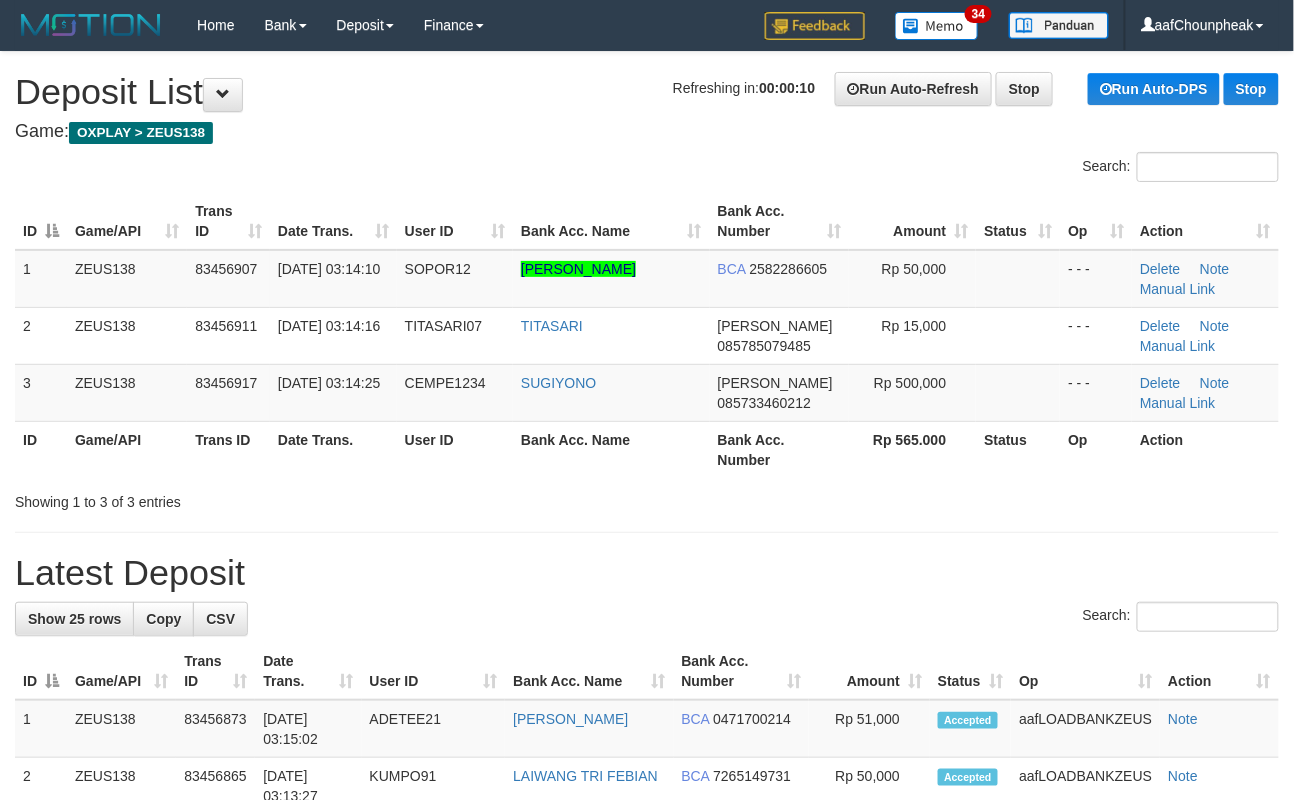 click on "Latest Deposit" at bounding box center [647, 573] 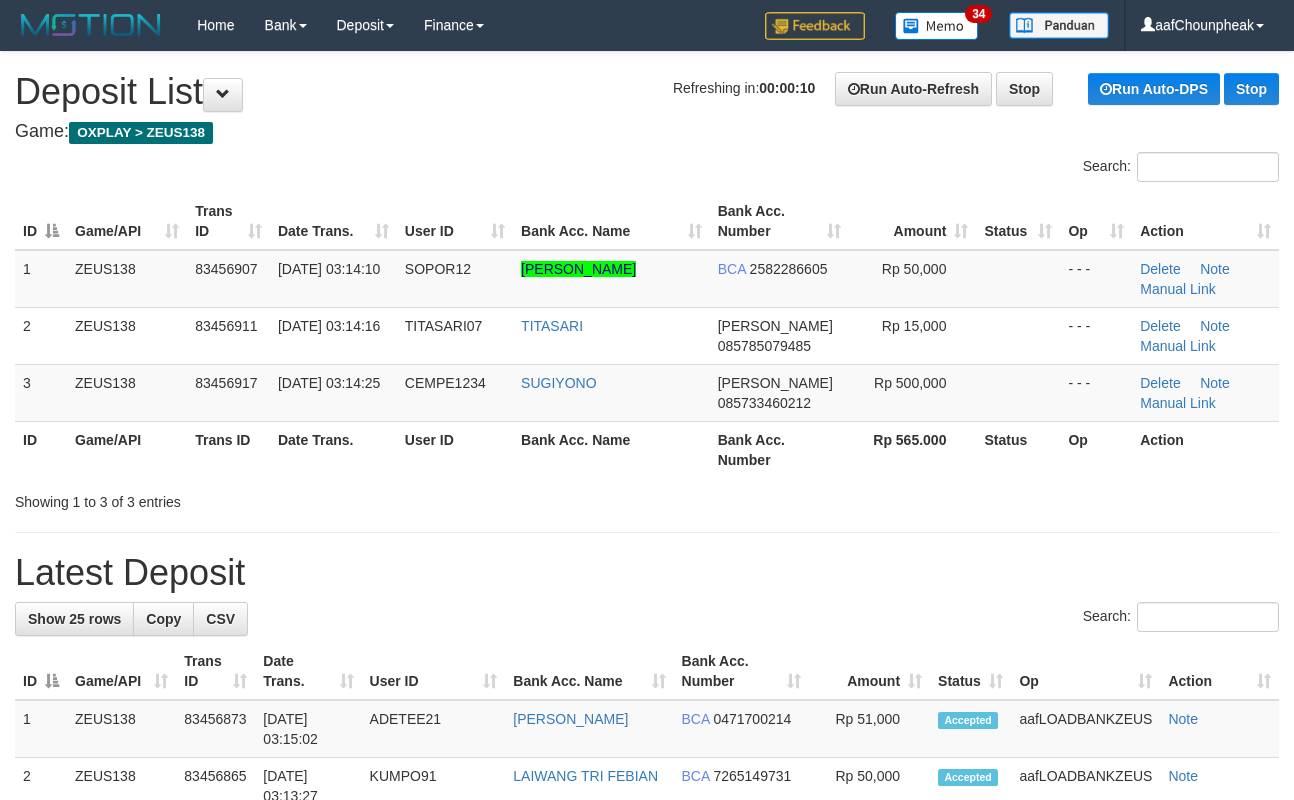 scroll, scrollTop: 0, scrollLeft: 0, axis: both 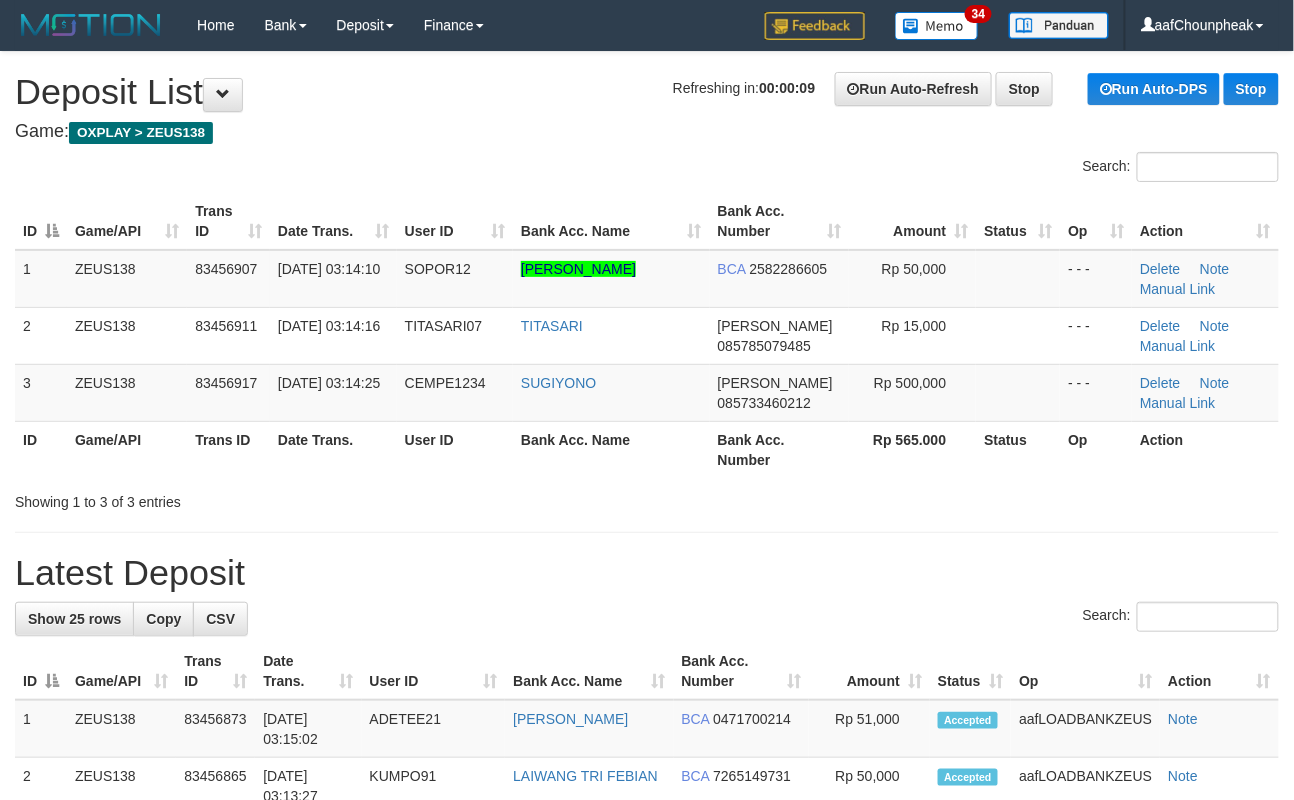 click on "**********" at bounding box center [647, 1155] 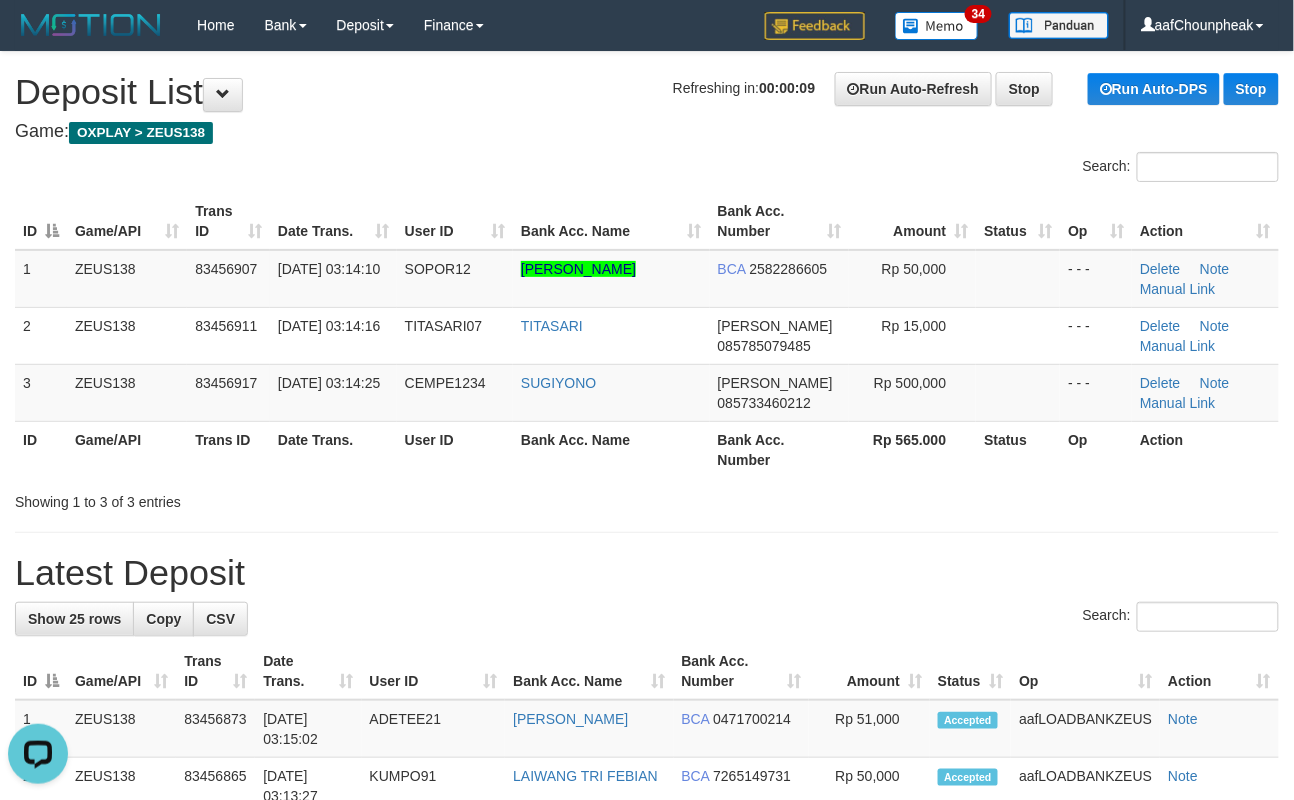 scroll, scrollTop: 0, scrollLeft: 0, axis: both 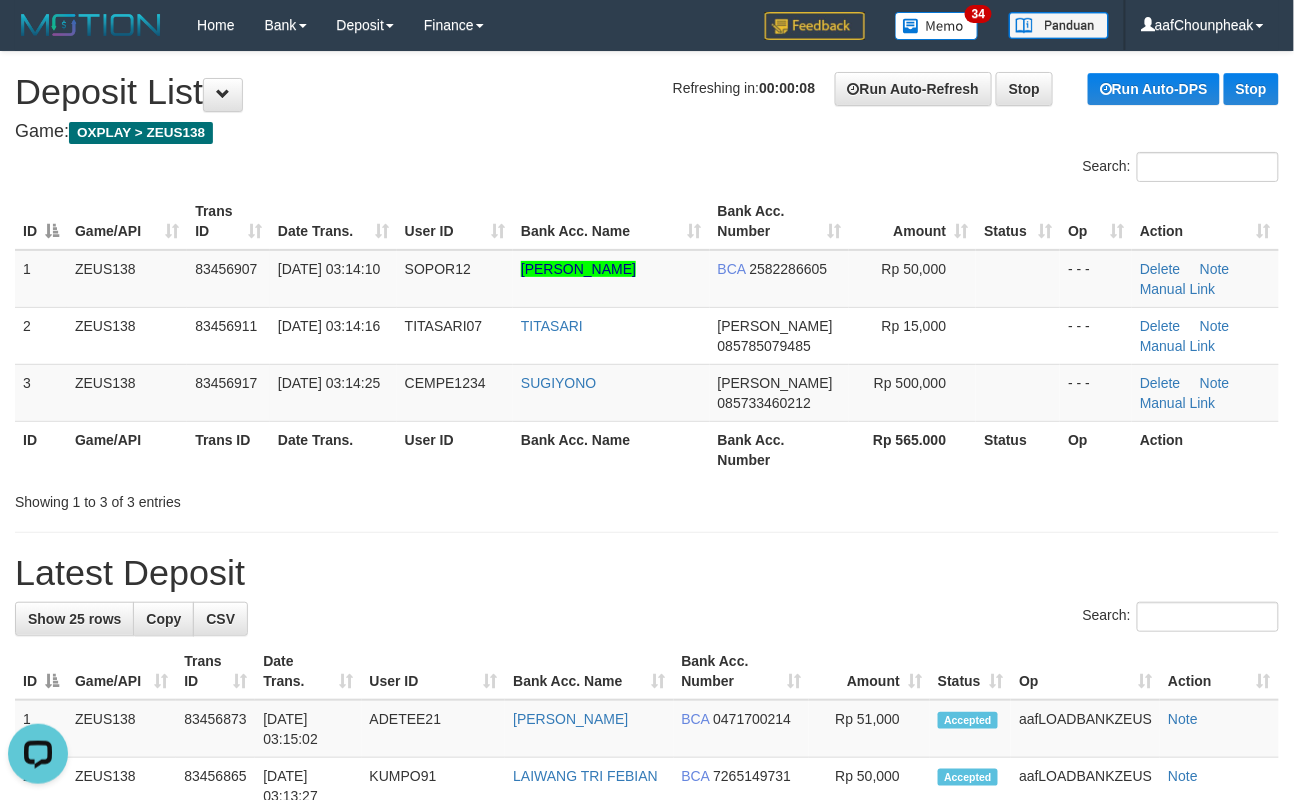 click at bounding box center (323, 152) 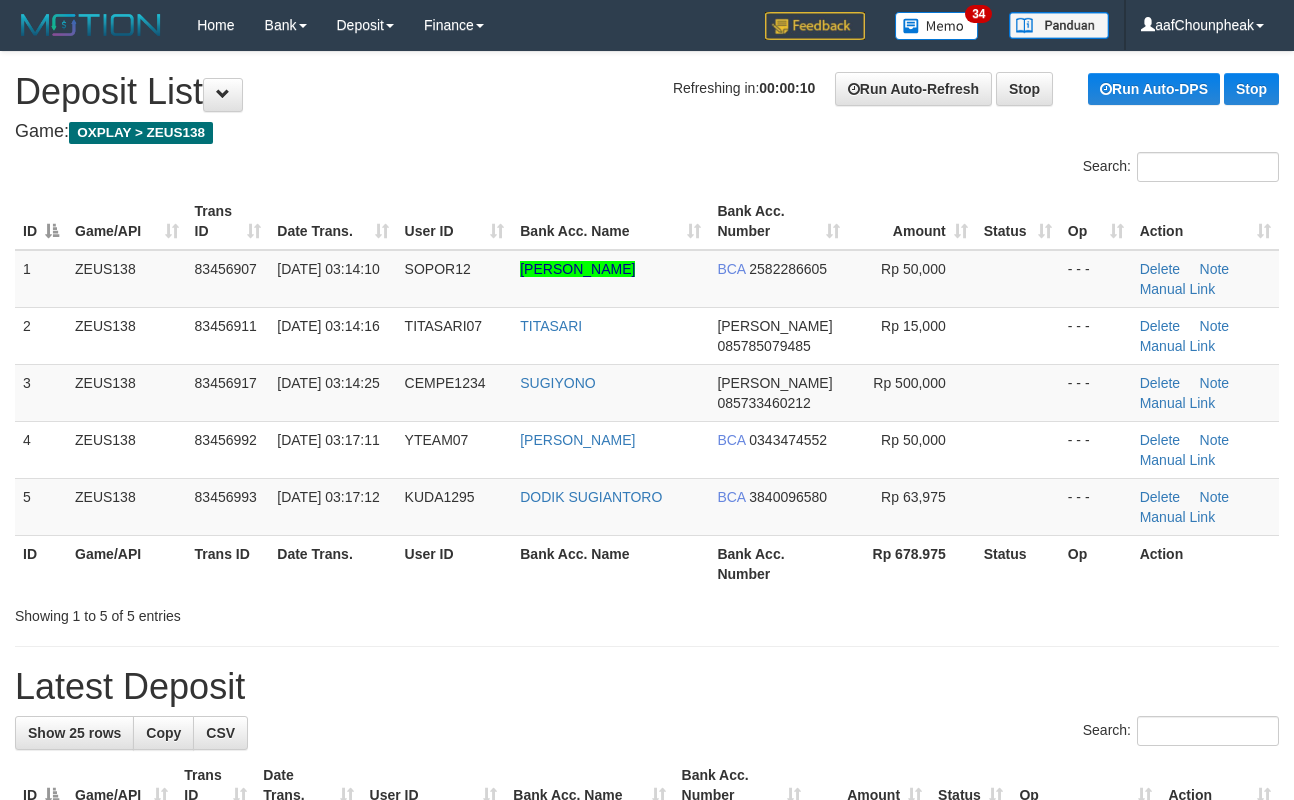 scroll, scrollTop: 0, scrollLeft: 0, axis: both 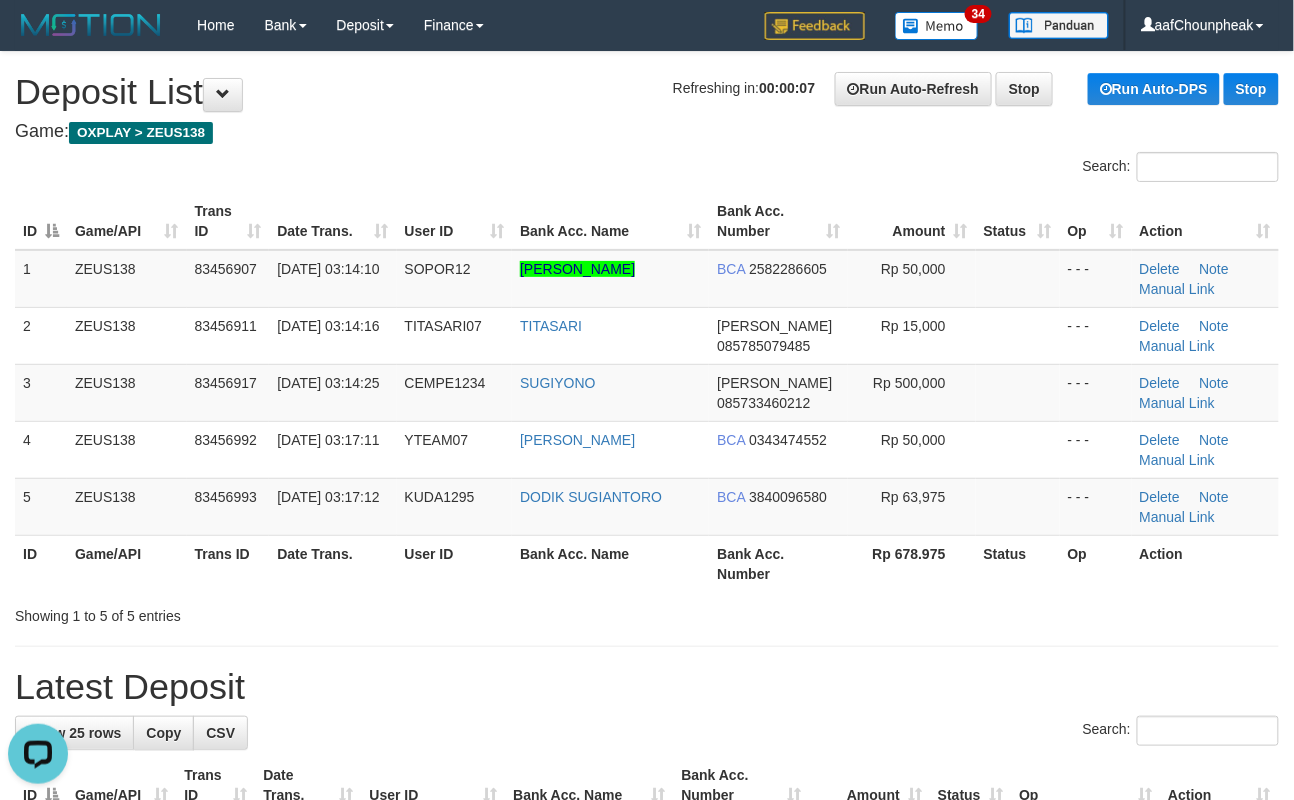 click on "Search:" at bounding box center [647, 169] 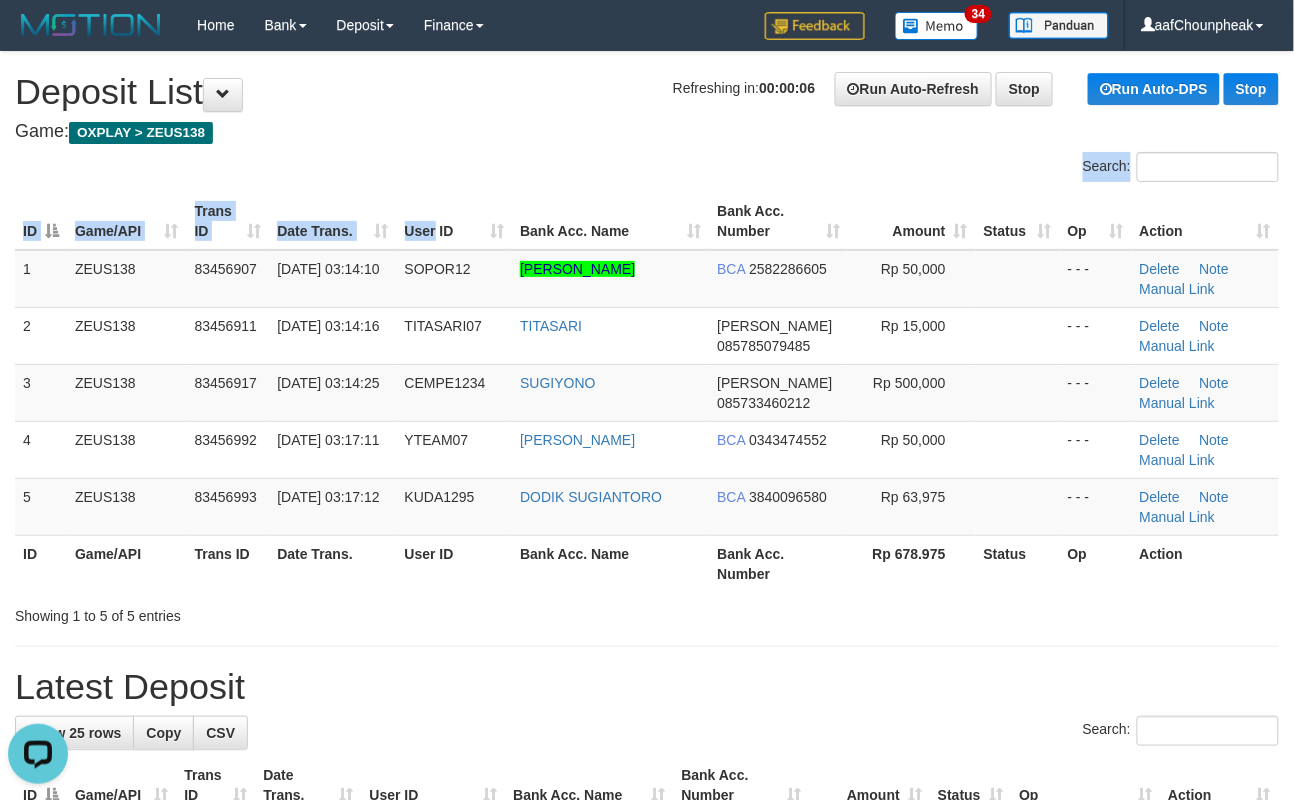 drag, startPoint x: 432, startPoint y: 162, endPoint x: 434, endPoint y: 192, distance: 30.066593 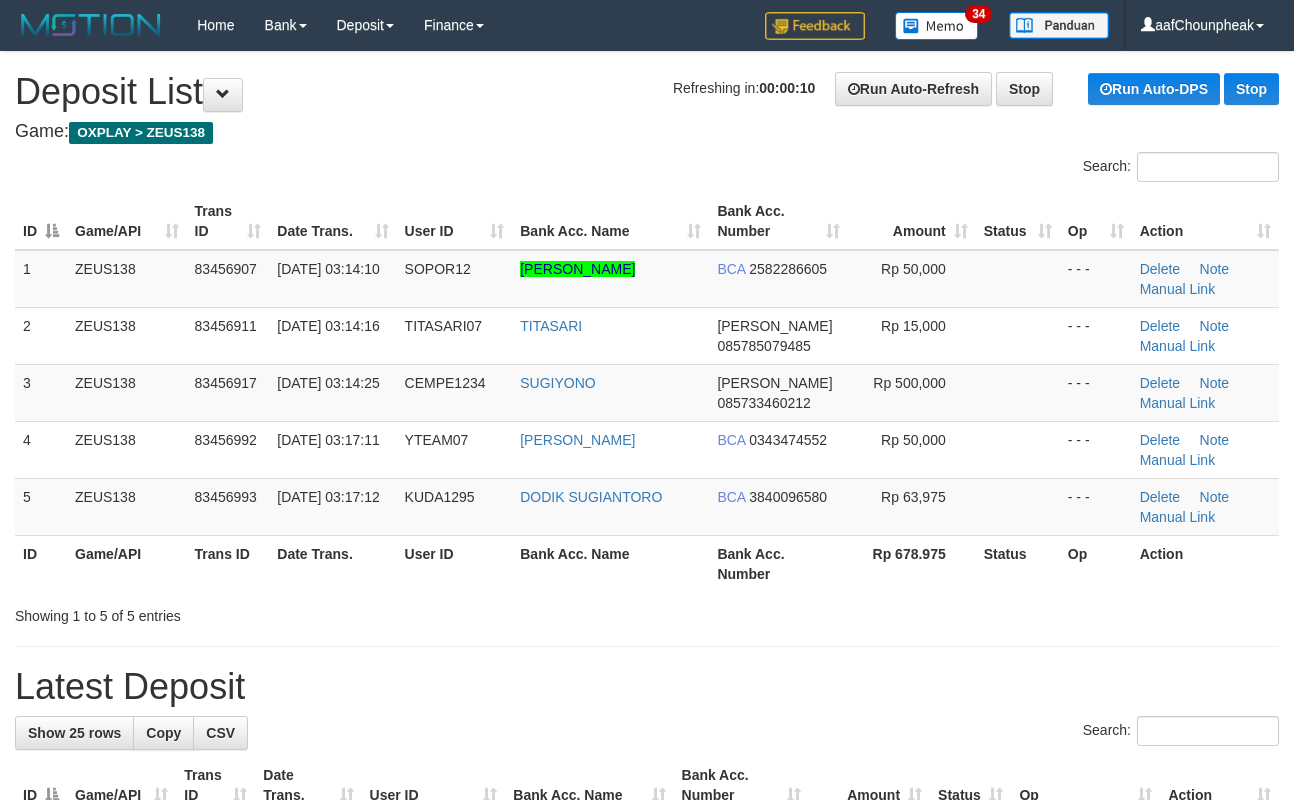 scroll, scrollTop: 0, scrollLeft: 0, axis: both 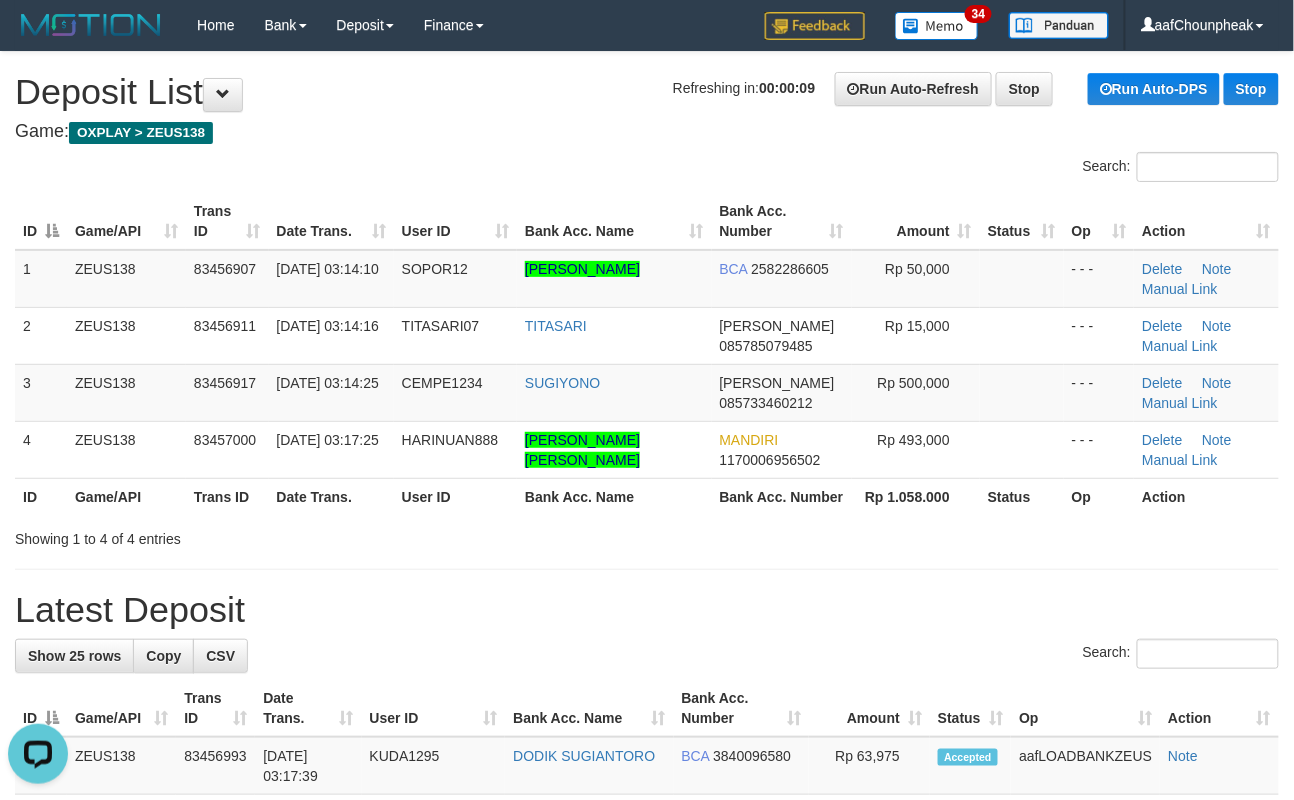 click on "Latest Deposit" at bounding box center (647, 610) 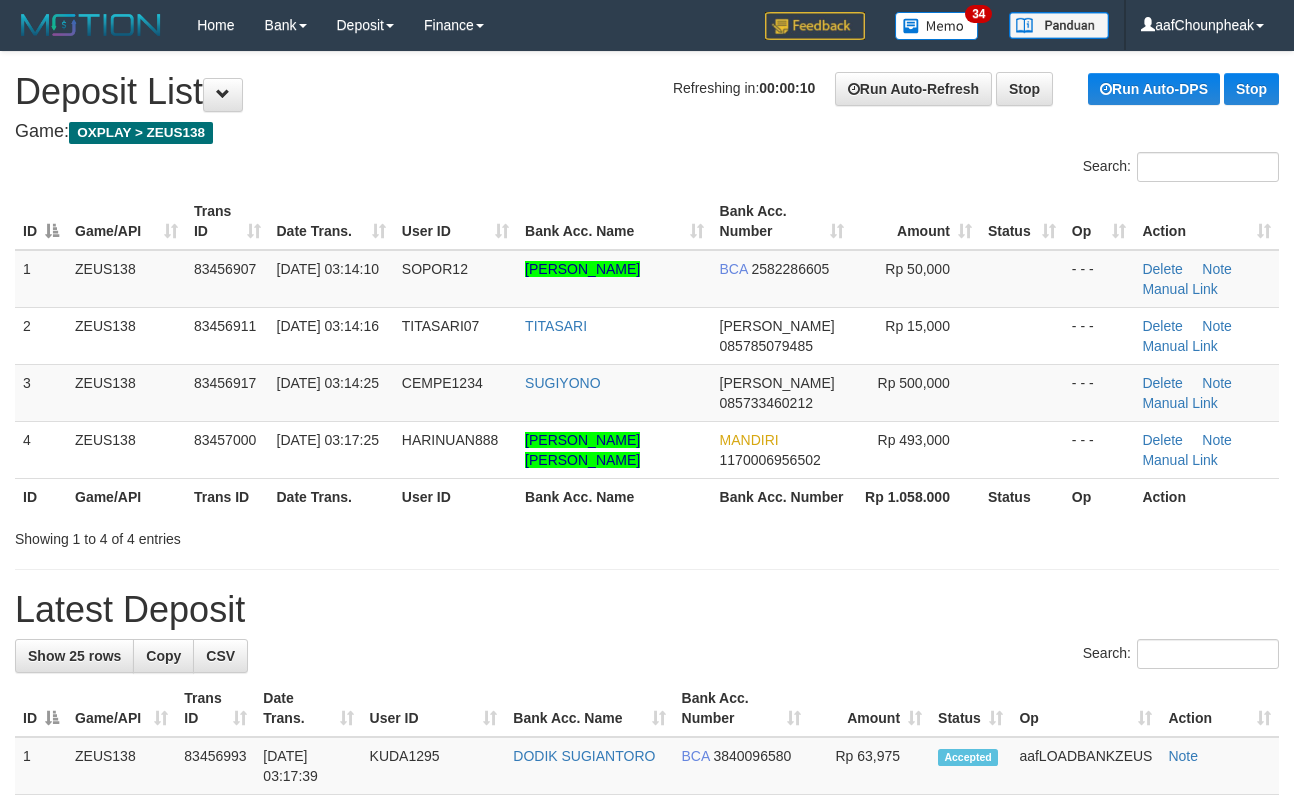 scroll, scrollTop: 0, scrollLeft: 0, axis: both 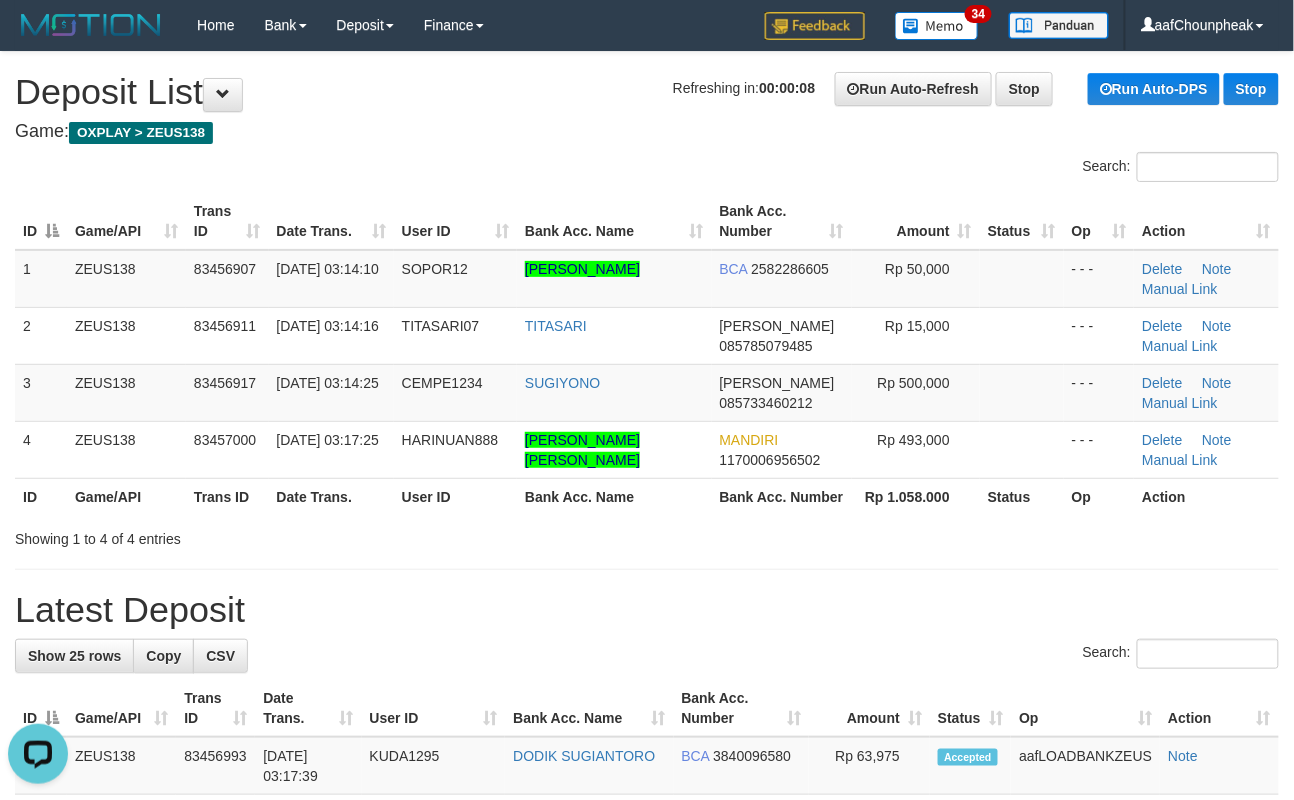click on "Latest Deposit" at bounding box center (647, 610) 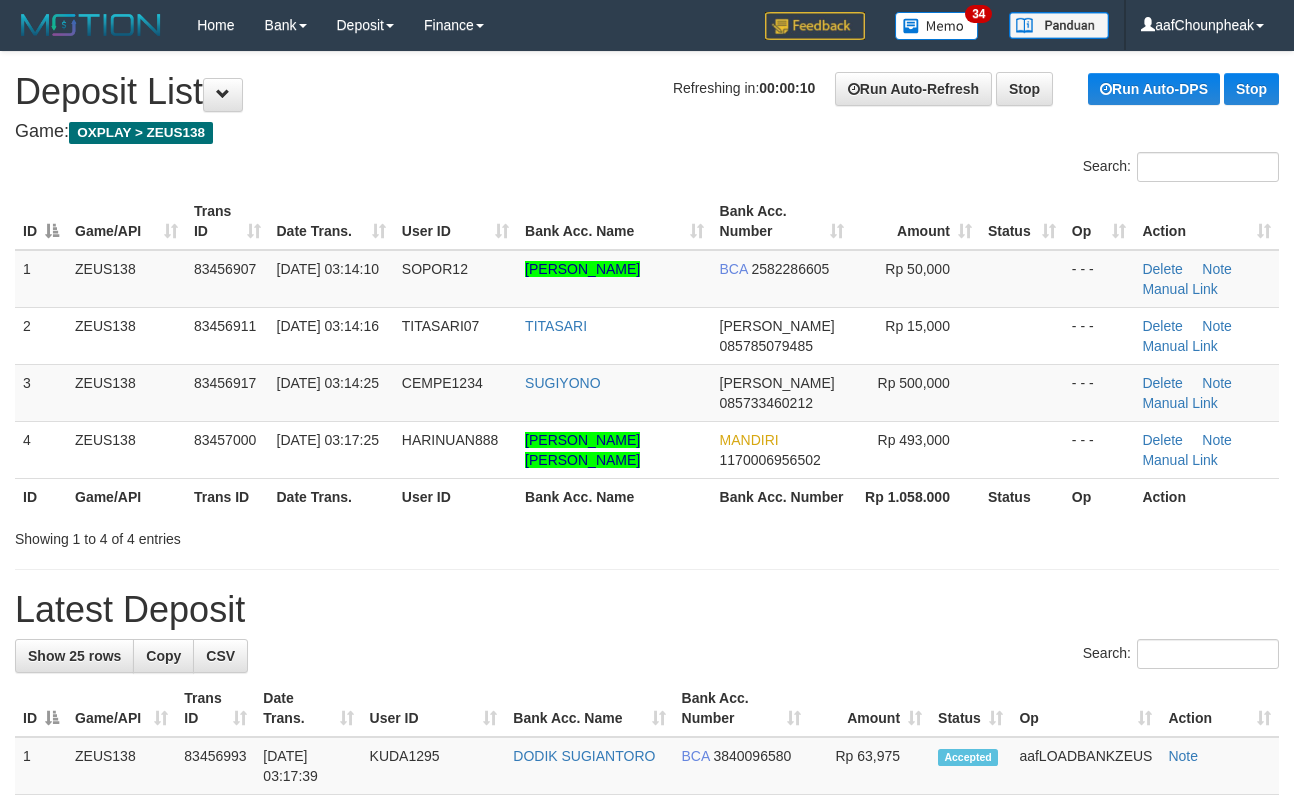 scroll, scrollTop: 0, scrollLeft: 0, axis: both 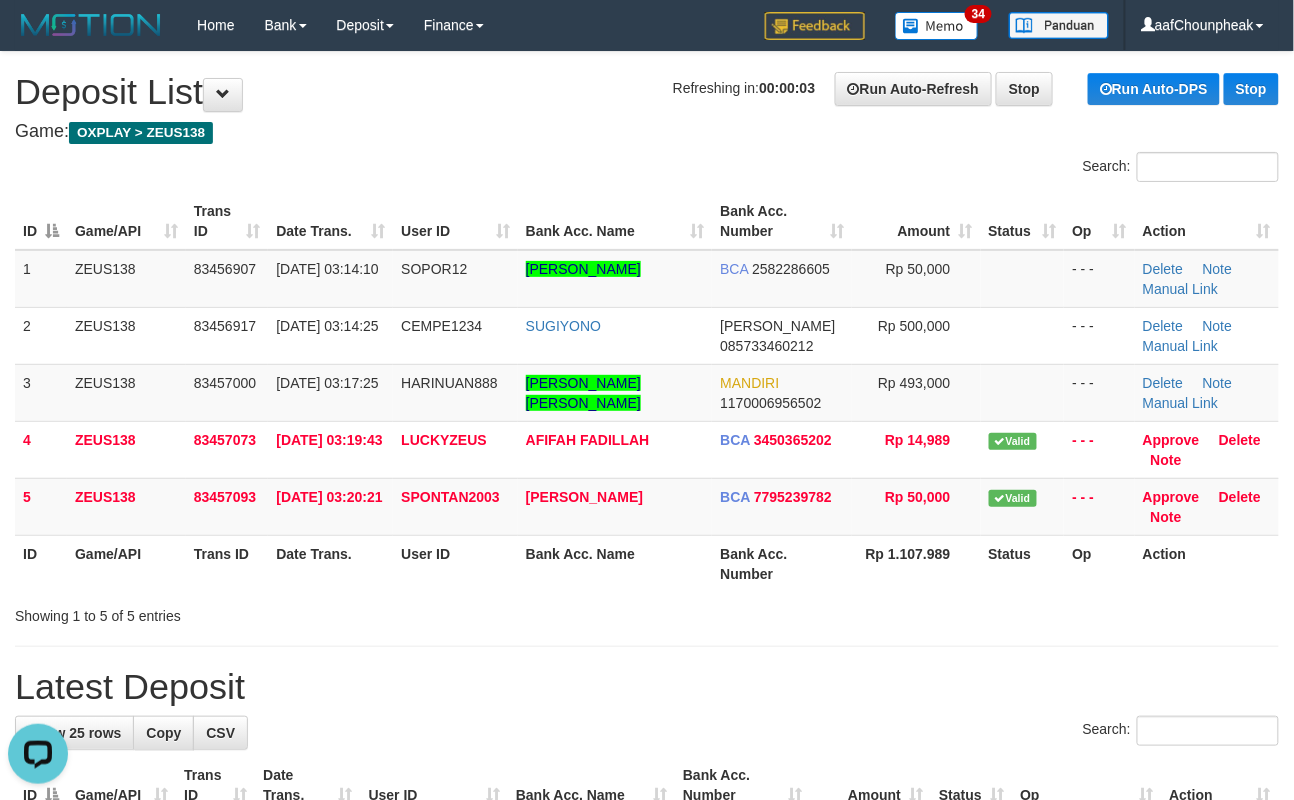 click on "**********" at bounding box center (647, 1212) 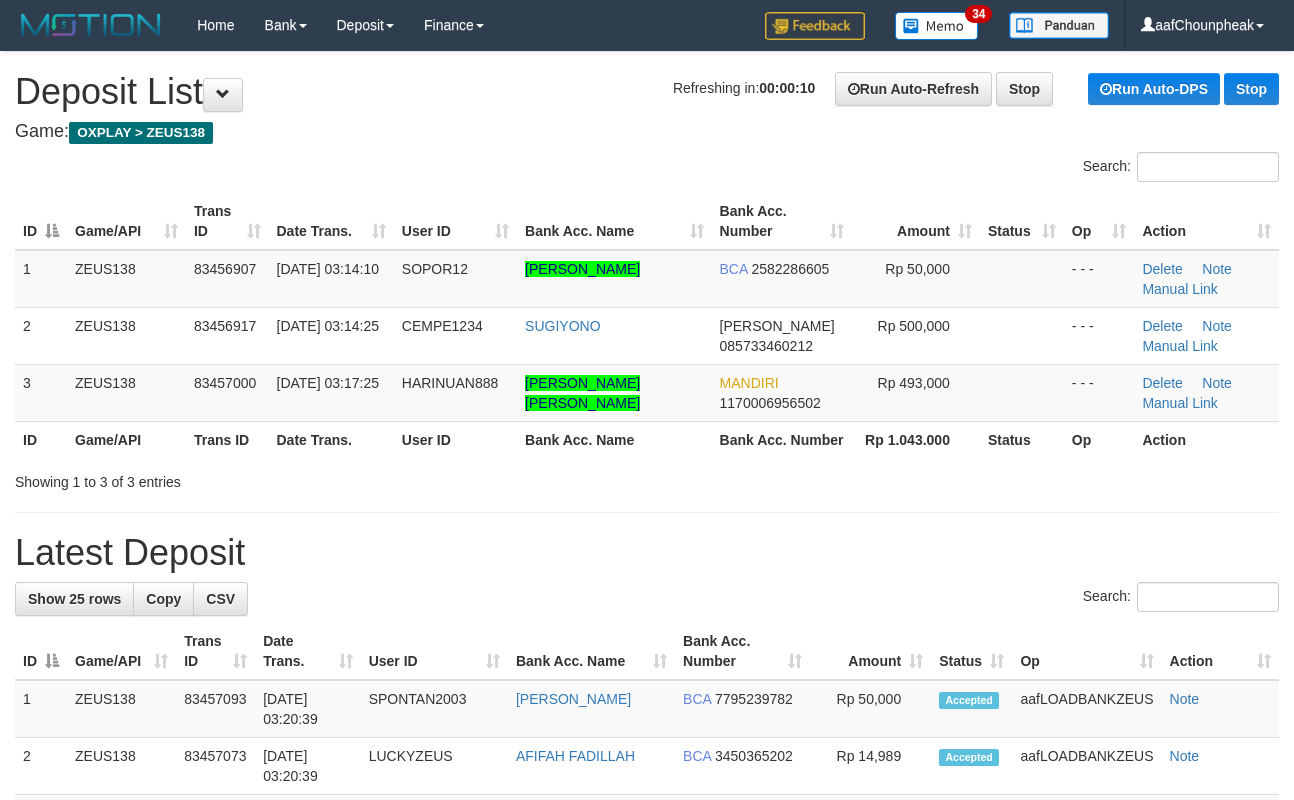 scroll, scrollTop: 0, scrollLeft: 0, axis: both 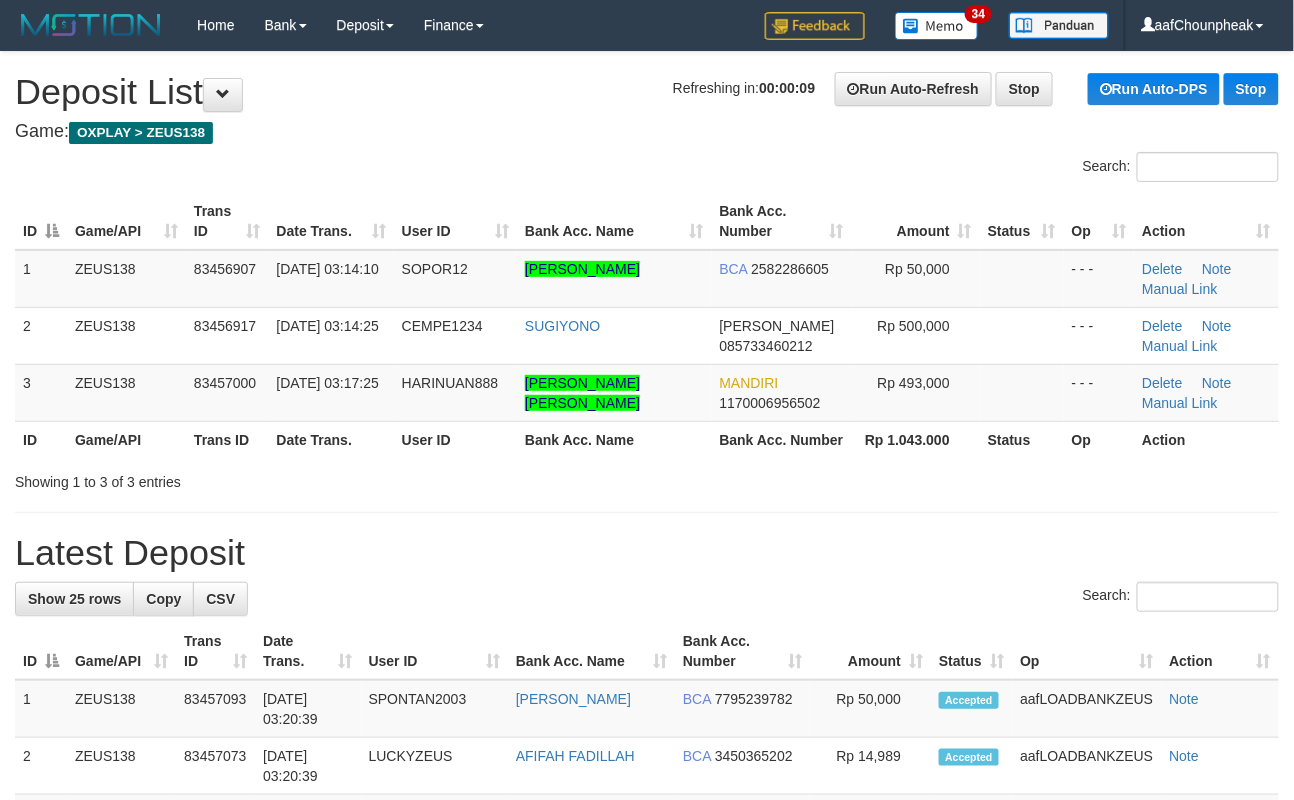 drag, startPoint x: 477, startPoint y: 118, endPoint x: 466, endPoint y: 113, distance: 12.083046 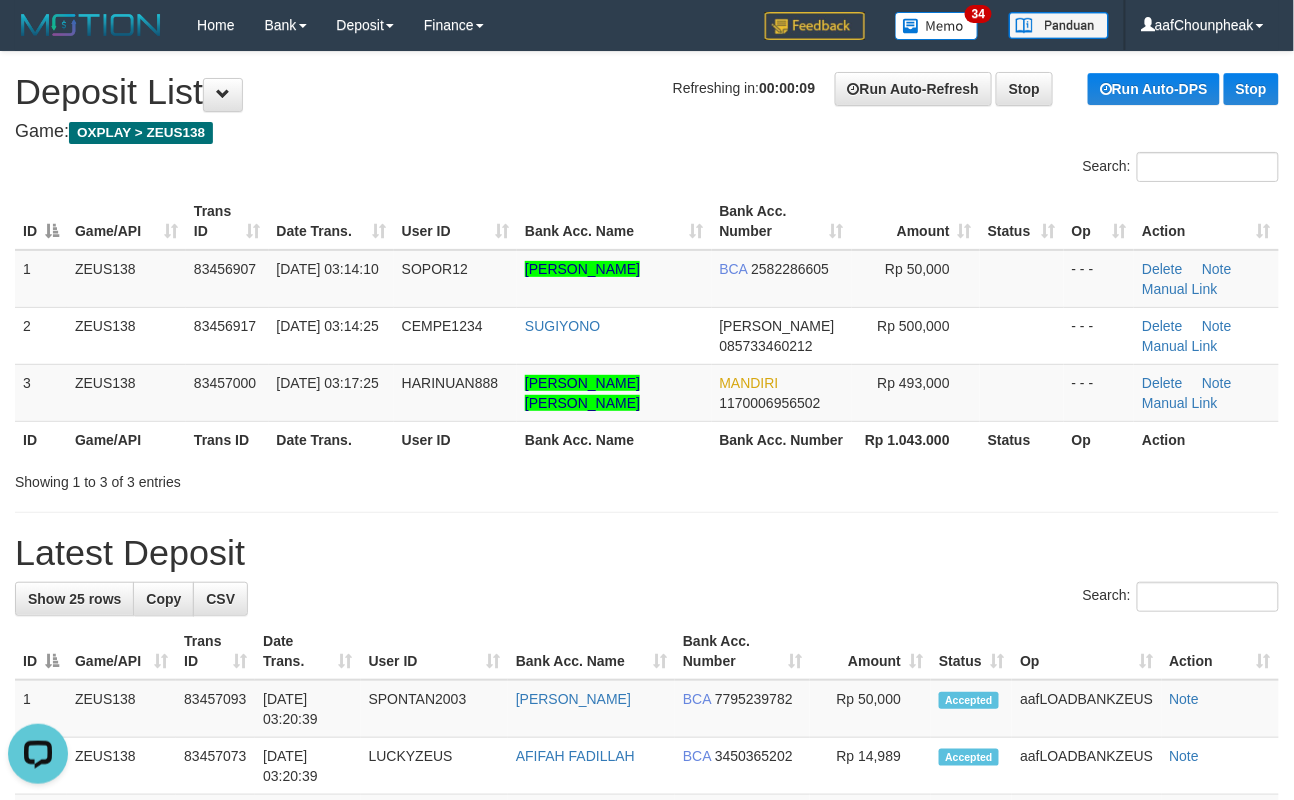 scroll, scrollTop: 0, scrollLeft: 0, axis: both 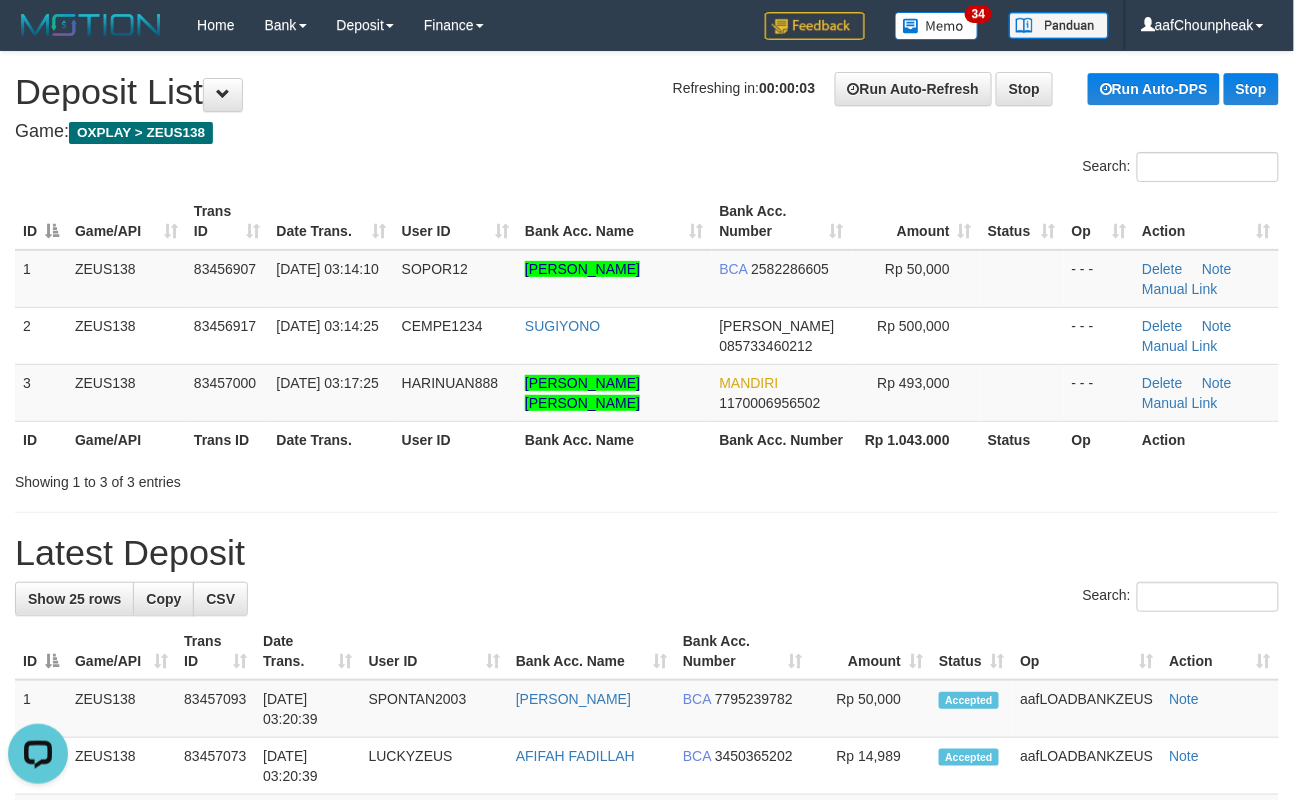 click on "**********" at bounding box center (647, 1145) 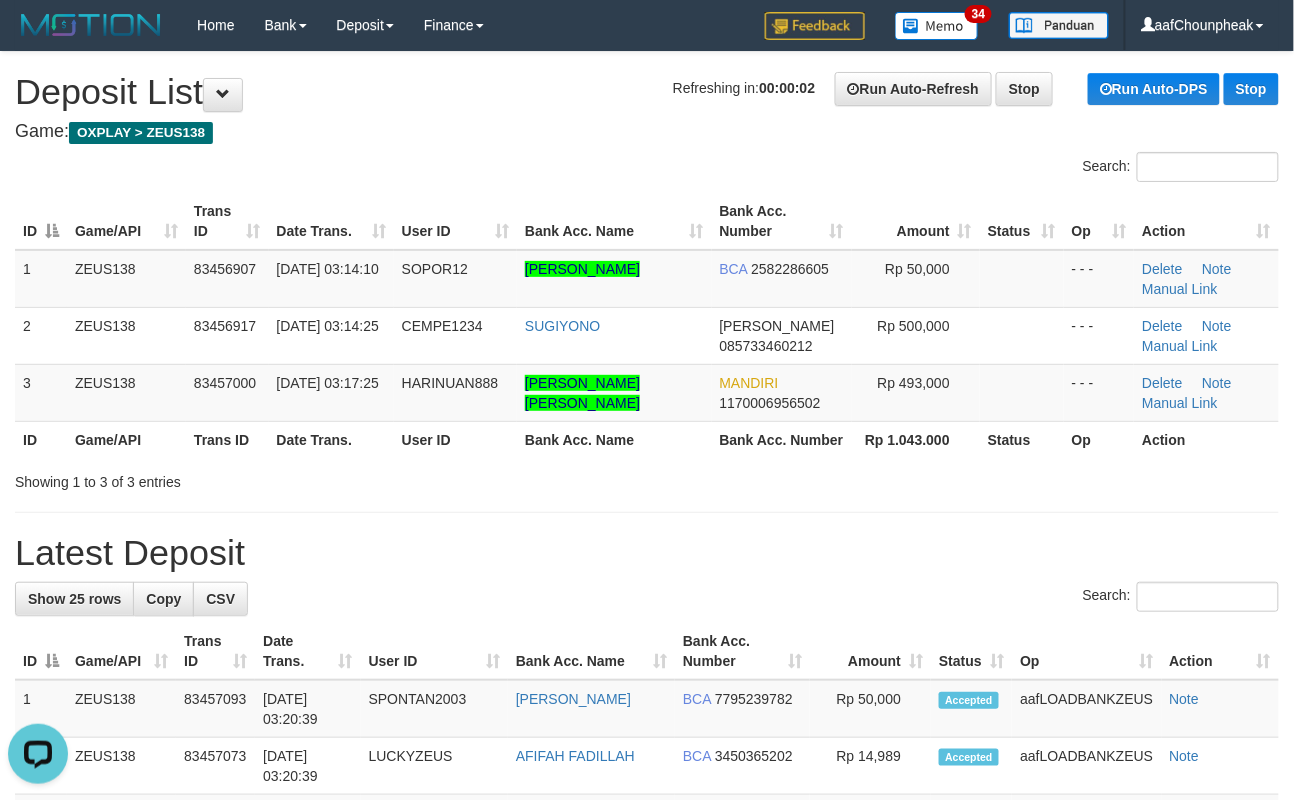 click on "**********" at bounding box center (647, 1145) 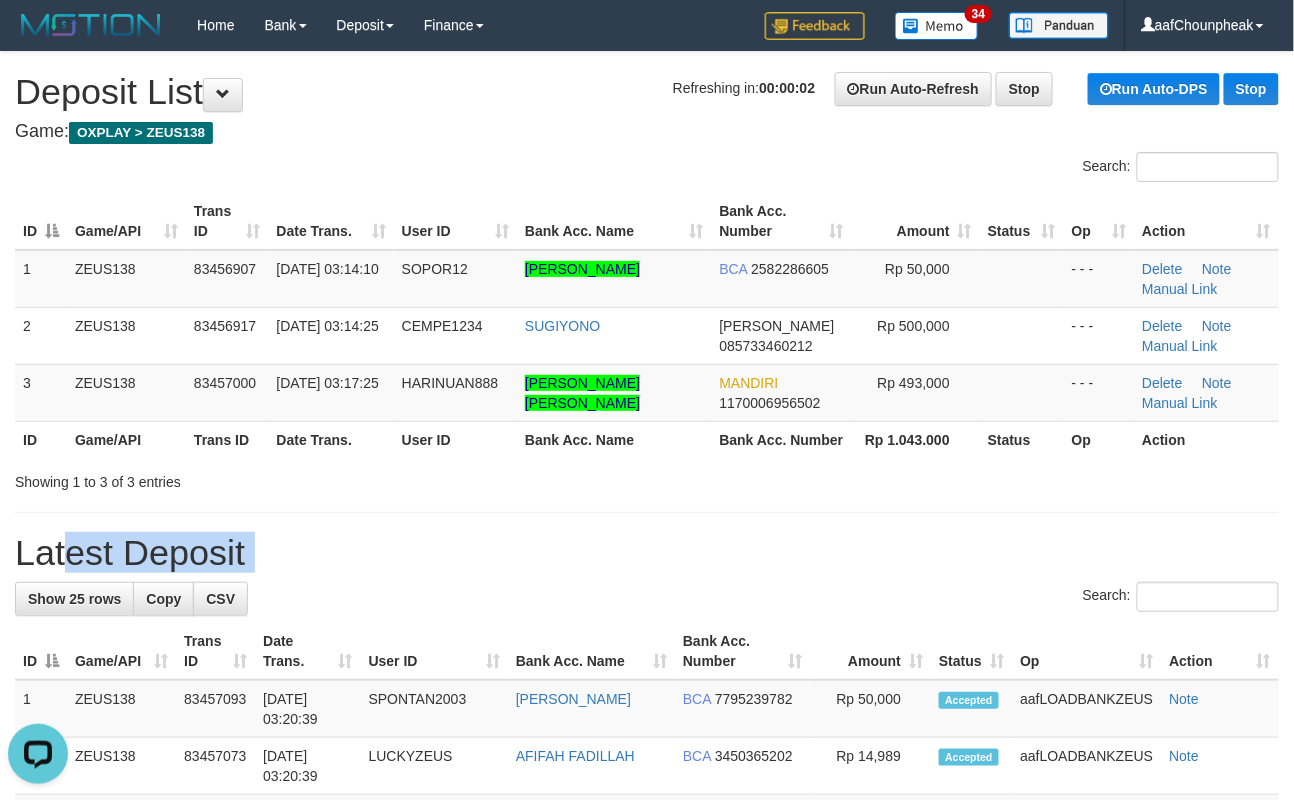 click on "**********" at bounding box center [647, 1145] 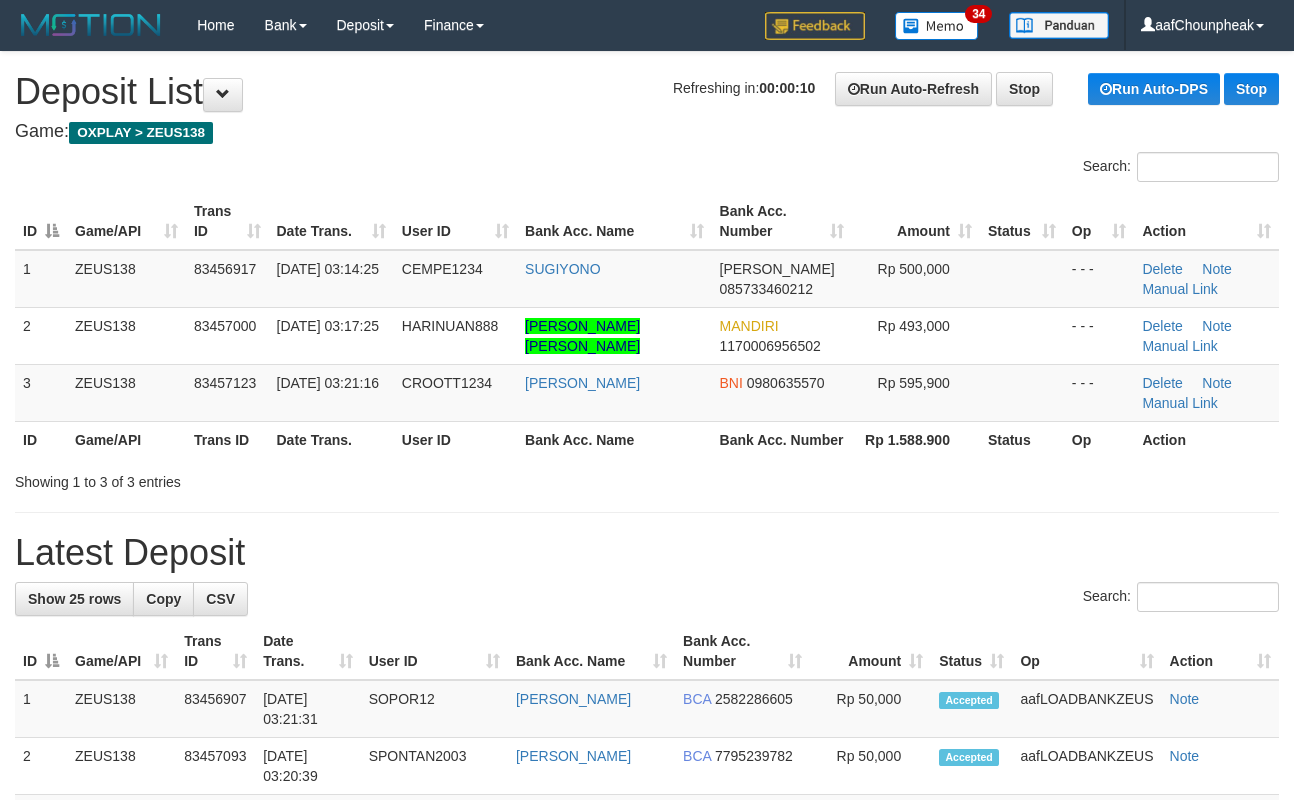 scroll, scrollTop: 0, scrollLeft: 0, axis: both 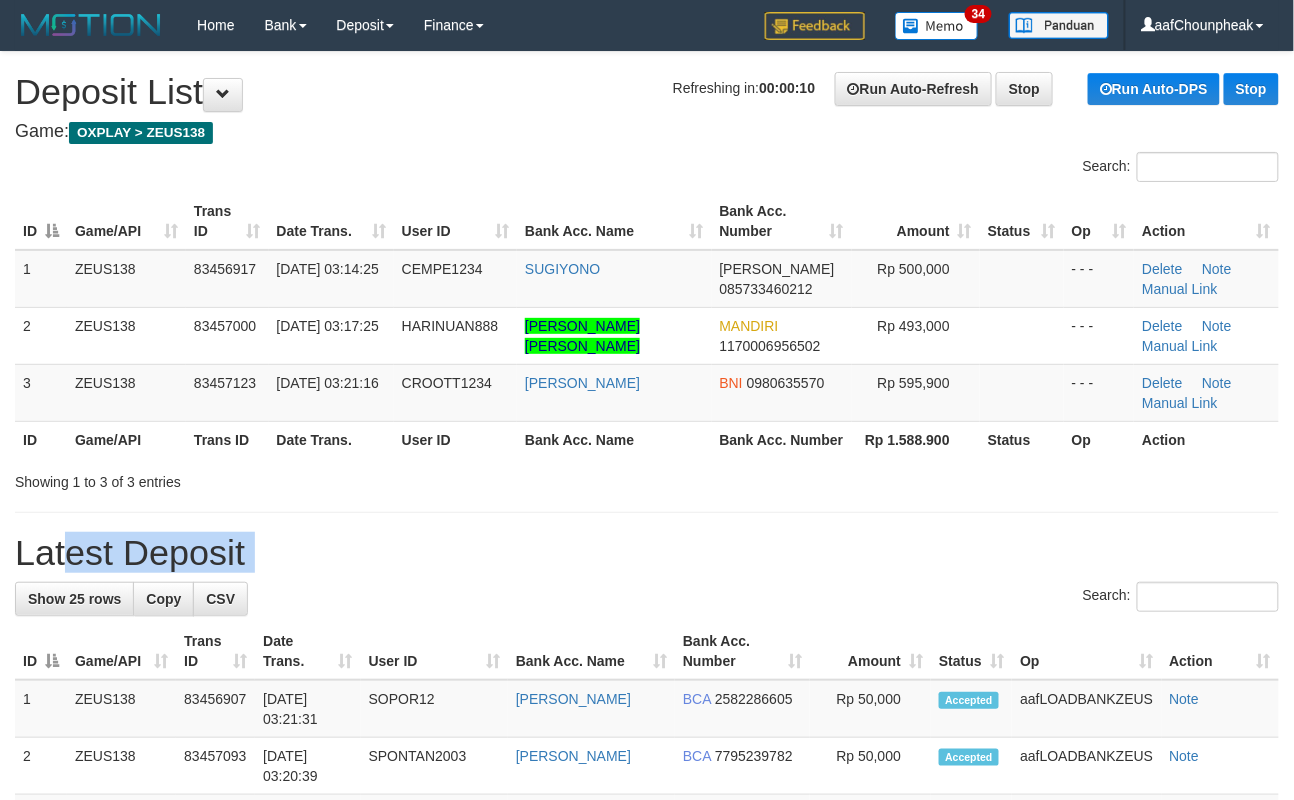 click on "**********" at bounding box center (647, 1145) 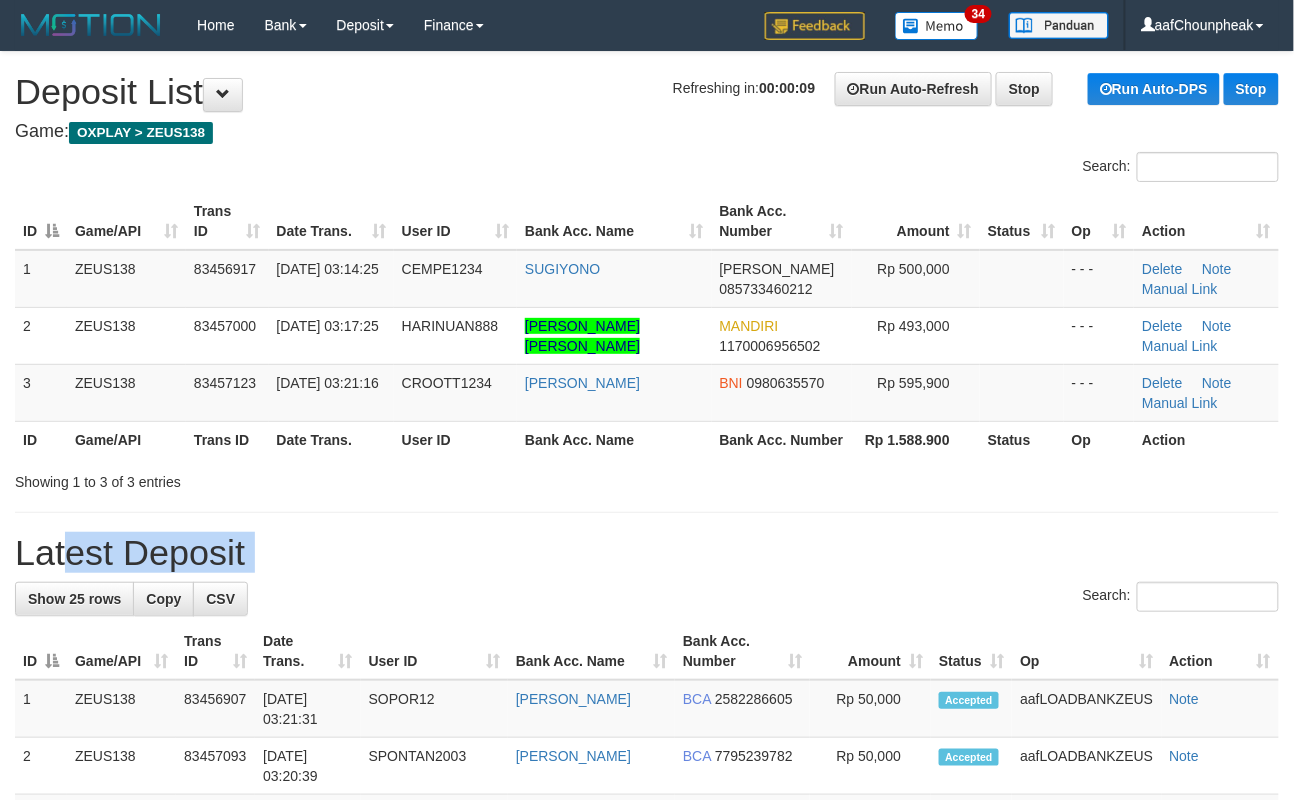 click on "**********" at bounding box center [647, 1145] 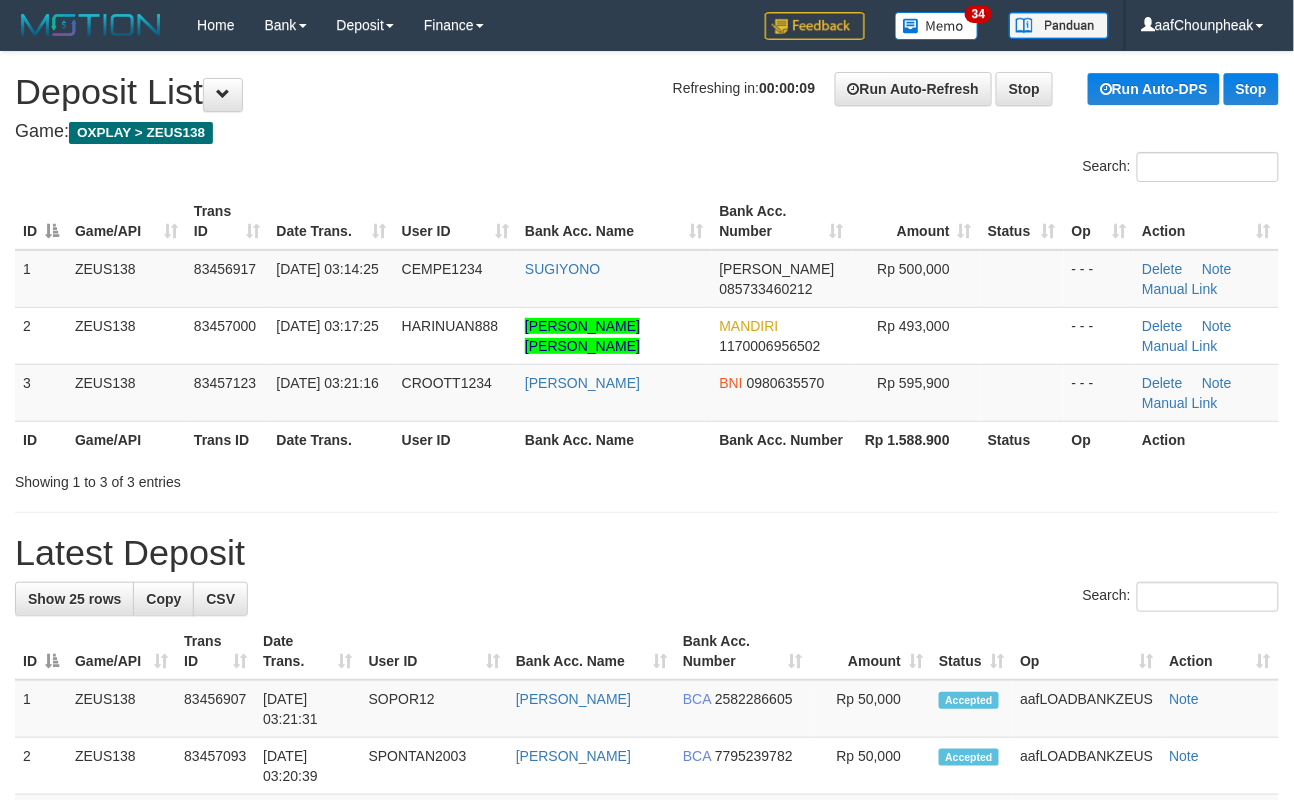 click on "**********" at bounding box center [647, 1145] 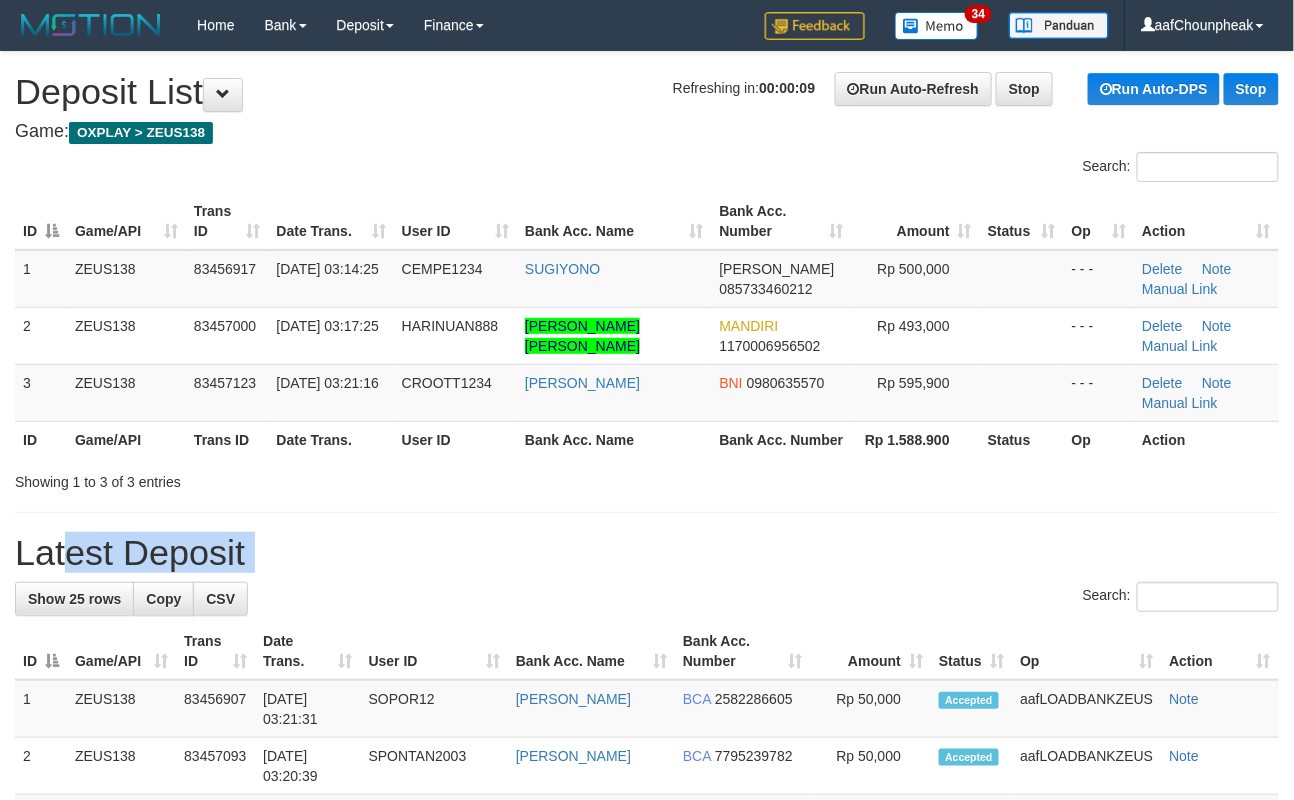 click on "**********" at bounding box center (647, 1145) 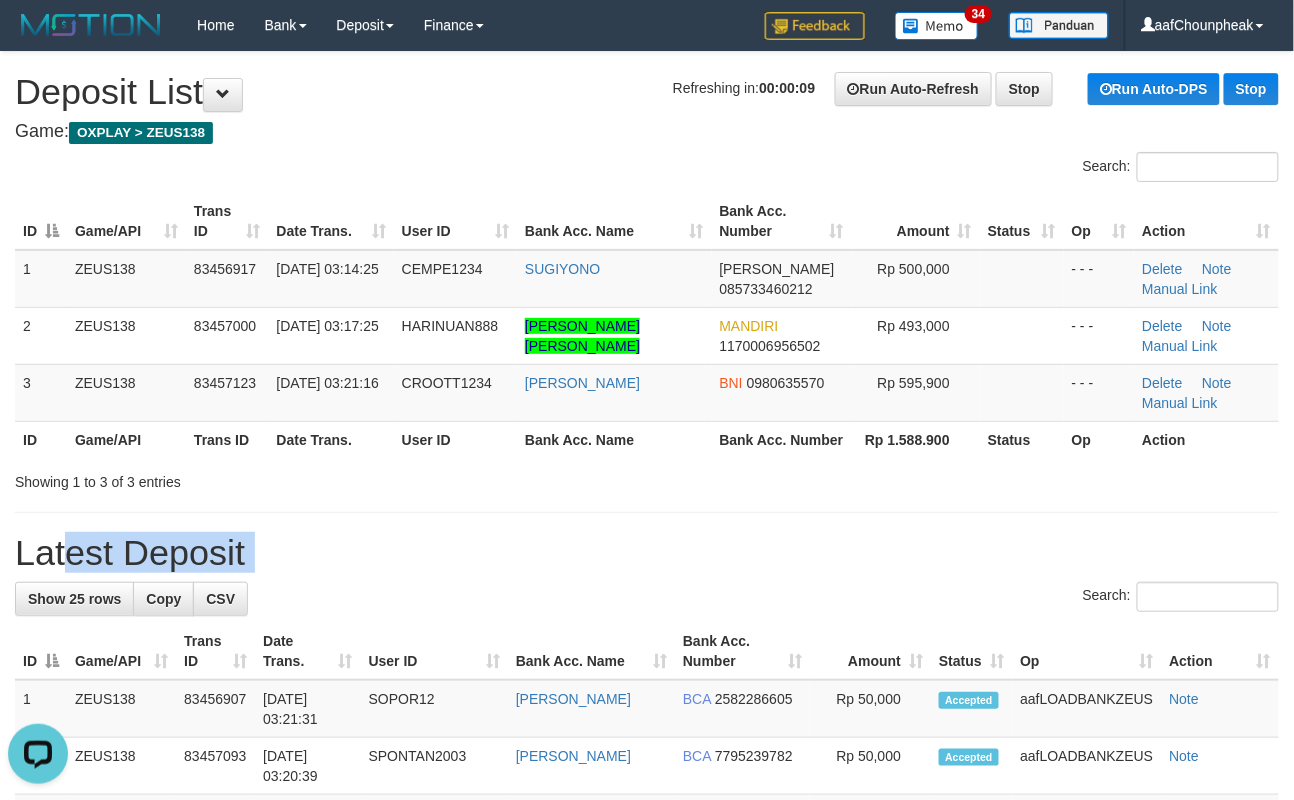 scroll, scrollTop: 0, scrollLeft: 0, axis: both 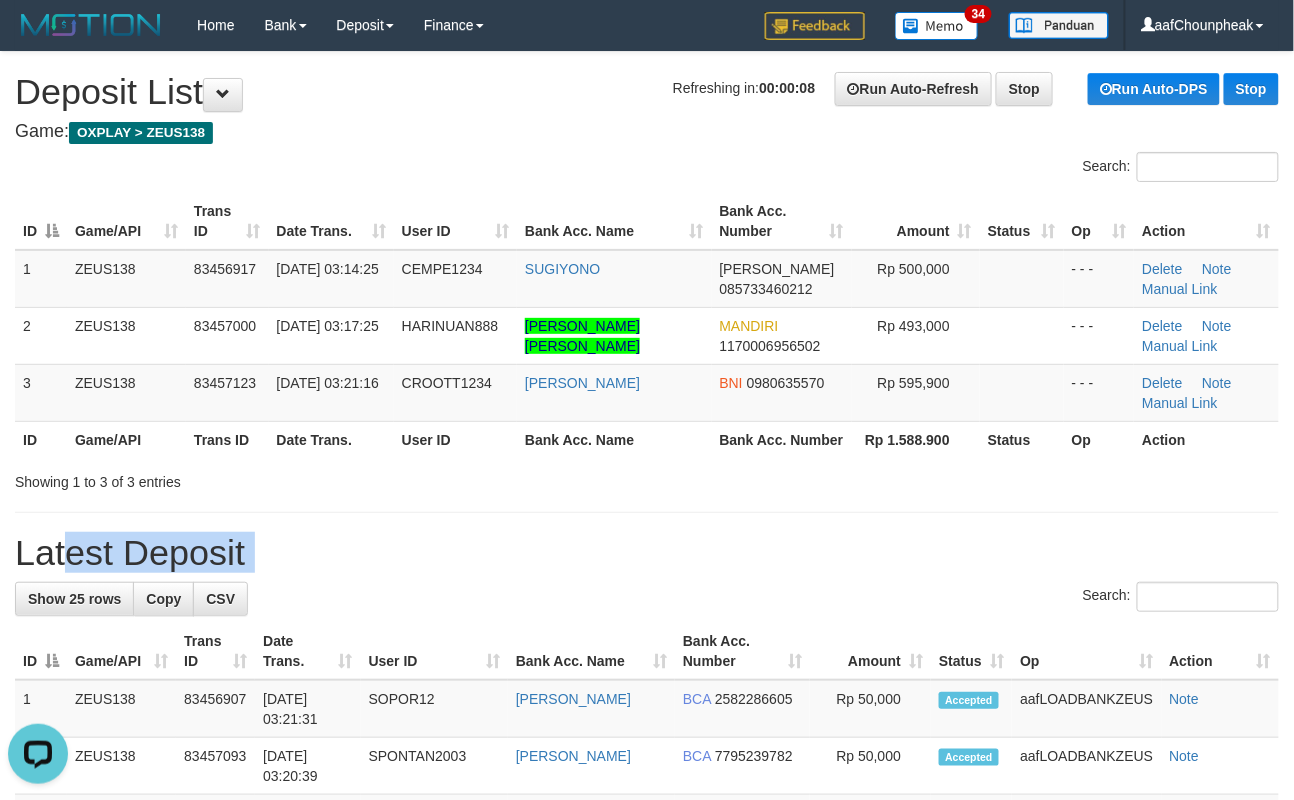 click on "**********" at bounding box center (647, 1145) 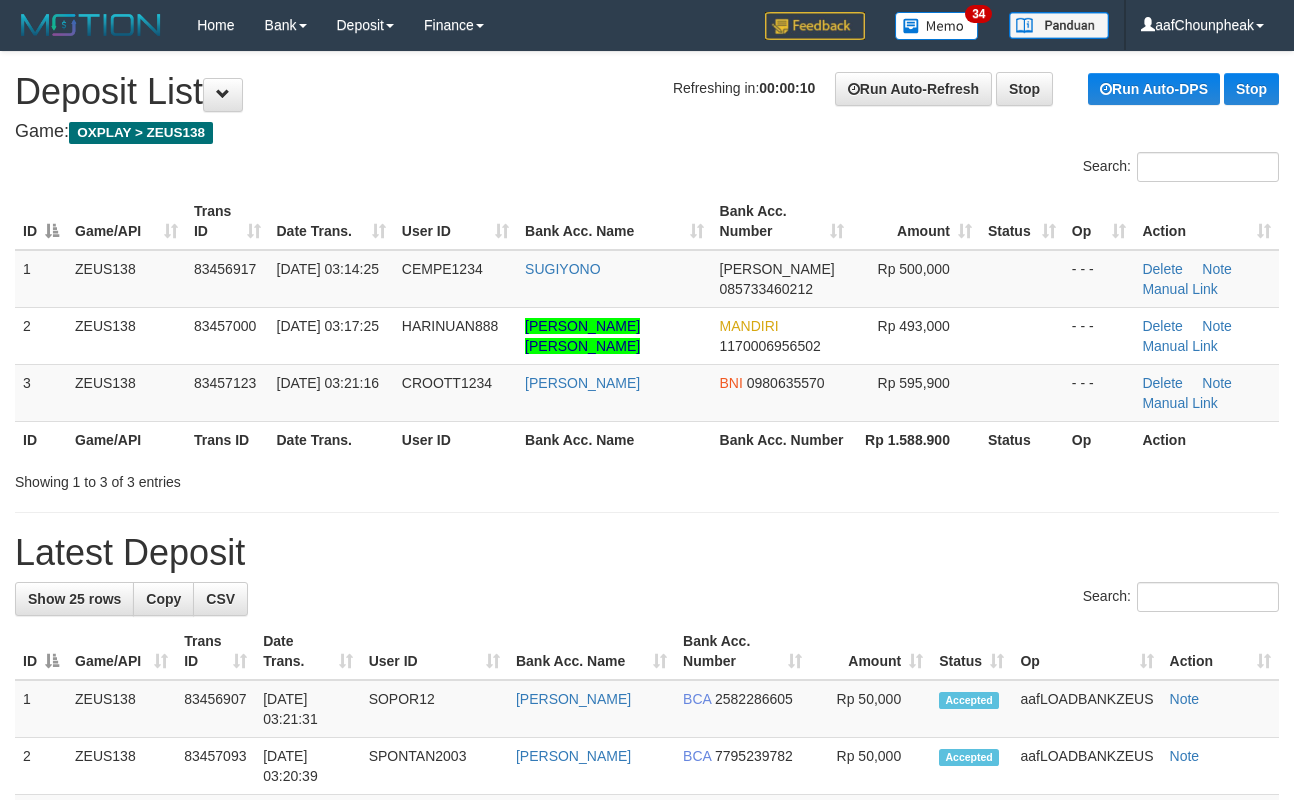 scroll, scrollTop: 0, scrollLeft: 0, axis: both 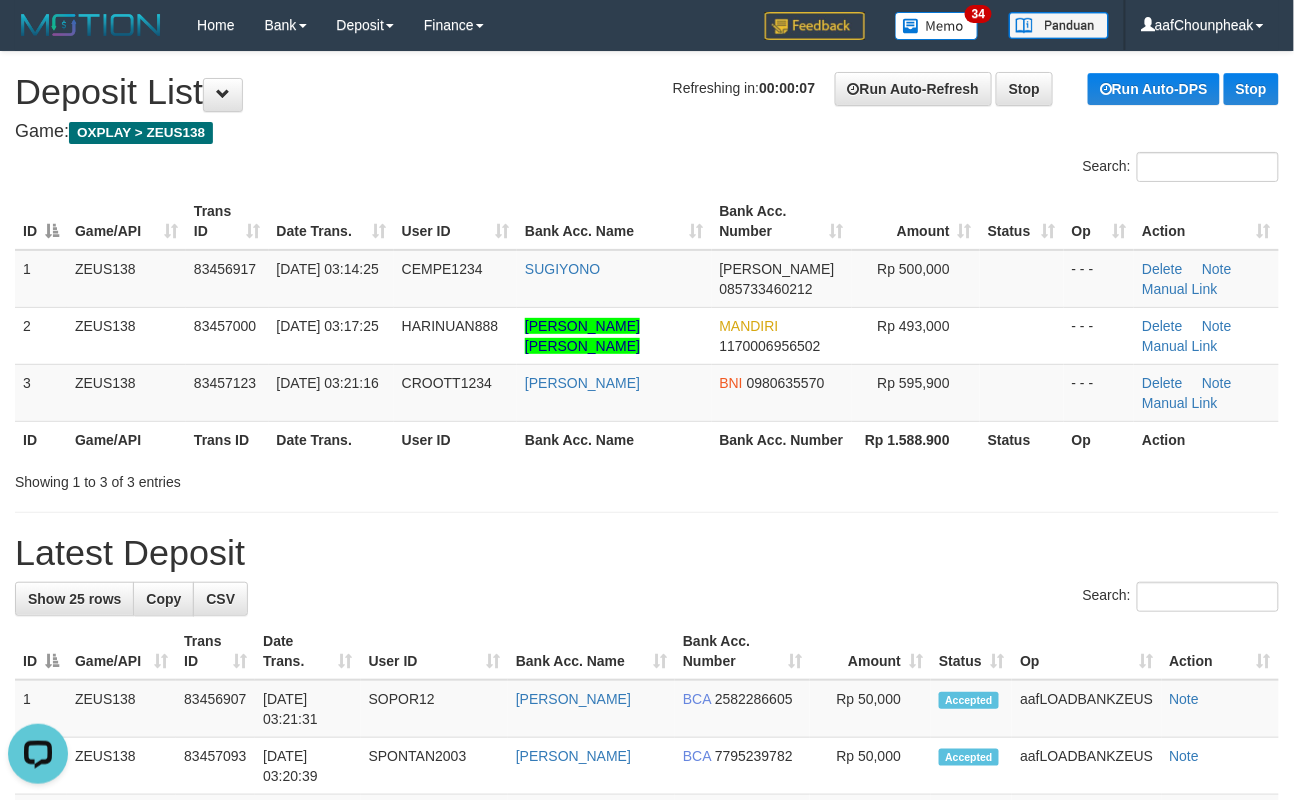 click on "**********" at bounding box center (647, 1145) 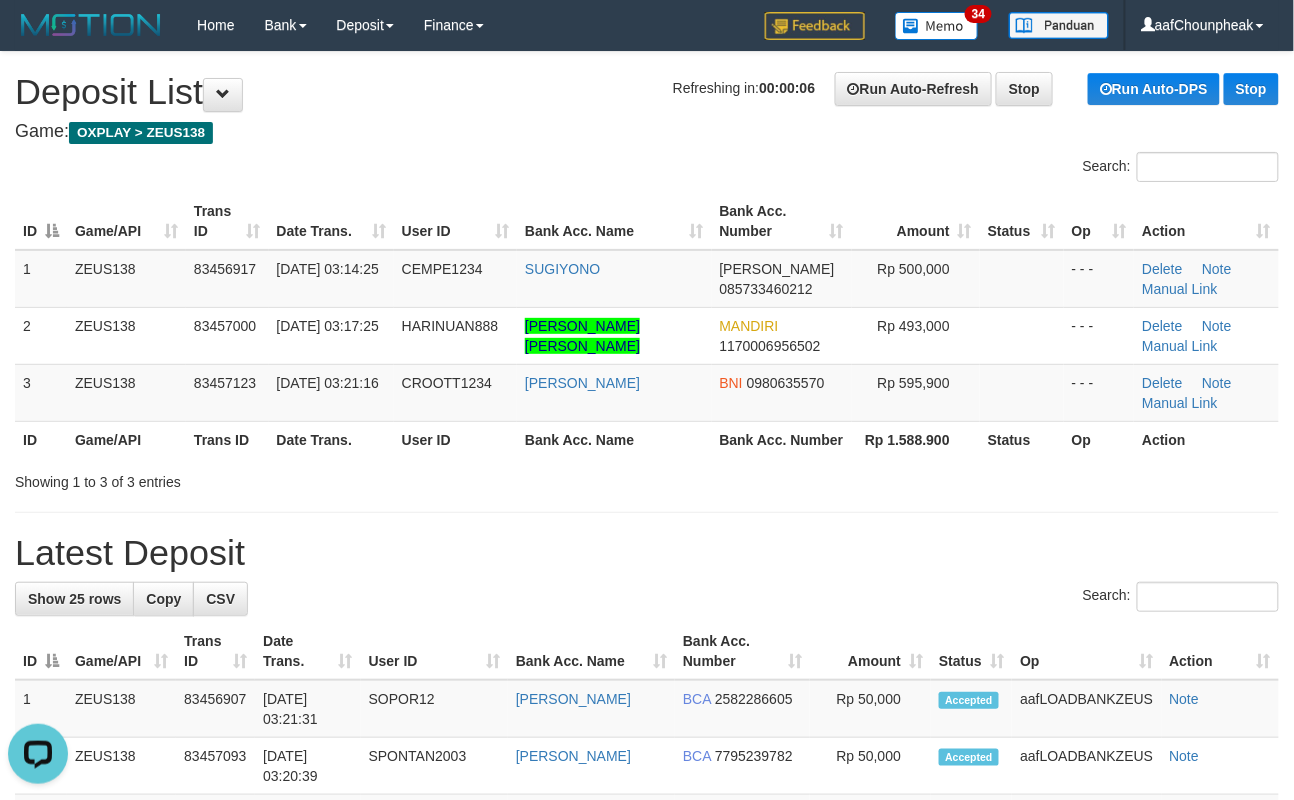 click on "Latest Deposit" at bounding box center (647, 553) 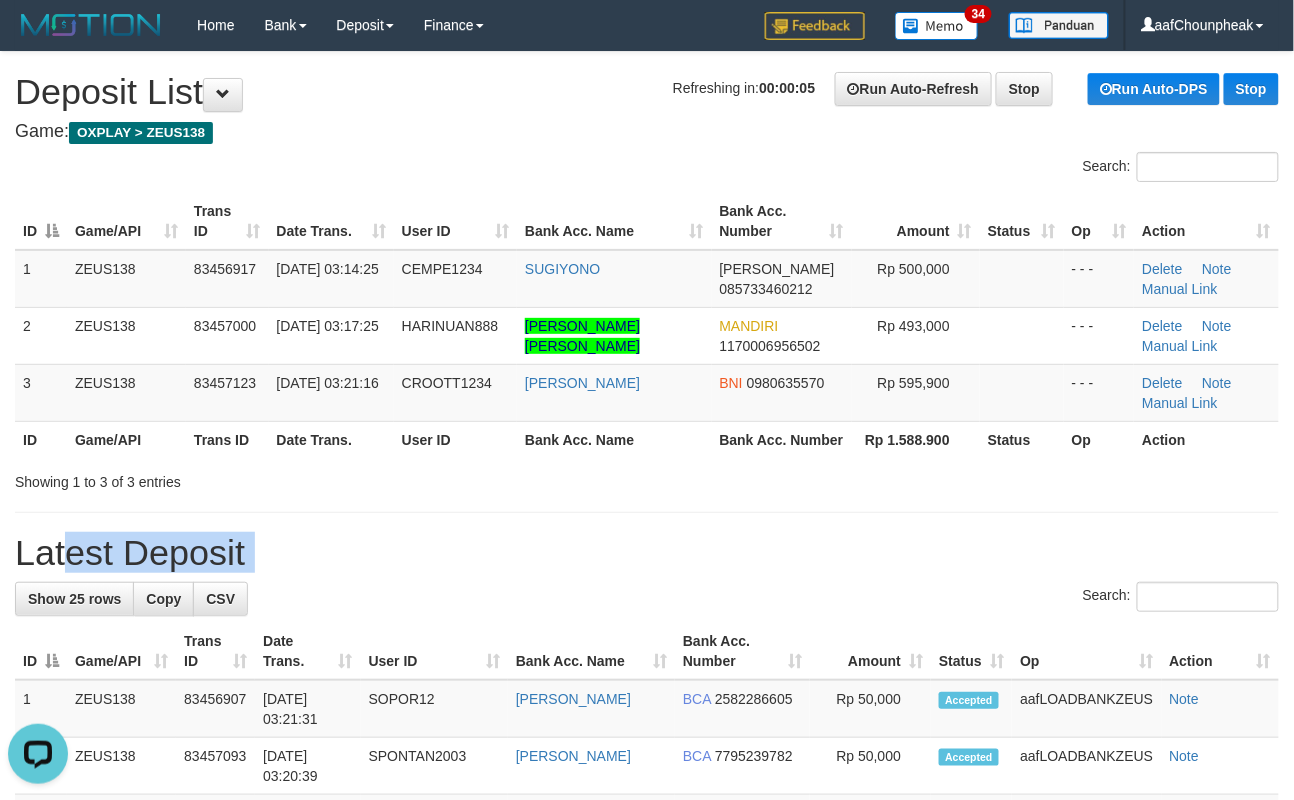 click on "Latest Deposit" at bounding box center (647, 553) 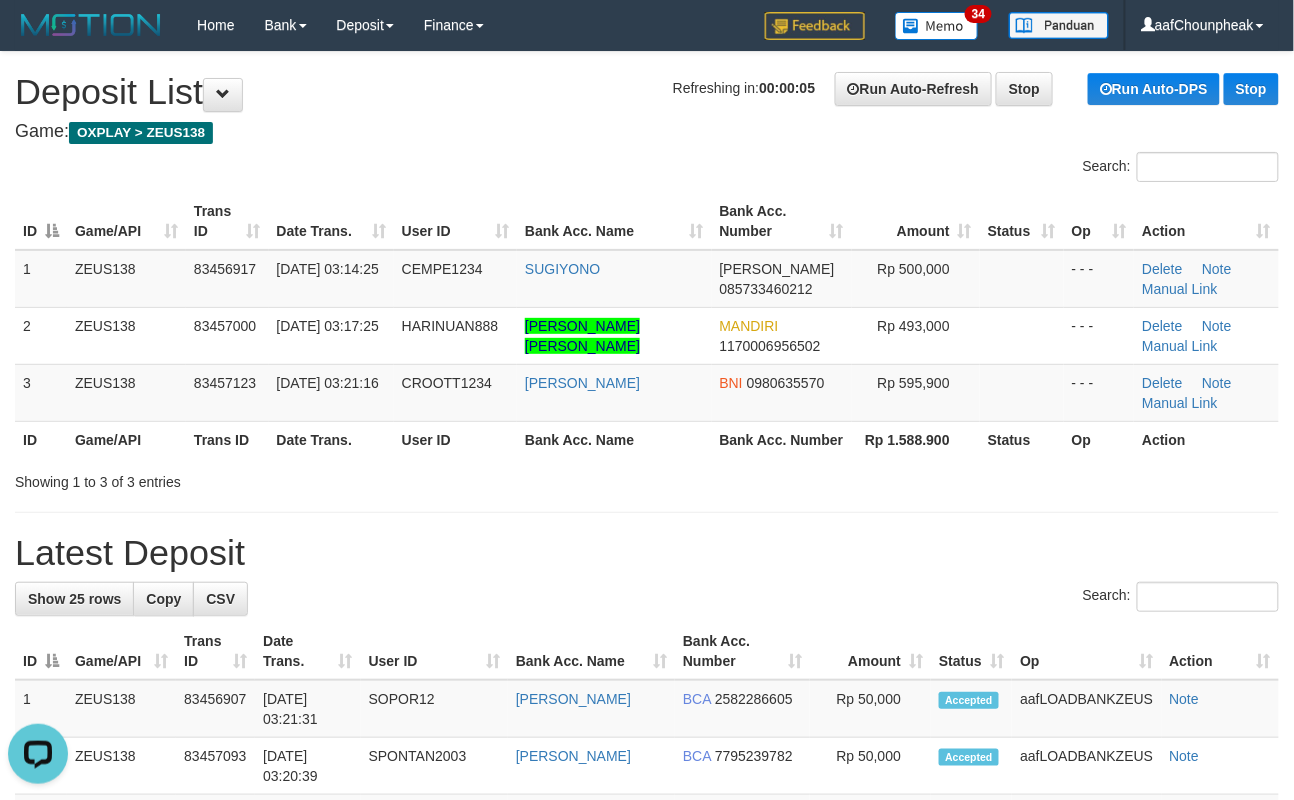 click on "Latest Deposit" at bounding box center [647, 553] 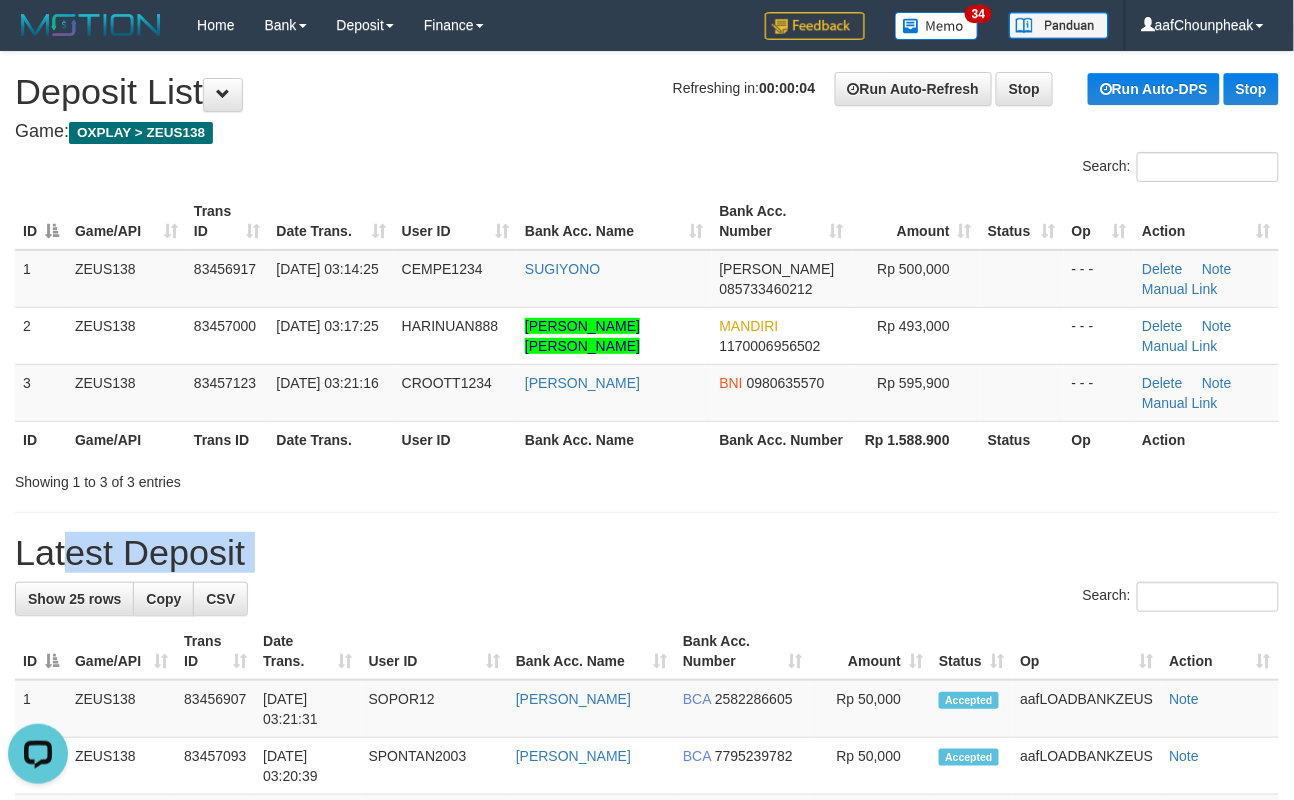 click on "Latest Deposit" at bounding box center (647, 553) 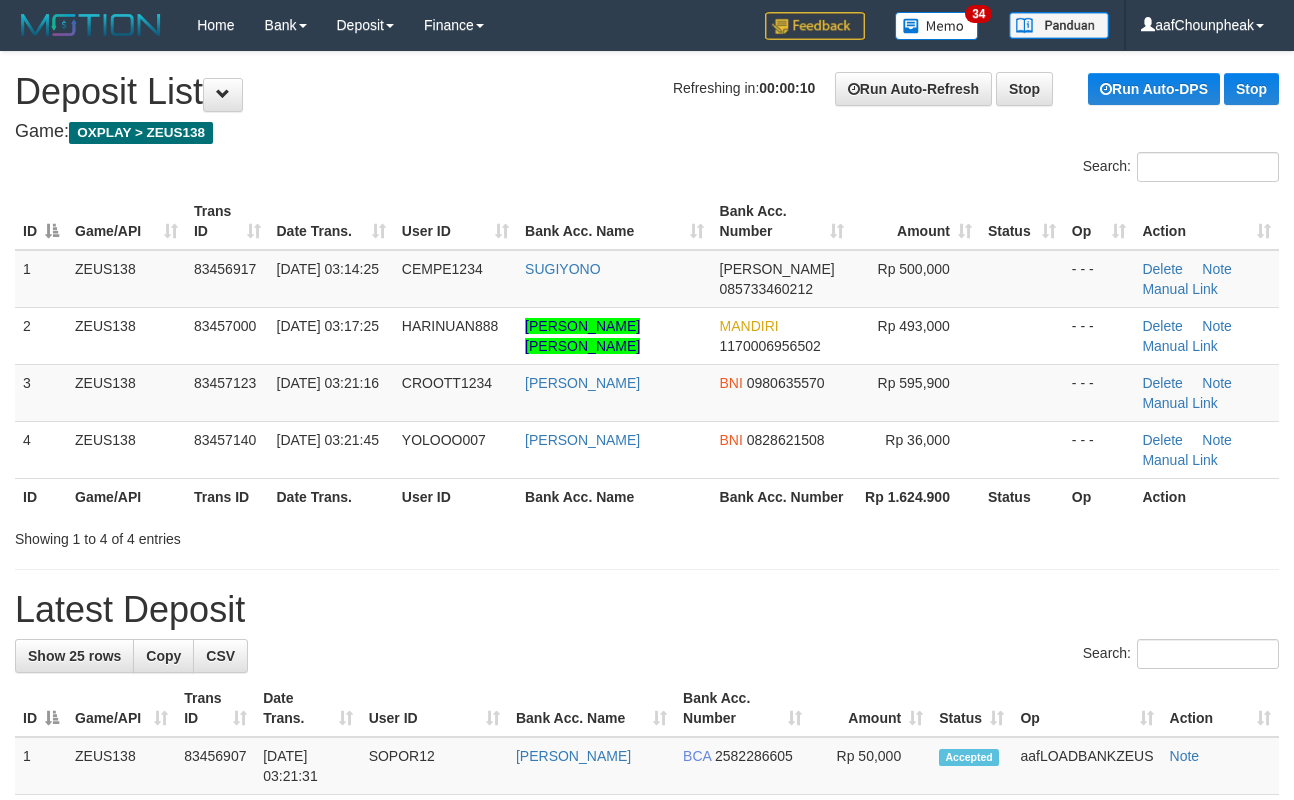 scroll, scrollTop: 0, scrollLeft: 0, axis: both 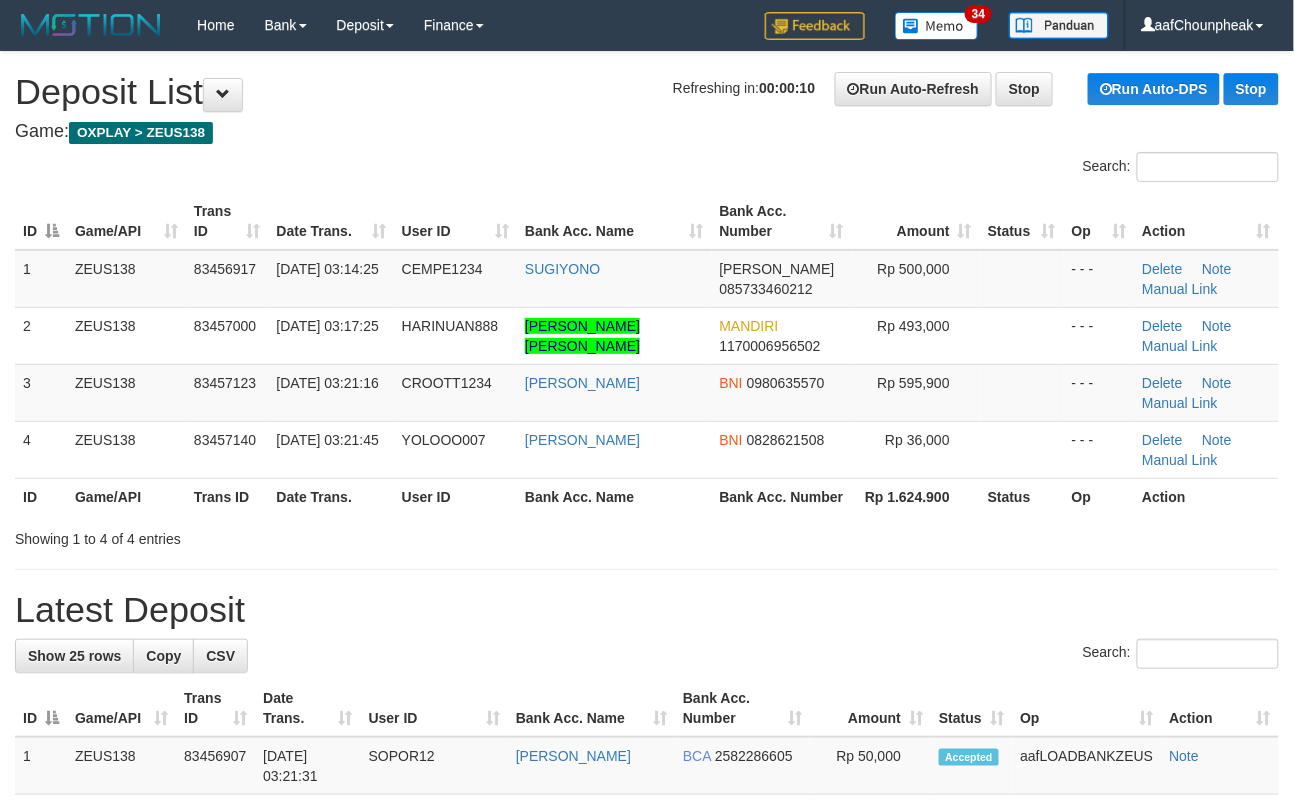 click on "Showing 1 to 4 of 4 entries" at bounding box center [647, 535] 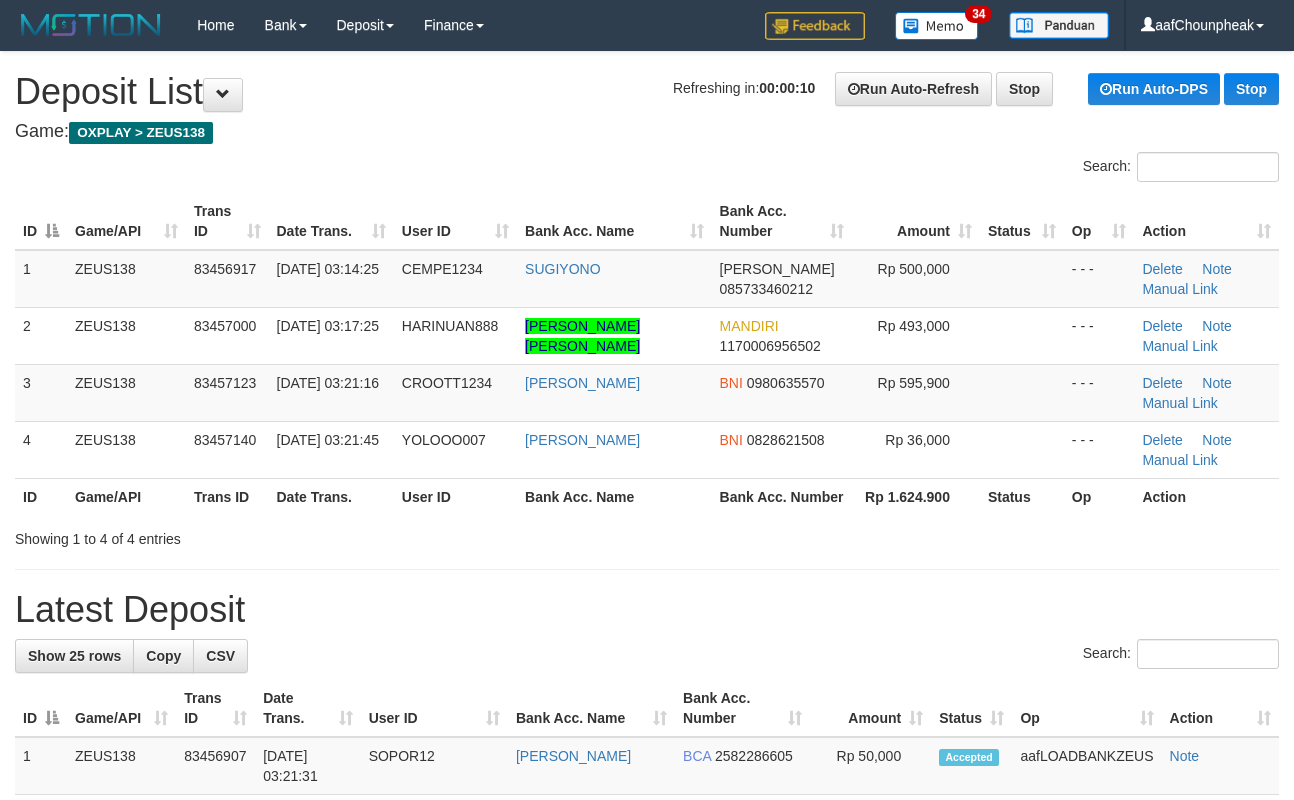 scroll, scrollTop: 0, scrollLeft: 0, axis: both 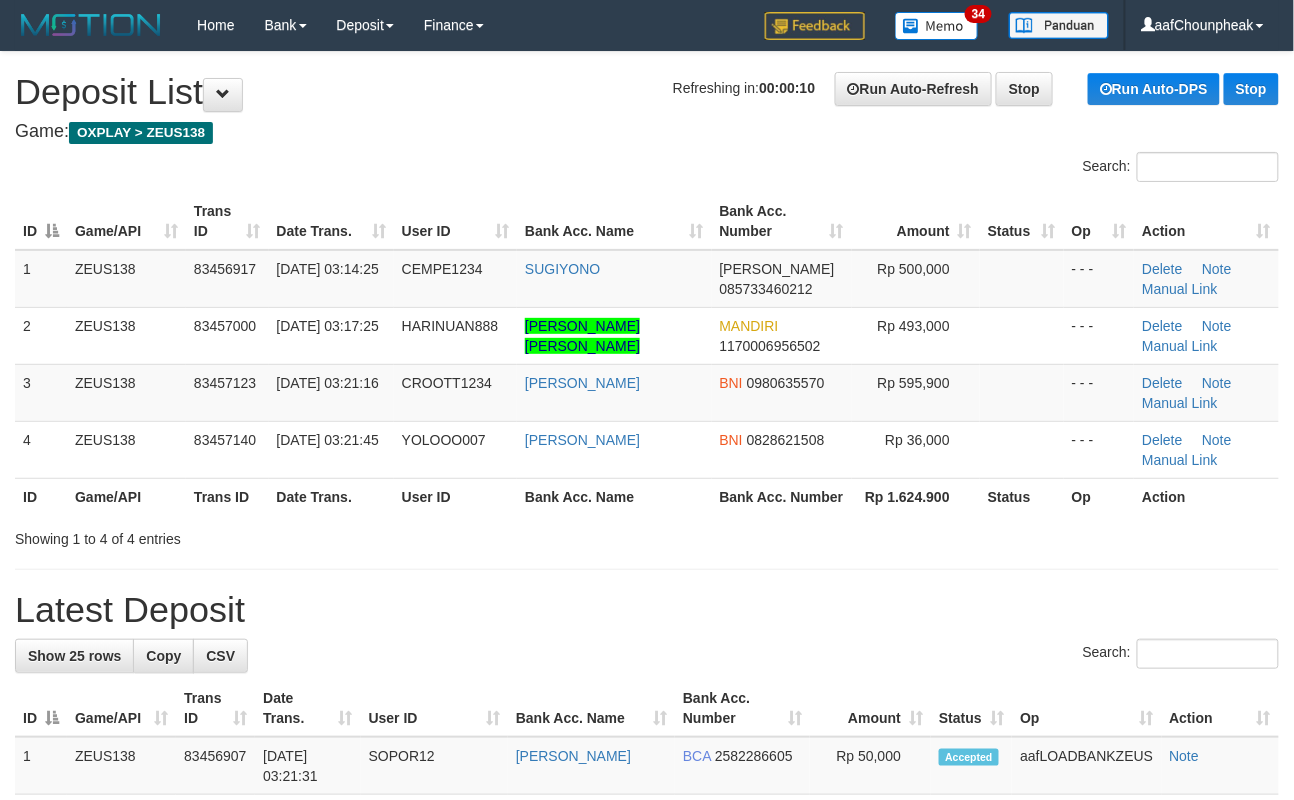 click on "**********" at bounding box center (647, 1174) 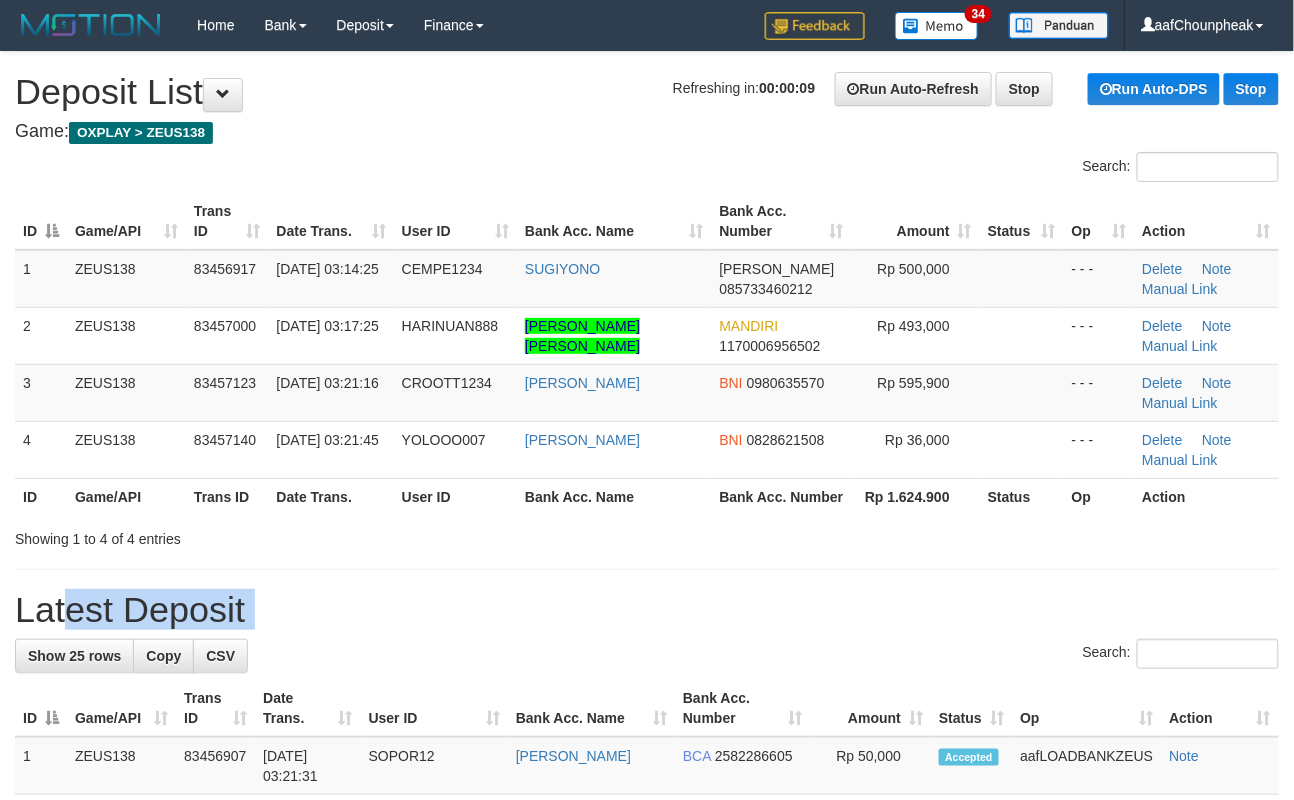 click on "**********" at bounding box center (647, 1174) 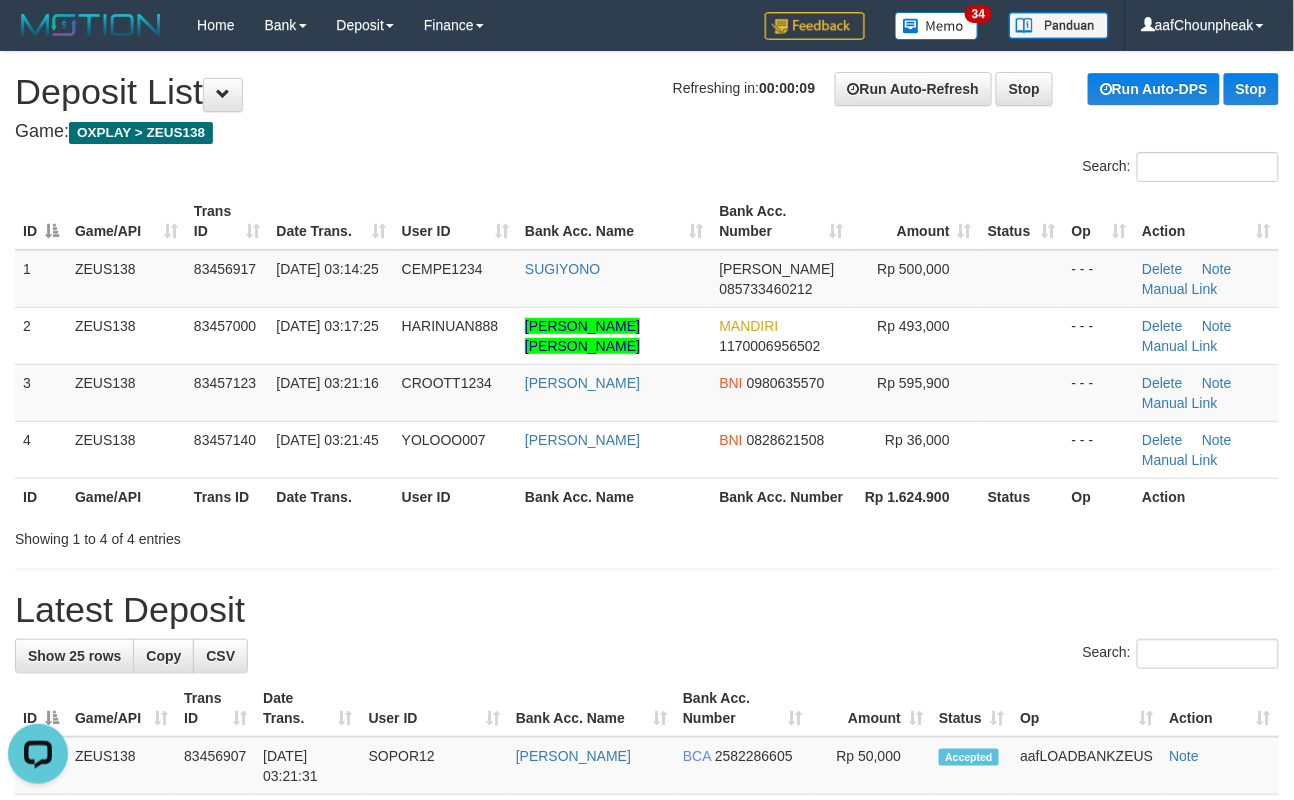 click on "**********" at bounding box center (647, 1174) 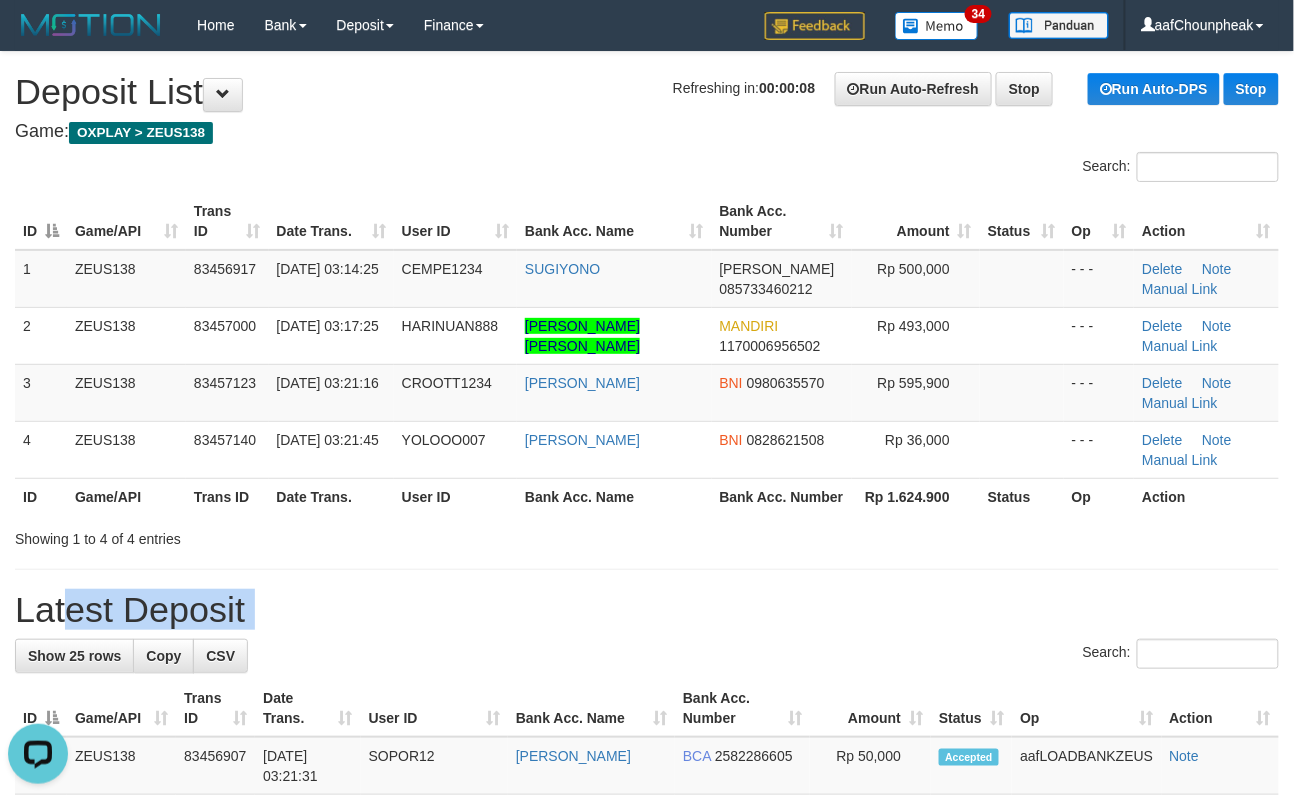 click on "**********" at bounding box center (647, 1174) 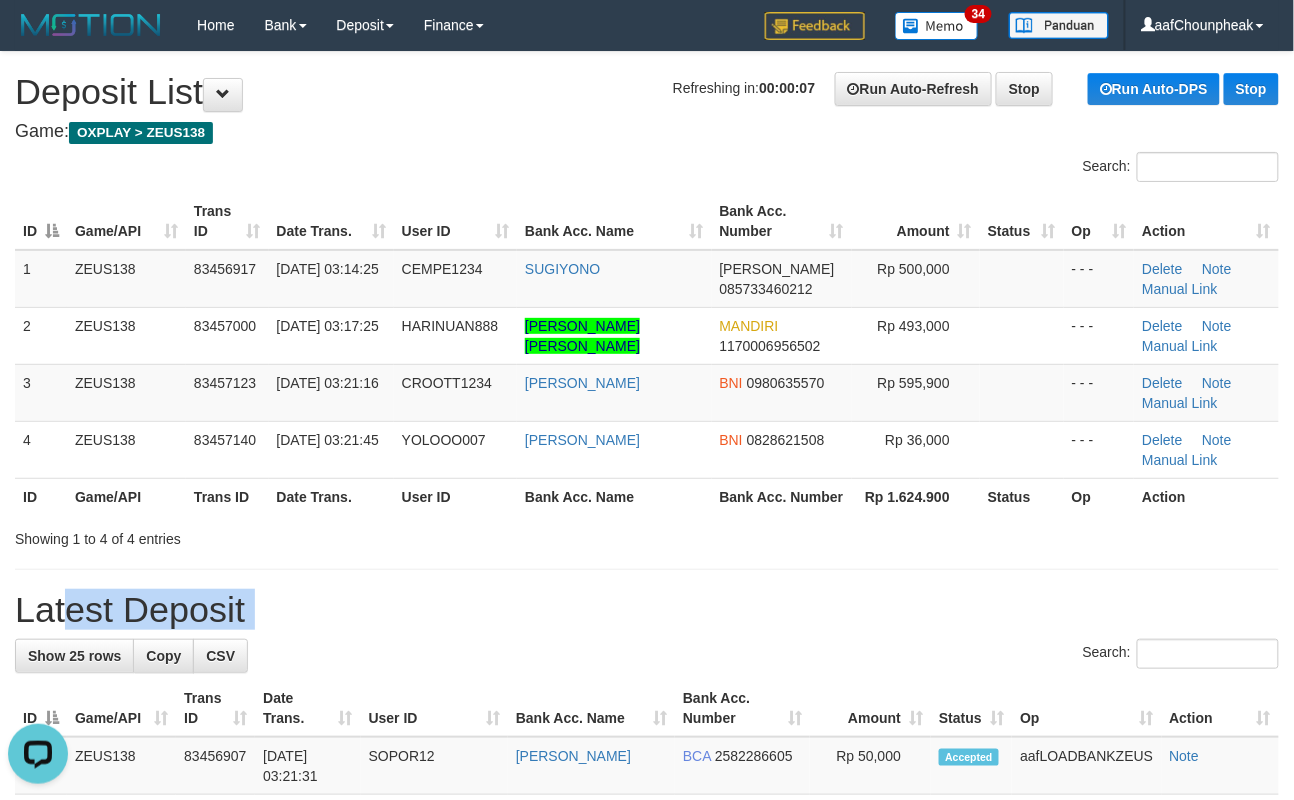 click on "**********" at bounding box center [647, 1174] 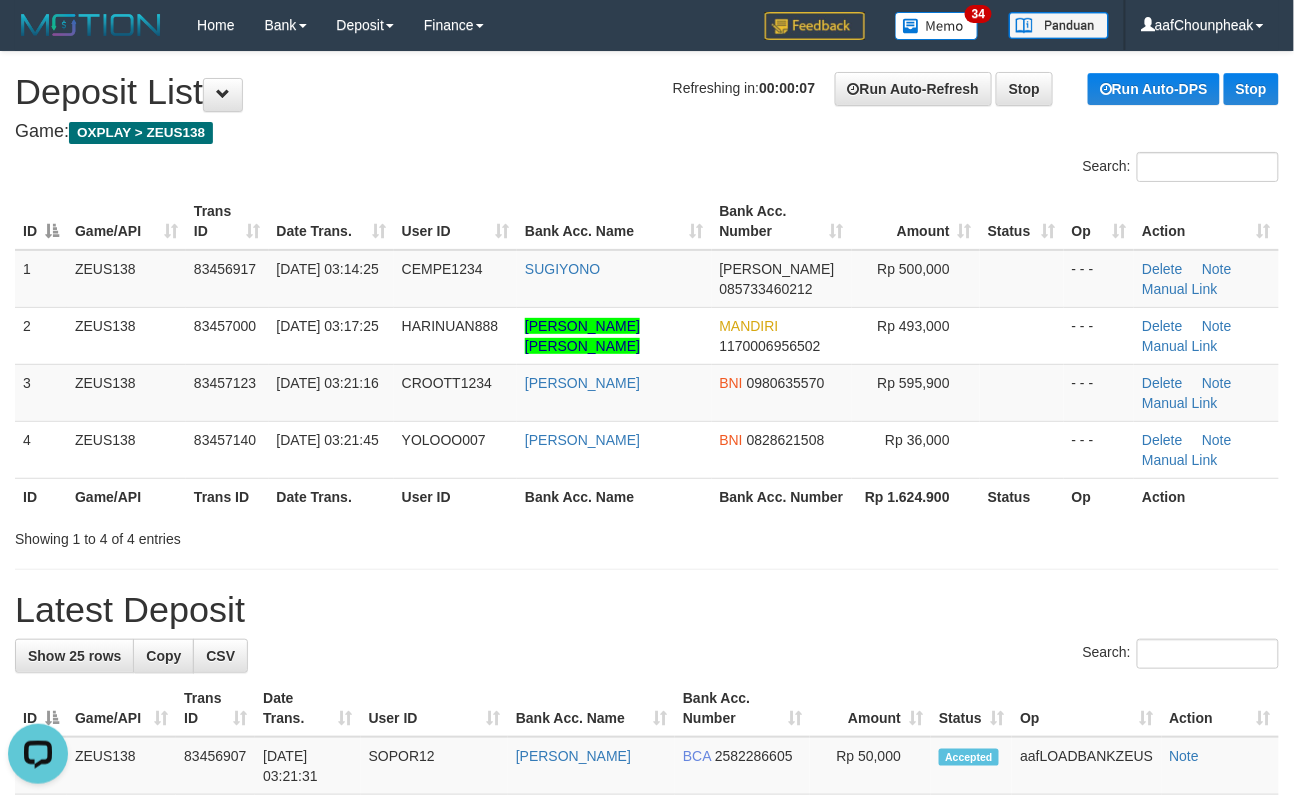 click on "**********" at bounding box center (647, 1174) 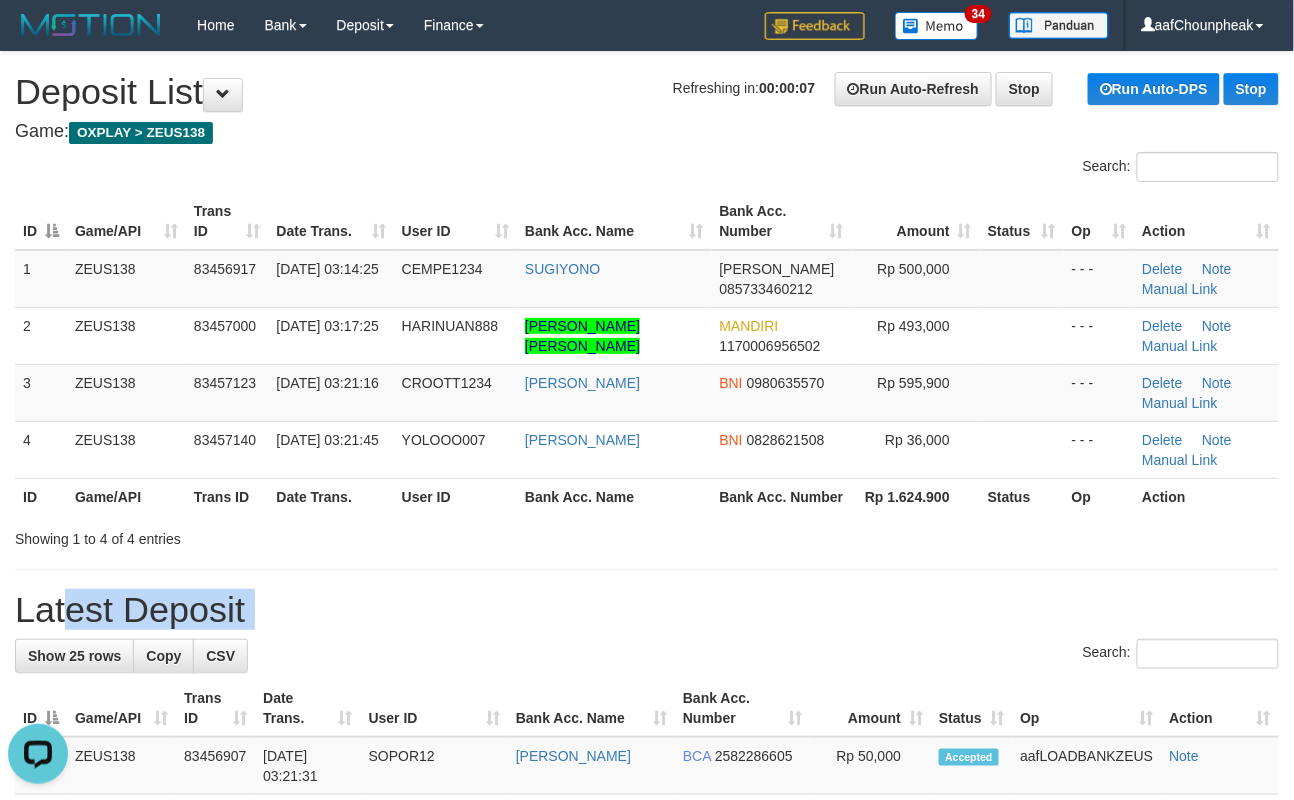 click on "**********" at bounding box center (647, 1174) 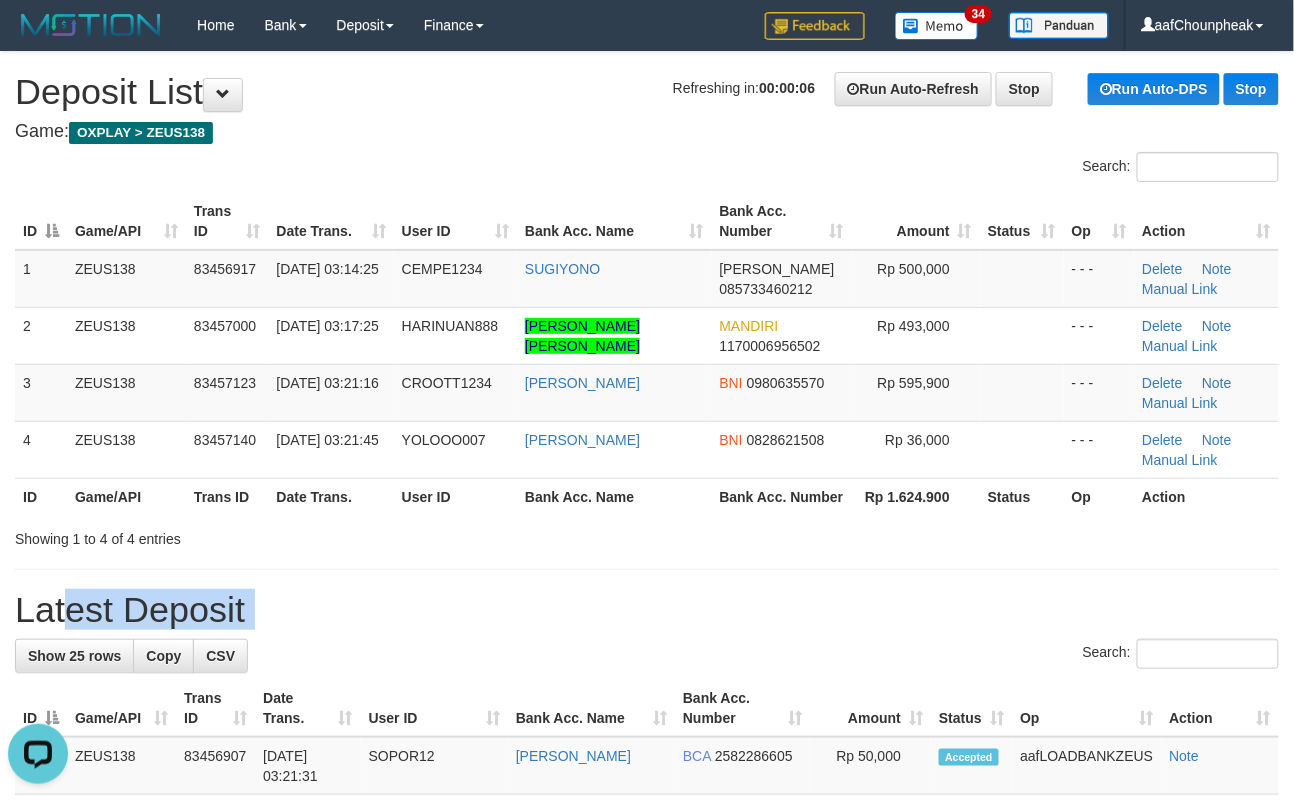 click on "Latest Deposit" at bounding box center (647, 610) 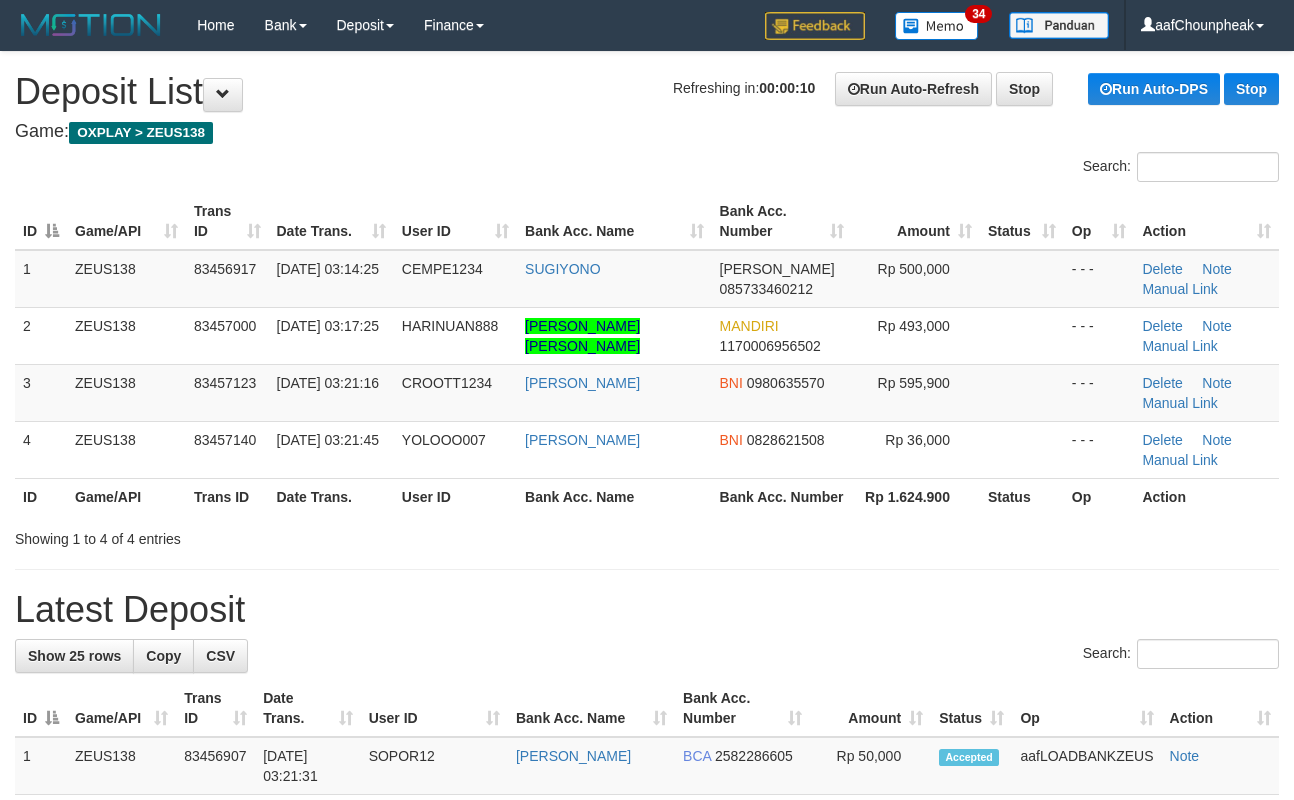 scroll, scrollTop: 0, scrollLeft: 0, axis: both 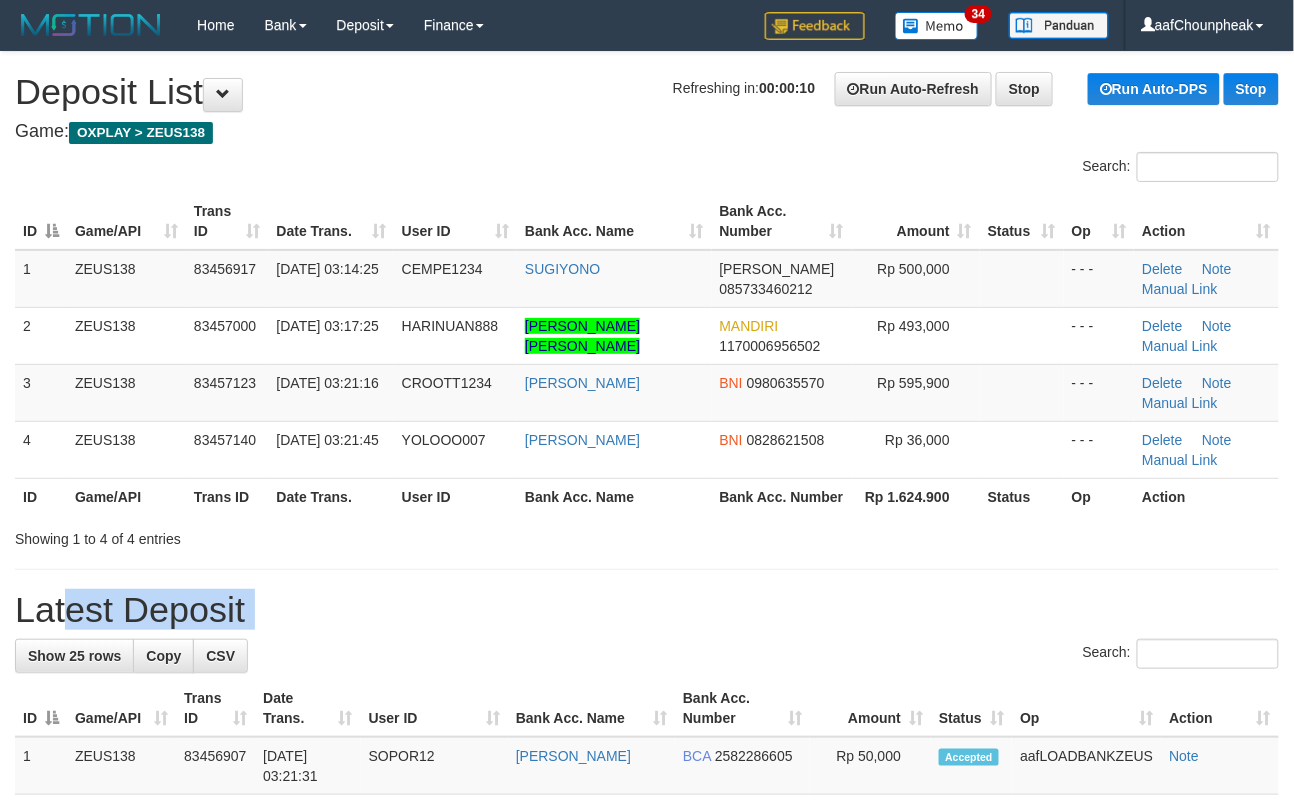 click on "Latest Deposit" at bounding box center (647, 610) 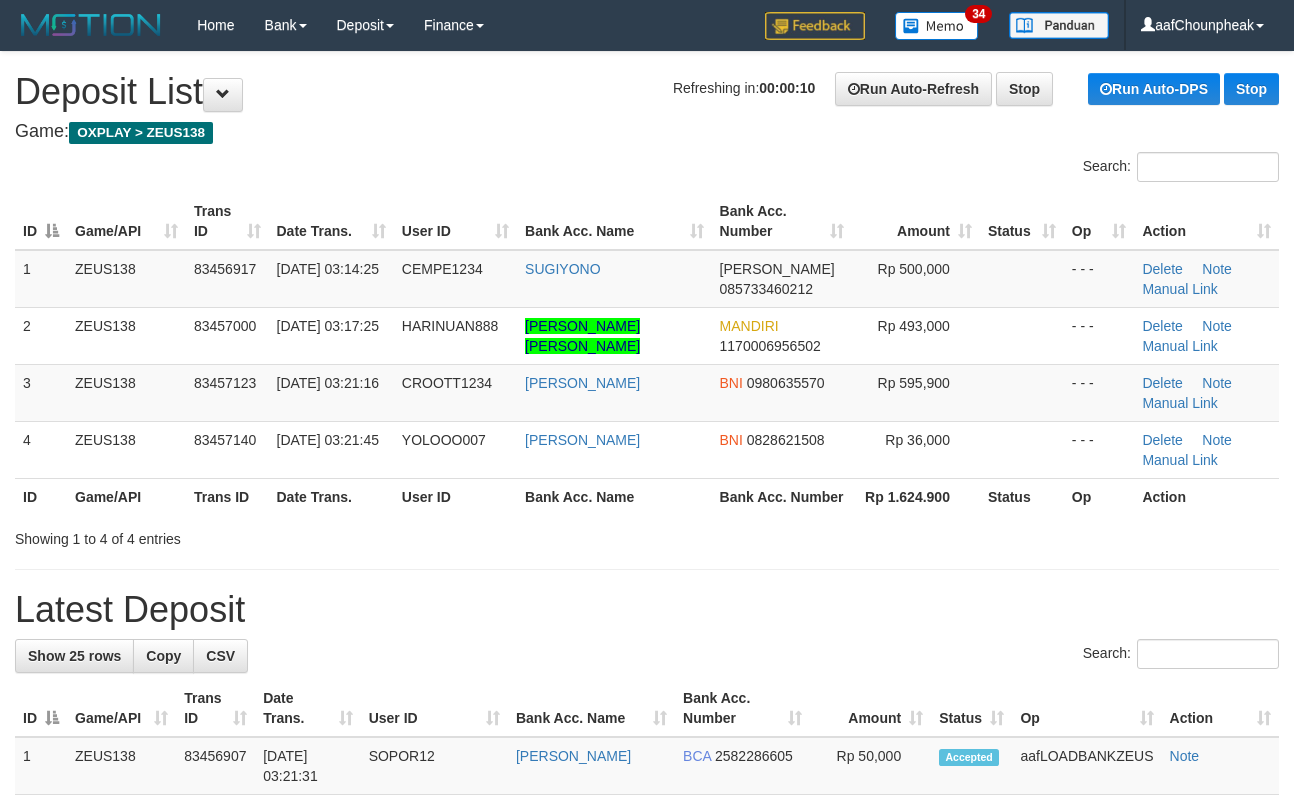 scroll, scrollTop: 0, scrollLeft: 0, axis: both 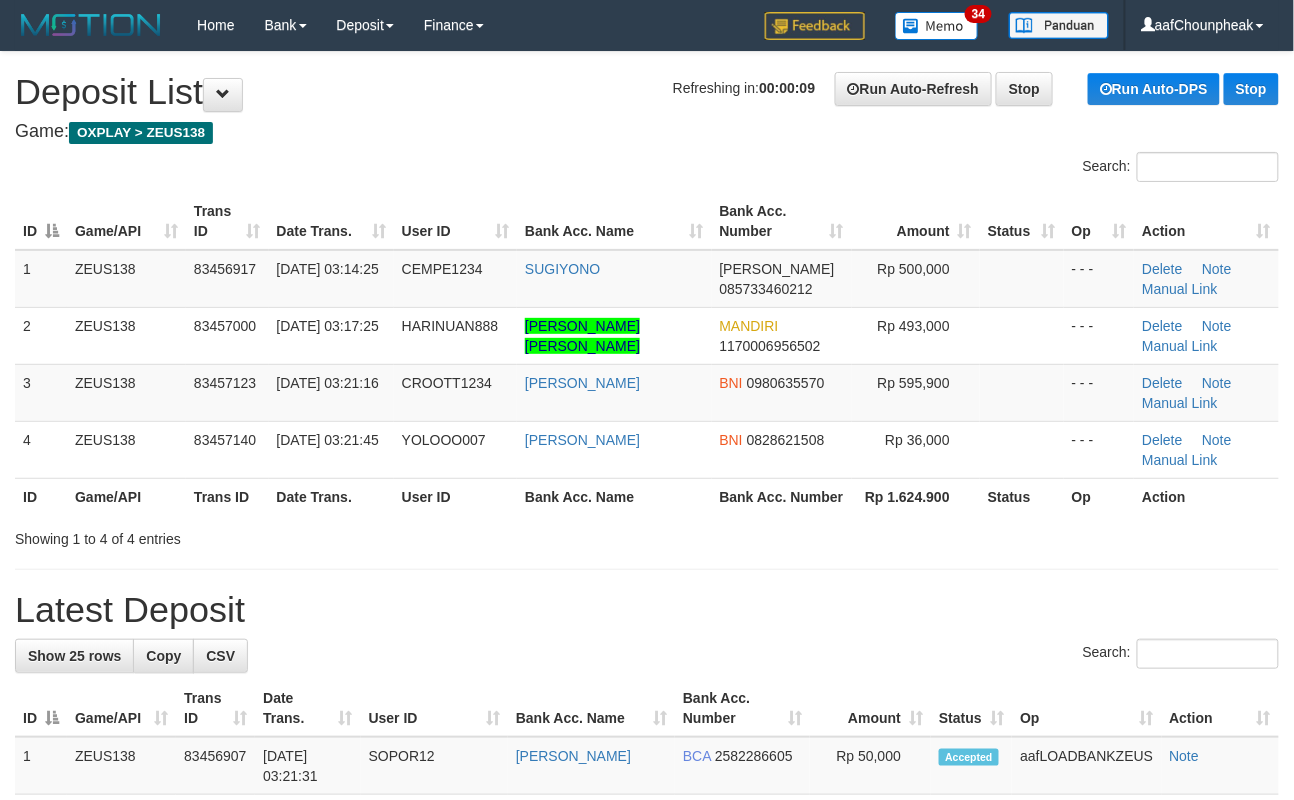 drag, startPoint x: 740, startPoint y: 600, endPoint x: 1162, endPoint y: 565, distance: 423.44894 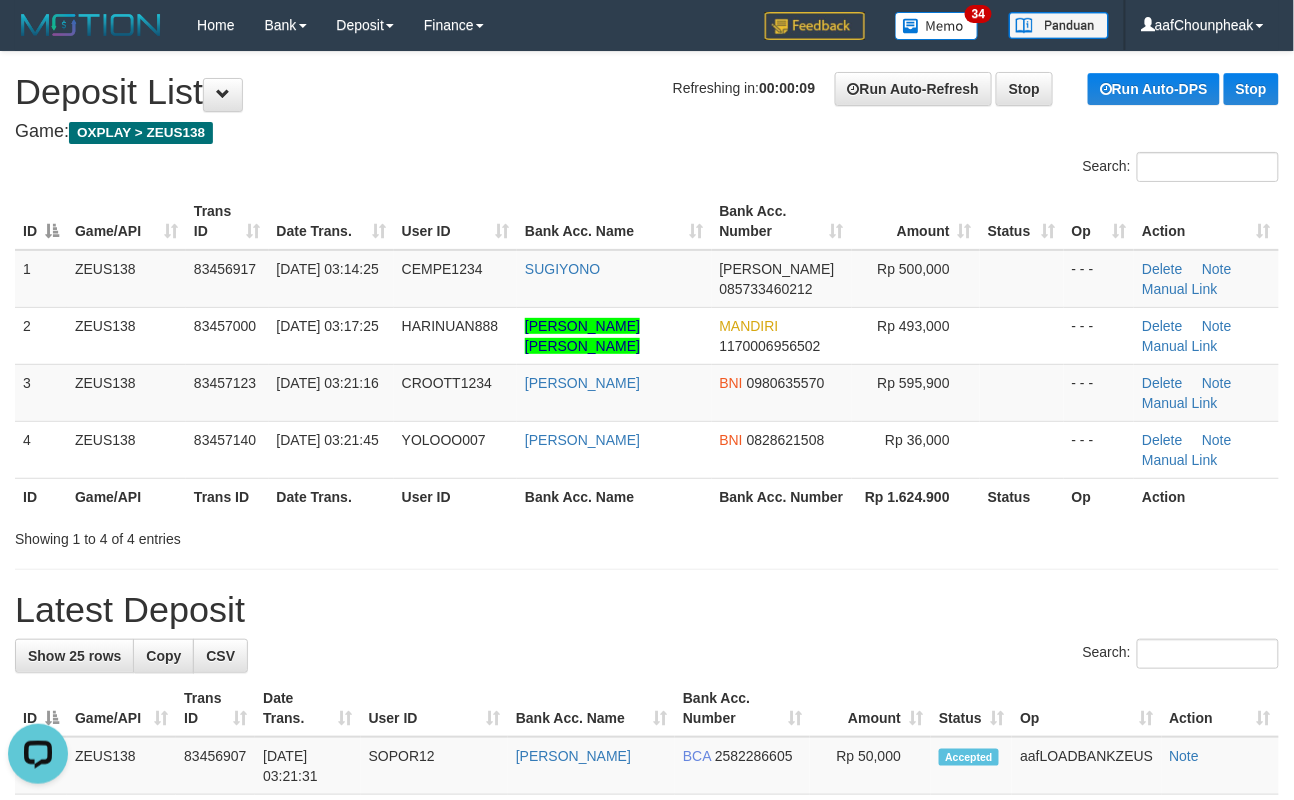 scroll, scrollTop: 0, scrollLeft: 0, axis: both 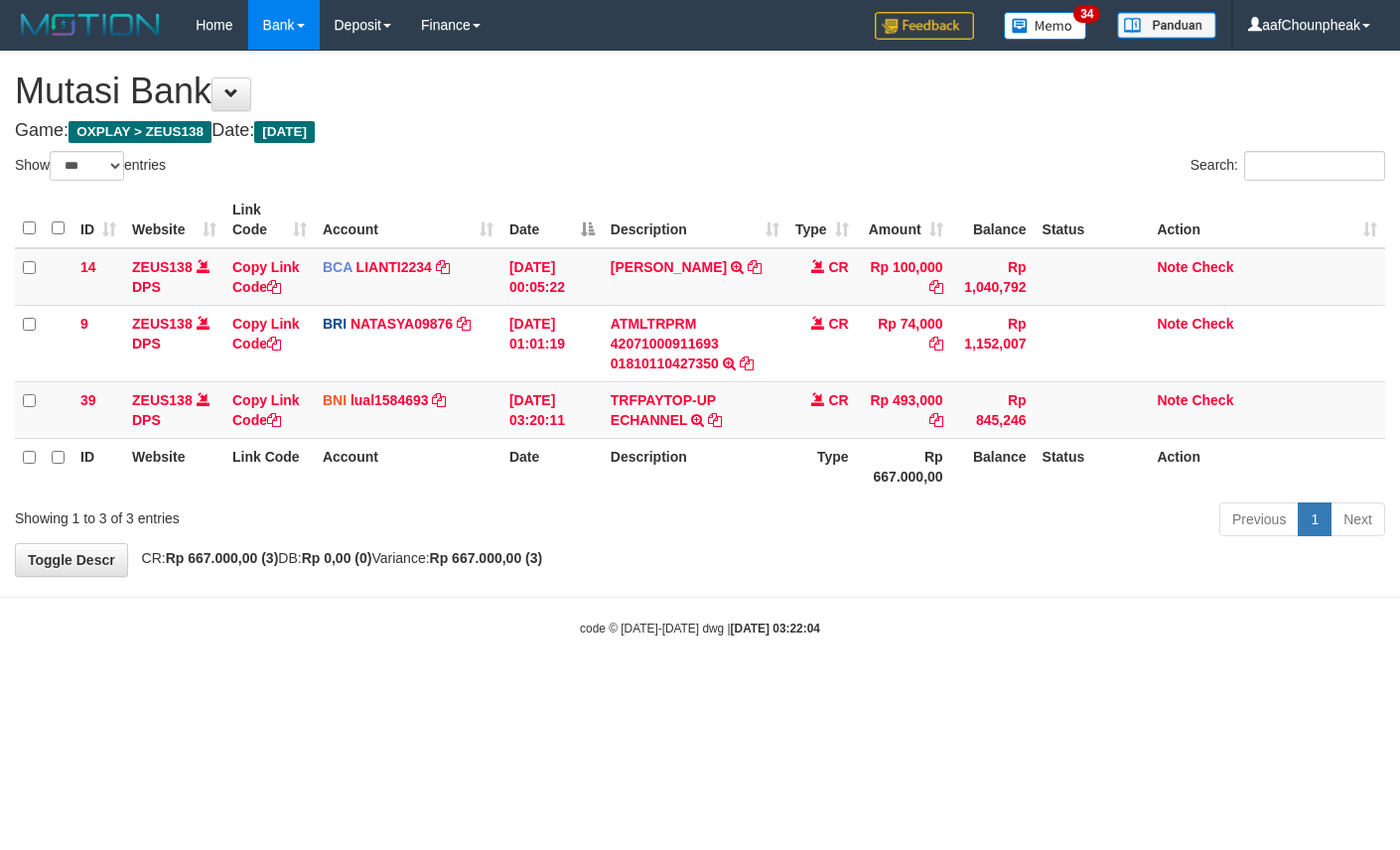 select on "***" 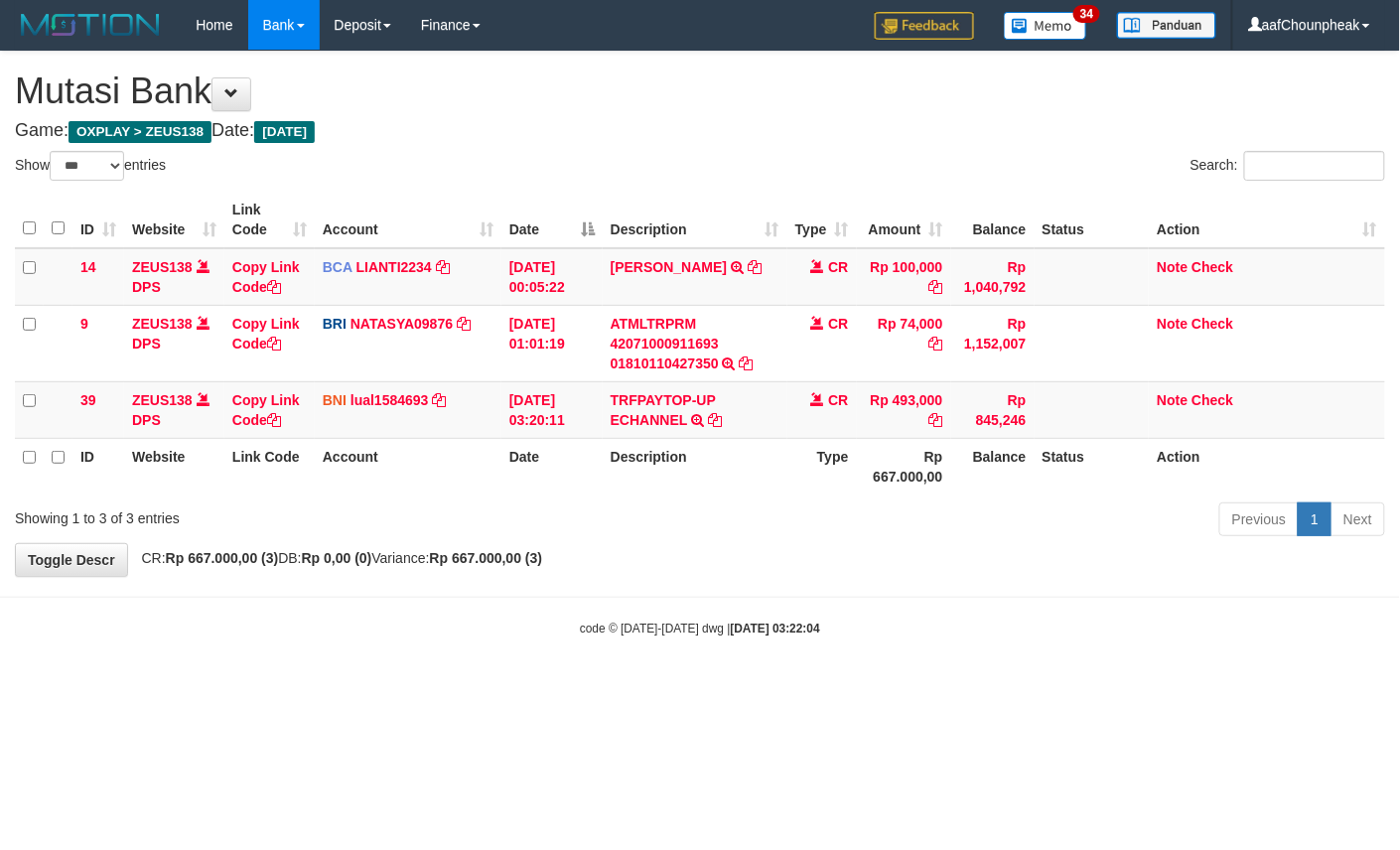 click on "Toggle navigation
Home
Bank
Account List
Mutasi Bank
Search
Note Mutasi
Deposit
DPS List
History
Finance
Financial Data
aafChounpheak
My Profile
Log Out
34" at bounding box center (700, 344) 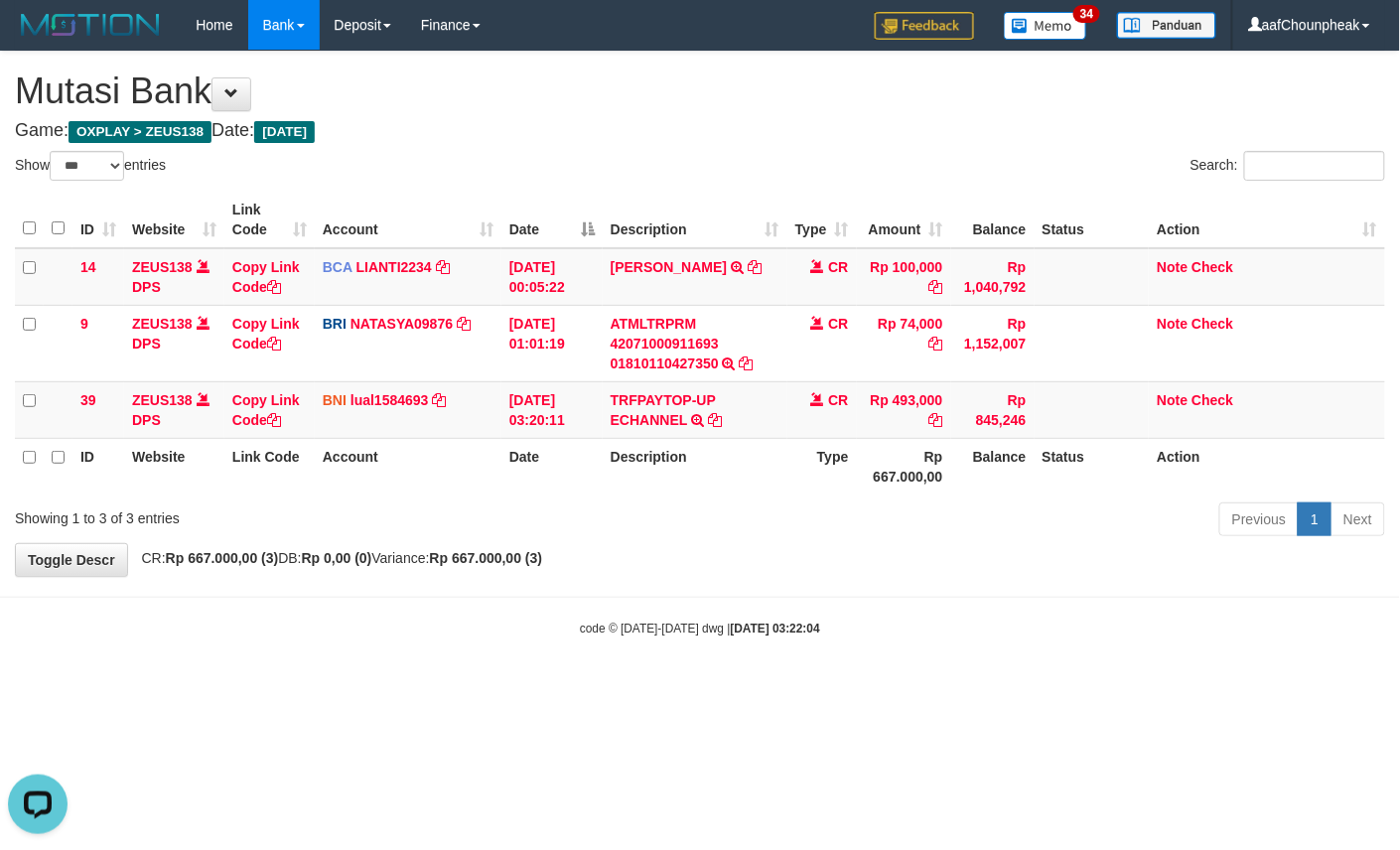 scroll, scrollTop: 0, scrollLeft: 0, axis: both 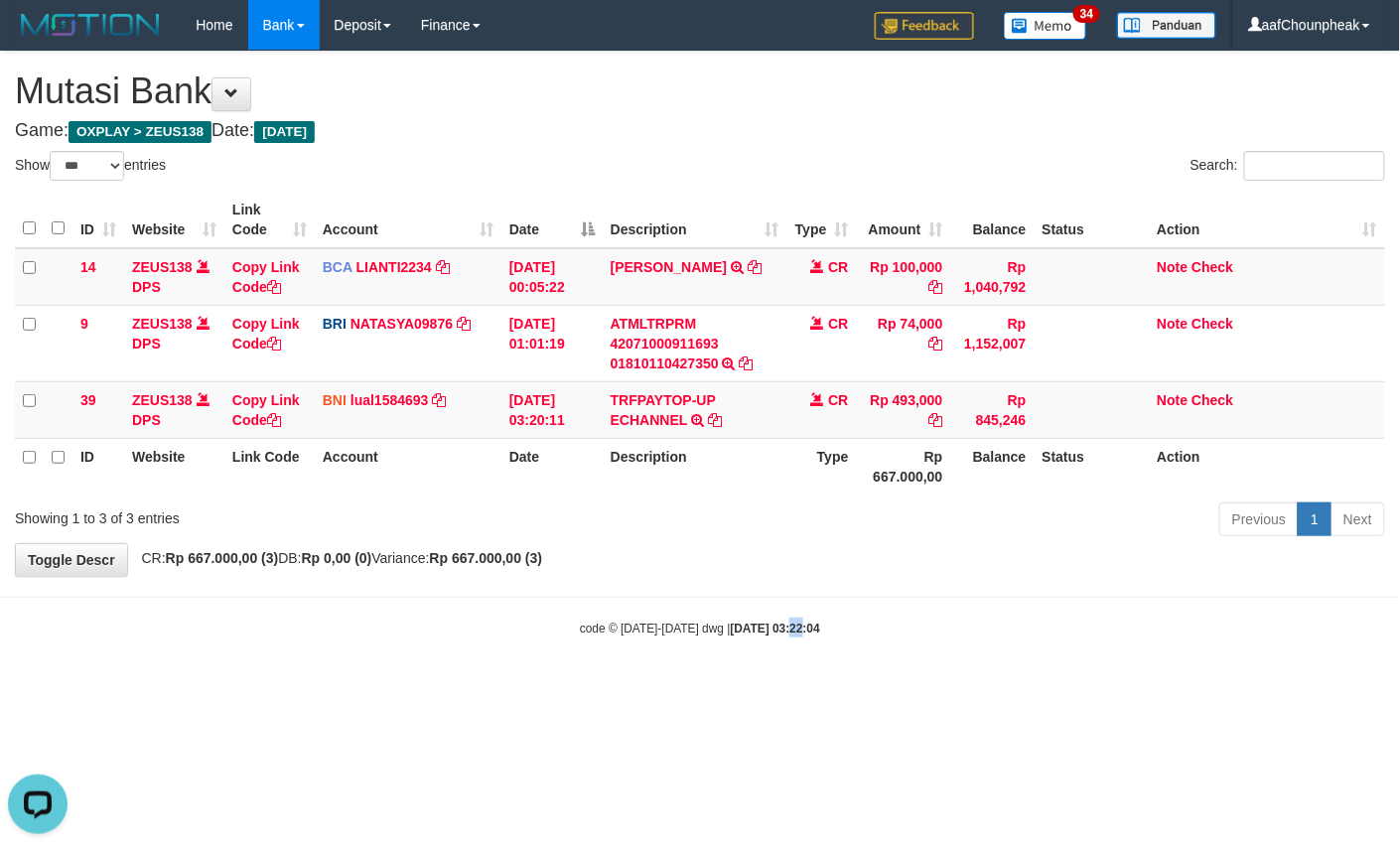 click on "2025/07/12 03:22:04" at bounding box center [775, 629] 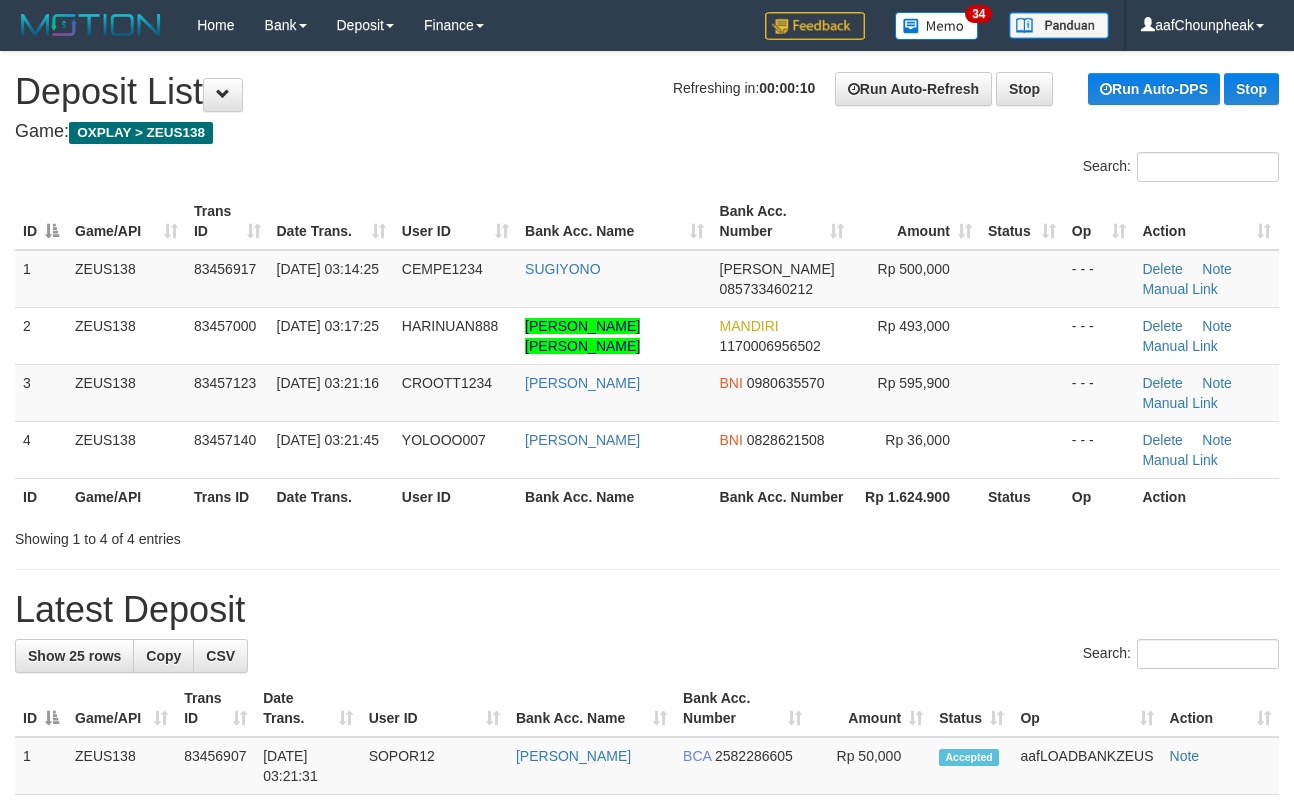 scroll, scrollTop: 0, scrollLeft: 0, axis: both 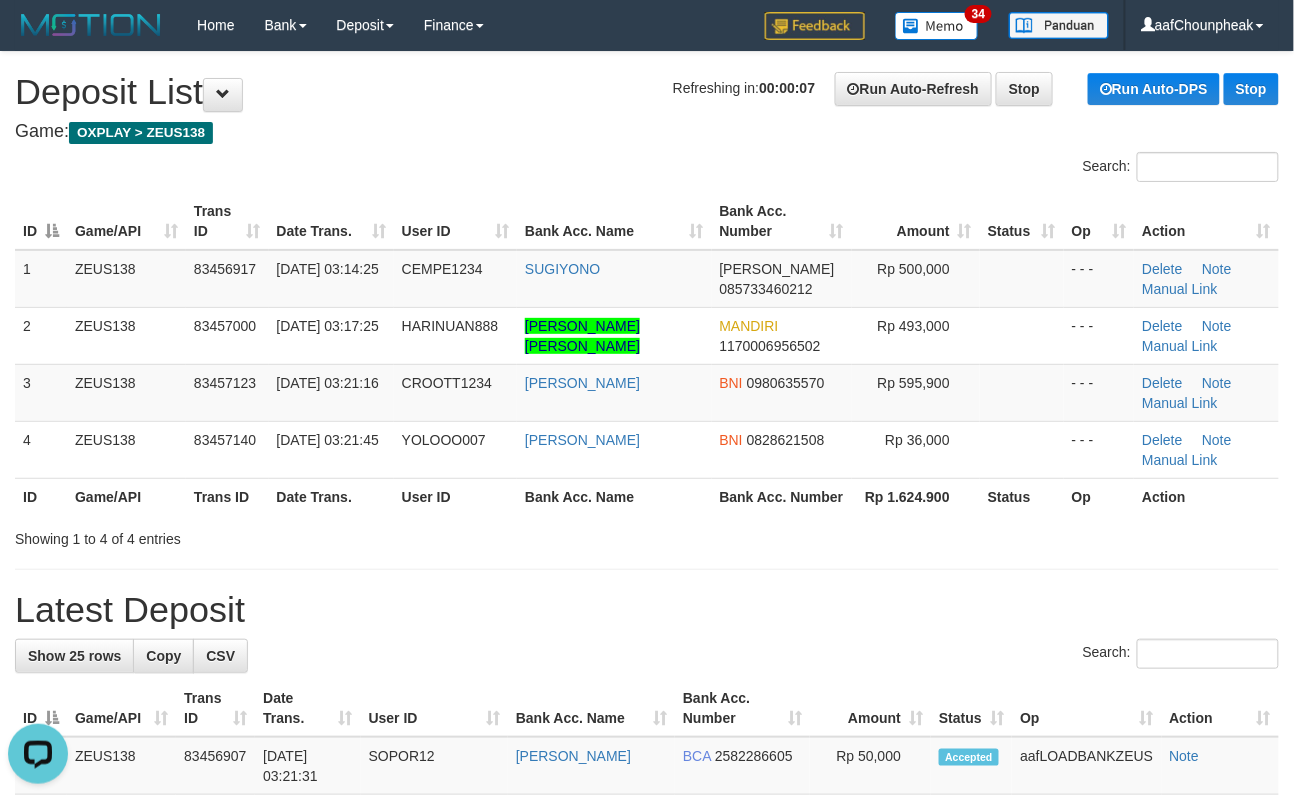 click on "Showing 1 to 4 of 4 entries" at bounding box center (647, 535) 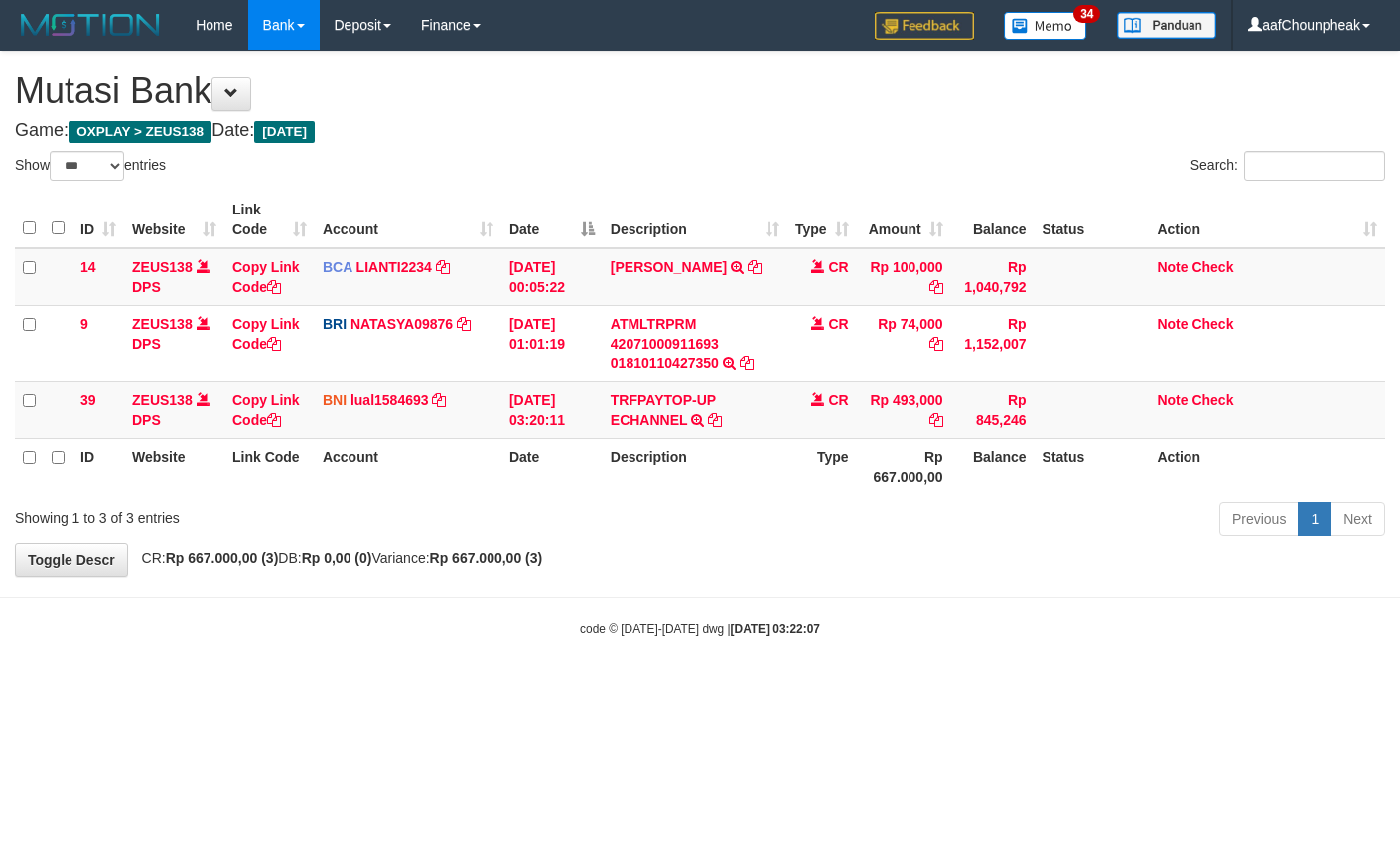 select on "***" 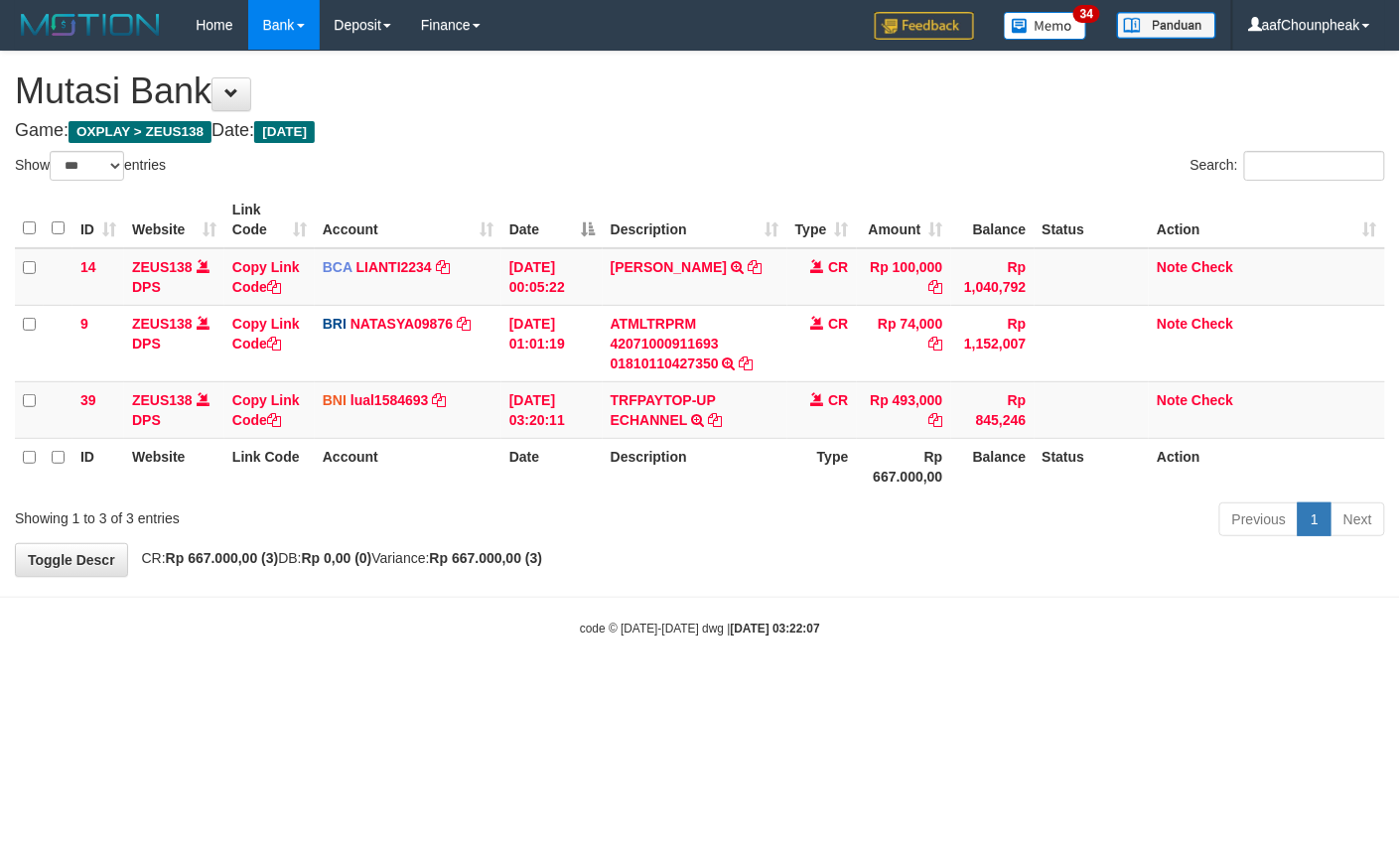click on "[DATE] 03:22:07" at bounding box center [775, 629] 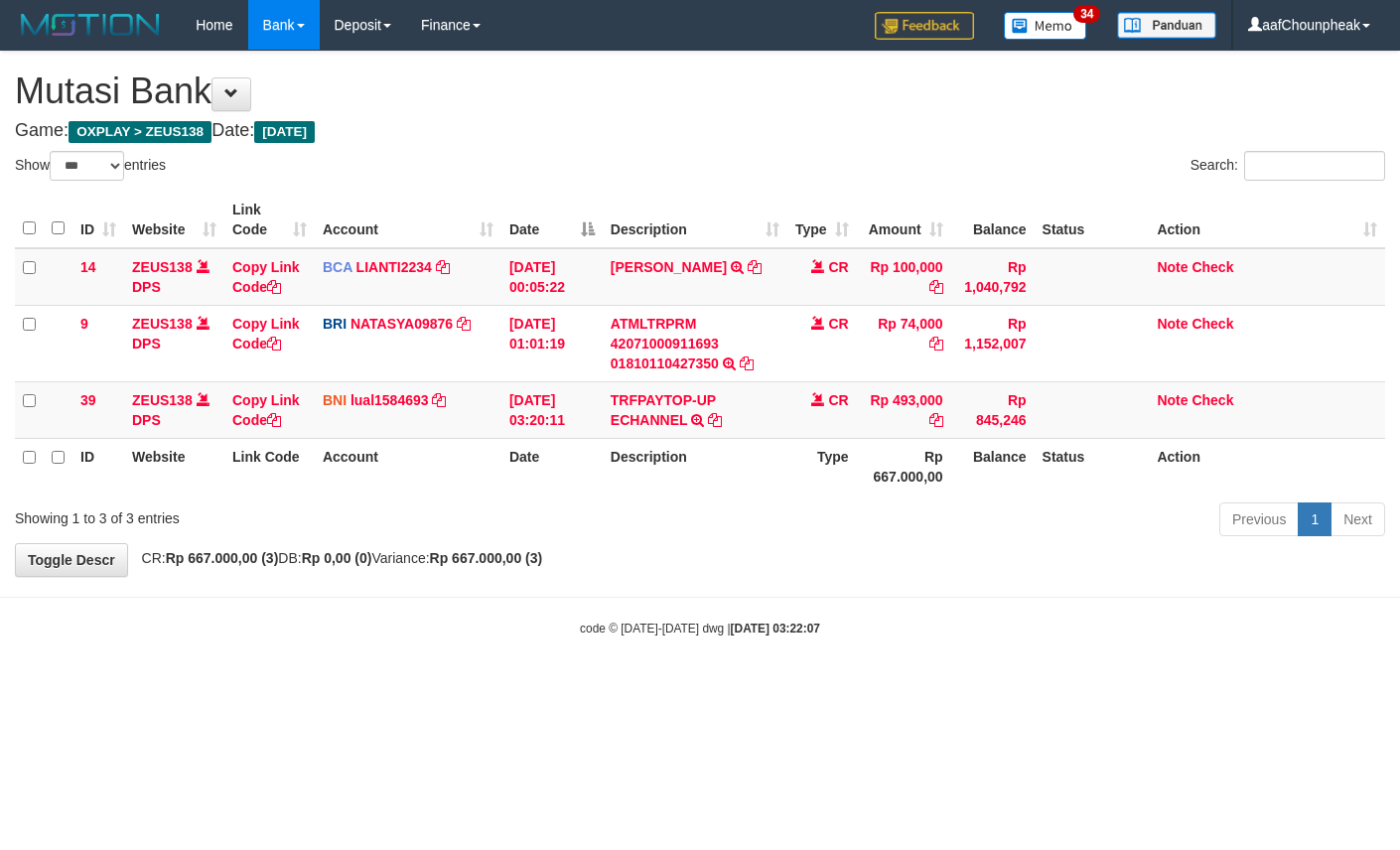 select on "***" 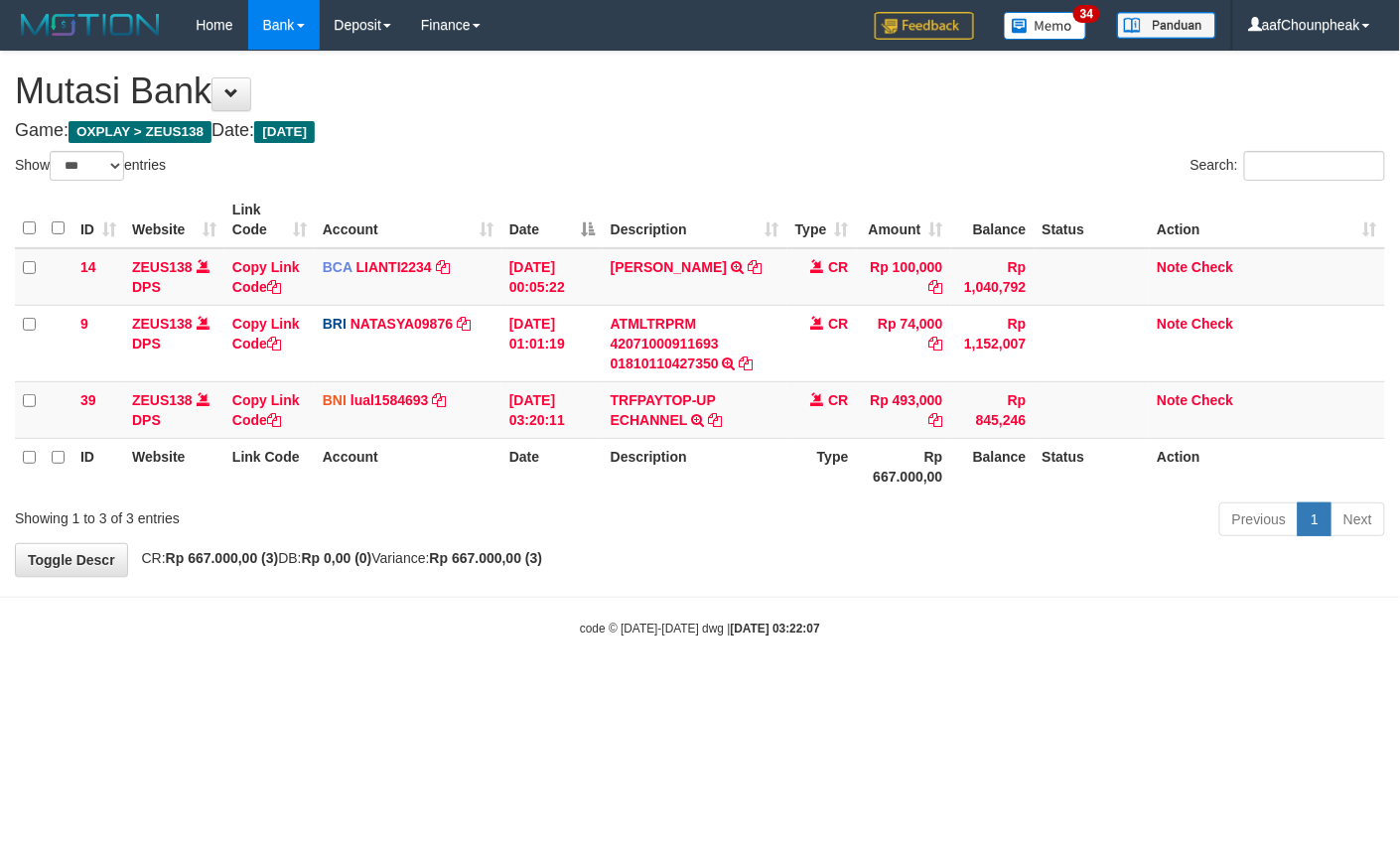 click on "2025/07/12 03:22:07" at bounding box center [775, 629] 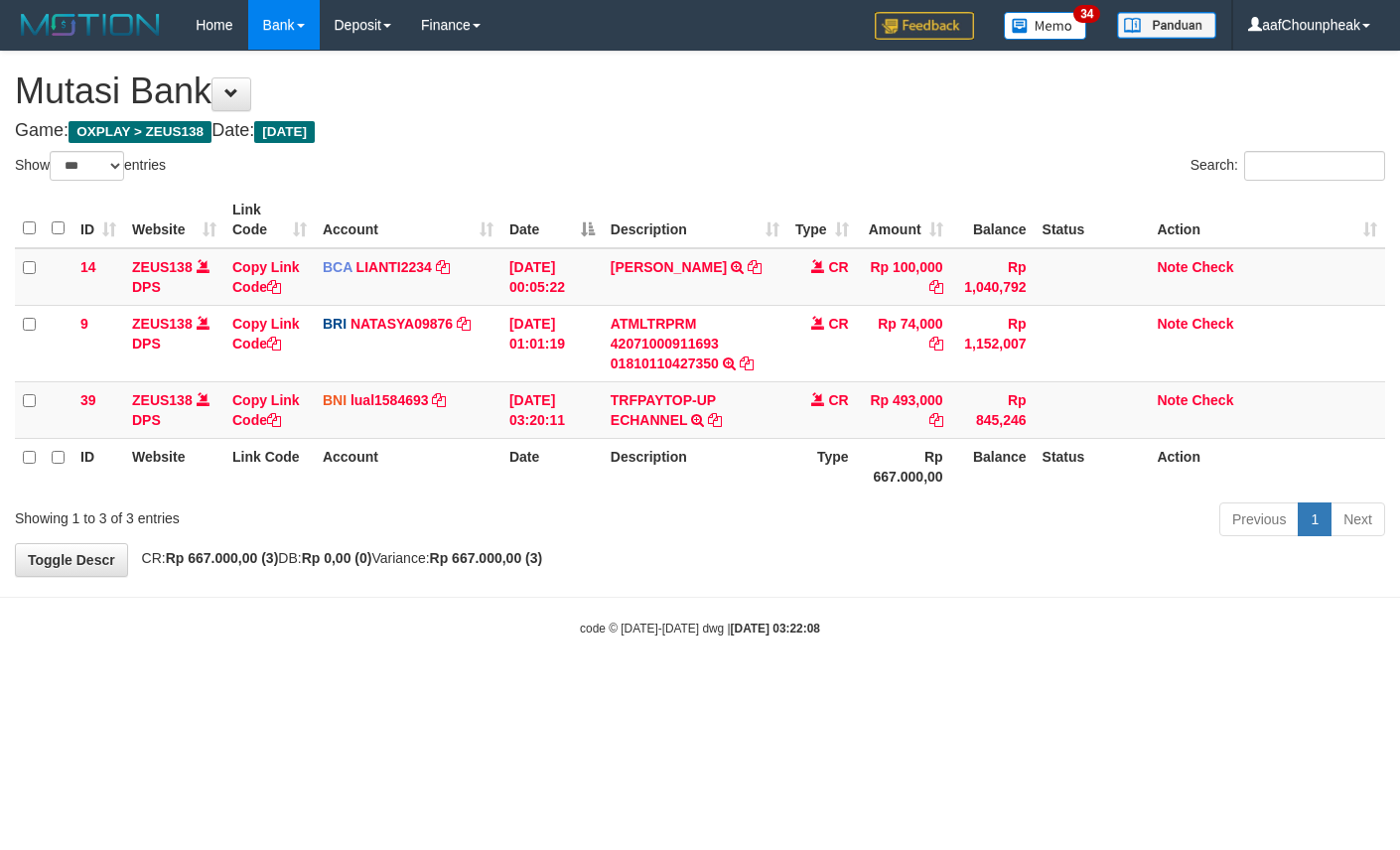 select on "***" 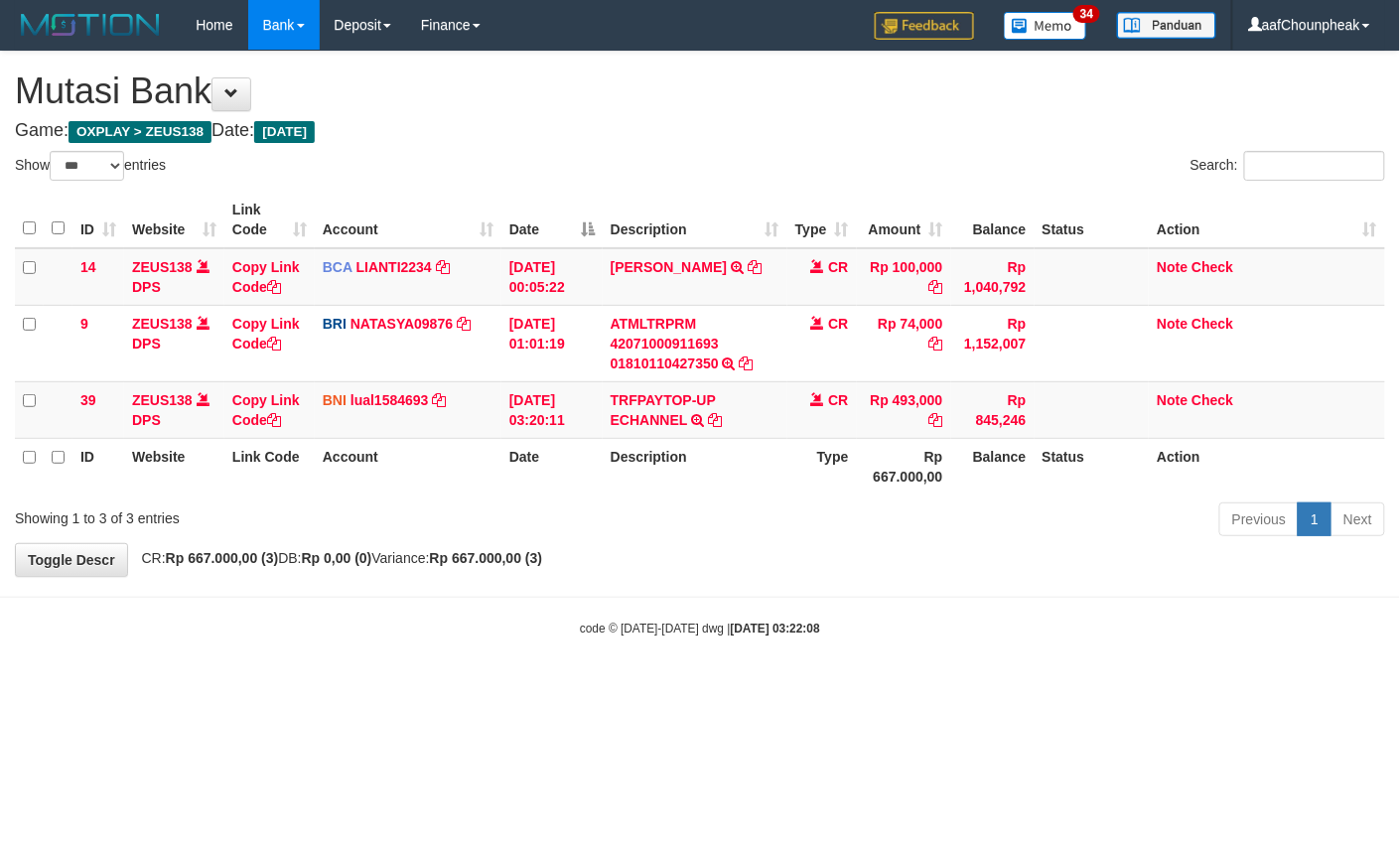 click on "[DATE] 03:22:08" at bounding box center (775, 629) 